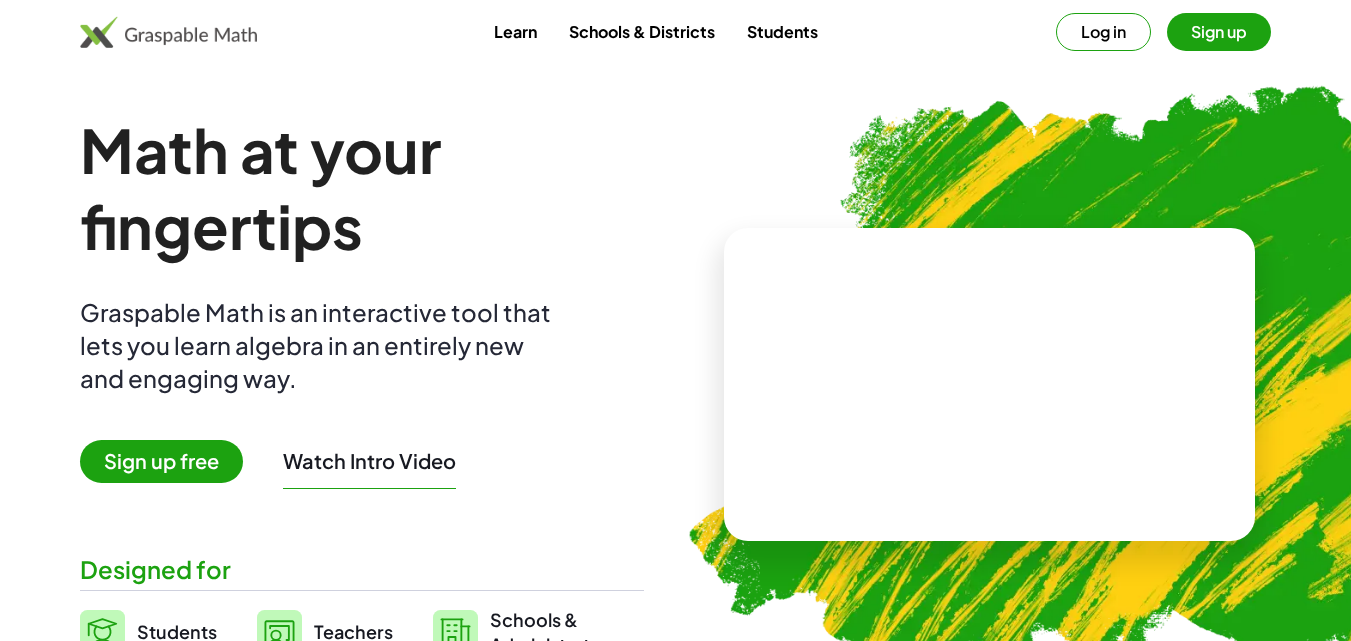 scroll, scrollTop: 0, scrollLeft: 0, axis: both 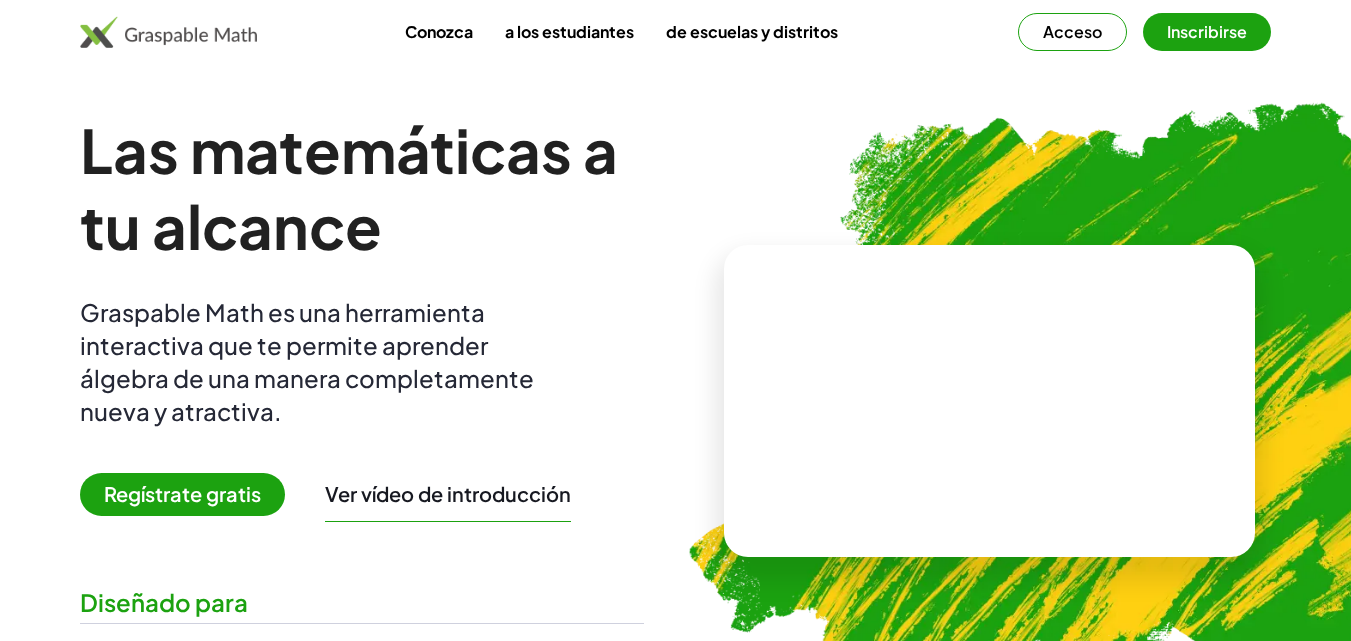 click at bounding box center [1090, 392] 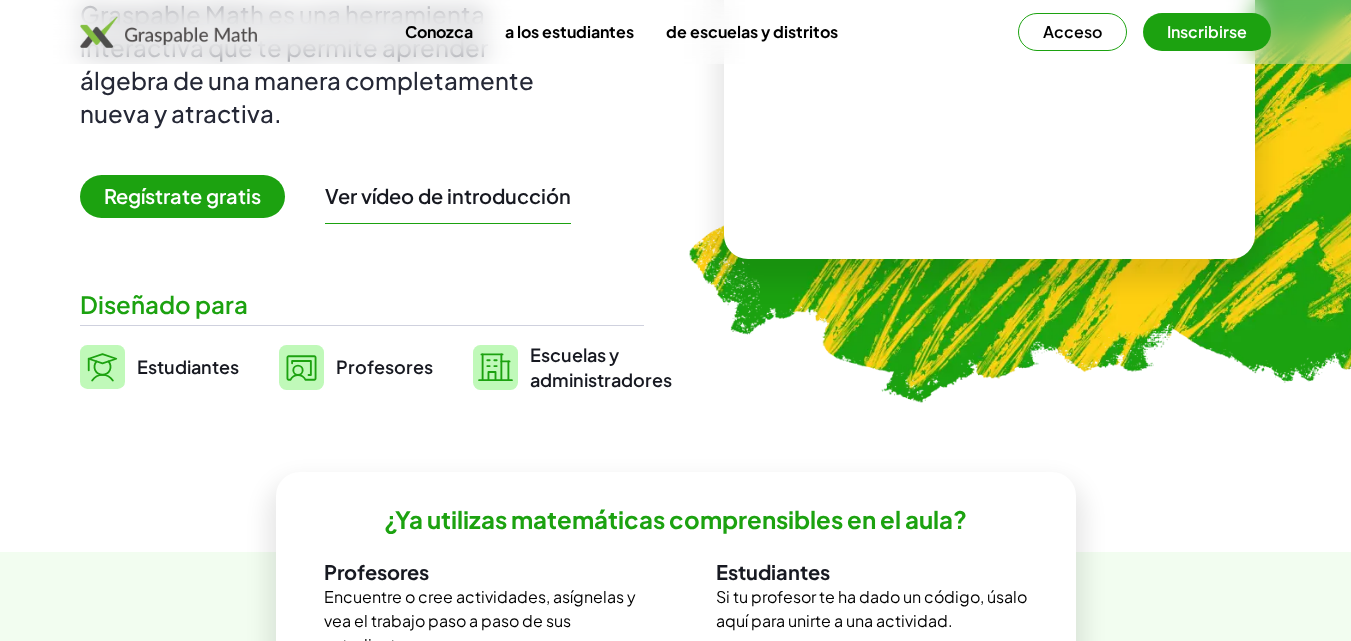 scroll, scrollTop: 300, scrollLeft: 0, axis: vertical 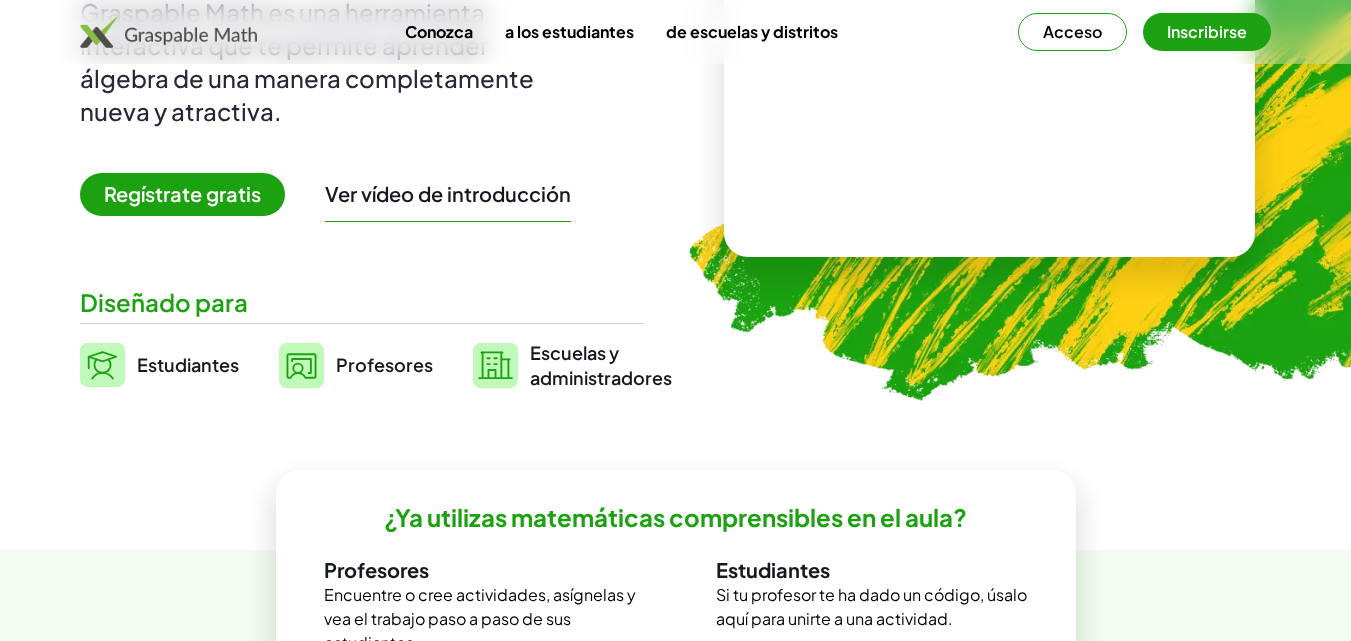 click on "Regístrate gratis" at bounding box center [182, 193] 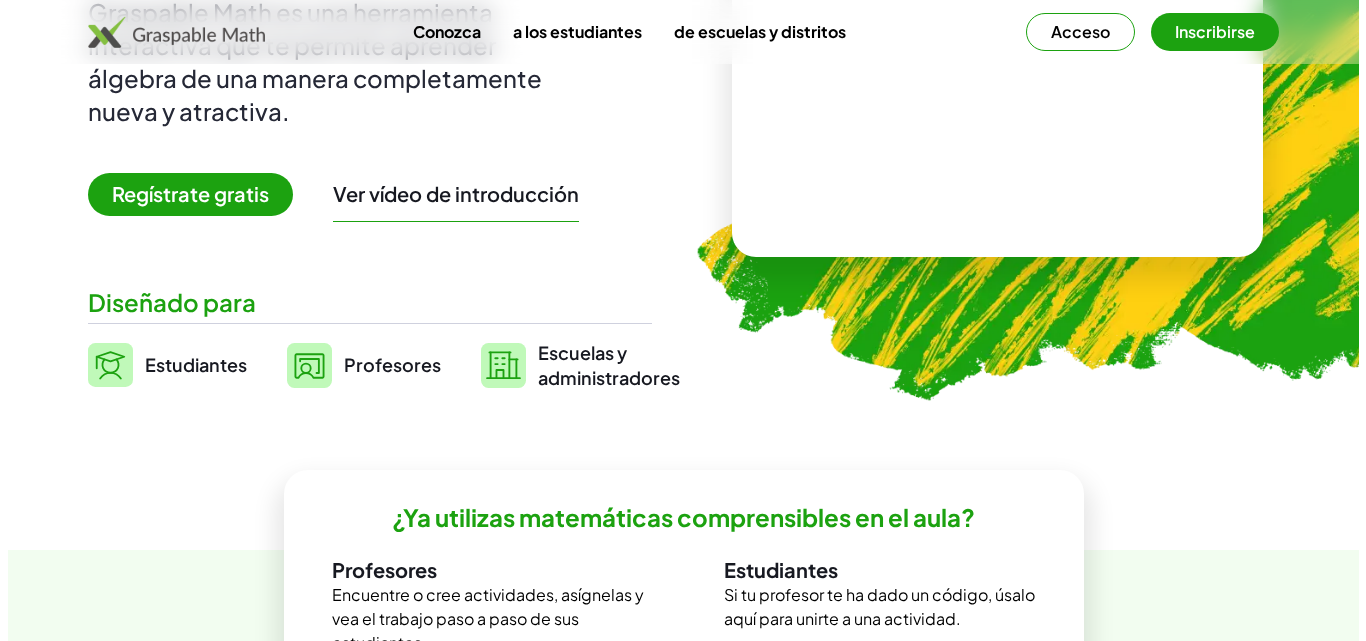scroll, scrollTop: 0, scrollLeft: 0, axis: both 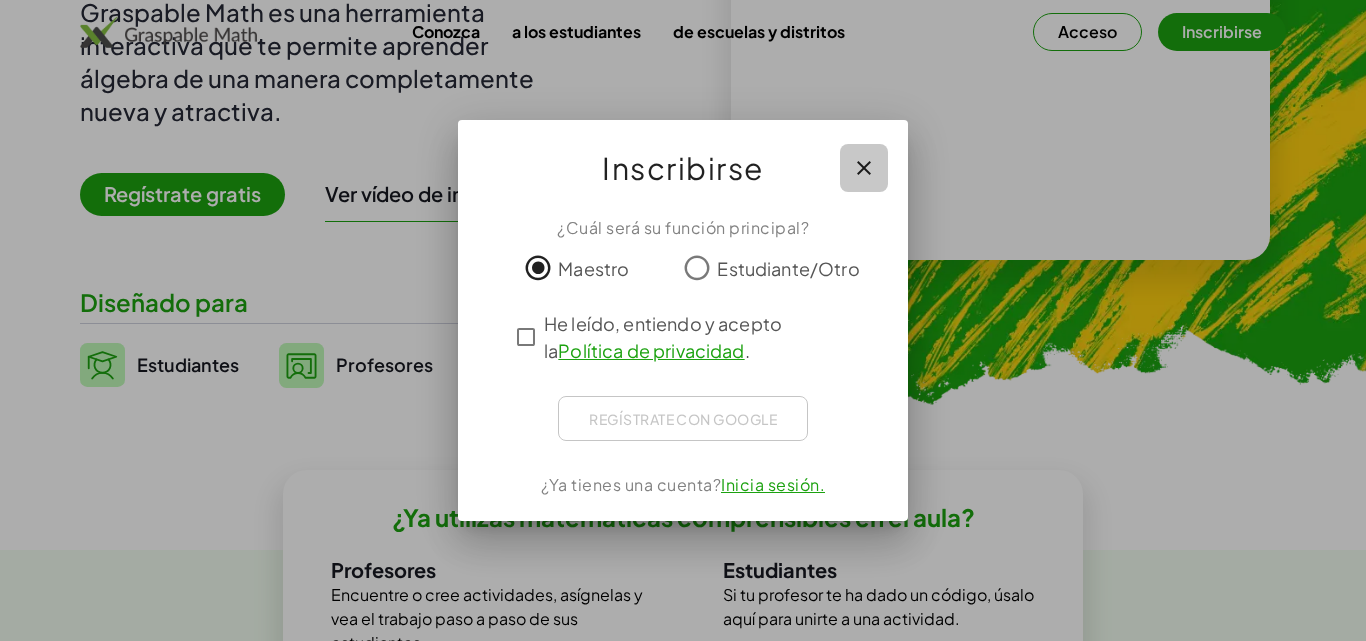 click 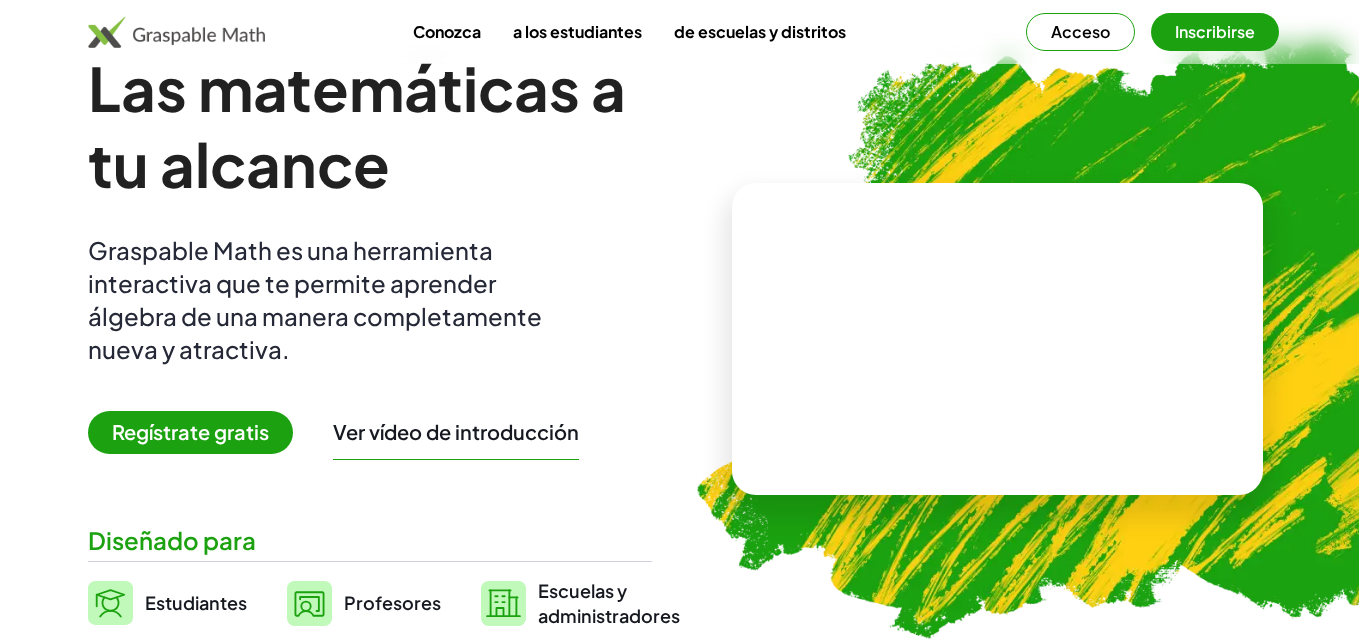 scroll, scrollTop: 0, scrollLeft: 0, axis: both 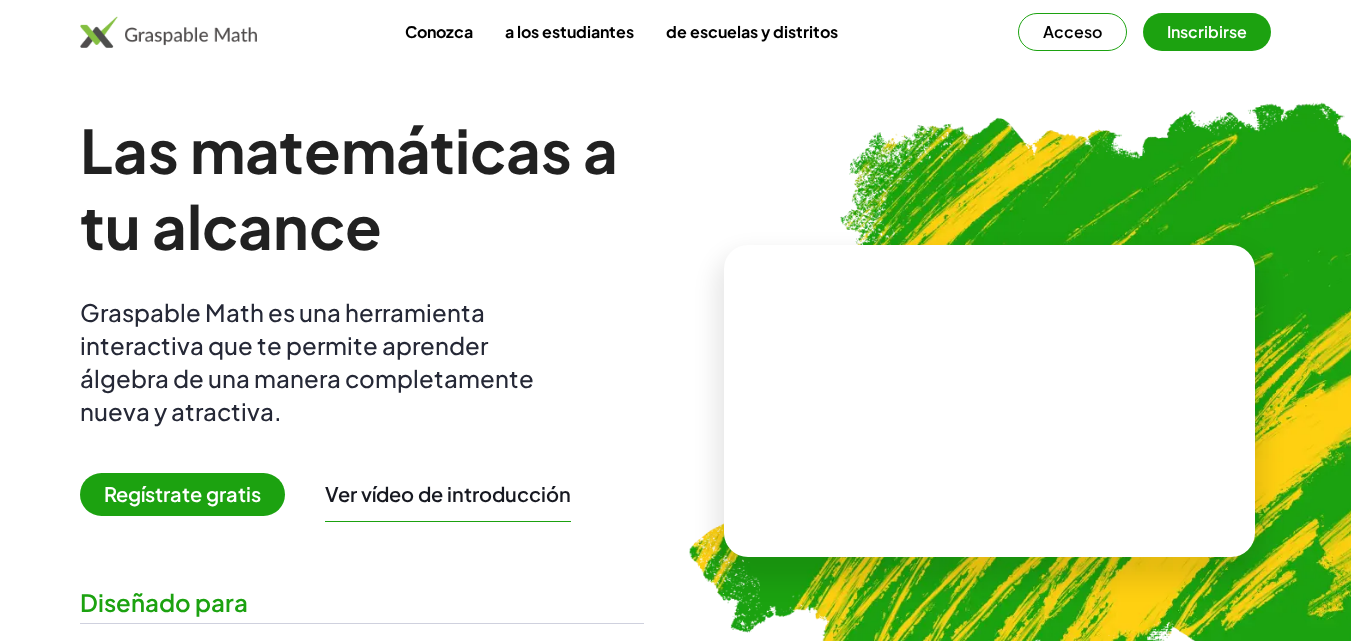 click on "Regístrate gratis" at bounding box center (182, 493) 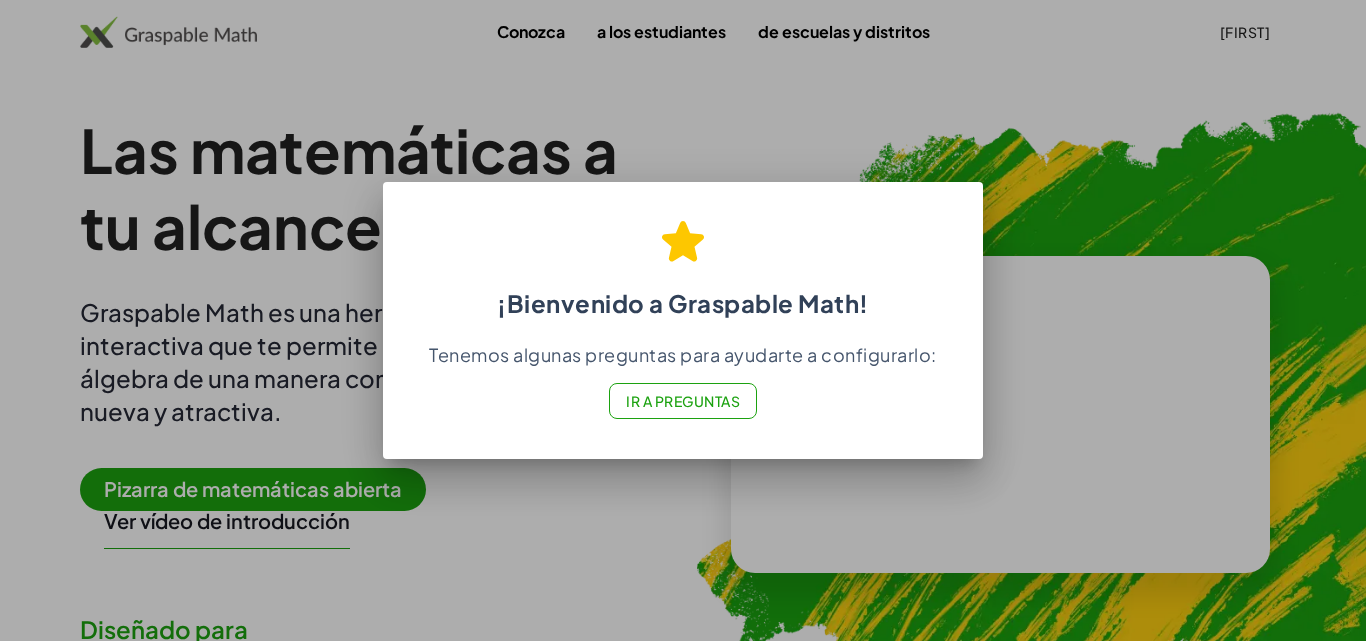 click on "Ir a Preguntas" at bounding box center (683, 401) 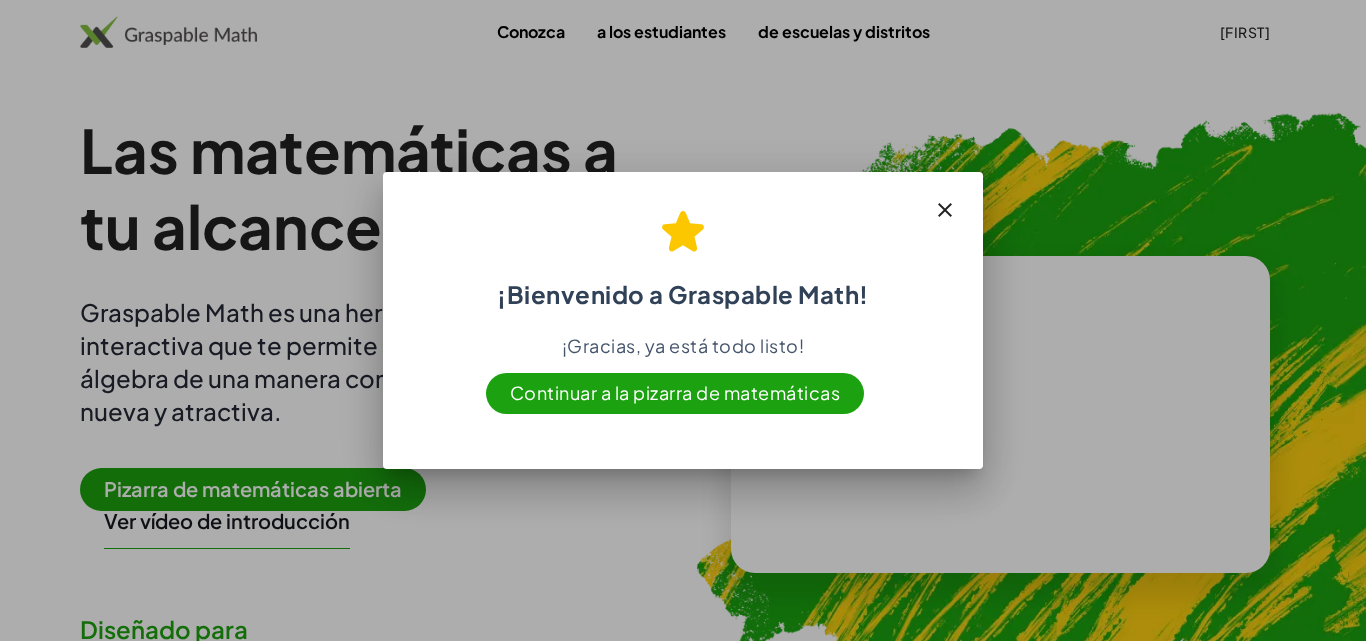 click on "Continuar a la pizarra de matemáticas" at bounding box center [675, 393] 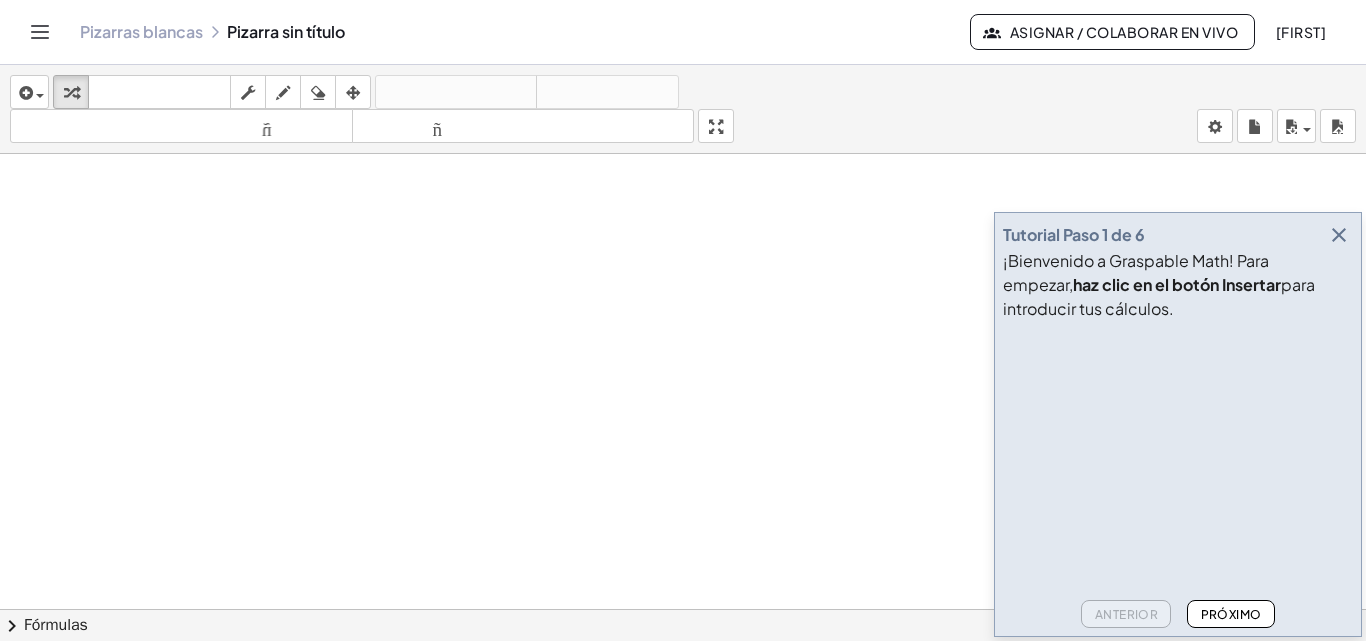 click at bounding box center [683, 688] 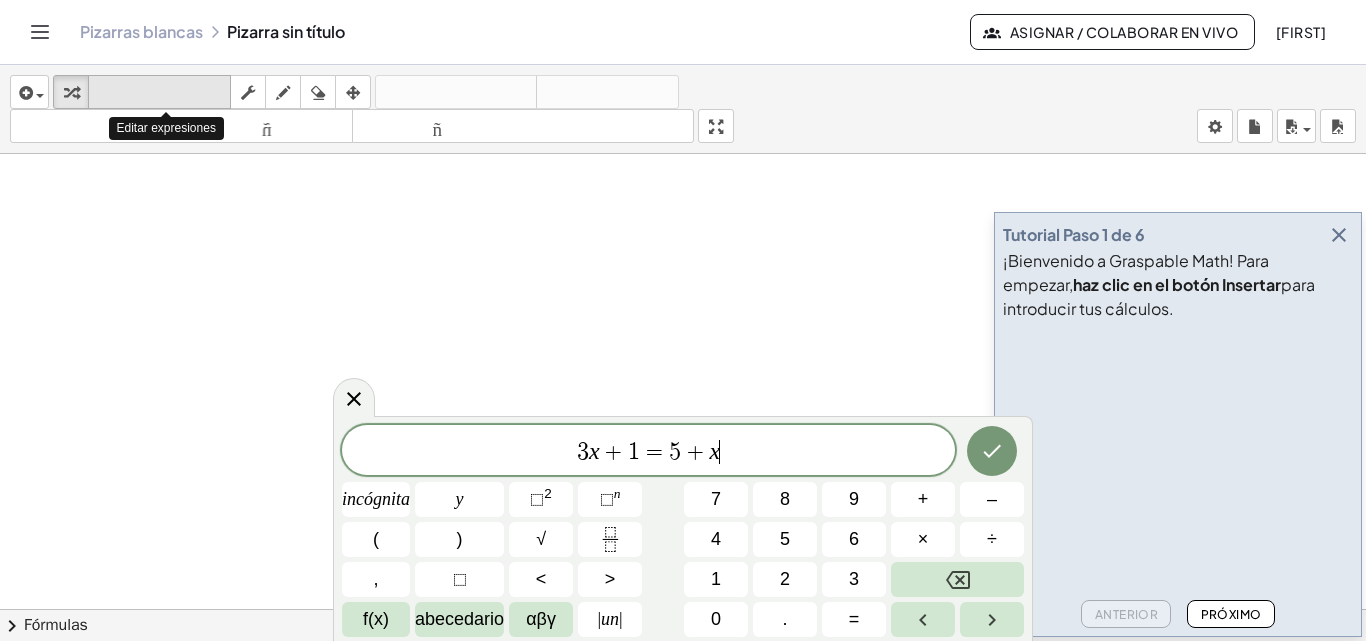click on "teclado" at bounding box center [159, 92] 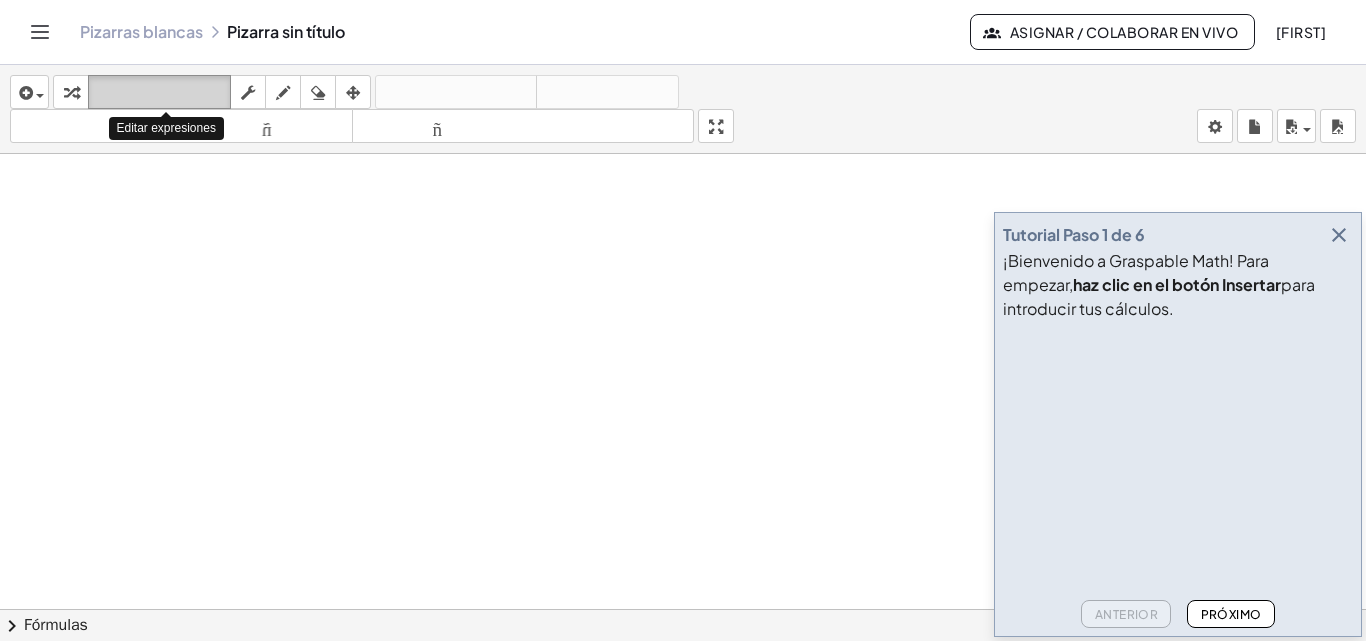 click on "teclado" at bounding box center (159, 92) 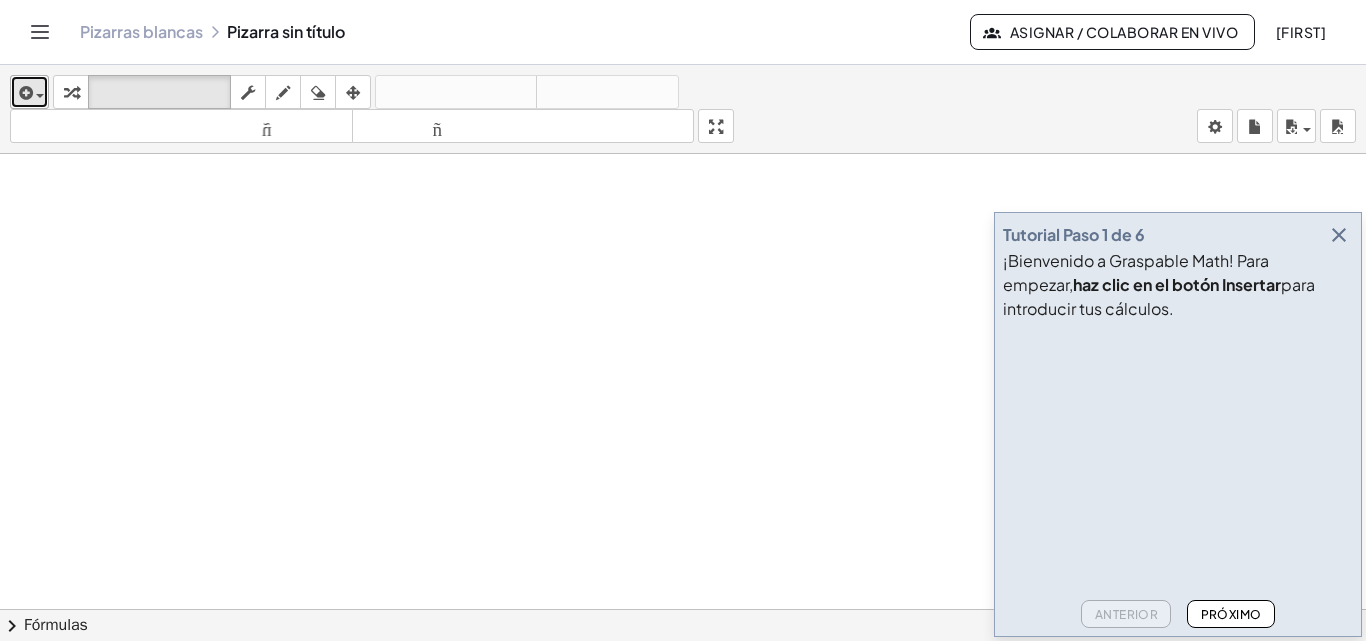 click at bounding box center [29, 92] 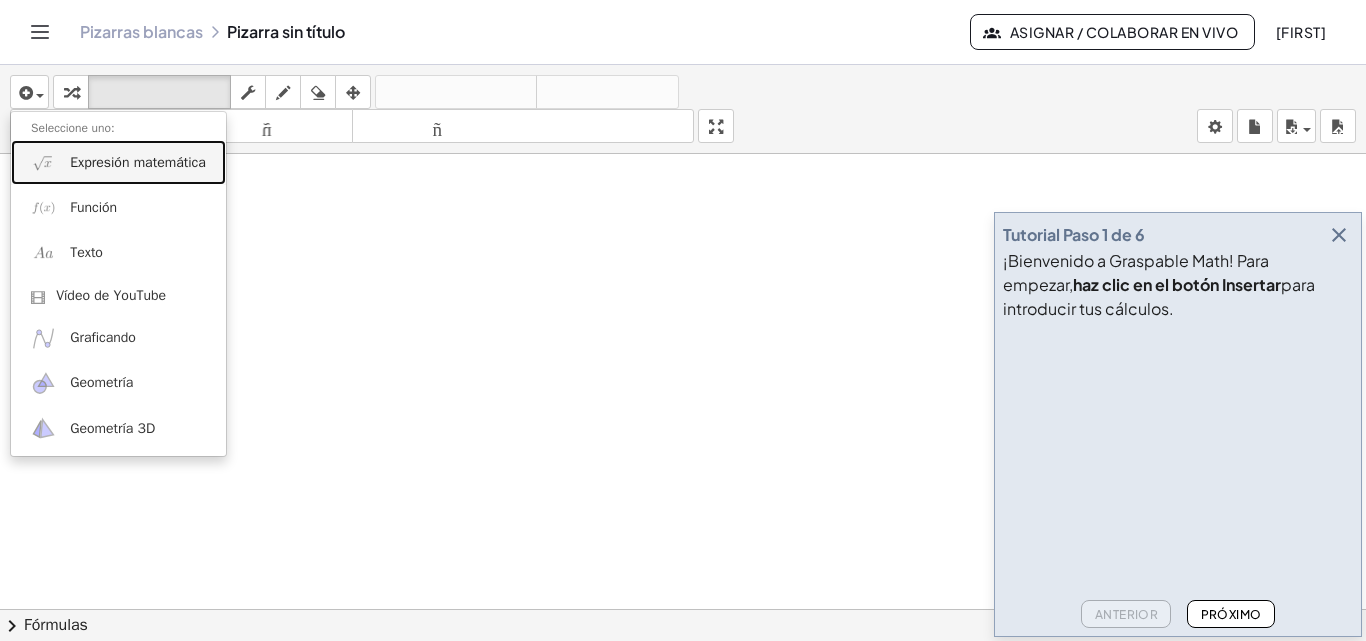 click on "Expresión matemática" at bounding box center (138, 162) 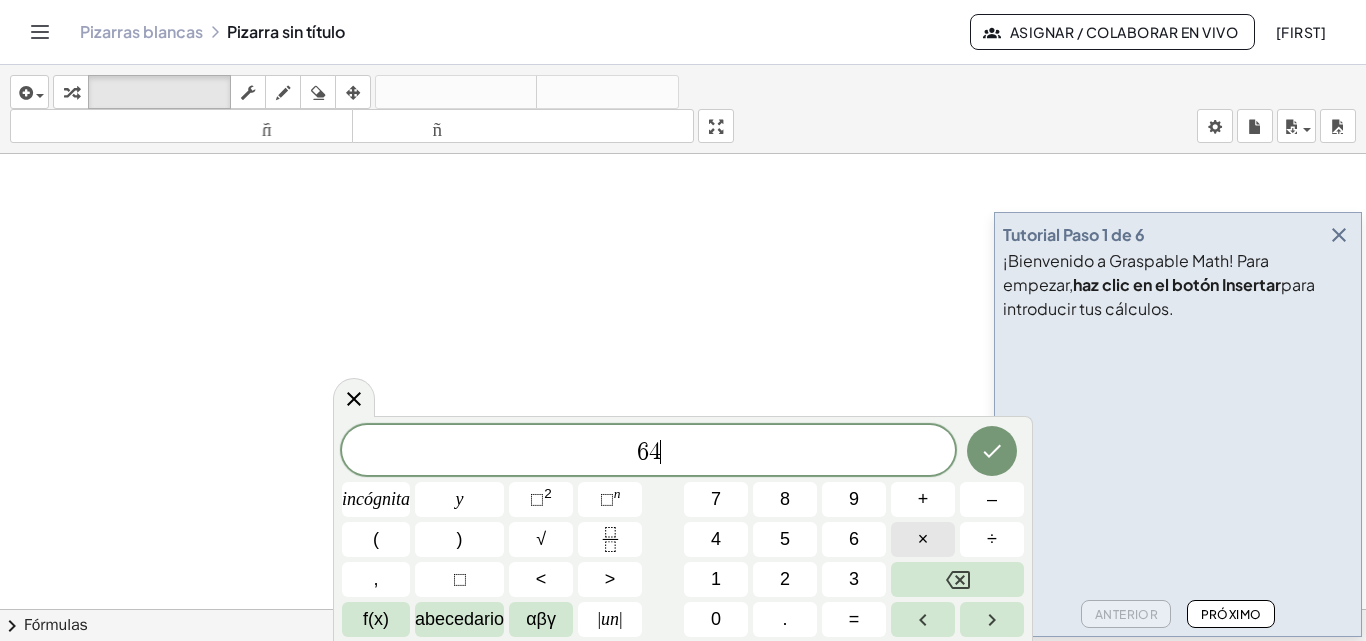 click on "×" at bounding box center (923, 539) 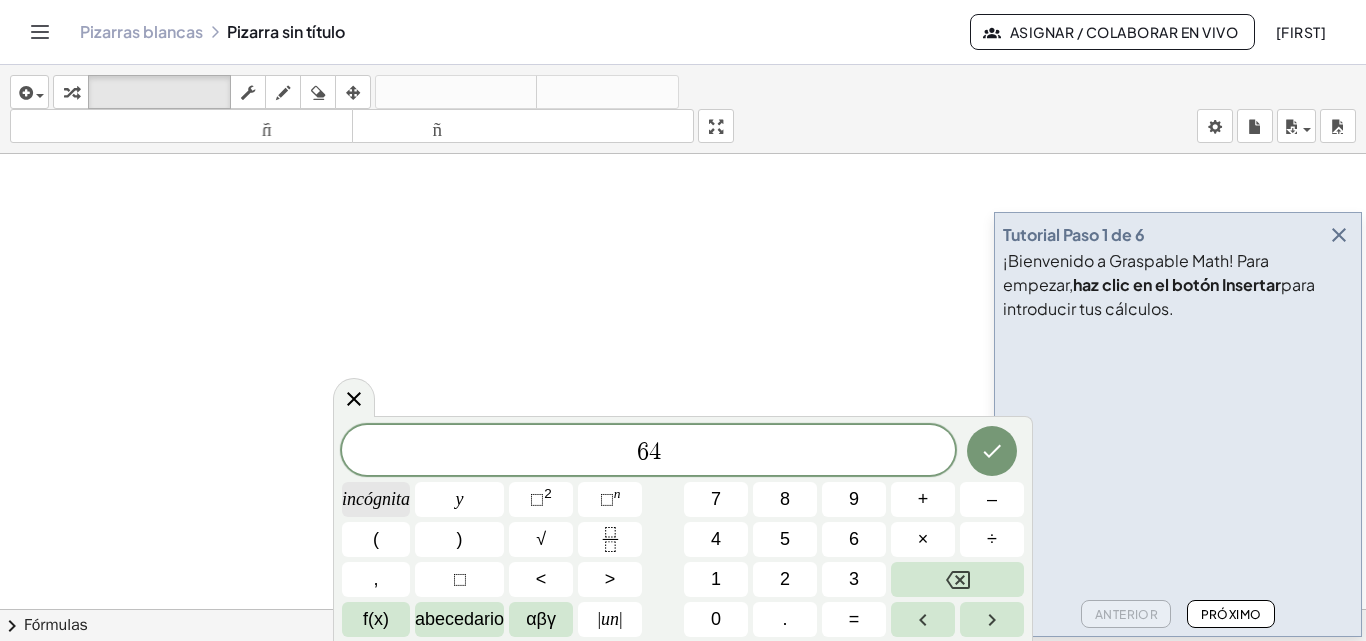 click on "incógnita" at bounding box center [376, 499] 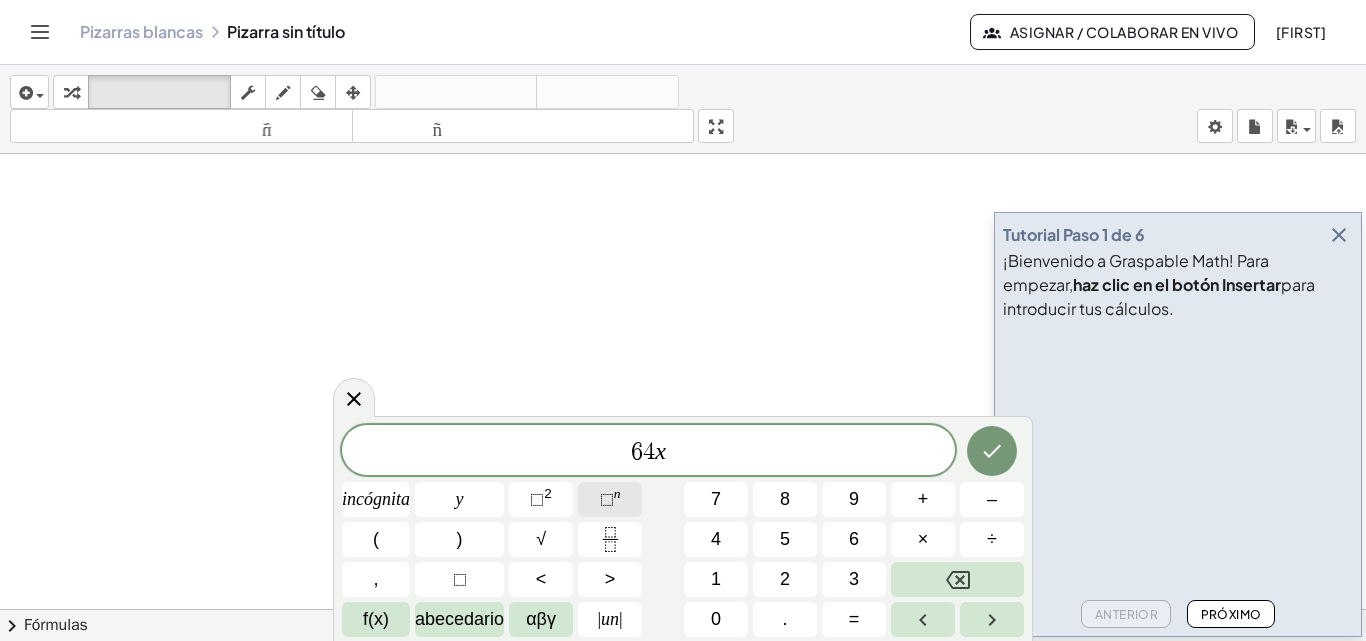 click on "⬚" at bounding box center (607, 499) 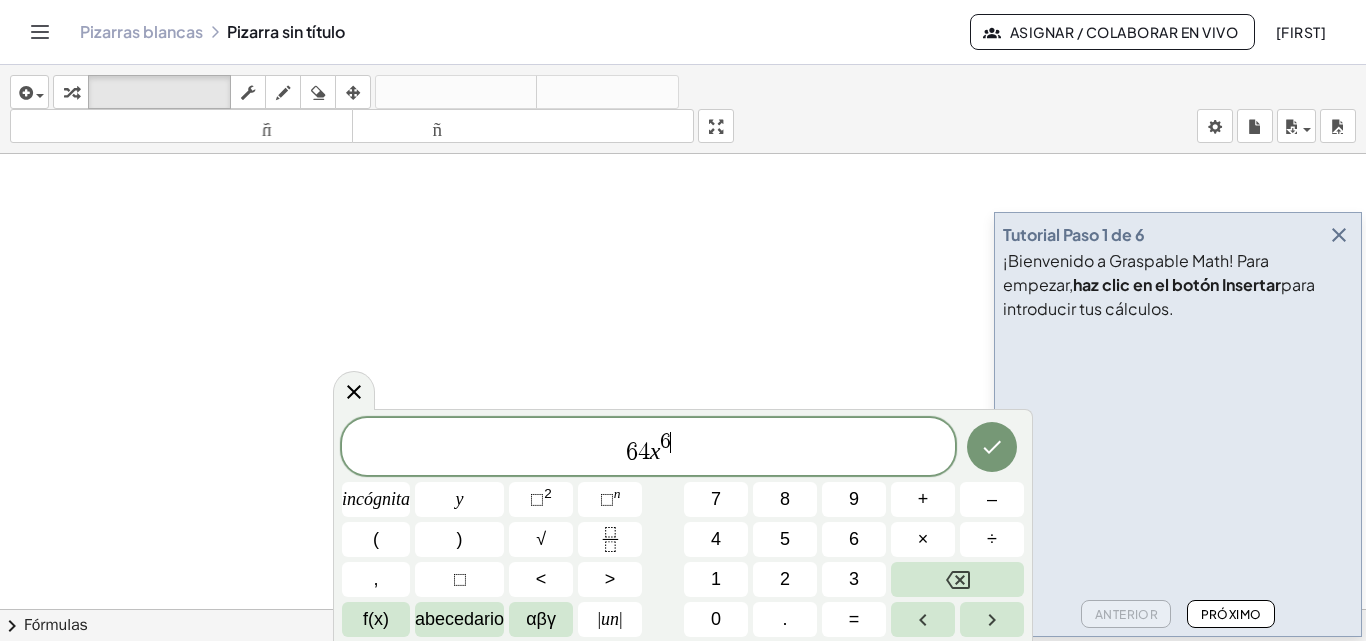 click on "6 4 x 6 ​" at bounding box center (648, 448) 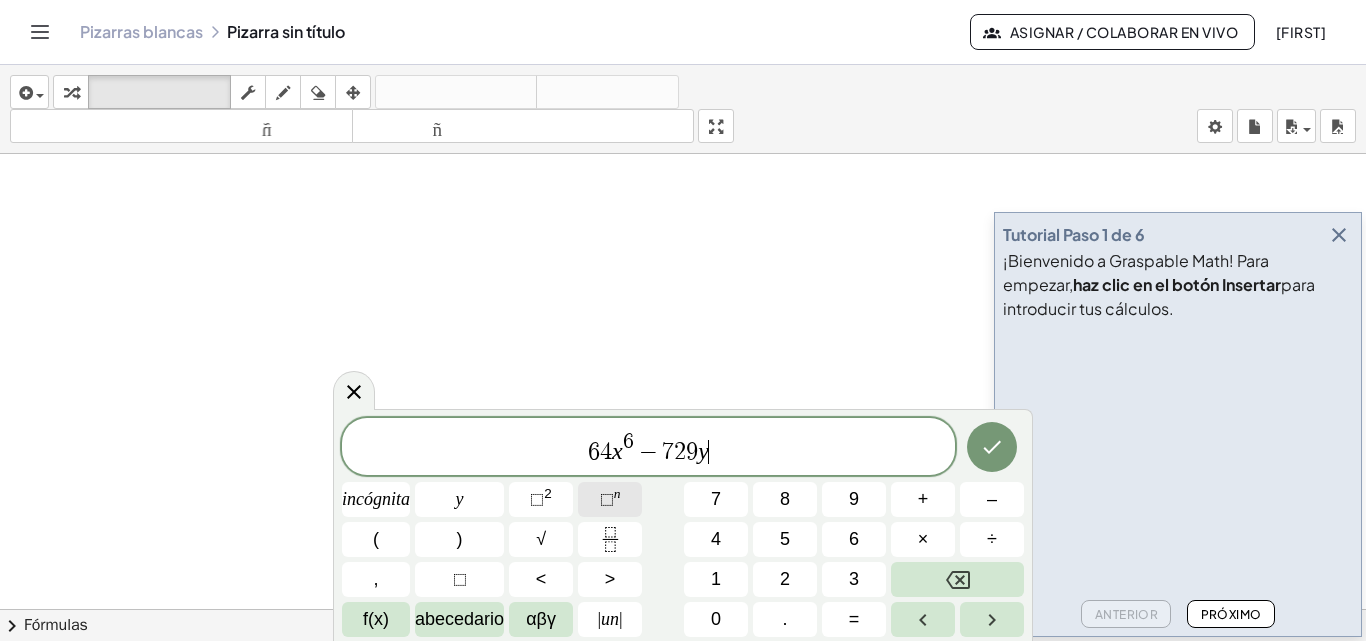 click on "⬚  n" 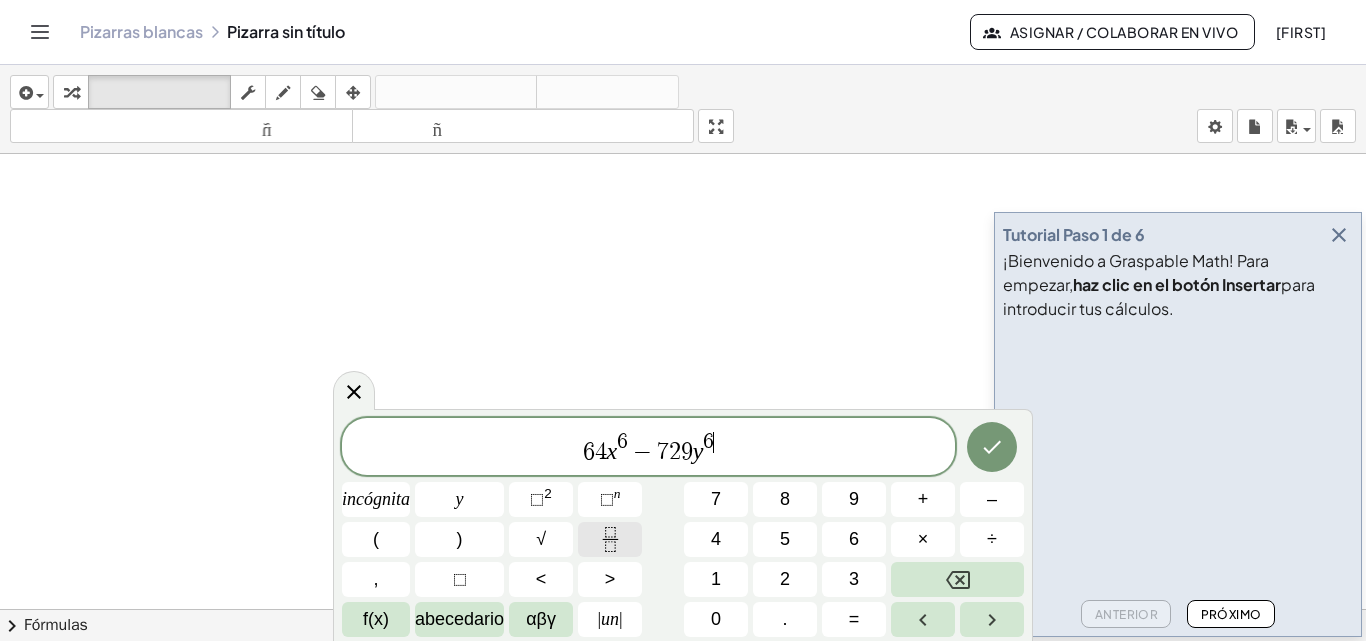 click 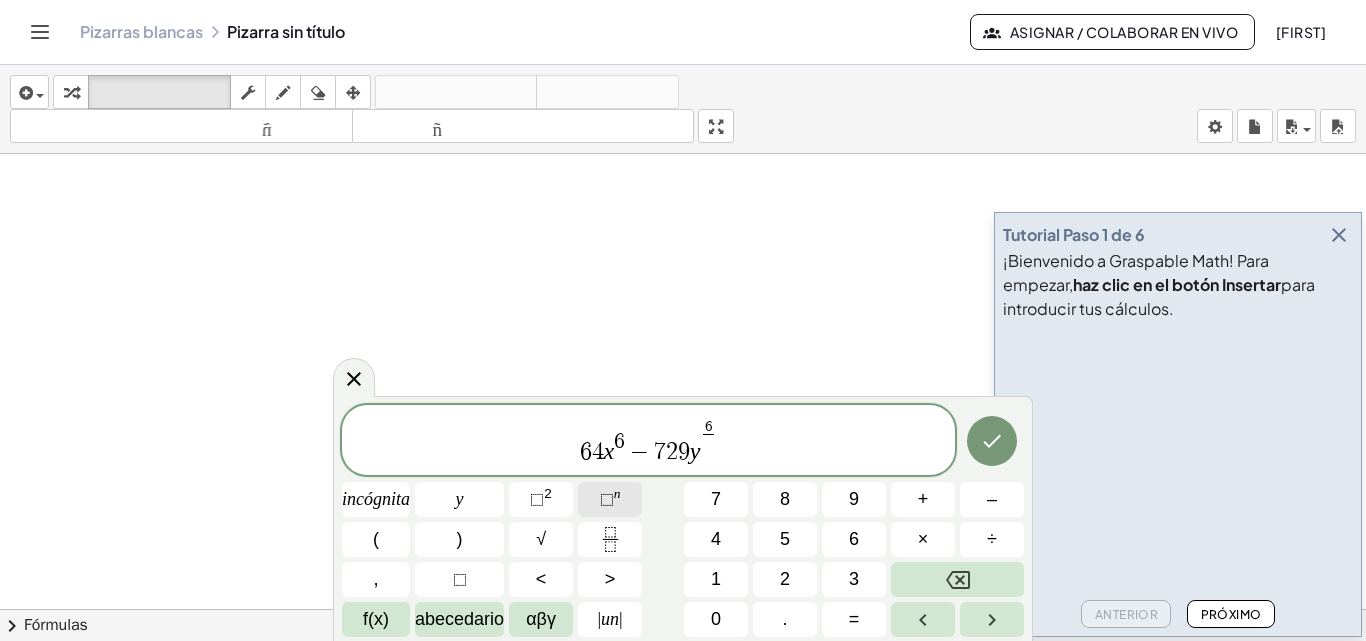 click on "⬚  n" at bounding box center [610, 499] 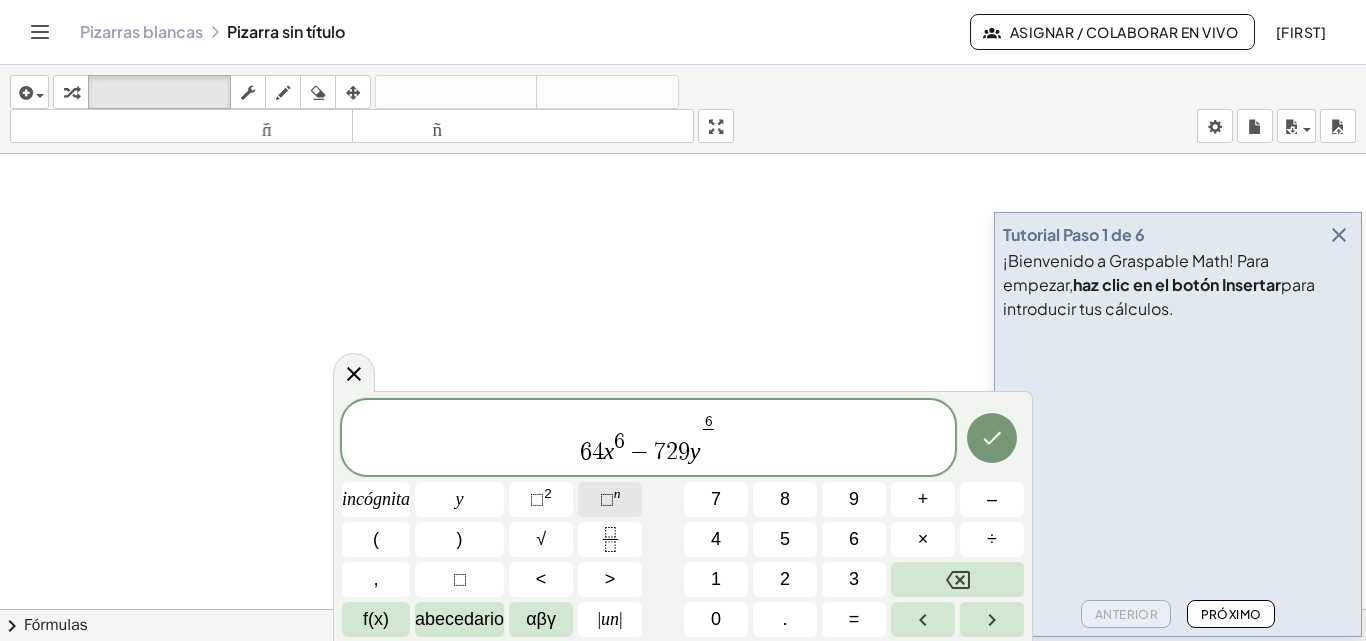 click on "⬚  n" at bounding box center [610, 499] 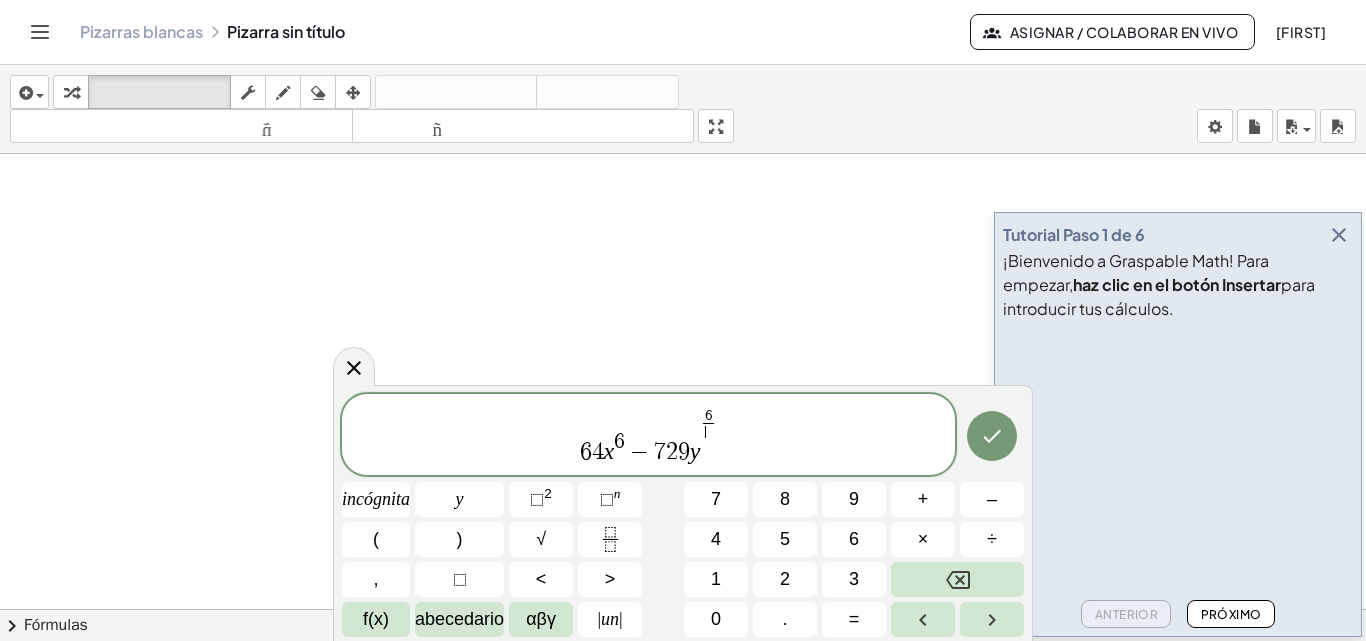 click at bounding box center (1339, 235) 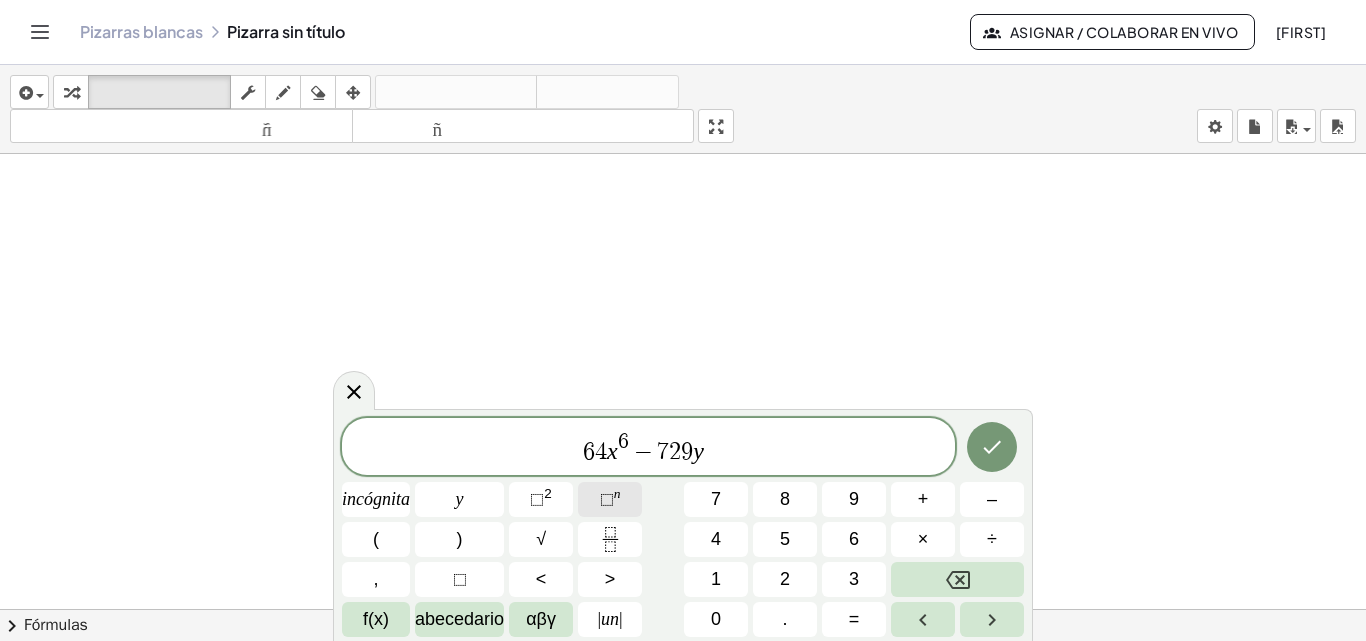 click on "n" at bounding box center [617, 493] 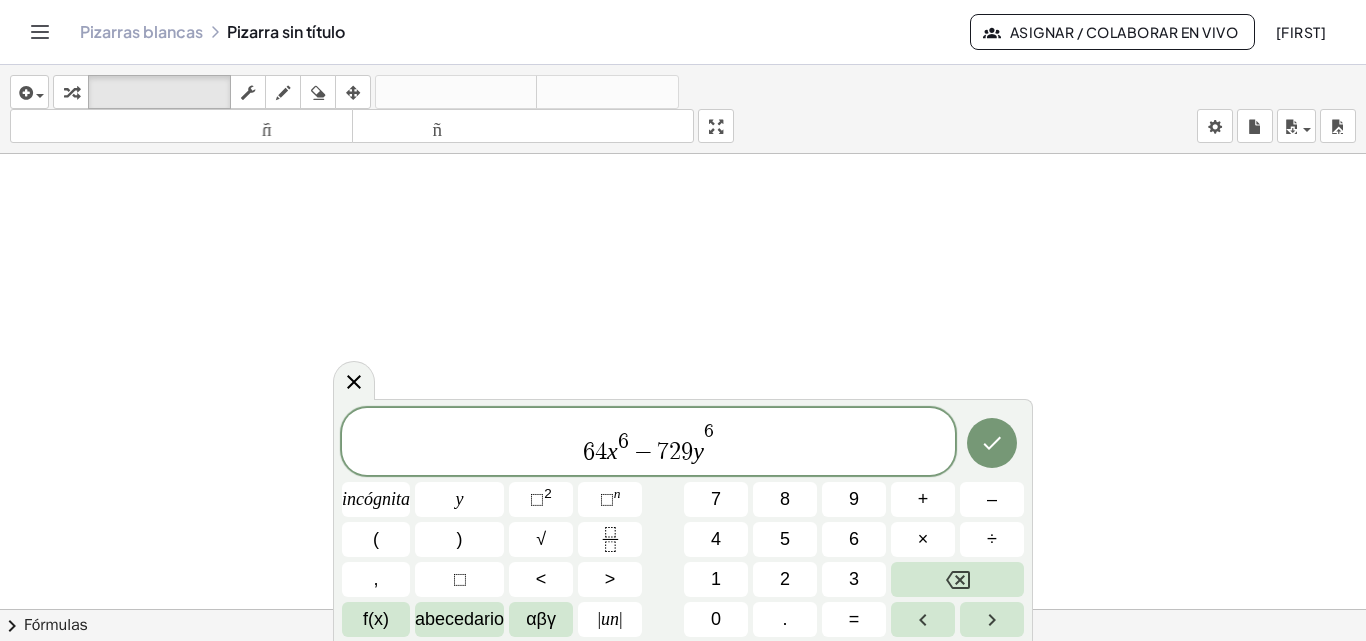 click on "6 4 x 6 − 7 2 9 y 6 ​" 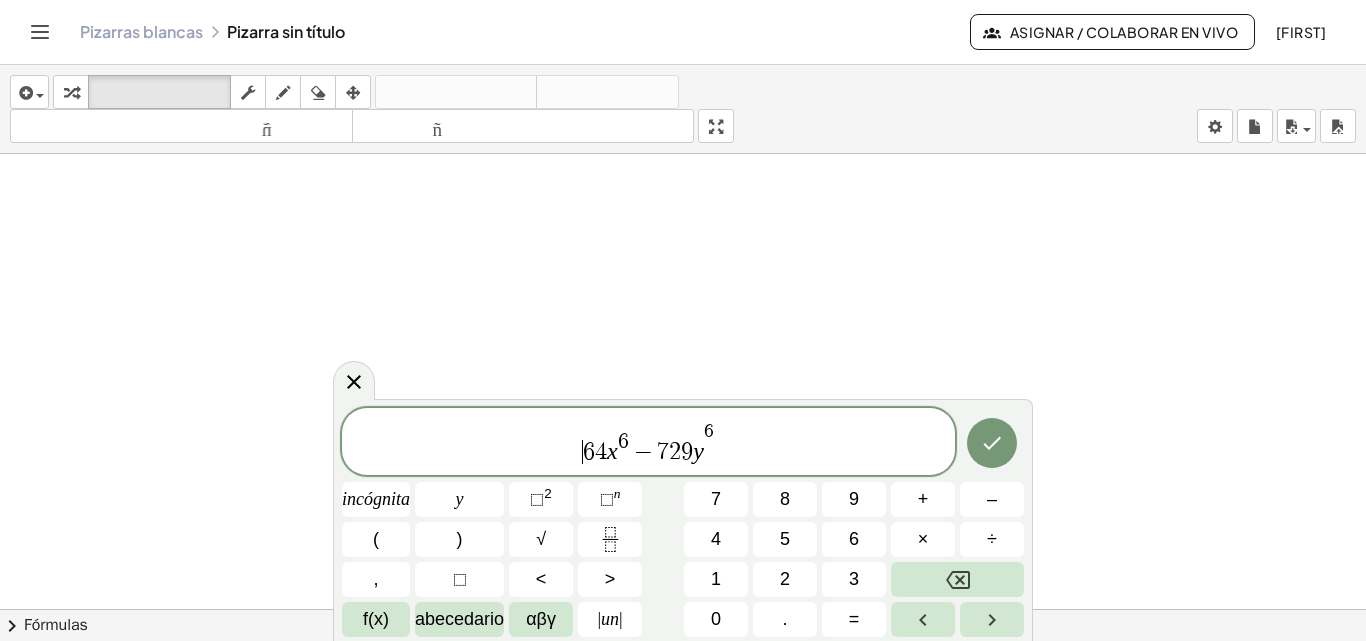 click on "​ 6 4 x 6 − 7 2 9 y 6" at bounding box center (648, 443) 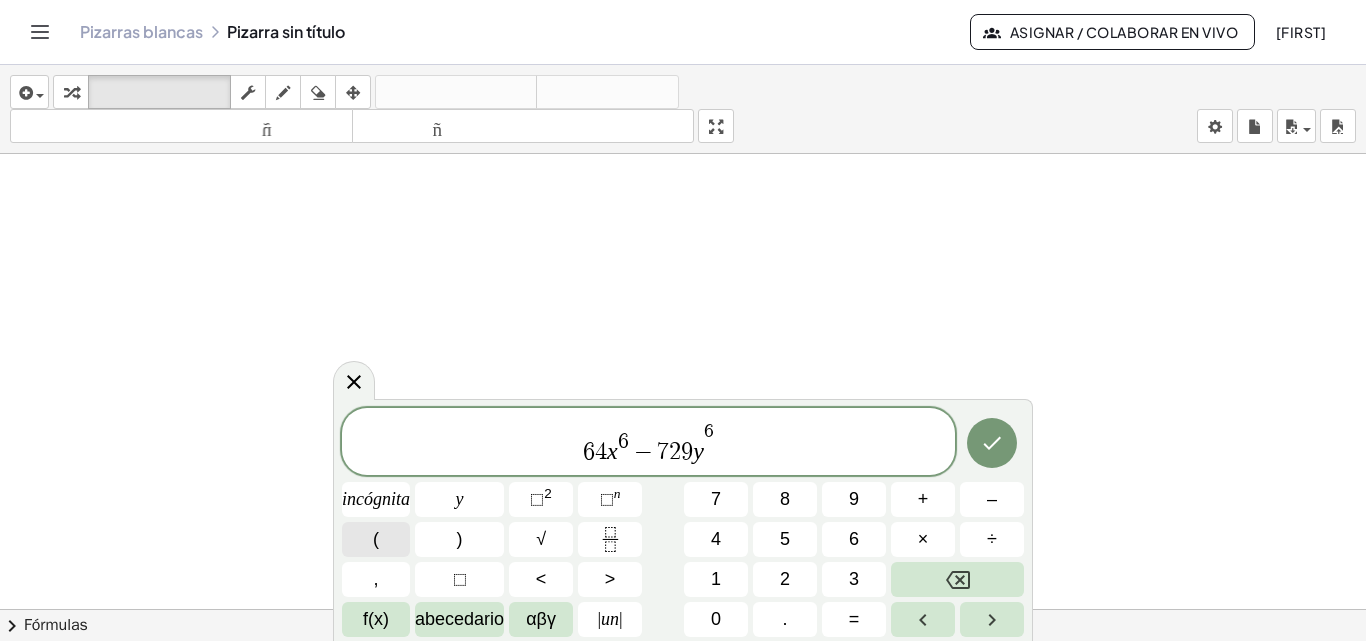 click on "(" at bounding box center [376, 539] 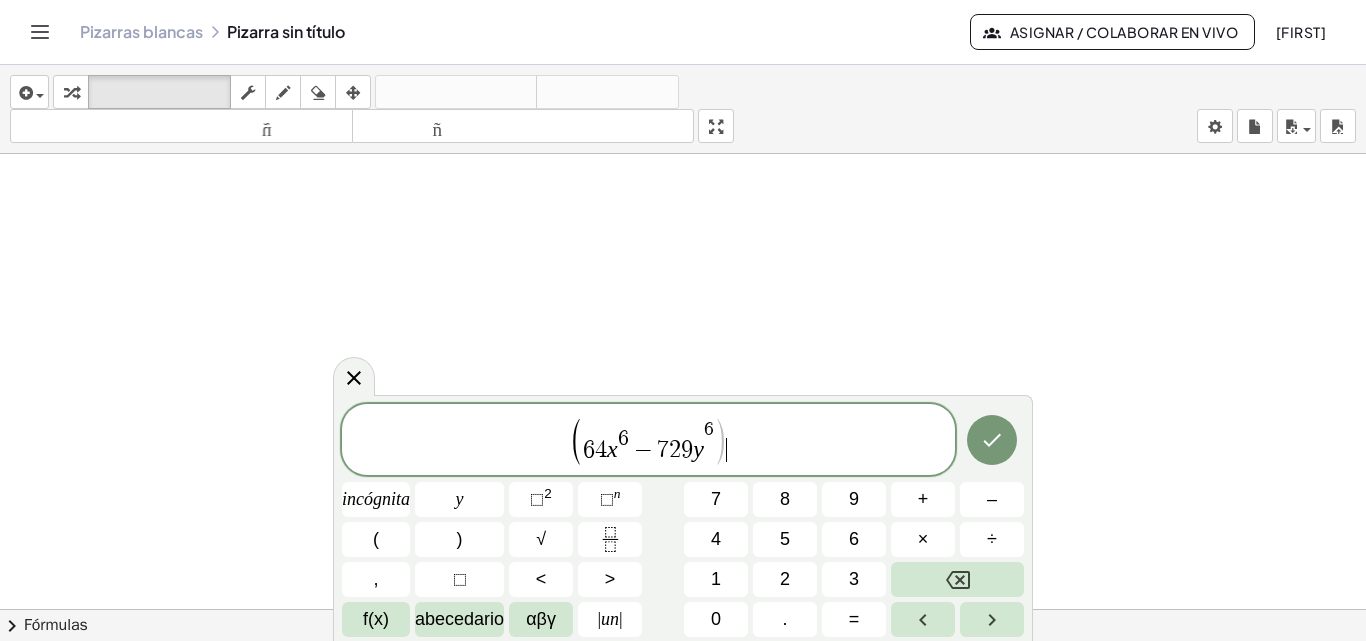 click on "( 6 4 x 6 − 7 2 9 y 6 ) ​" at bounding box center (648, 441) 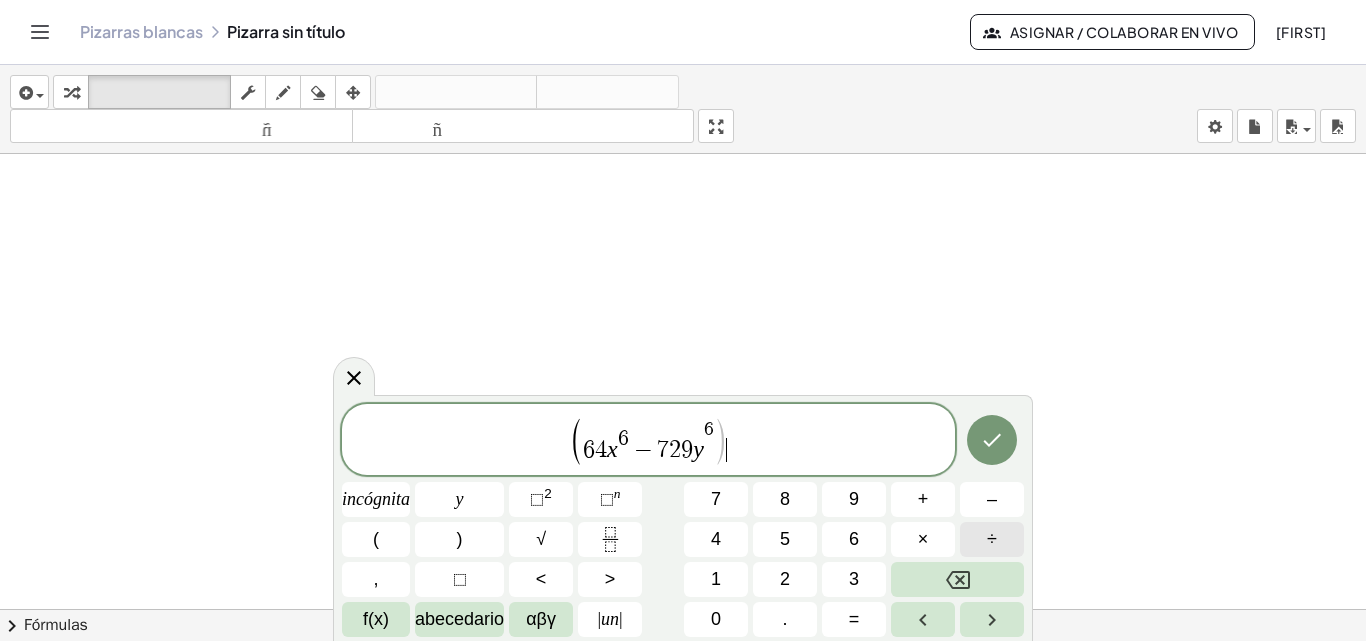 click on "÷" at bounding box center [992, 539] 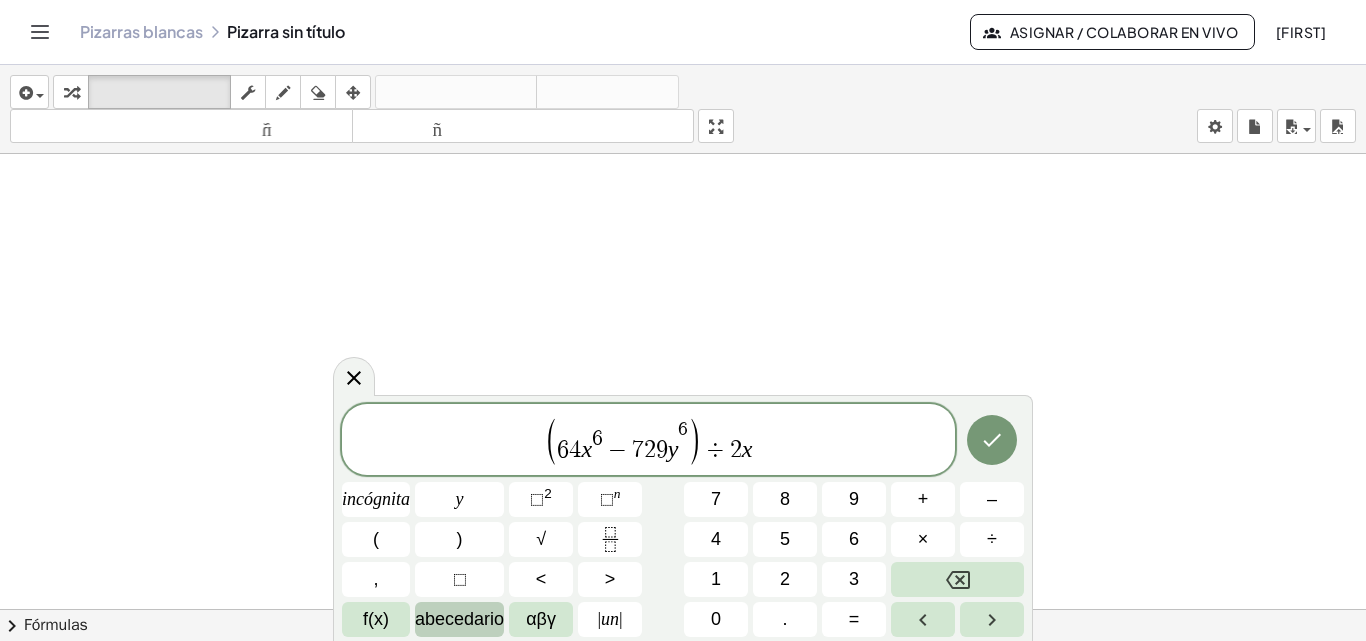 click on "abecedario" at bounding box center [459, 619] 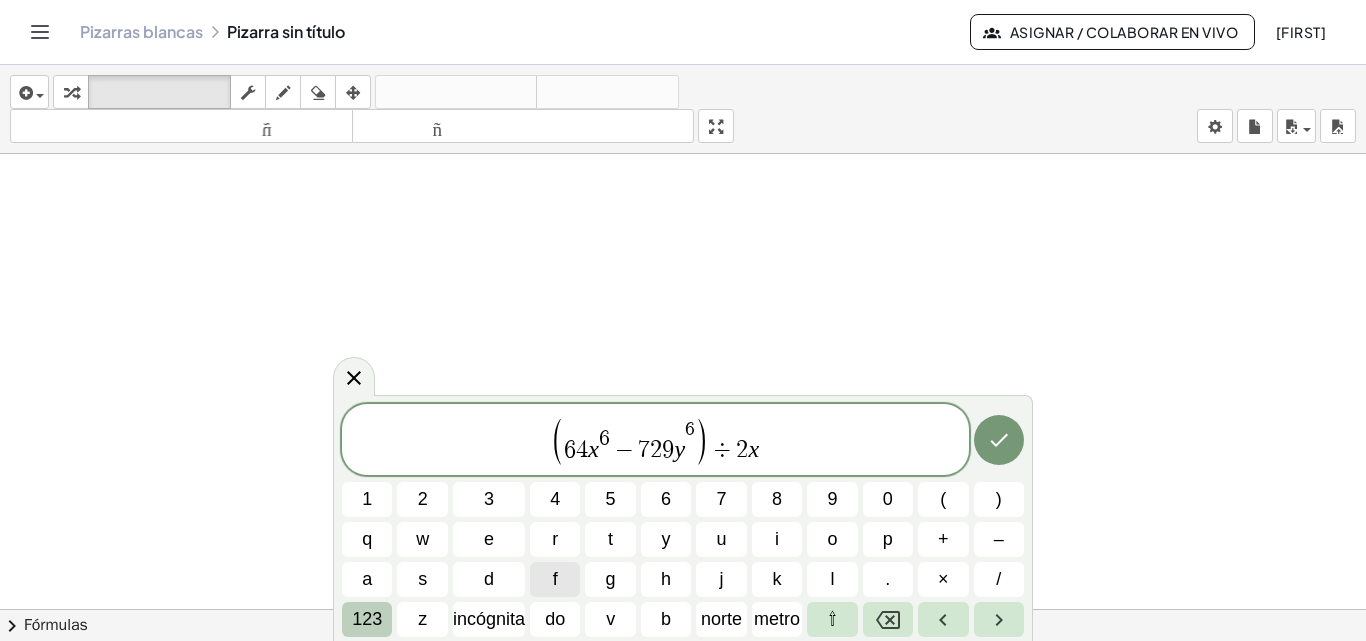click on "123" at bounding box center [367, 619] 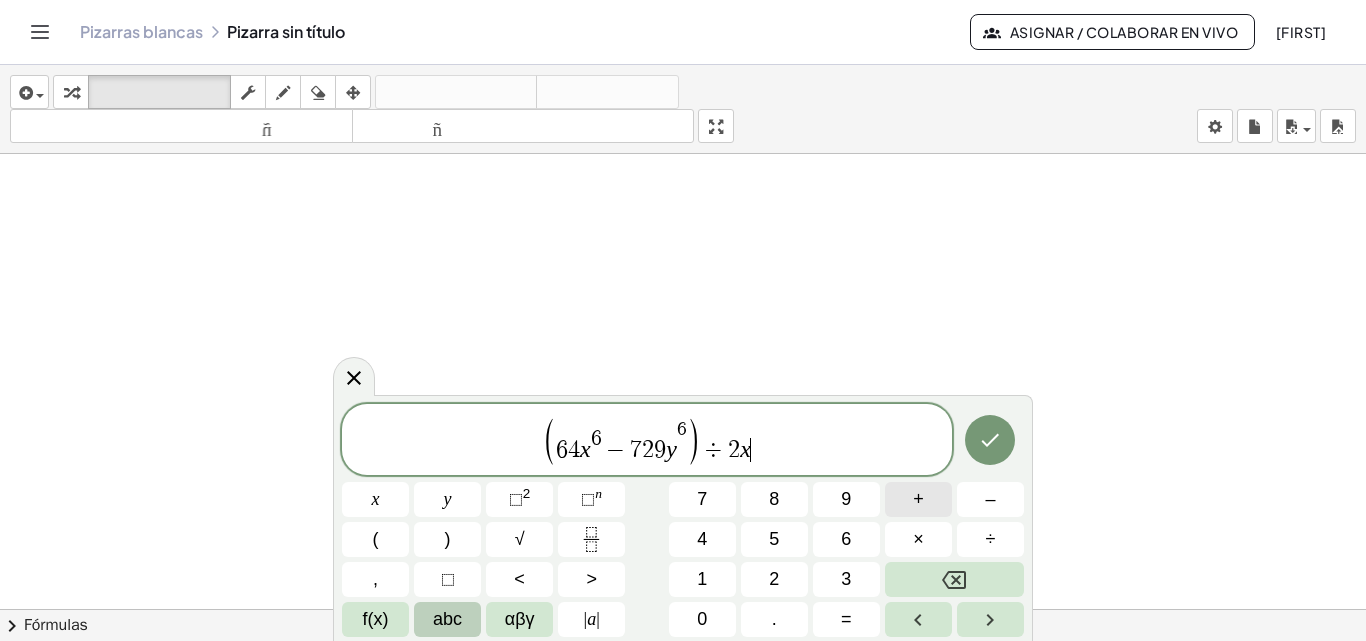 click on "+" at bounding box center [918, 499] 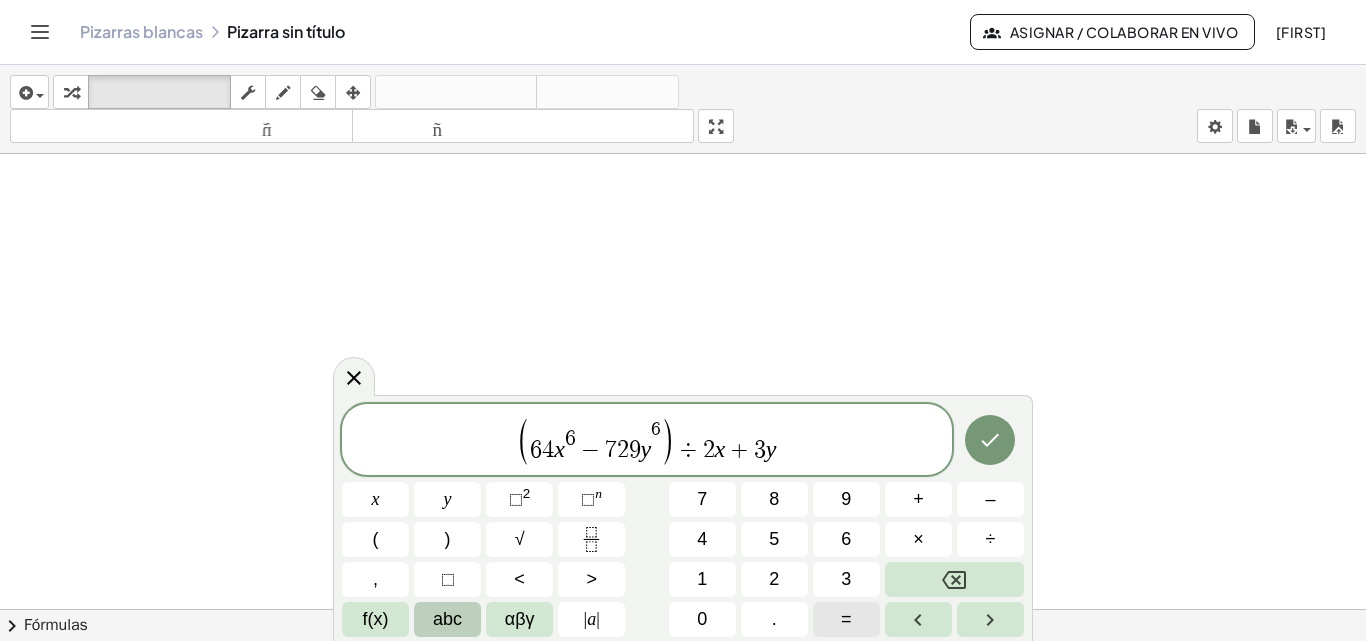 click on "=" at bounding box center [846, 619] 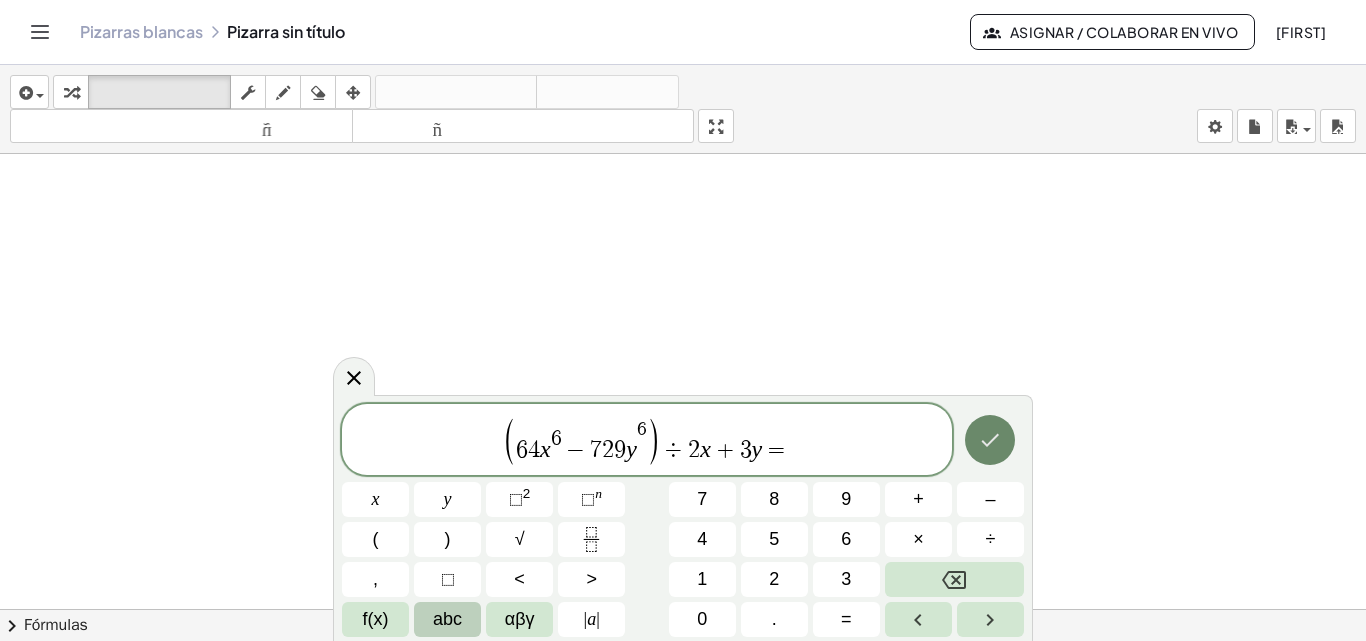 click 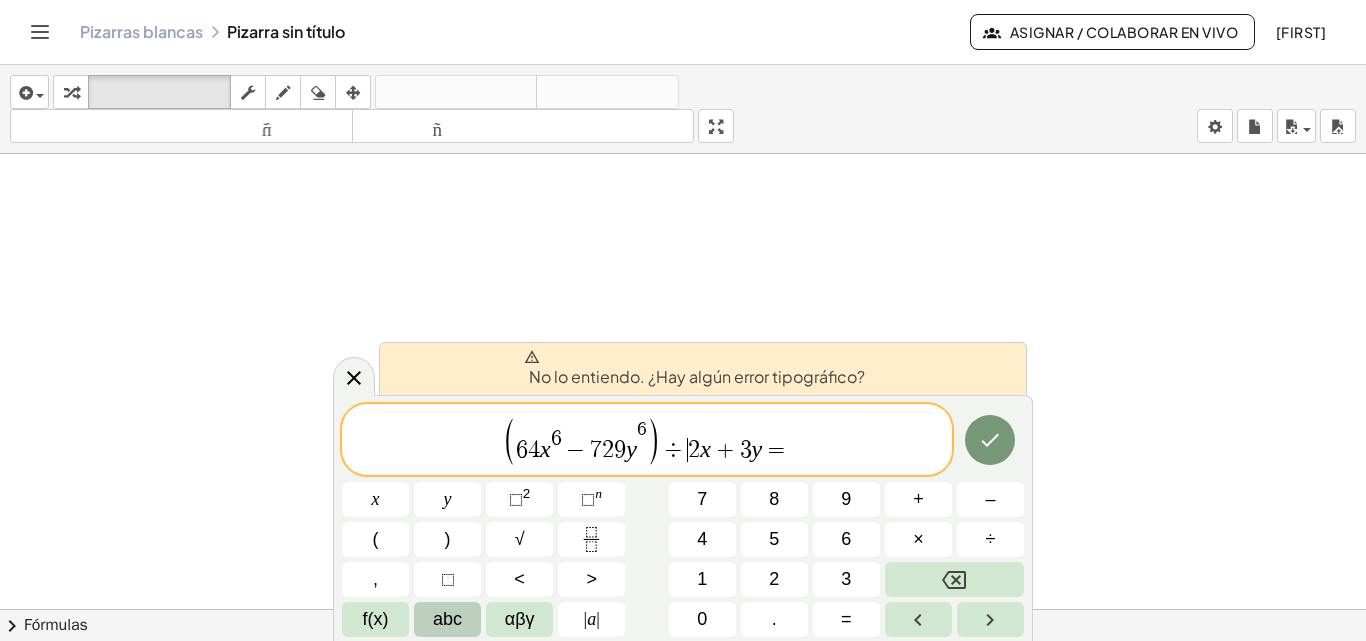 click on "2" at bounding box center [694, 450] 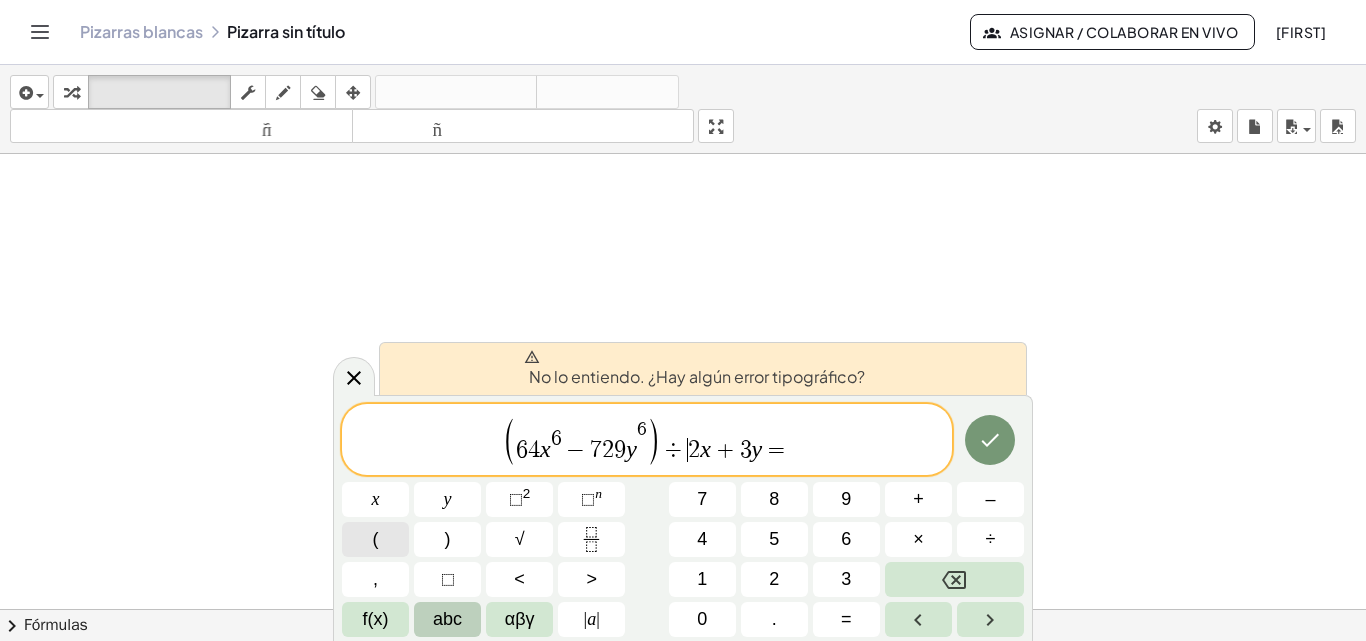 click on "(" at bounding box center (375, 539) 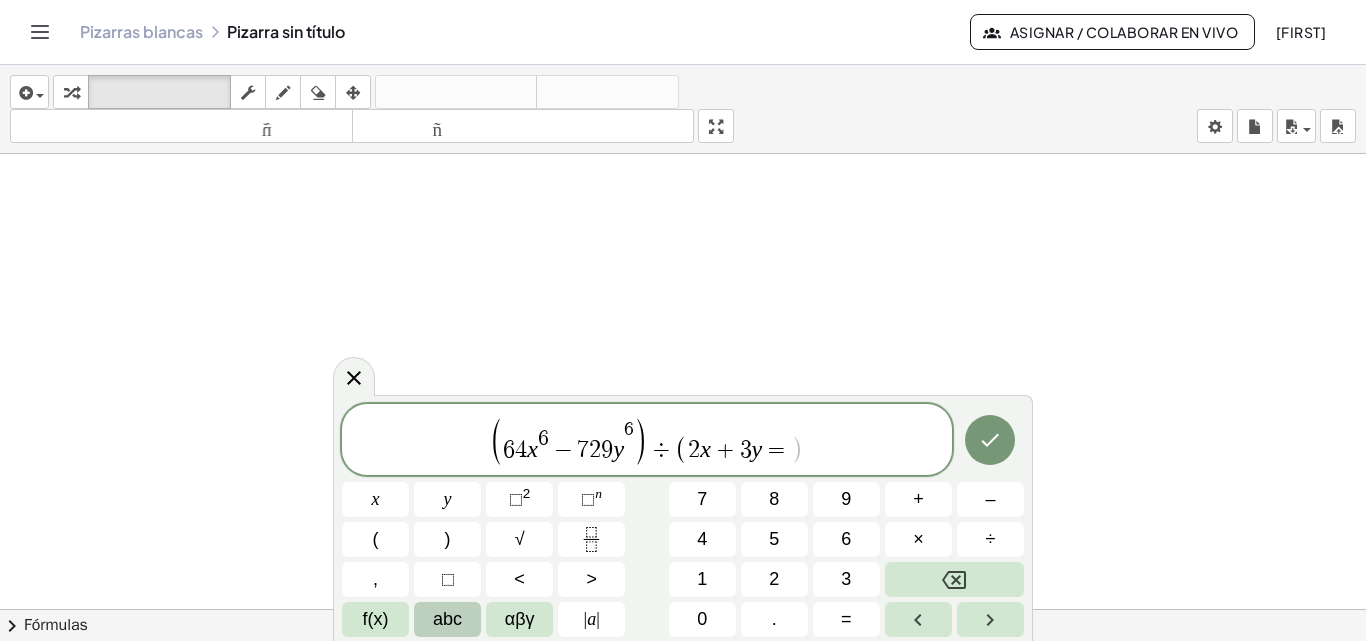 click on "=" at bounding box center [776, 450] 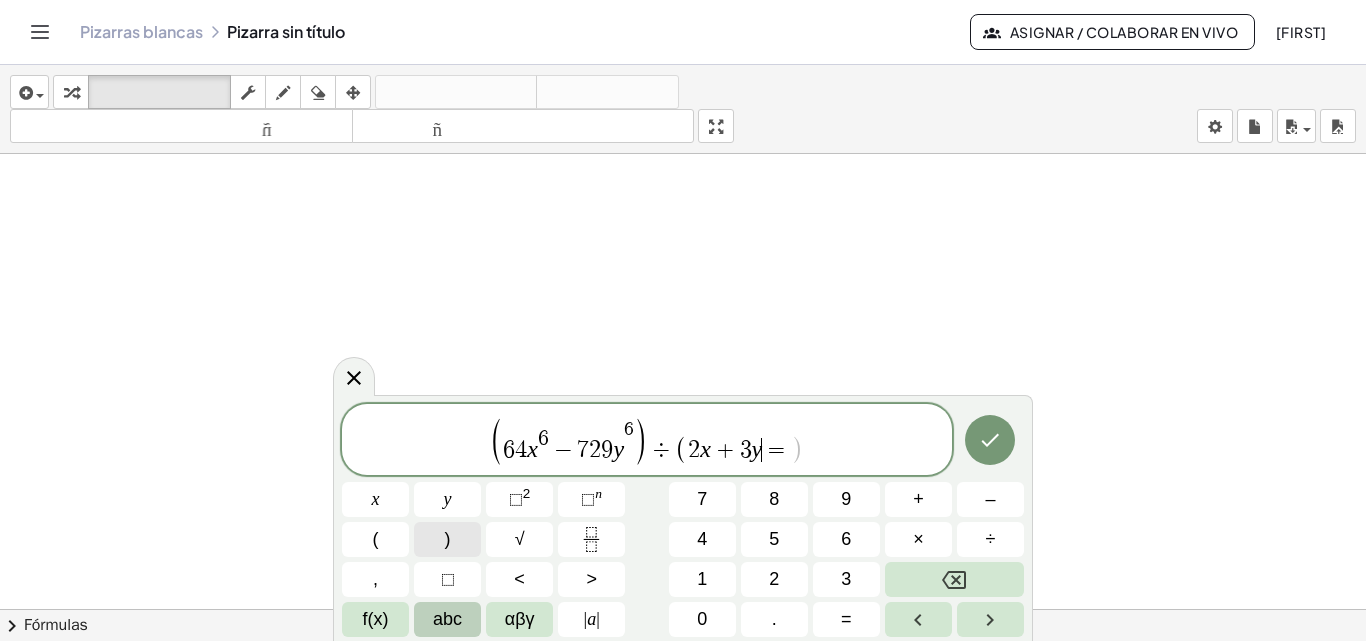 click on ")" at bounding box center (447, 539) 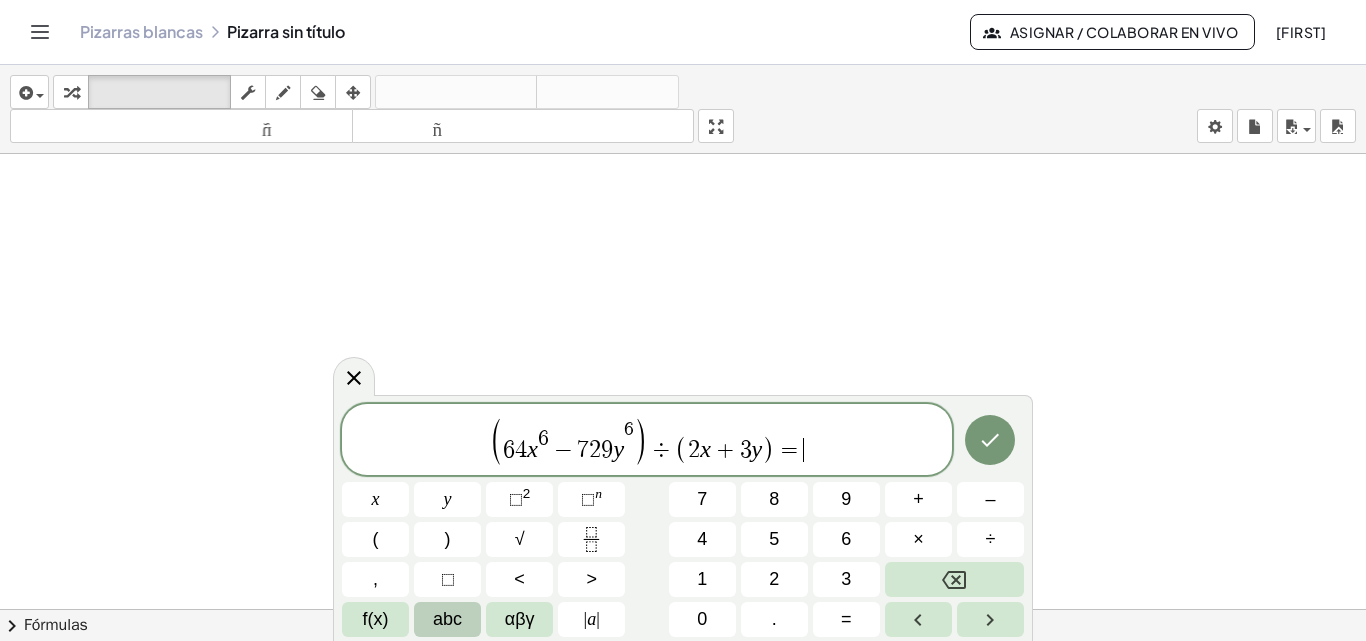 click on "( 6 4 x 6 − 7 2 9 y 6 ) ÷ ( 2 x + 3 y ) = ​" at bounding box center (647, 441) 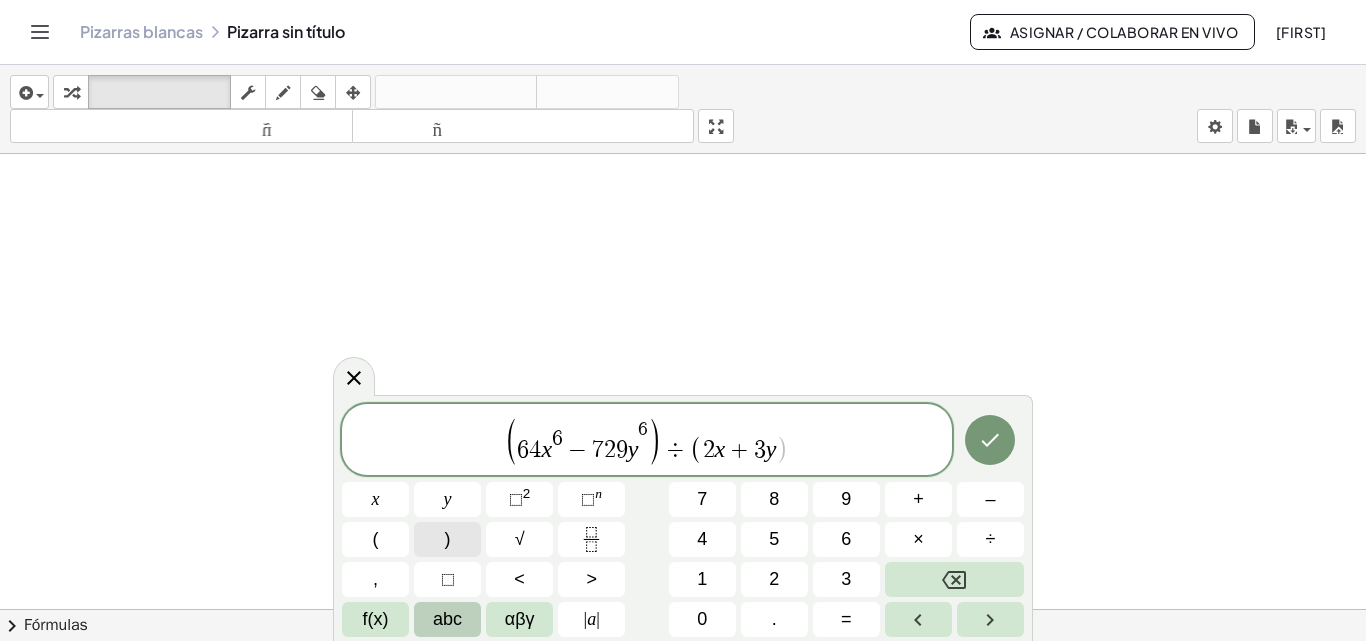 click on ")" at bounding box center [447, 539] 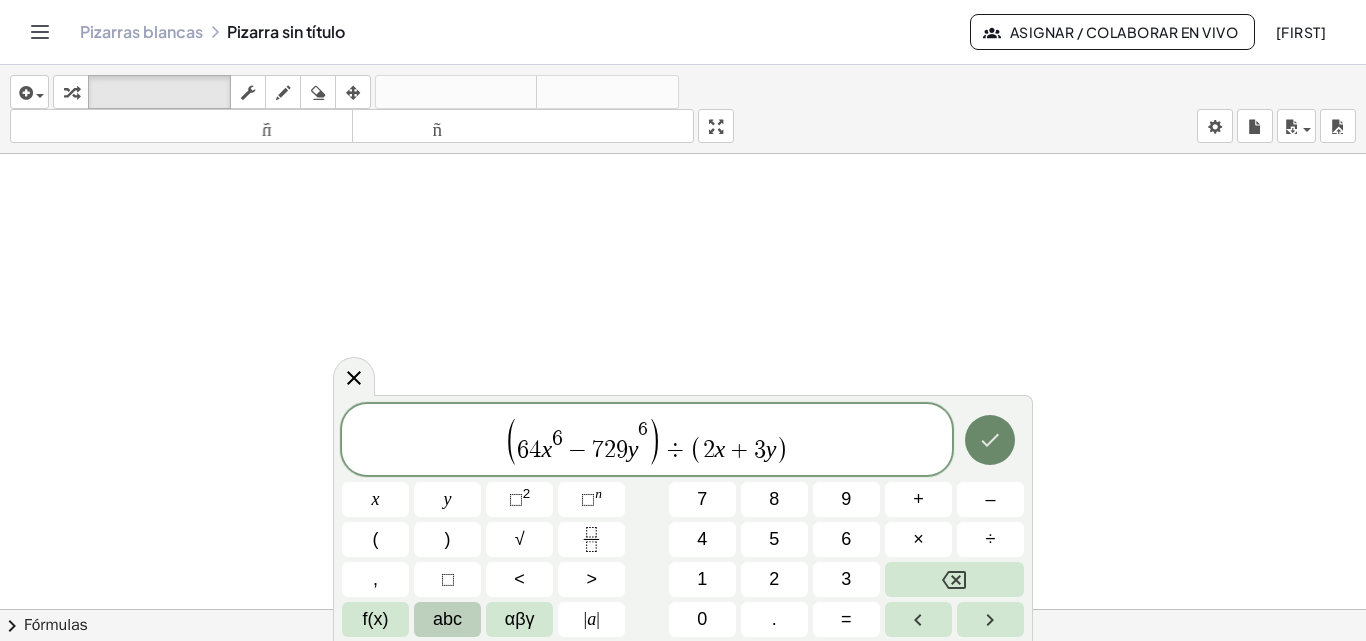 click 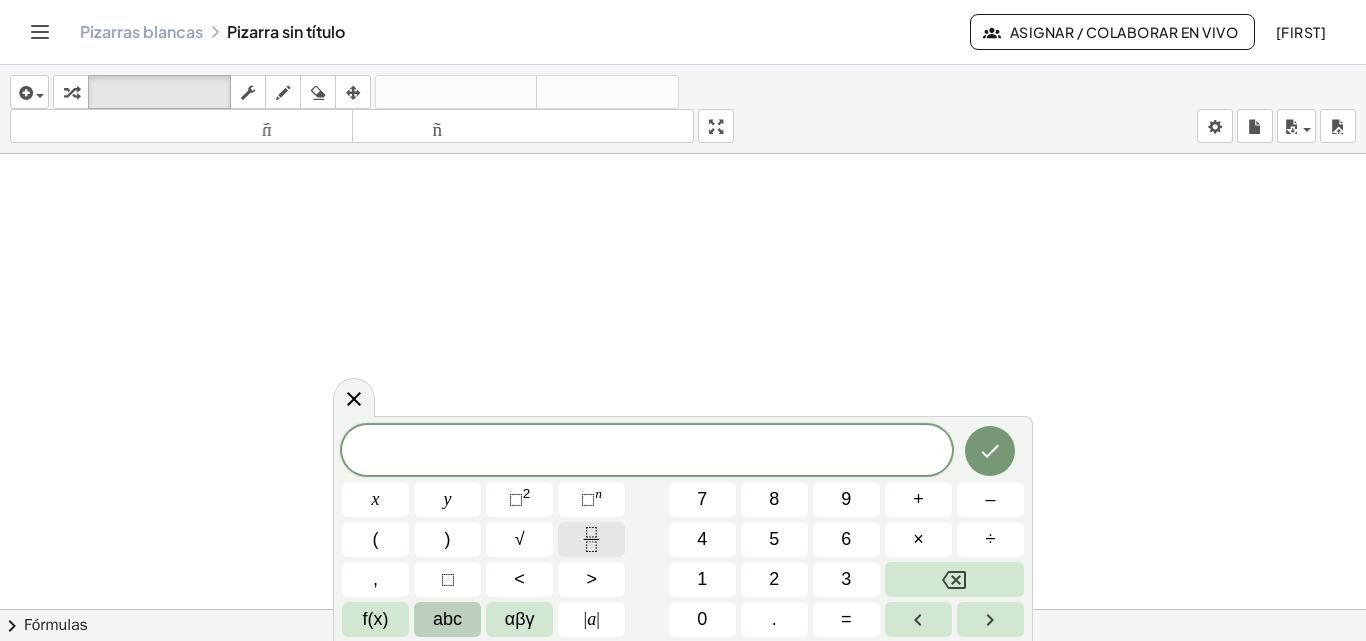 click 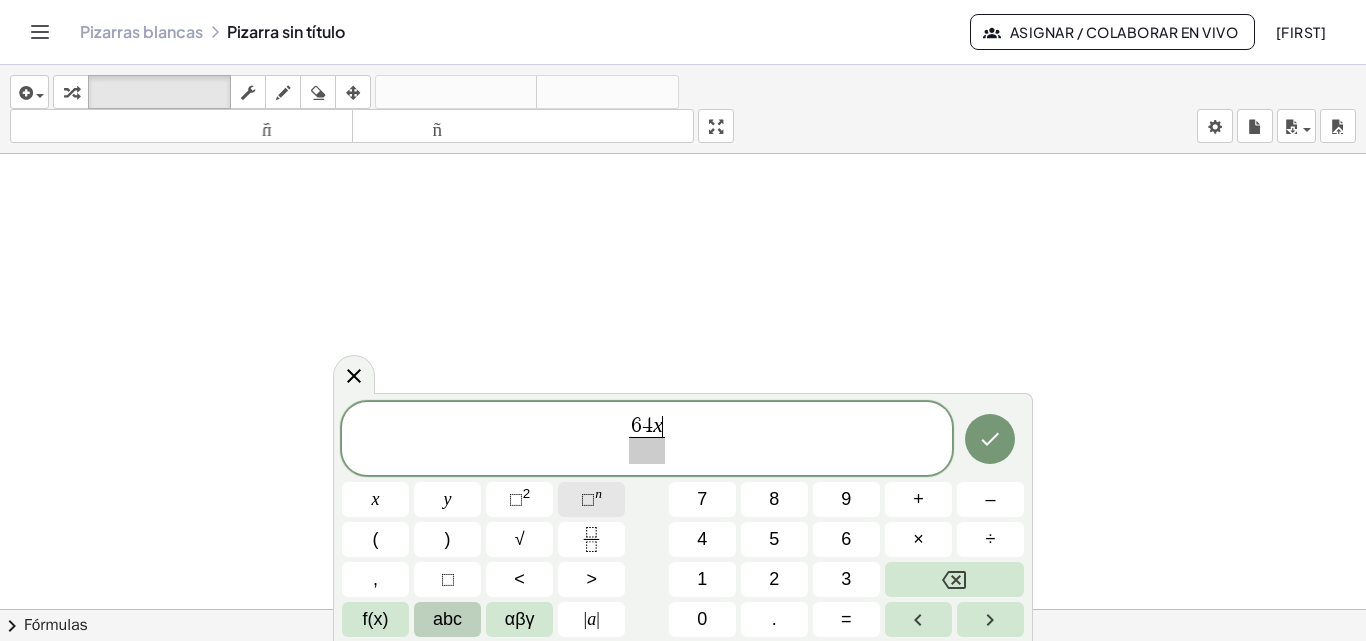click on "n" at bounding box center [598, 493] 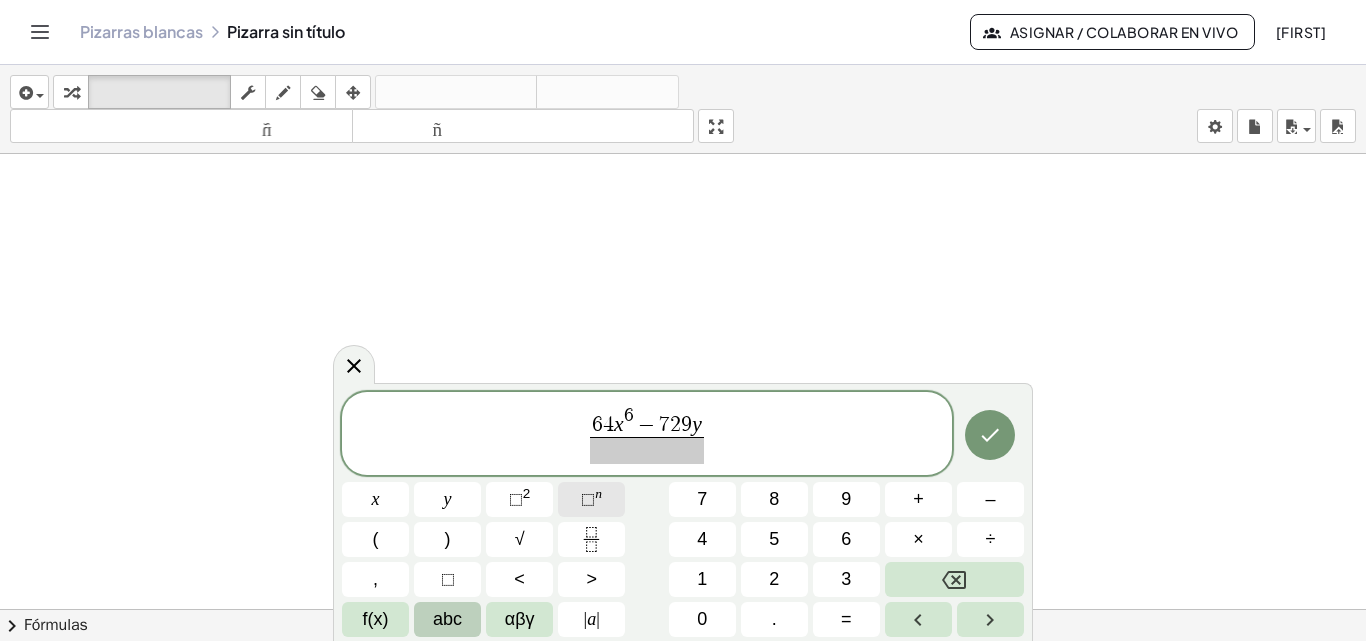 click on "⬚ n" 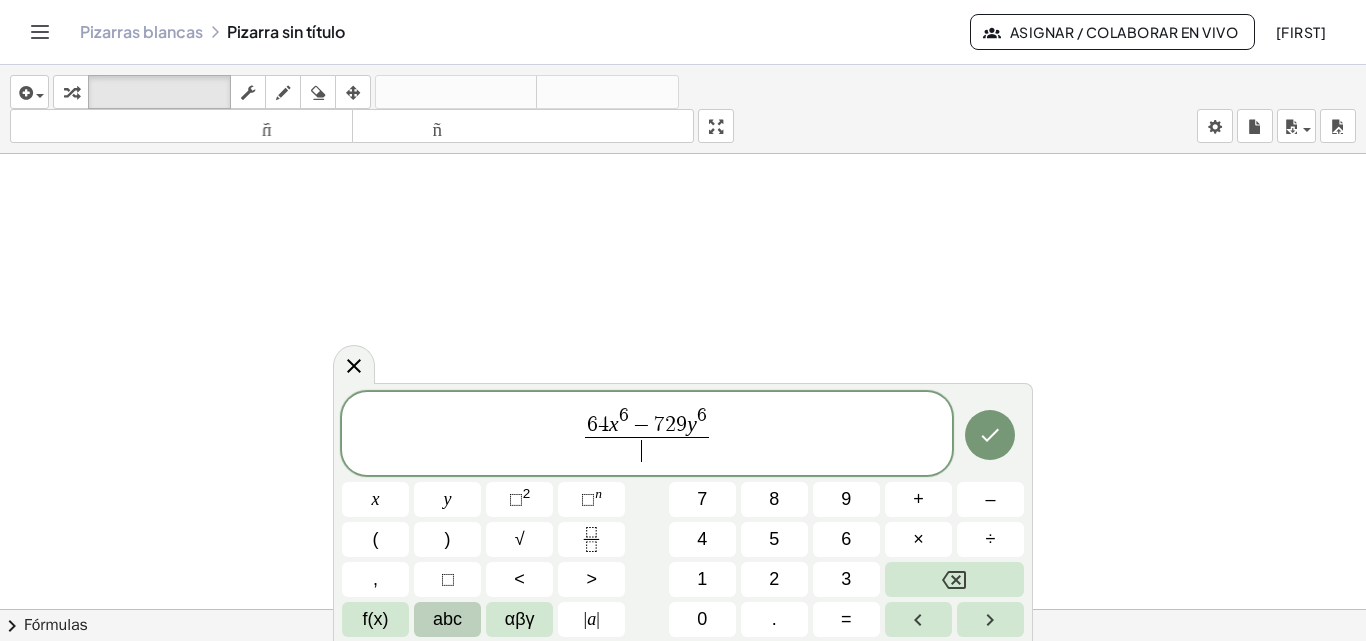 click on "​" at bounding box center [647, 450] 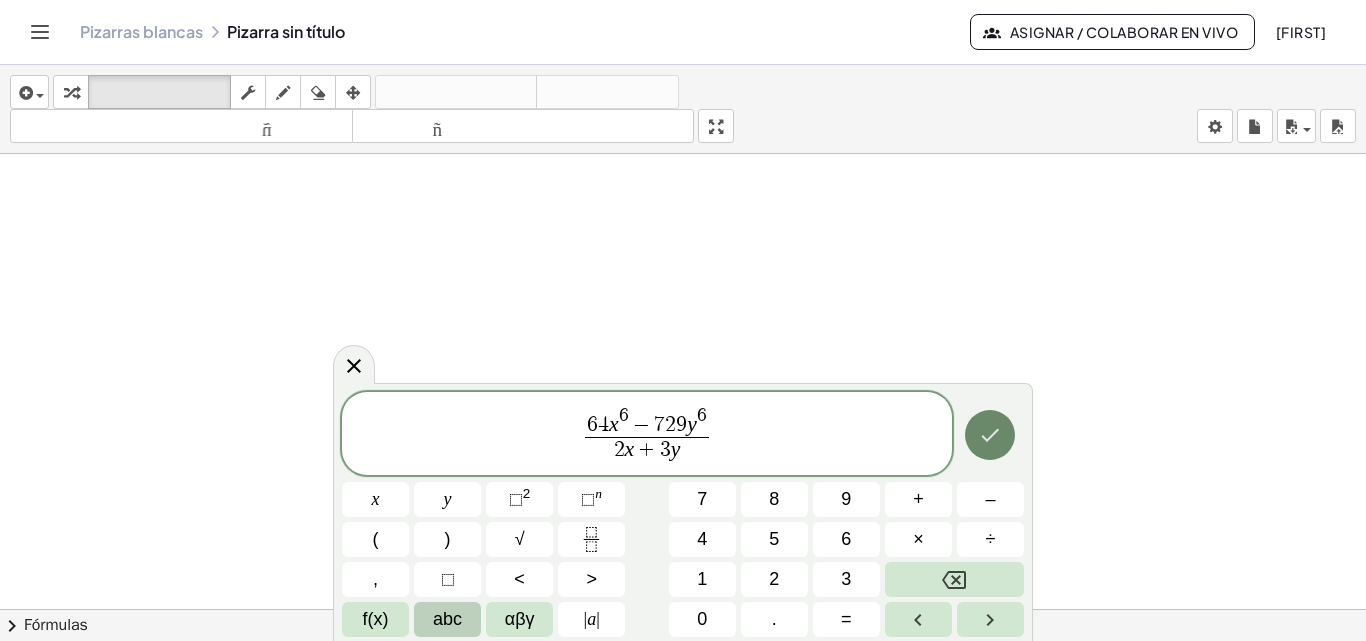 click 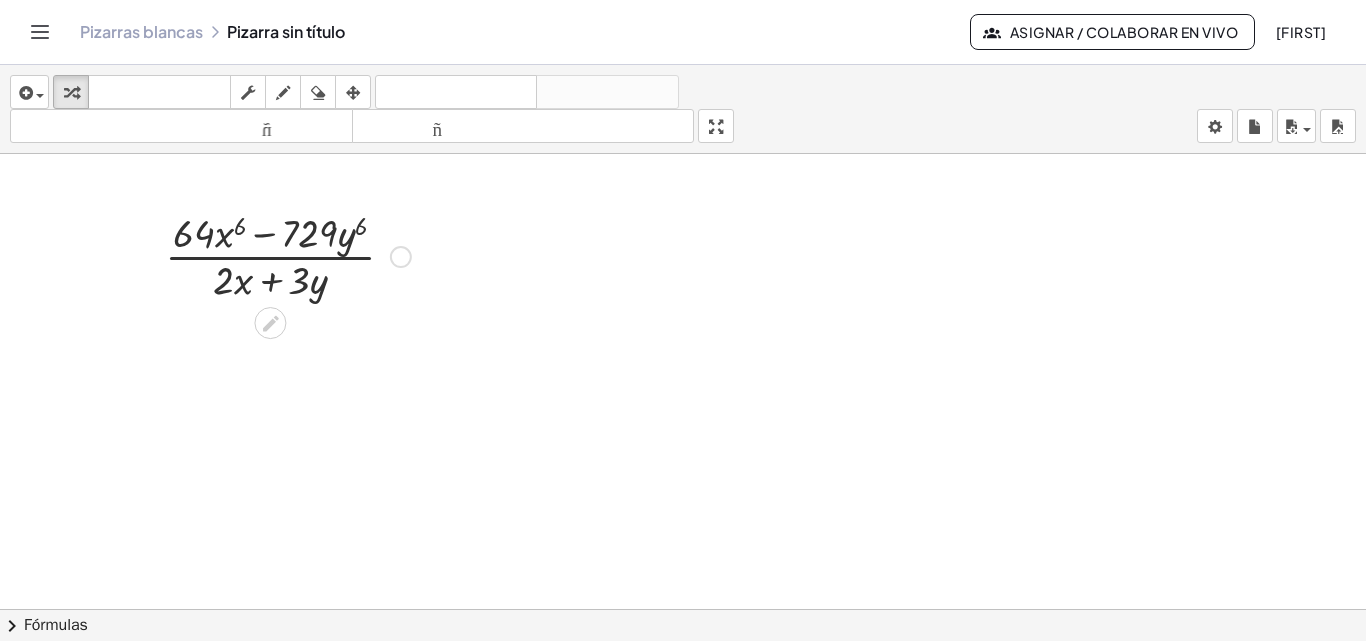 click at bounding box center (401, 257) 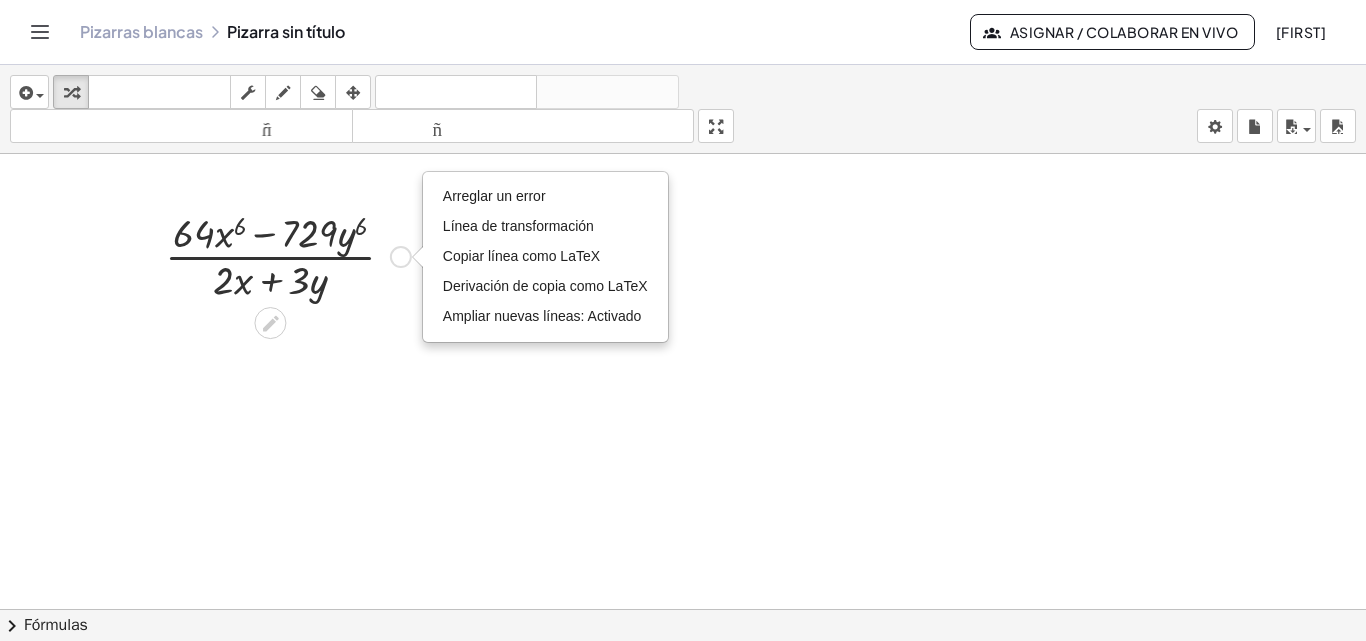 click at bounding box center [288, 255] 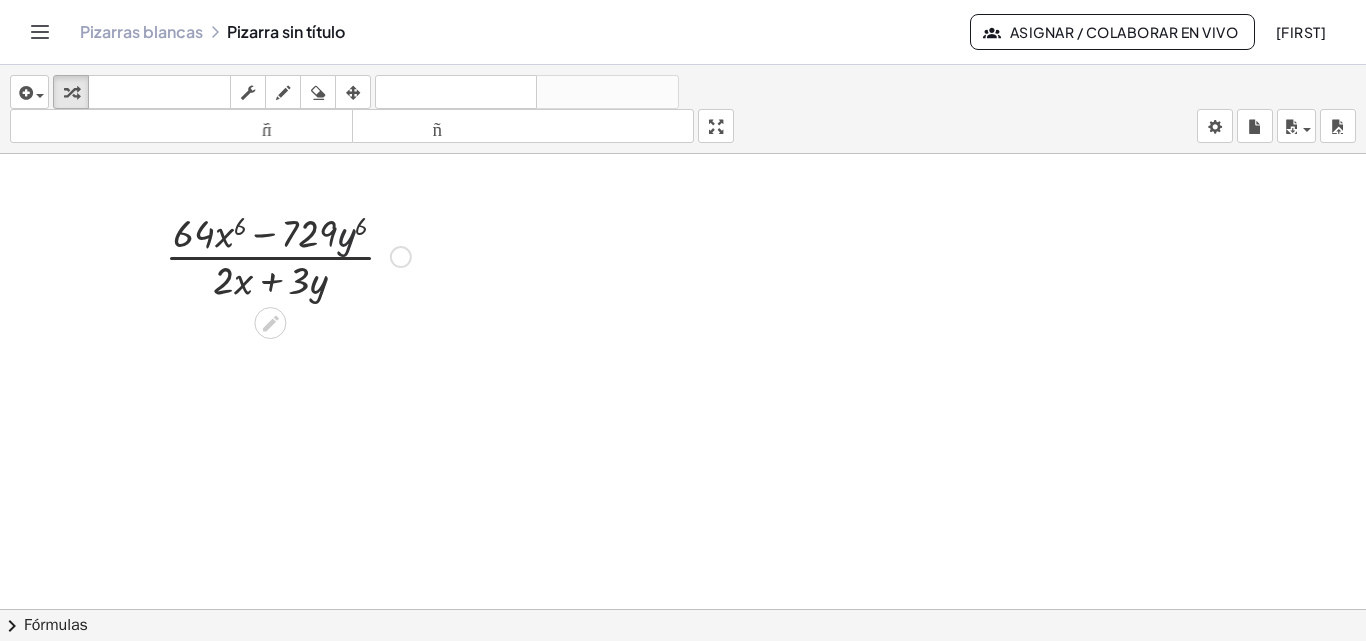 click at bounding box center (288, 255) 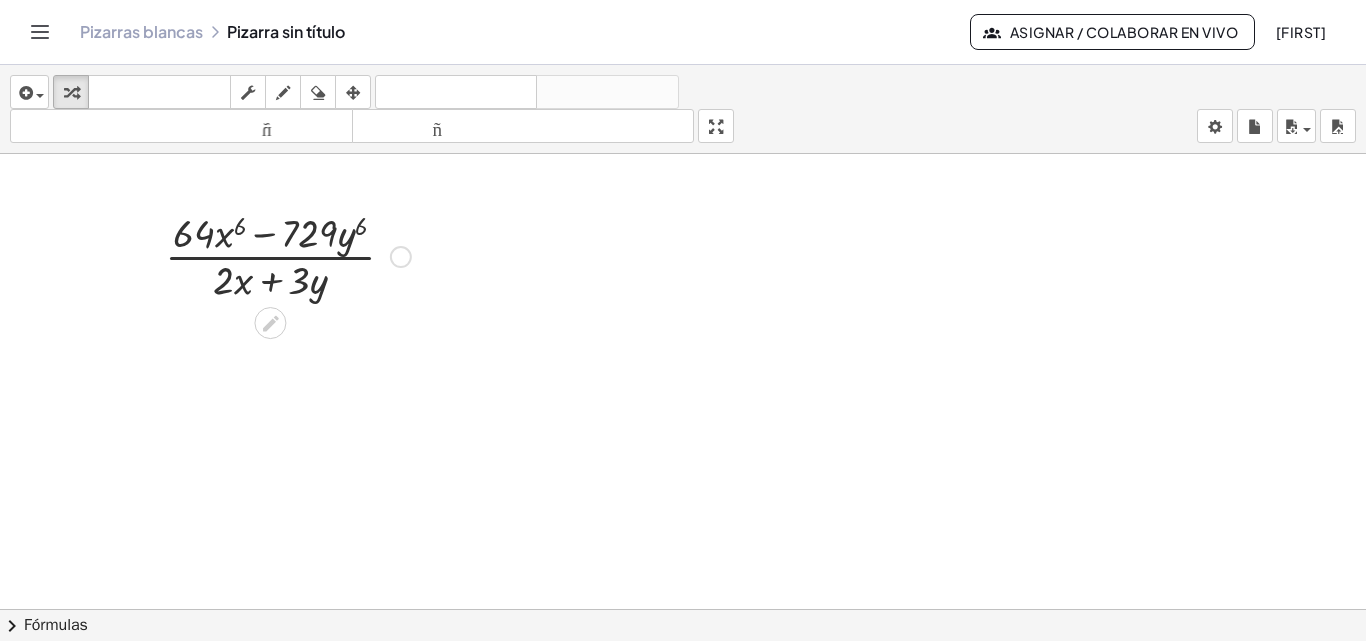 click at bounding box center (288, 255) 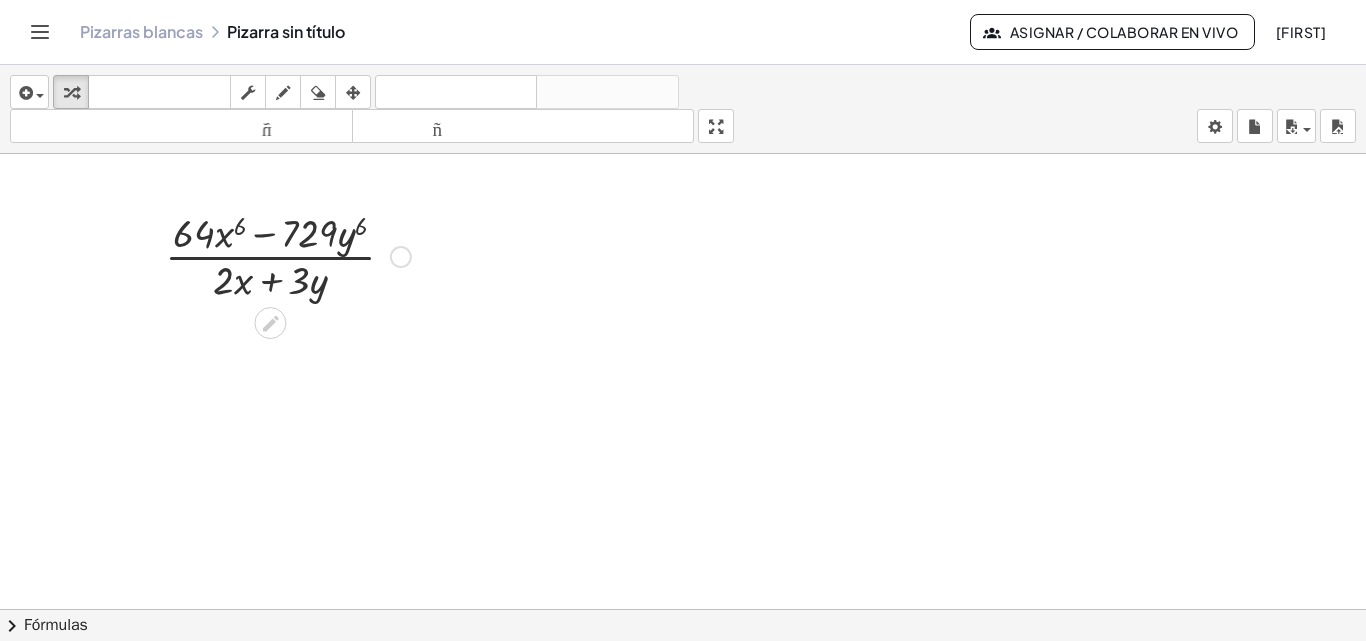 click at bounding box center [288, 255] 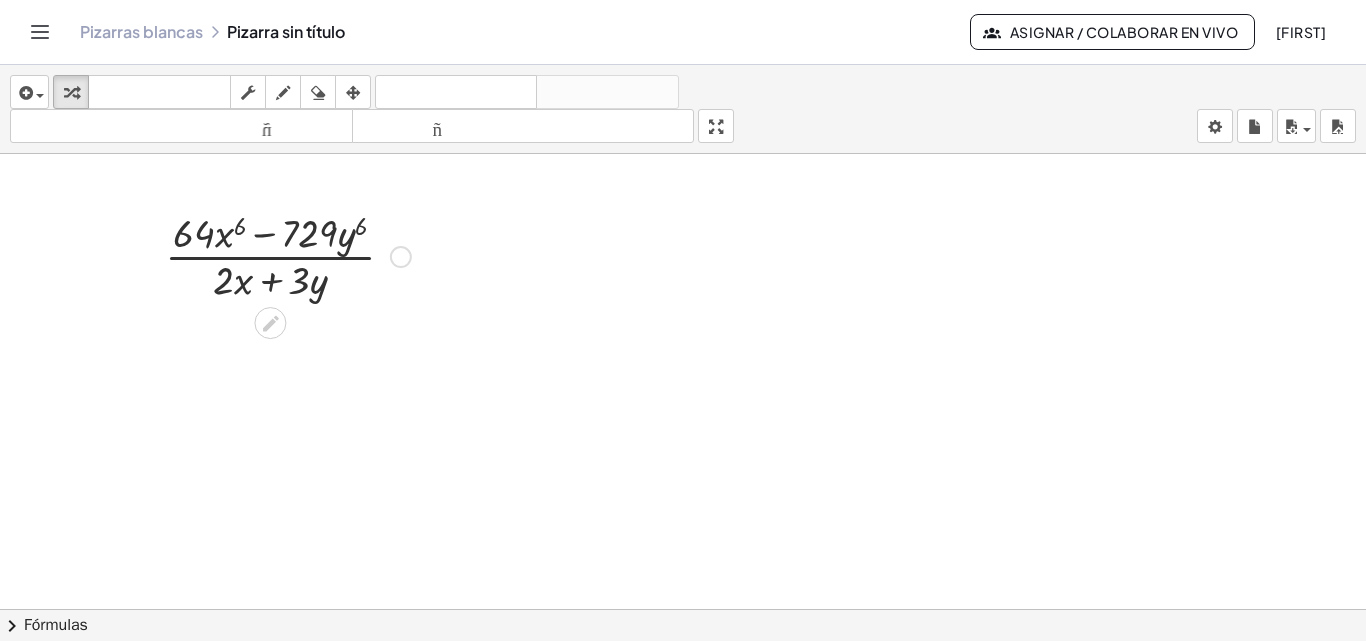 click at bounding box center (288, 255) 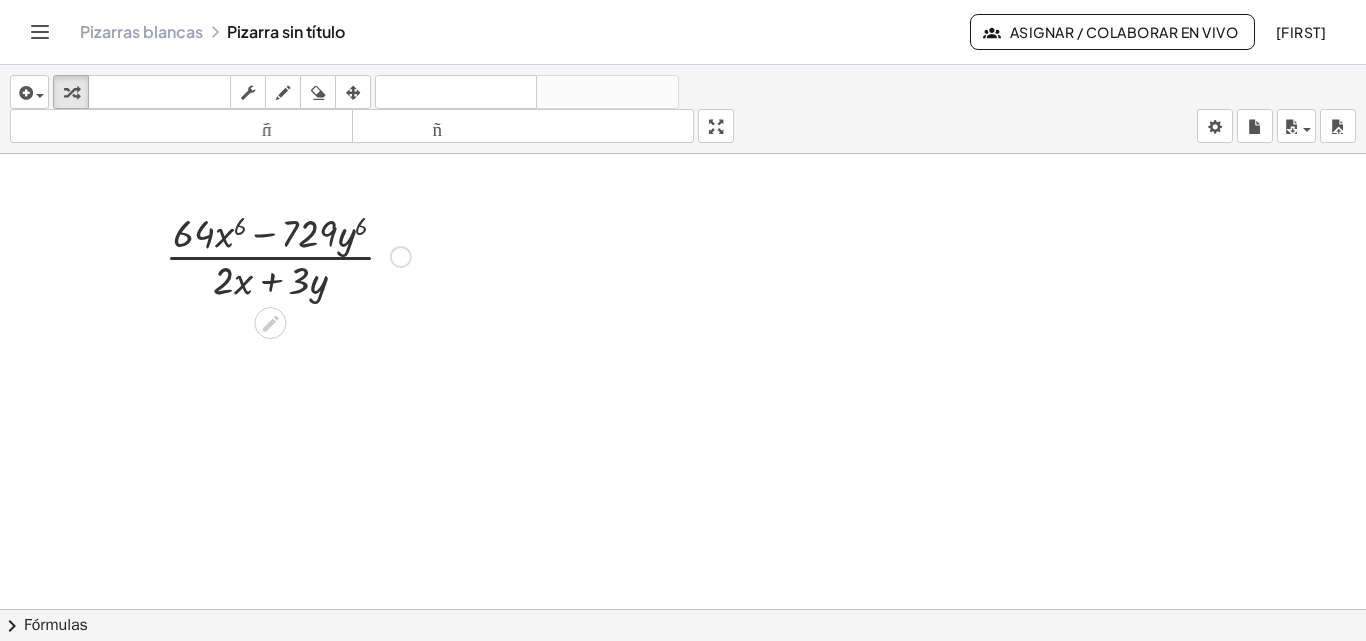 click at bounding box center (288, 255) 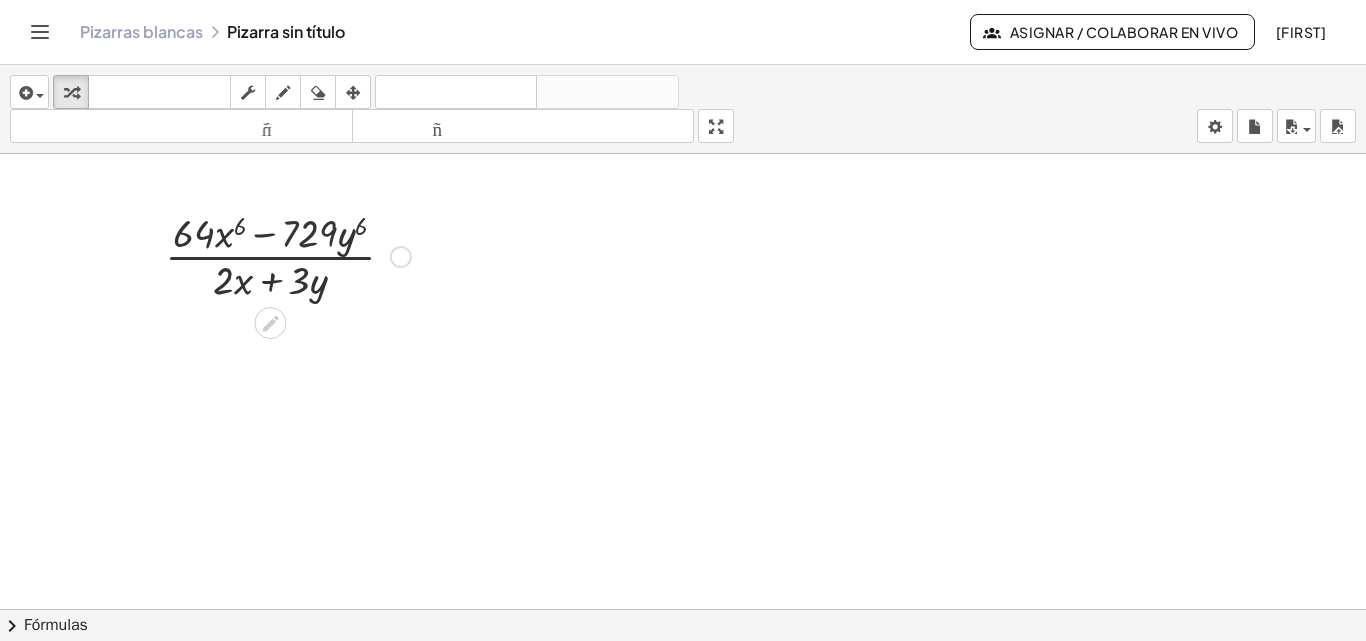 click at bounding box center [288, 255] 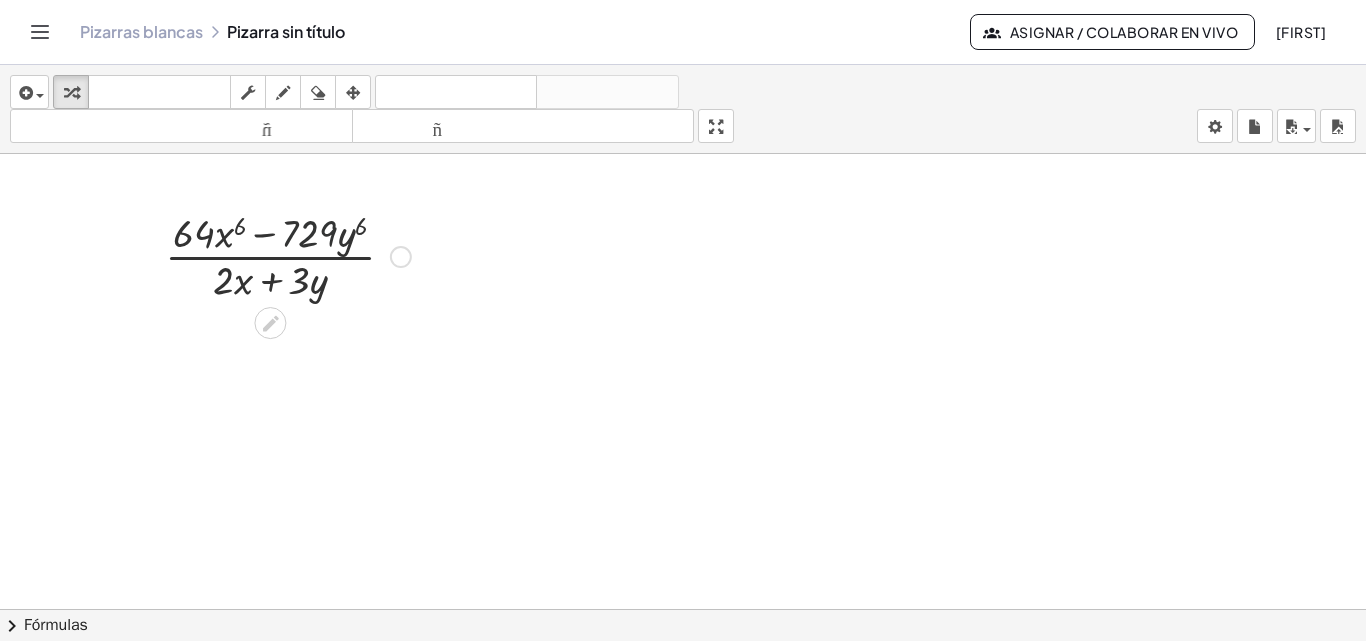 click at bounding box center [288, 255] 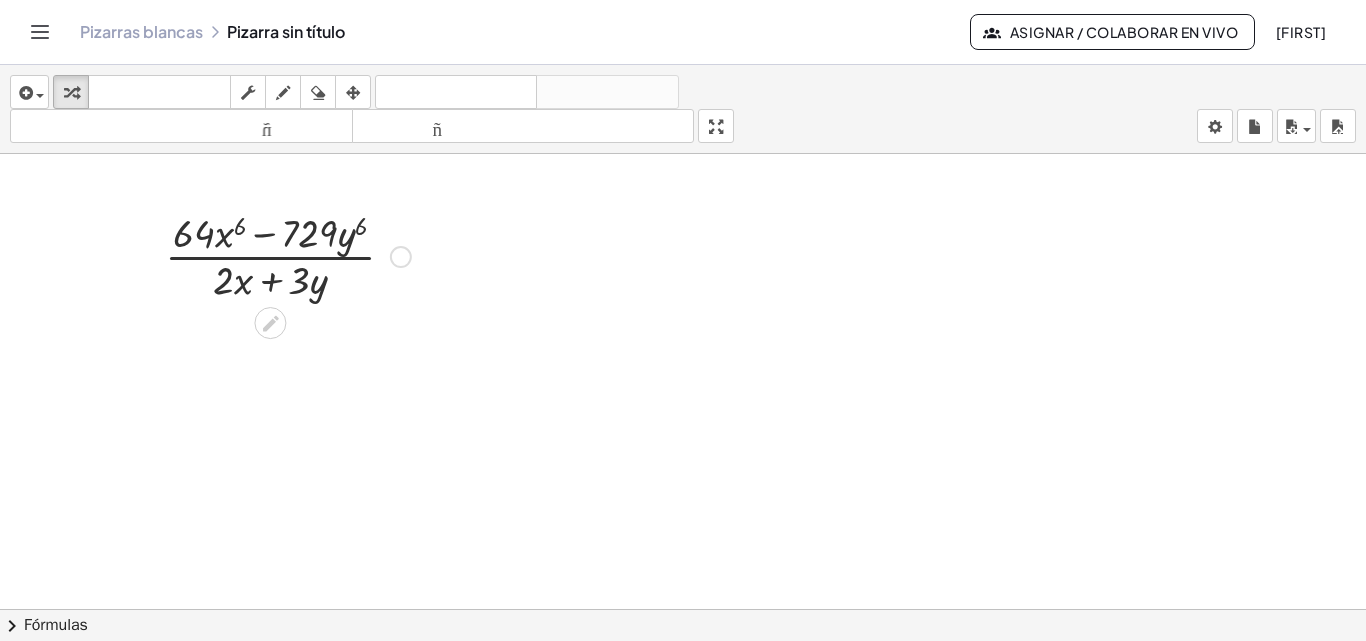 click at bounding box center [288, 255] 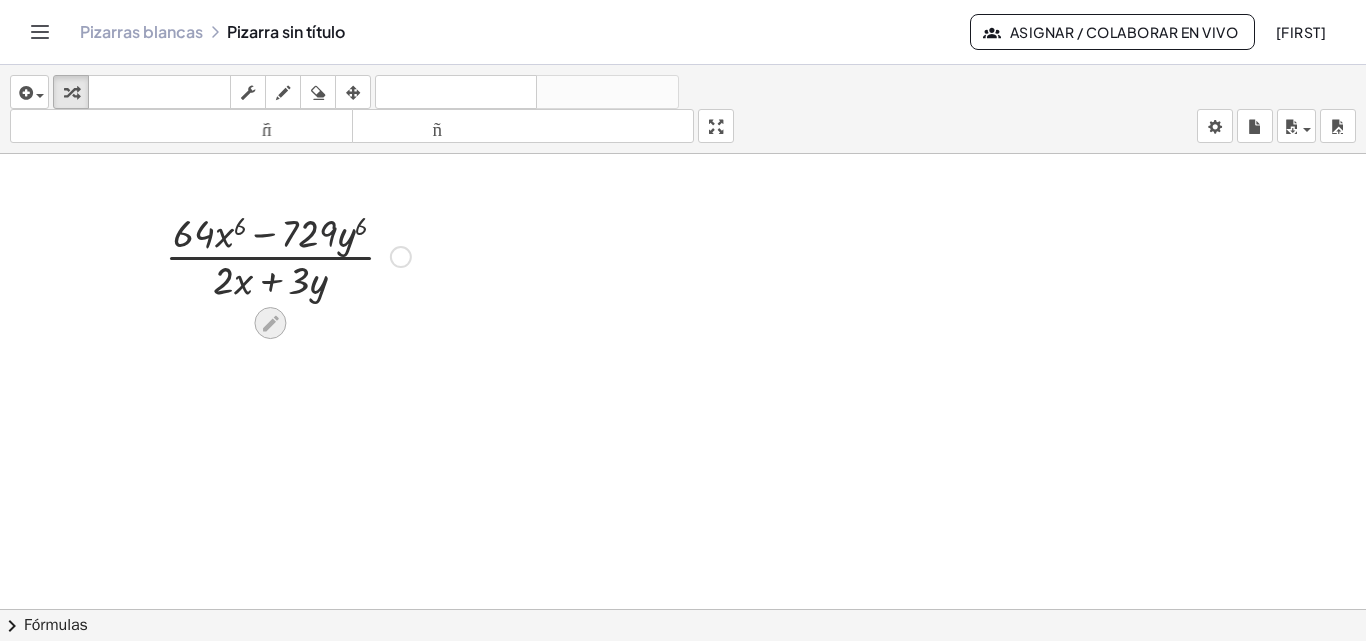 click 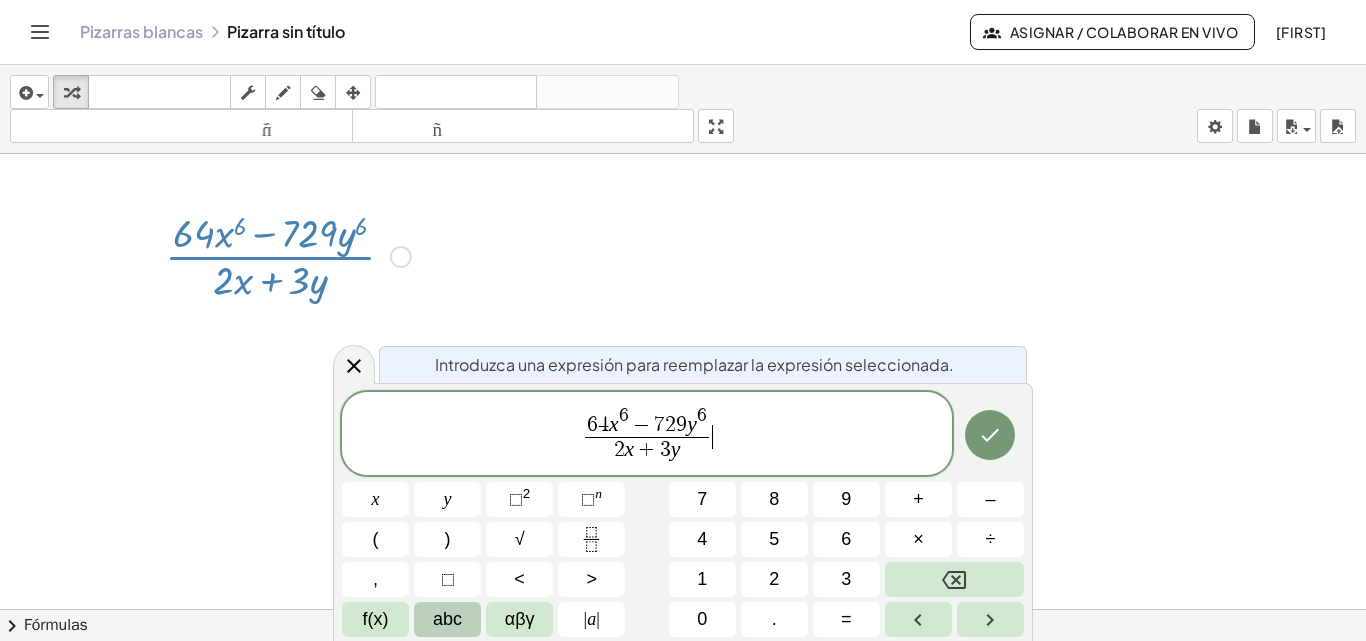 click on "6 4 x 6 − 7 2 9 y 6 2 x + 3 y ​ ​" at bounding box center [647, 435] 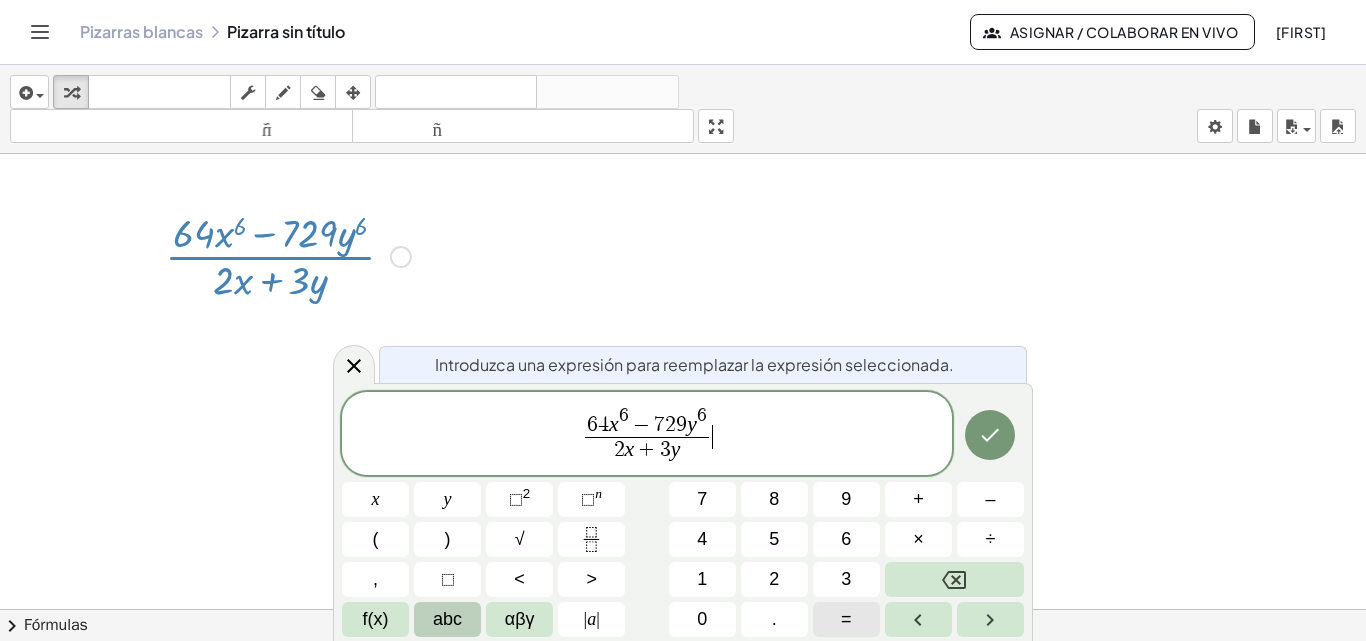 click on "=" at bounding box center (846, 619) 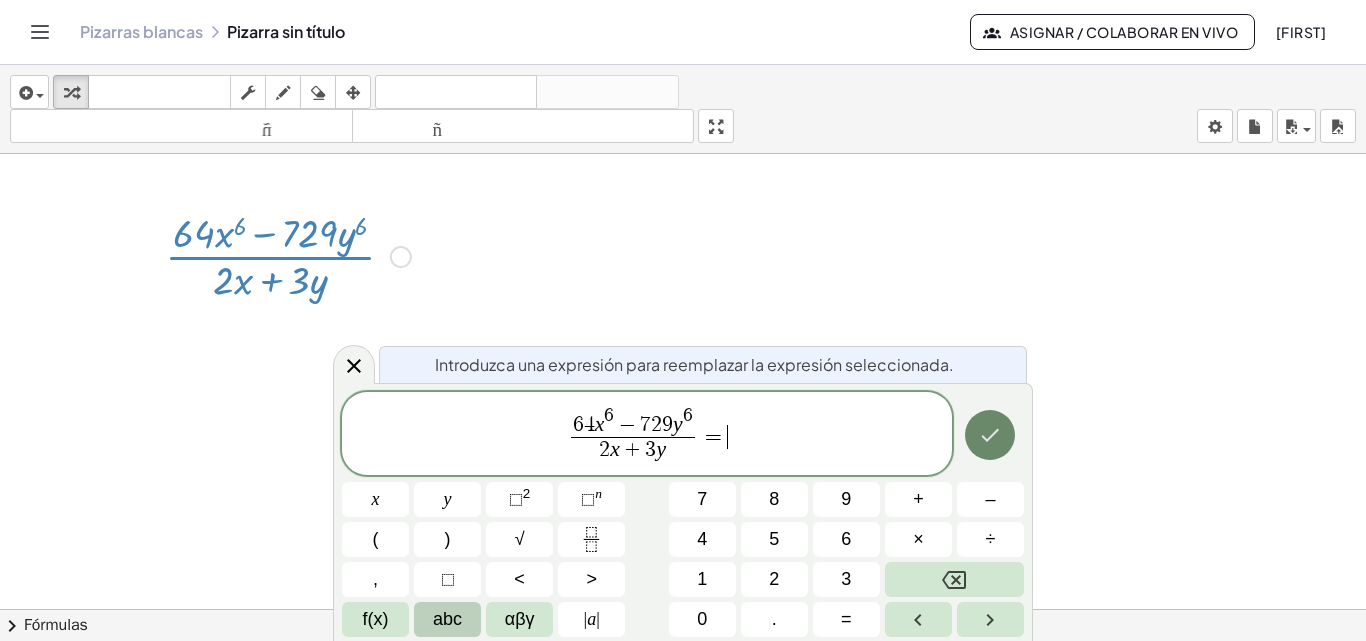 click at bounding box center (990, 435) 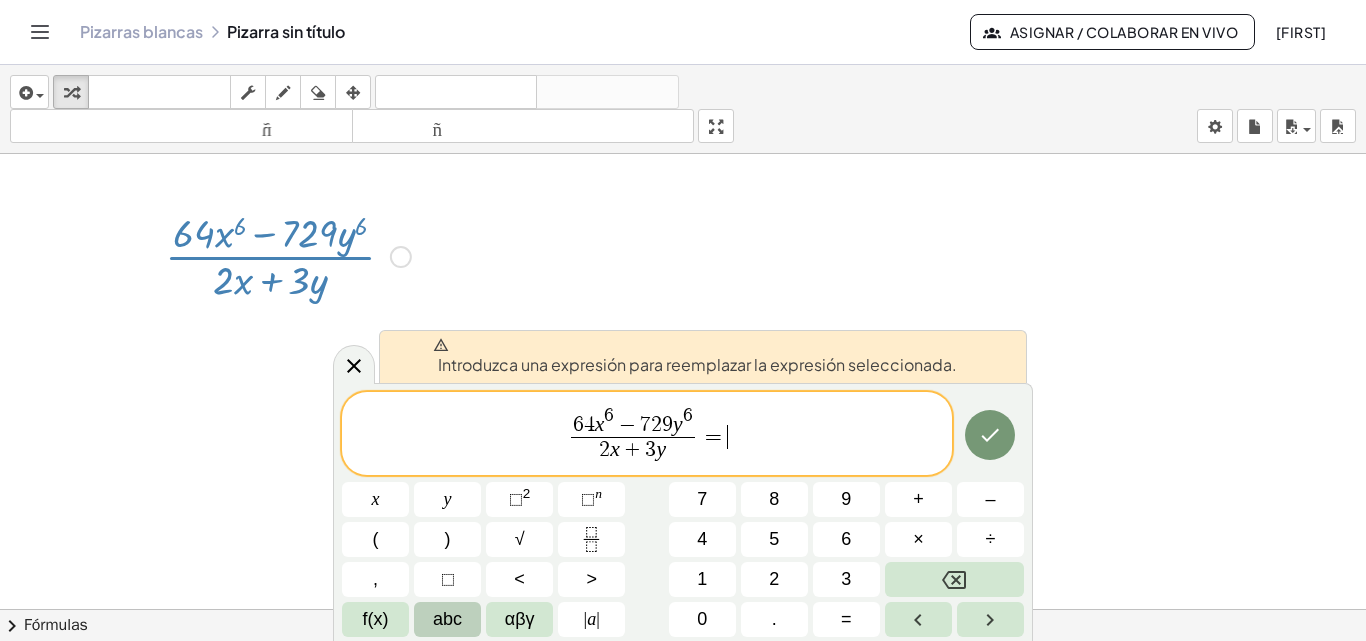 click on "6 4 x 6 − 7 2 9 y 6 2 x + 3 y ​ = ​" at bounding box center (647, 435) 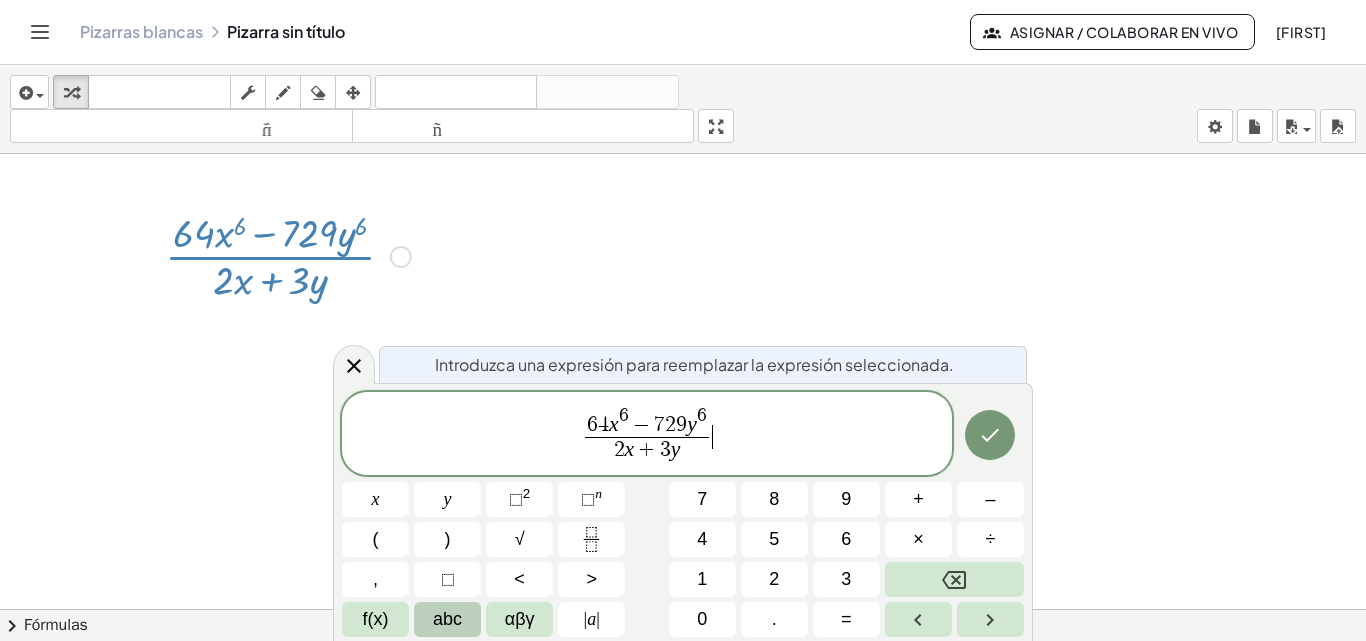 click on "6 4 x 6 − 7 2 9 y 6 2 x + 3 y ​ ​" at bounding box center [647, 435] 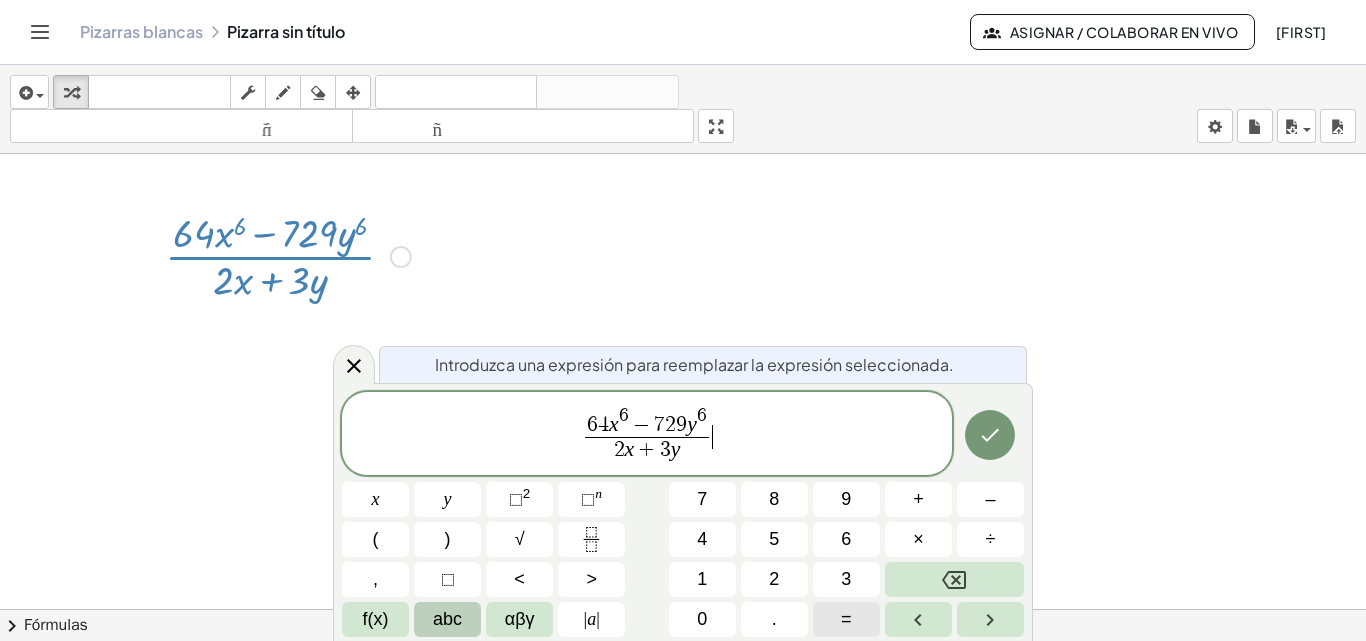 click on "=" at bounding box center [846, 619] 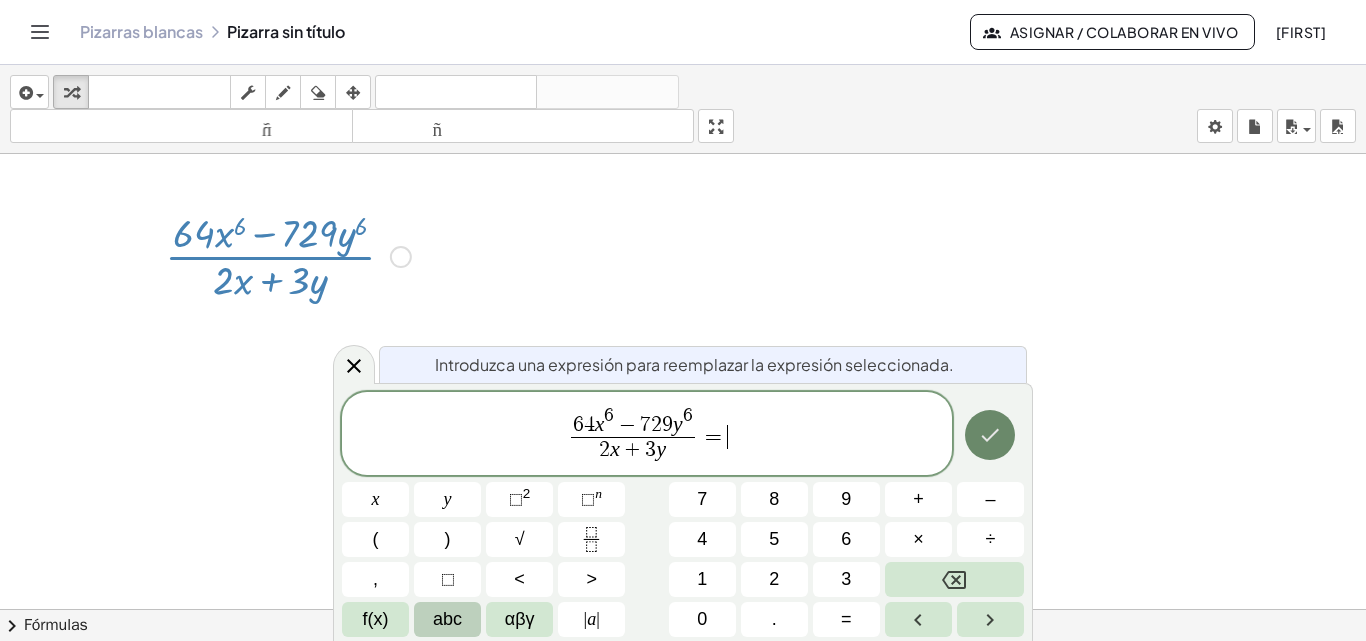 click 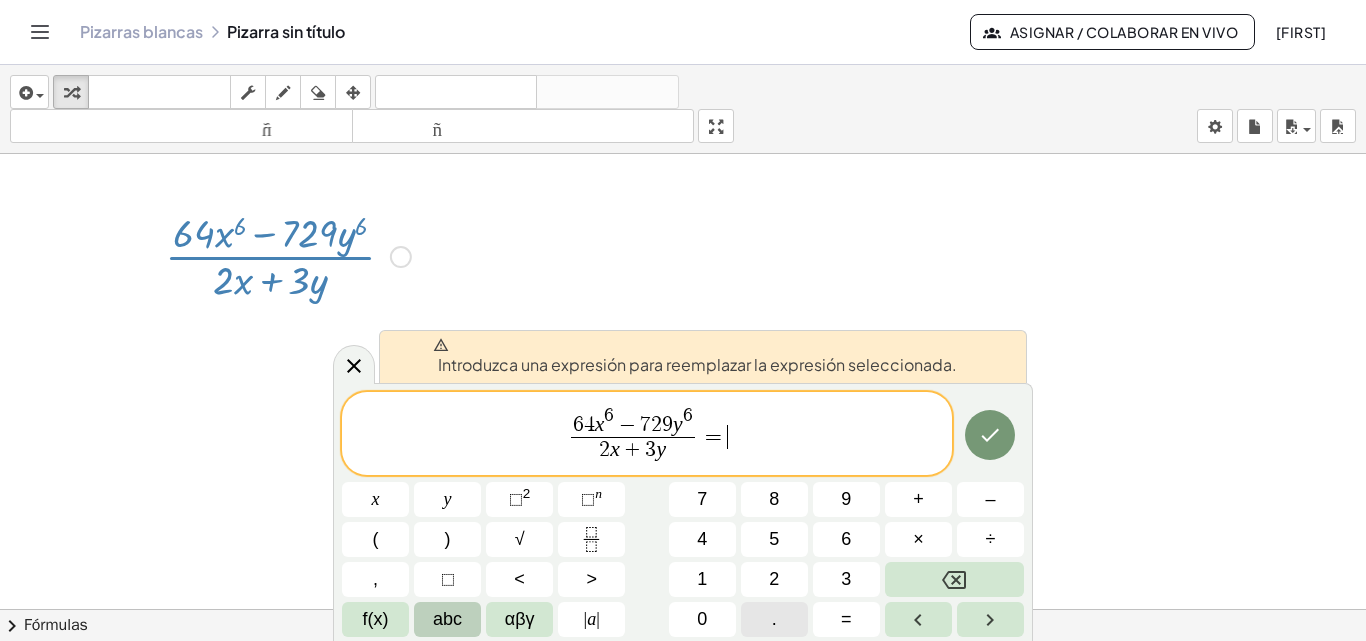 click on "." at bounding box center (774, 619) 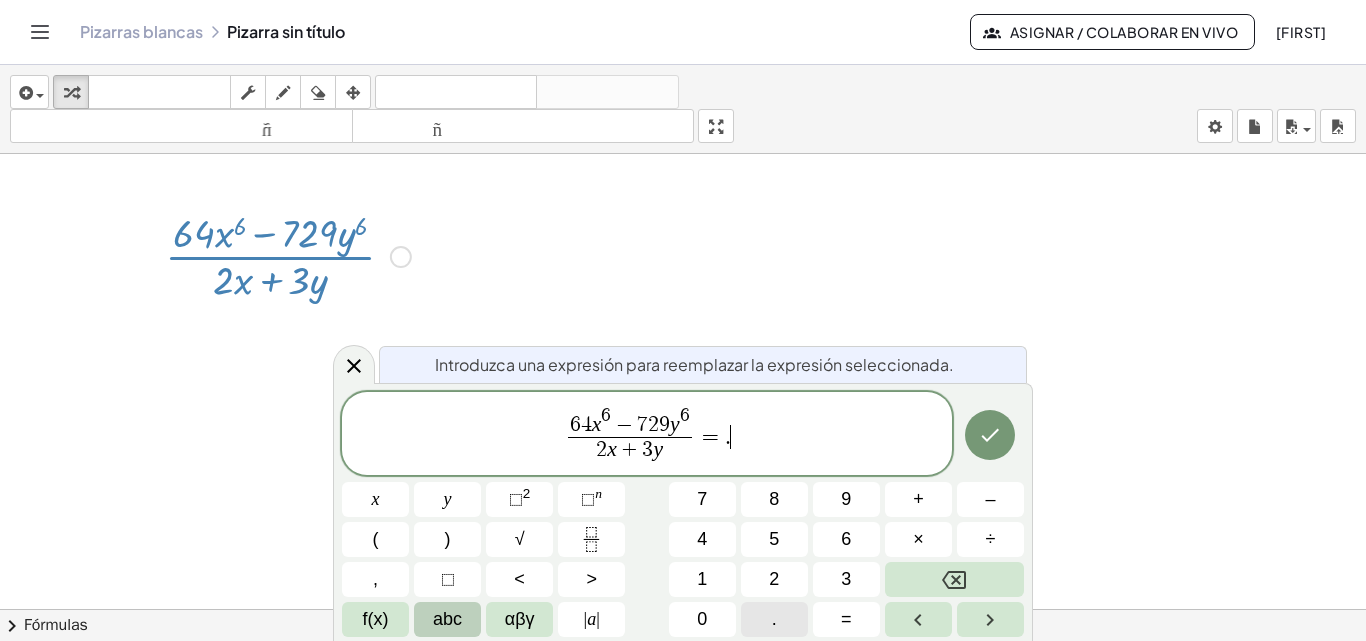 click on "." at bounding box center [774, 619] 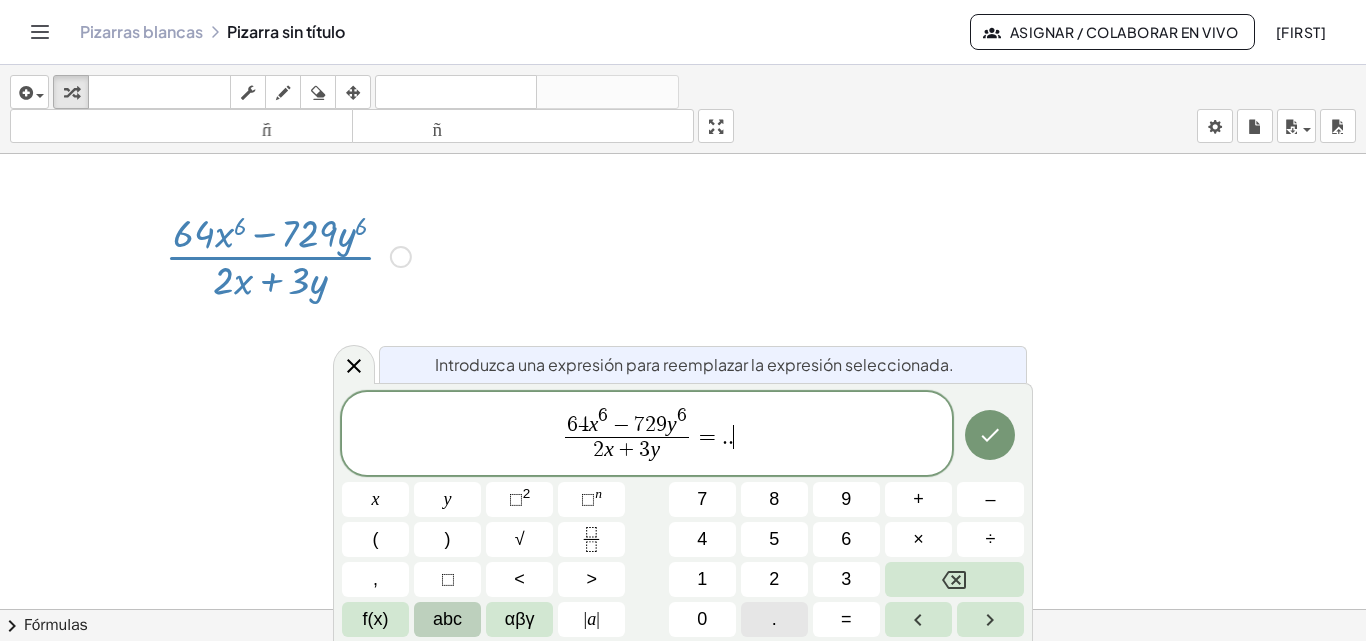 click on "." at bounding box center (774, 619) 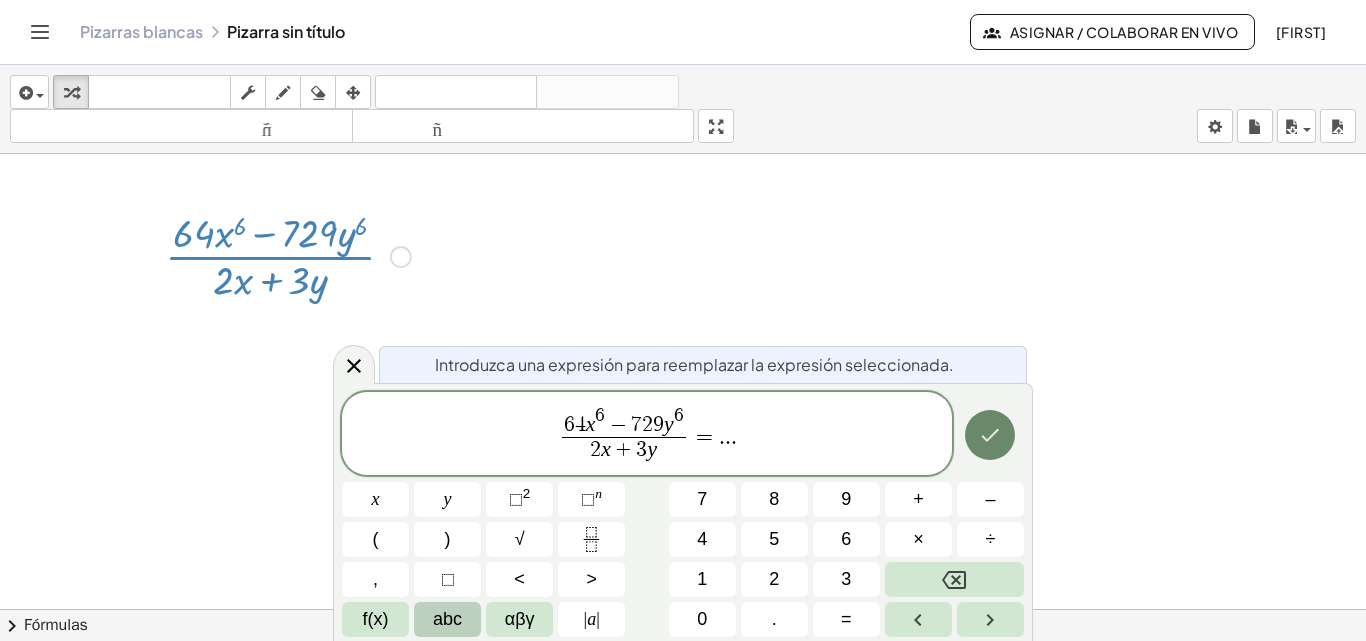 click 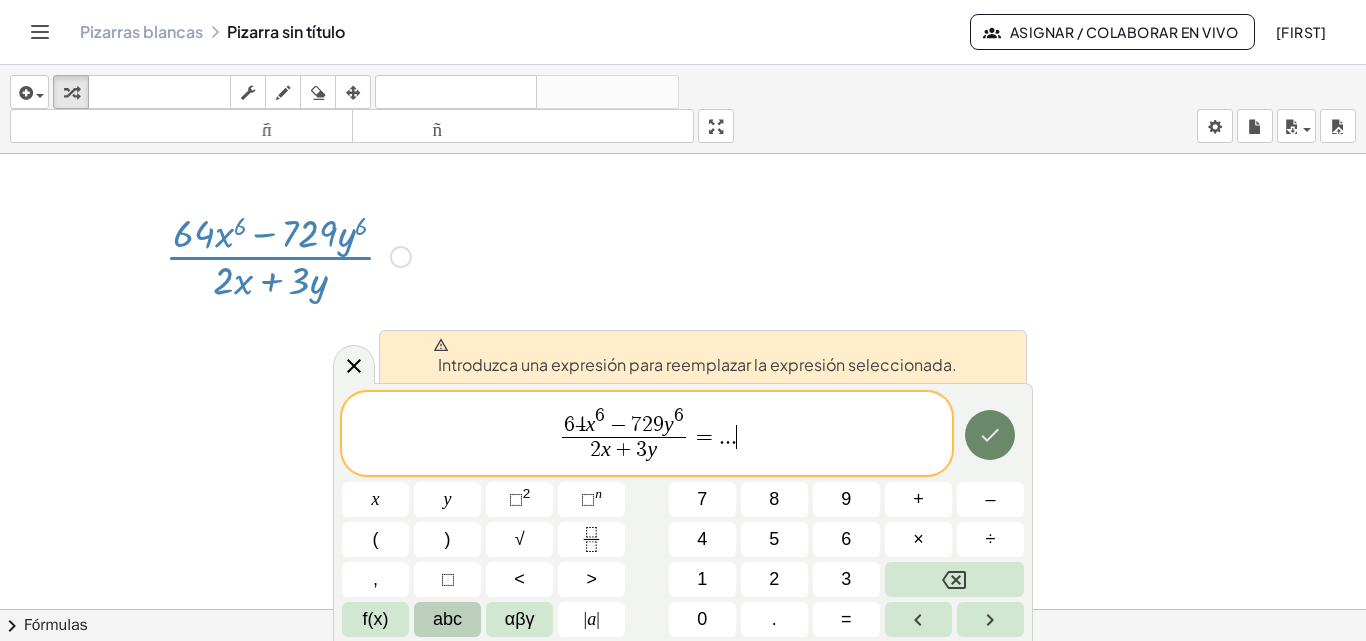 click 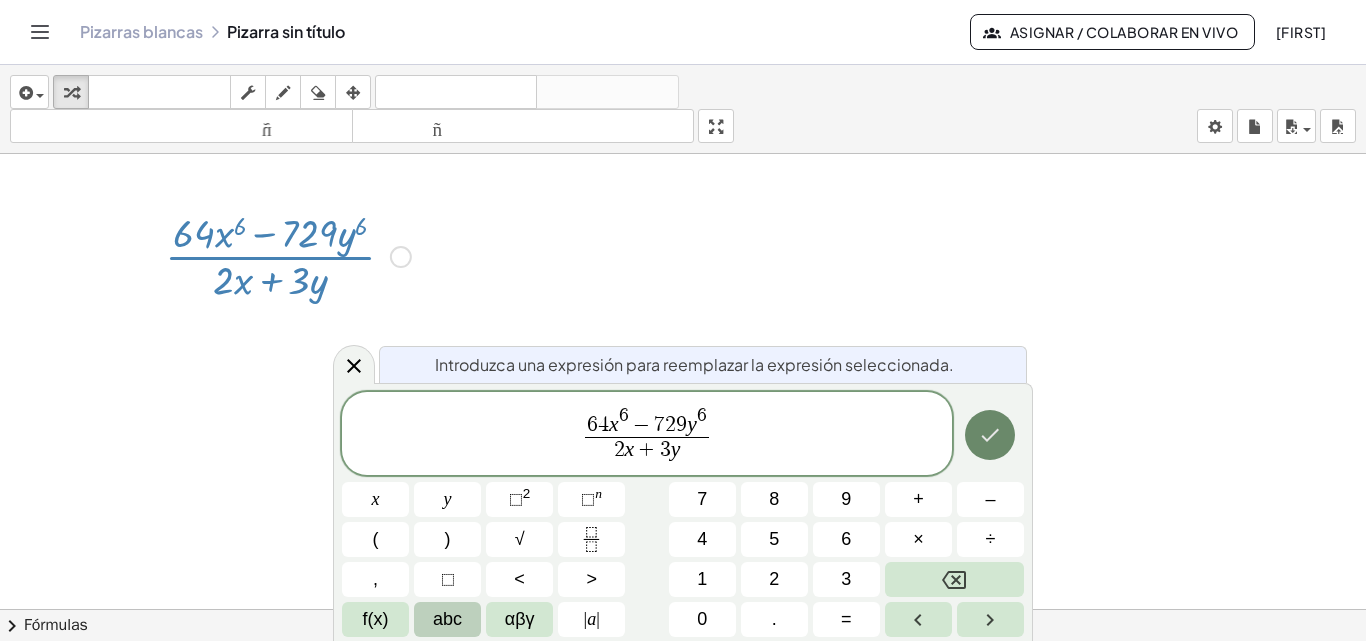 click 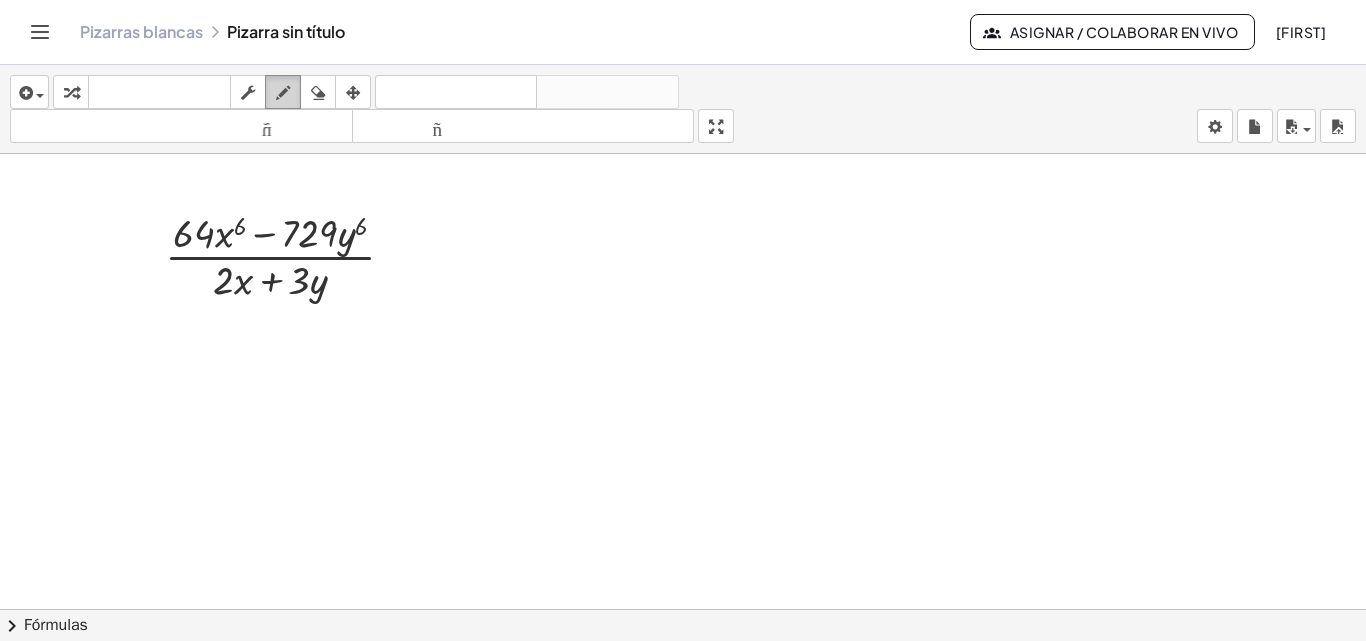 click at bounding box center [283, 93] 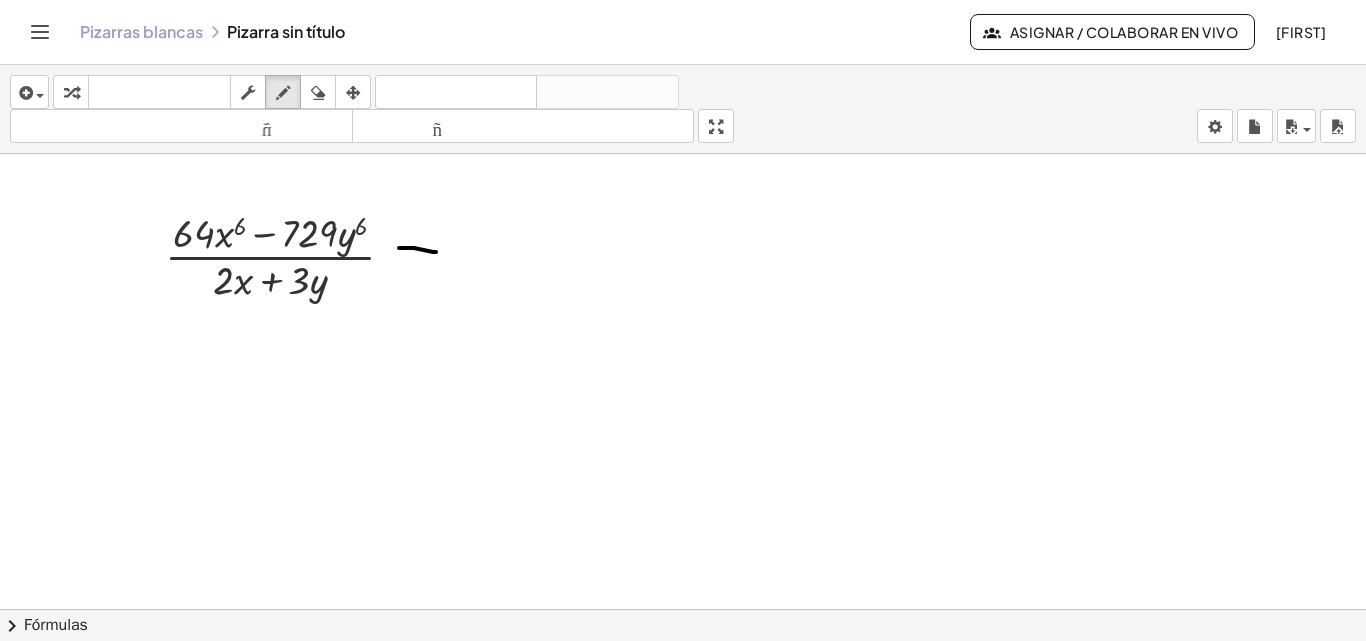 drag, startPoint x: 399, startPoint y: 248, endPoint x: 436, endPoint y: 252, distance: 37.215588 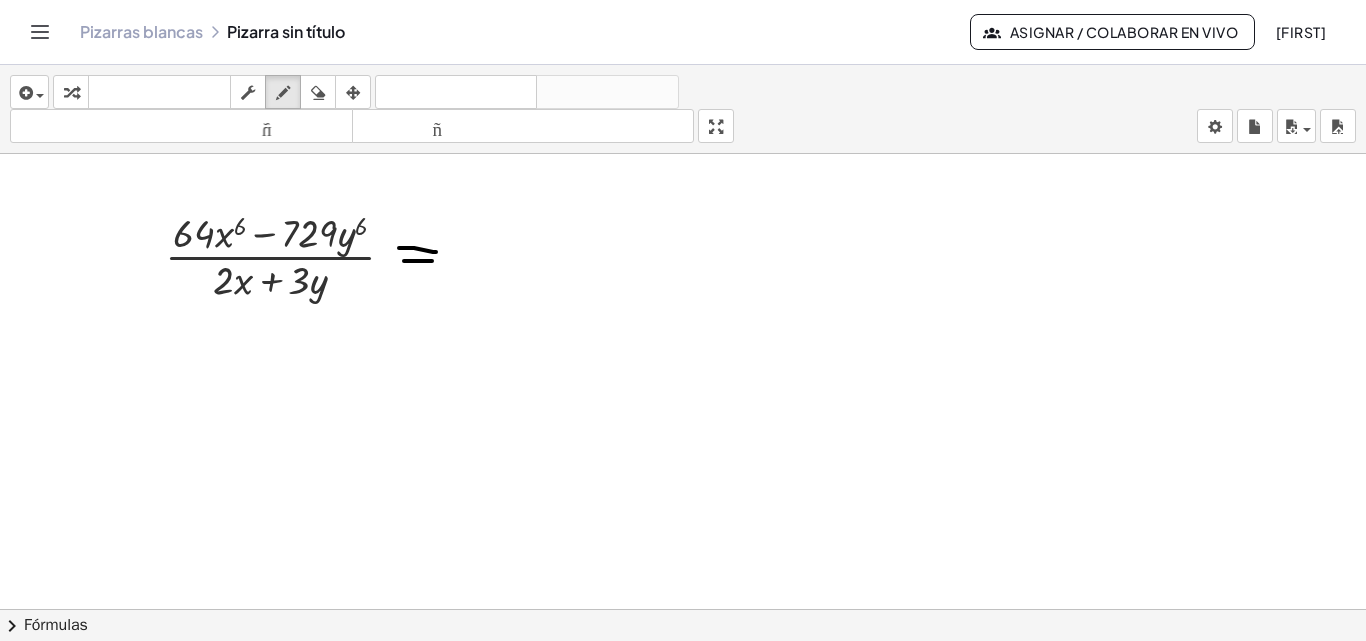 drag, startPoint x: 404, startPoint y: 261, endPoint x: 432, endPoint y: 261, distance: 28 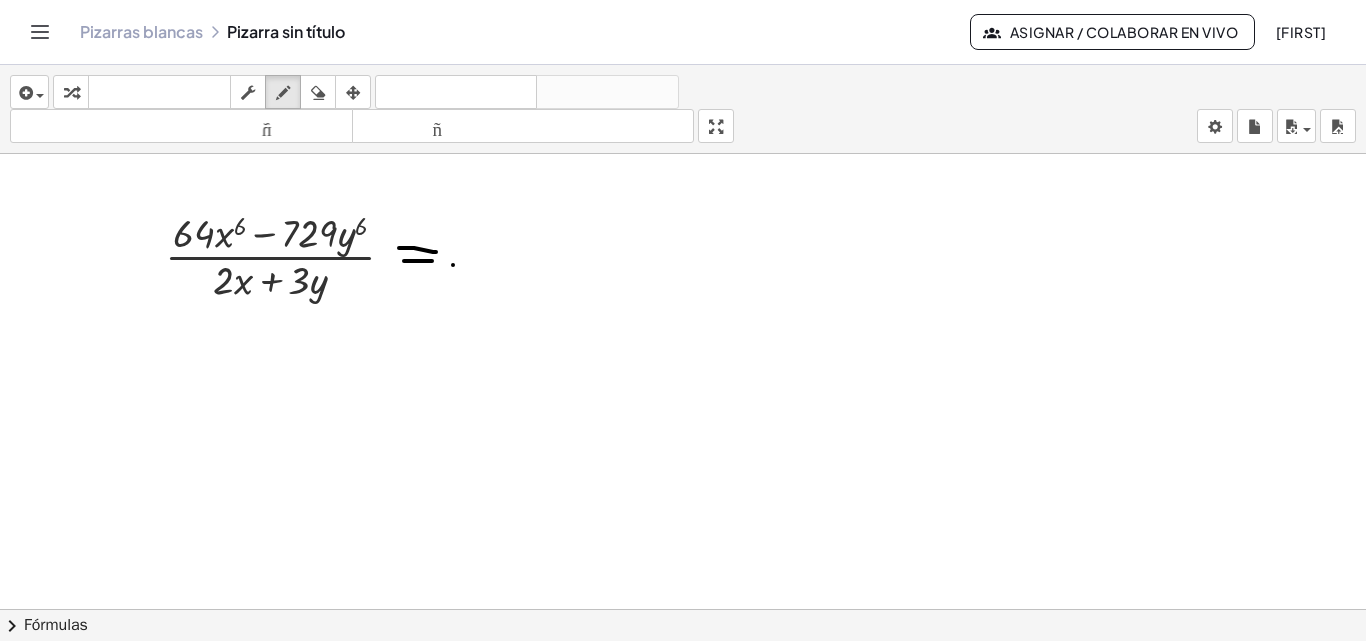 click at bounding box center (683, 688) 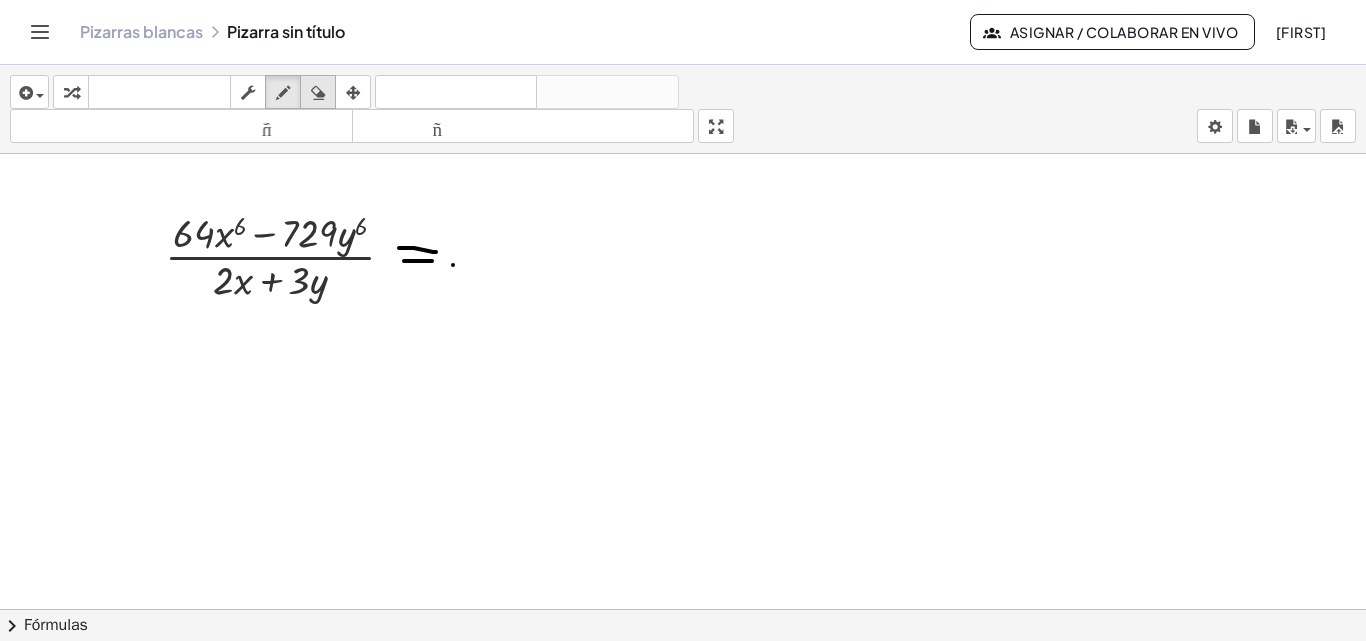 click at bounding box center (318, 93) 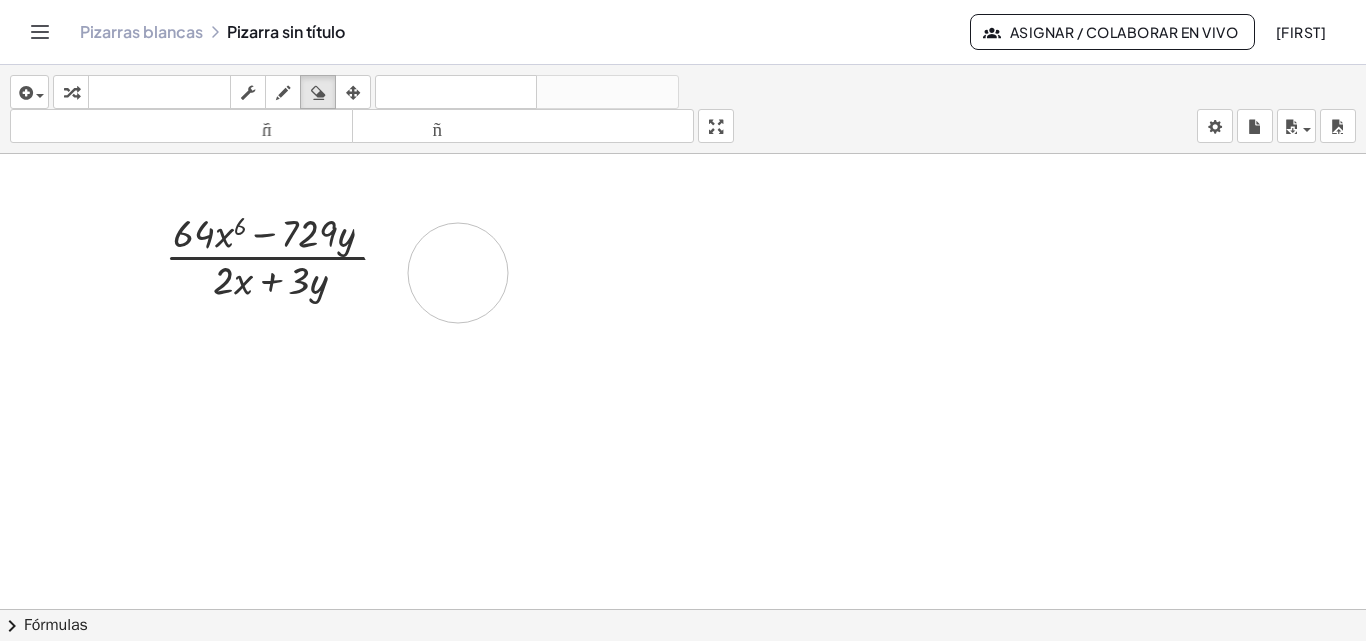 drag, startPoint x: 404, startPoint y: 227, endPoint x: 458, endPoint y: 273, distance: 70.93659 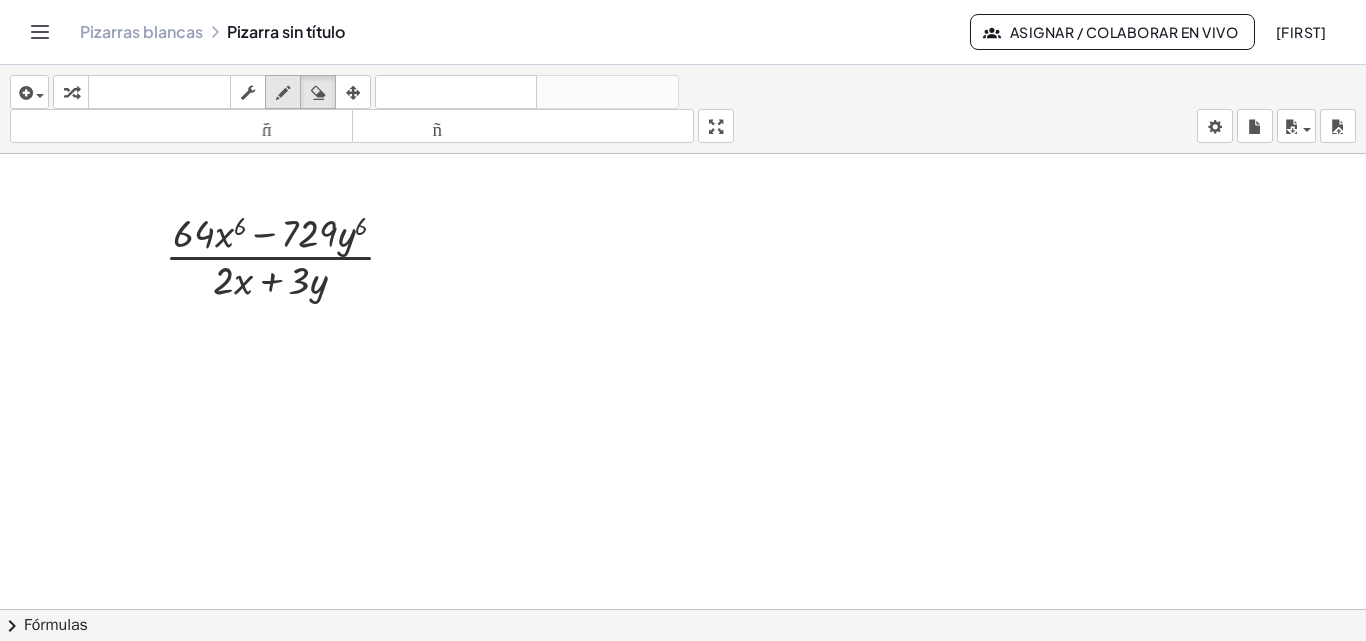 click at bounding box center (283, 93) 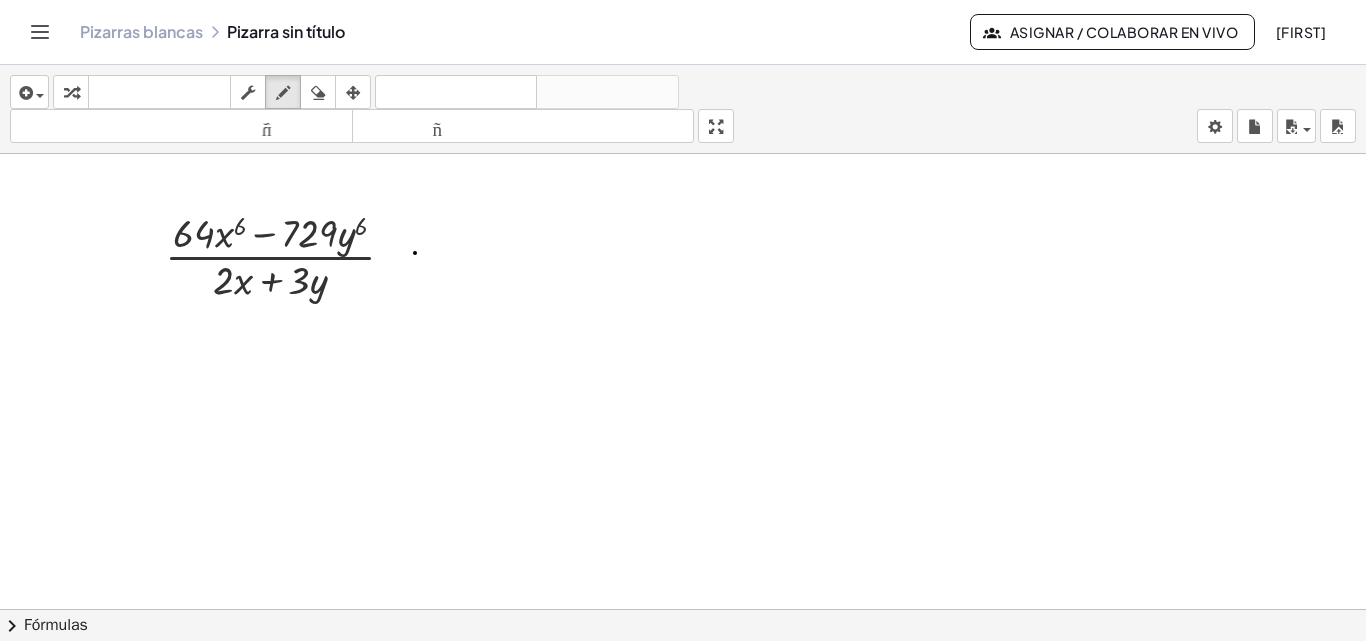 click at bounding box center (683, 688) 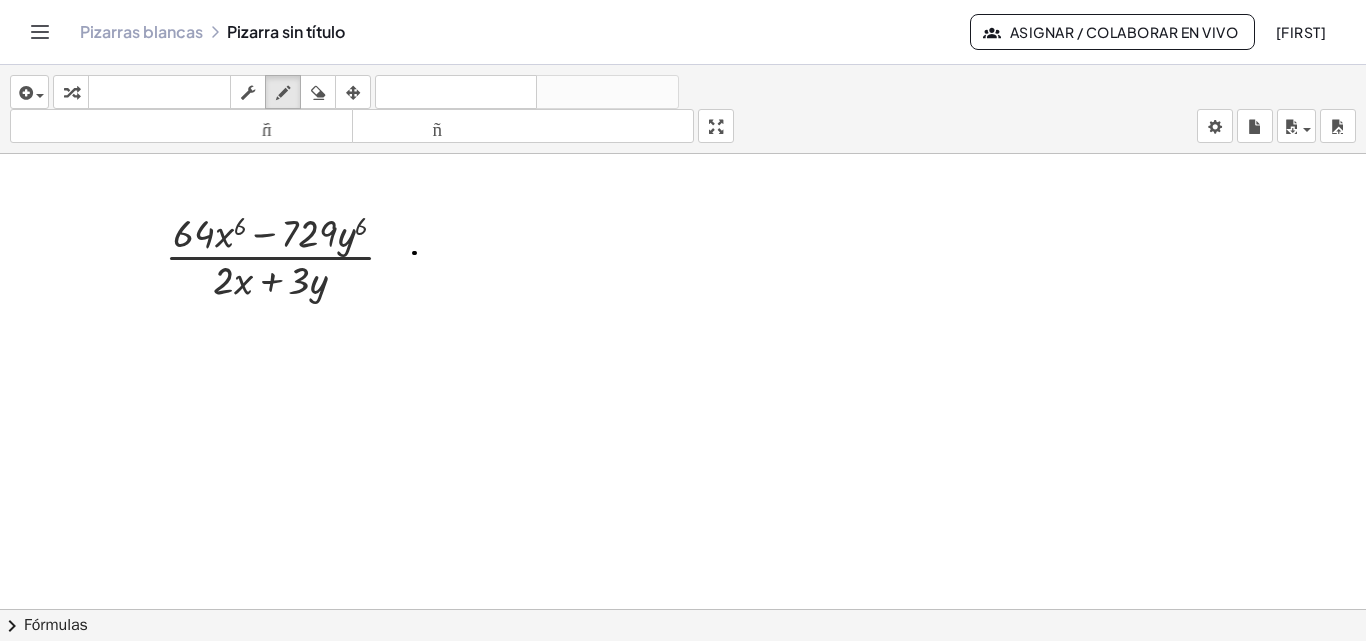 click at bounding box center (683, 688) 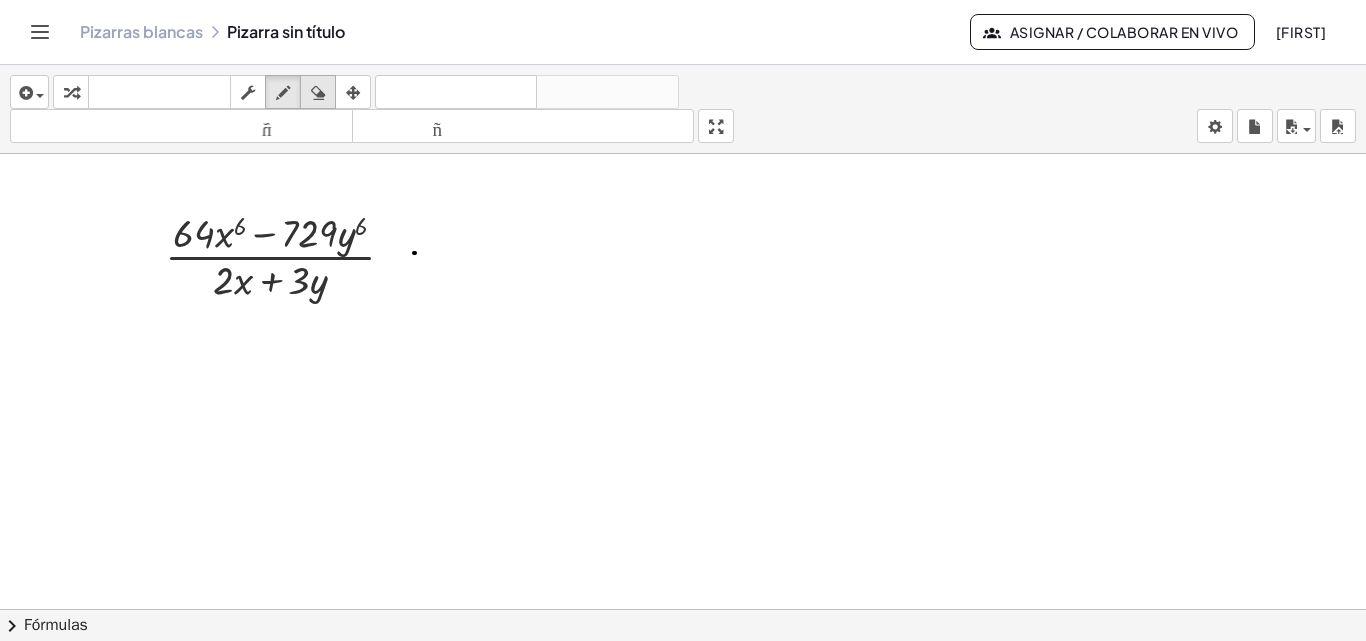 click at bounding box center [318, 93] 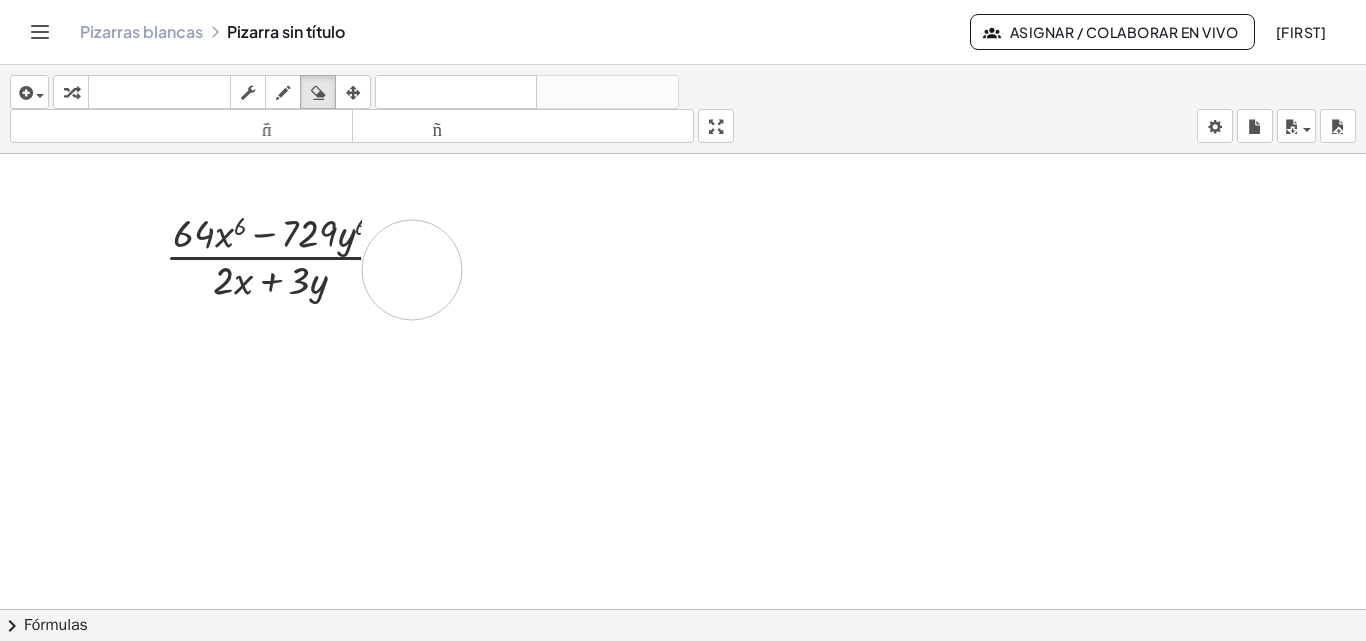 drag, startPoint x: 412, startPoint y: 224, endPoint x: 424, endPoint y: 274, distance: 51.41984 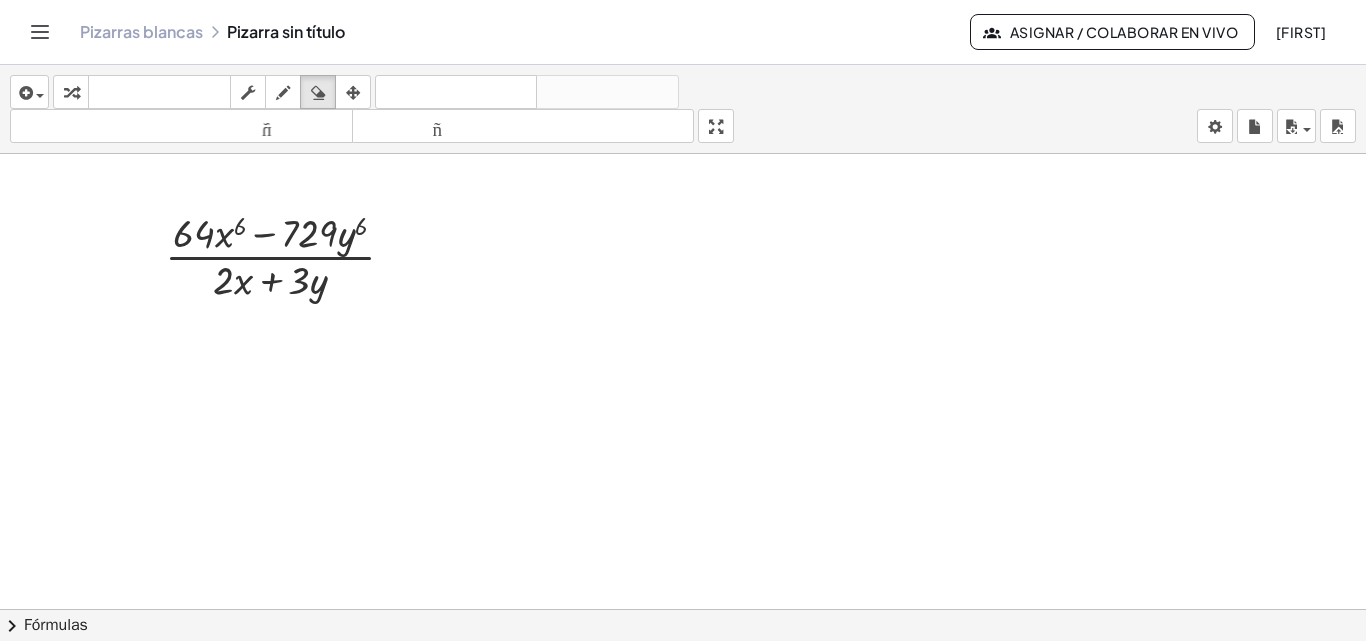 click at bounding box center [683, 688] 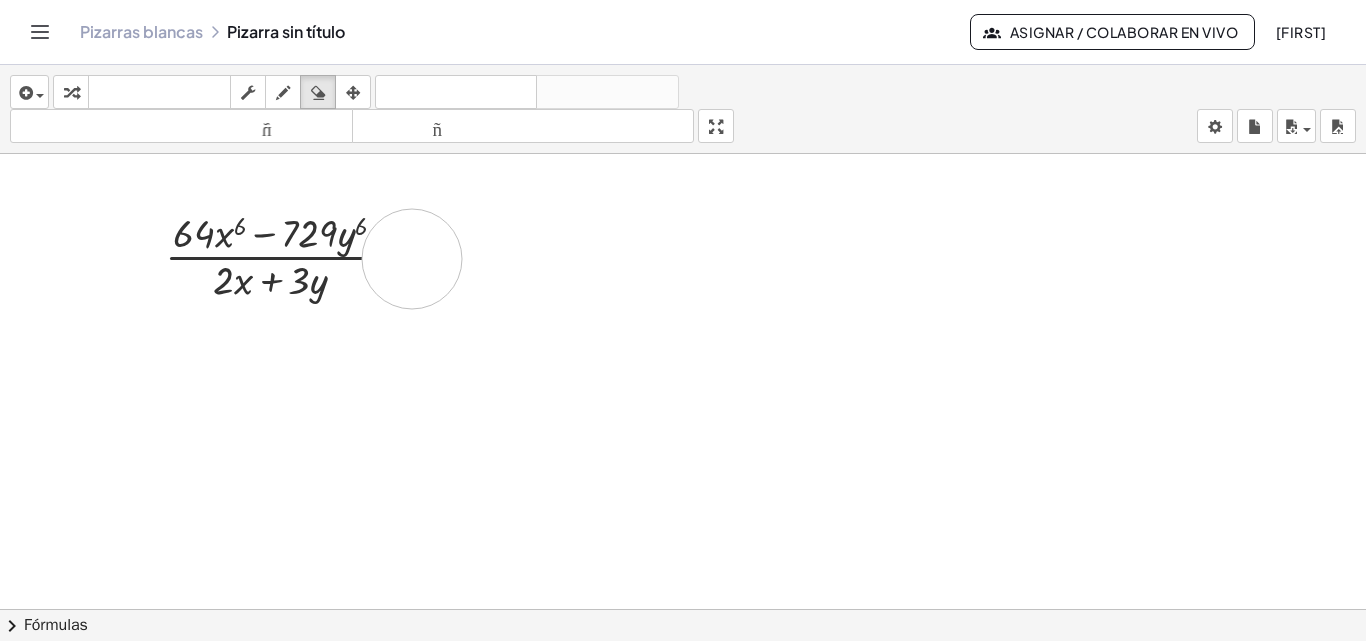 click at bounding box center [683, 688] 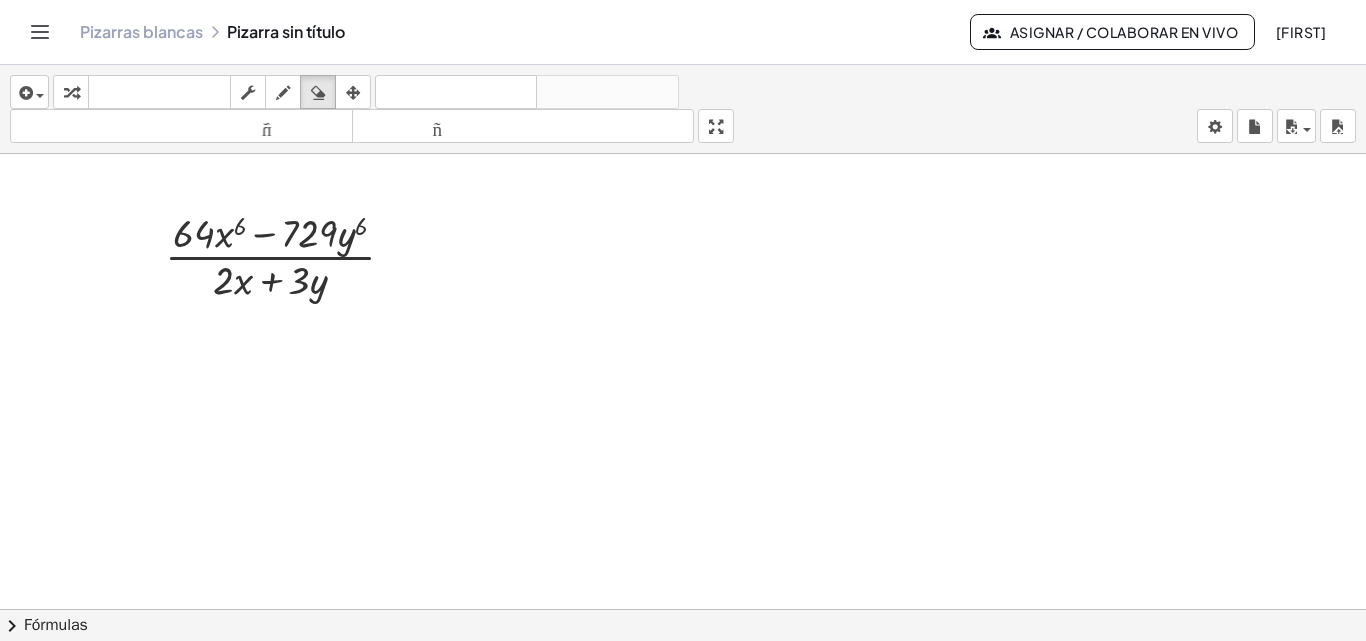 click at bounding box center (683, 688) 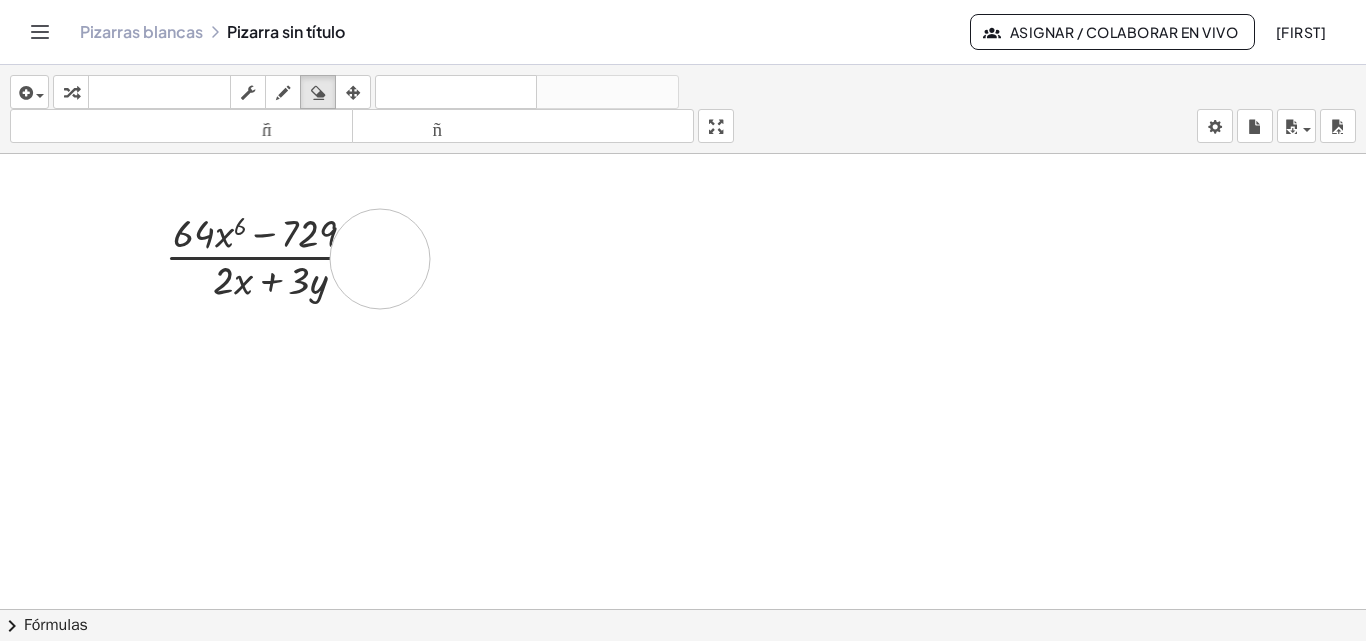 click at bounding box center [683, 688] 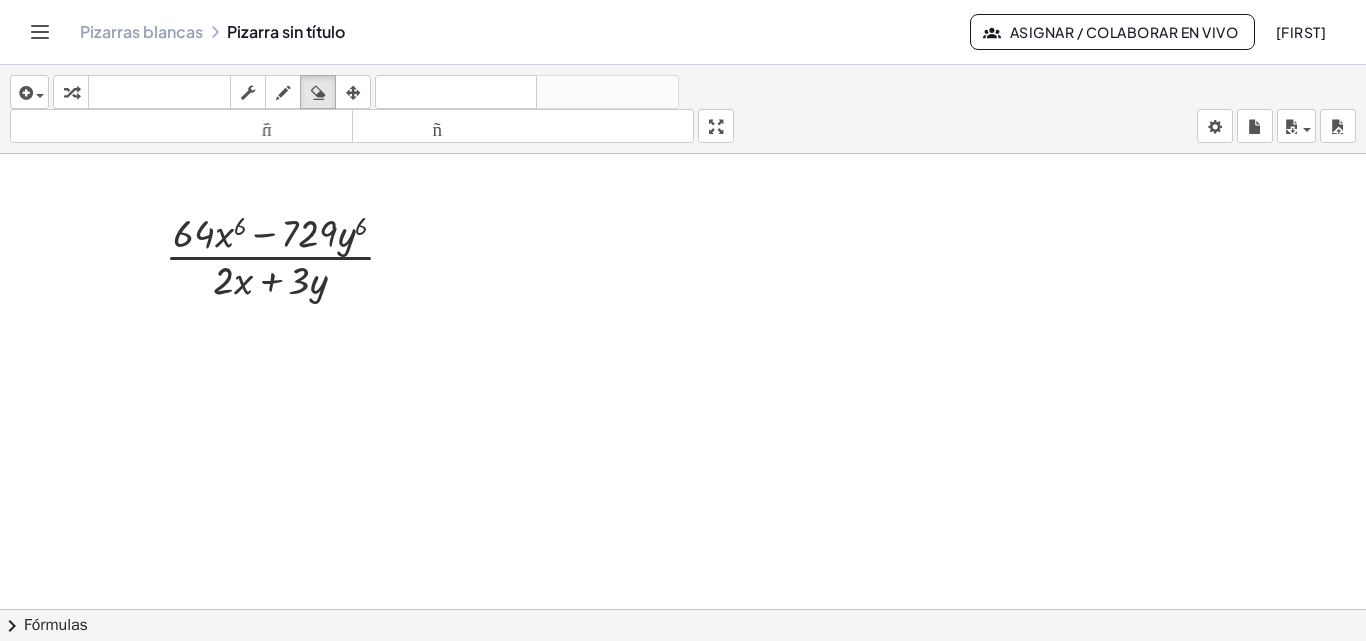 click at bounding box center [683, 688] 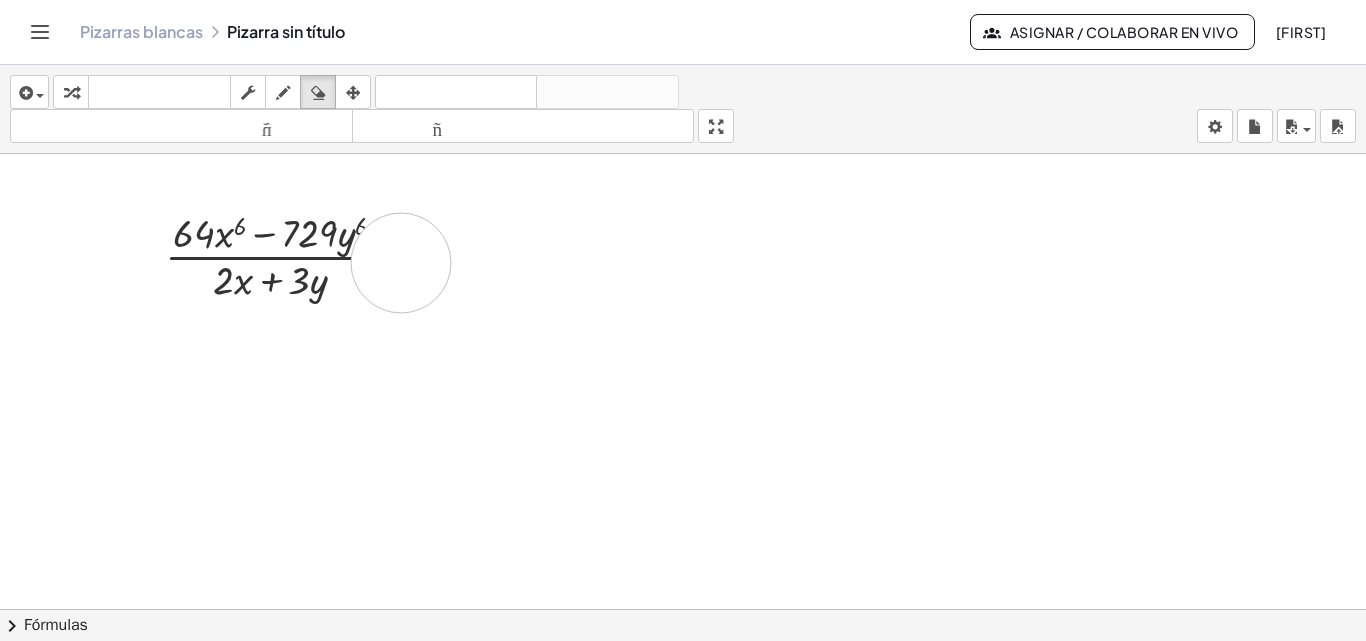 click at bounding box center (683, 688) 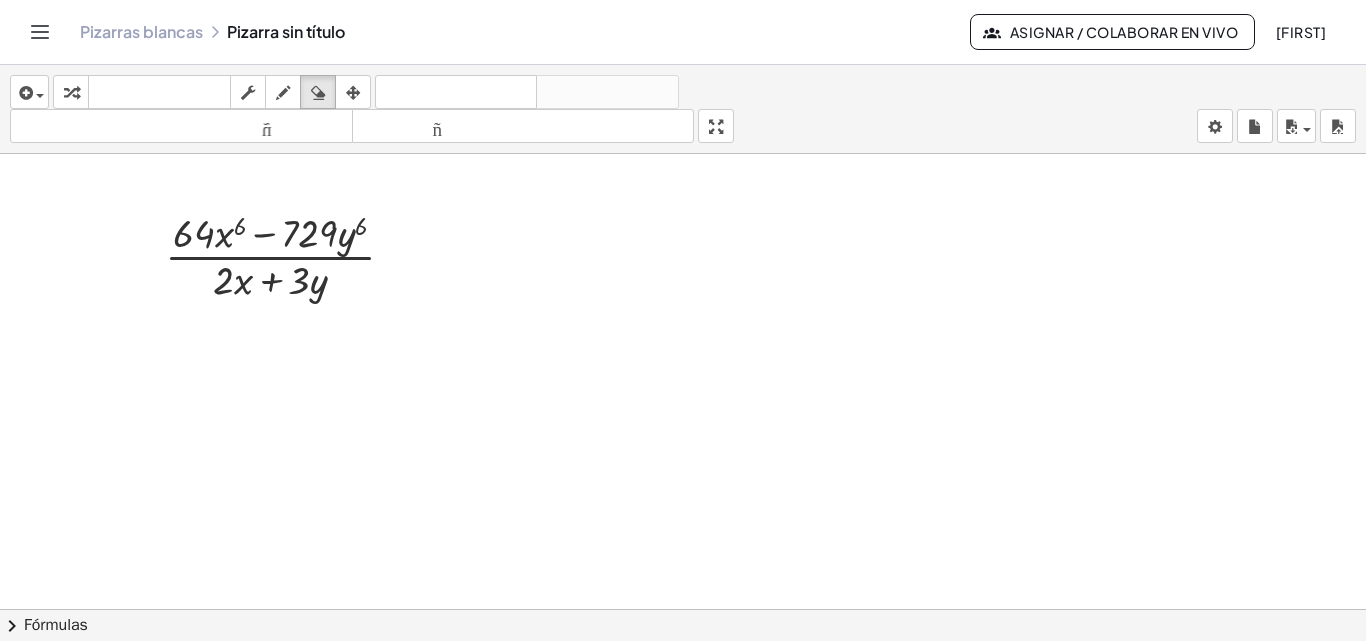 click at bounding box center (683, 688) 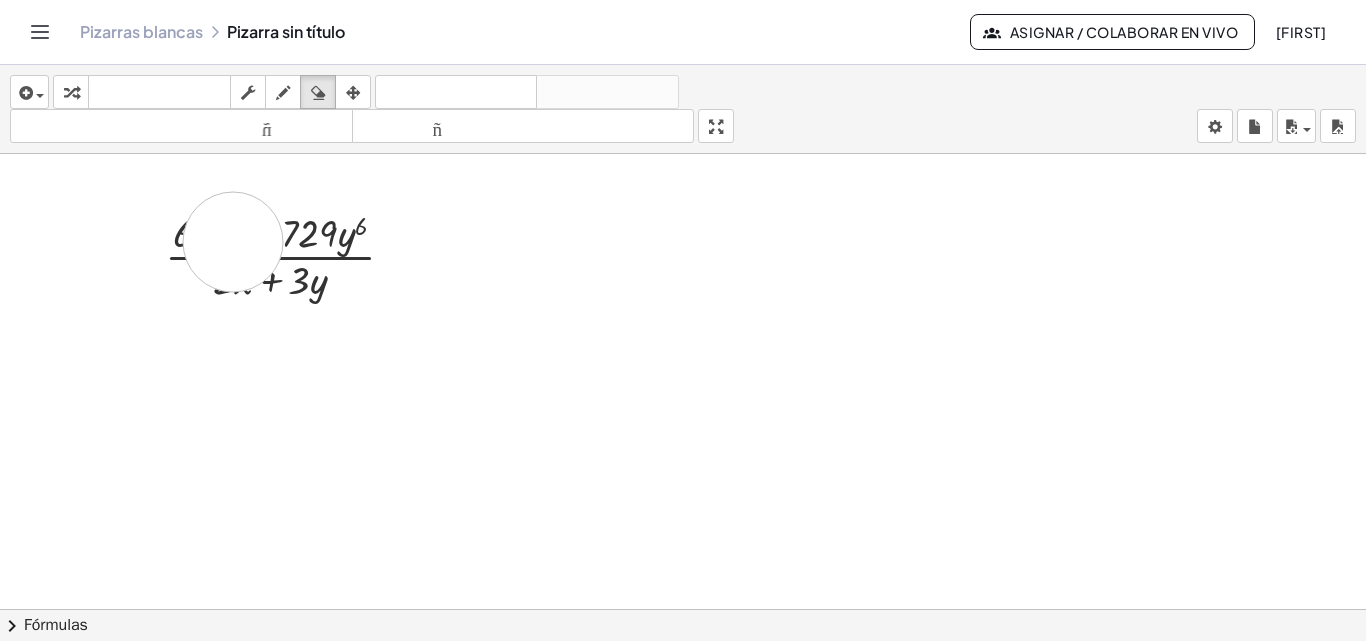 click at bounding box center [683, 688] 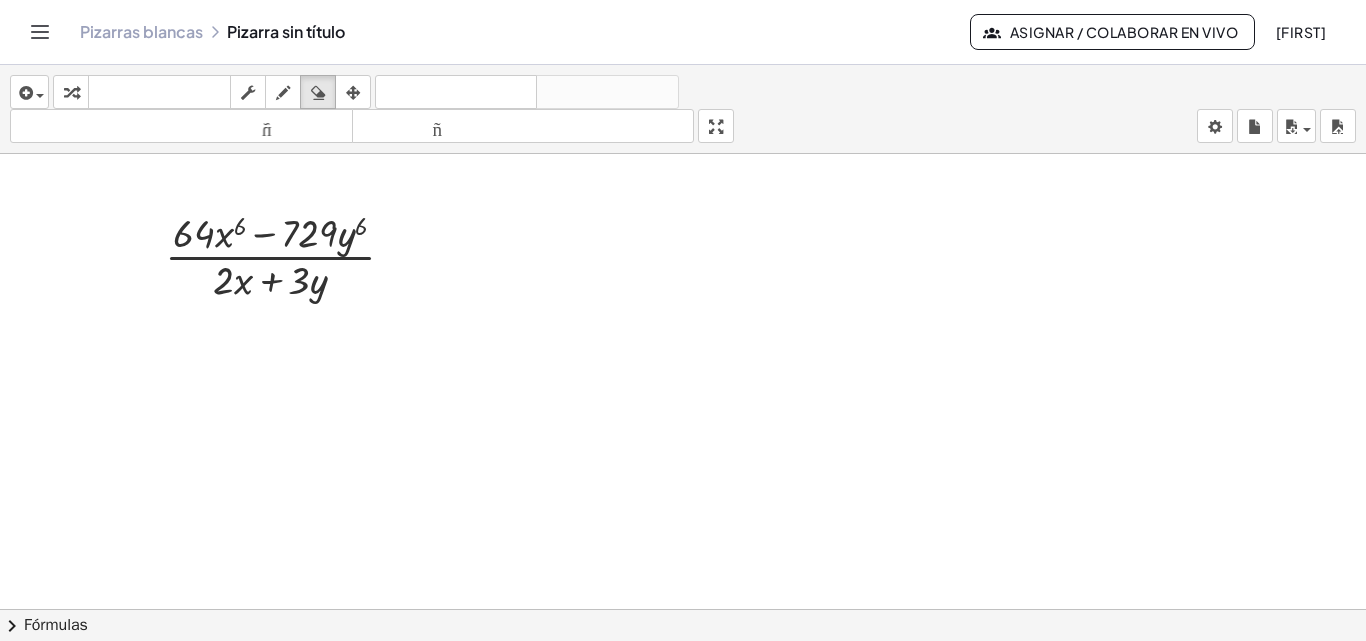 click at bounding box center [683, 688] 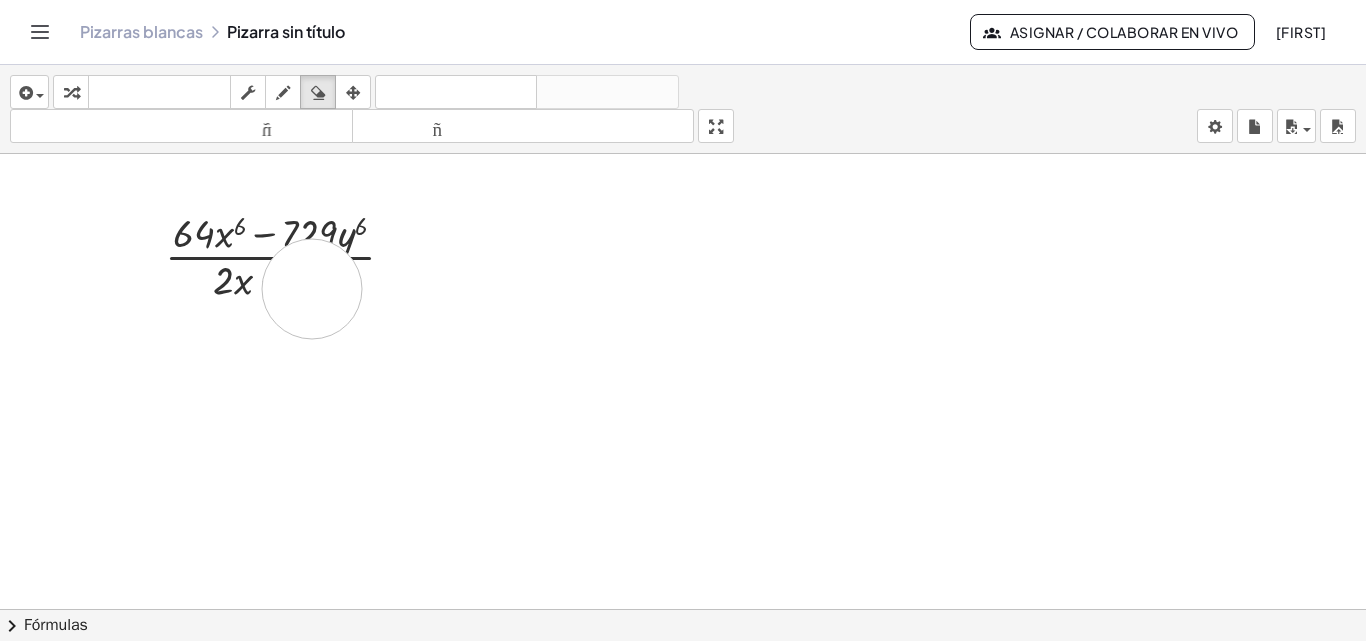 click at bounding box center [683, 688] 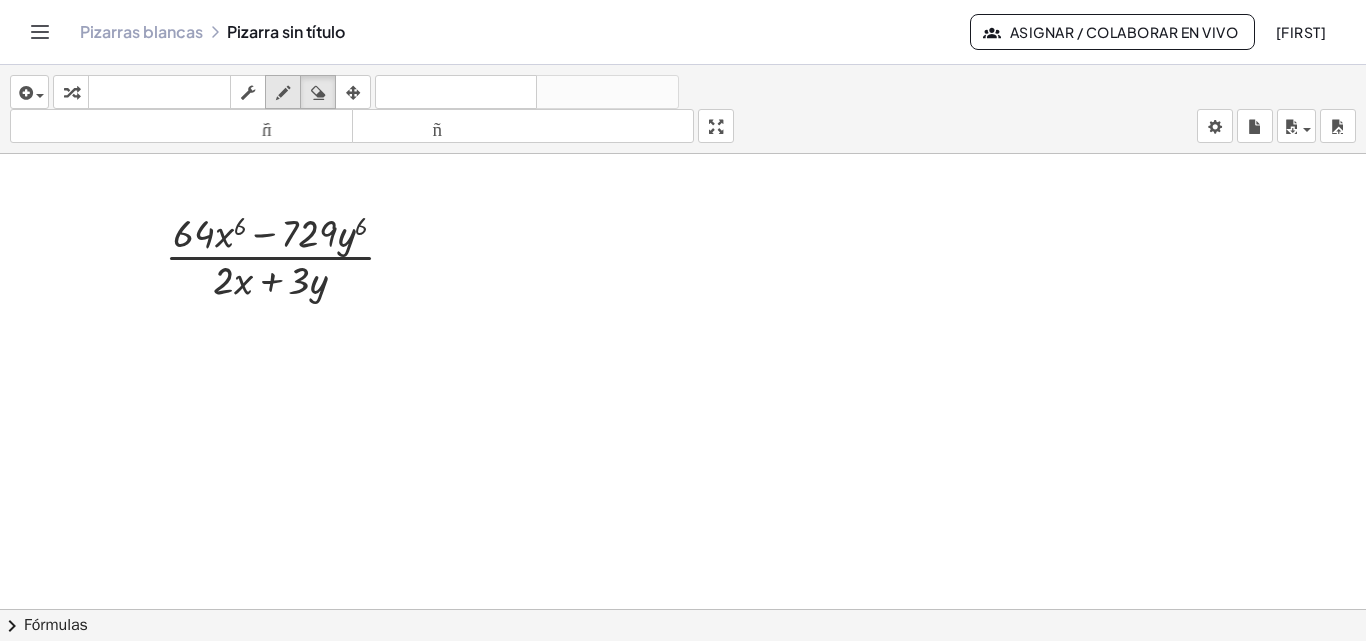 click at bounding box center (283, 92) 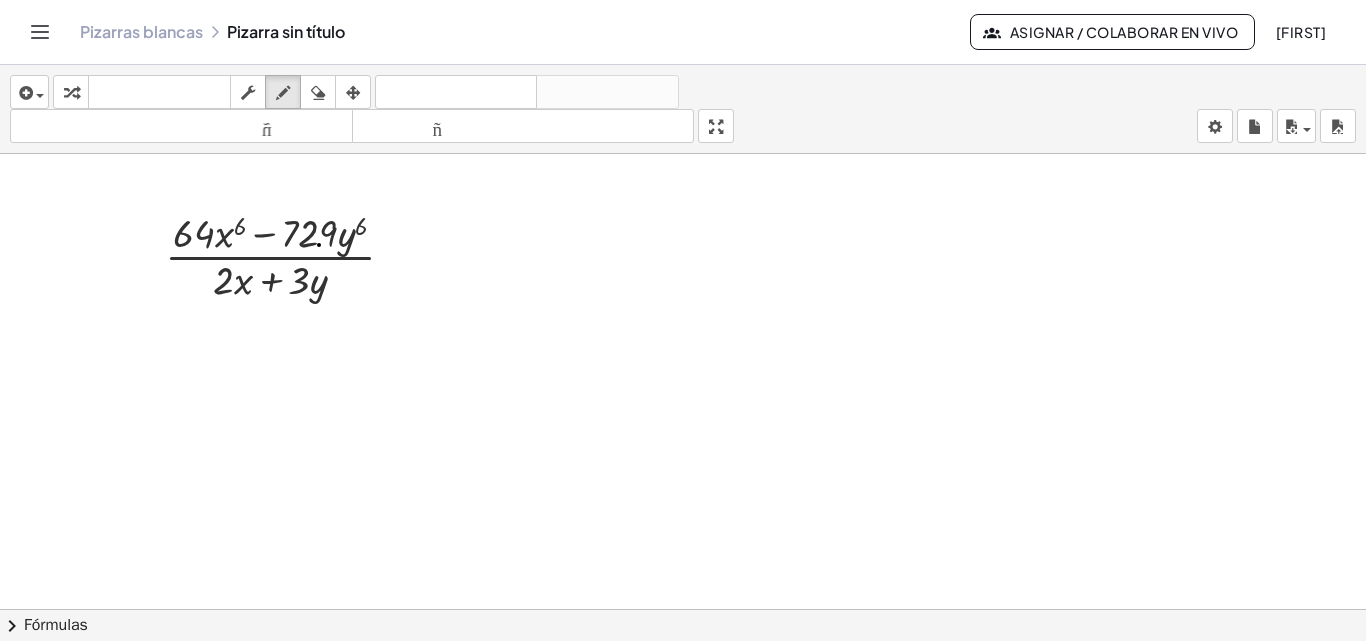 click at bounding box center (683, 688) 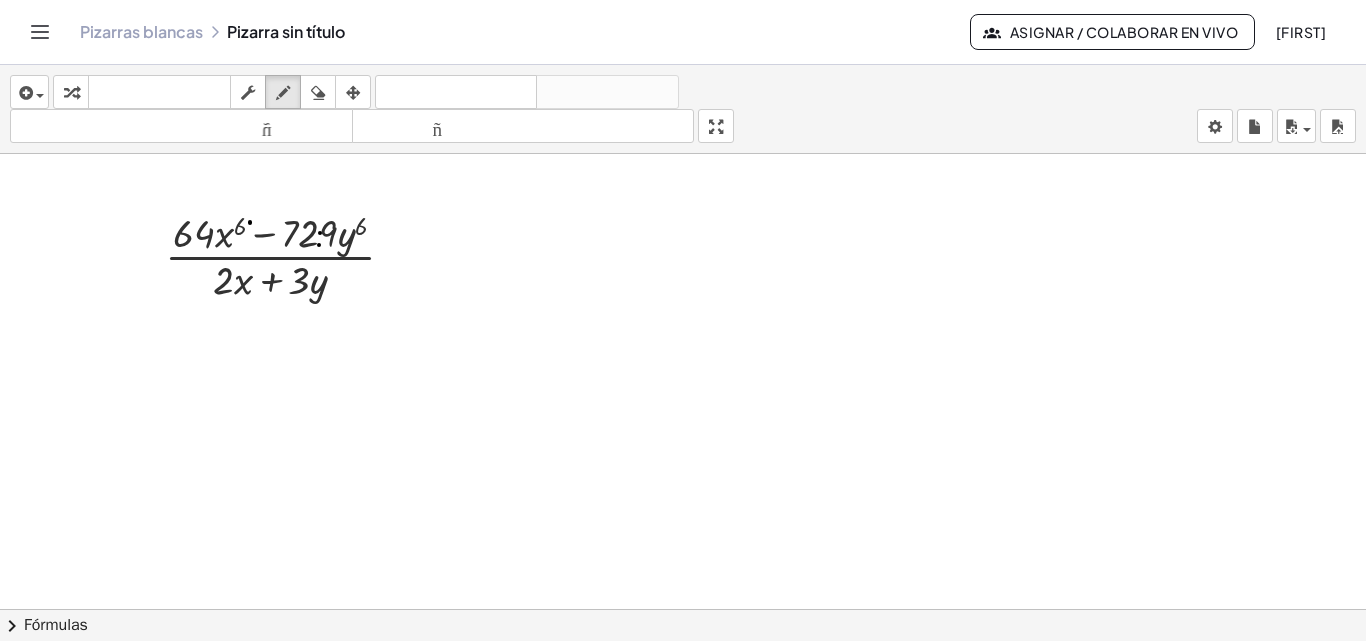 click at bounding box center (683, 688) 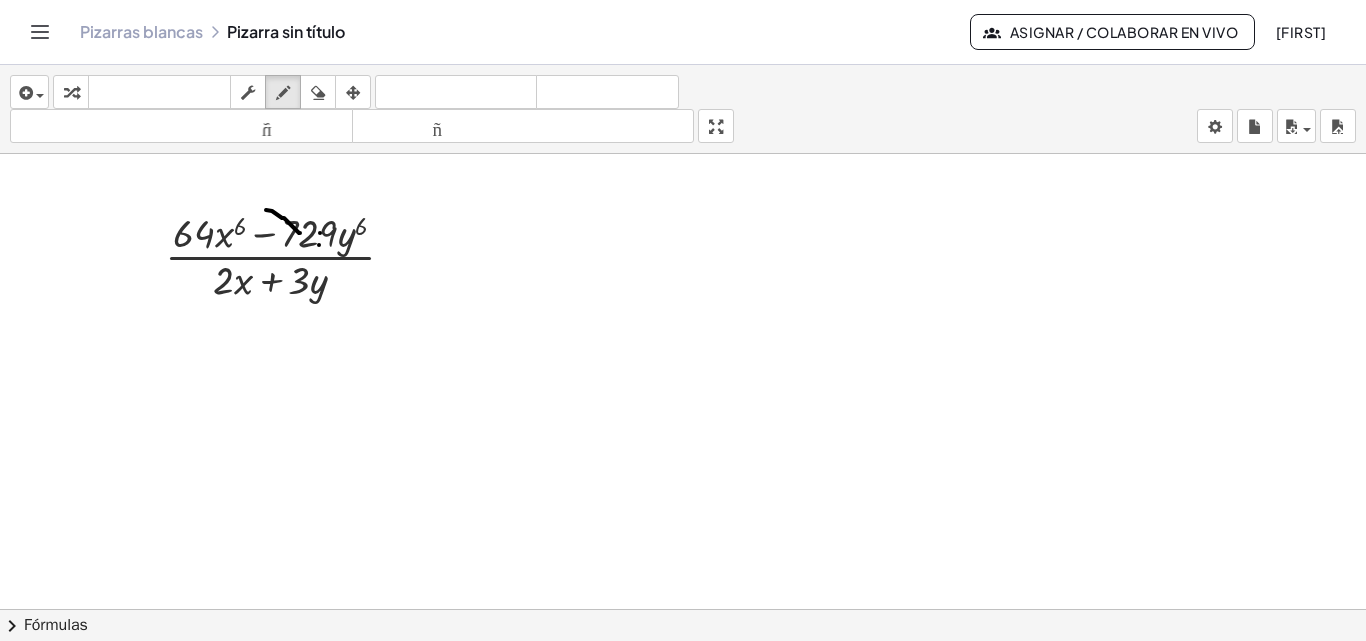 drag, startPoint x: 300, startPoint y: 233, endPoint x: 266, endPoint y: 210, distance: 41.04875 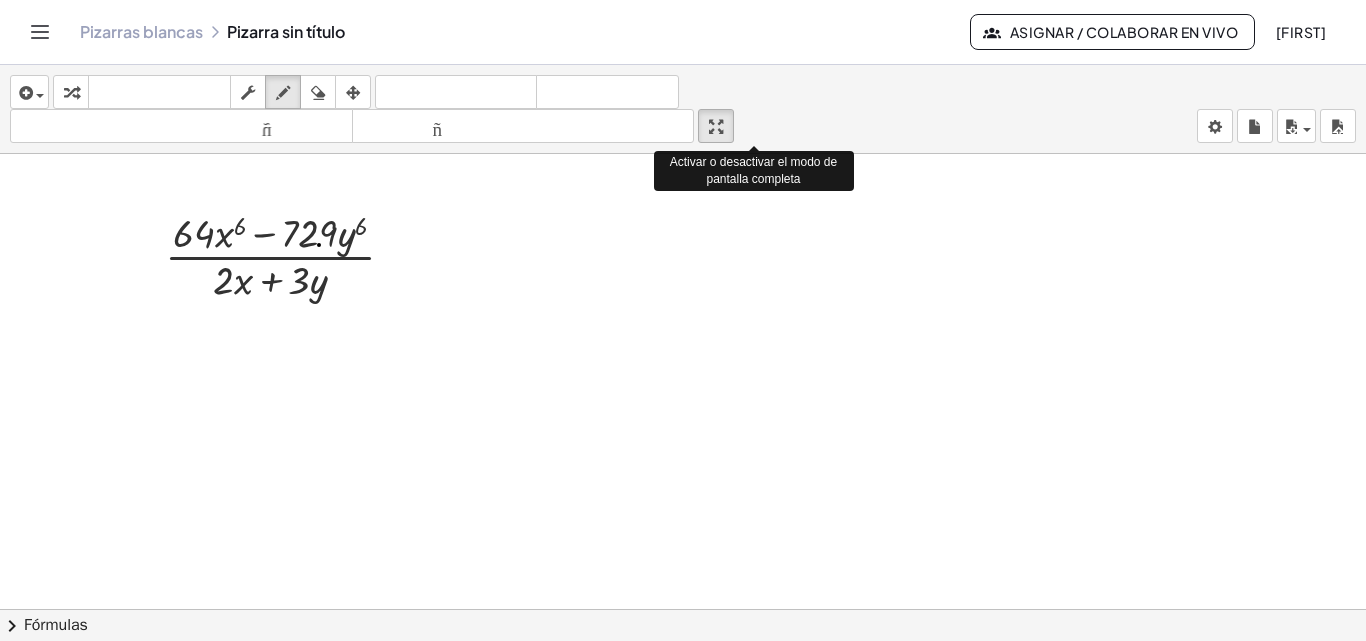 drag, startPoint x: 722, startPoint y: 132, endPoint x: 722, endPoint y: 219, distance: 87 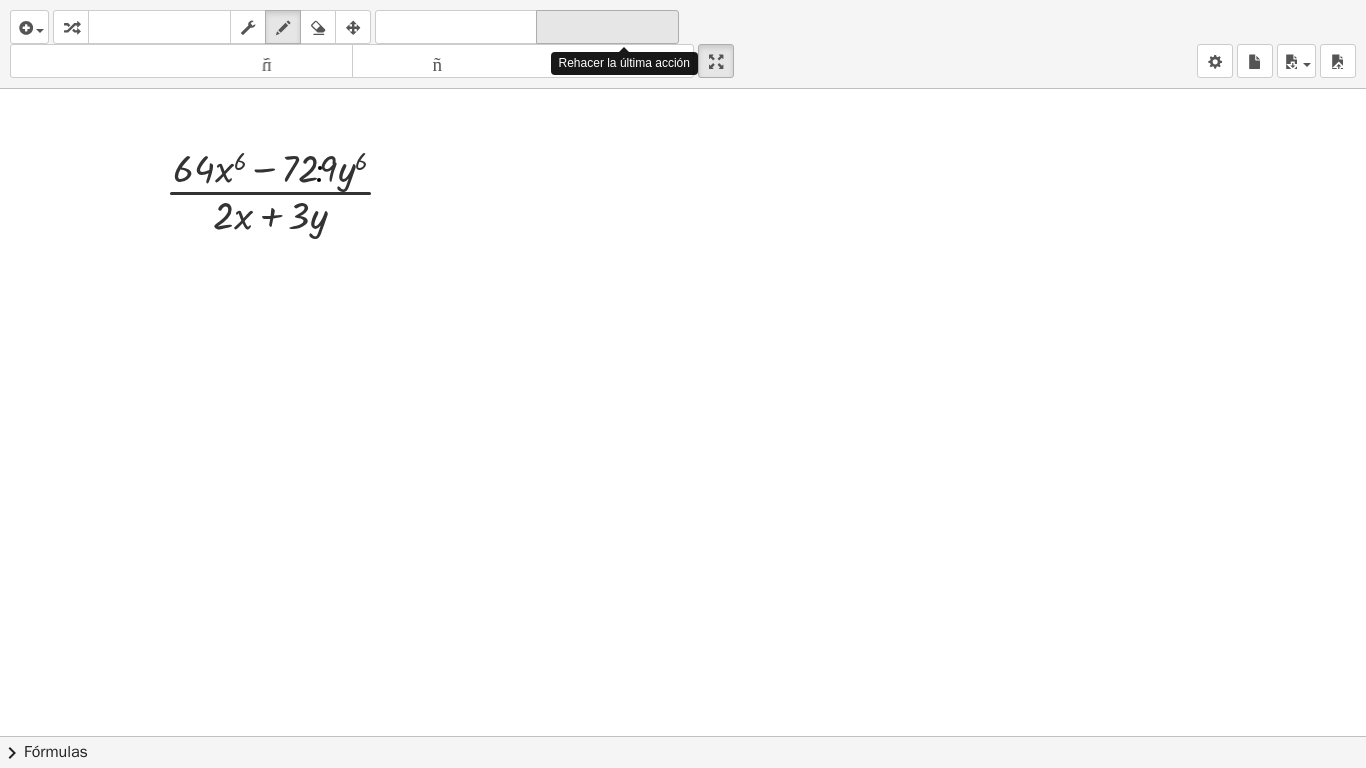 click on "rehacer" at bounding box center [607, 27] 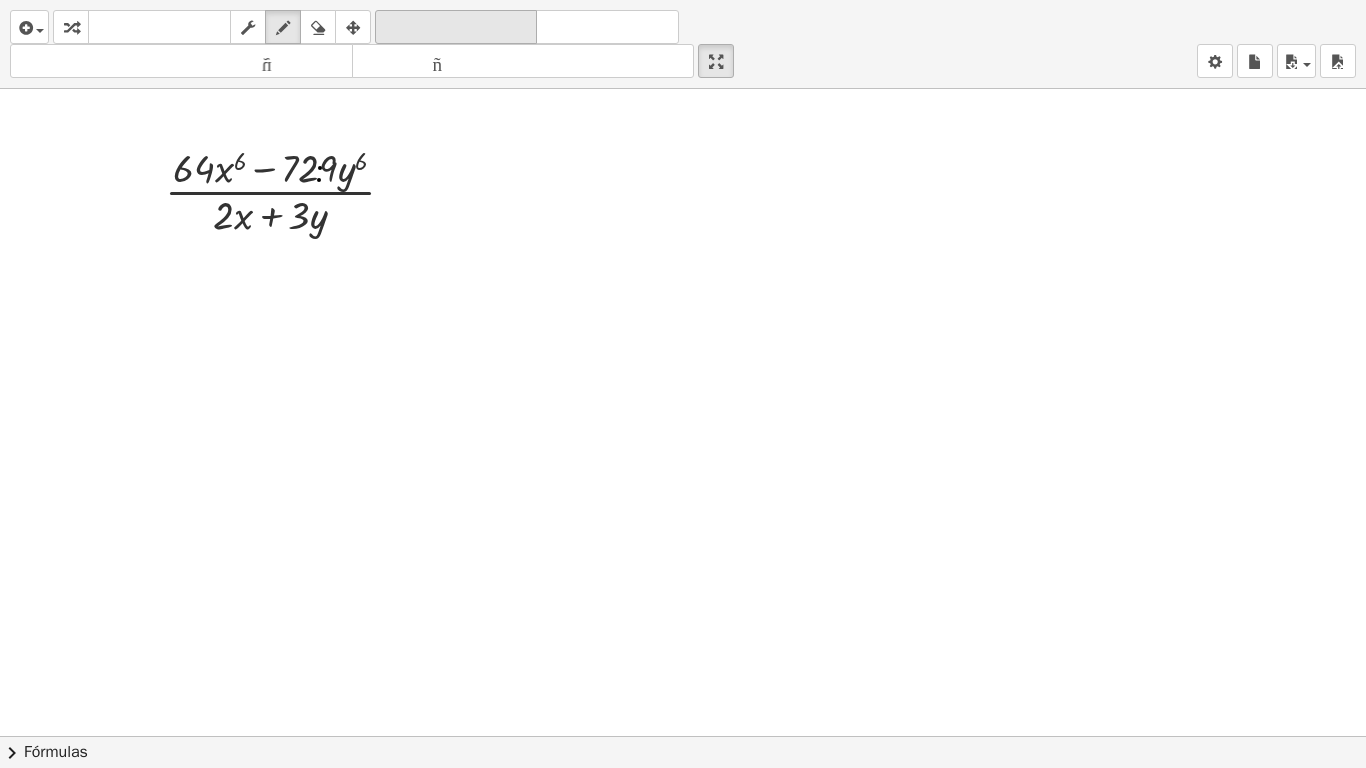 click on "deshacer" at bounding box center (456, 27) 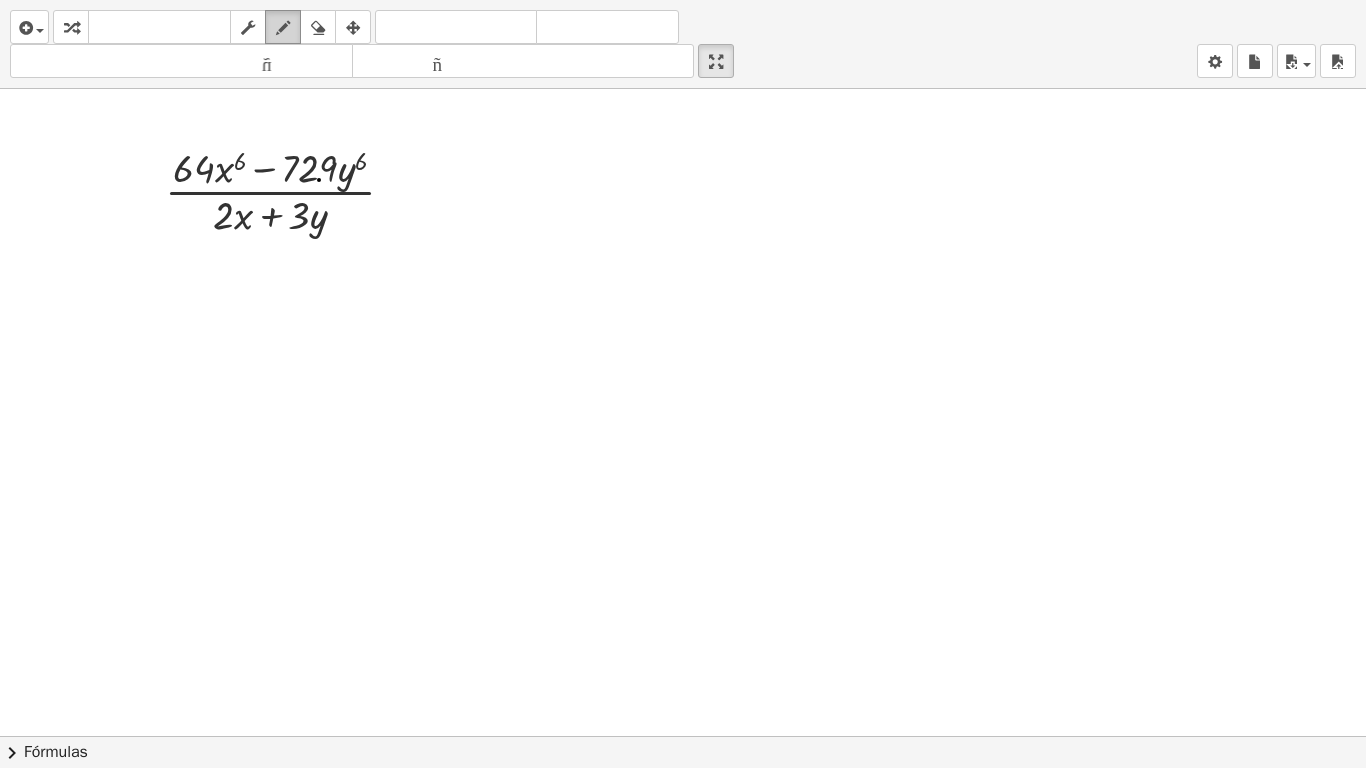 click at bounding box center (283, 28) 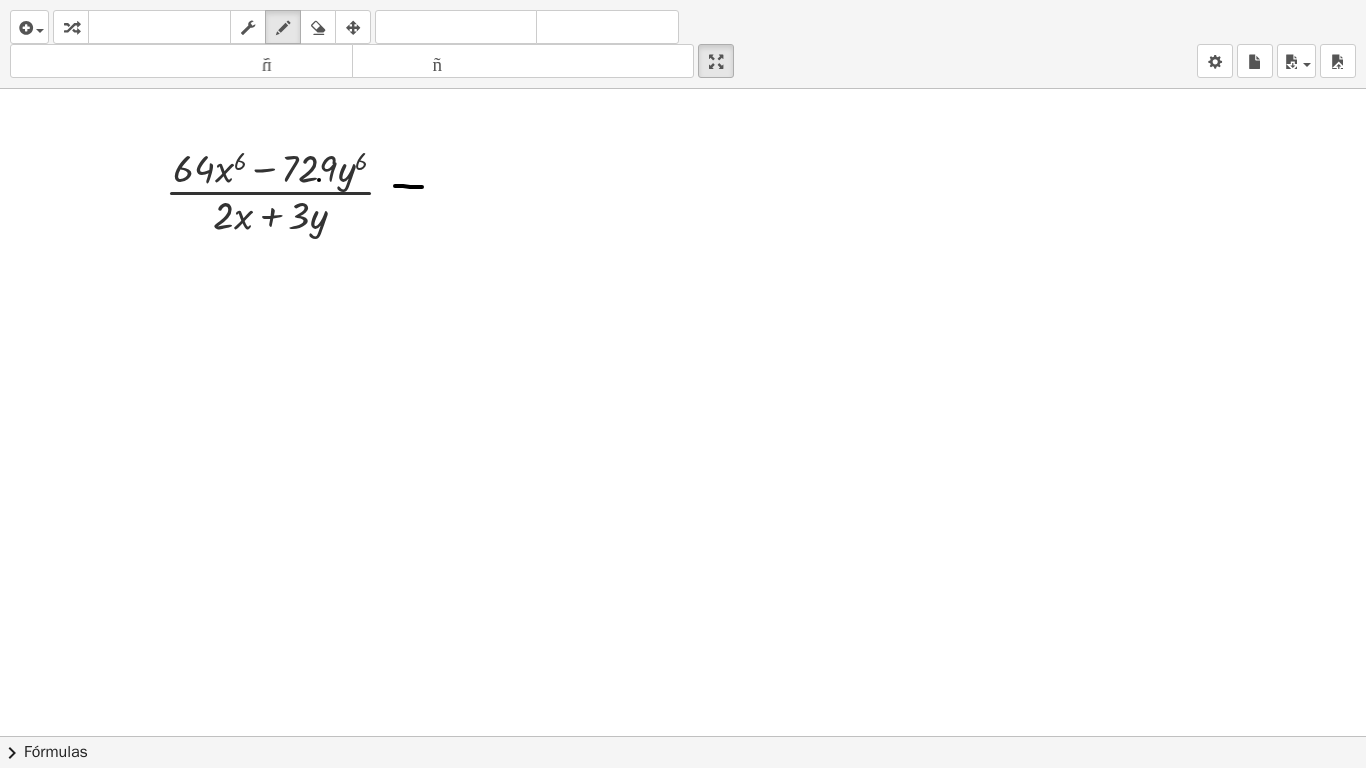 drag, startPoint x: 395, startPoint y: 186, endPoint x: 412, endPoint y: 196, distance: 19.723083 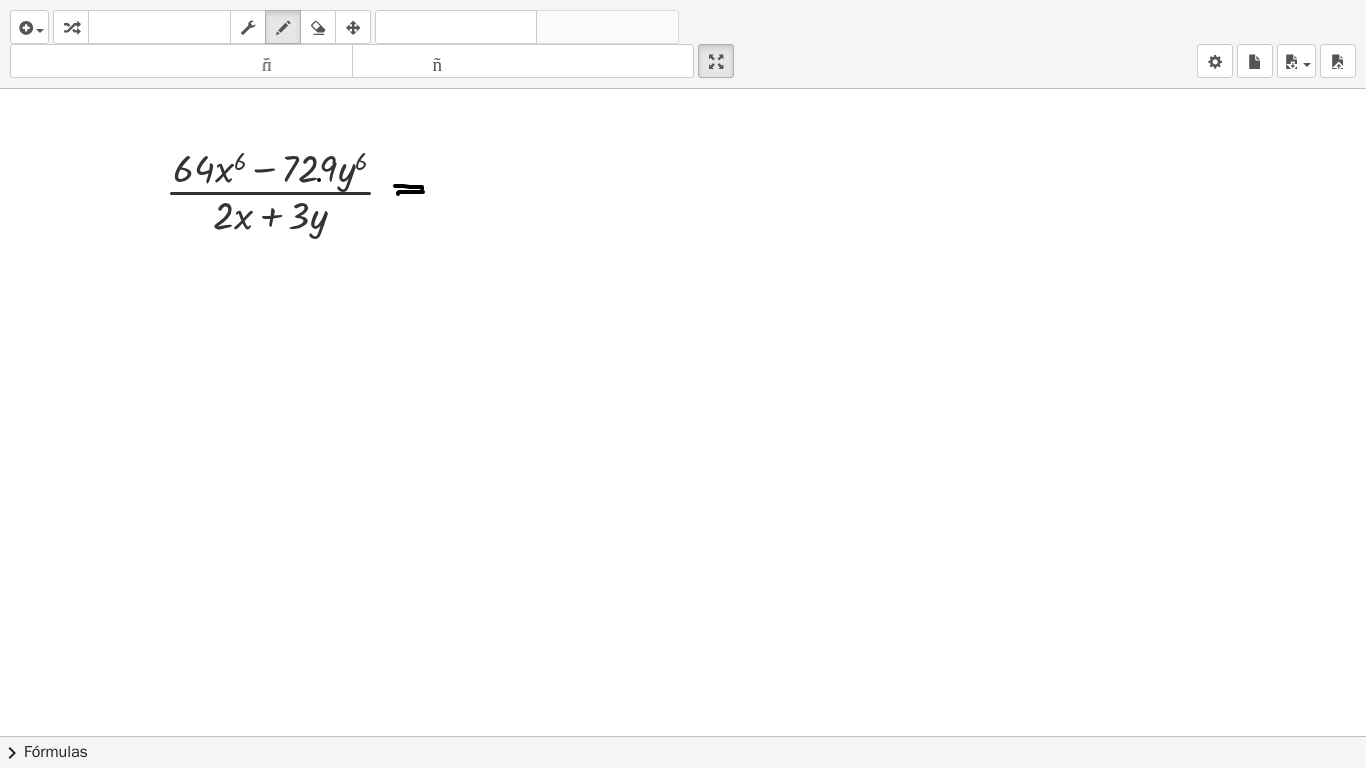 drag, startPoint x: 398, startPoint y: 194, endPoint x: 423, endPoint y: 192, distance: 25.079872 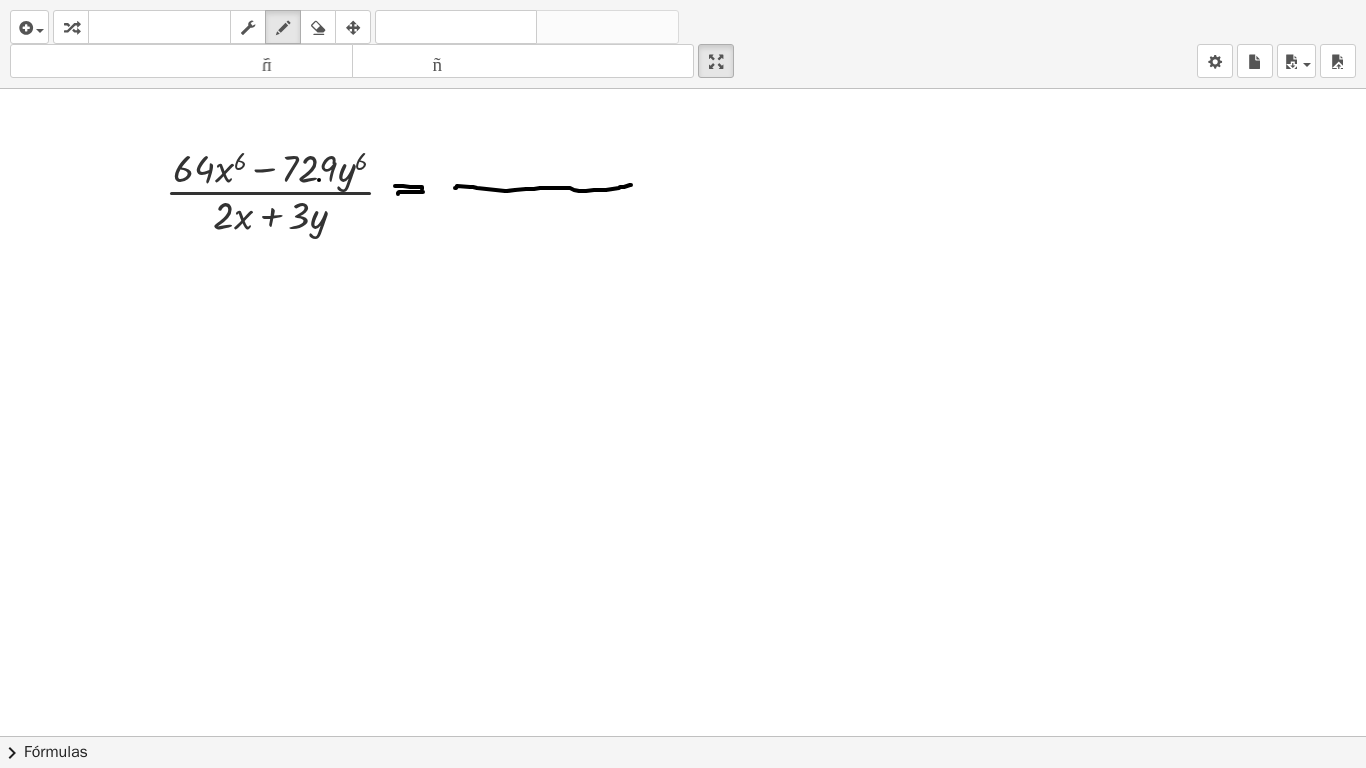 drag, startPoint x: 455, startPoint y: 188, endPoint x: 631, endPoint y: 185, distance: 176.02557 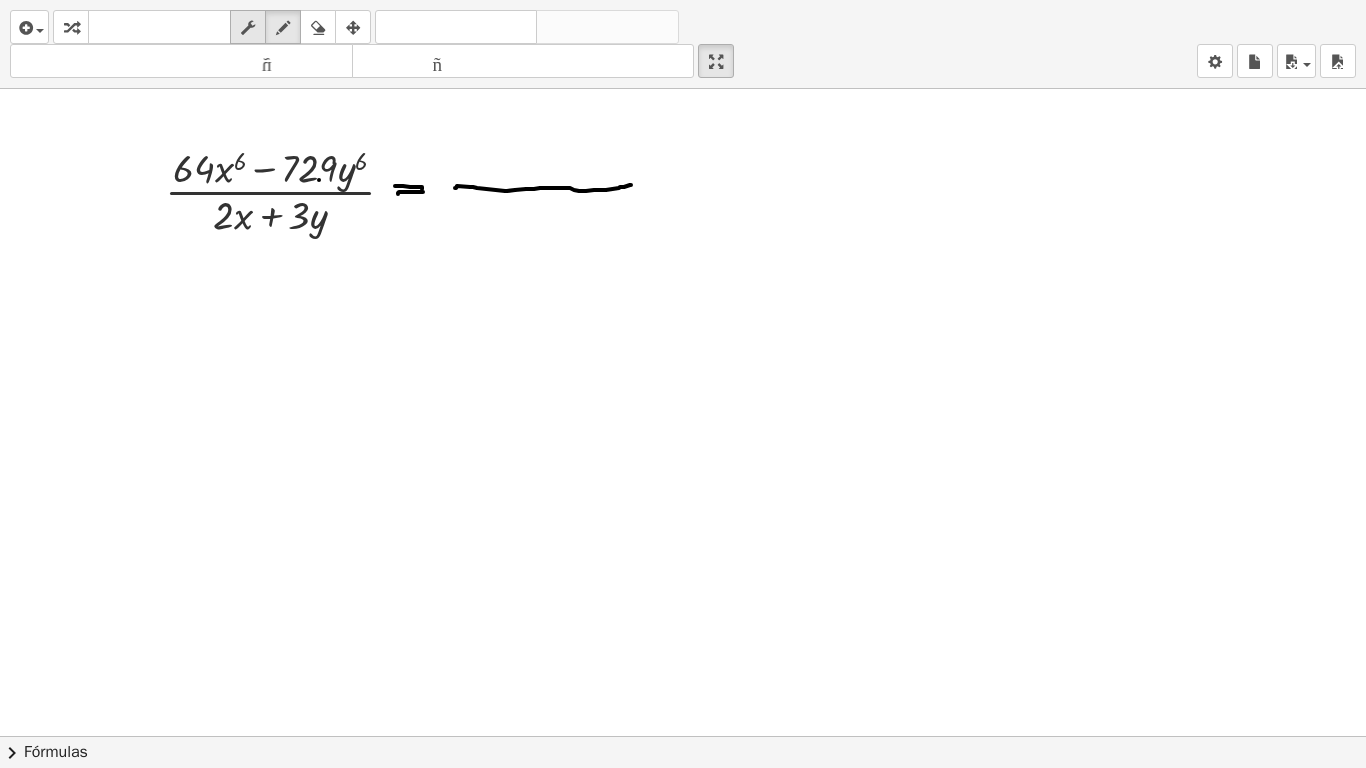 click at bounding box center [248, 28] 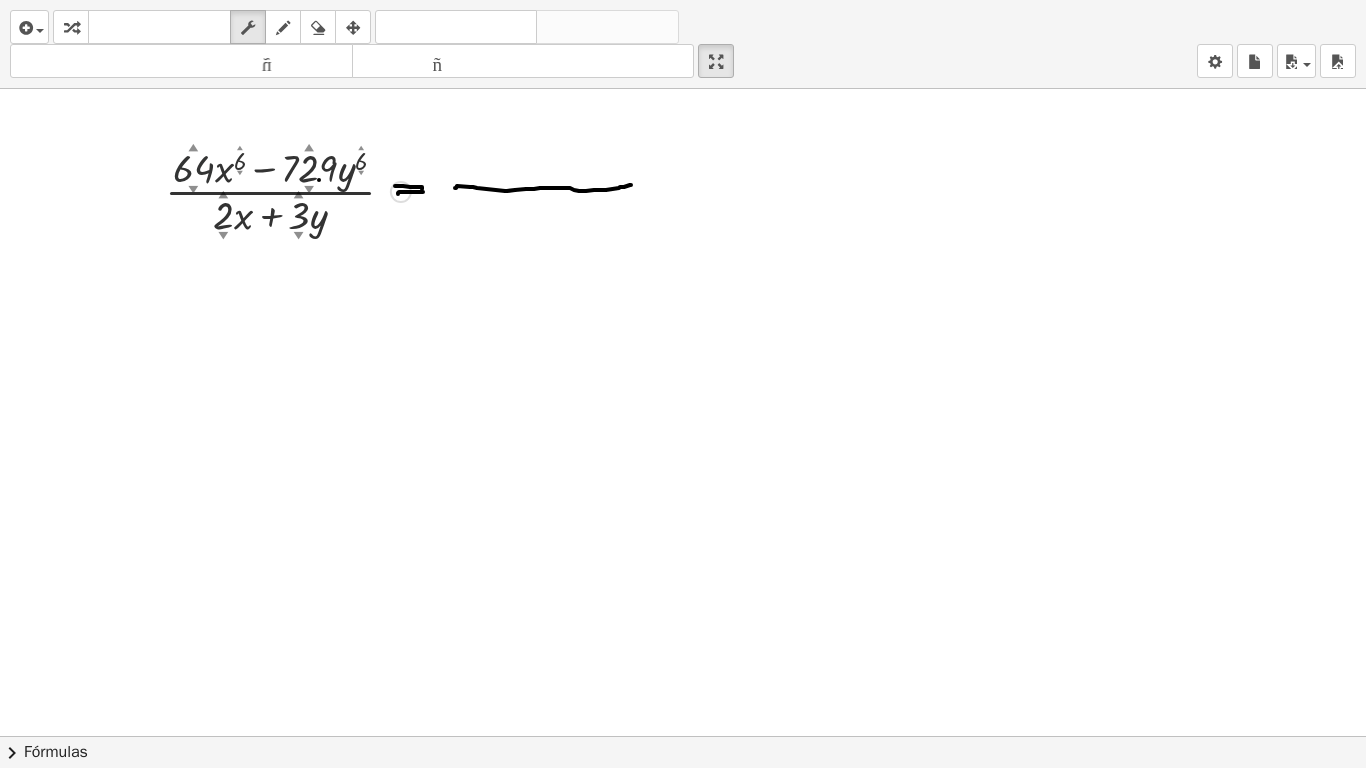click on "▲" at bounding box center (193, 148) 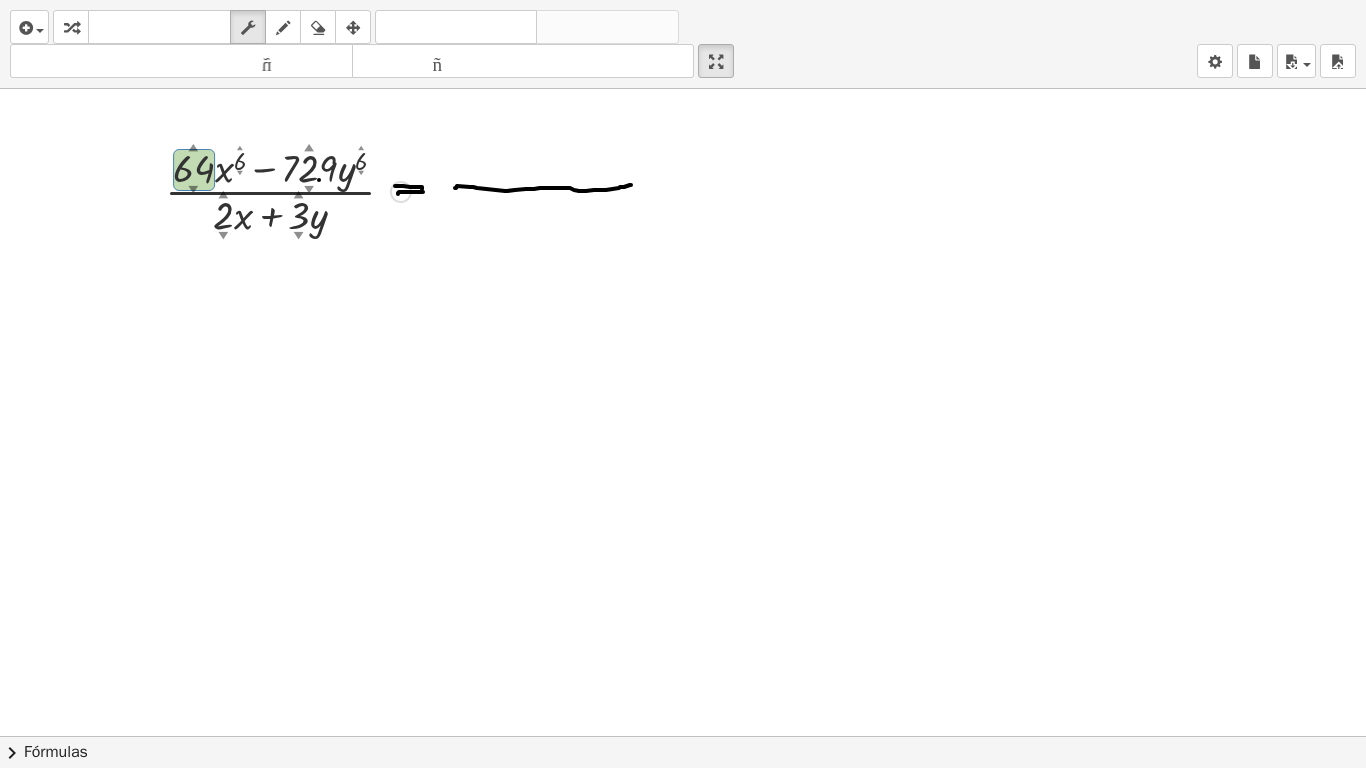 click at bounding box center (288, 190) 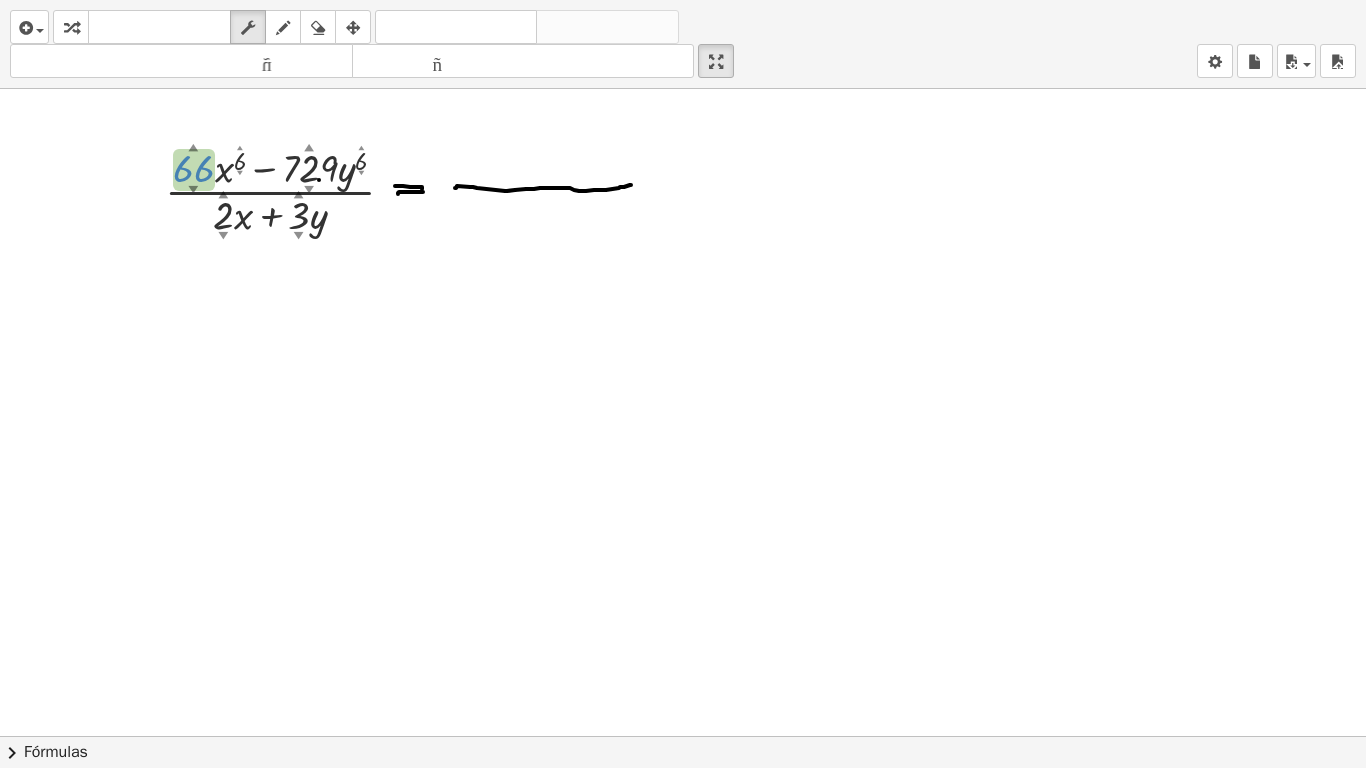 drag, startPoint x: 188, startPoint y: 167, endPoint x: 453, endPoint y: 170, distance: 265.01697 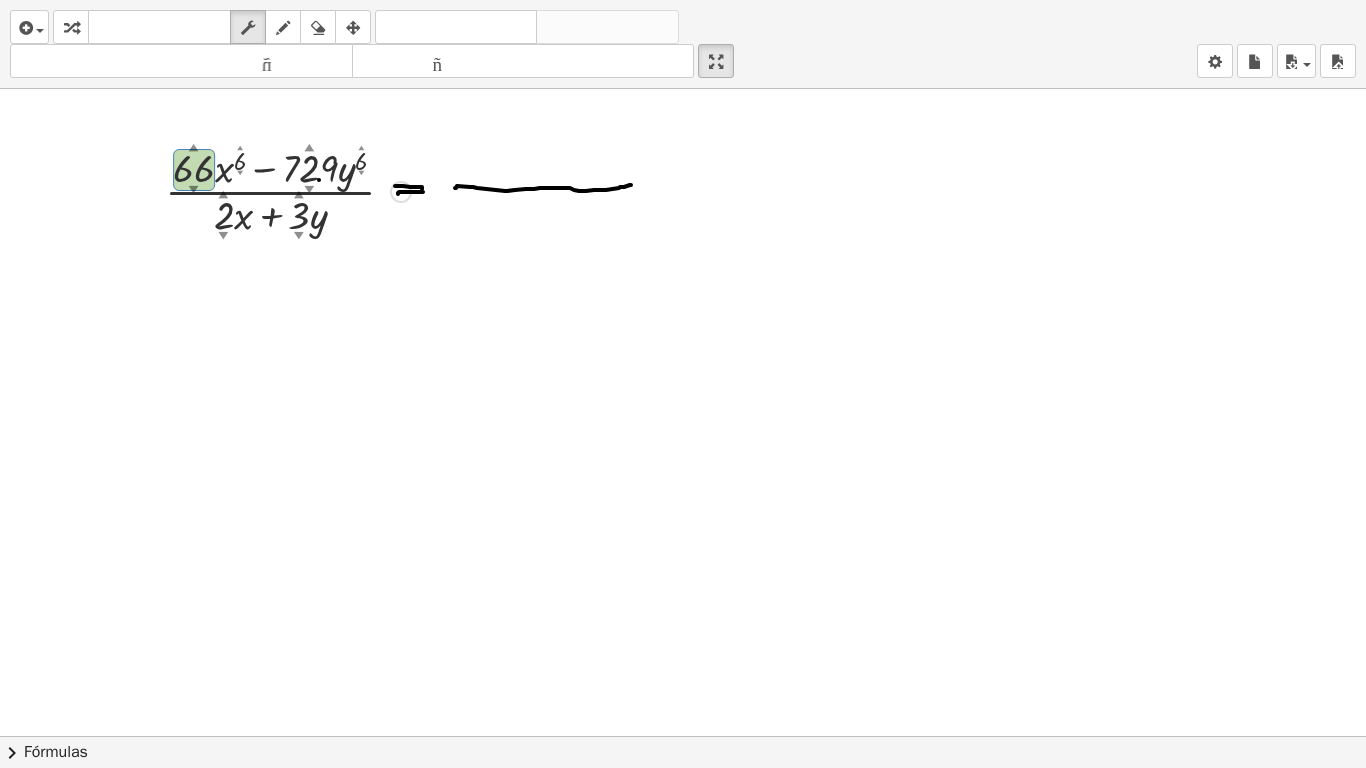 click at bounding box center [288, 190] 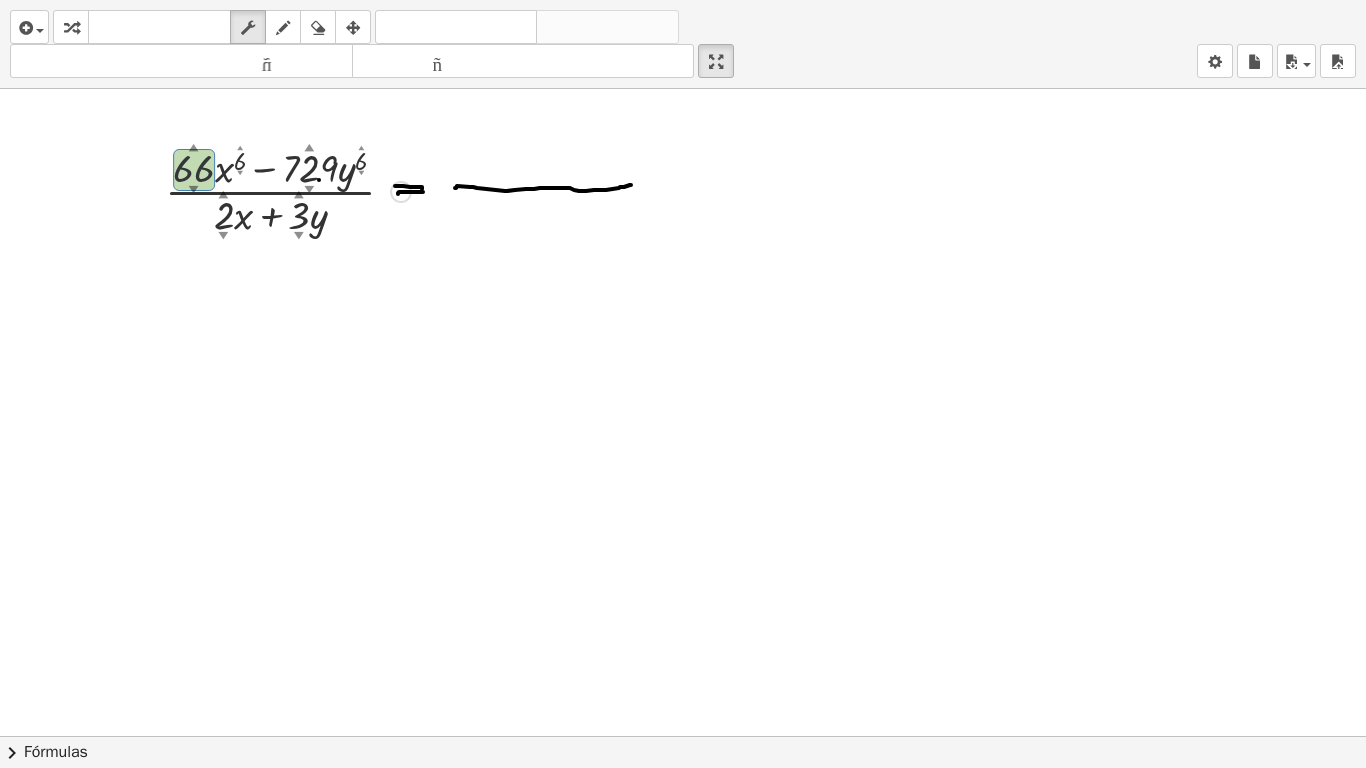 click at bounding box center [288, 190] 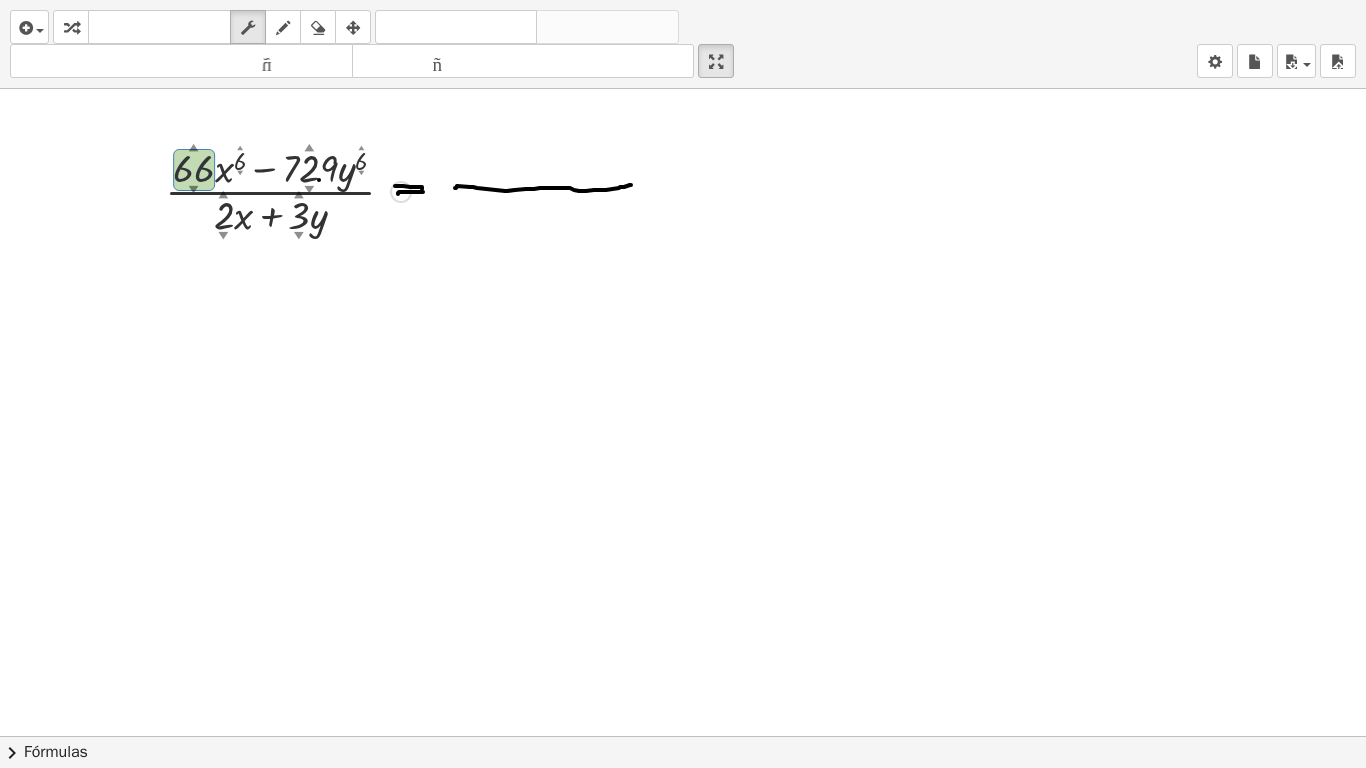 click at bounding box center [288, 190] 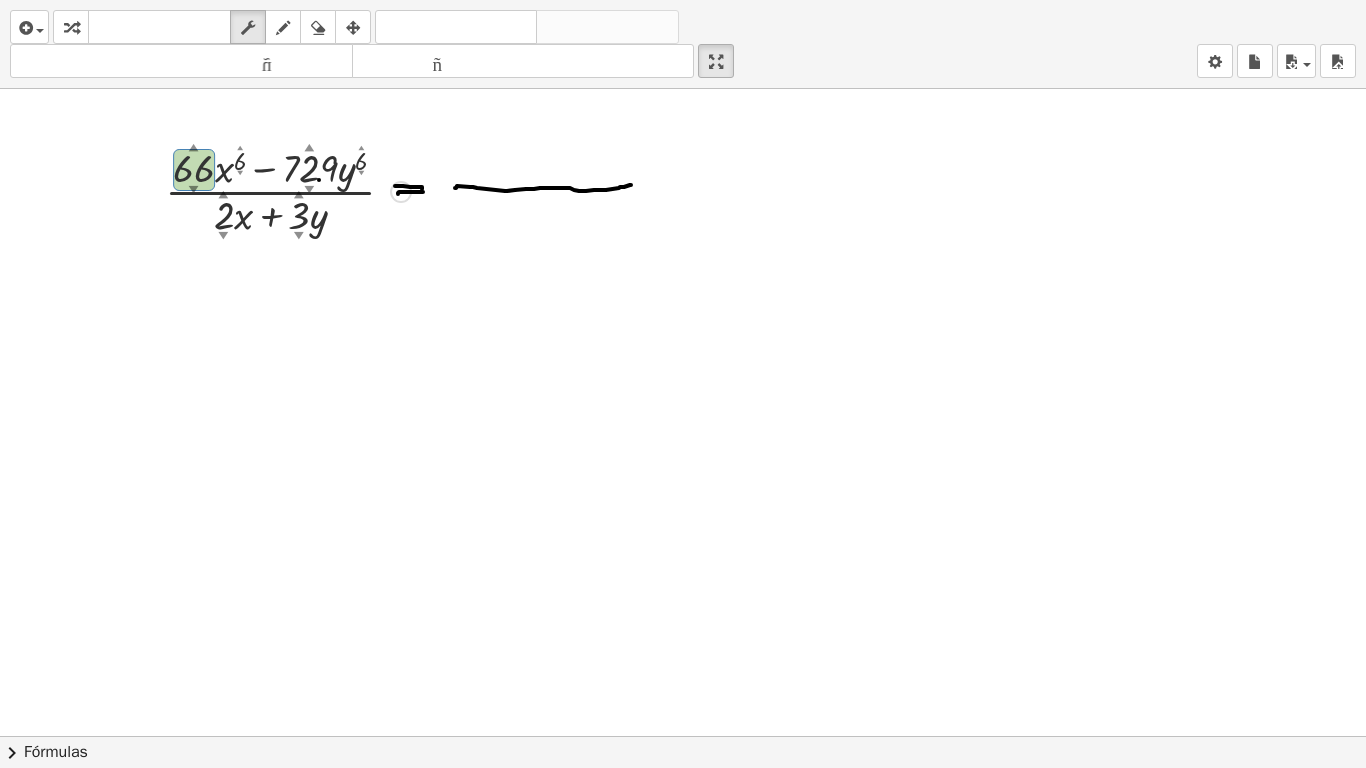 click at bounding box center (288, 190) 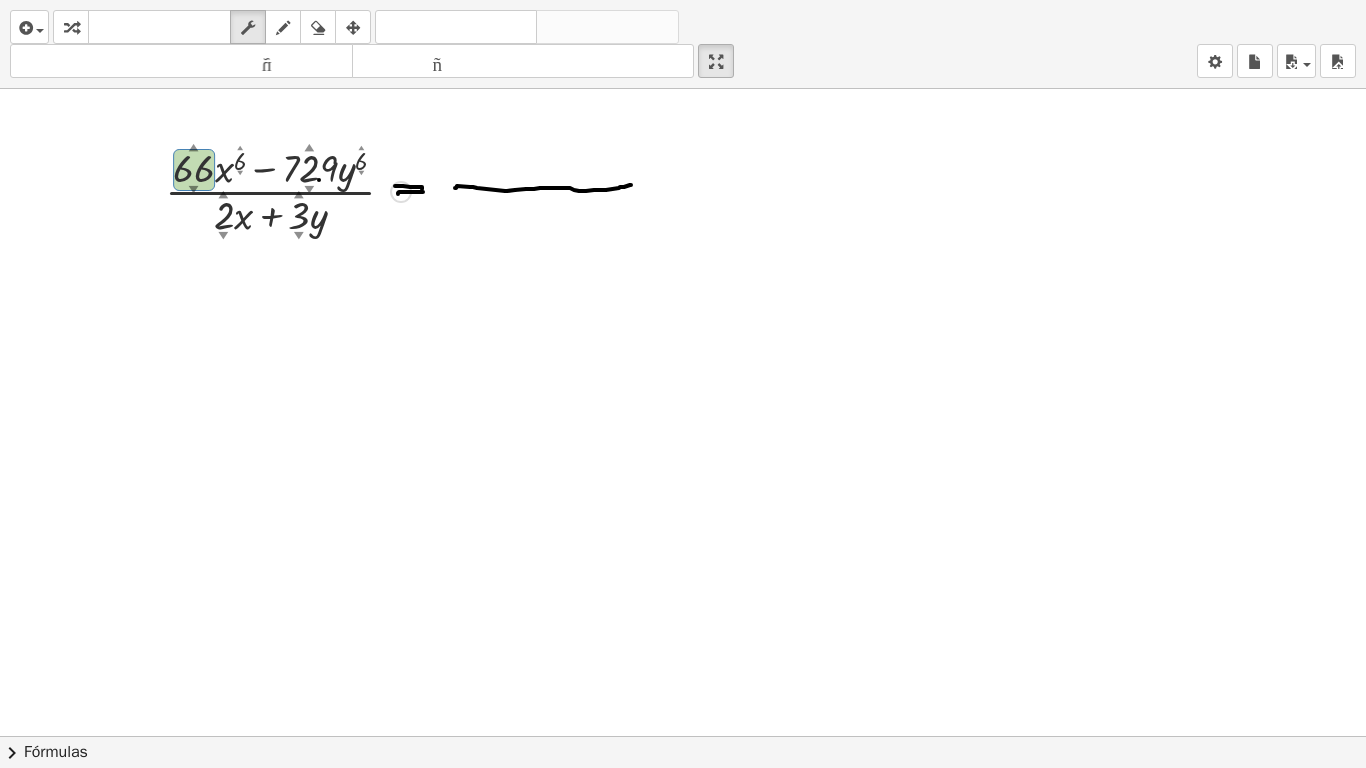 drag, startPoint x: 195, startPoint y: 168, endPoint x: 165, endPoint y: 181, distance: 32.695564 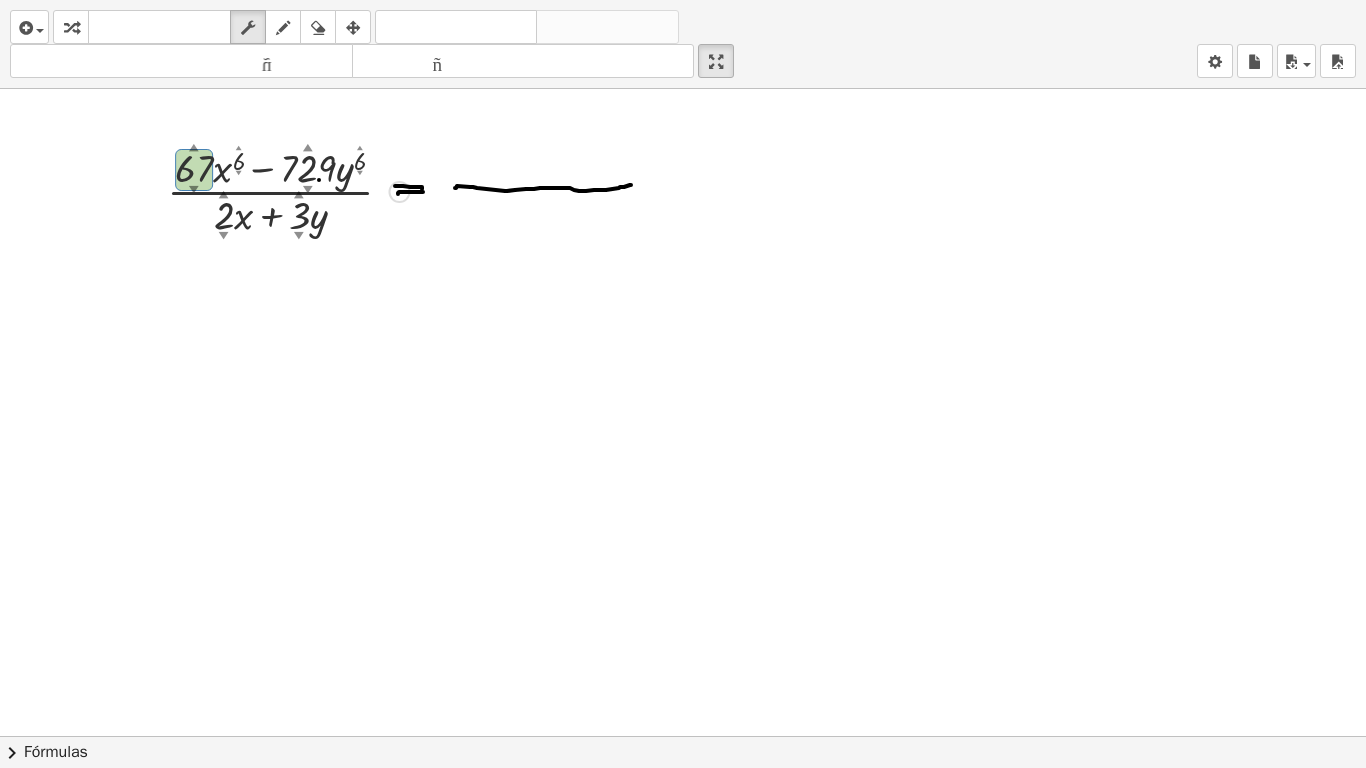 click at bounding box center [288, 190] 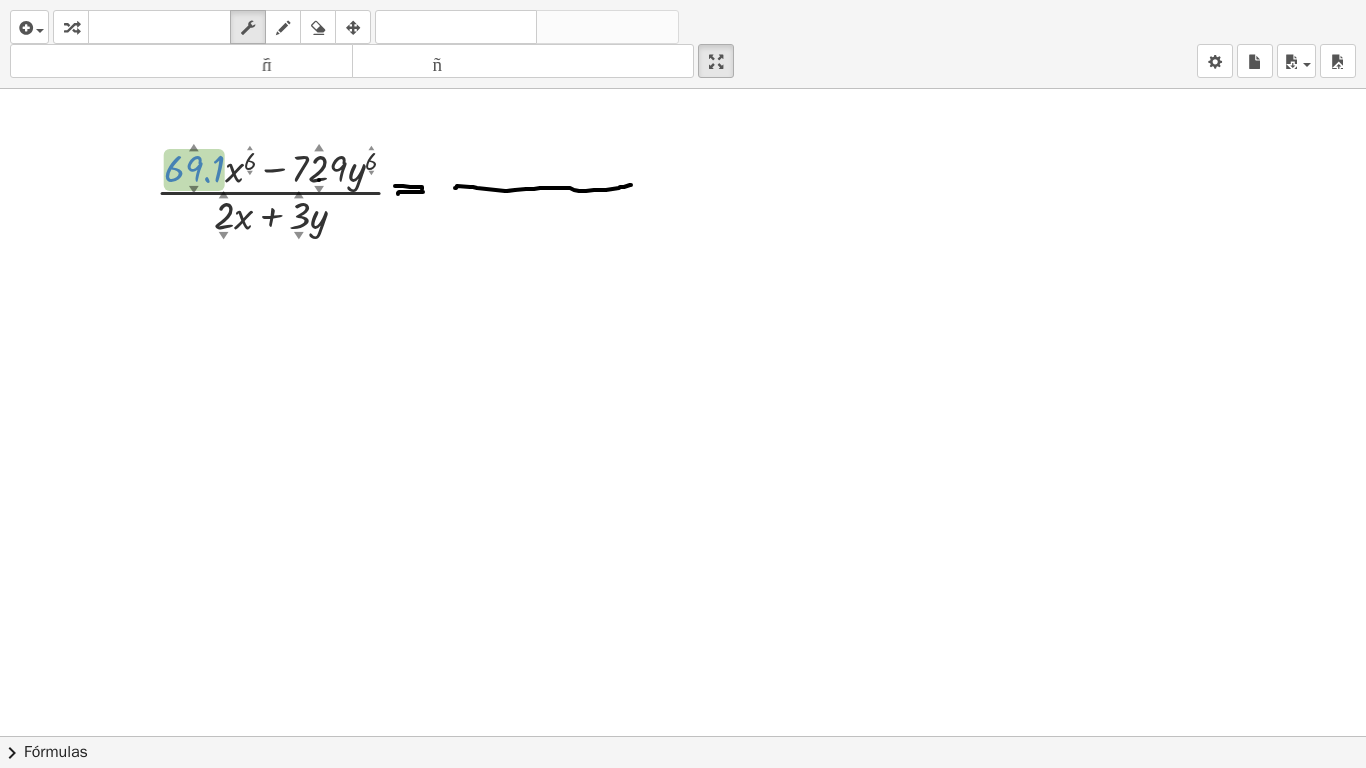 drag, startPoint x: 195, startPoint y: 187, endPoint x: 137, endPoint y: 183, distance: 58.137768 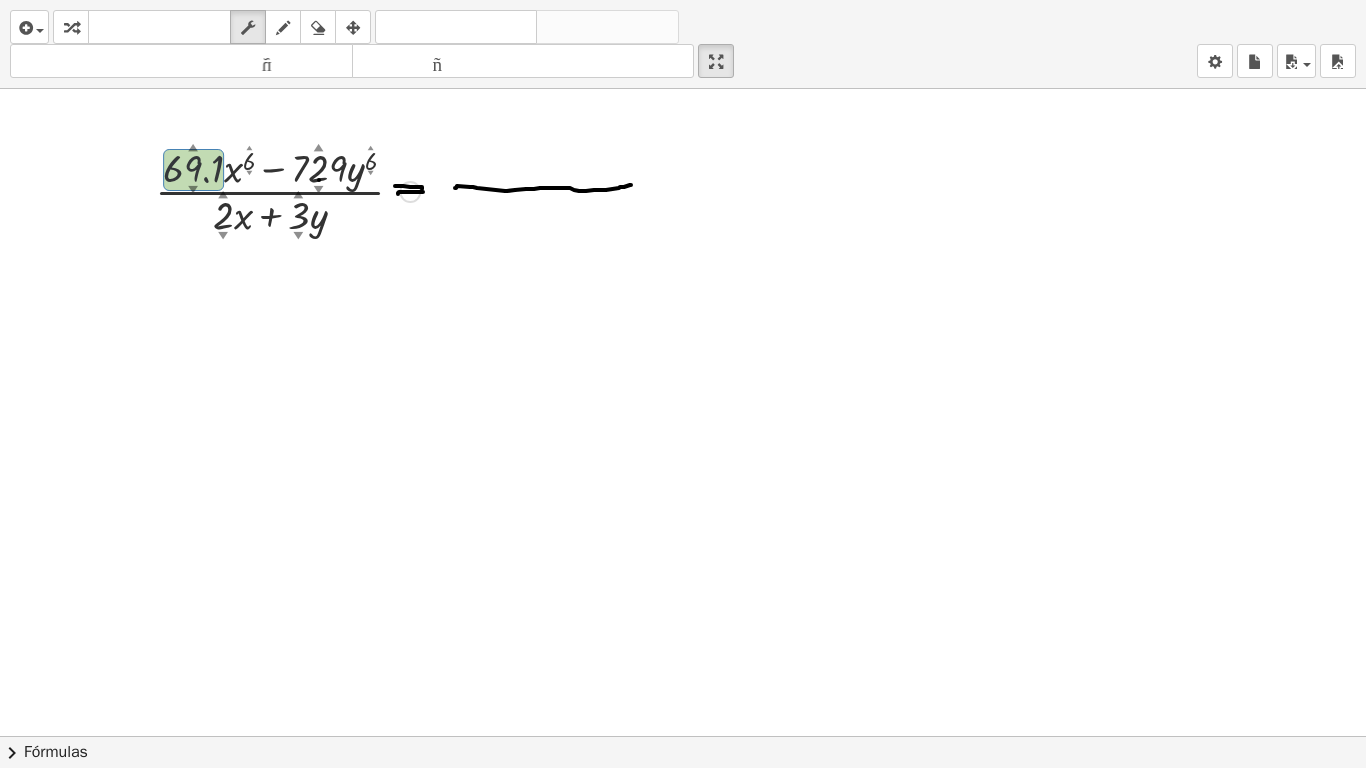 click at bounding box center (287, 190) 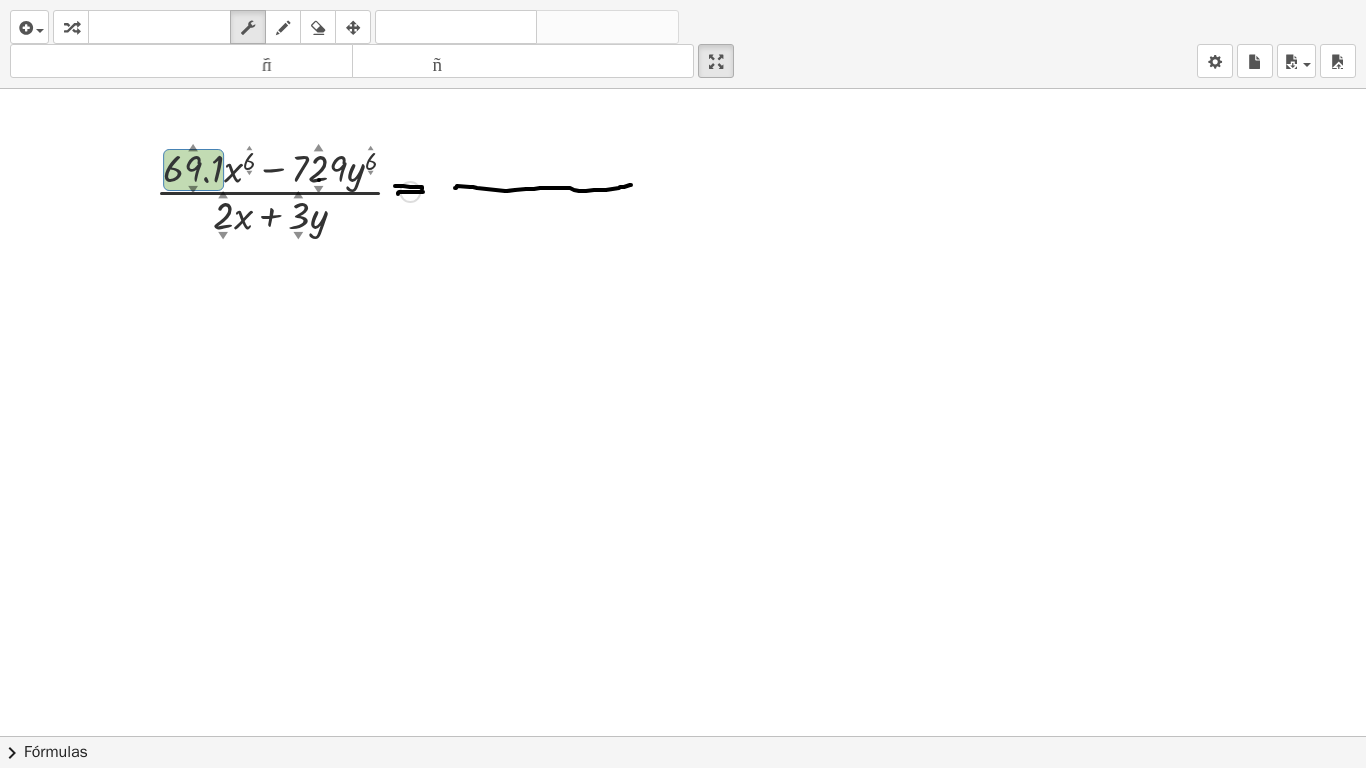 click at bounding box center [287, 190] 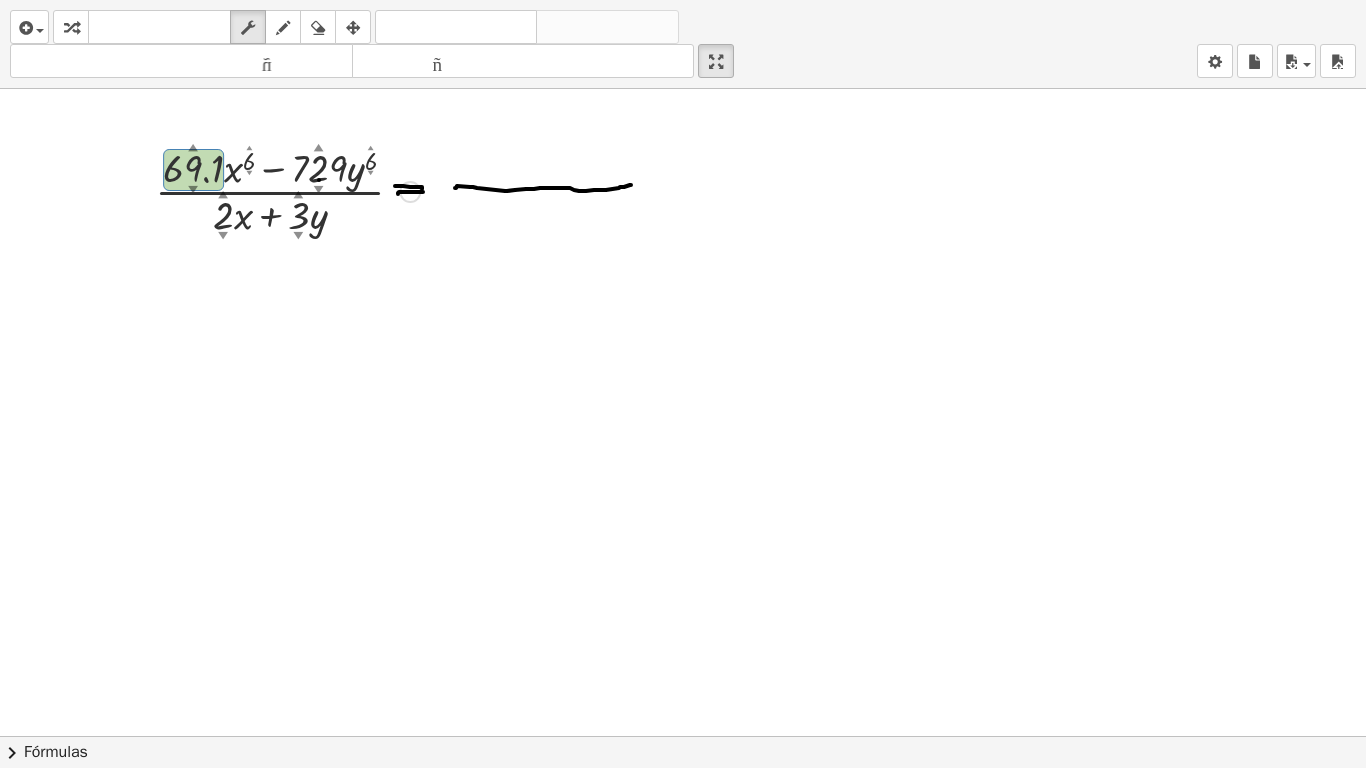 click on "▼" at bounding box center (193, 190) 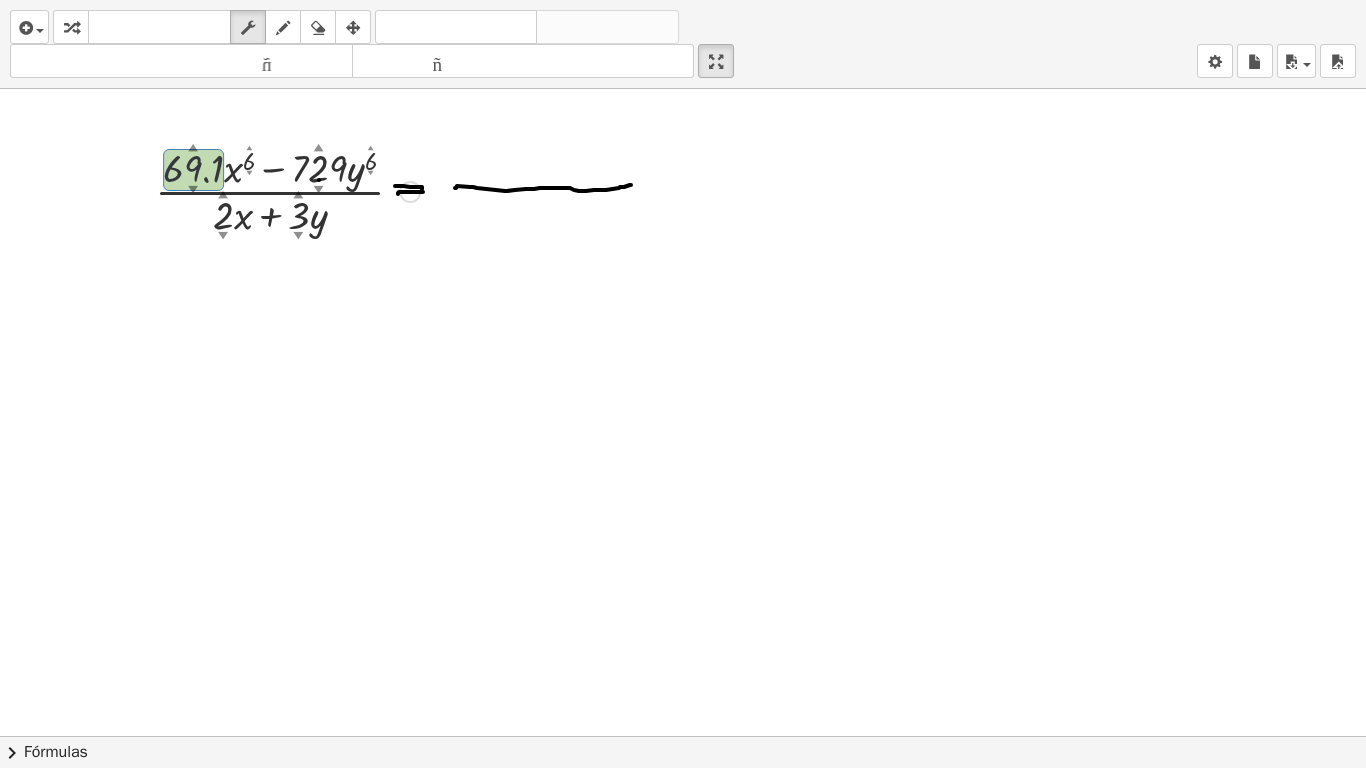 click on "▼" at bounding box center (193, 190) 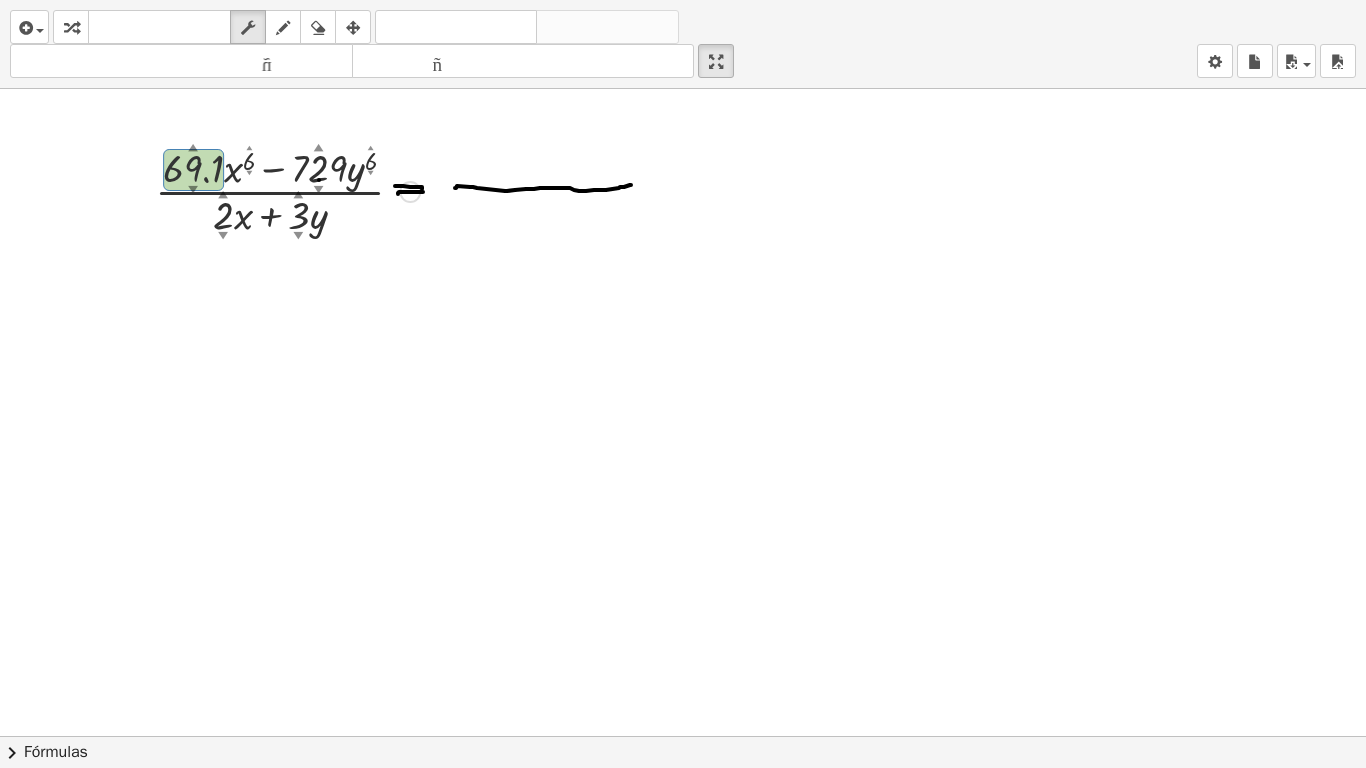 click on "▲" at bounding box center [193, 148] 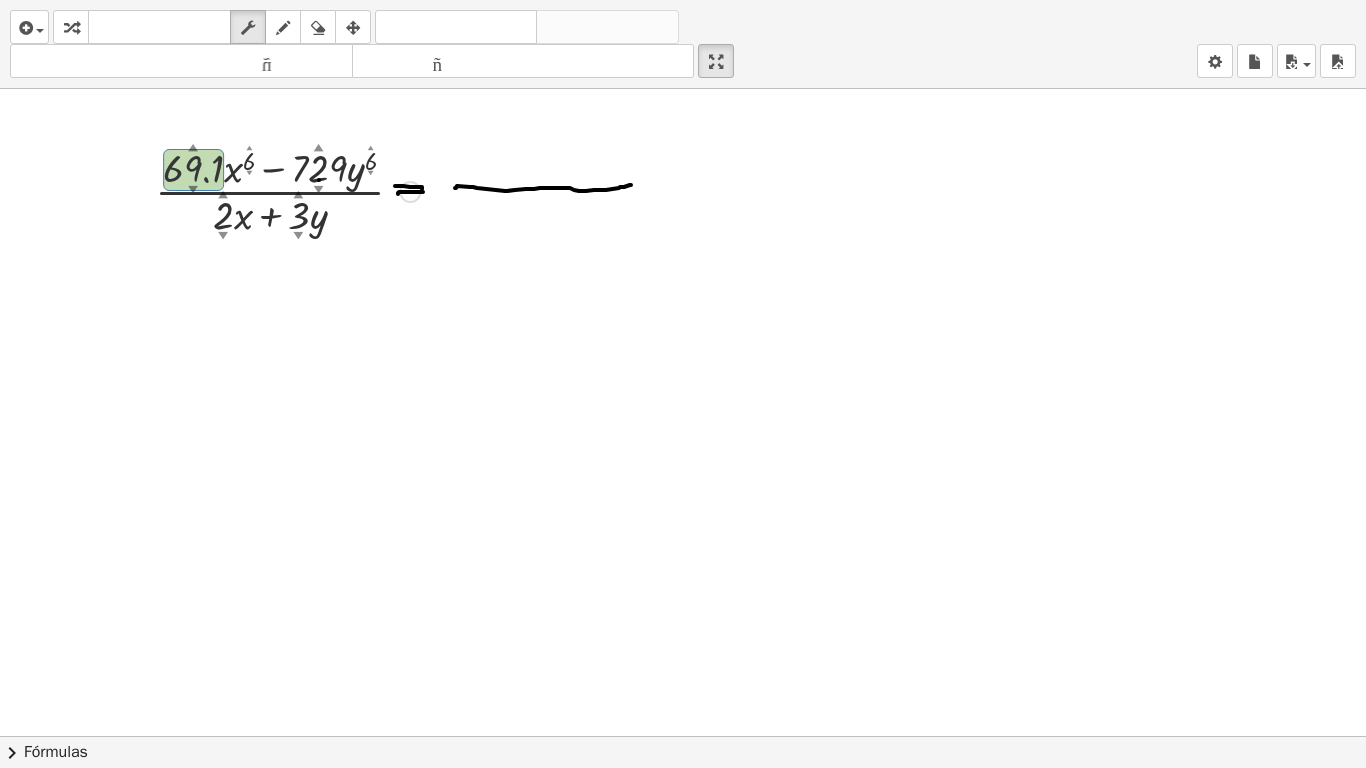 click at bounding box center [287, 190] 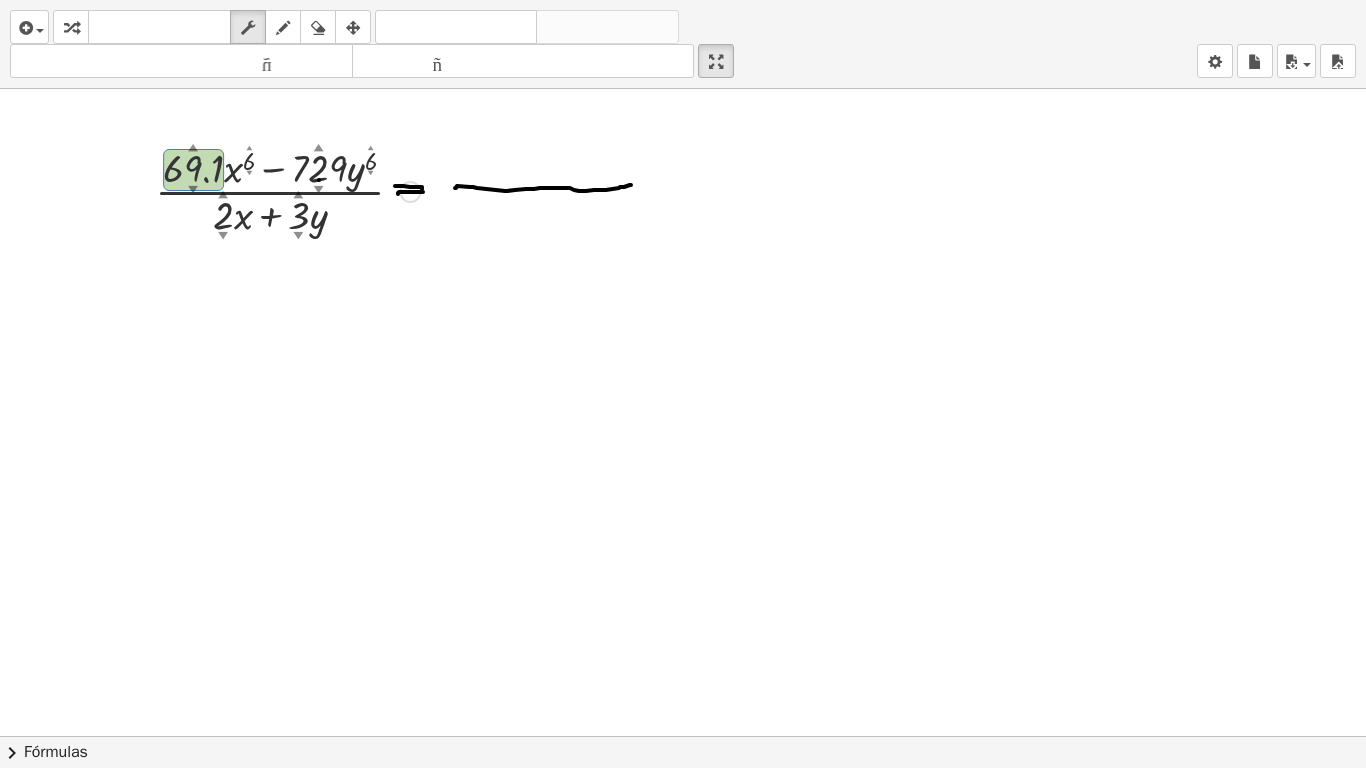 click at bounding box center (287, 190) 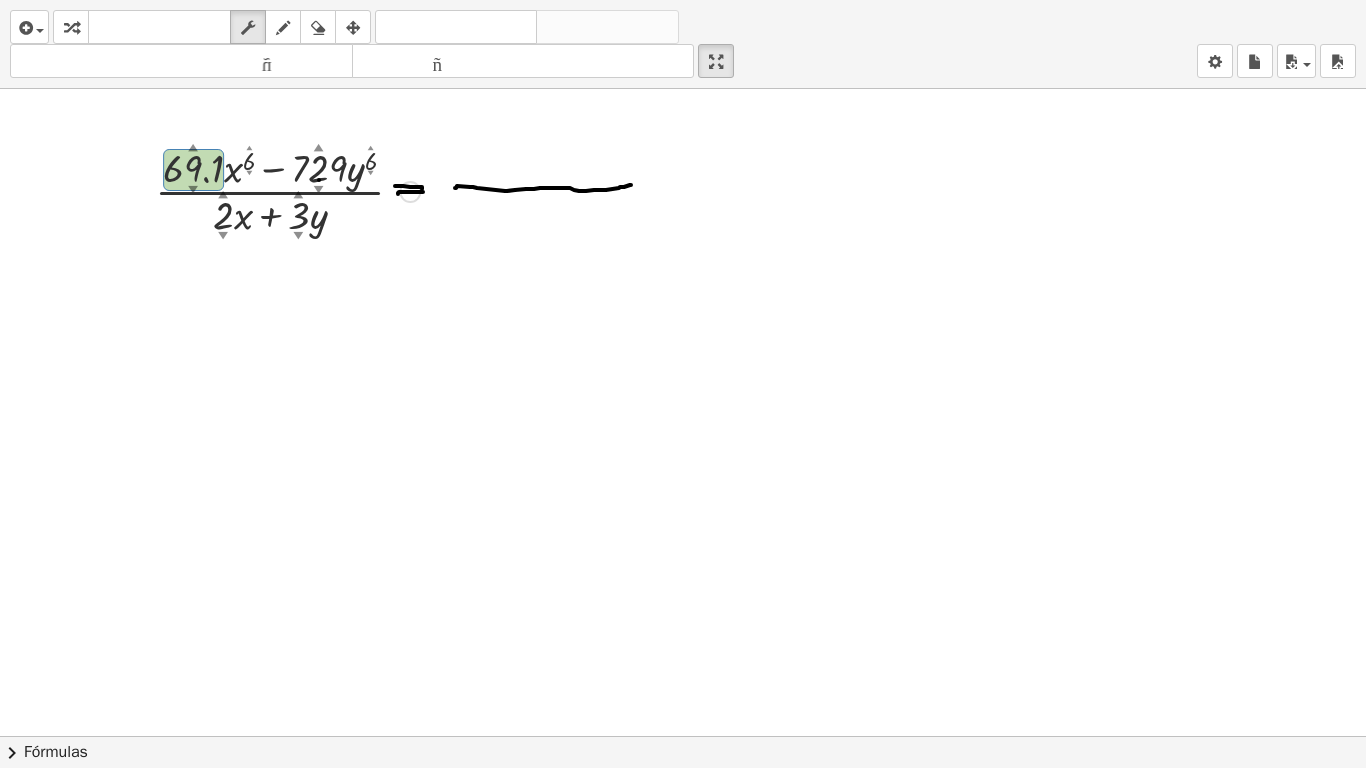 click on "▼" at bounding box center [193, 190] 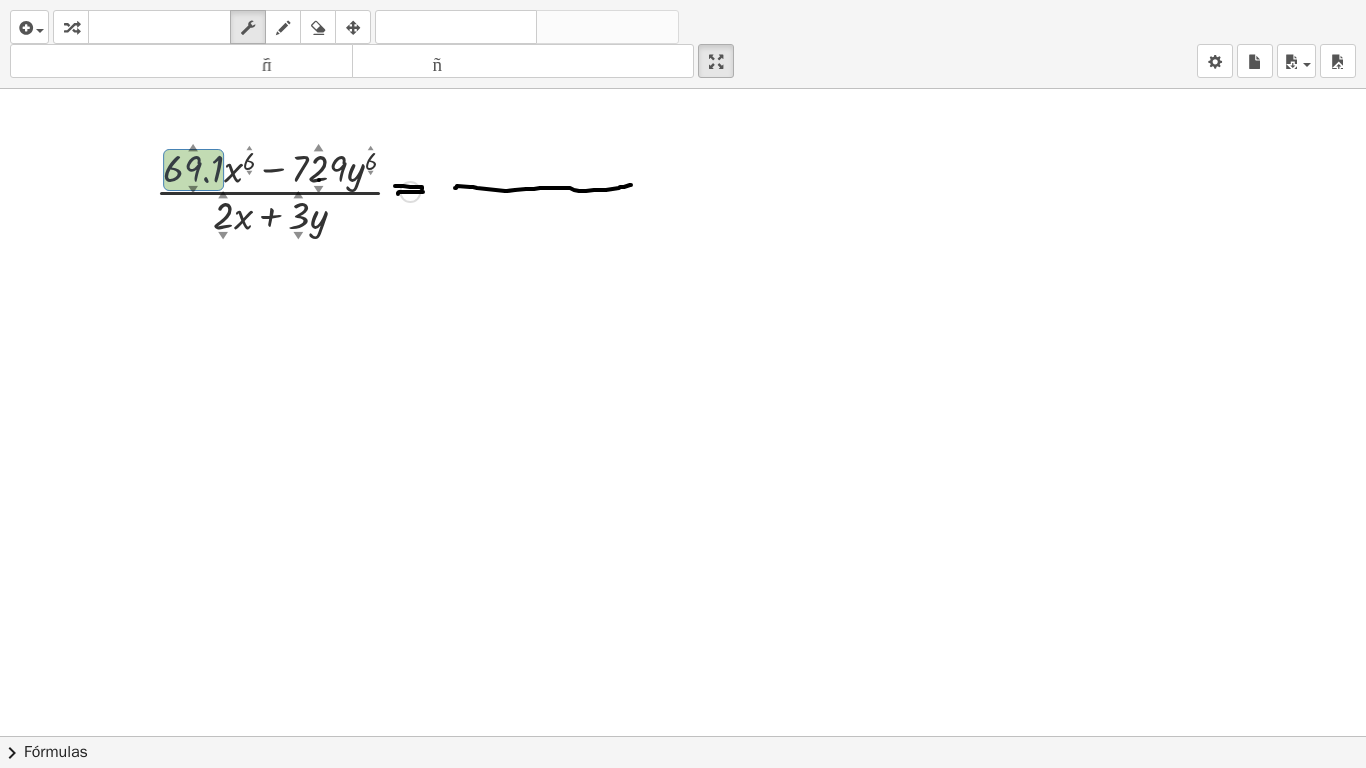 click on "▼" at bounding box center [193, 190] 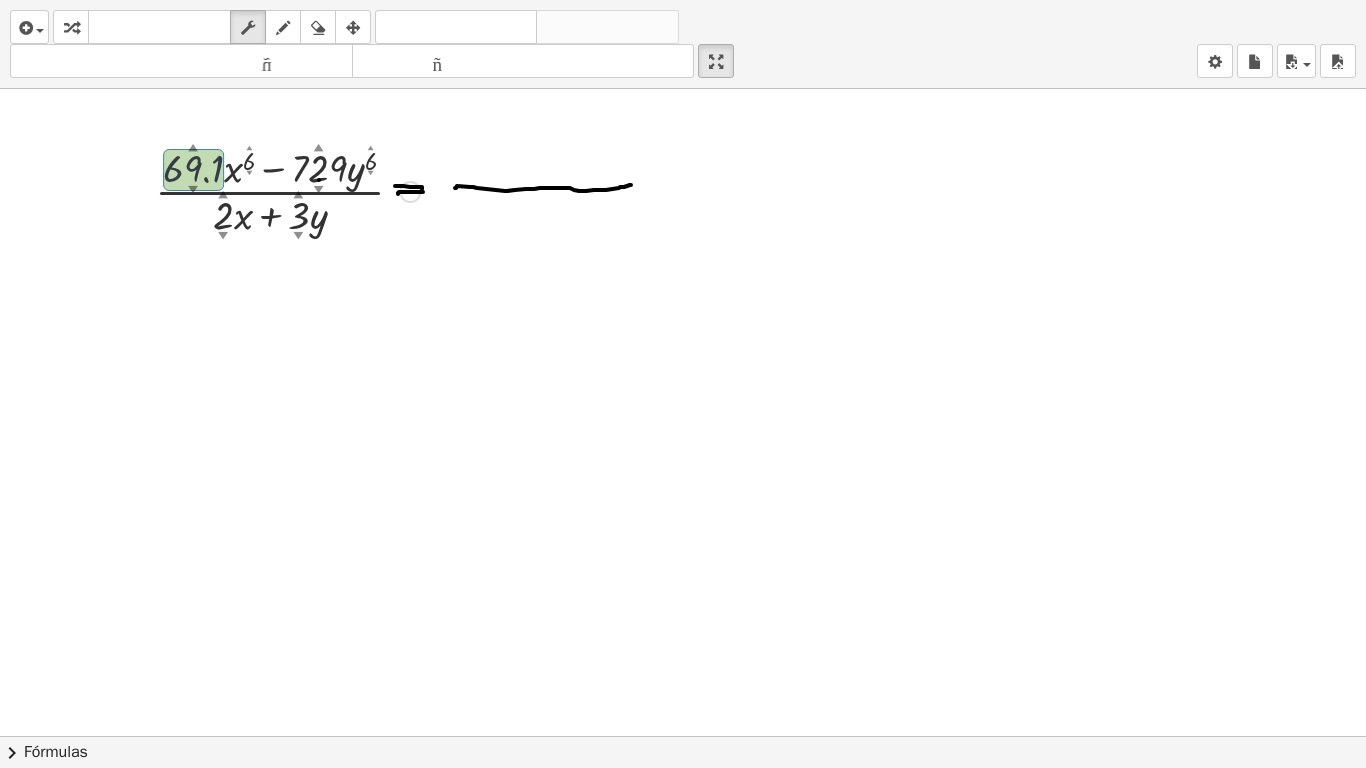click on "▼" at bounding box center (193, 190) 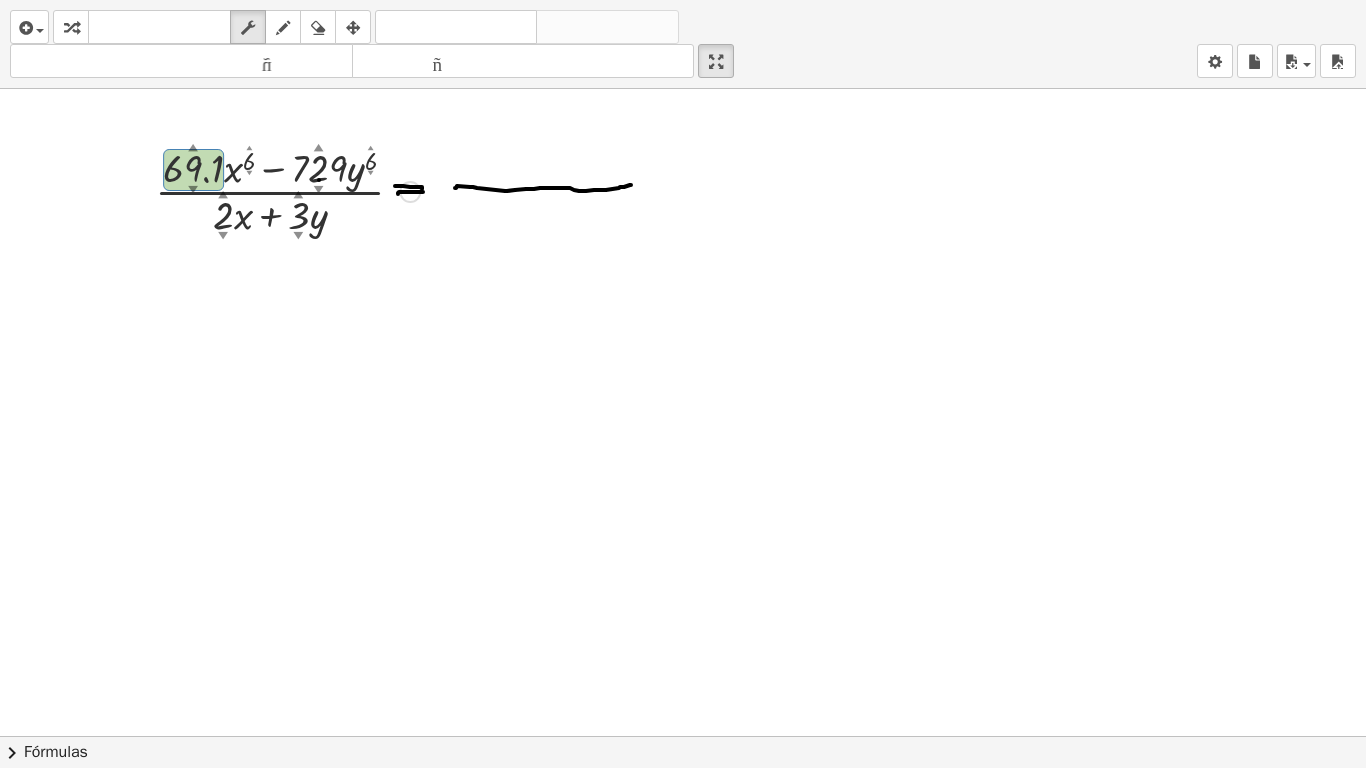 click at bounding box center (287, 190) 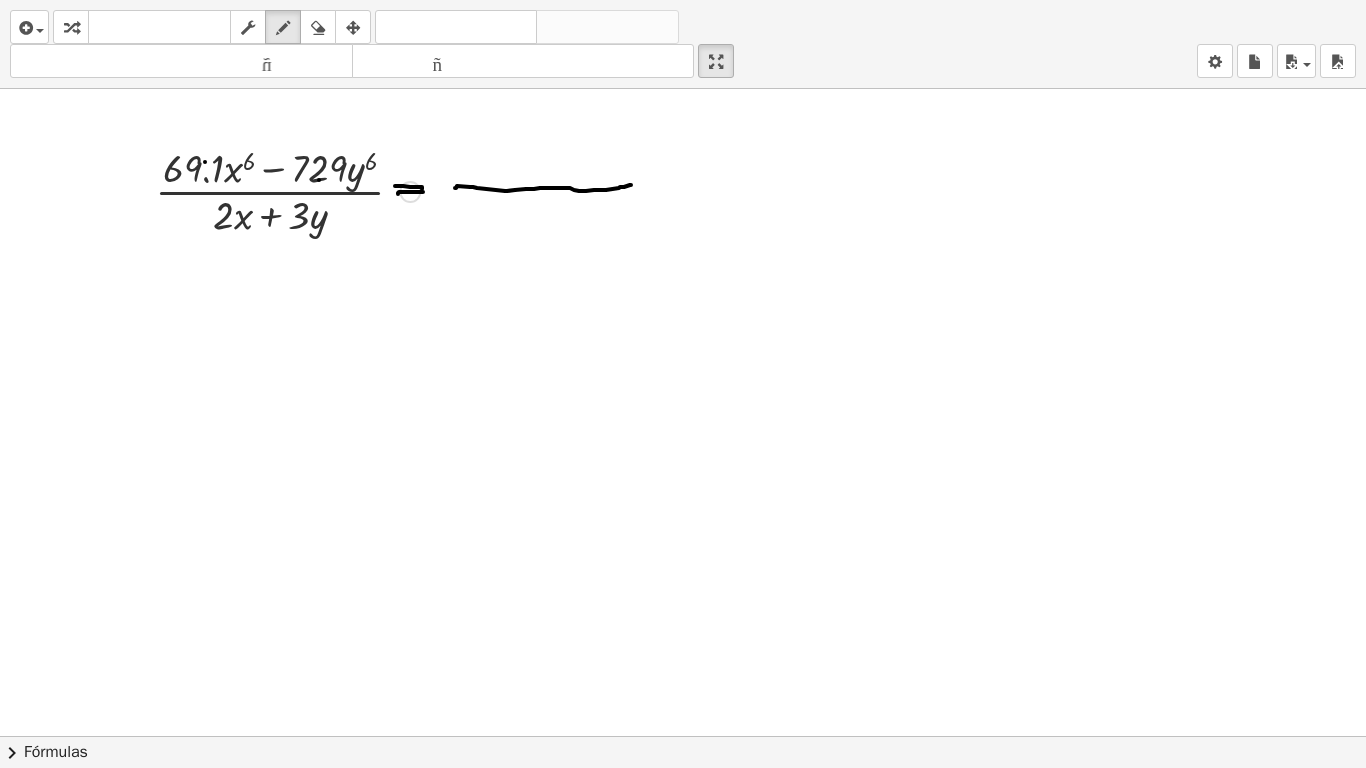 click at bounding box center [683, 736] 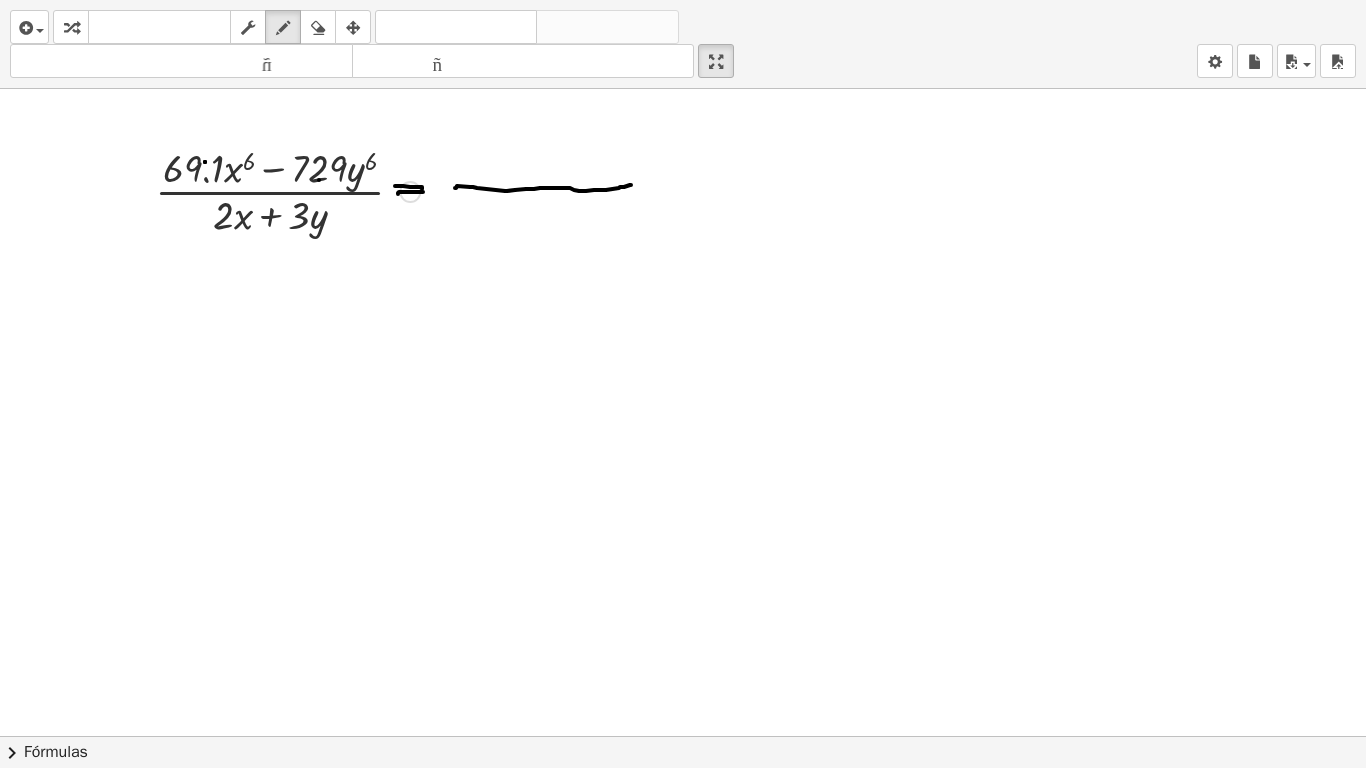 click at bounding box center (683, 736) 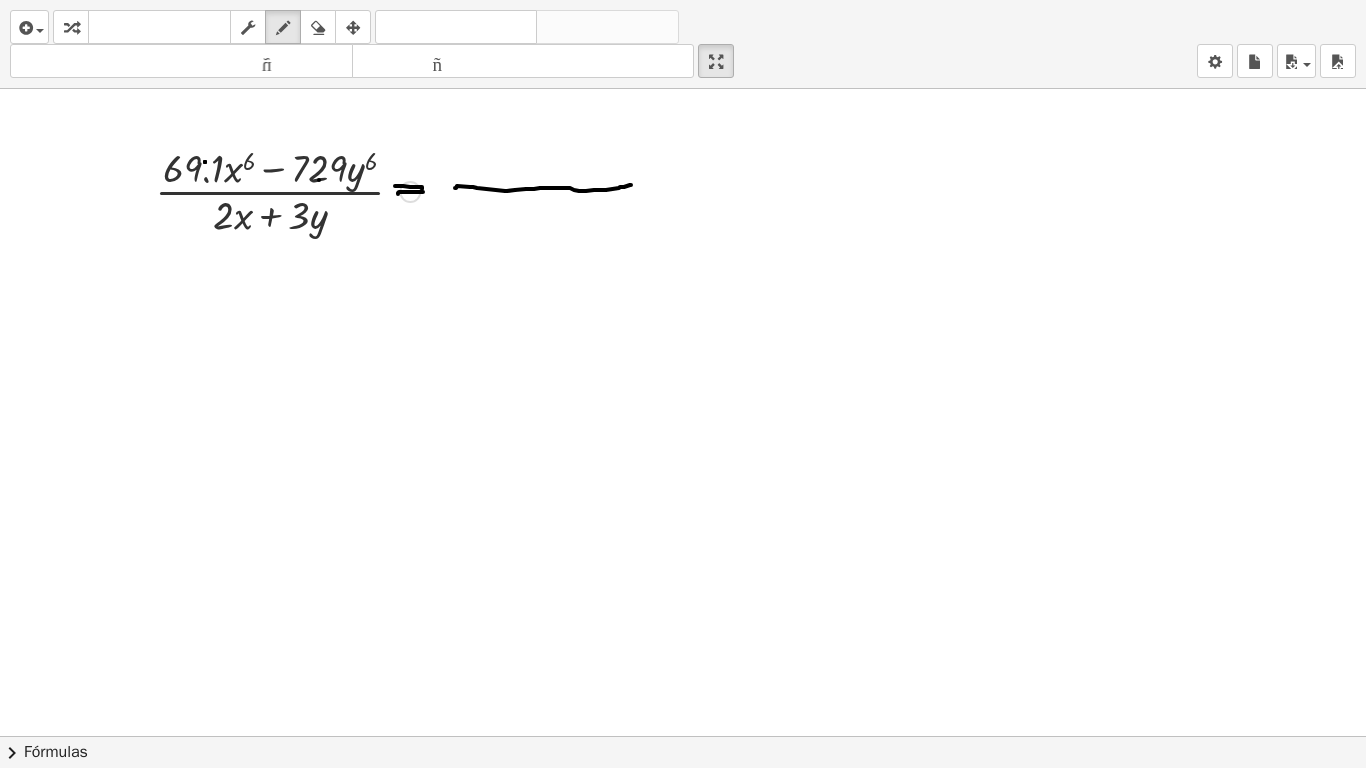 click at bounding box center [683, 736] 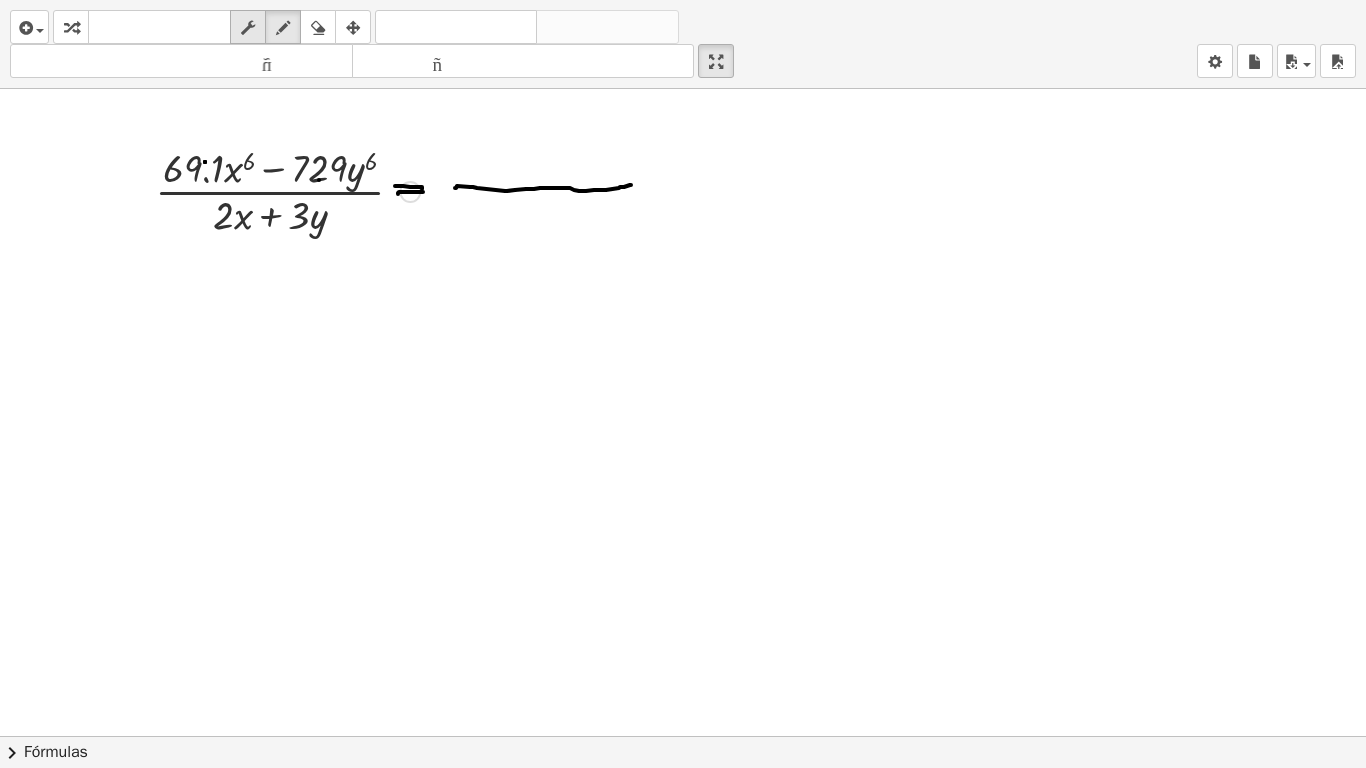 click at bounding box center [248, 27] 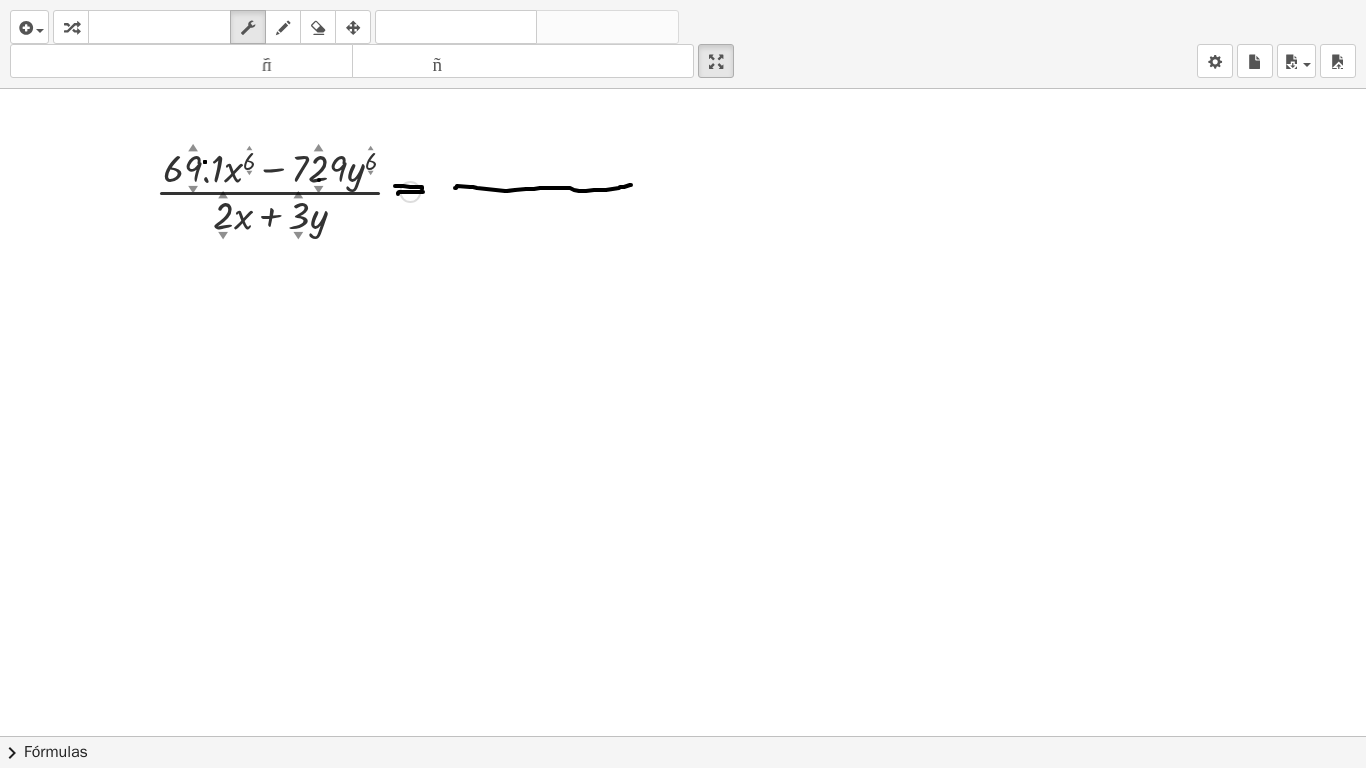 click on "▲" at bounding box center [193, 148] 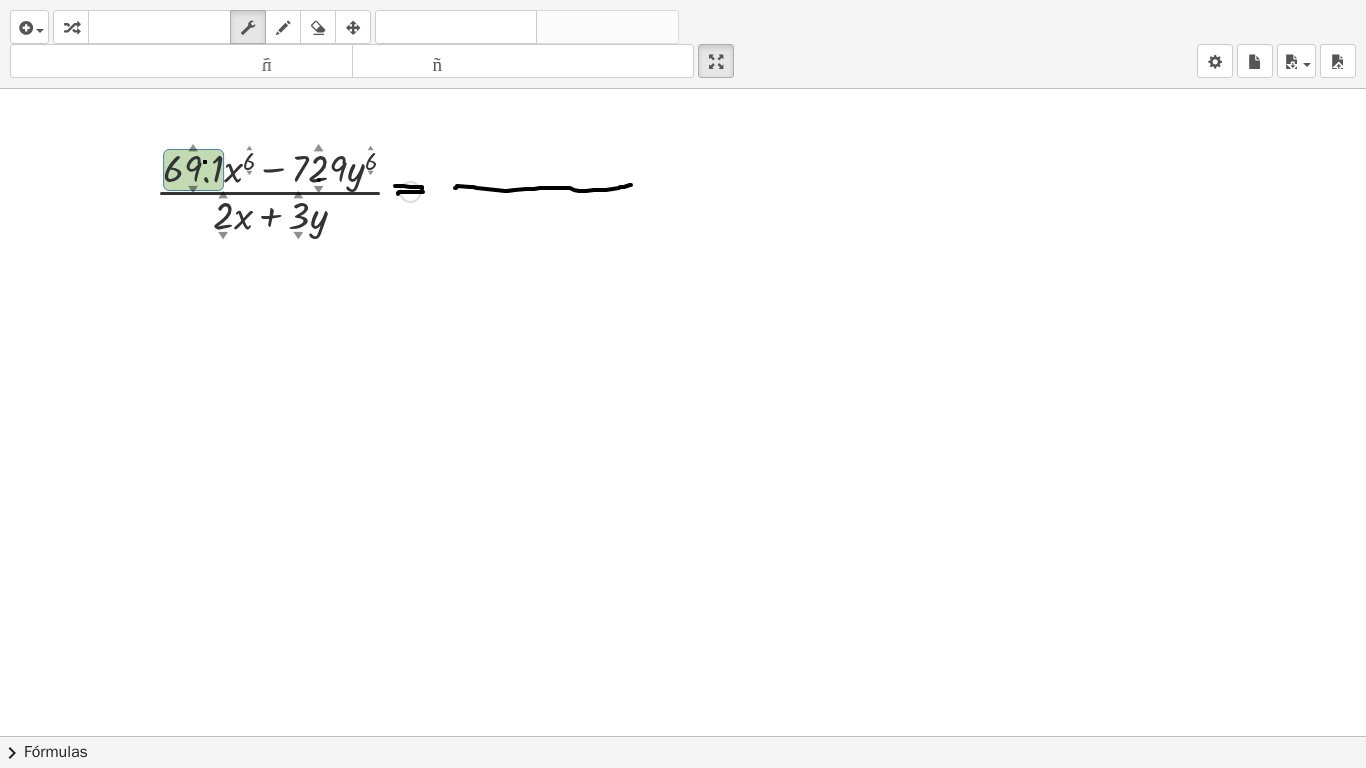 click on "▲" at bounding box center (193, 148) 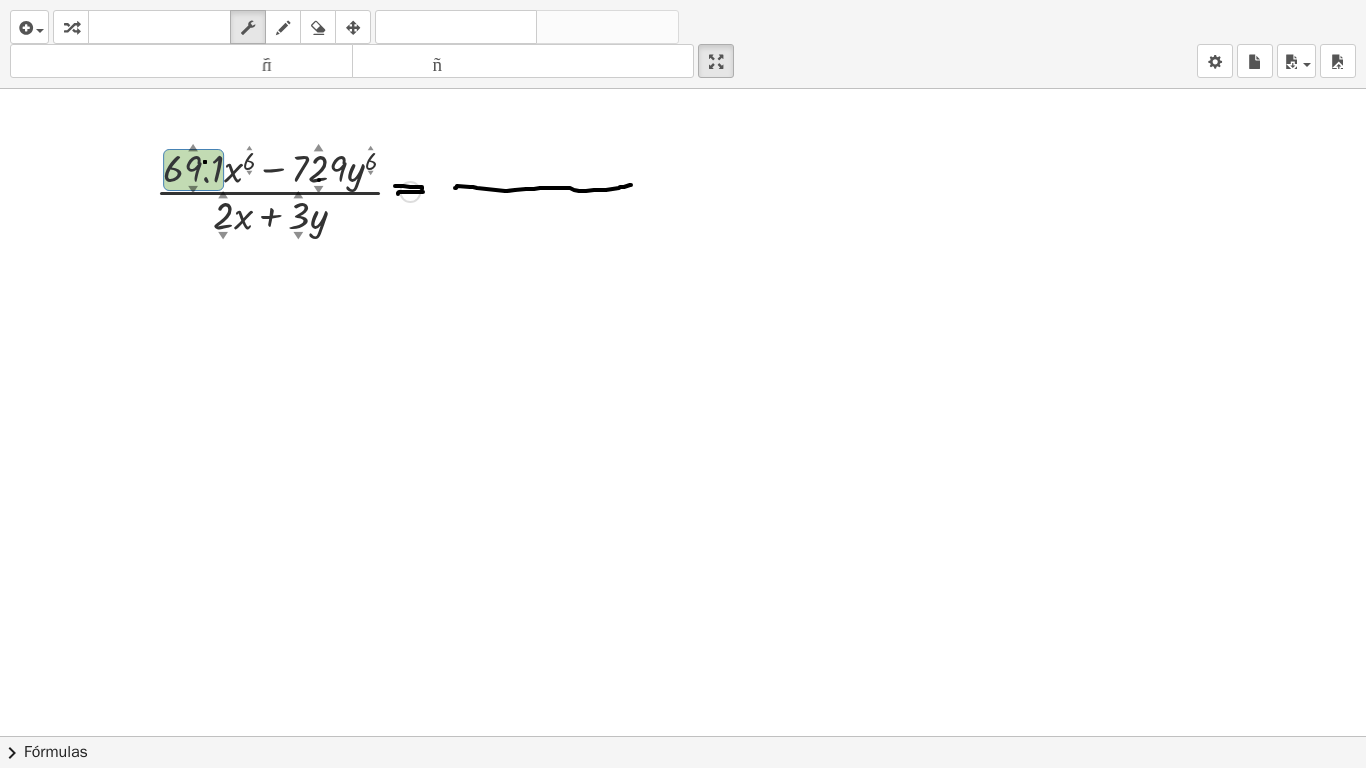 click on "▲" at bounding box center [193, 148] 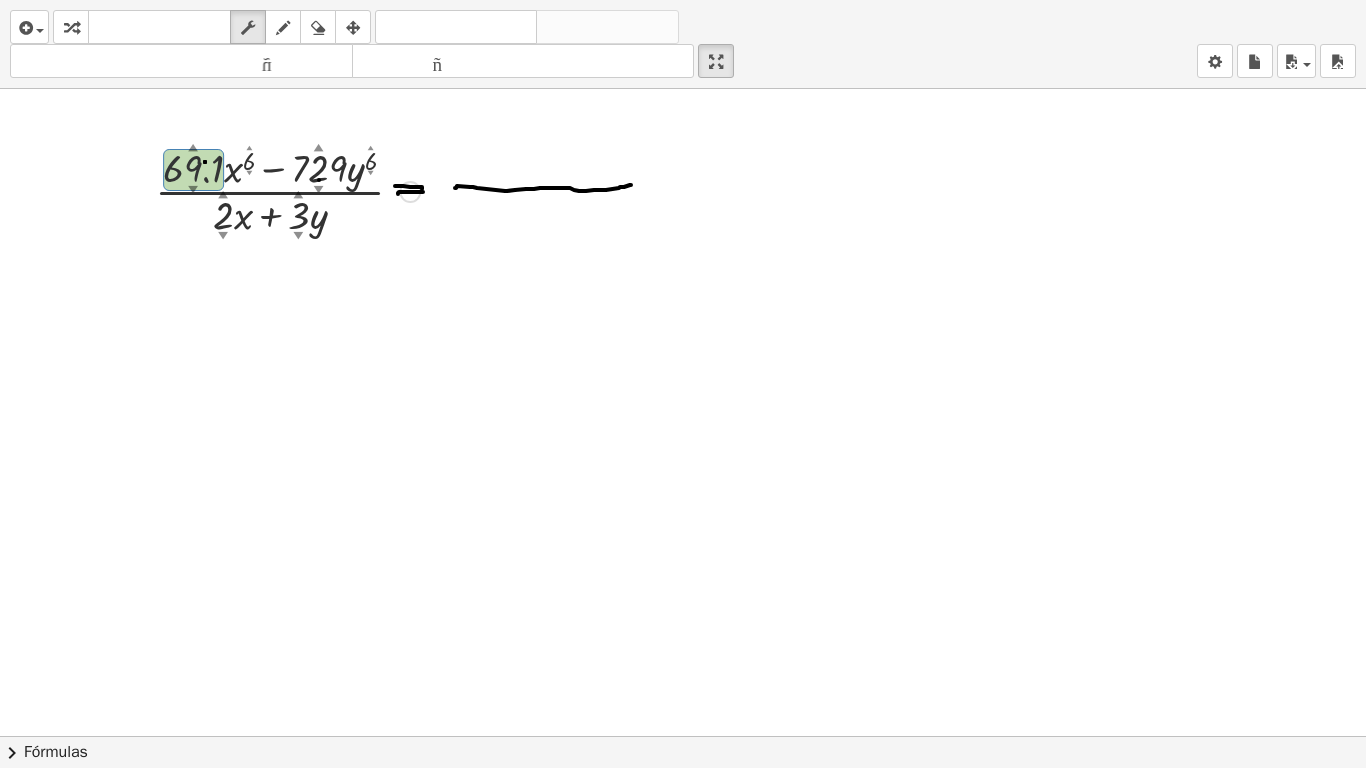 click on "▲" at bounding box center (193, 148) 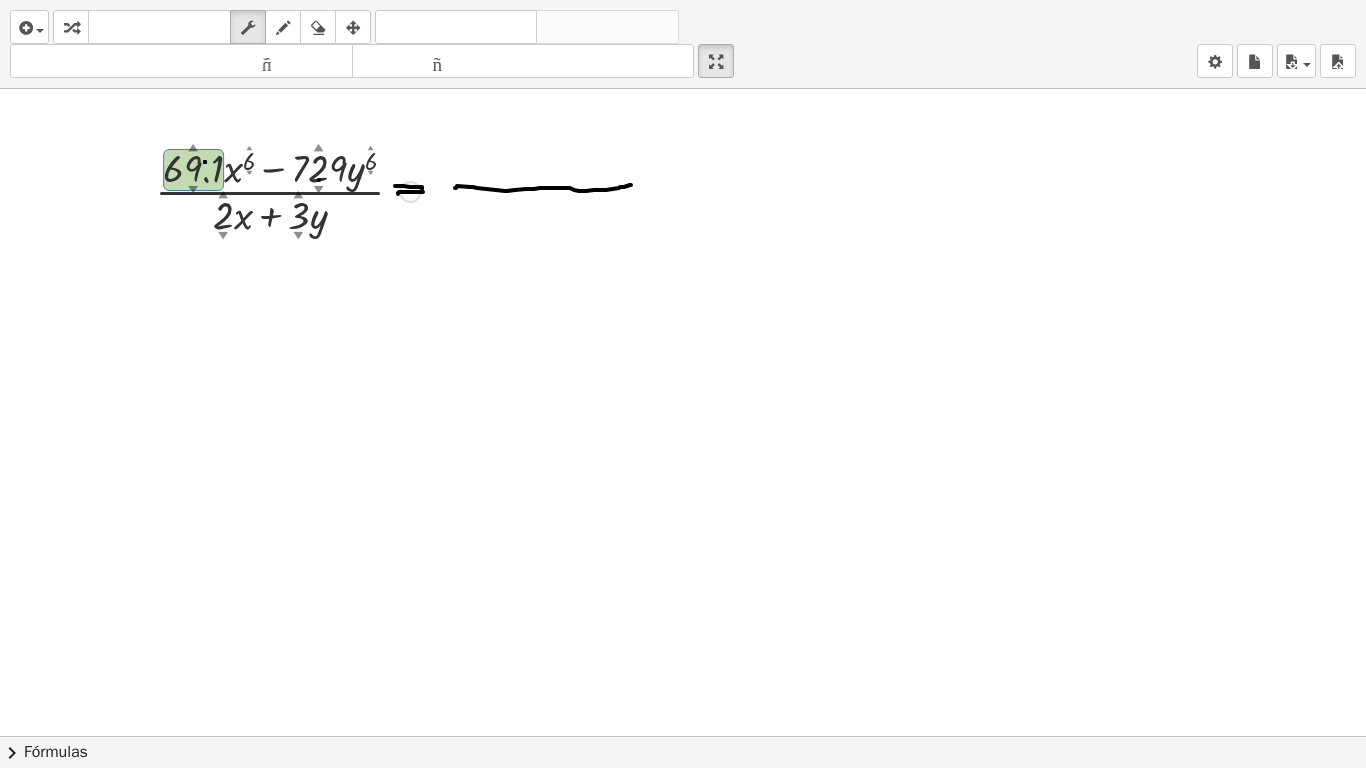 click on "▼" at bounding box center [193, 190] 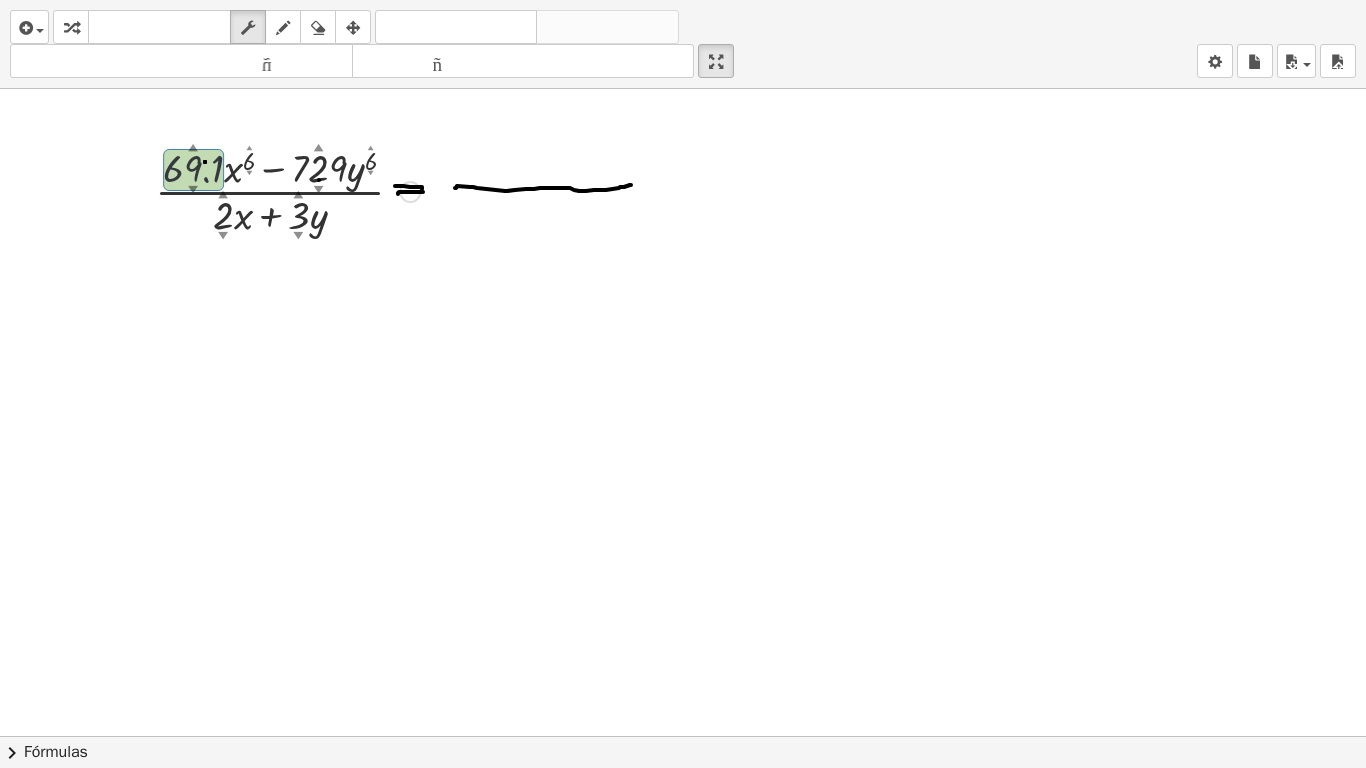 click on "▼" at bounding box center (193, 190) 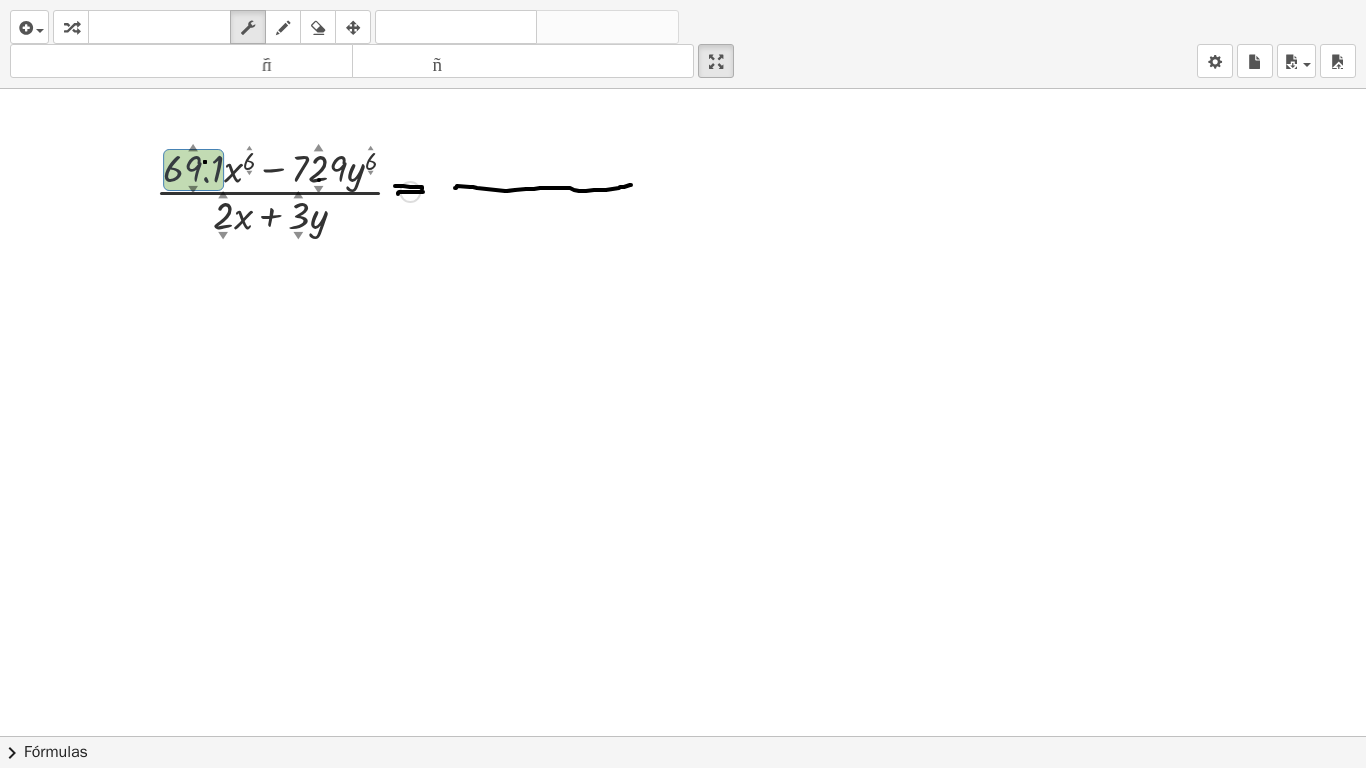 click on "▼" at bounding box center (193, 190) 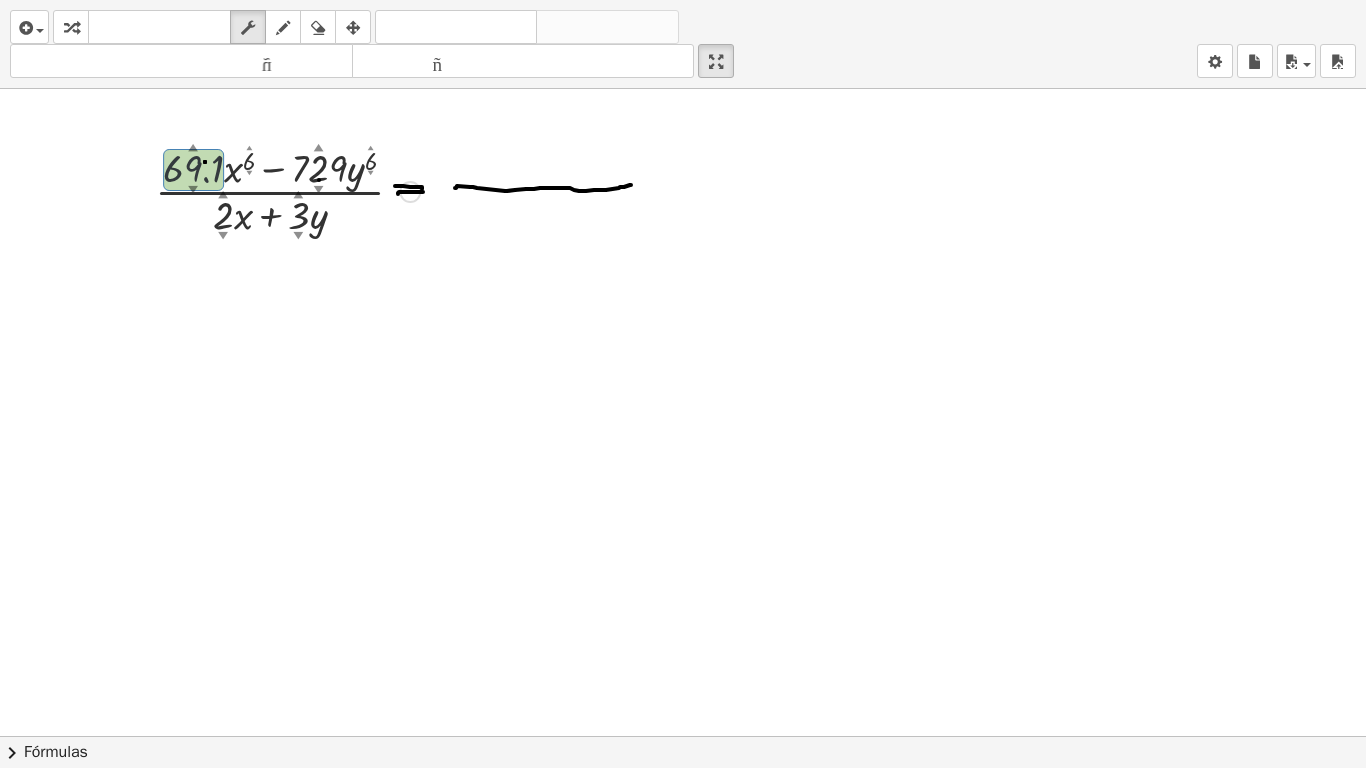 click at bounding box center [287, 190] 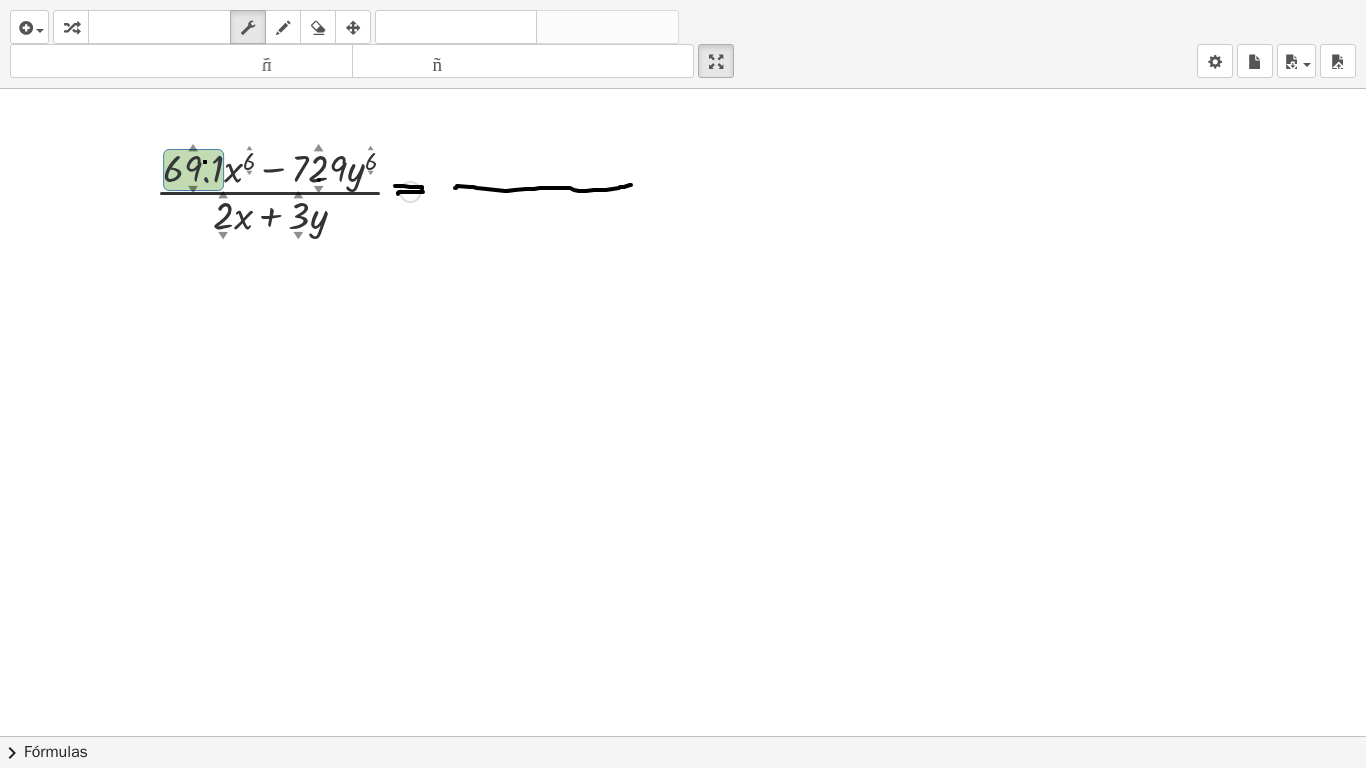 click at bounding box center (287, 190) 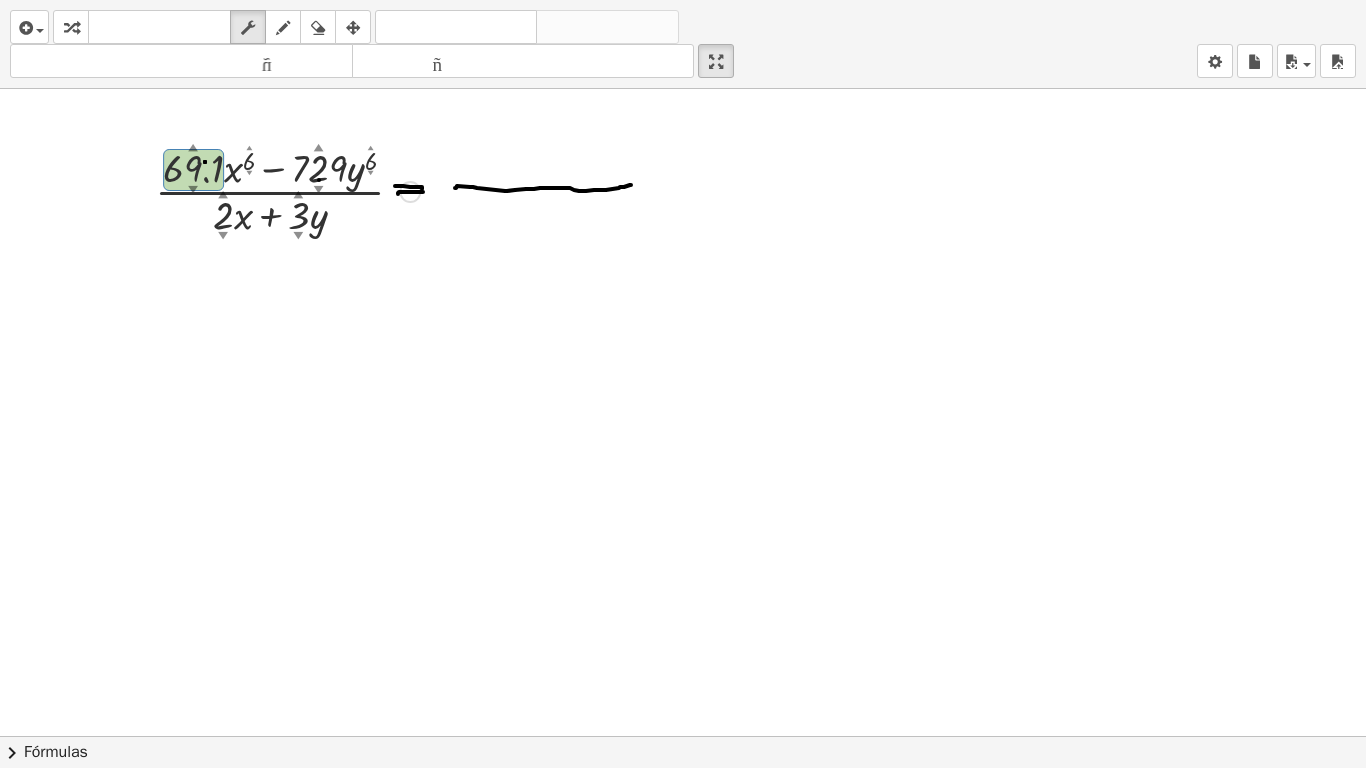 click at bounding box center (287, 190) 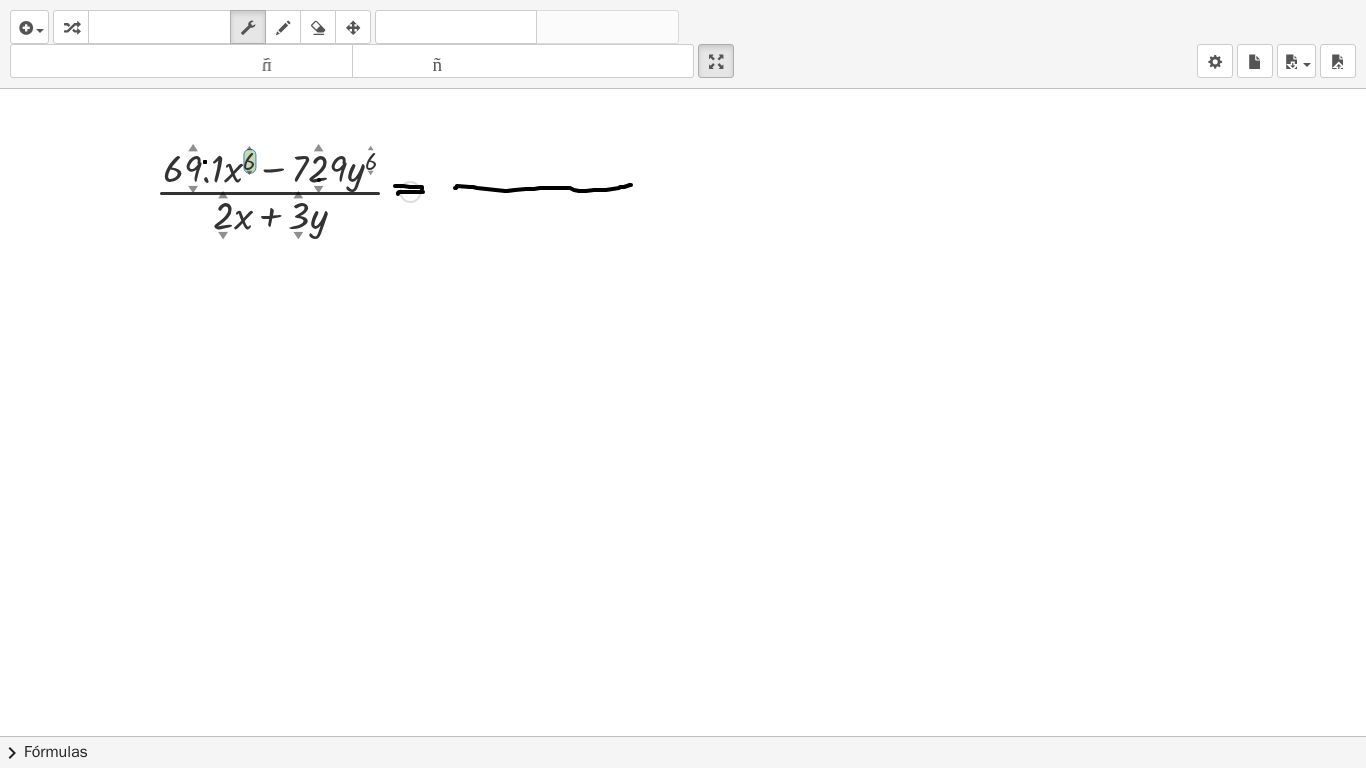 click at bounding box center [287, 190] 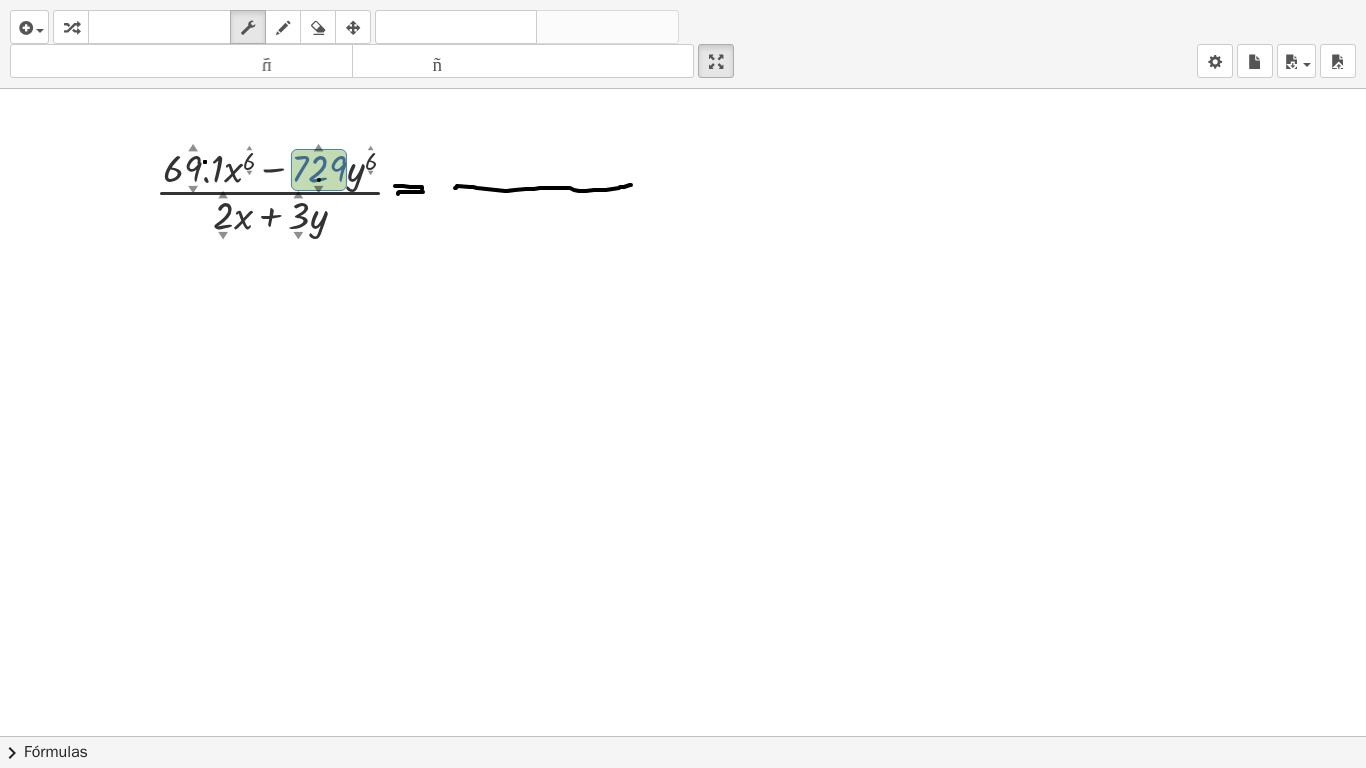 drag, startPoint x: 327, startPoint y: 159, endPoint x: 379, endPoint y: 143, distance: 54.405884 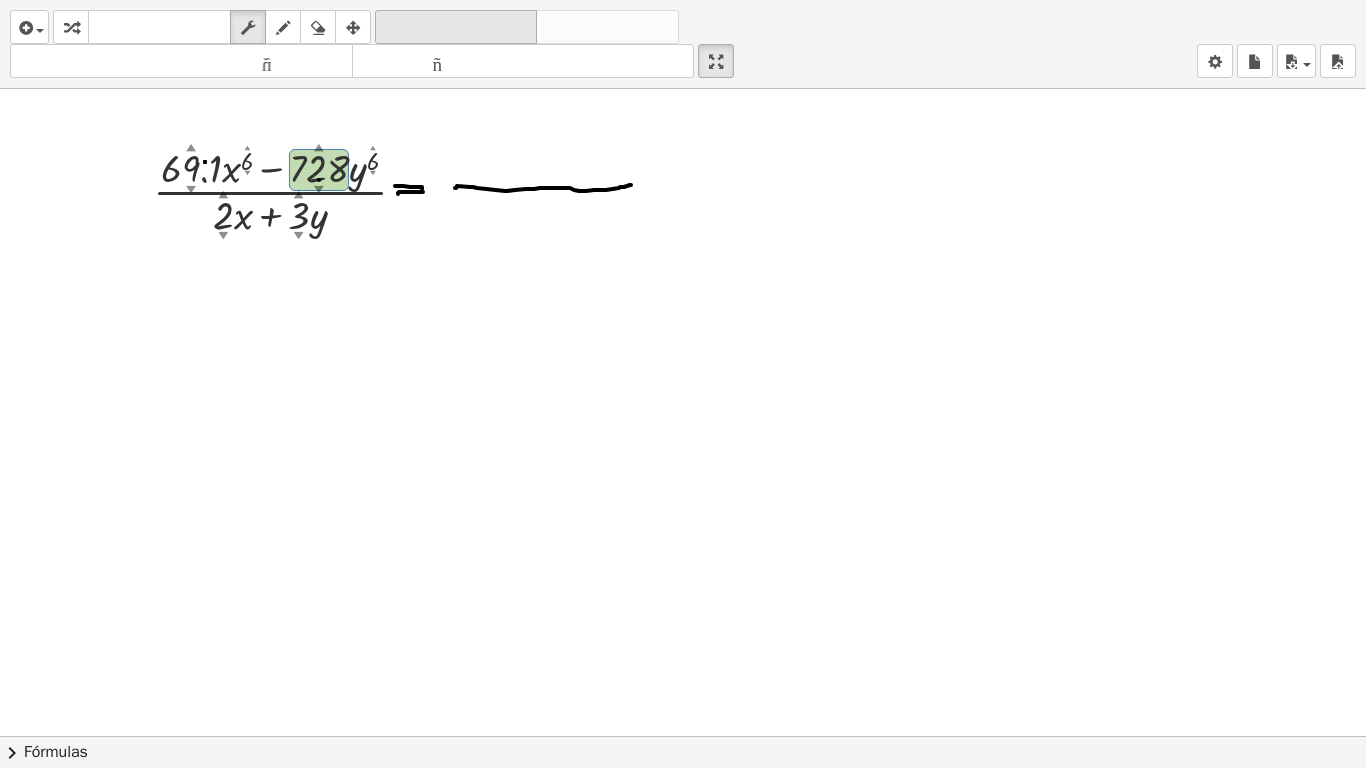 click on "deshacer deshacer" at bounding box center [456, 27] 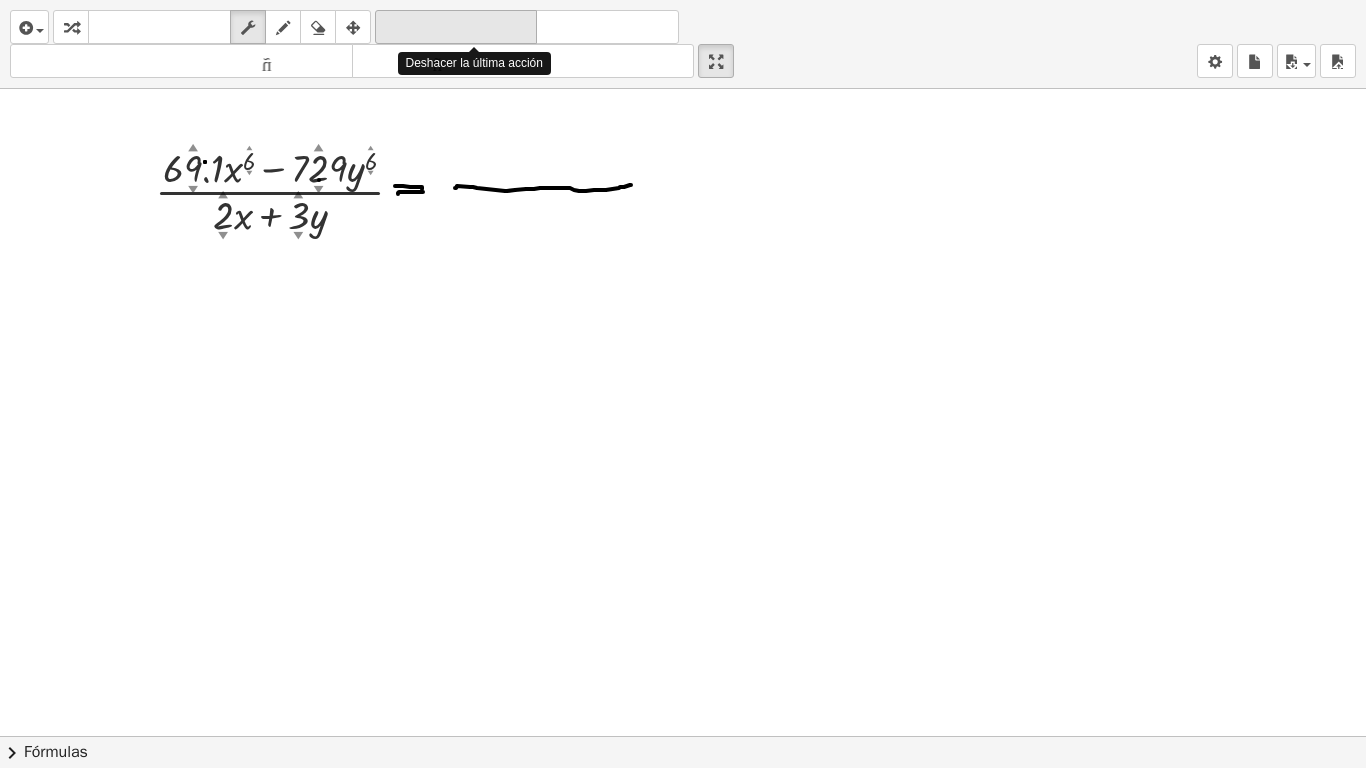 click on "deshacer" at bounding box center [456, 28] 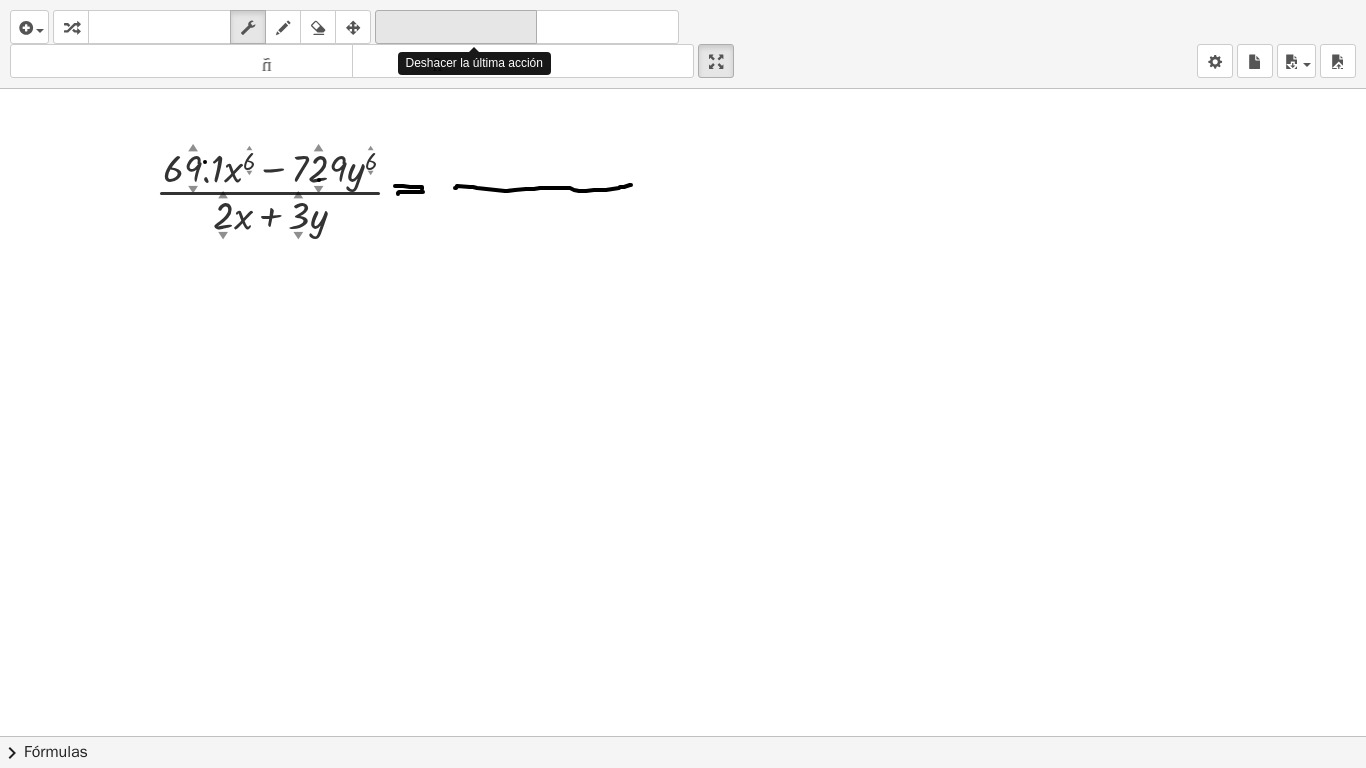 click on "deshacer" at bounding box center [456, 27] 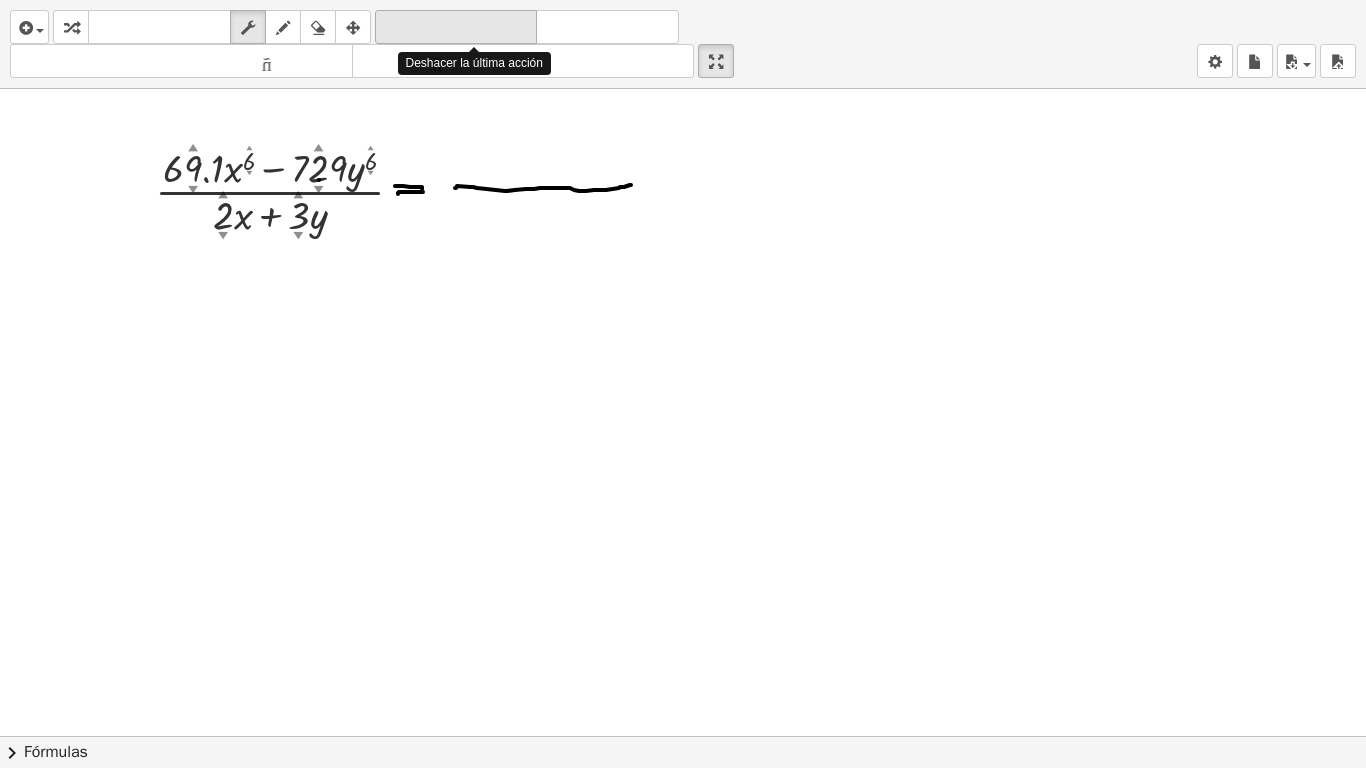 click on "deshacer" at bounding box center [456, 27] 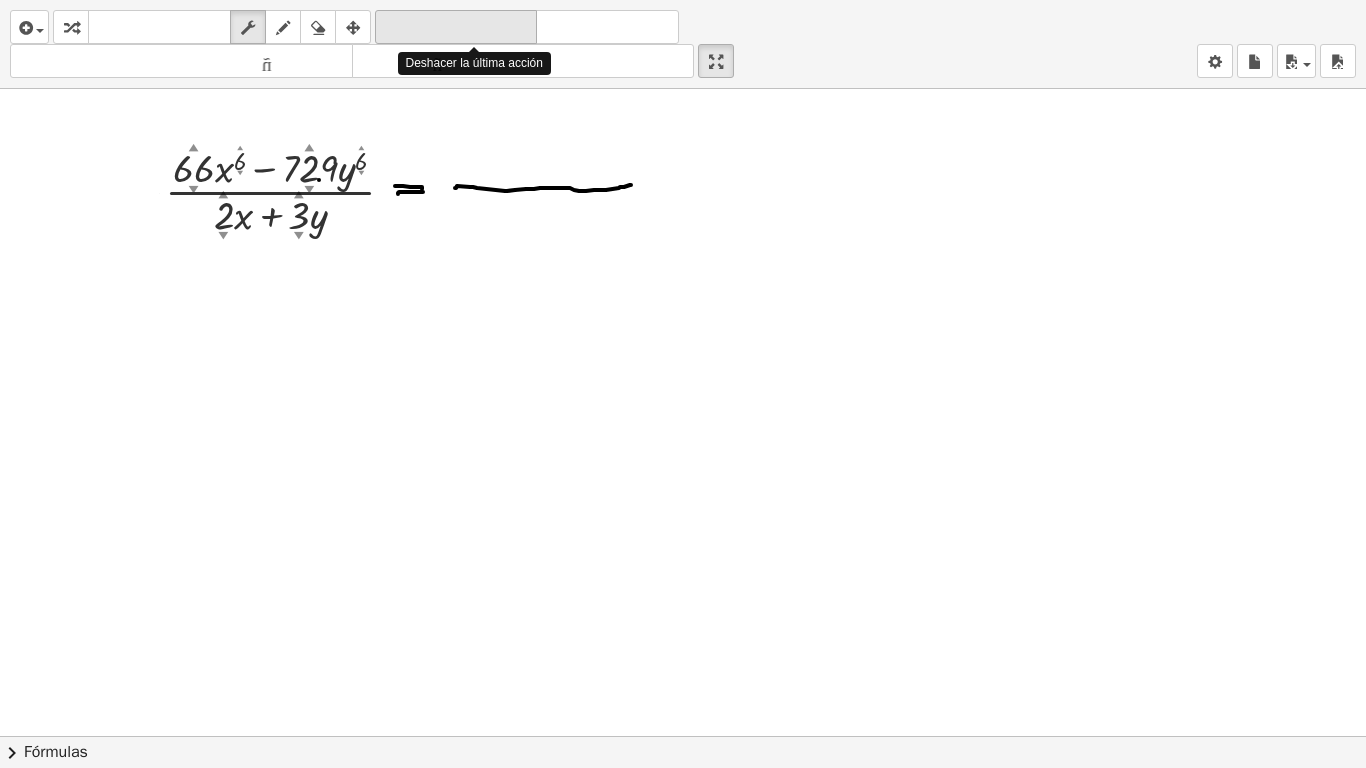 click on "deshacer" at bounding box center [456, 27] 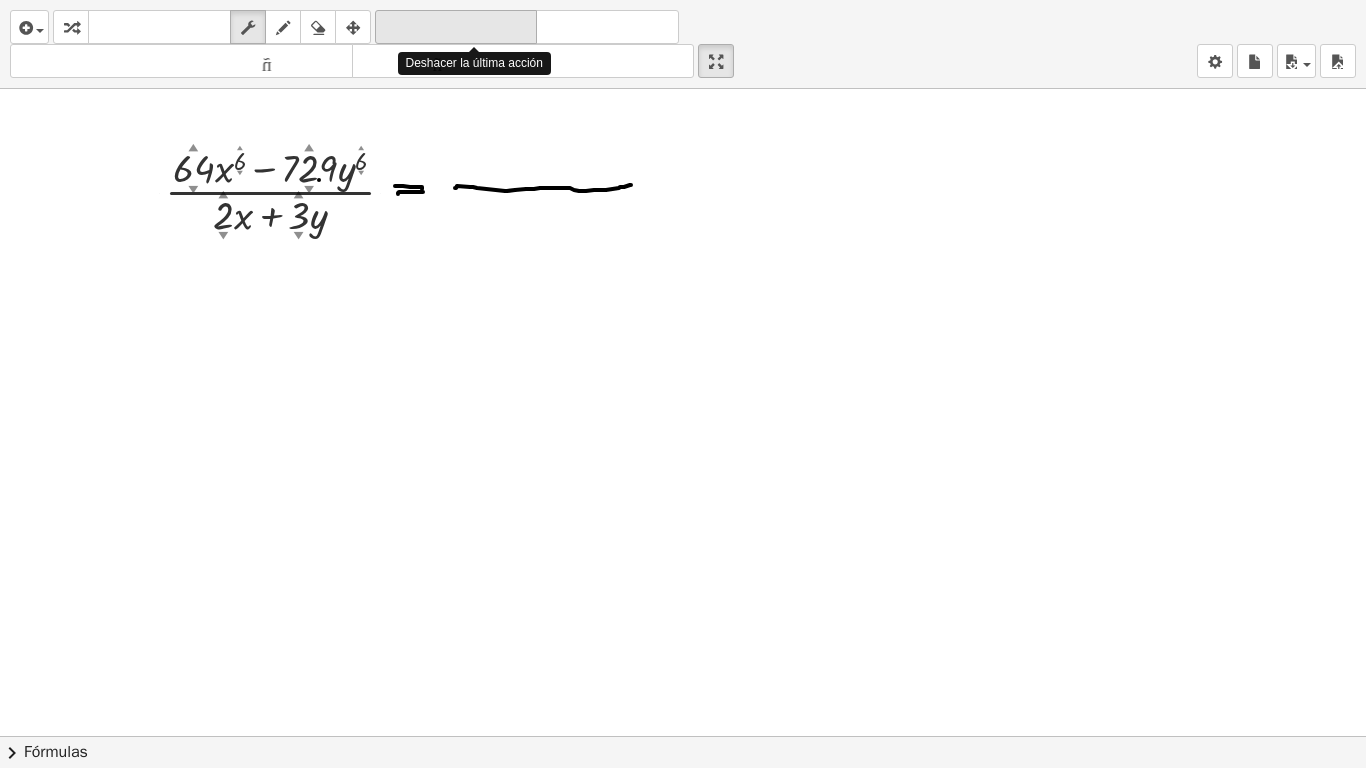 click on "deshacer" at bounding box center (456, 27) 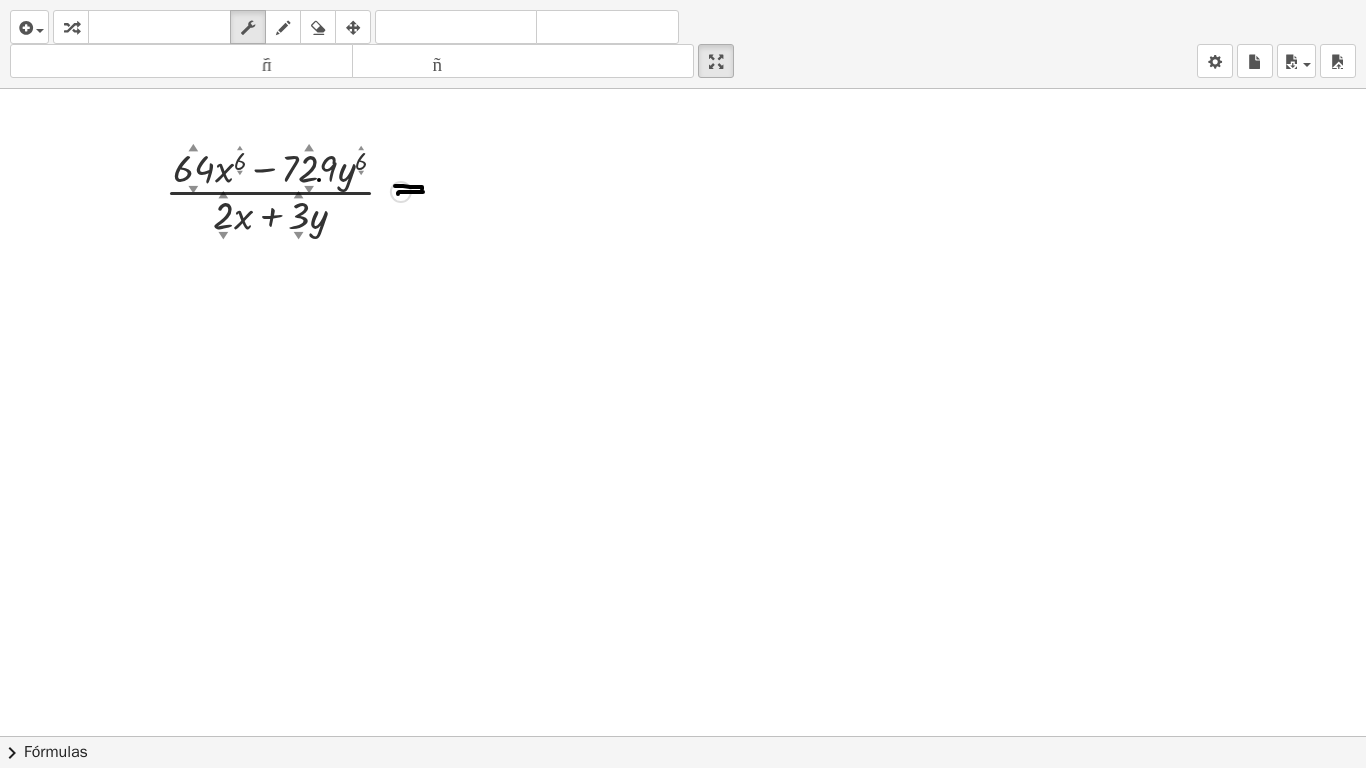 click at bounding box center (288, 190) 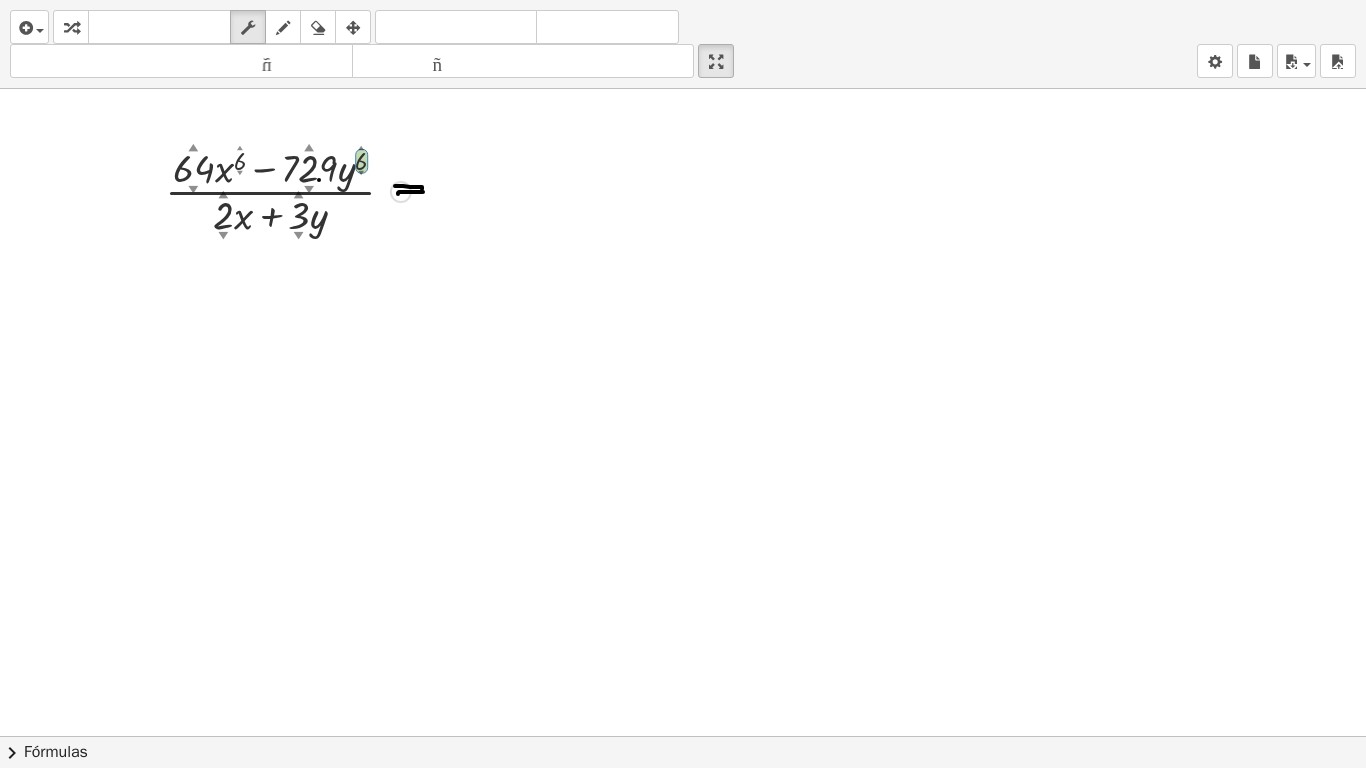 click at bounding box center [288, 190] 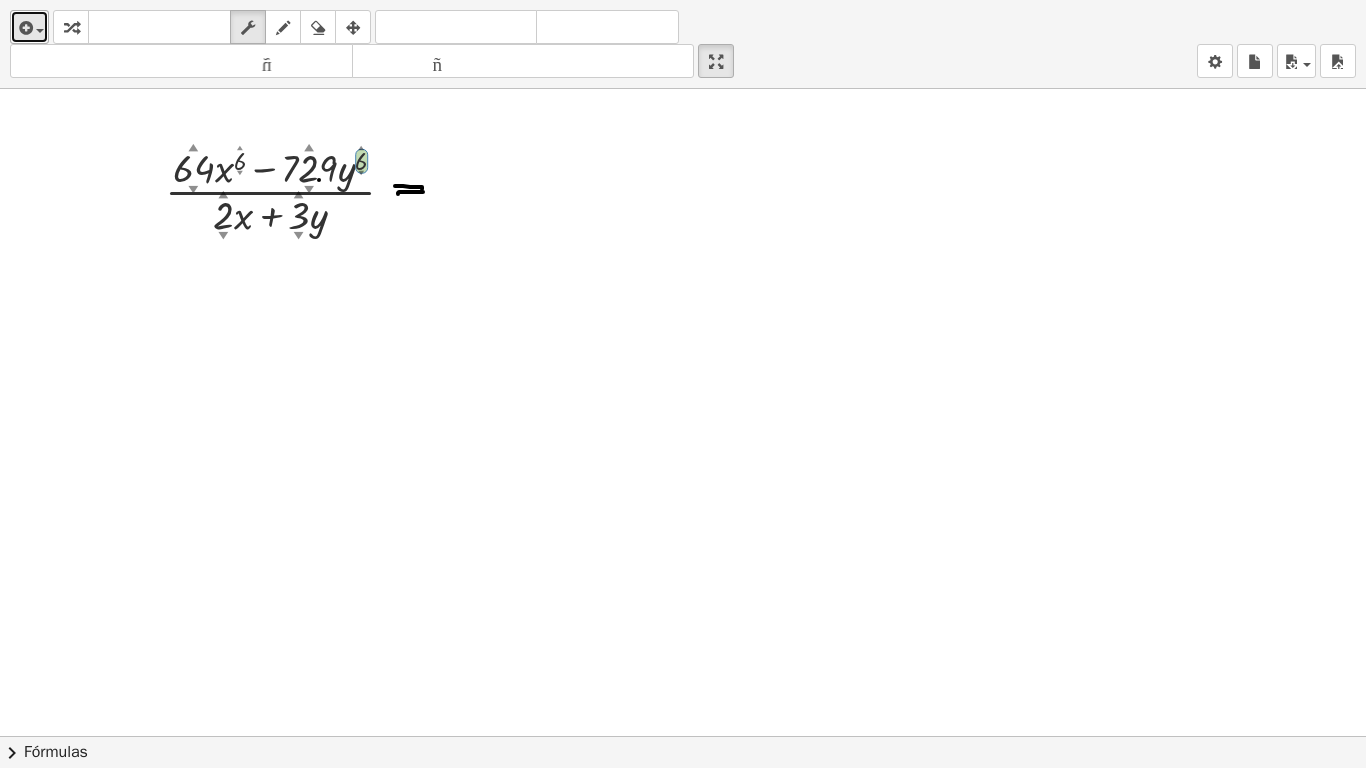 click at bounding box center (29, 27) 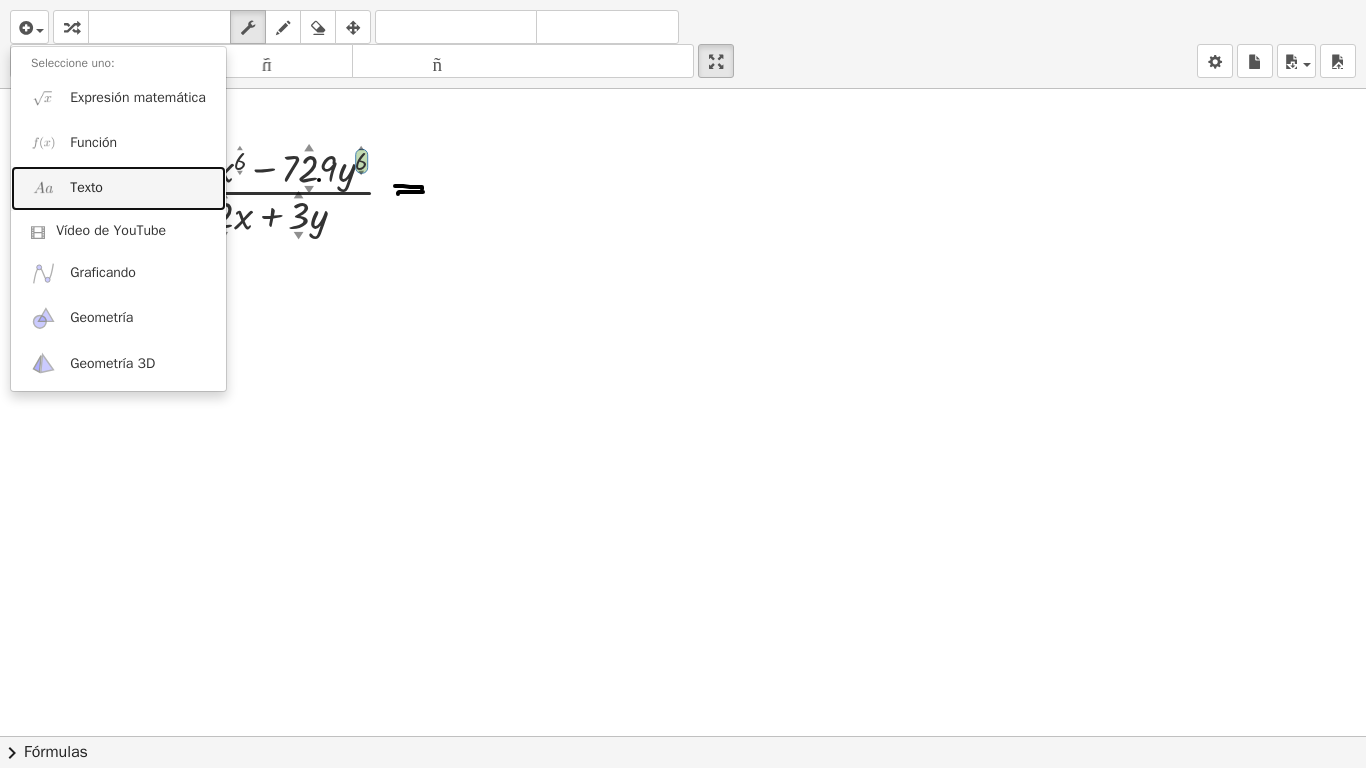 click on "Texto" at bounding box center (86, 187) 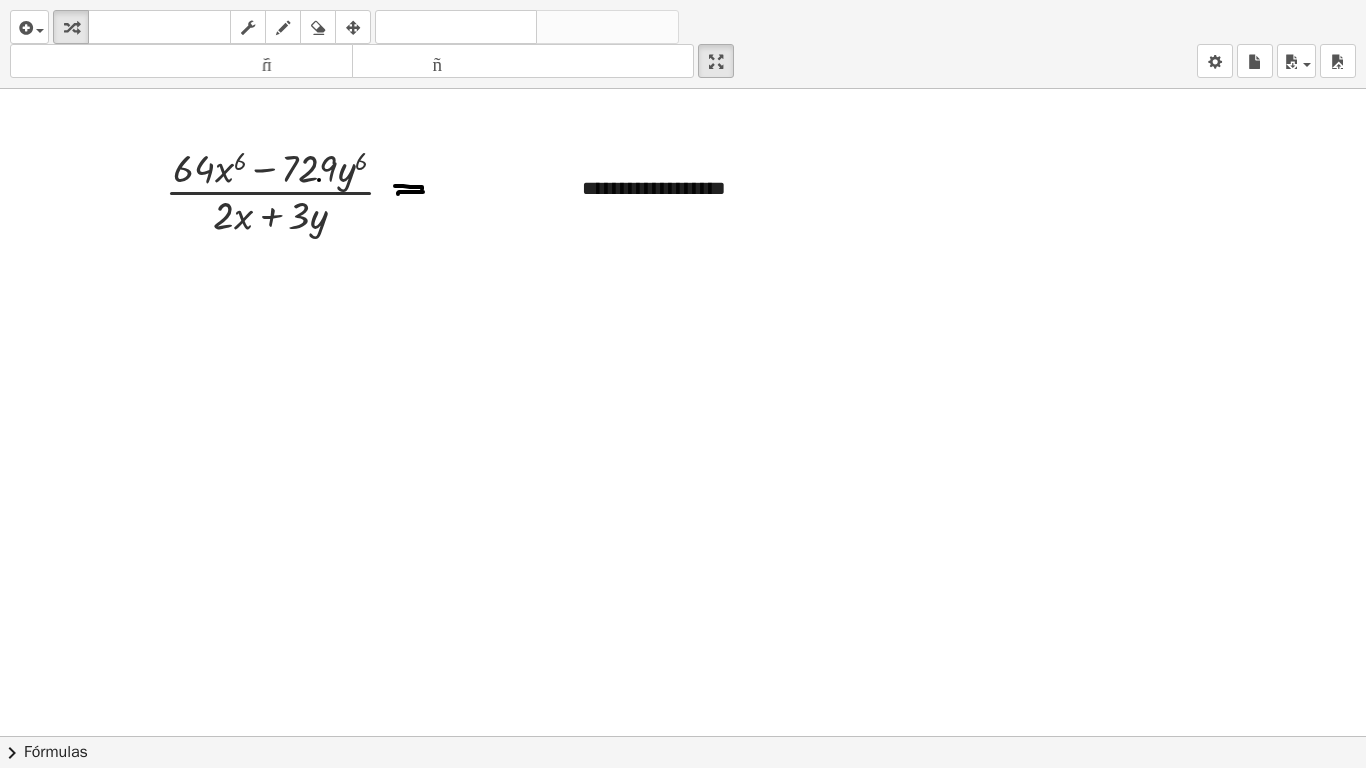 type 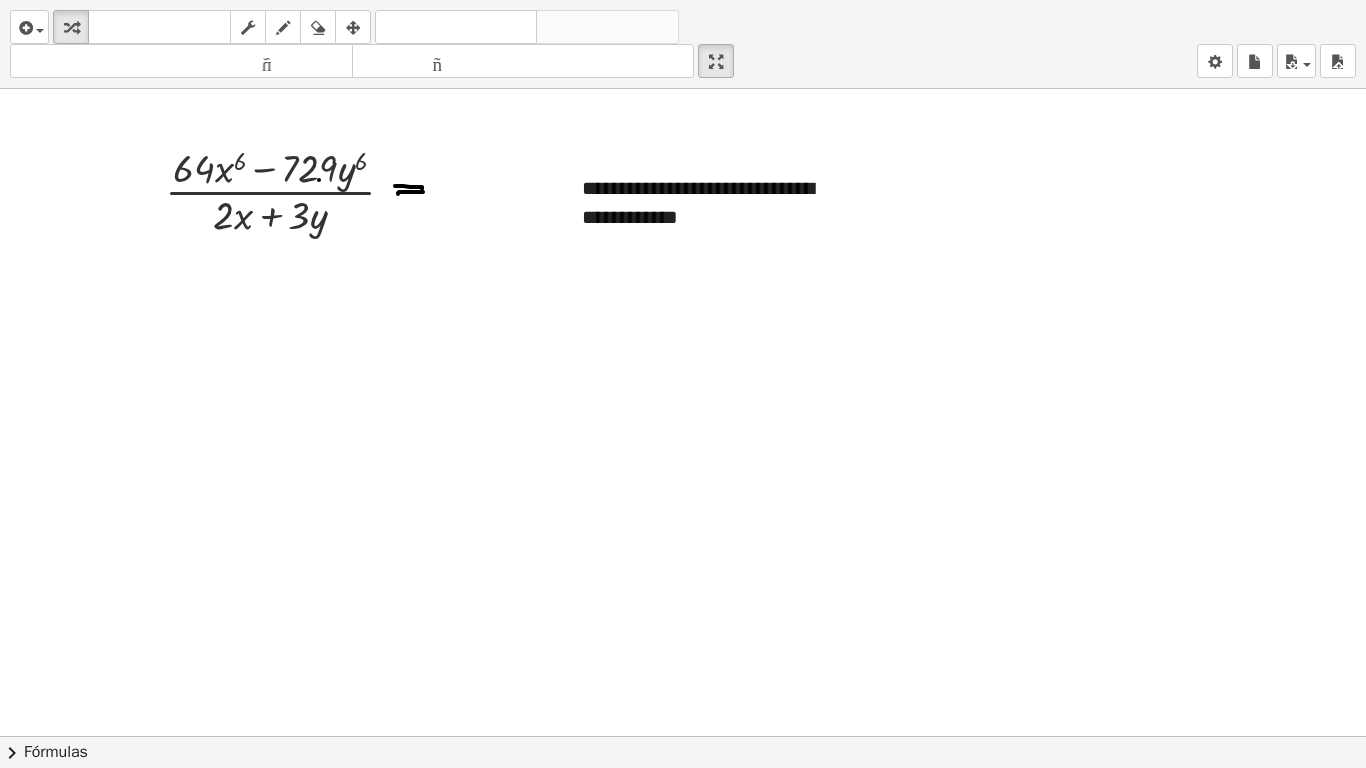 click at bounding box center [683, 736] 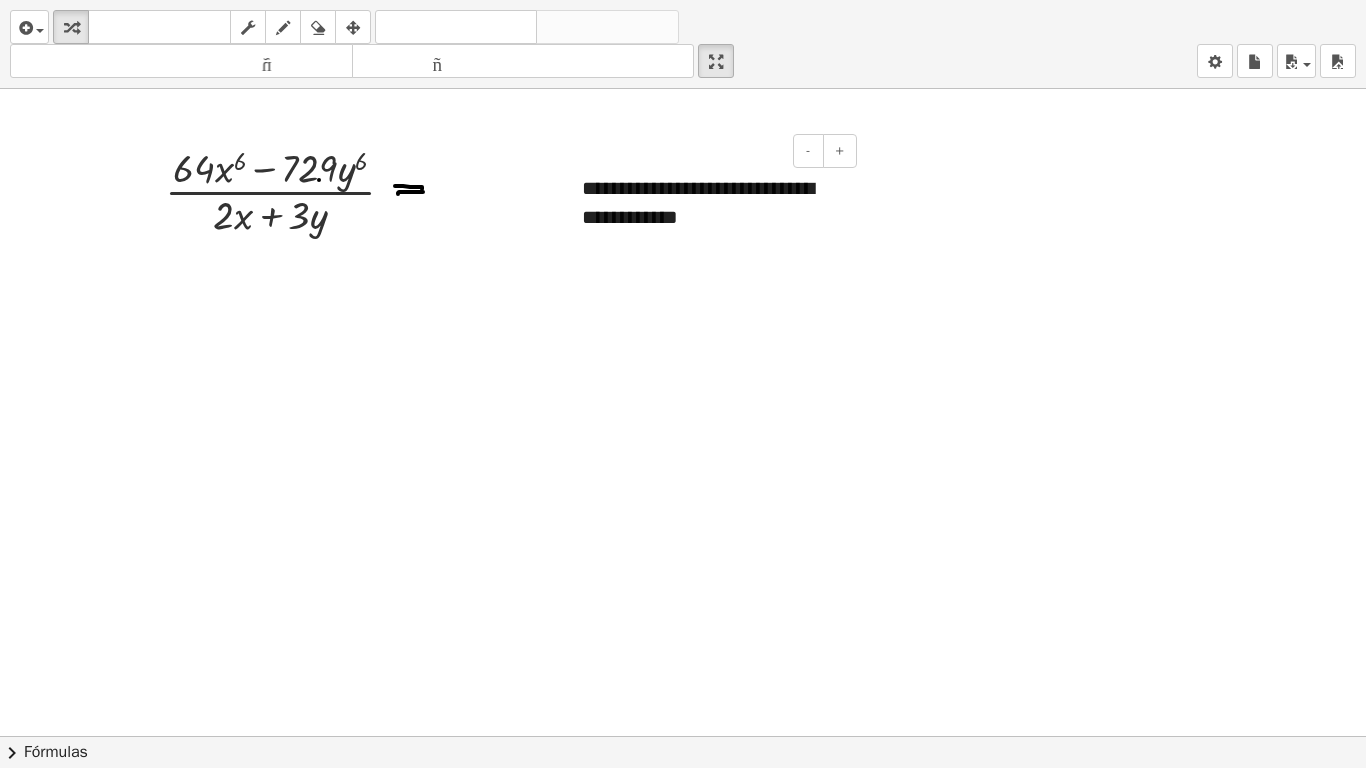 click on "**********" at bounding box center [698, 202] 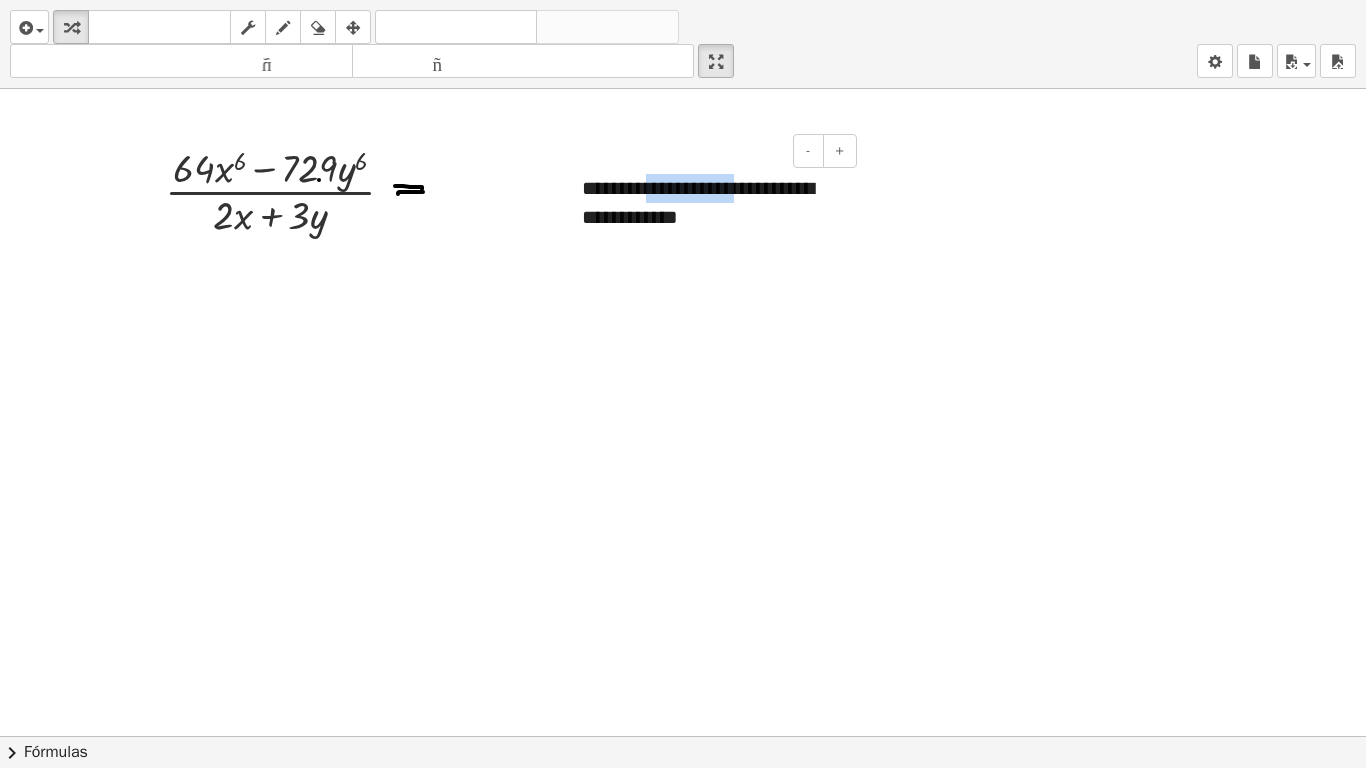 click on "**********" at bounding box center [698, 202] 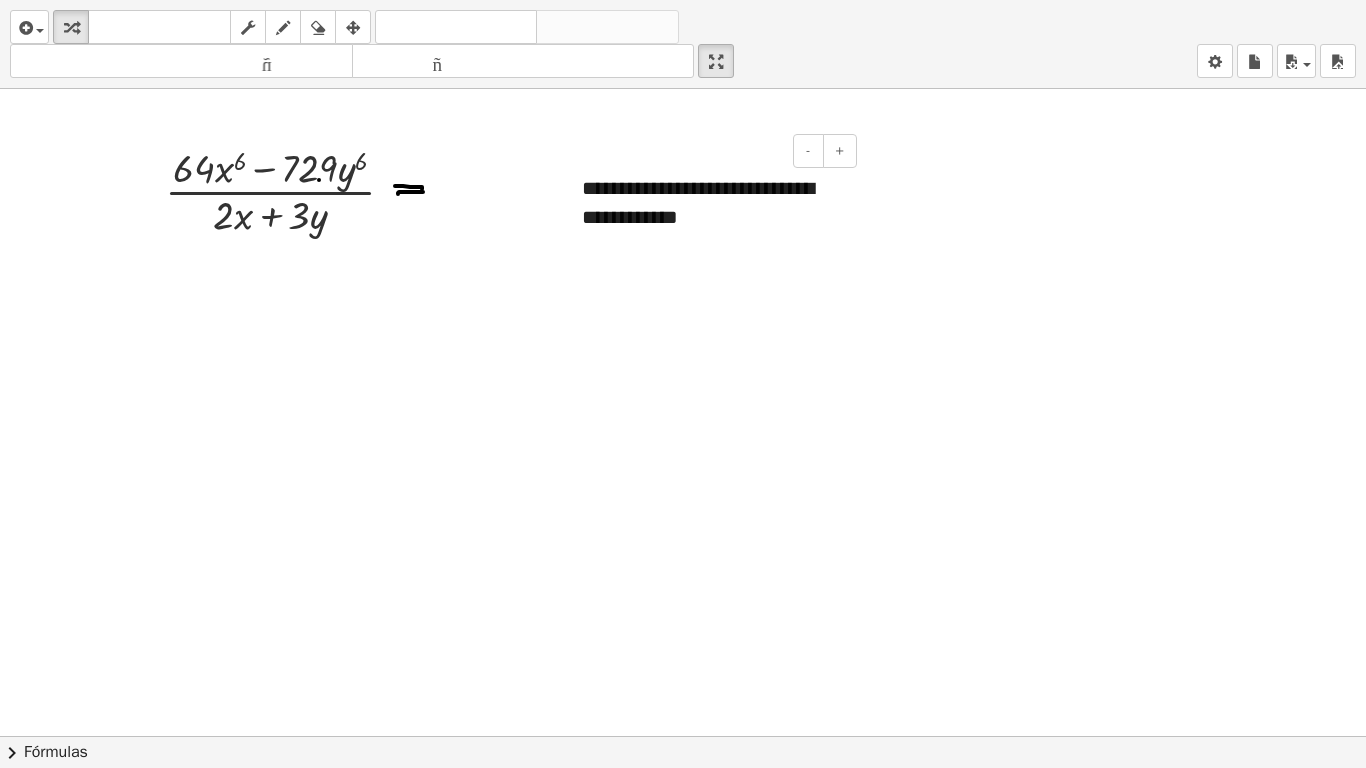 click on "- +" at bounding box center (707, 151) 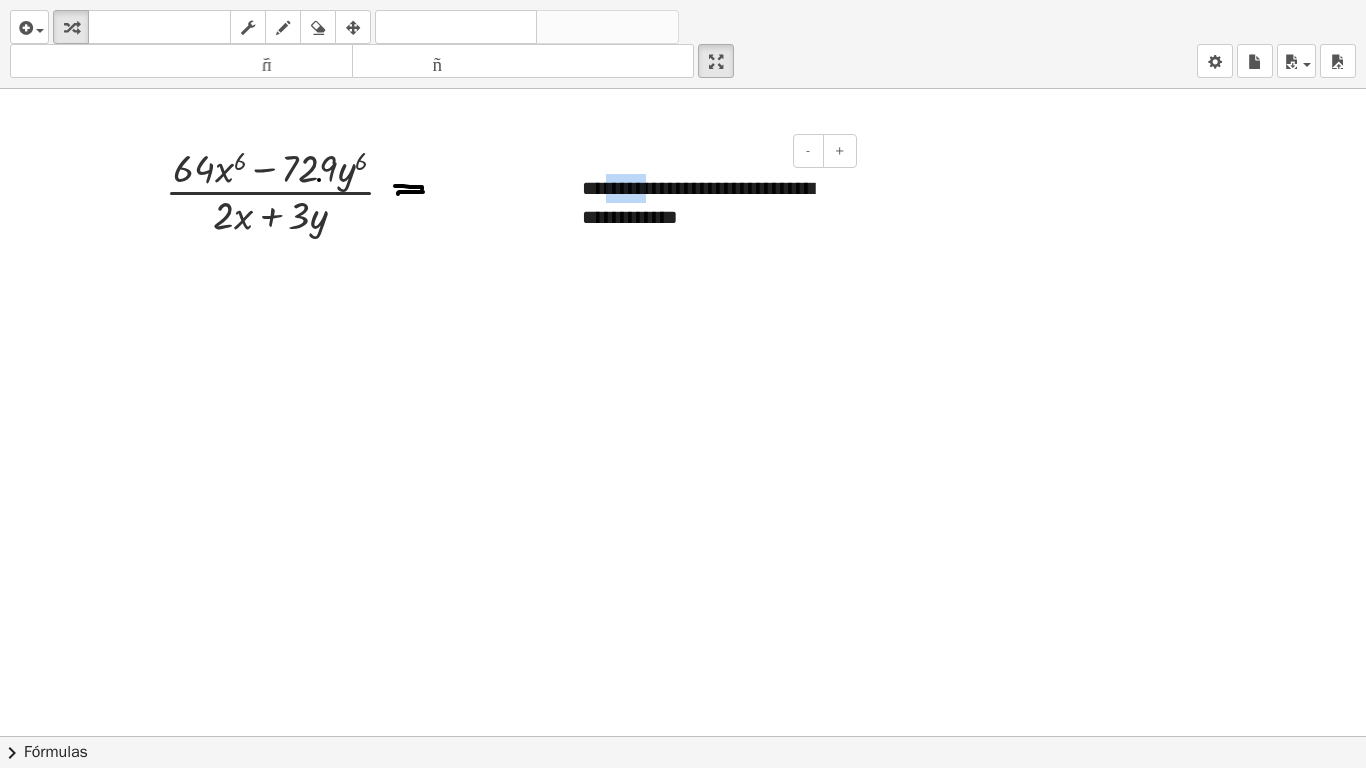 click on "**********" at bounding box center (698, 202) 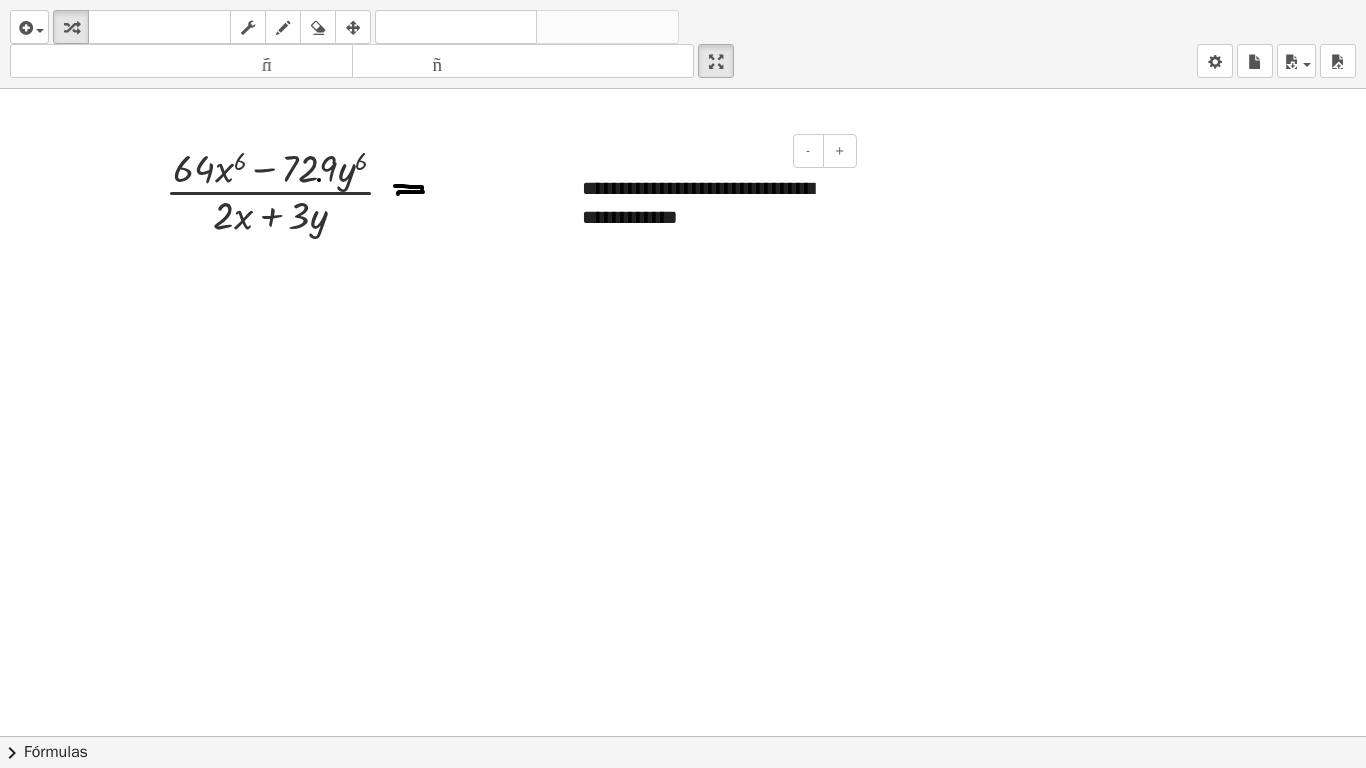 drag, startPoint x: 608, startPoint y: 151, endPoint x: 783, endPoint y: 197, distance: 180.94475 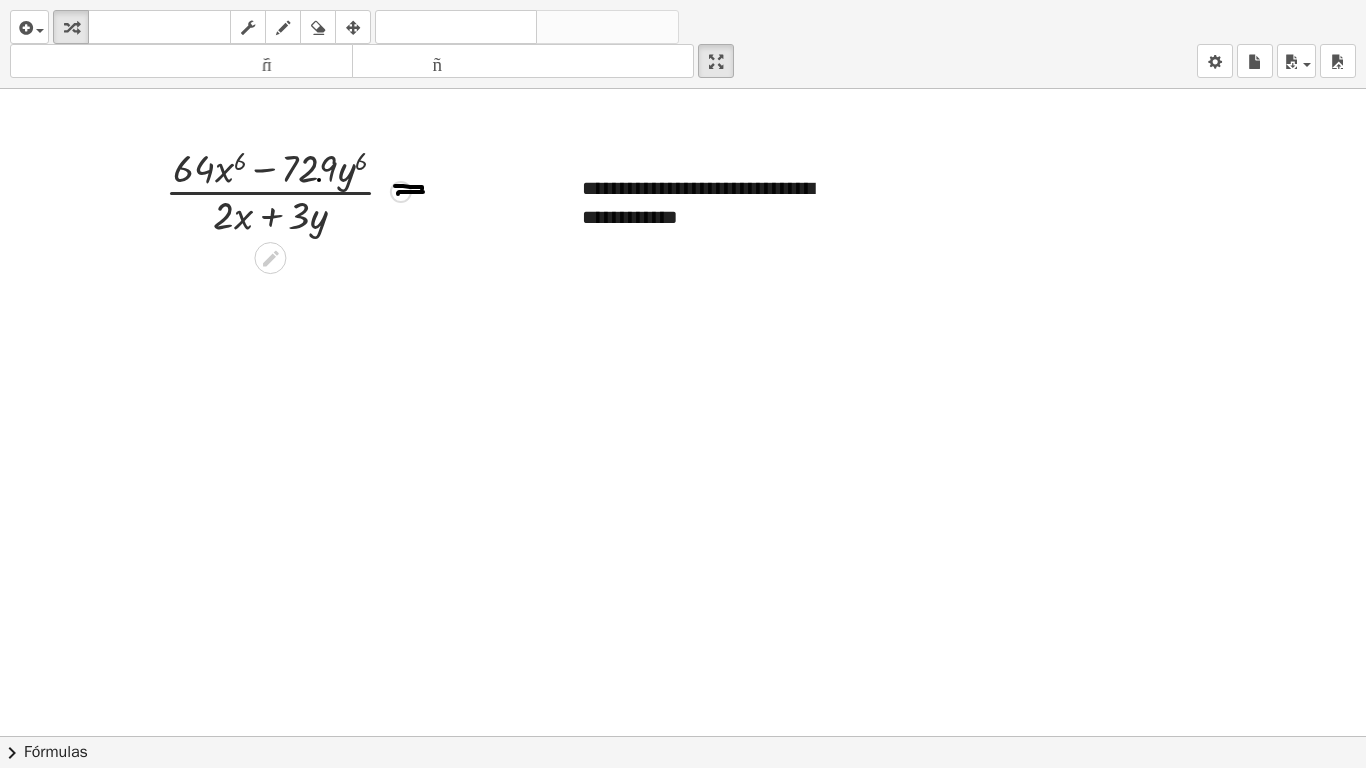 click at bounding box center (401, 192) 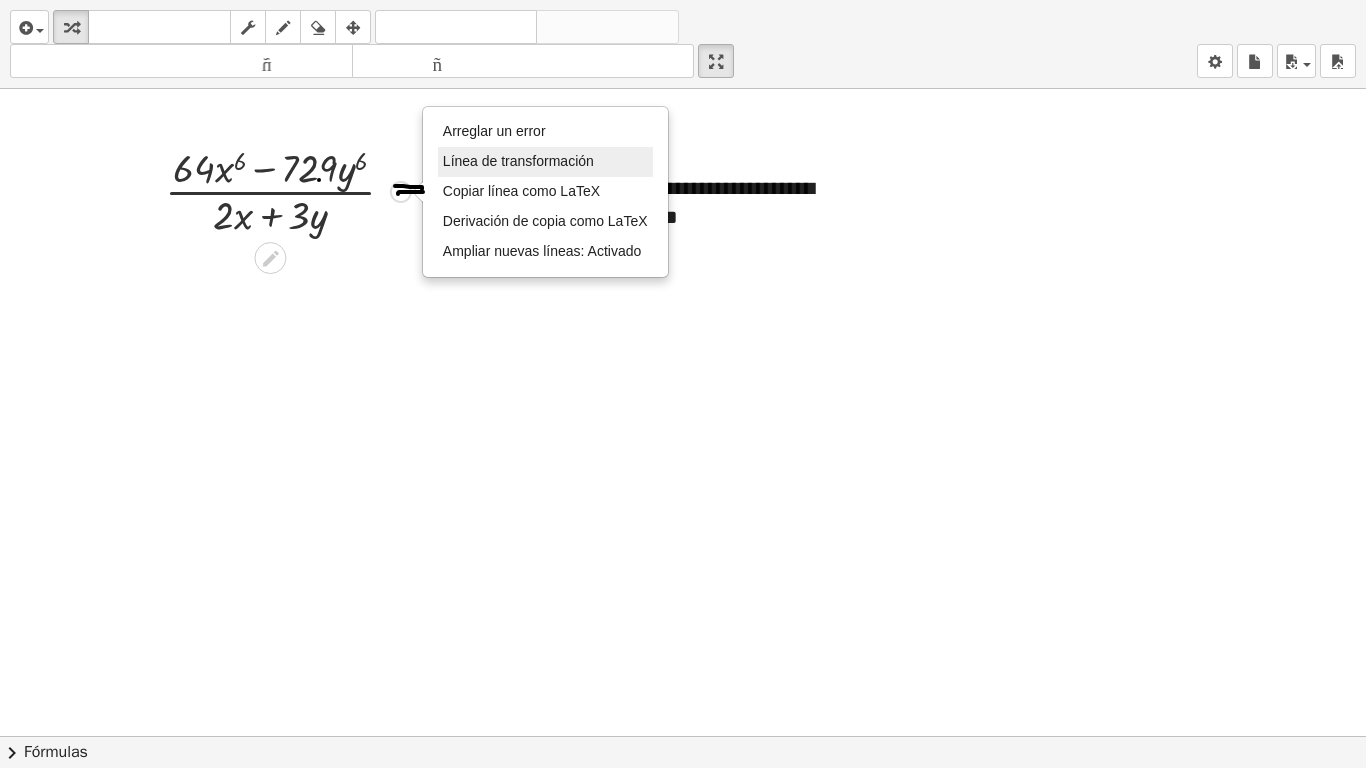 click on "Línea de transformación" at bounding box center (545, 162) 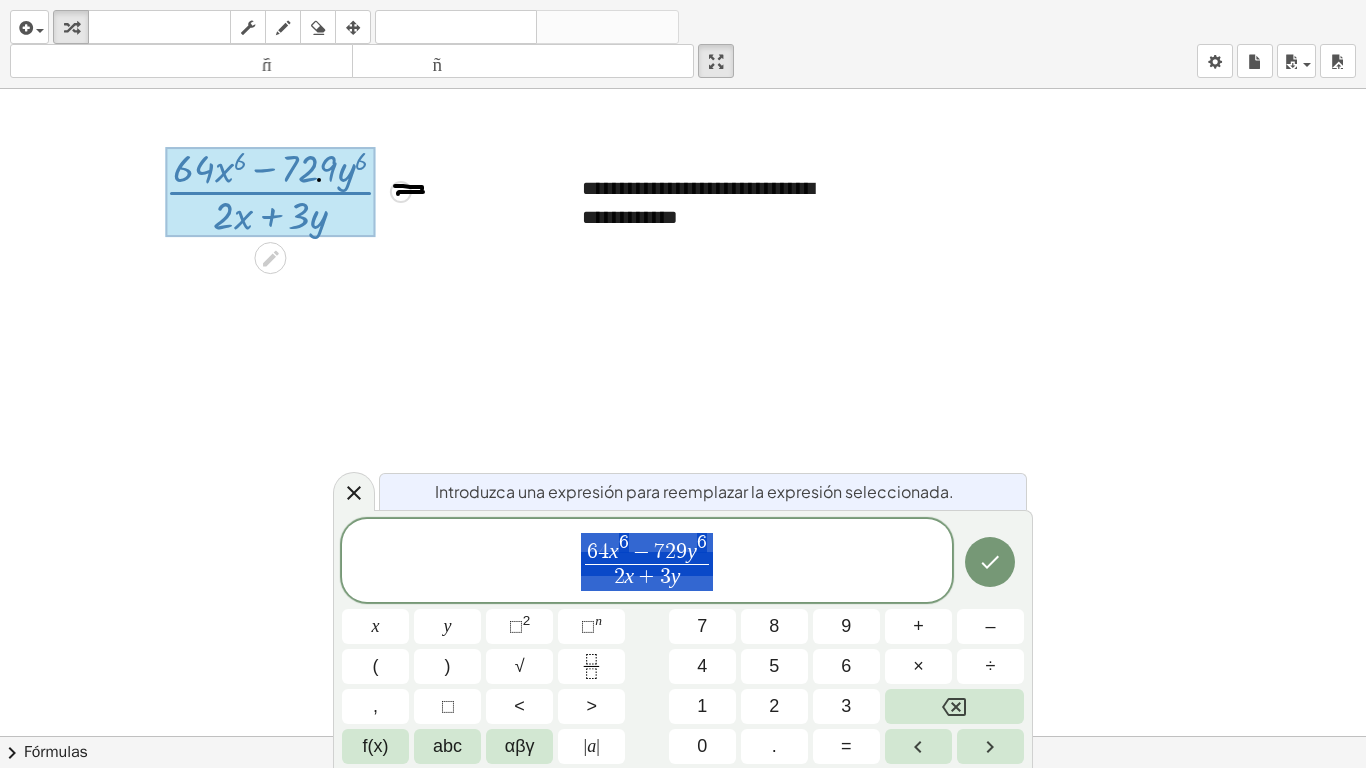 click at bounding box center [683, 736] 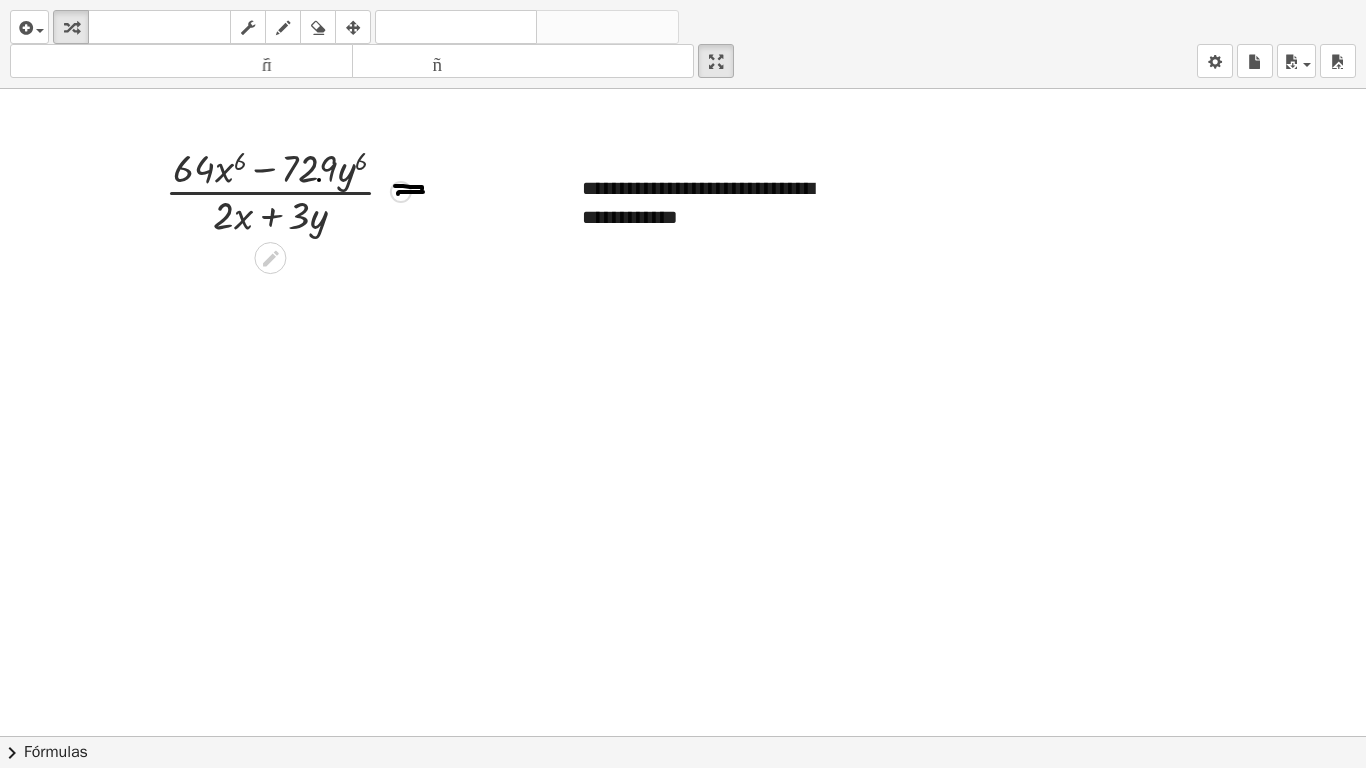 click on "Arreglar un error Línea de transformación Copiar línea como LaTeX Derivación de copia como LaTeX Ampliar nuevas líneas: Activado" at bounding box center (401, 192) 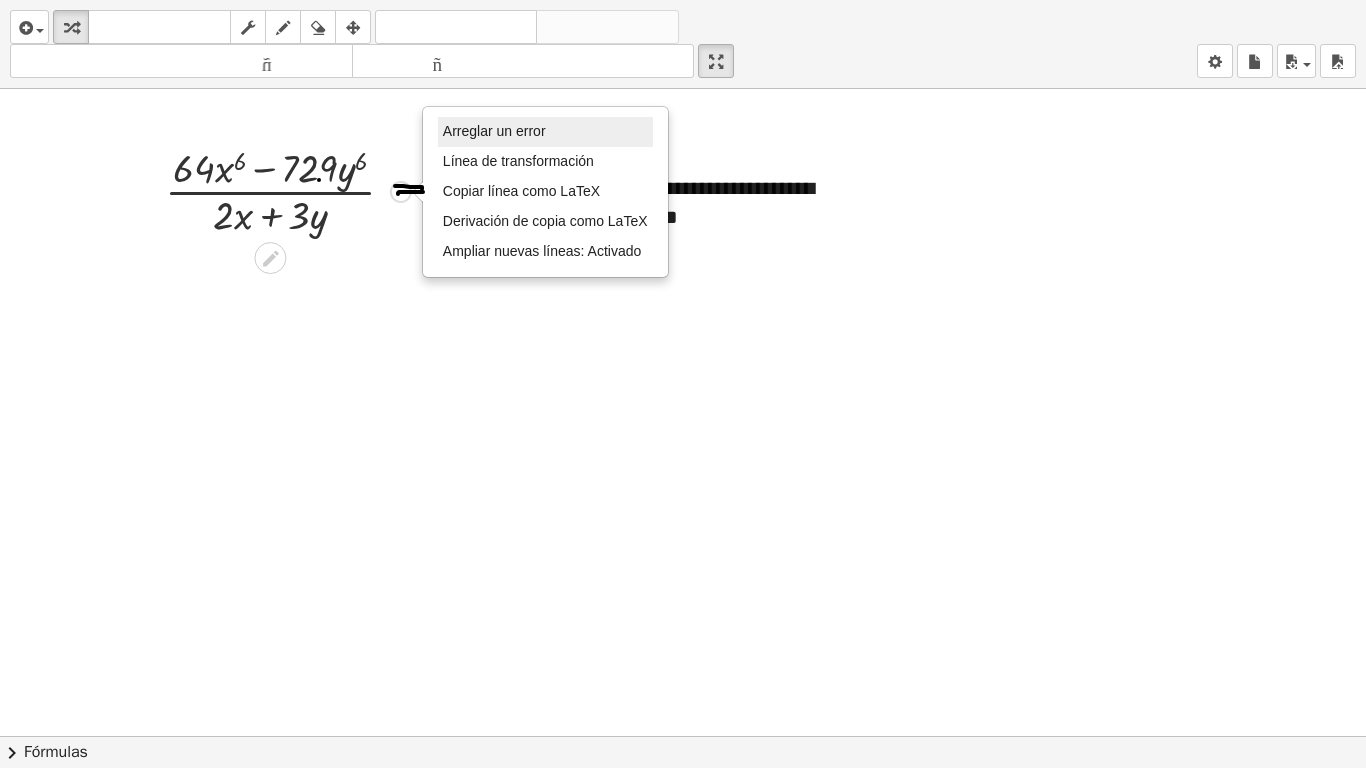 click on "Arreglar un error" at bounding box center (494, 131) 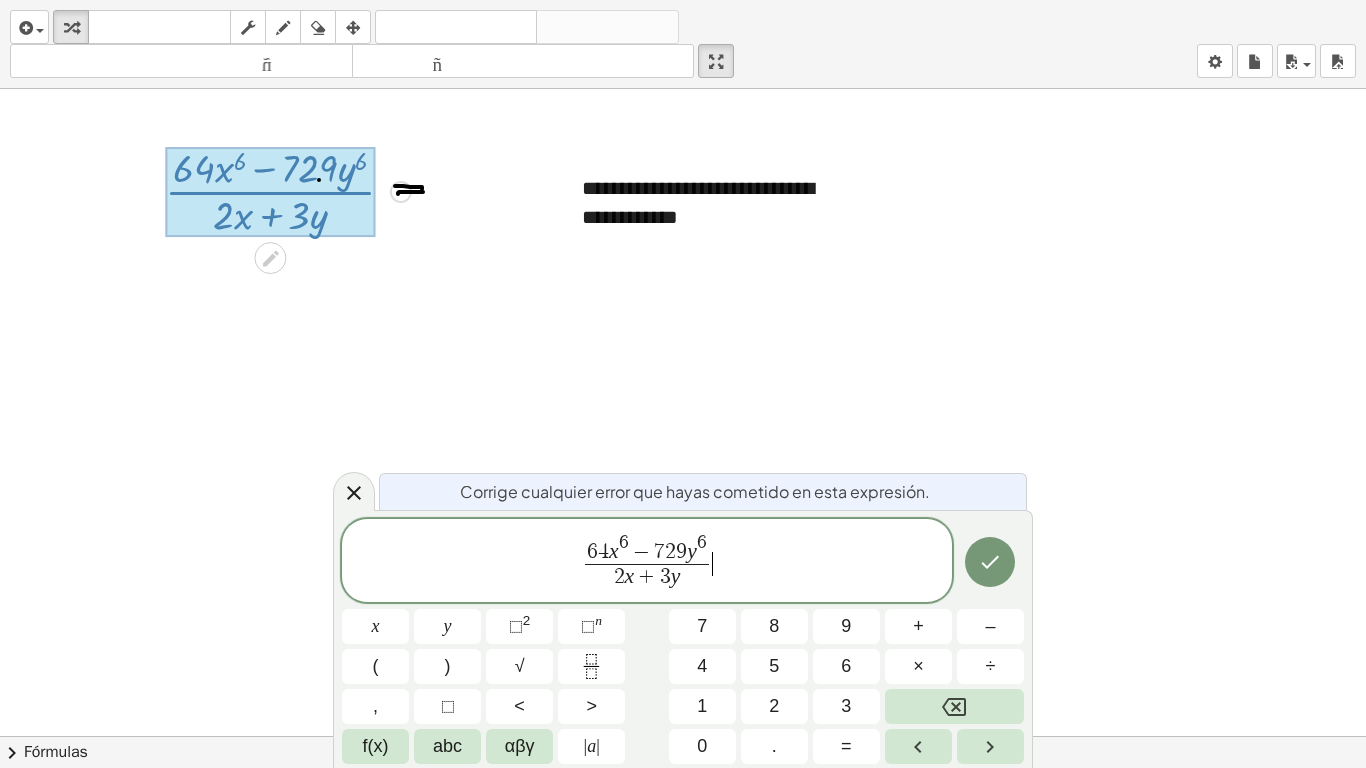 click at bounding box center [288, 190] 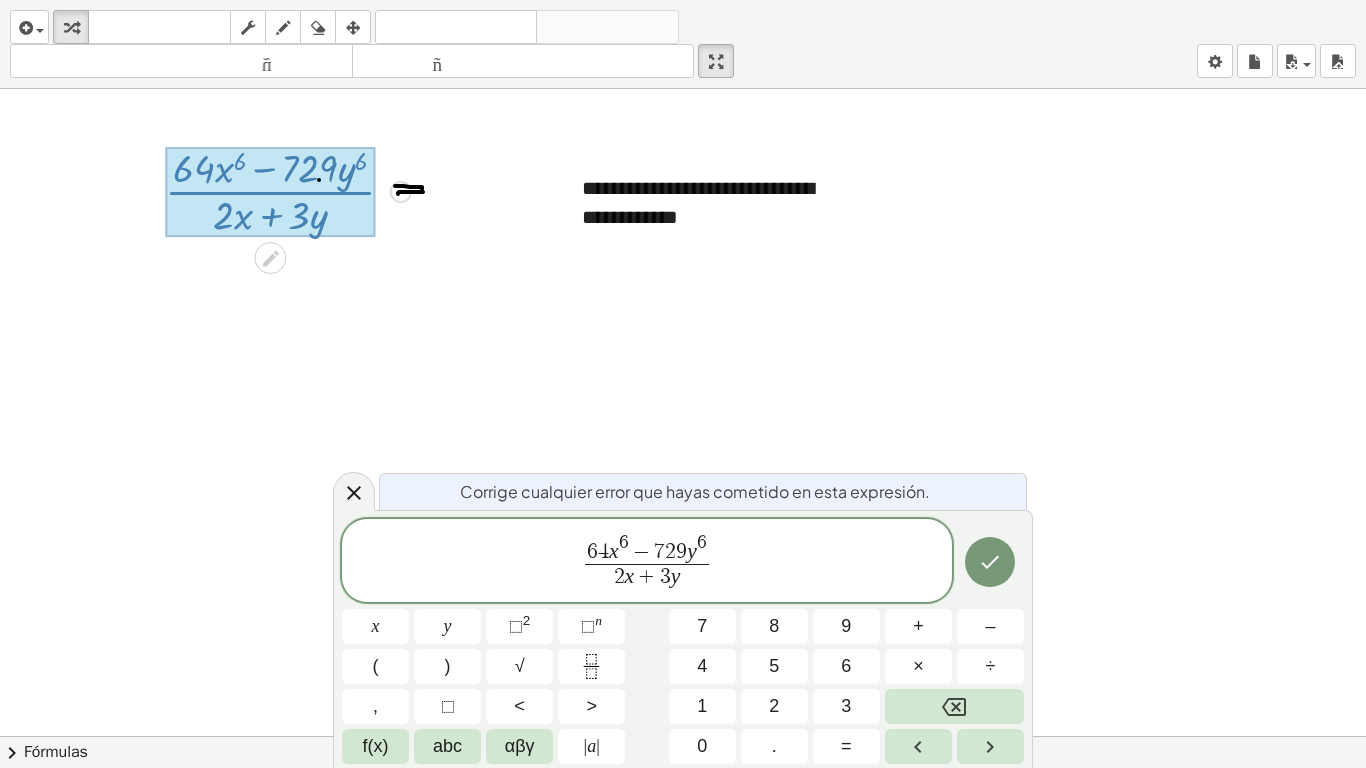 click on "**********" at bounding box center (698, 202) 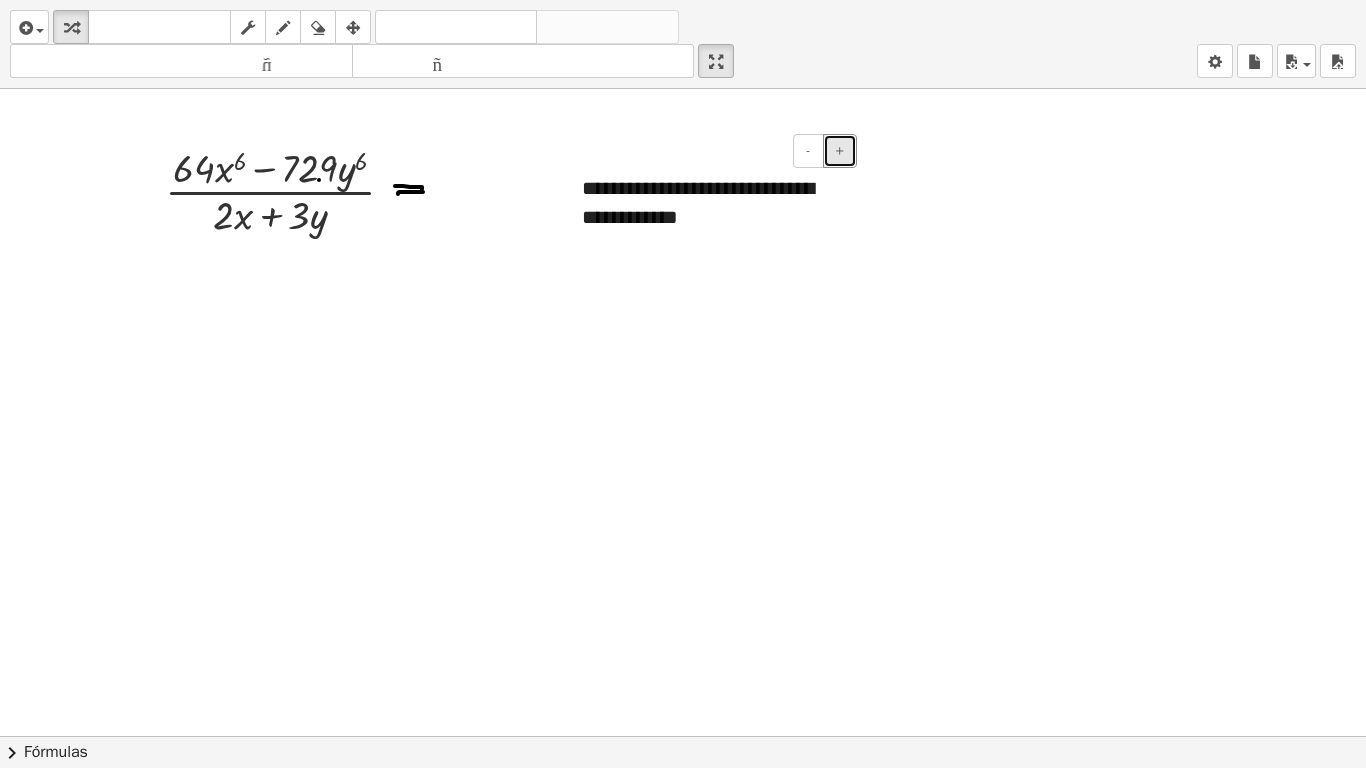 click on "+" at bounding box center (840, 150) 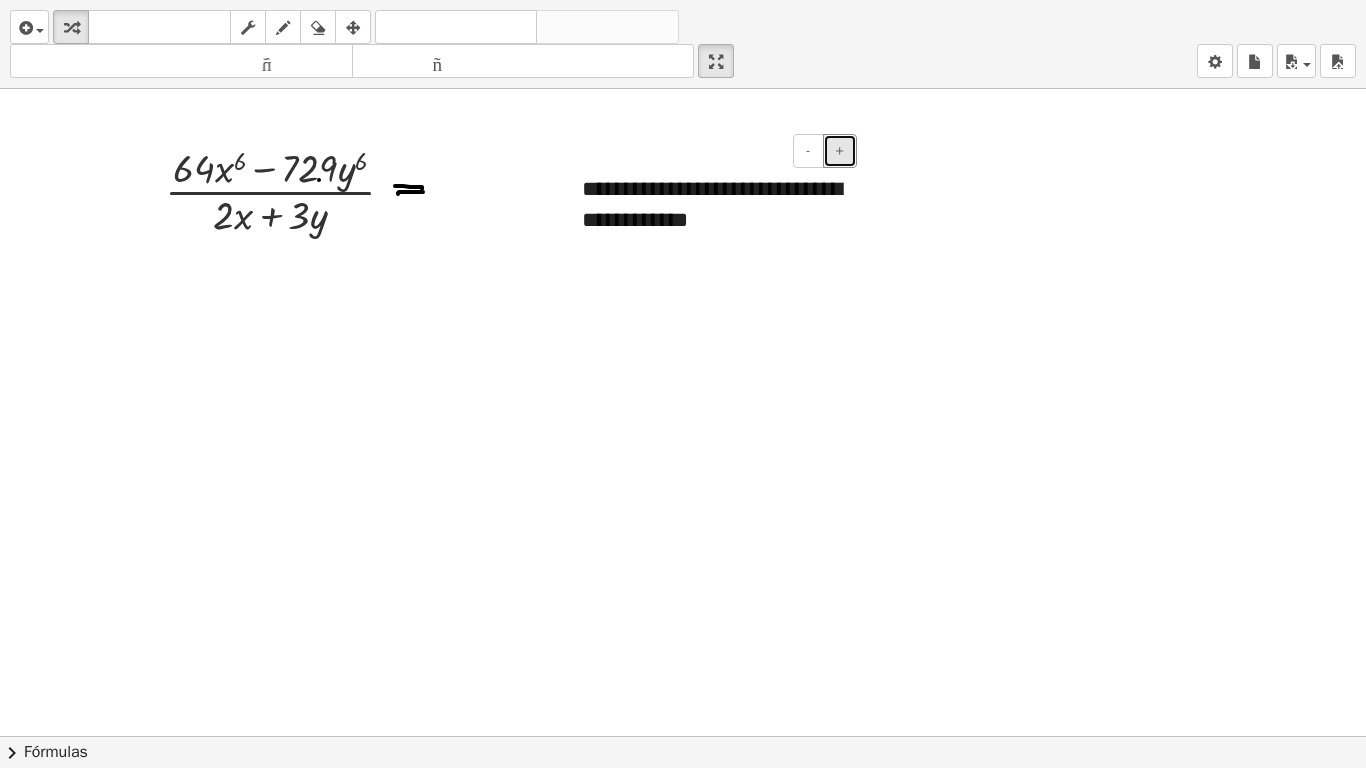 click on "+" at bounding box center (840, 150) 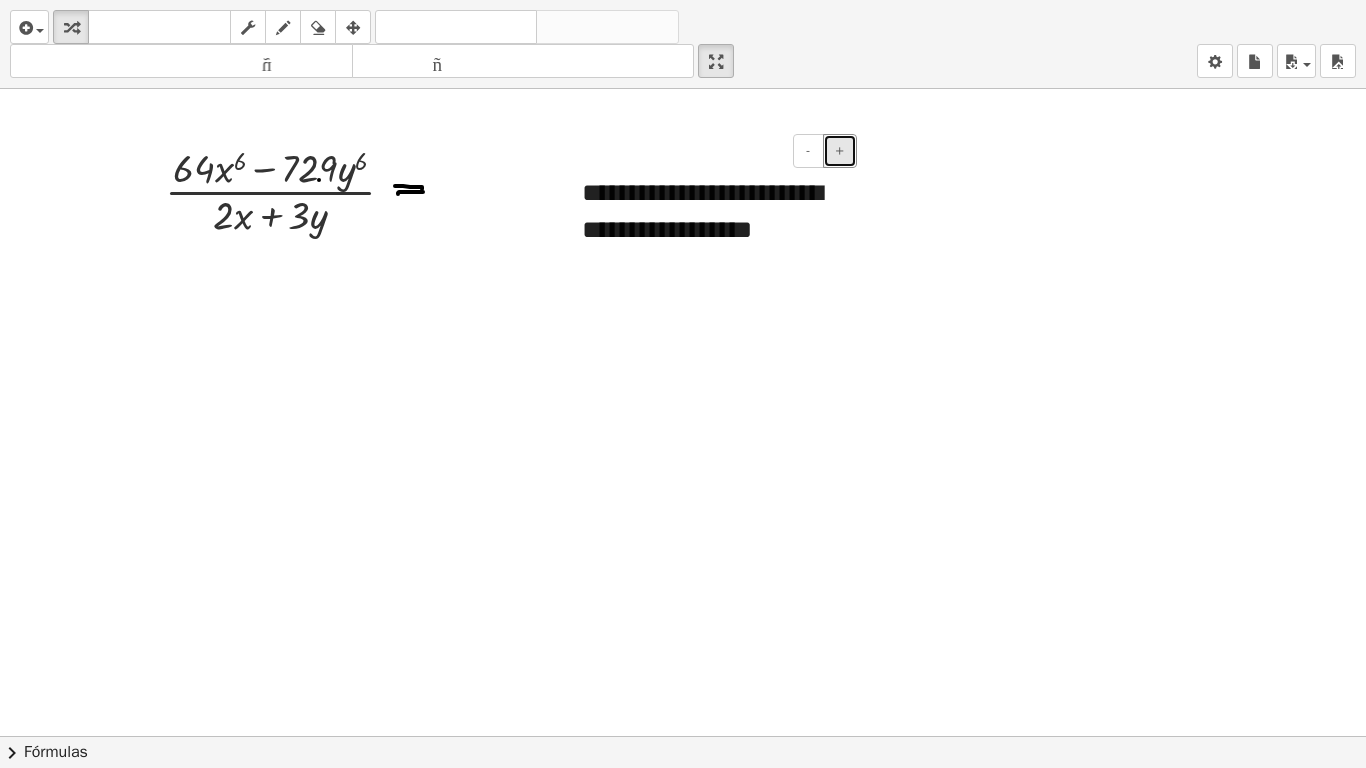 click on "+" at bounding box center (840, 150) 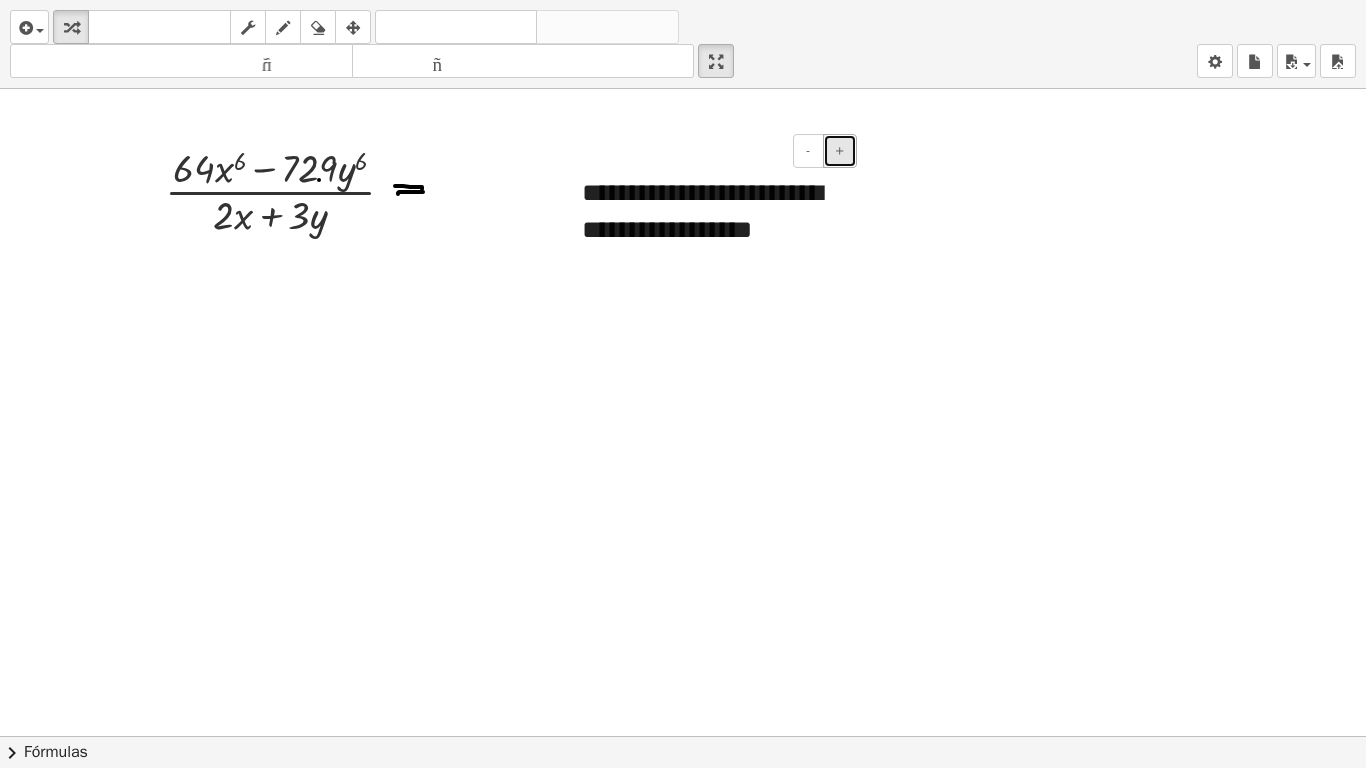 click on "+" at bounding box center [840, 150] 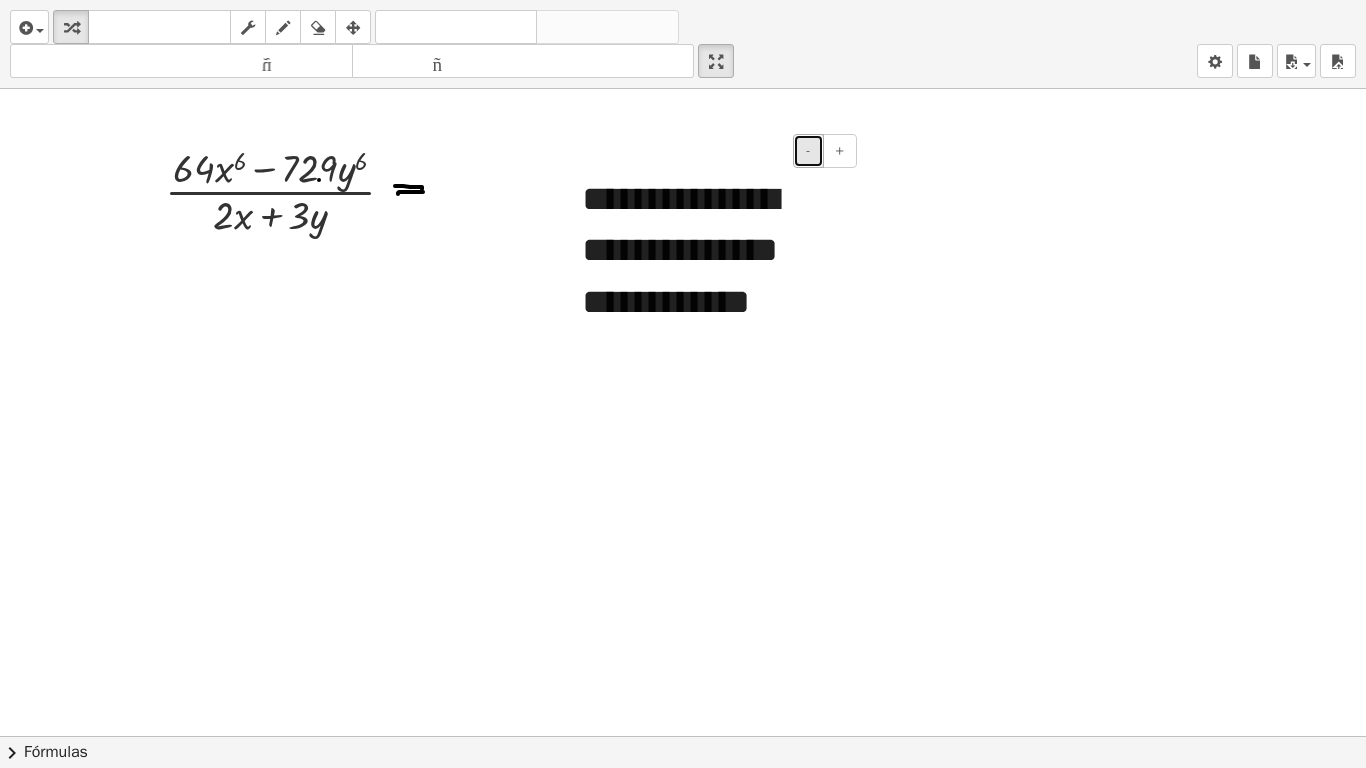 click on "-" at bounding box center [808, 151] 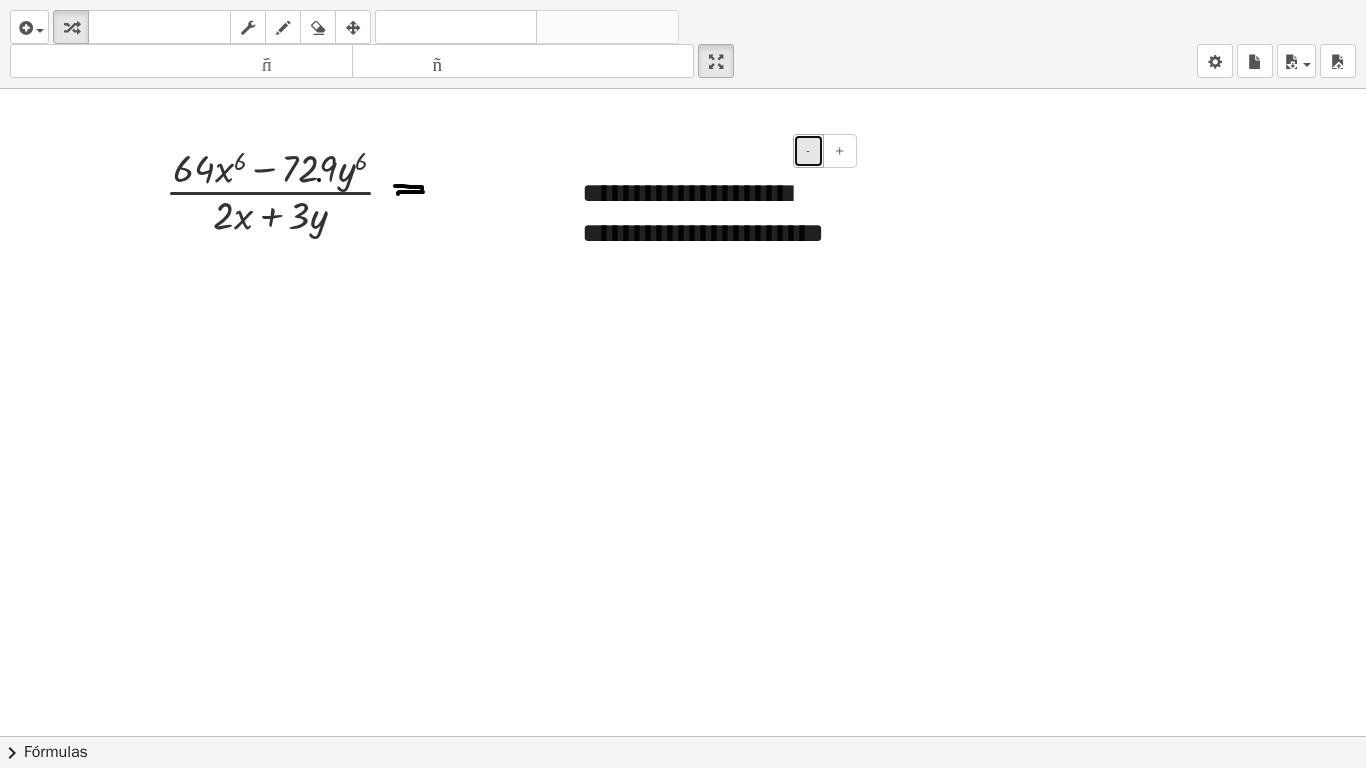 click on "-" at bounding box center [808, 151] 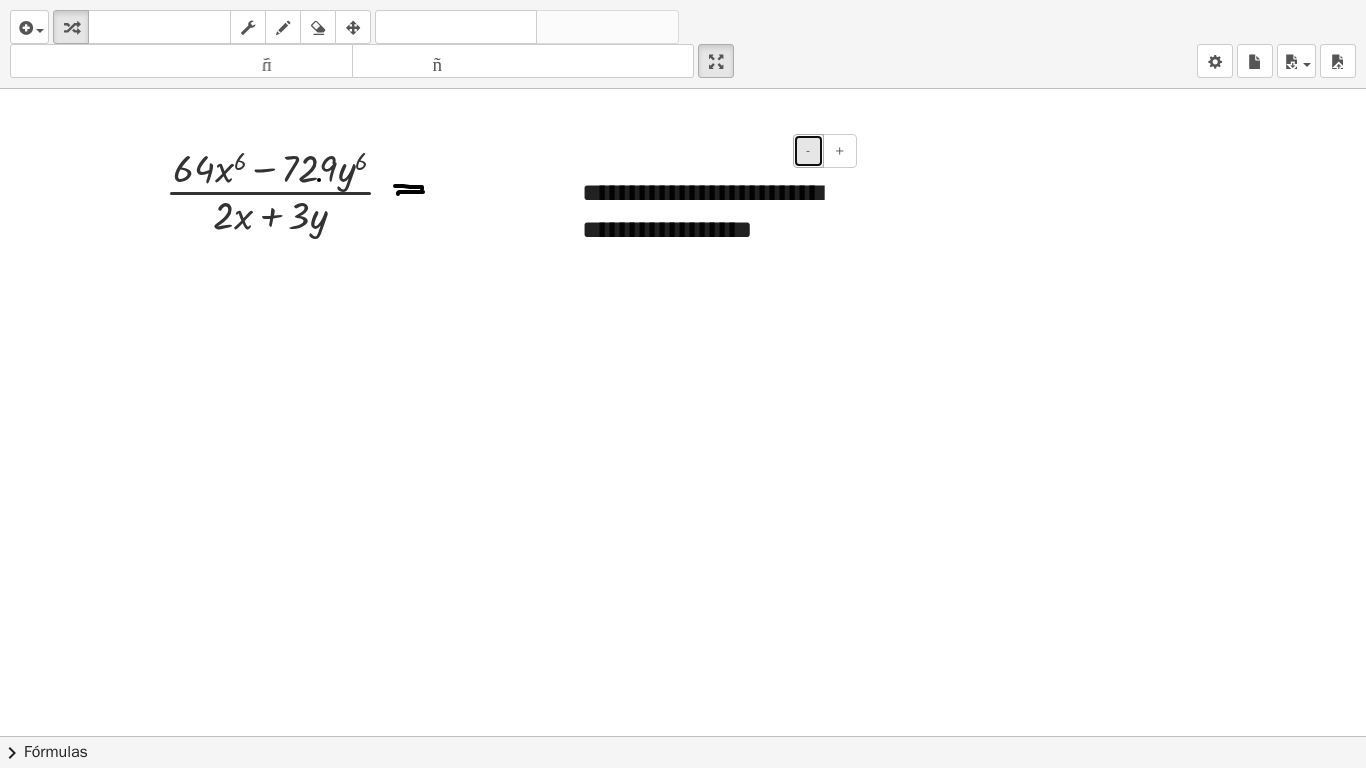 click on "-" at bounding box center (808, 151) 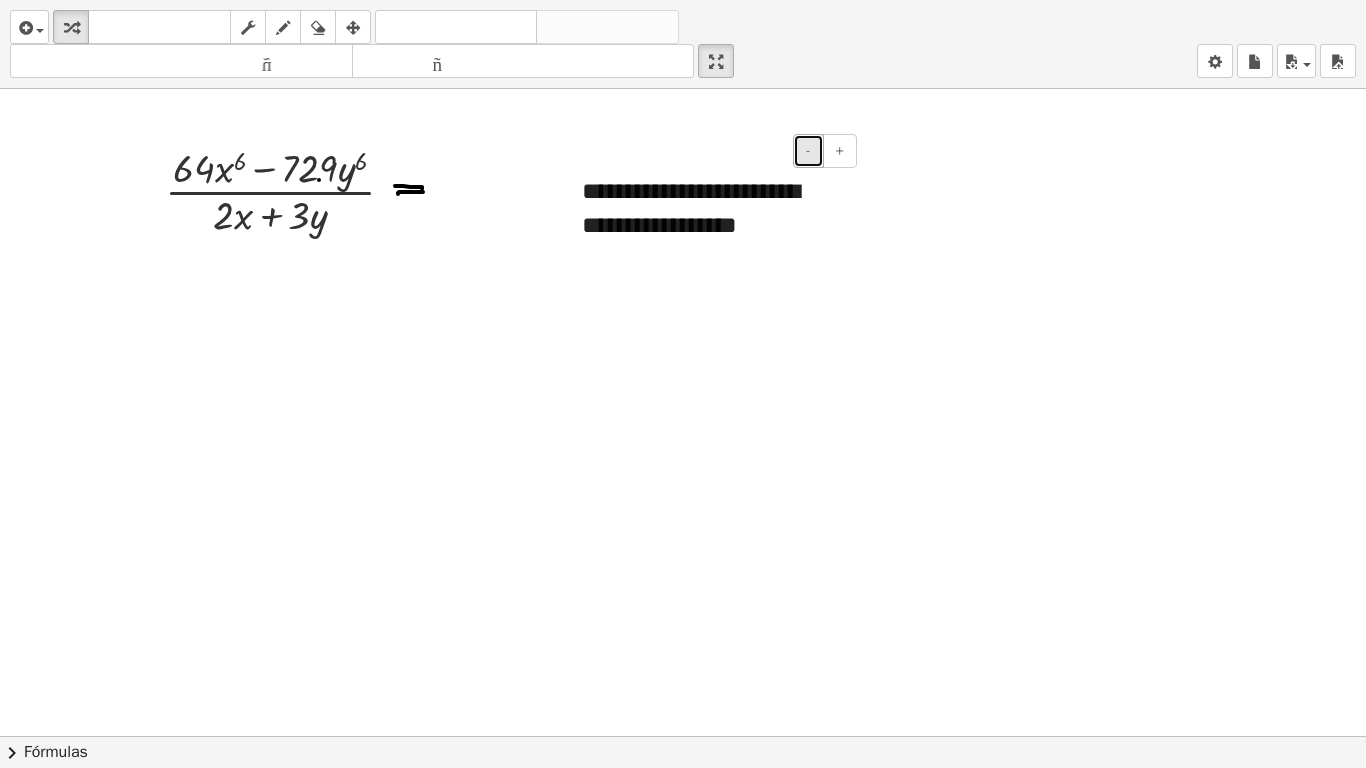 click on "-" at bounding box center (808, 151) 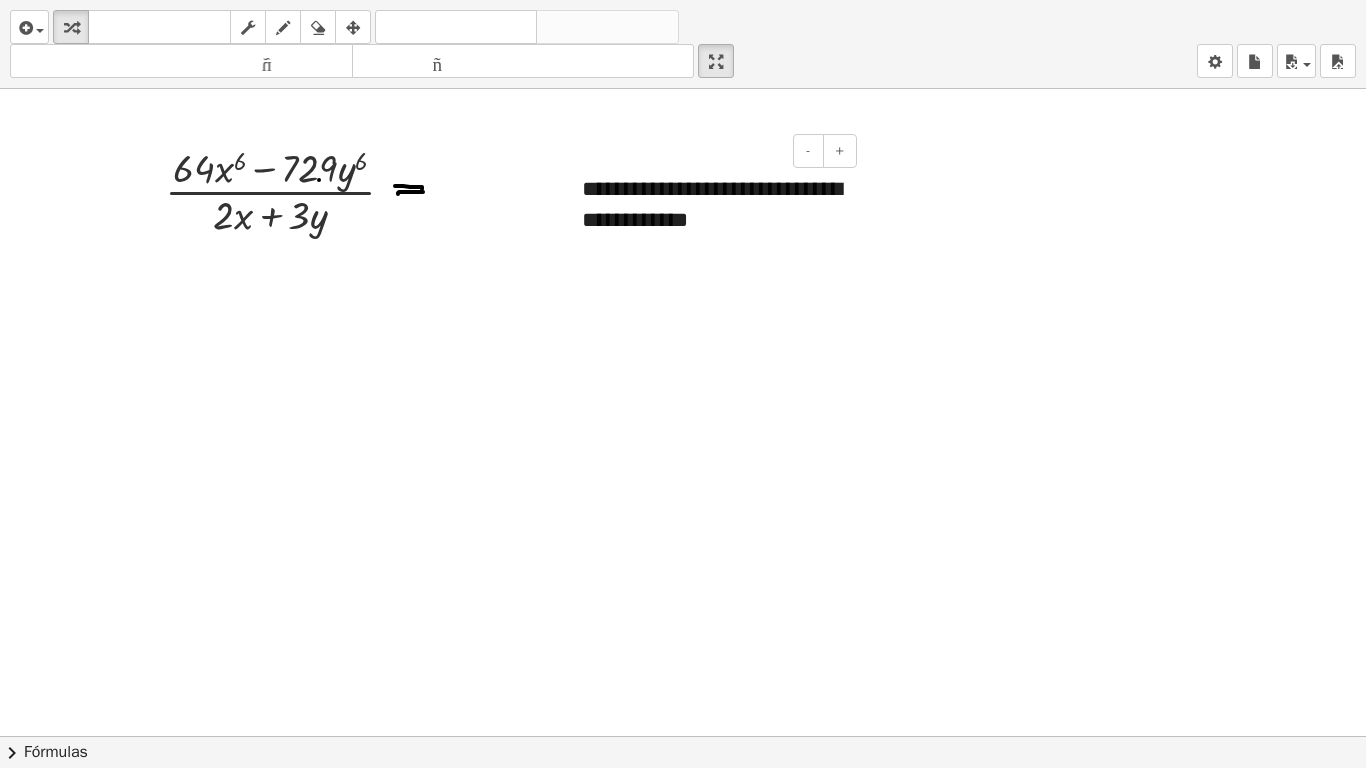 click on "**********" at bounding box center (712, 204) 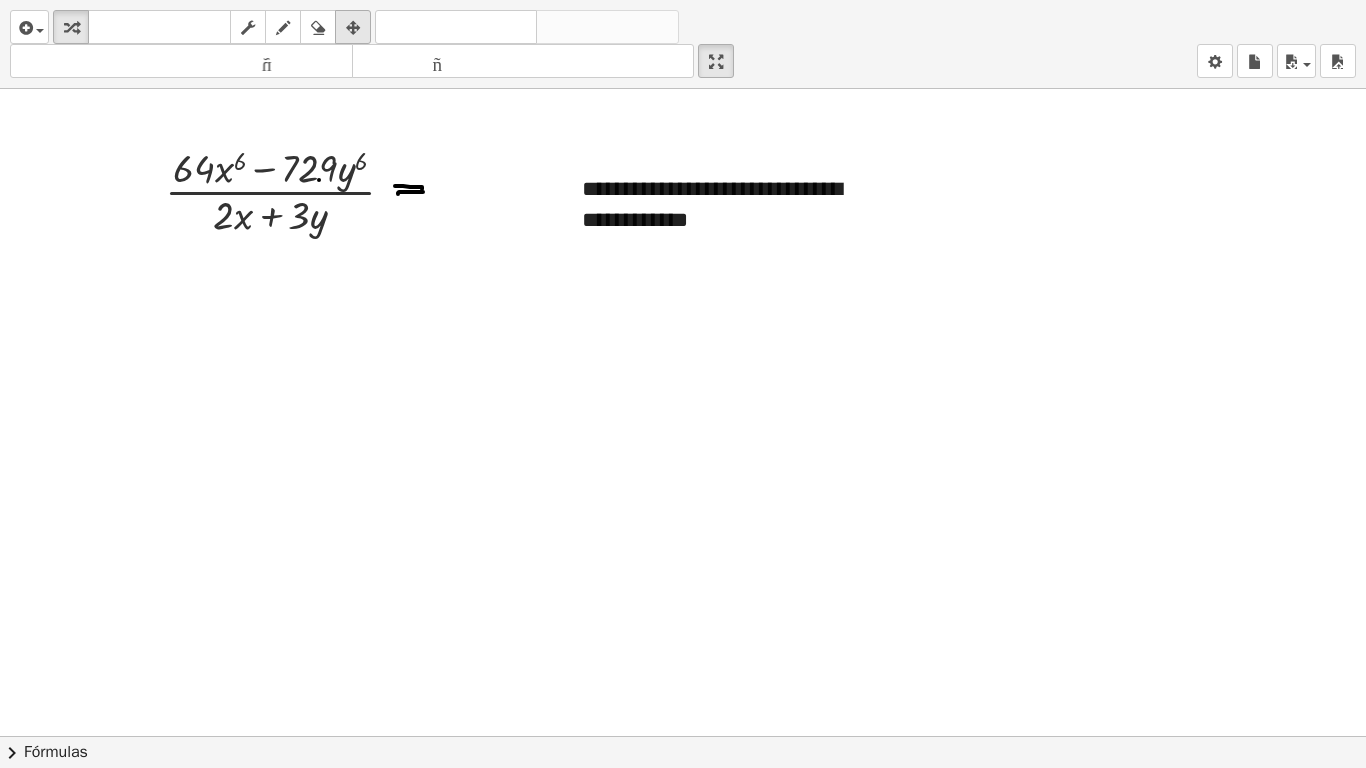 click at bounding box center (353, 28) 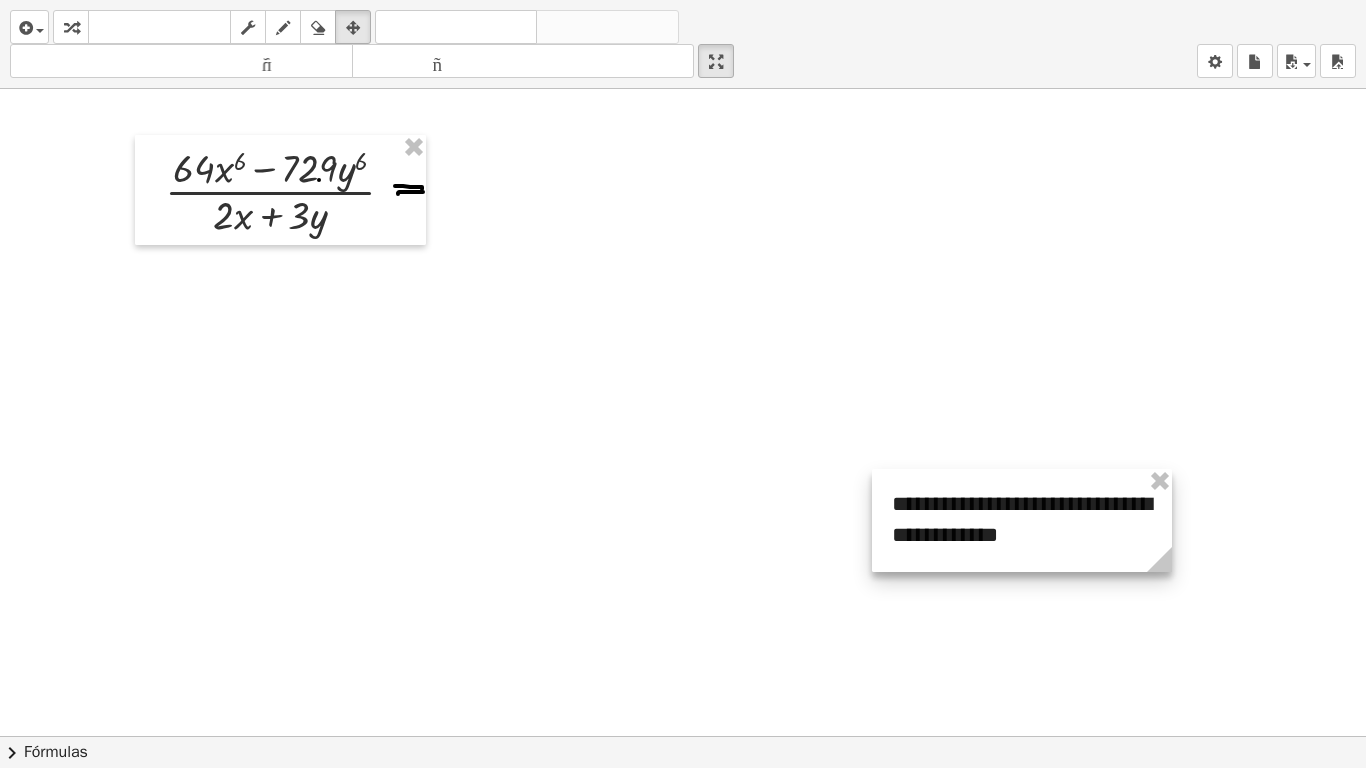 drag, startPoint x: 713, startPoint y: 179, endPoint x: 1022, endPoint y: 494, distance: 441.25504 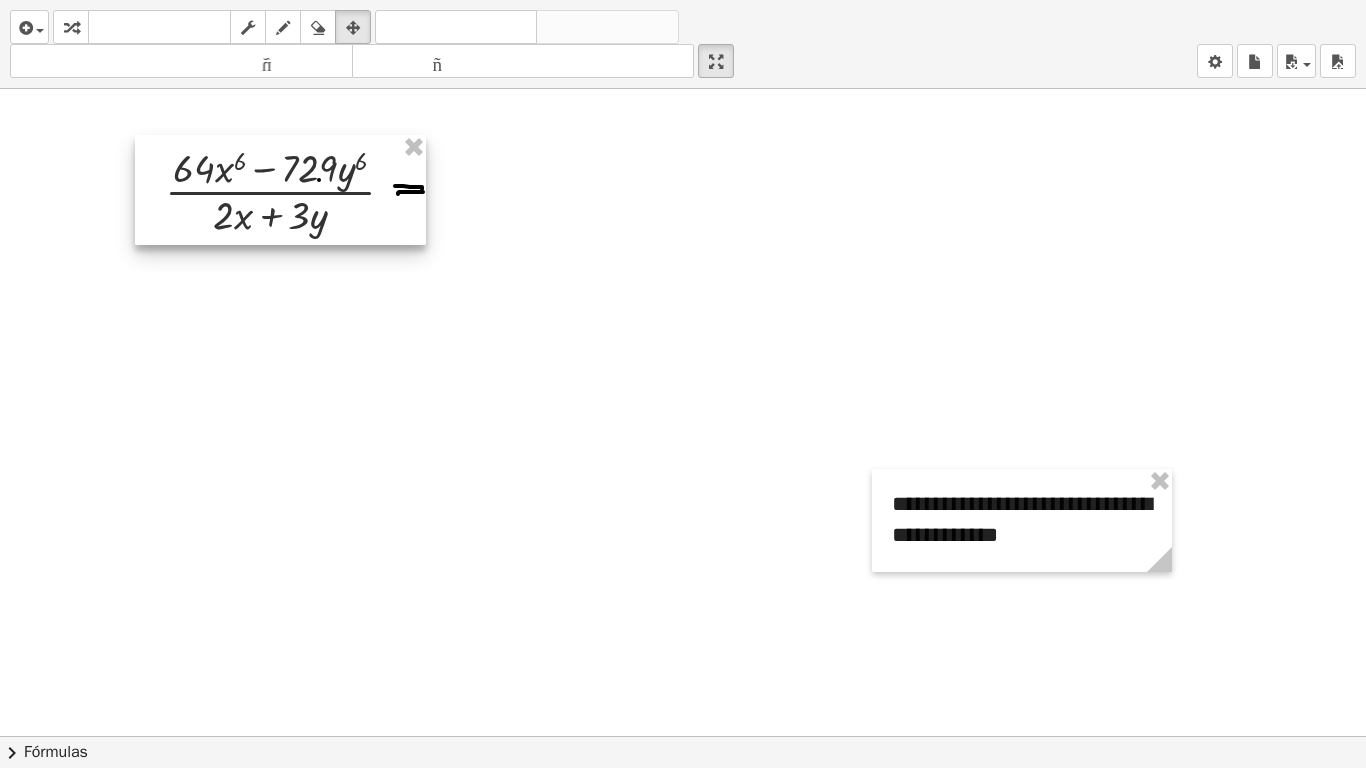 click at bounding box center (280, 190) 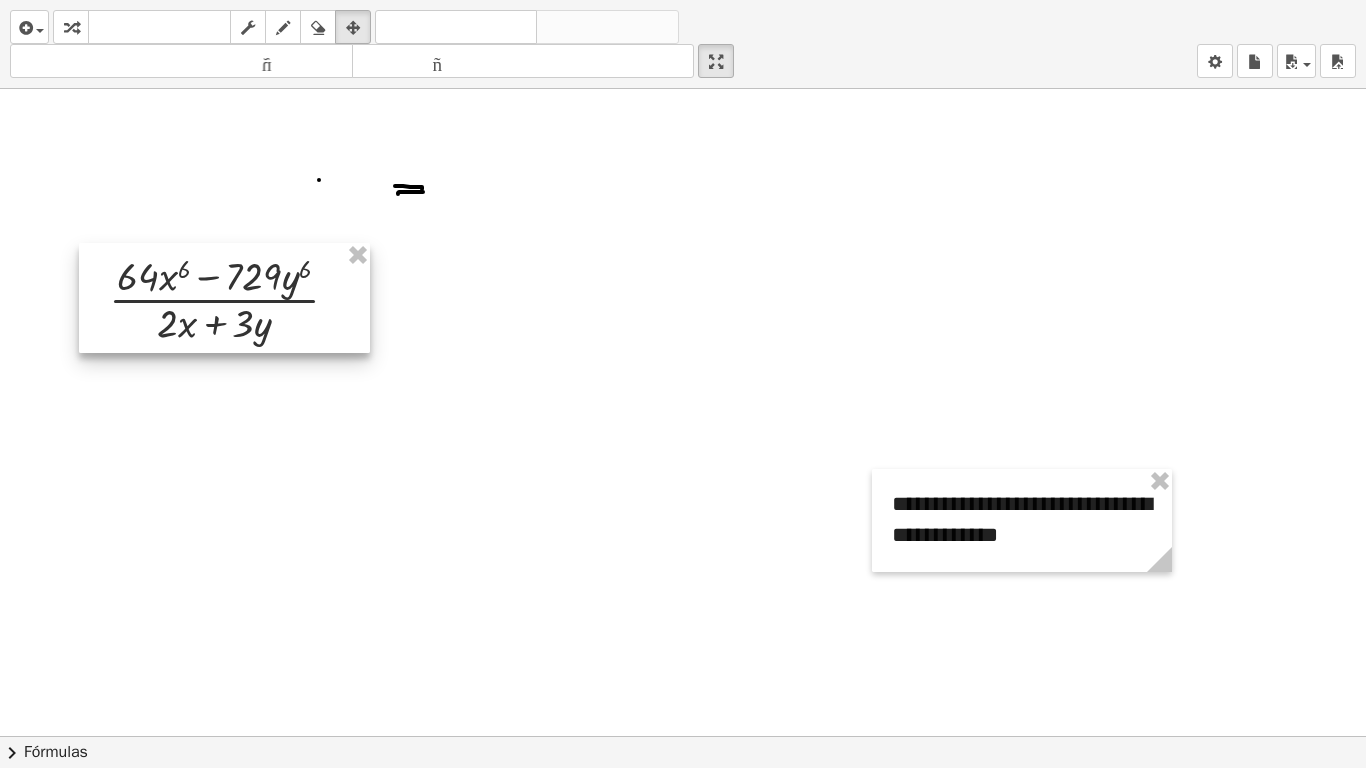drag, startPoint x: 354, startPoint y: 158, endPoint x: 298, endPoint y: 266, distance: 121.65525 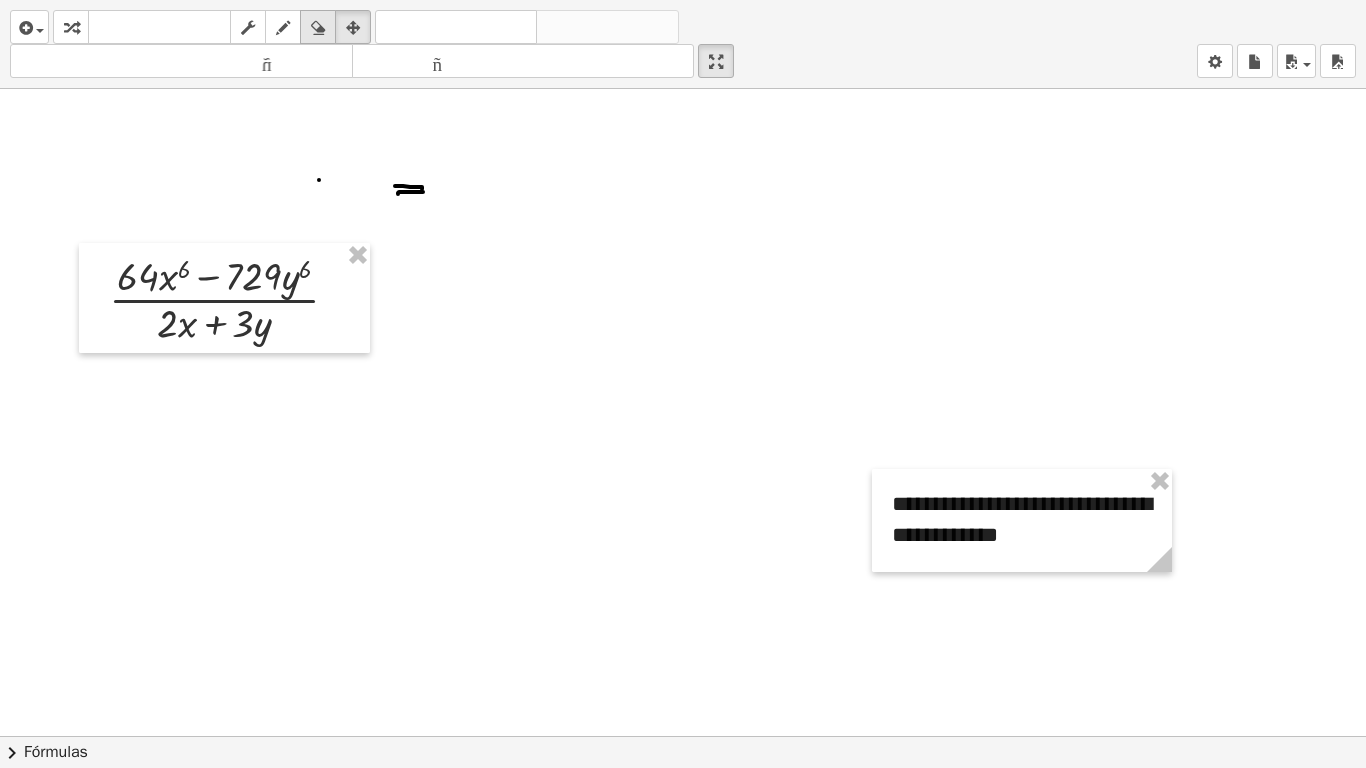click at bounding box center (318, 28) 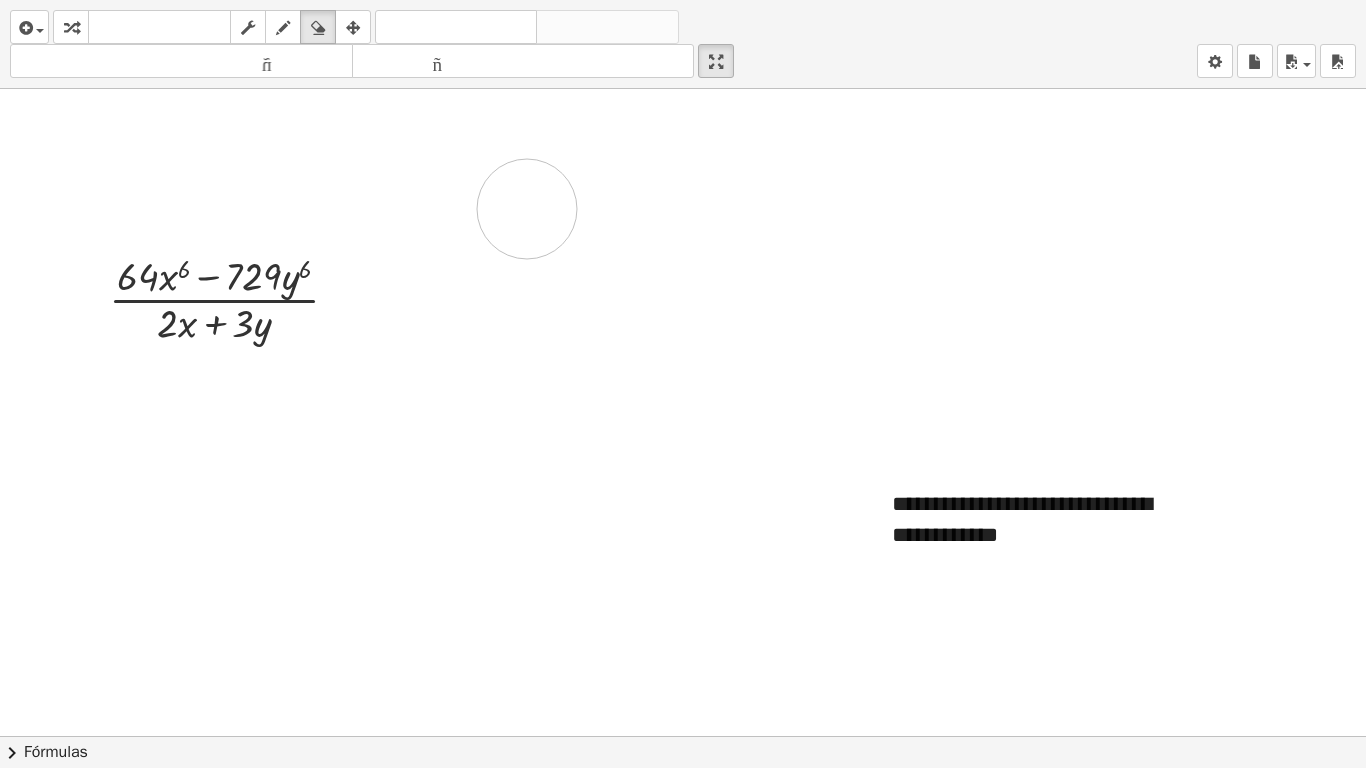 drag, startPoint x: 317, startPoint y: 112, endPoint x: 527, endPoint y: 209, distance: 231.32013 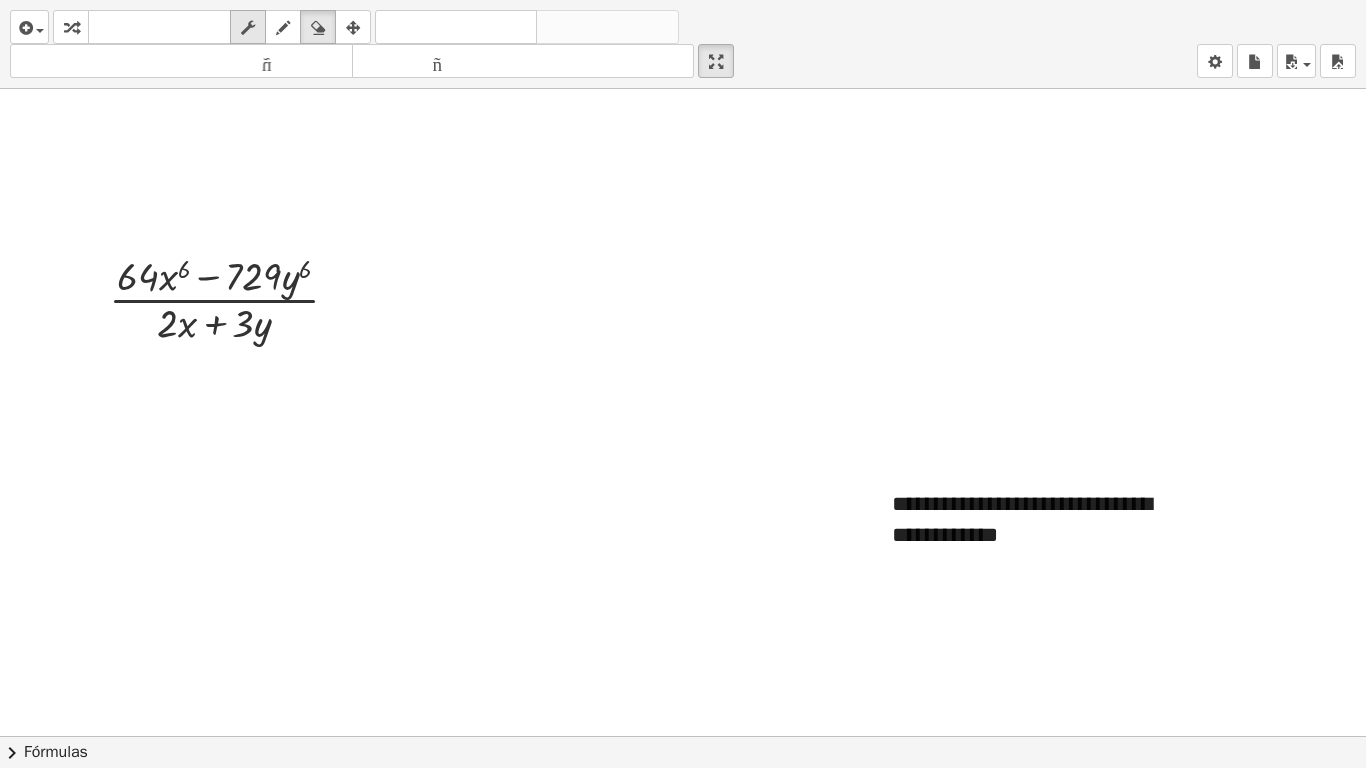 click on "fregar" at bounding box center (248, 27) 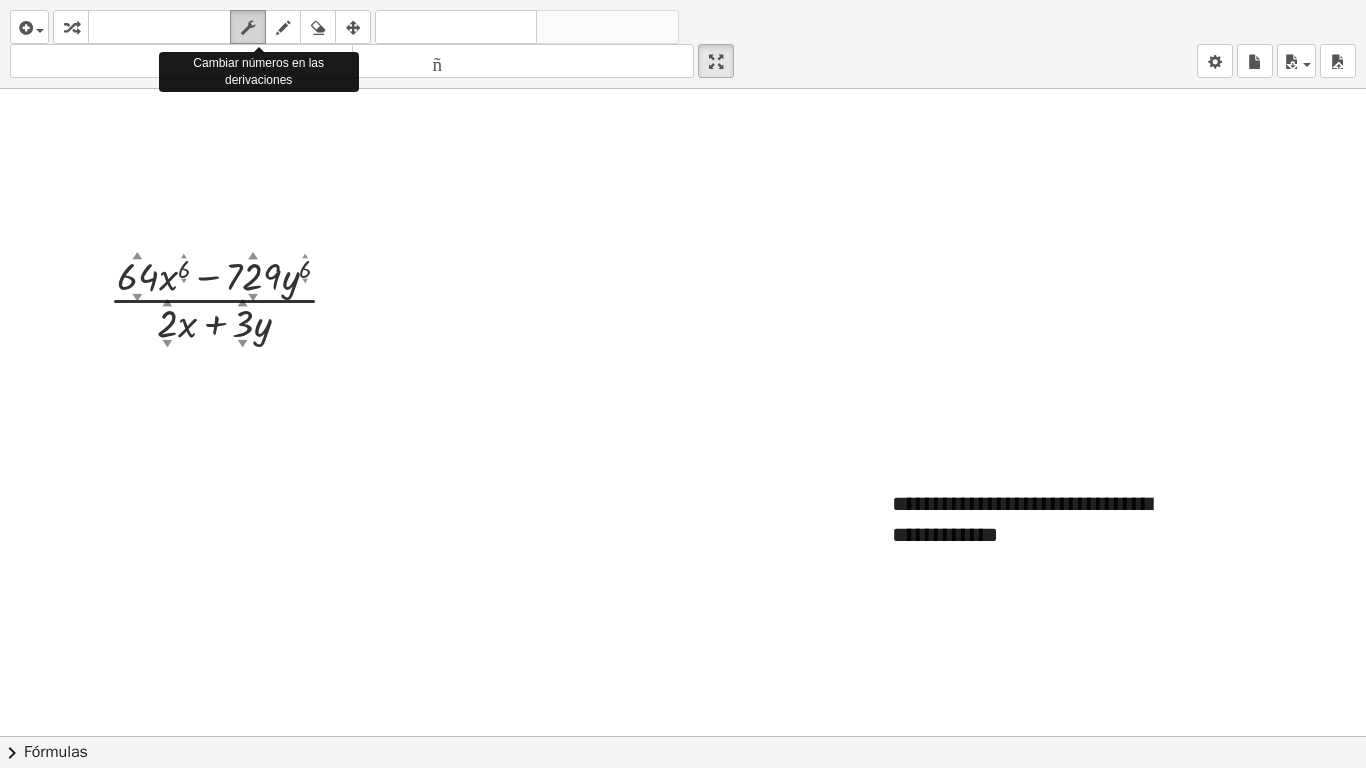 click at bounding box center [248, 28] 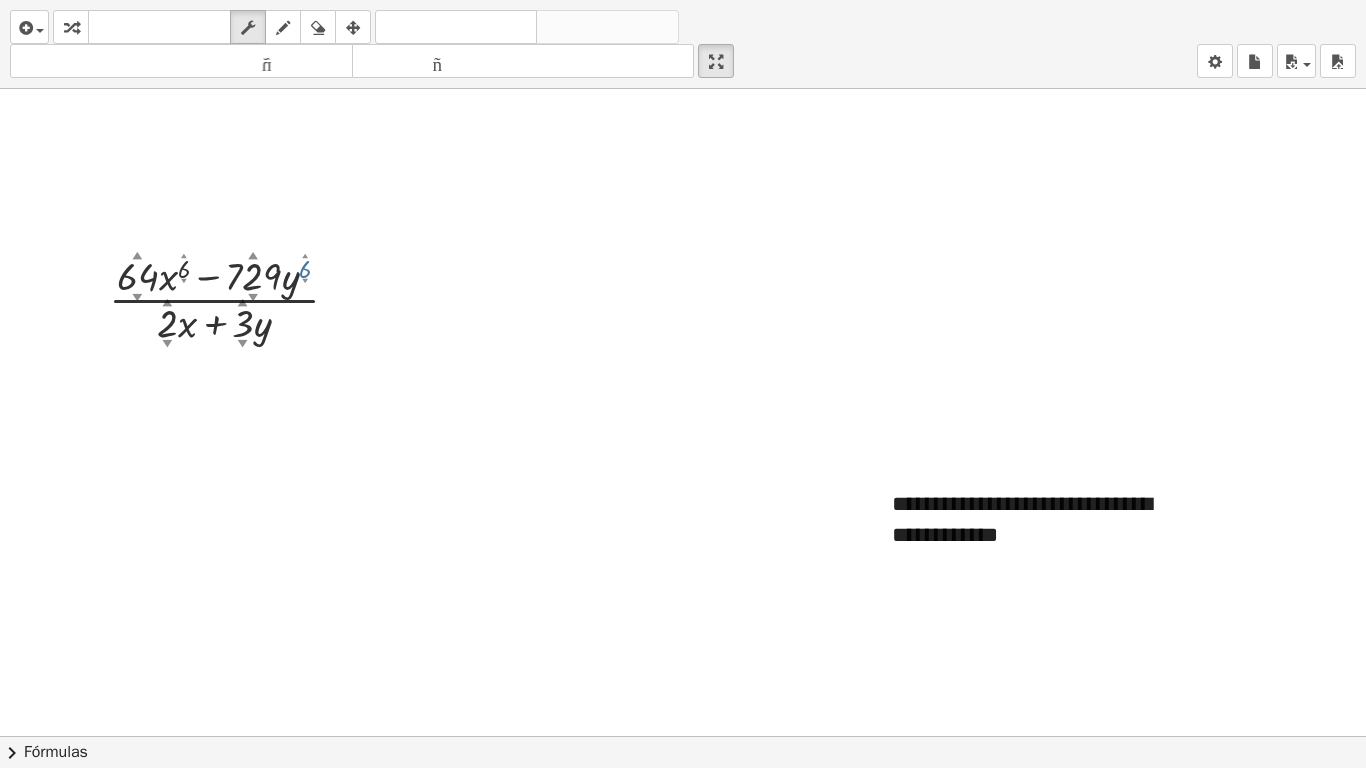 drag, startPoint x: 342, startPoint y: 287, endPoint x: 381, endPoint y: 287, distance: 39 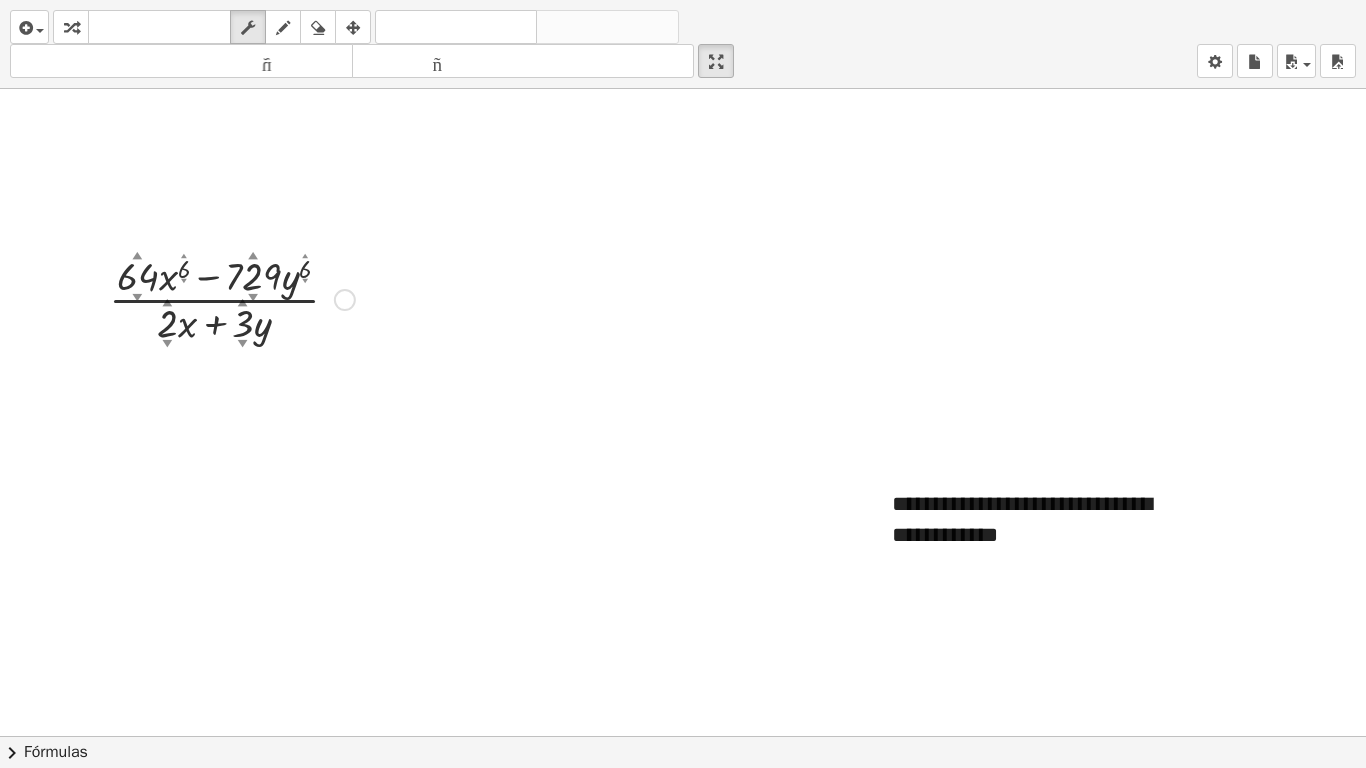click on "Arreglar un error Línea de transformación Copiar línea como LaTeX Derivación de copia como LaTeX Ampliar nuevas líneas: Activado" at bounding box center (345, 300) 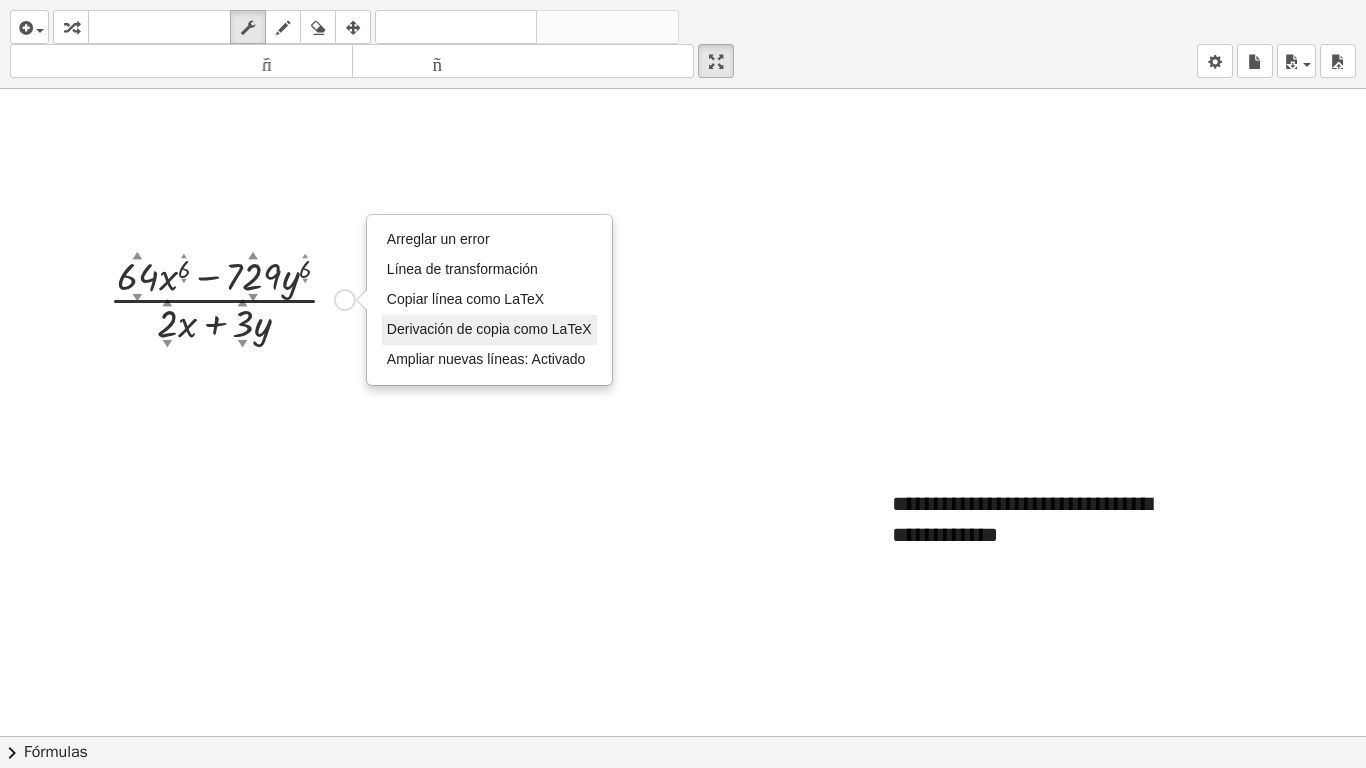 click on "Derivación de copia como LaTeX" at bounding box center [489, 329] 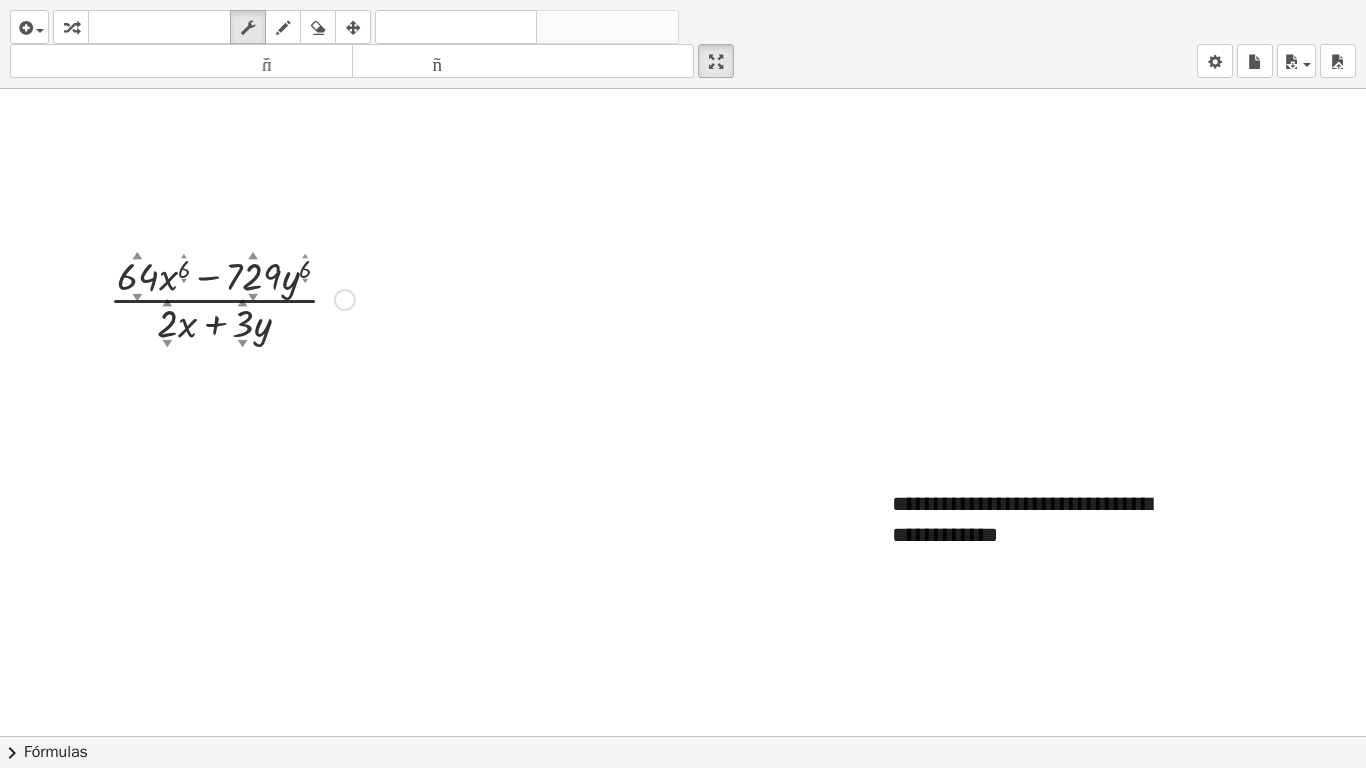 click at bounding box center [683, 736] 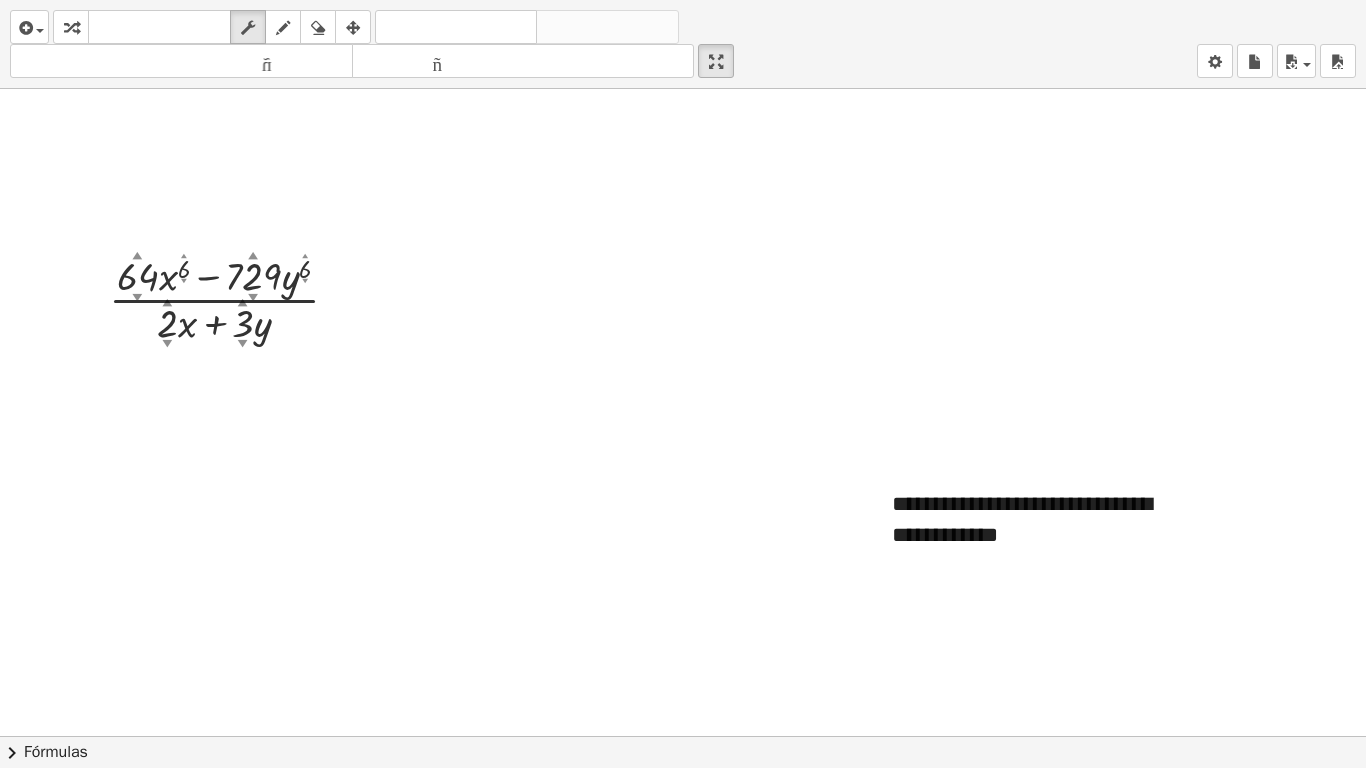 click at bounding box center (683, 736) 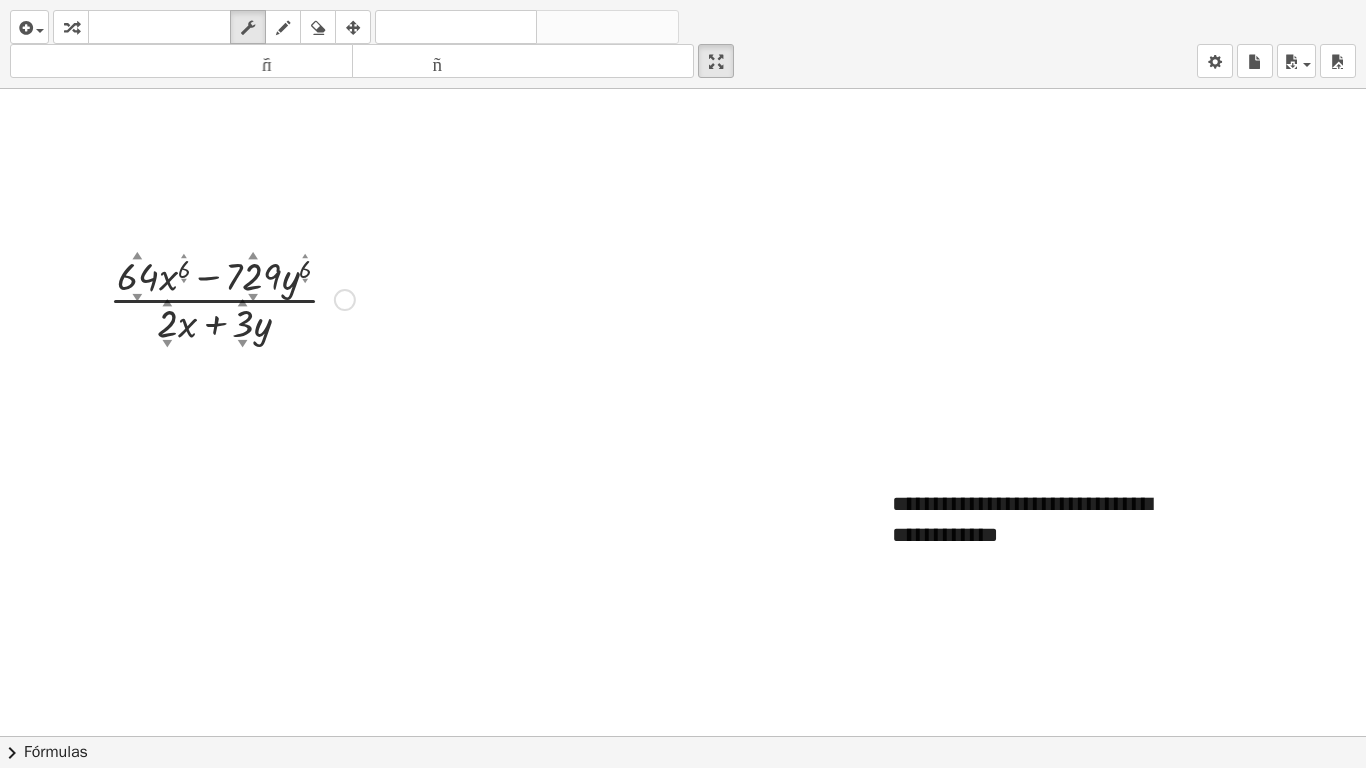 click at bounding box center (232, 298) 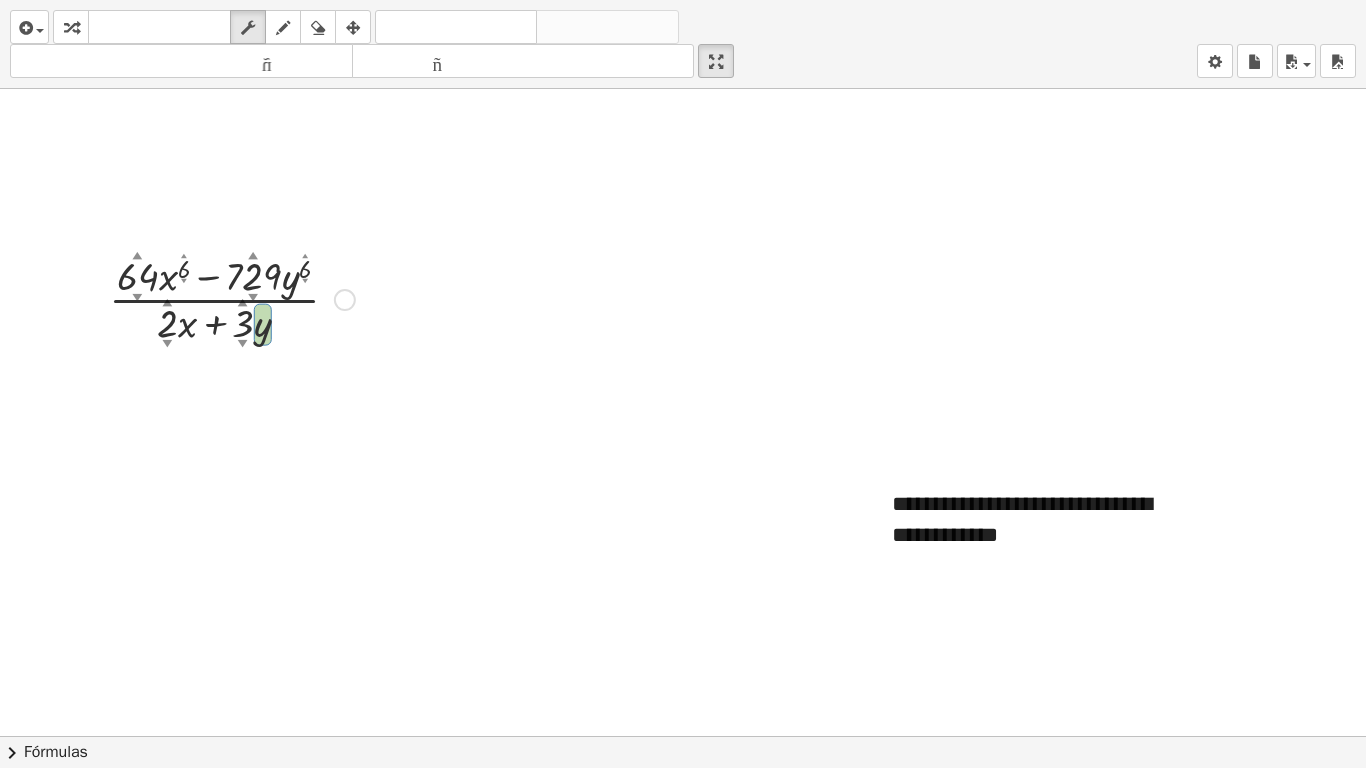 click at bounding box center (232, 298) 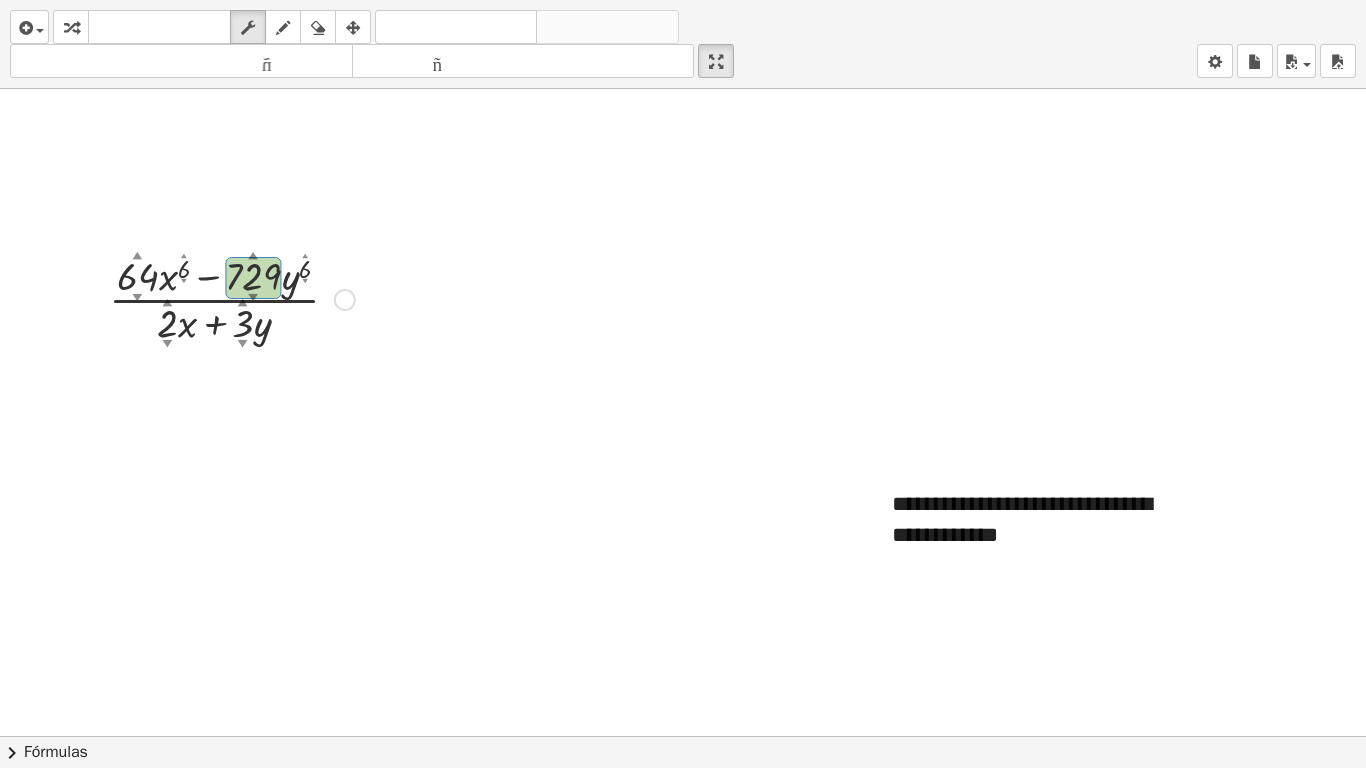 click at bounding box center [232, 298] 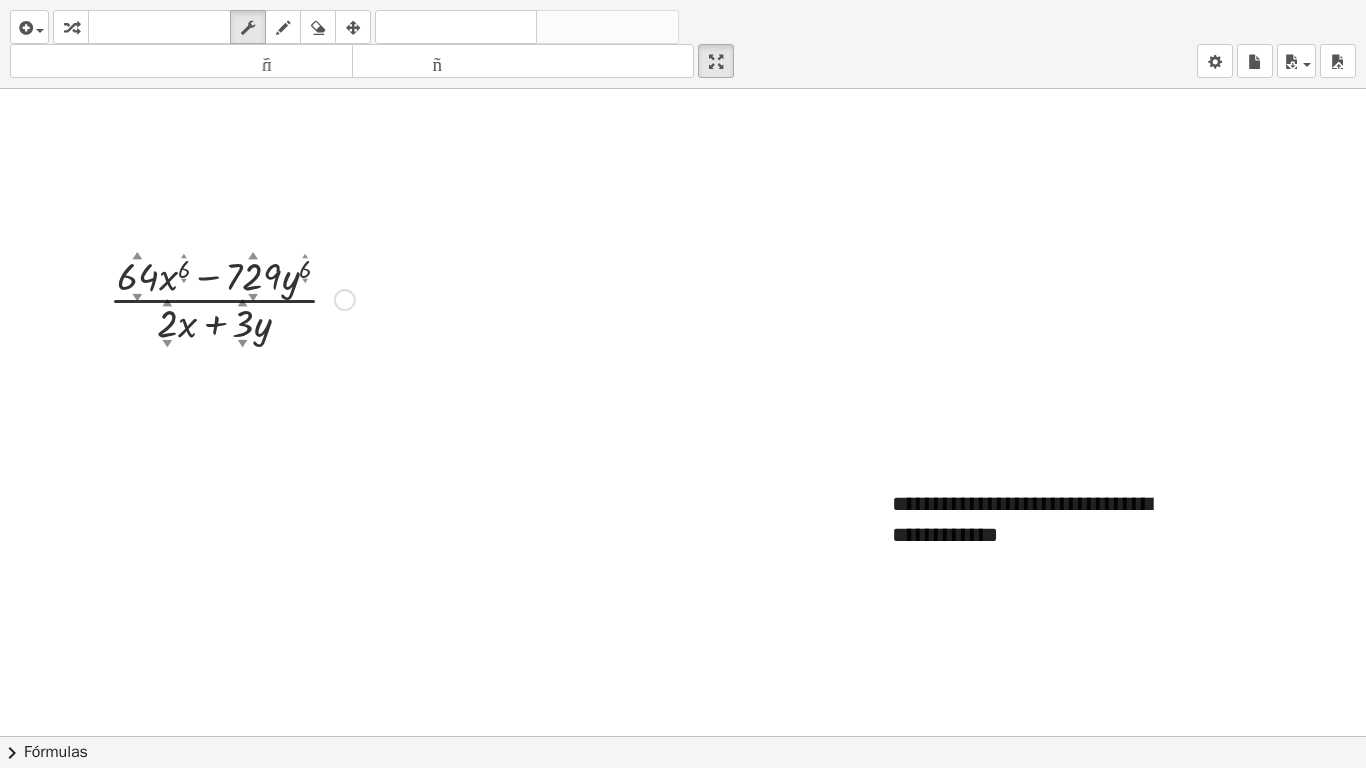 click at bounding box center [232, 298] 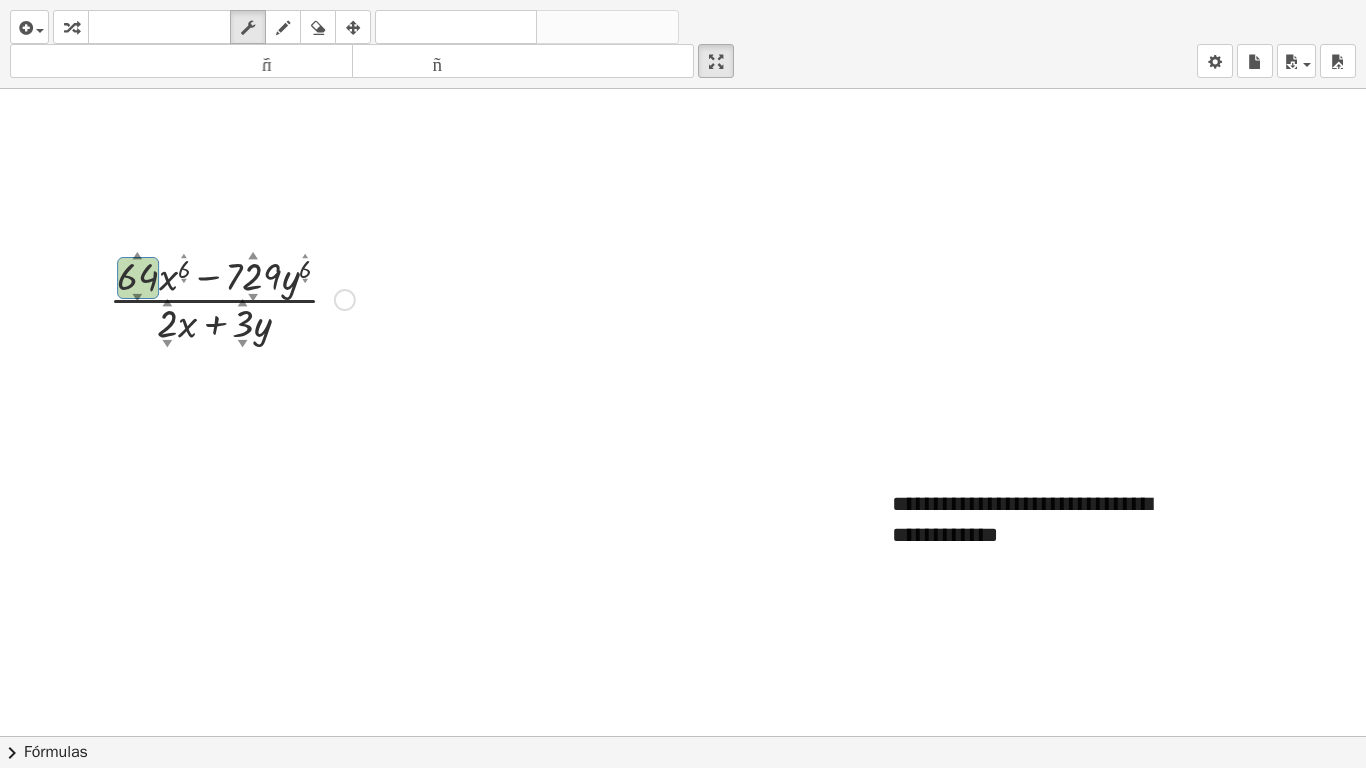 click at bounding box center (232, 298) 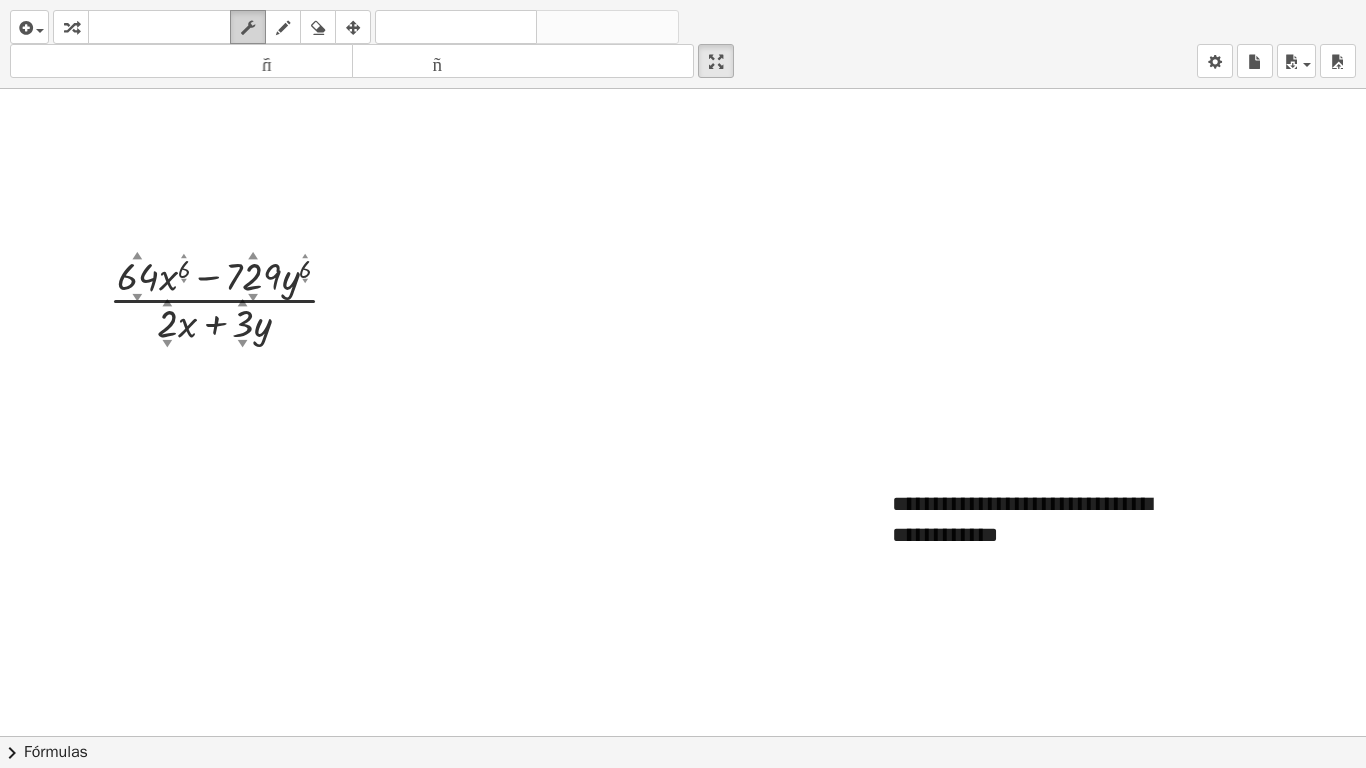 click at bounding box center [248, 28] 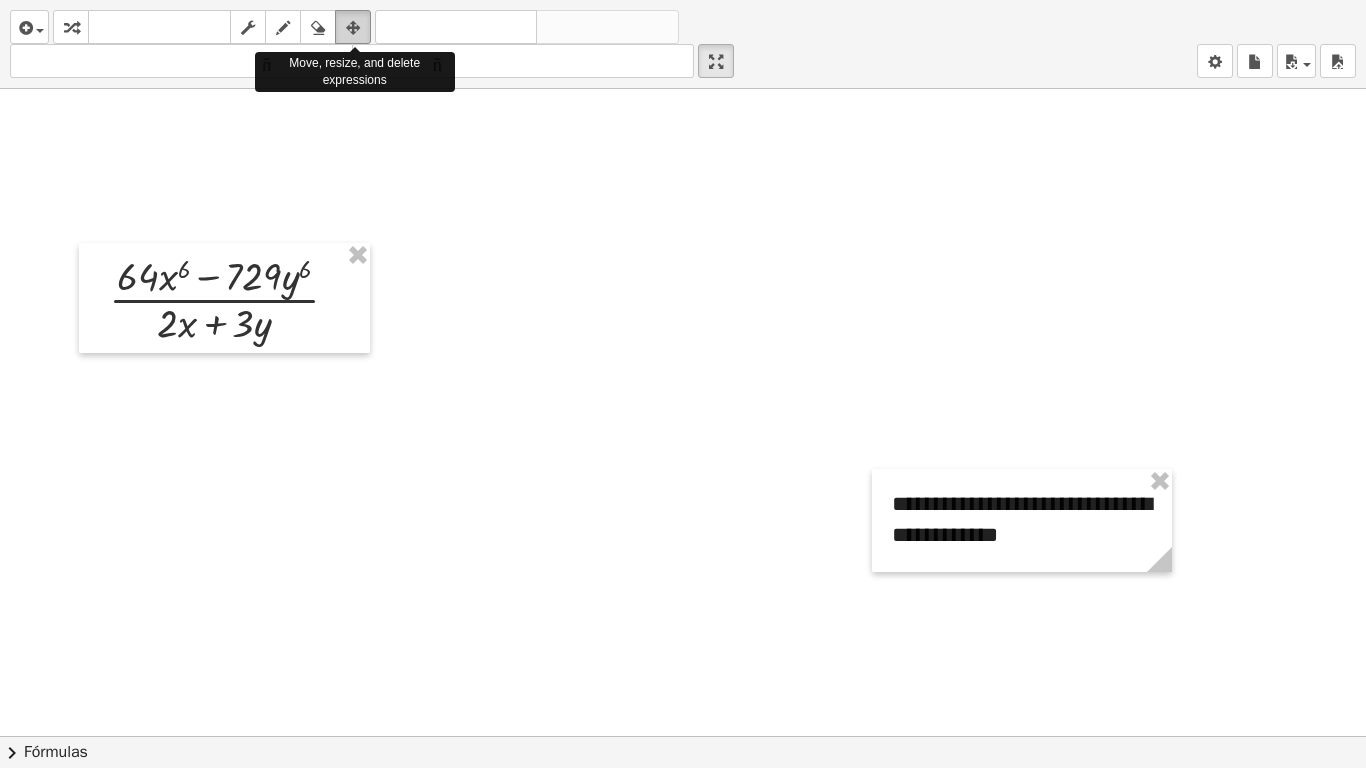 click at bounding box center (353, 28) 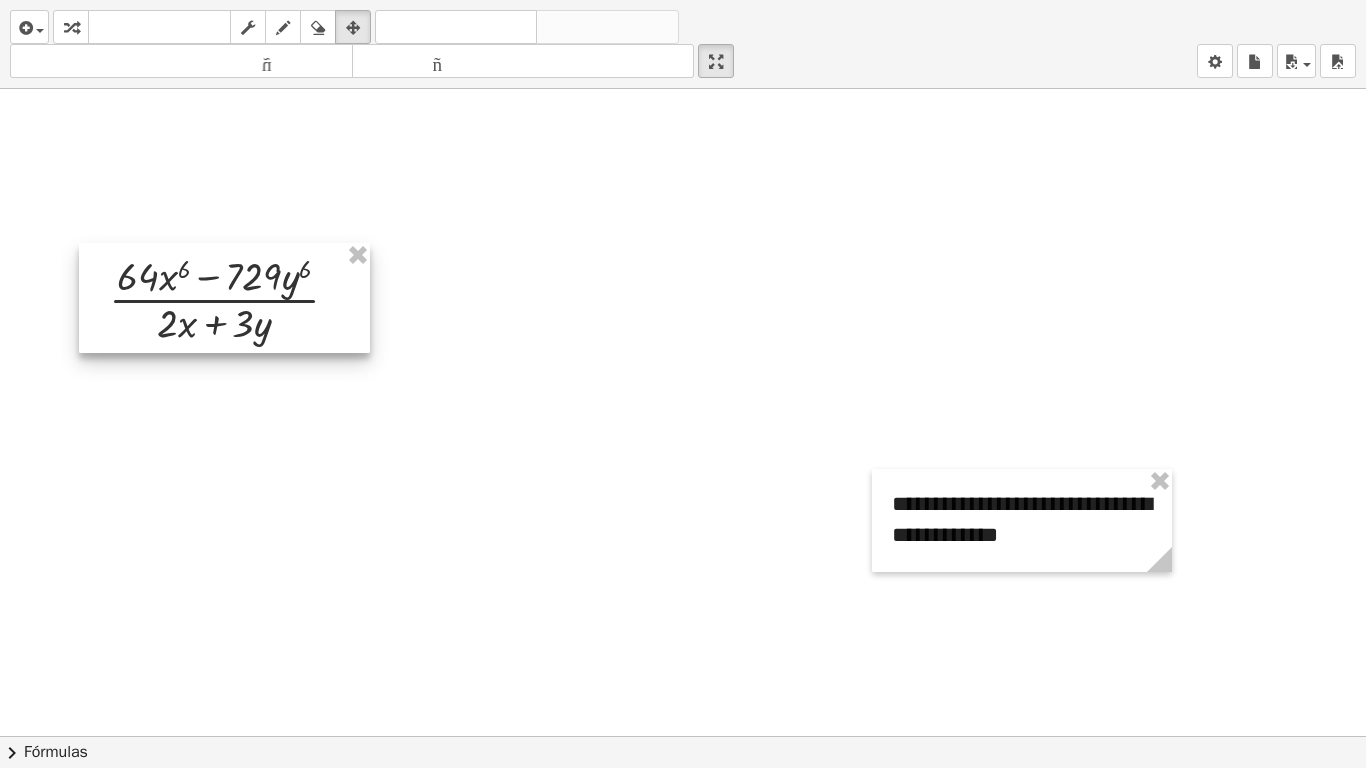 click at bounding box center (224, 298) 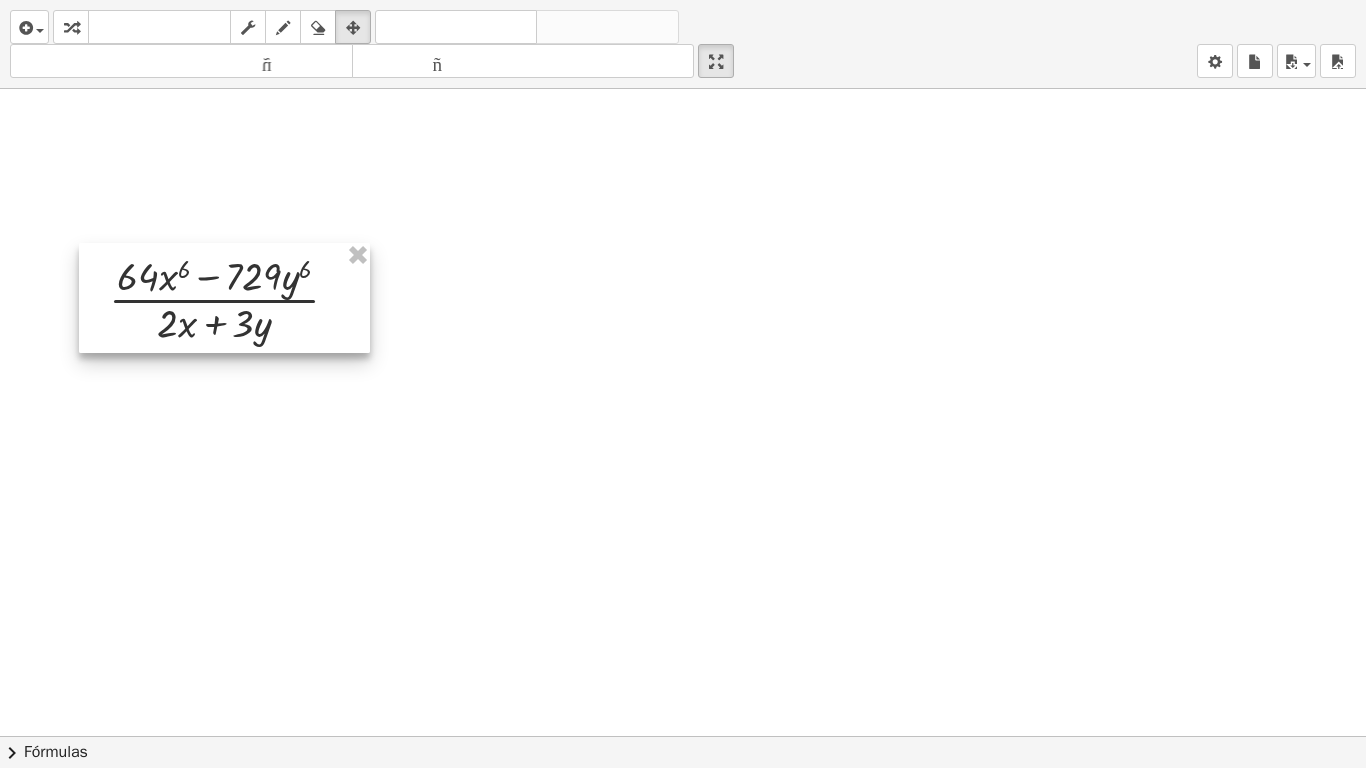 click at bounding box center (224, 298) 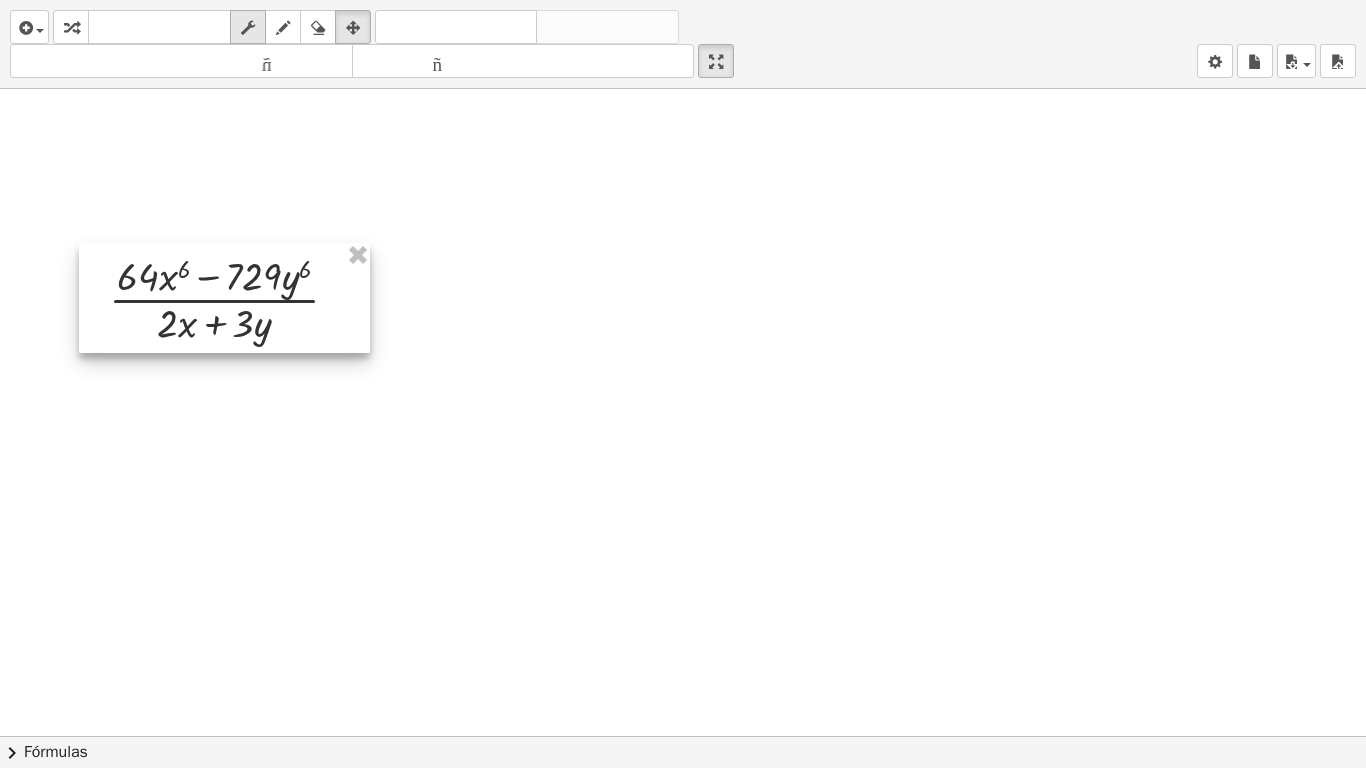 drag, startPoint x: 341, startPoint y: 331, endPoint x: 252, endPoint y: 29, distance: 314.84122 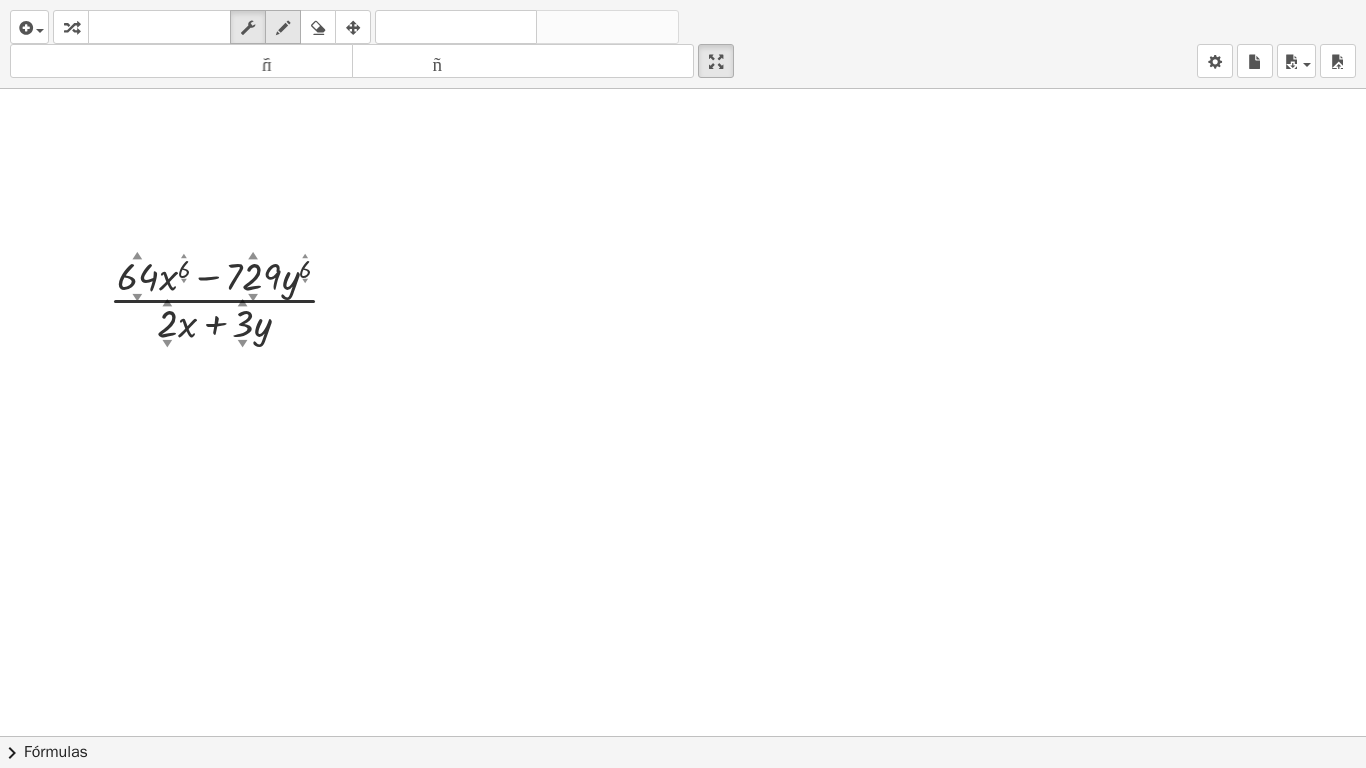 click at bounding box center [283, 28] 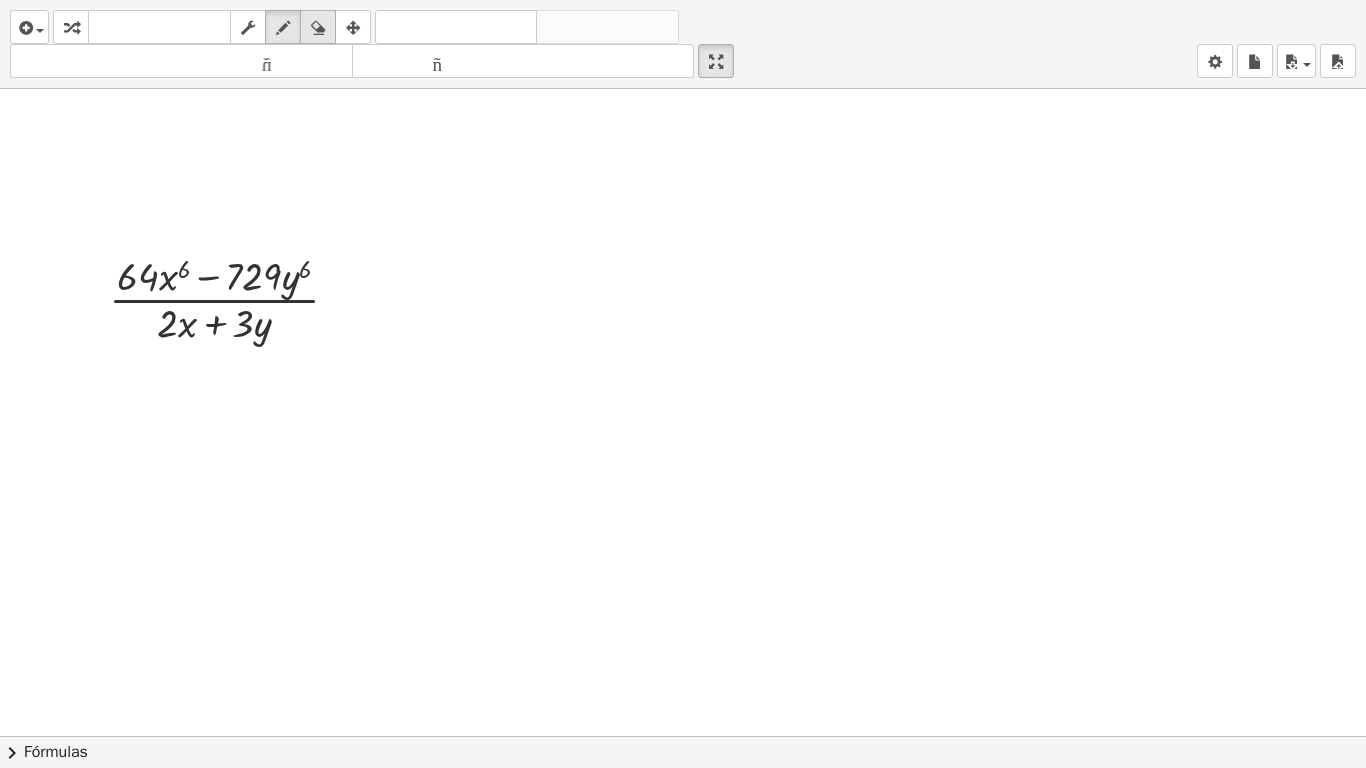 click at bounding box center [318, 28] 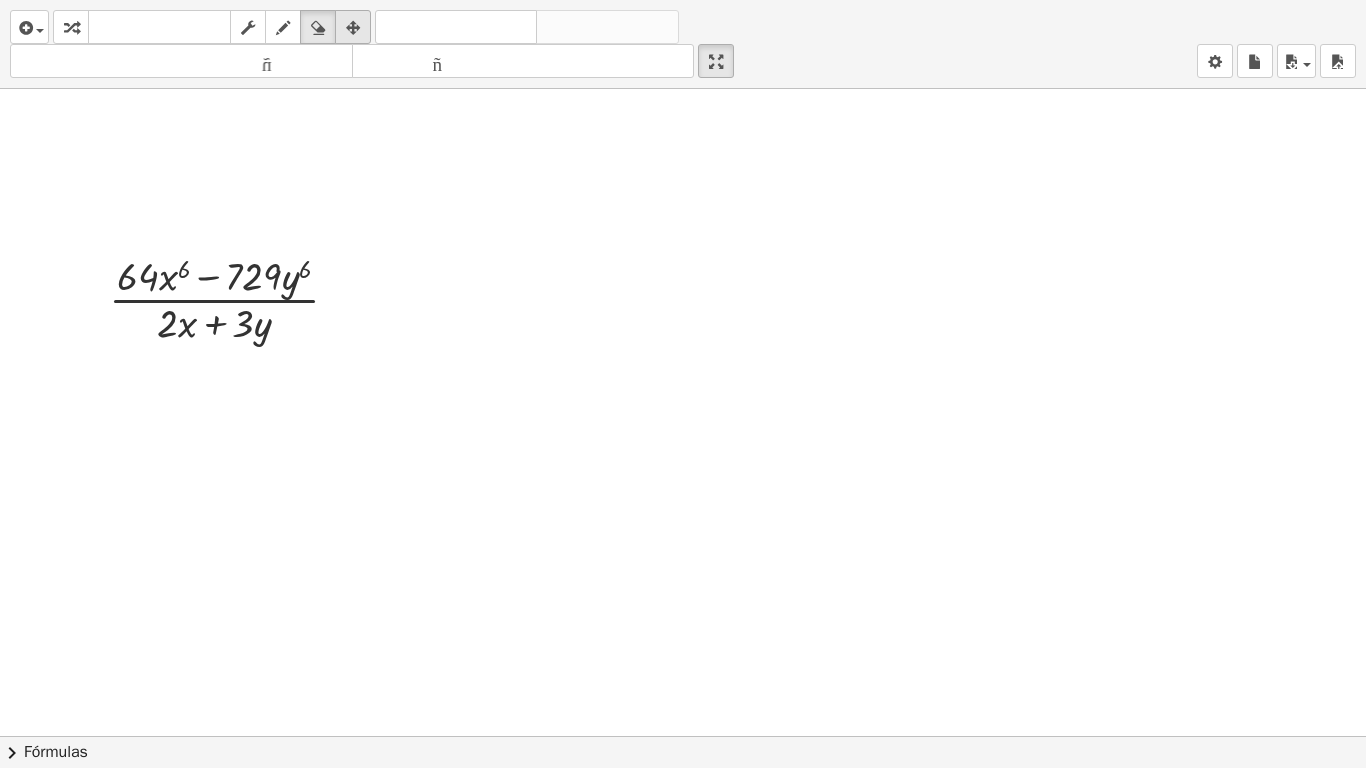 click at bounding box center [353, 28] 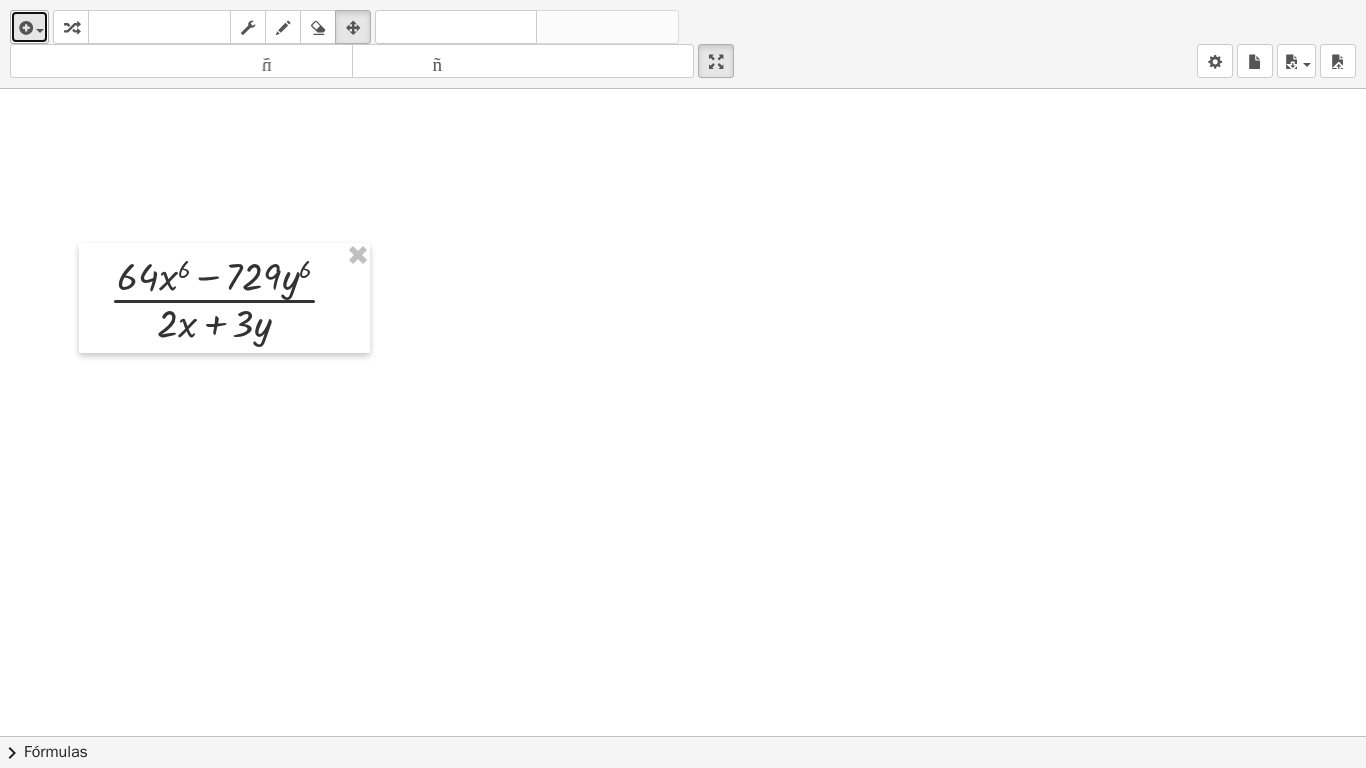 click at bounding box center (35, 30) 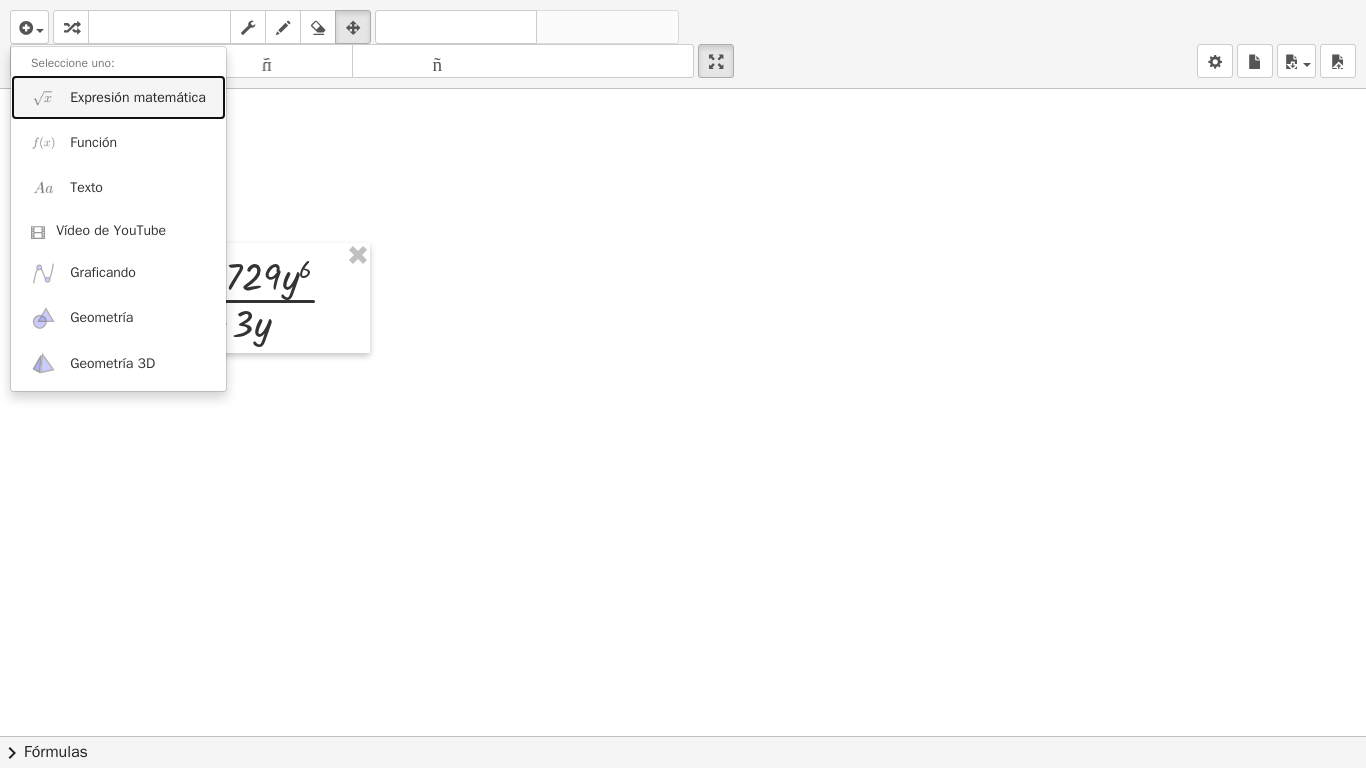 click on "Expresión matemática" at bounding box center (138, 97) 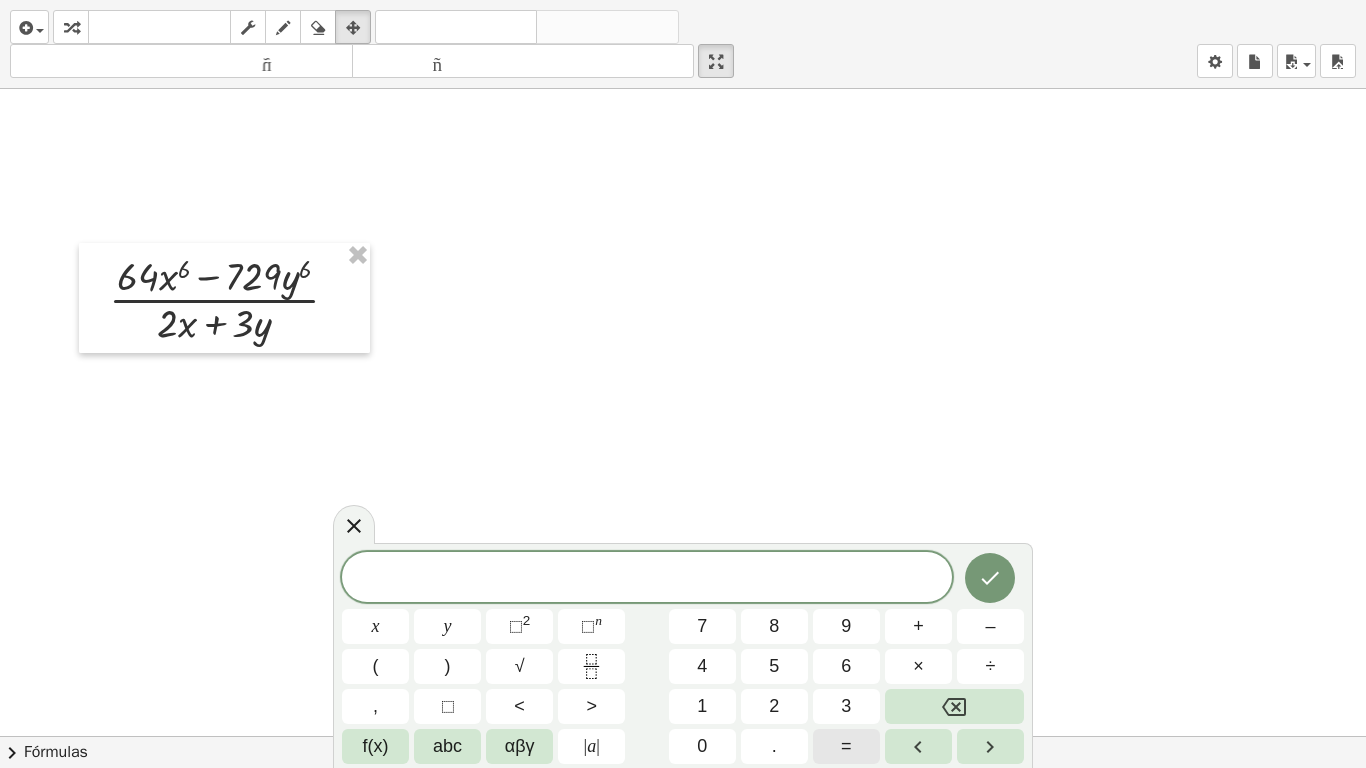 click on "=" at bounding box center [846, 746] 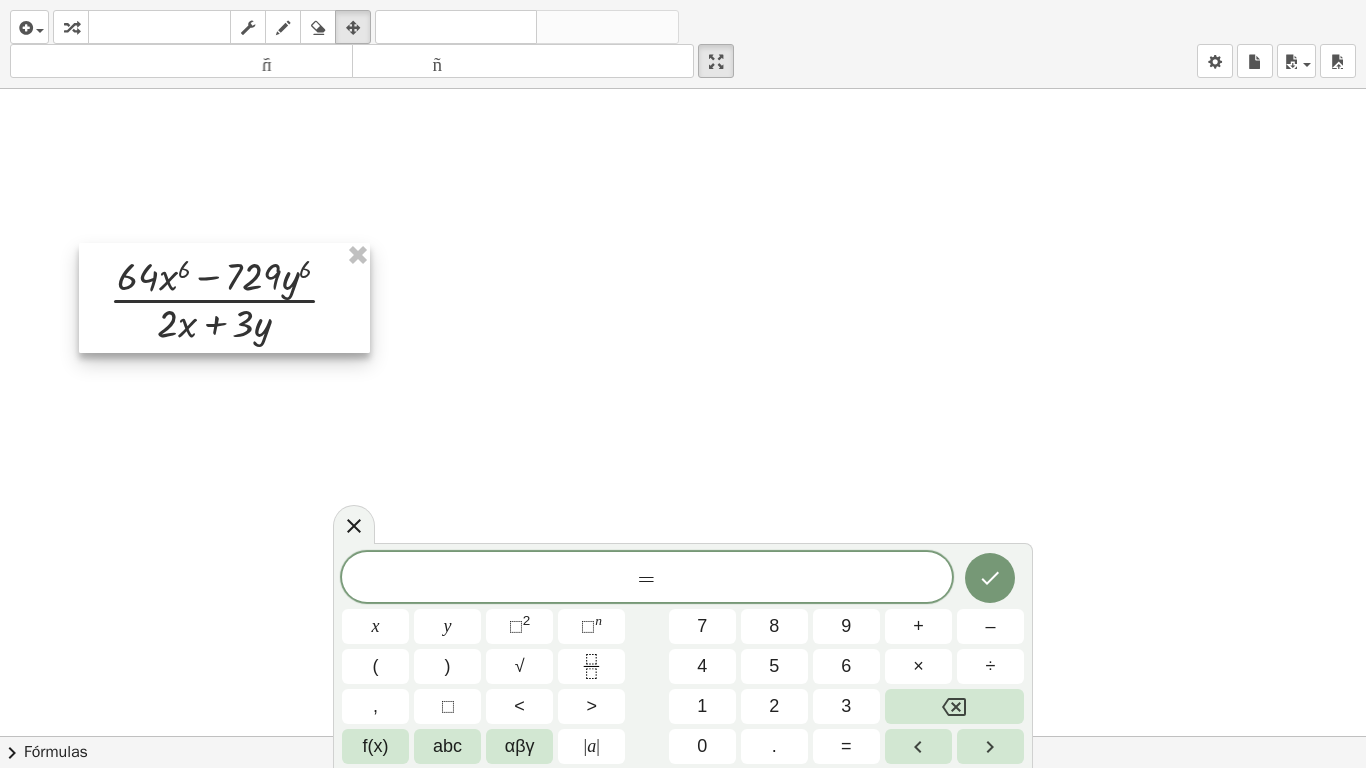 click at bounding box center [224, 298] 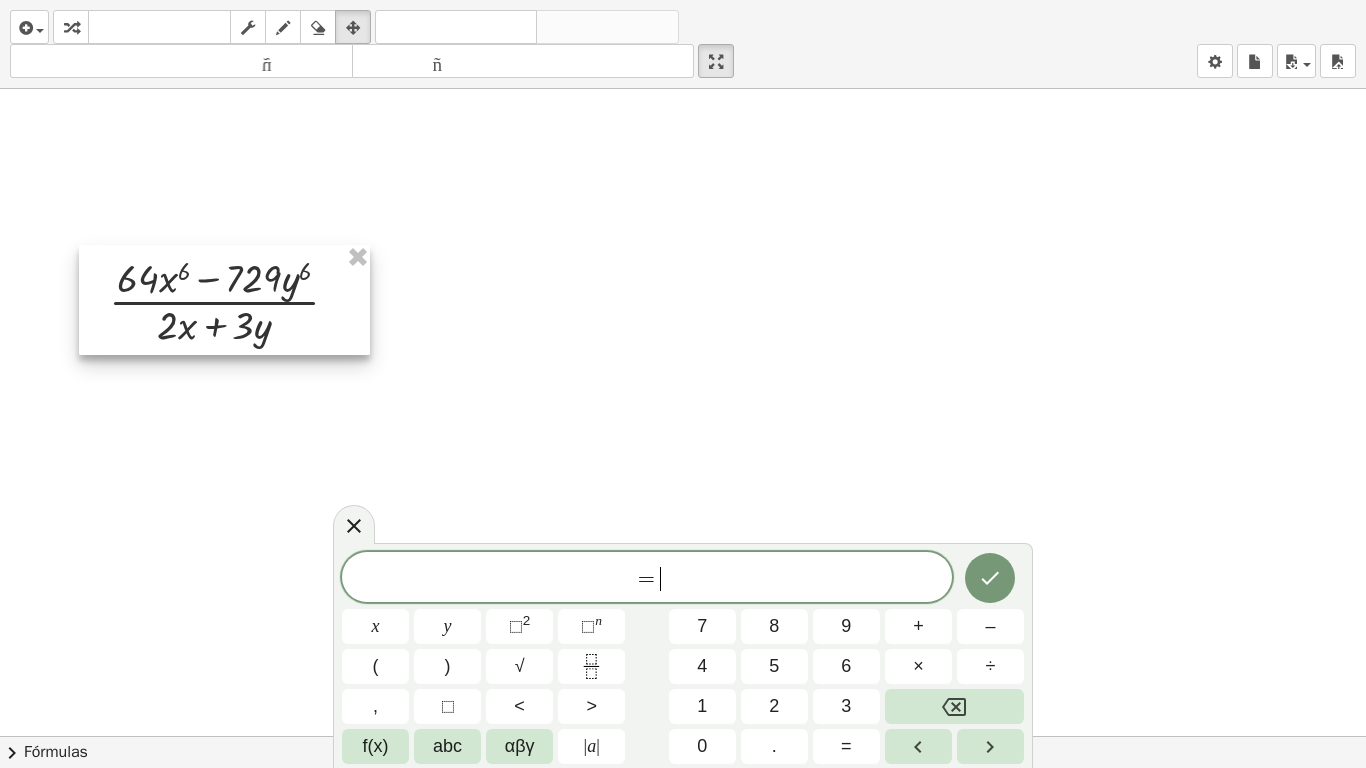 click at bounding box center (224, 300) 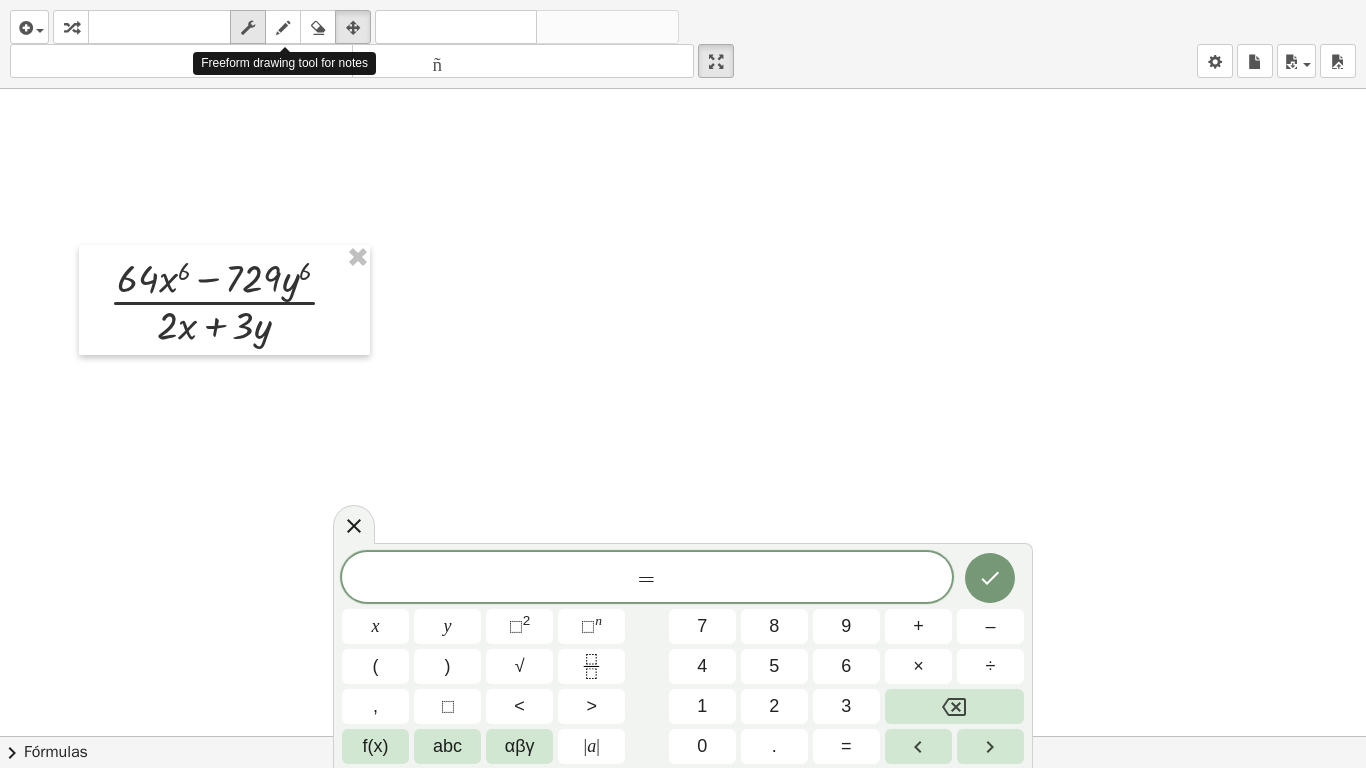 click on "fregar" at bounding box center (248, 27) 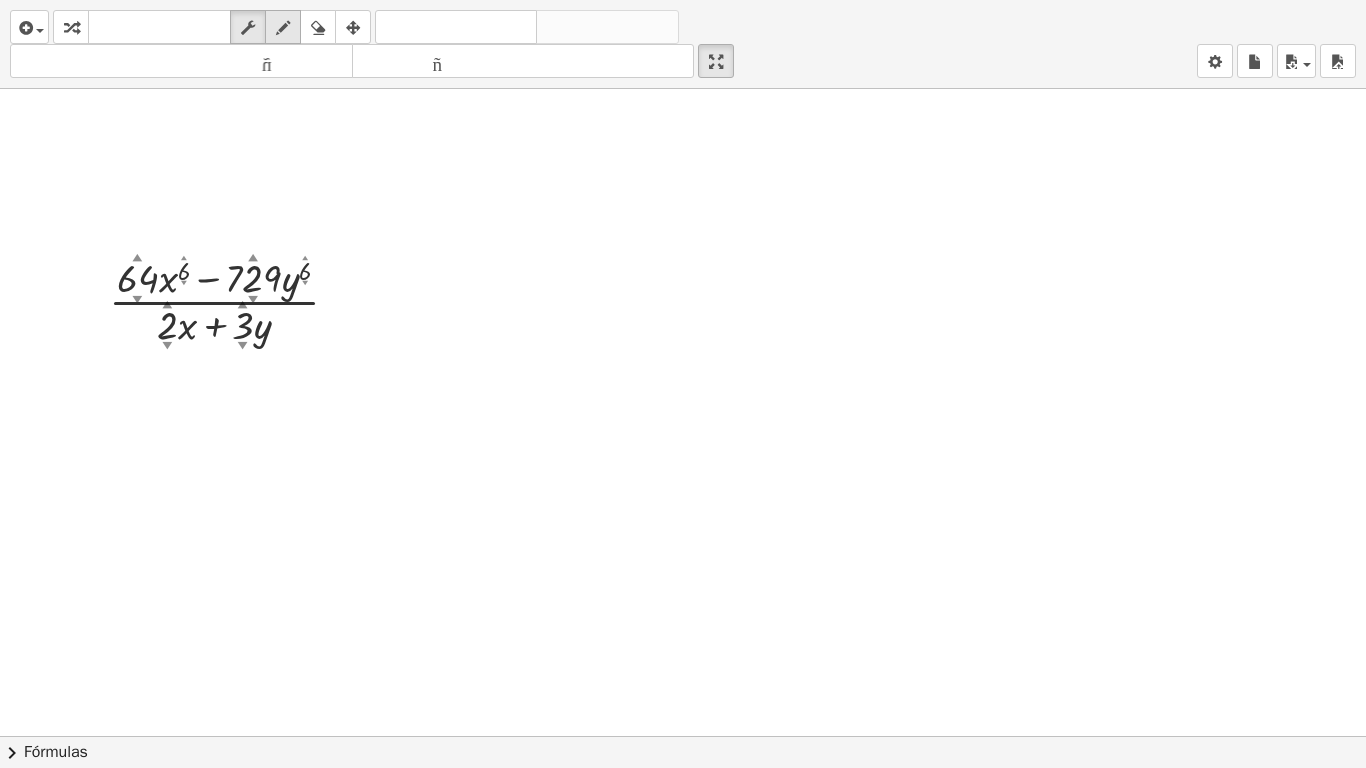 click at bounding box center [283, 28] 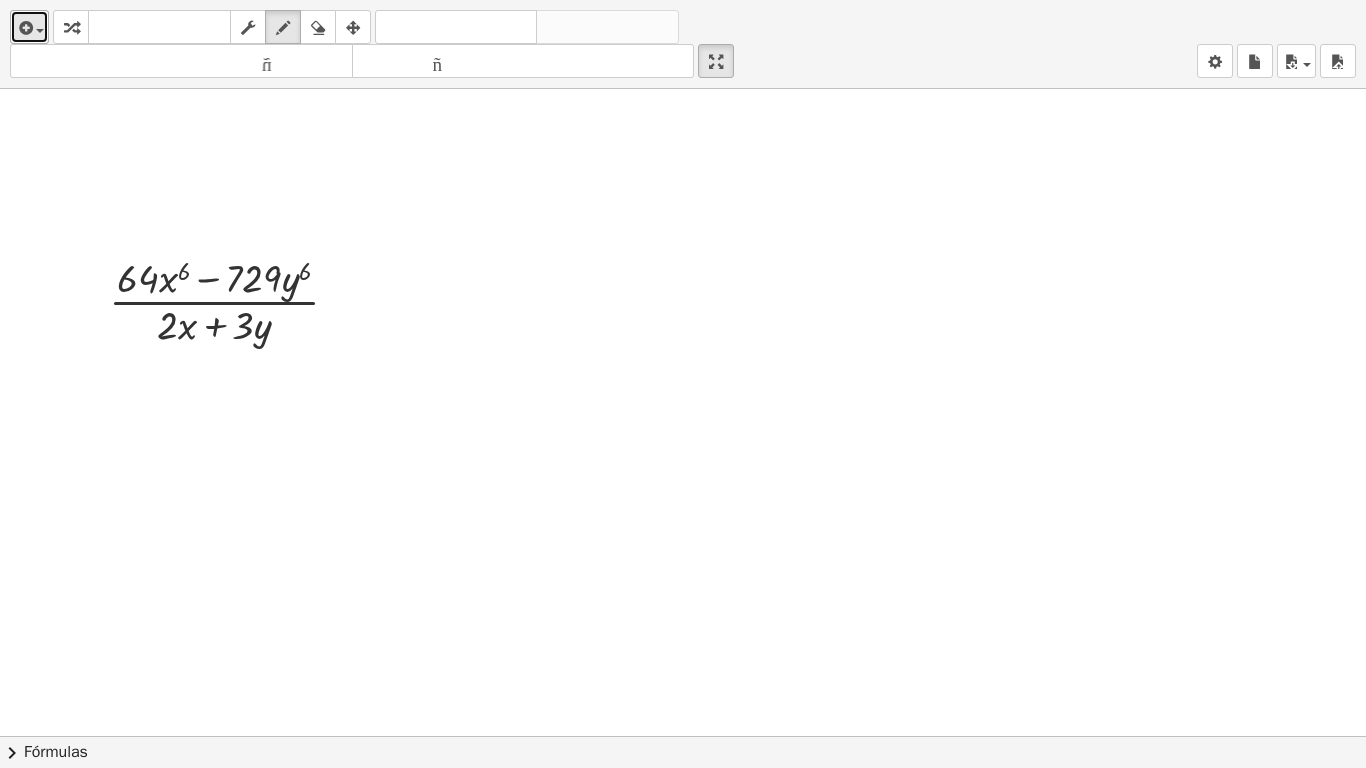 click at bounding box center (24, 28) 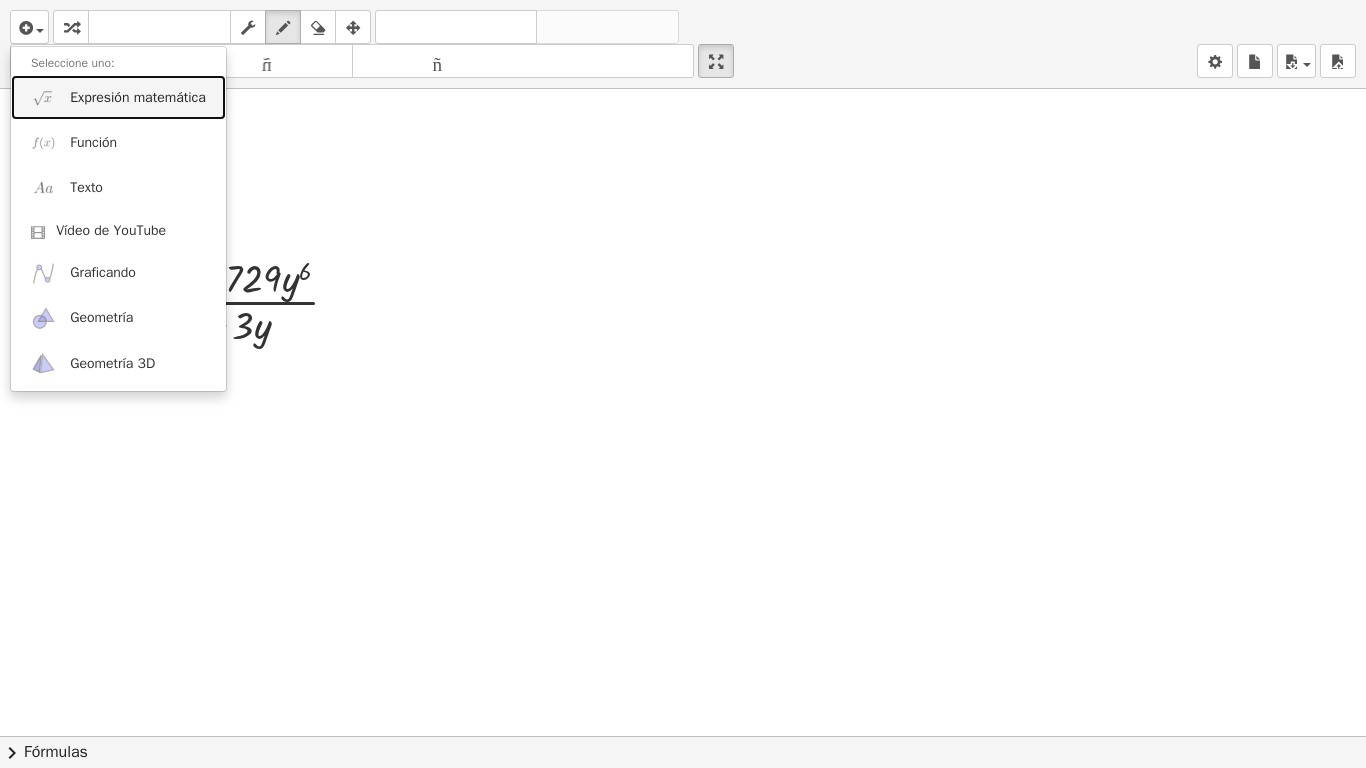 click on "Expresión matemática" at bounding box center (138, 97) 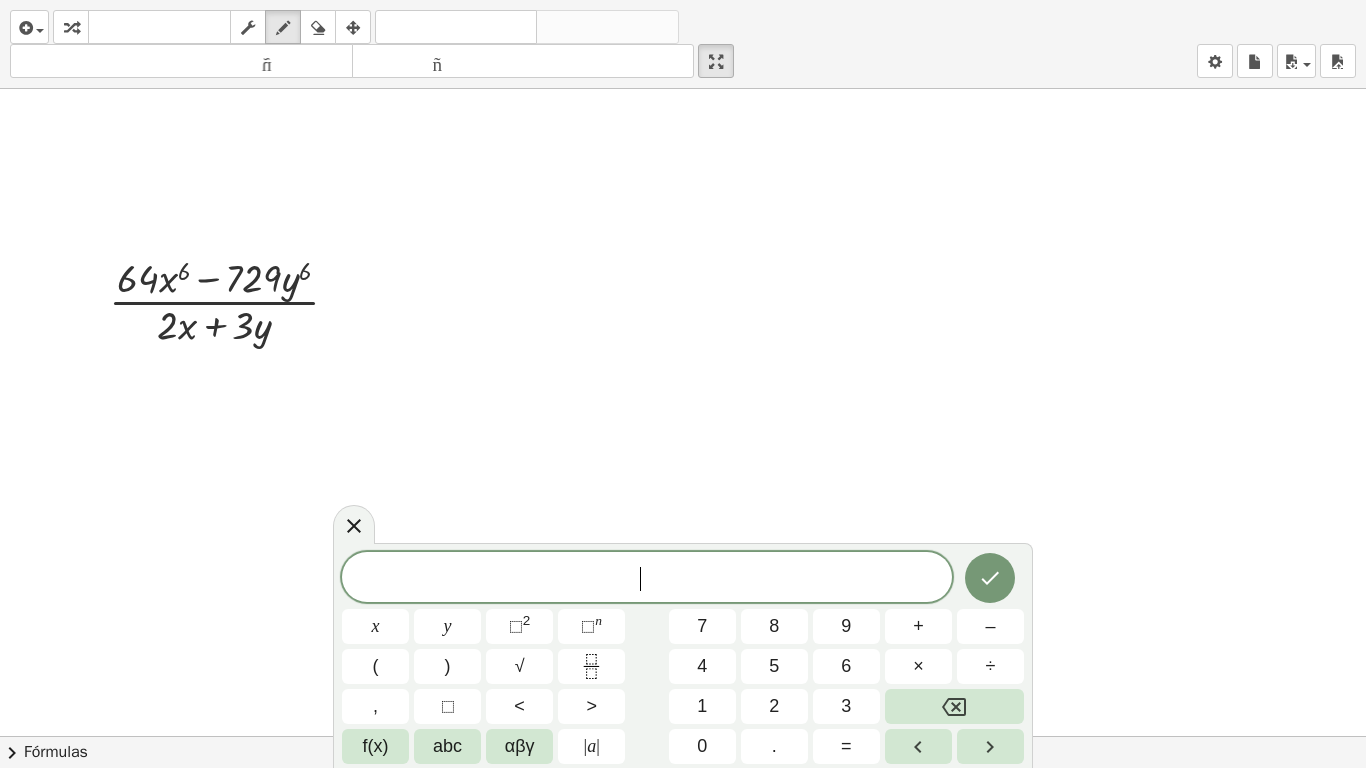 click at bounding box center [683, 736] 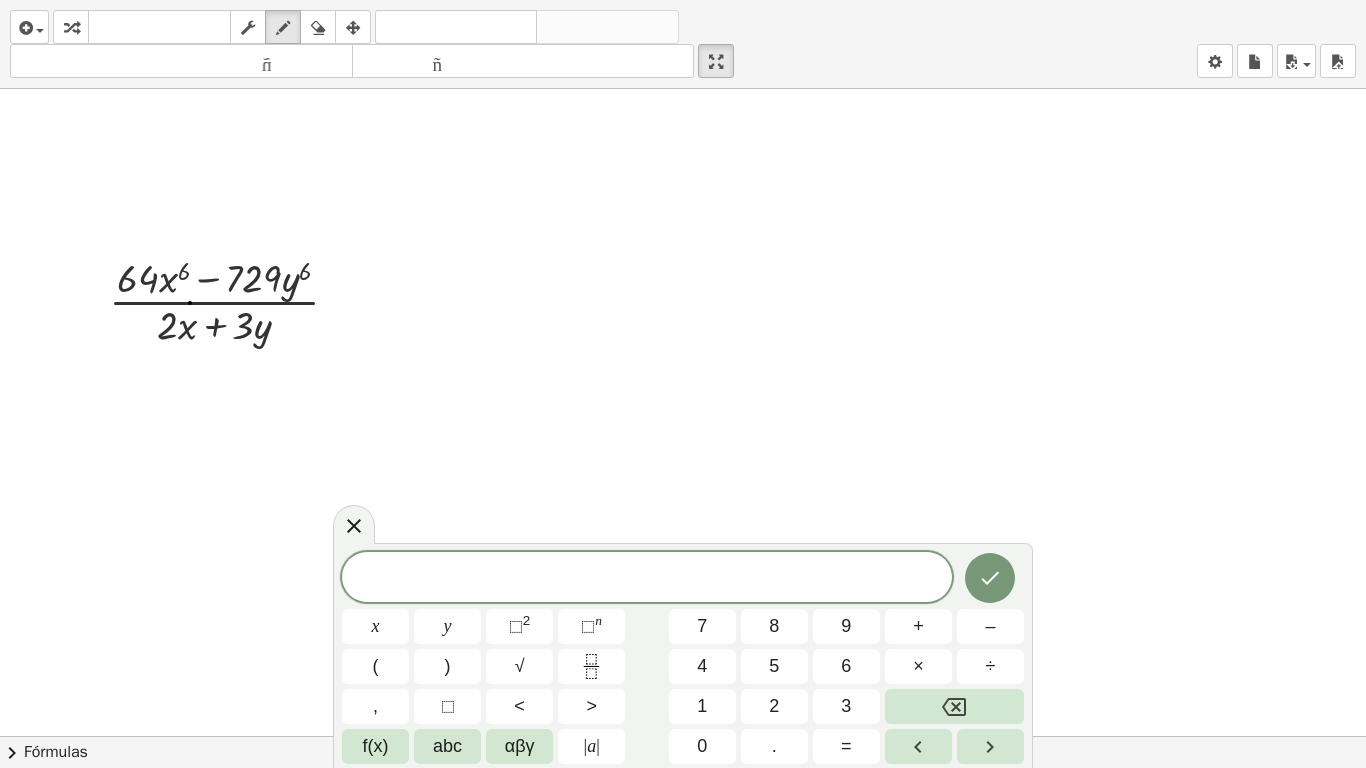 click at bounding box center [683, 736] 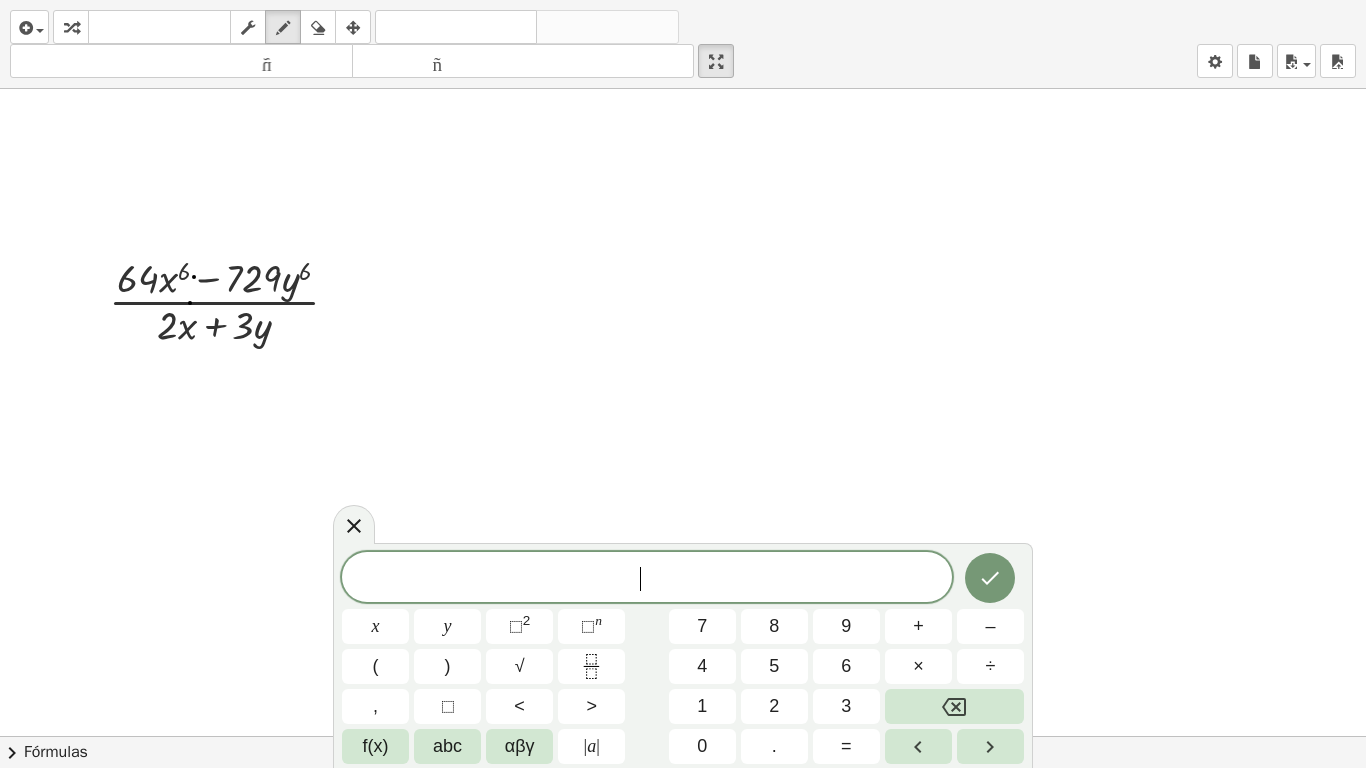 click at bounding box center (683, 736) 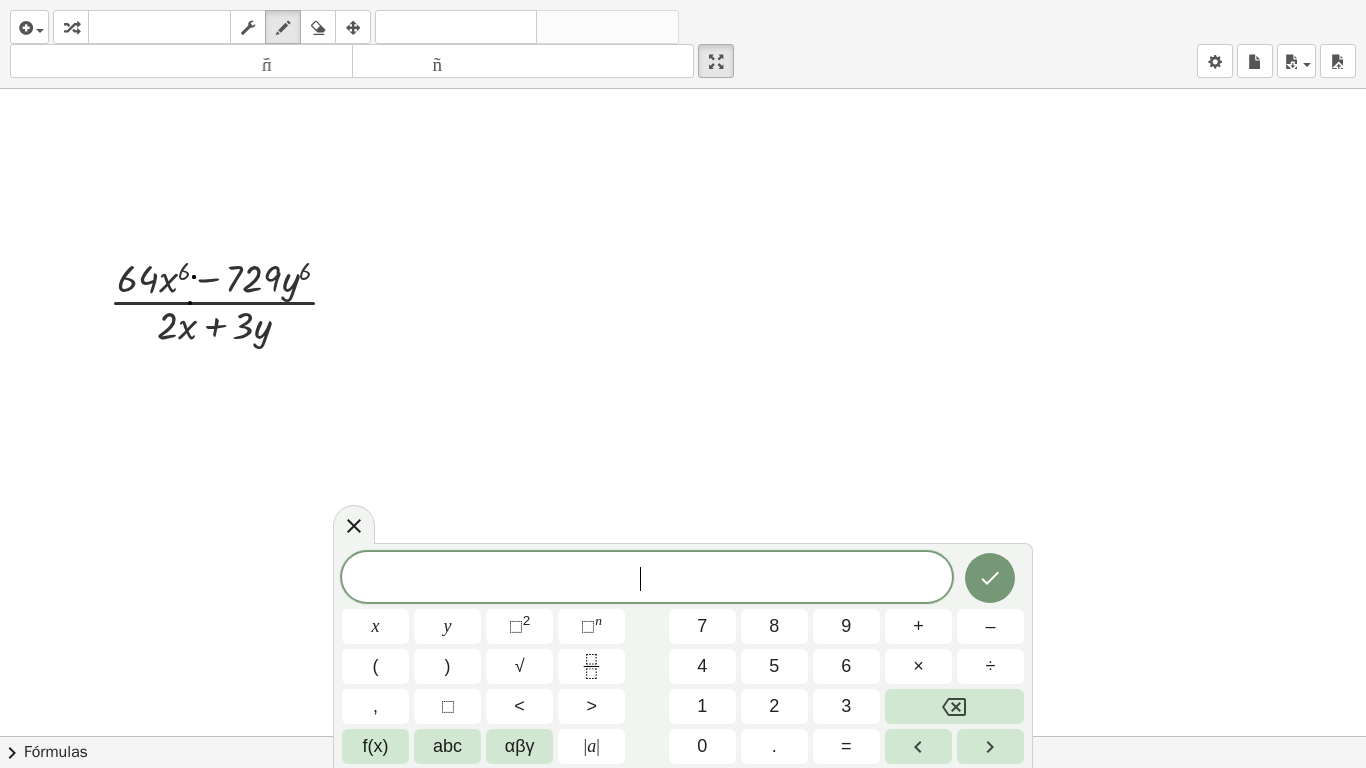 click at bounding box center (683, 736) 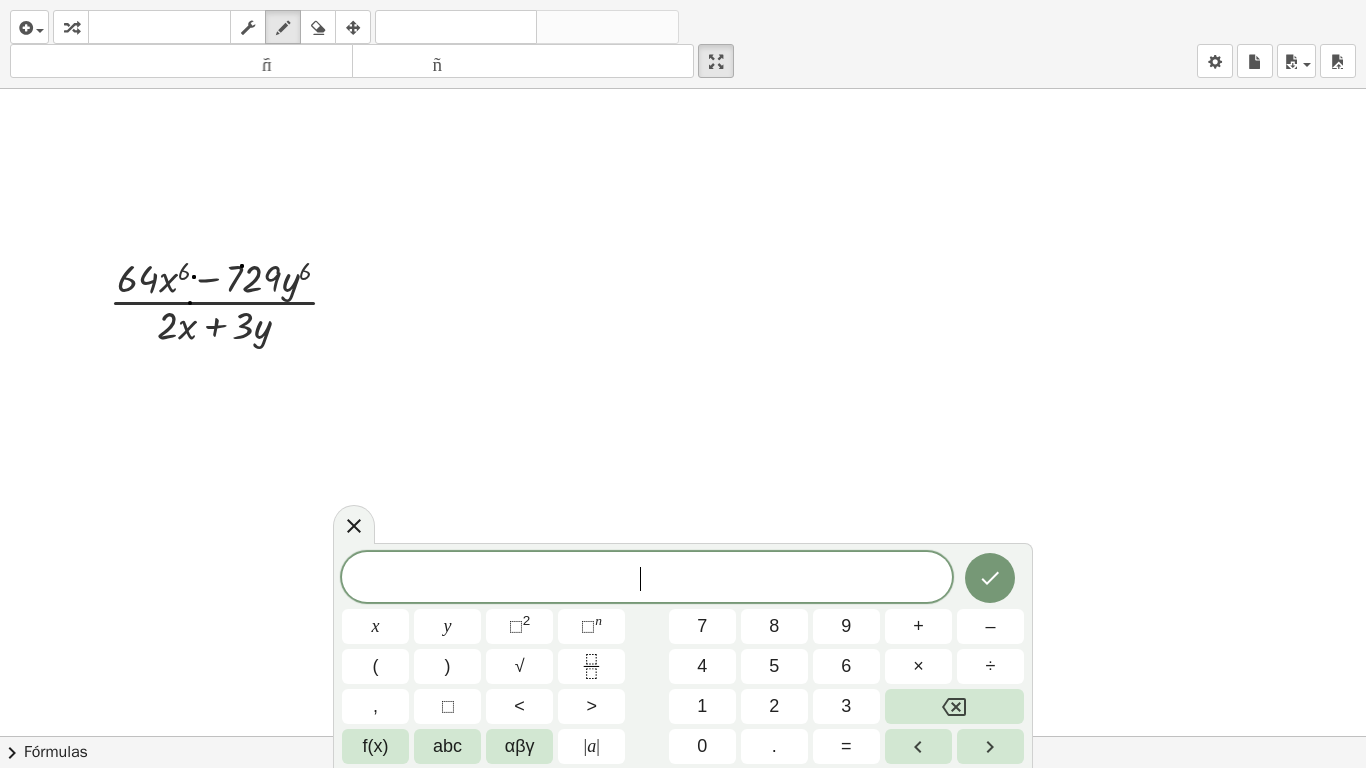 click at bounding box center (683, 736) 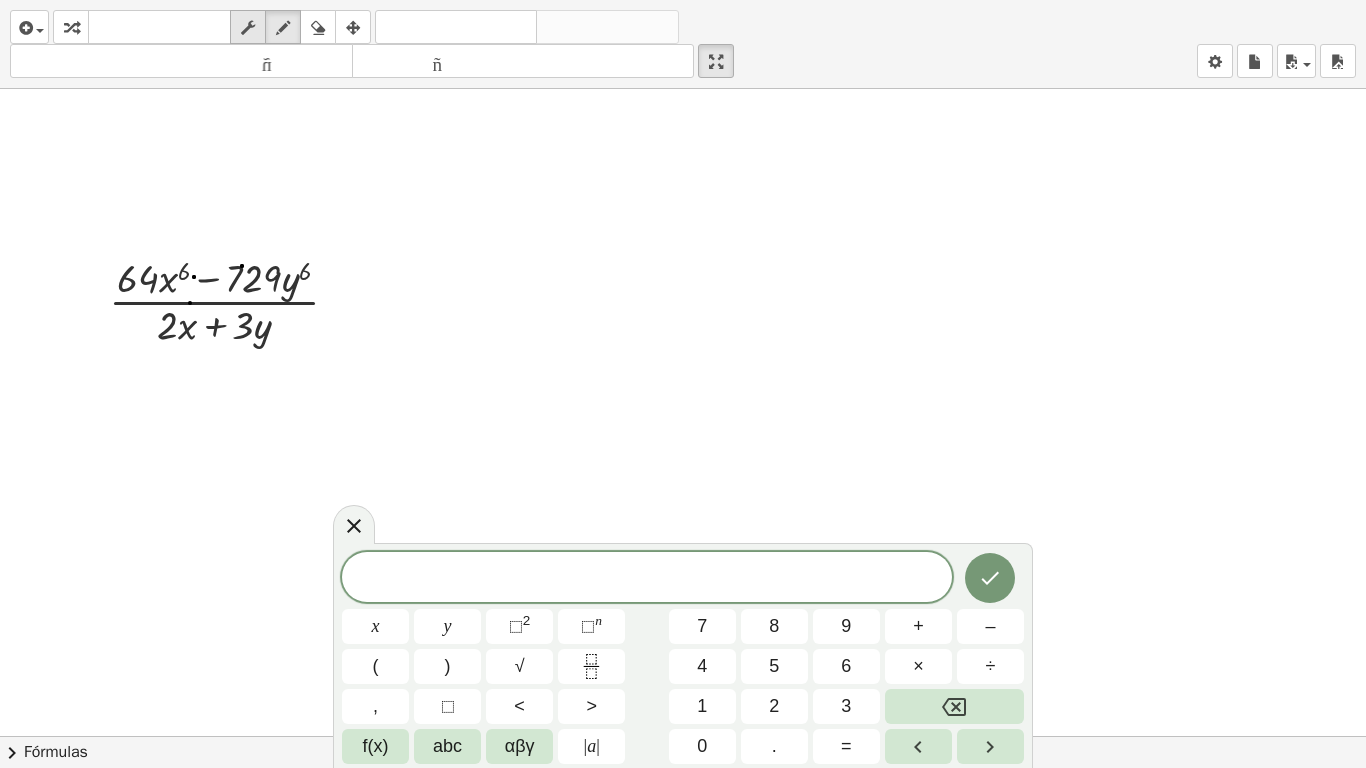click at bounding box center (248, 28) 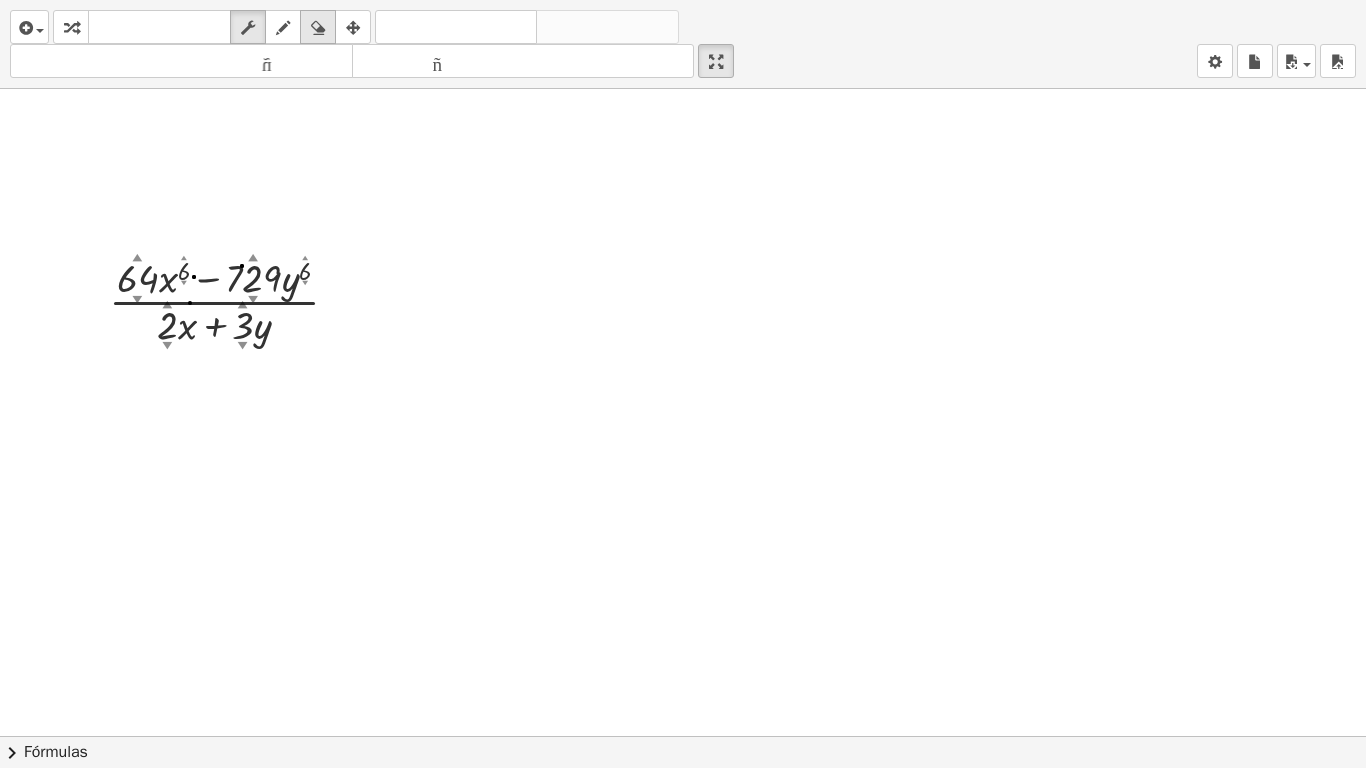 click at bounding box center (318, 28) 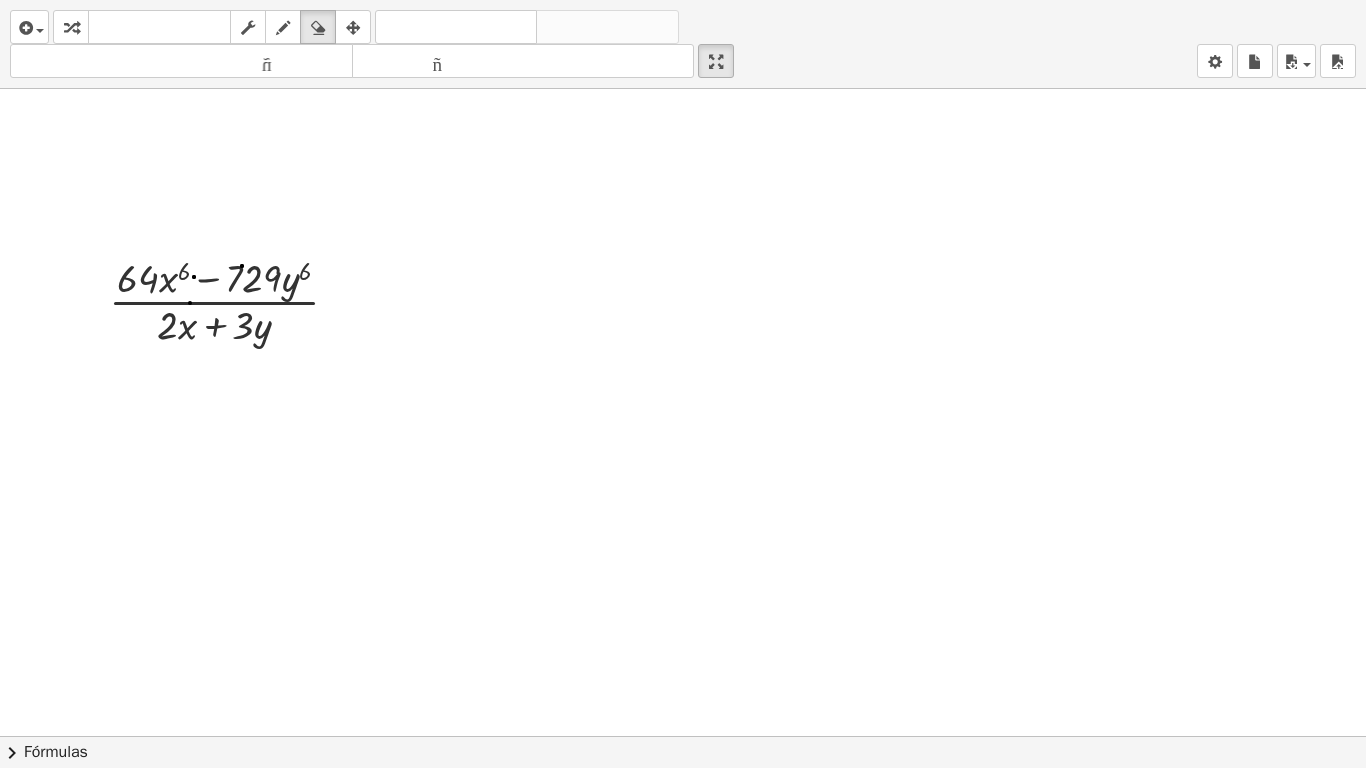 click at bounding box center (683, 736) 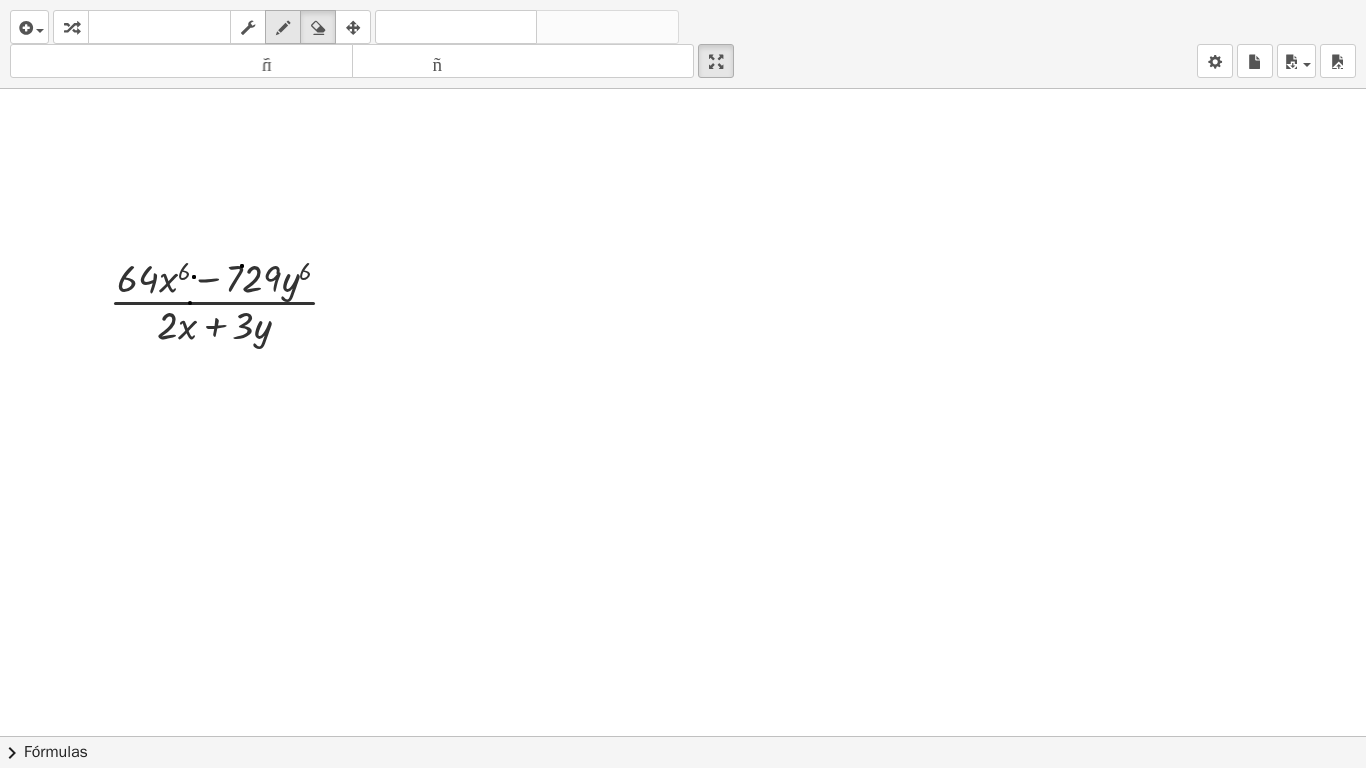 click on "dibujar" at bounding box center (283, 27) 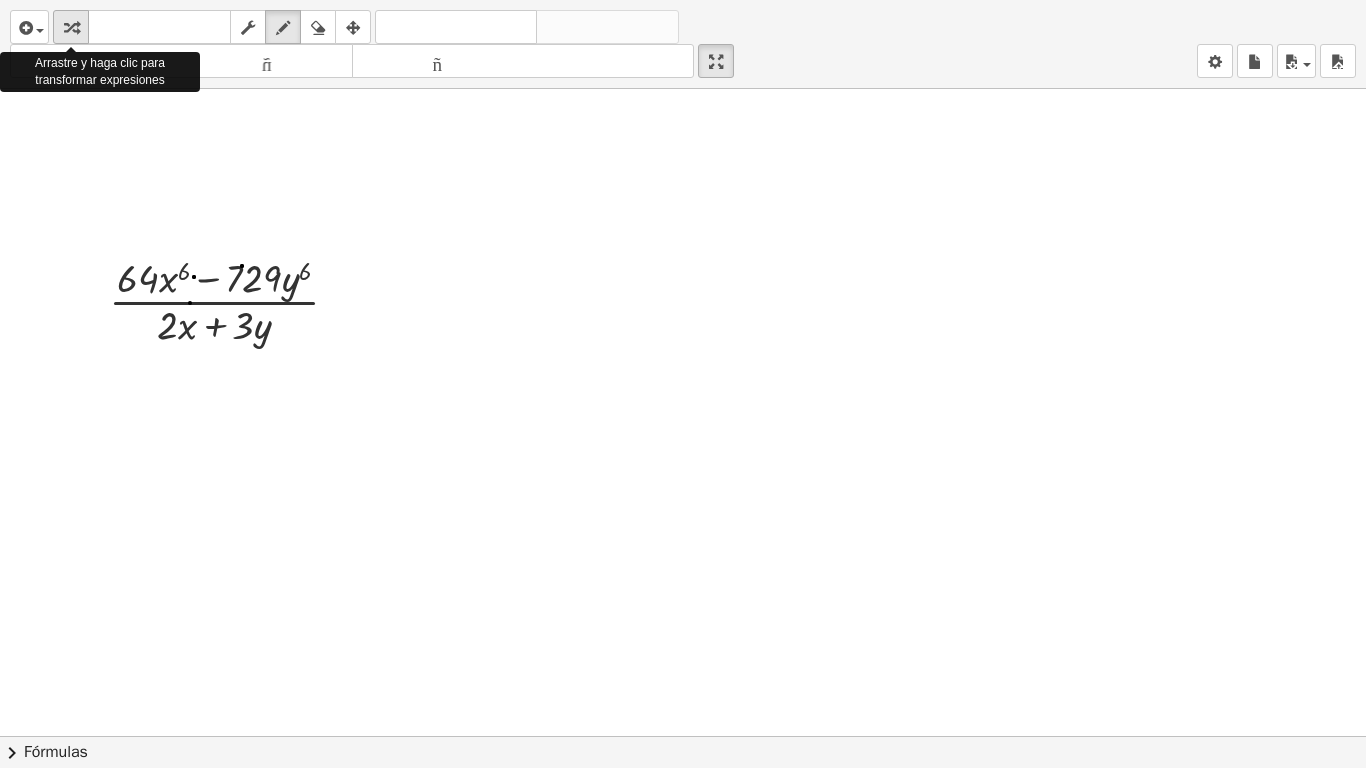 click at bounding box center [71, 28] 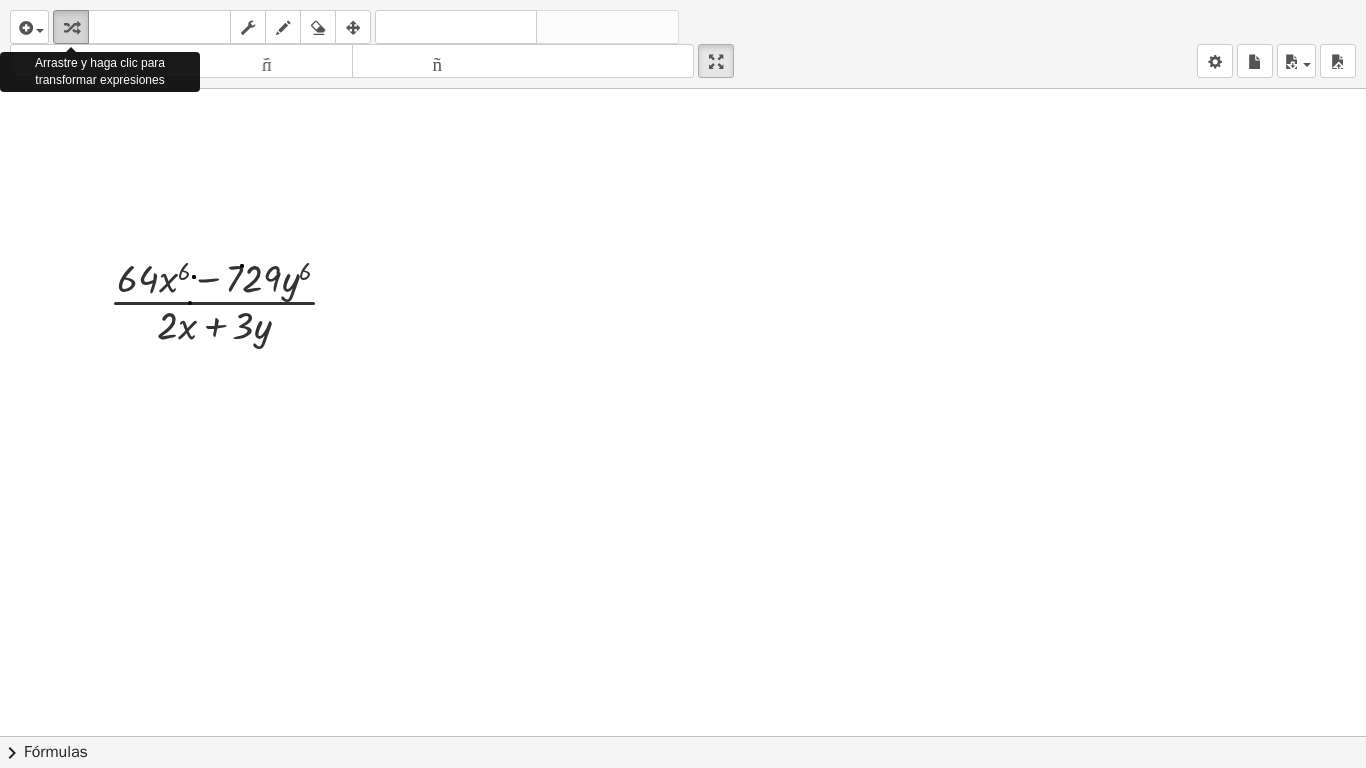 click at bounding box center (71, 28) 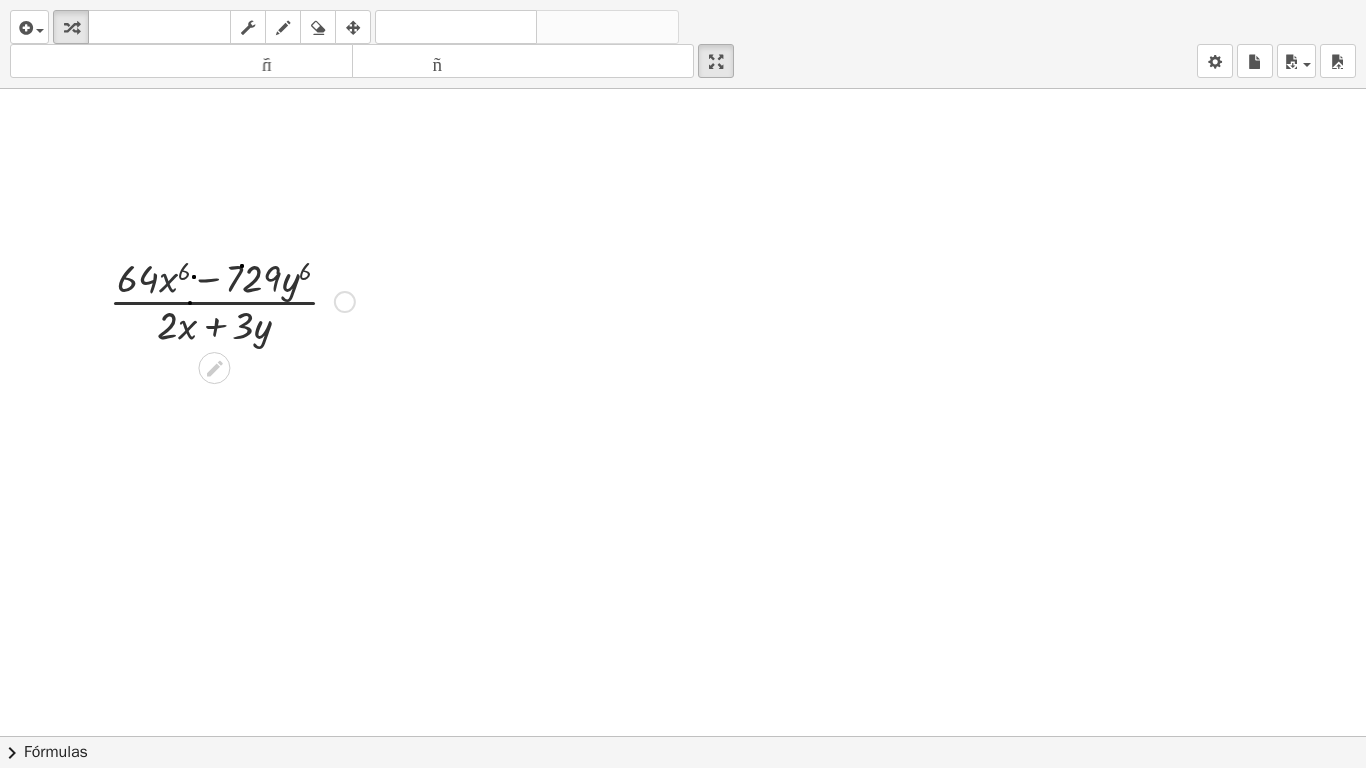 click at bounding box center (232, 300) 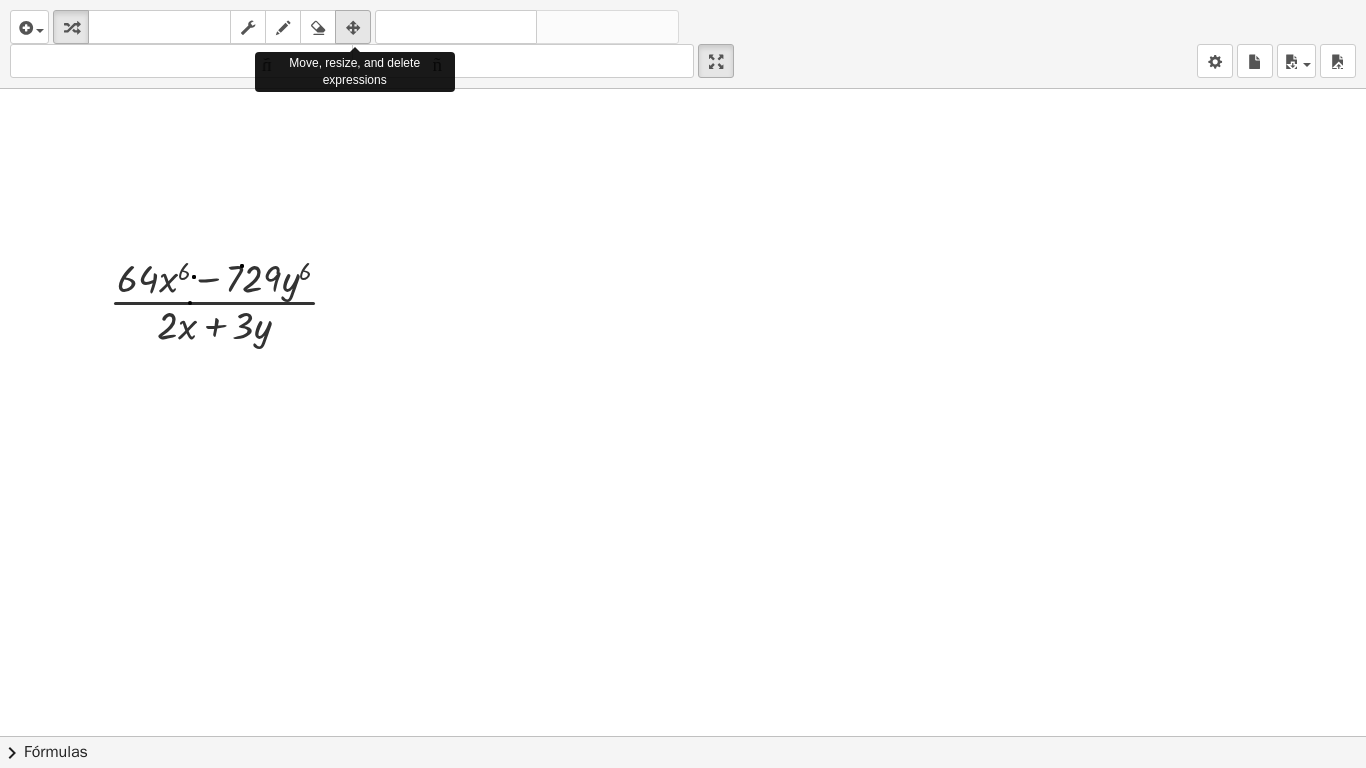 click at bounding box center [353, 28] 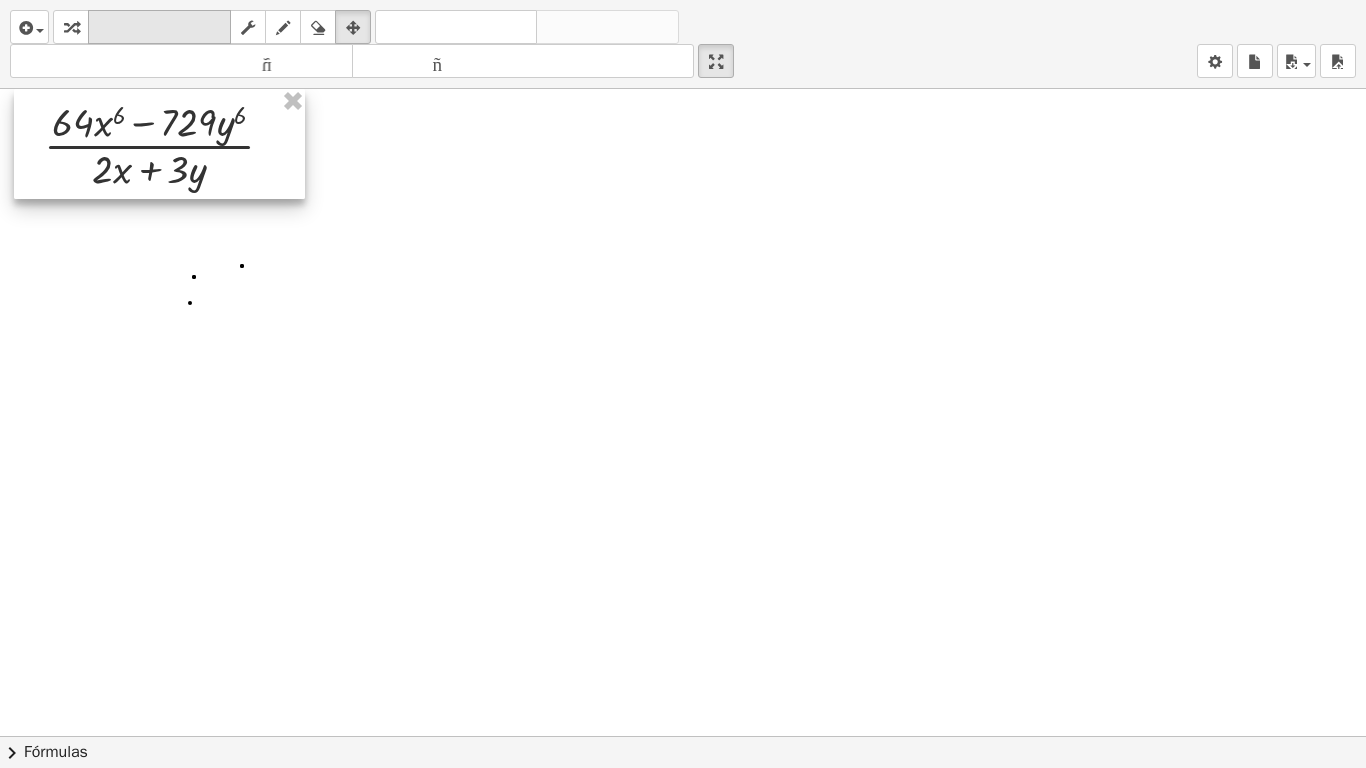 drag, startPoint x: 226, startPoint y: 272, endPoint x: 161, endPoint y: 21, distance: 259.2798 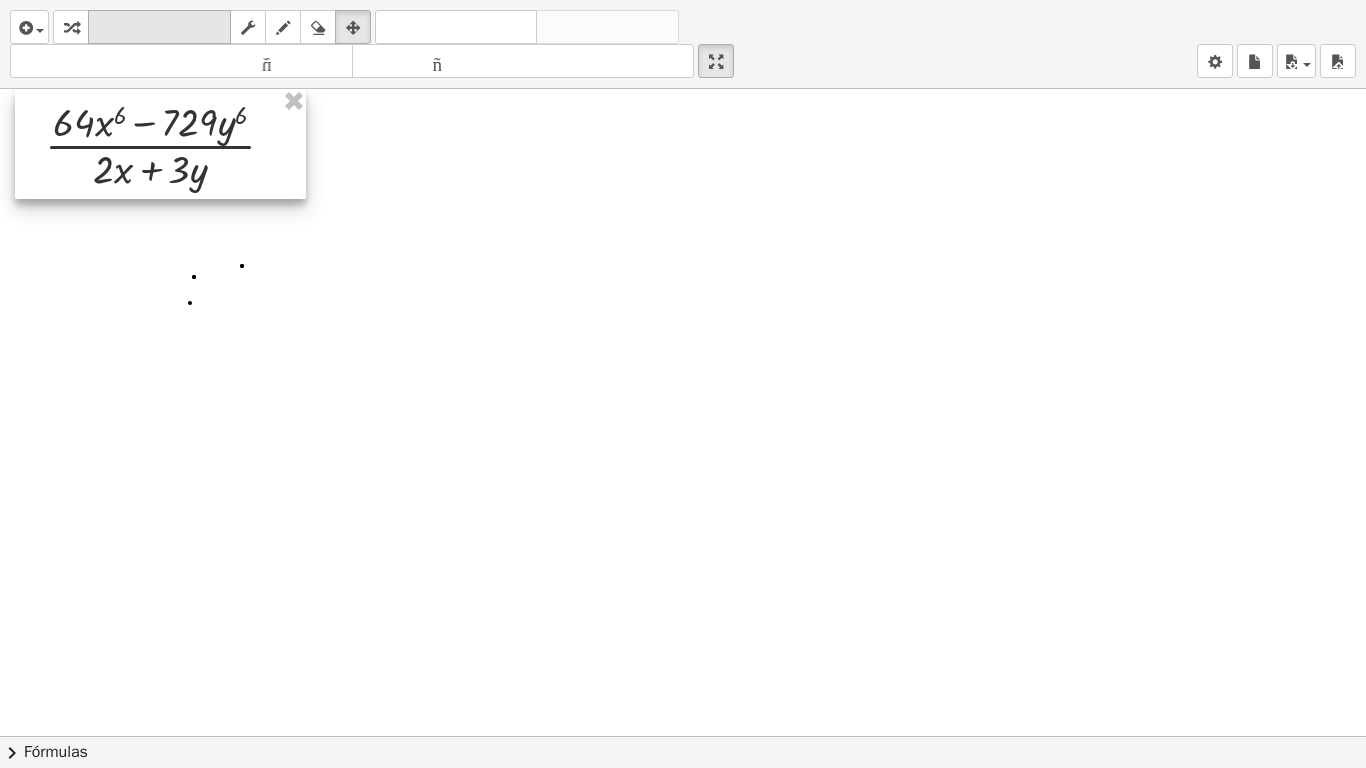 drag, startPoint x: 143, startPoint y: 141, endPoint x: 144, endPoint y: 23, distance: 118.004234 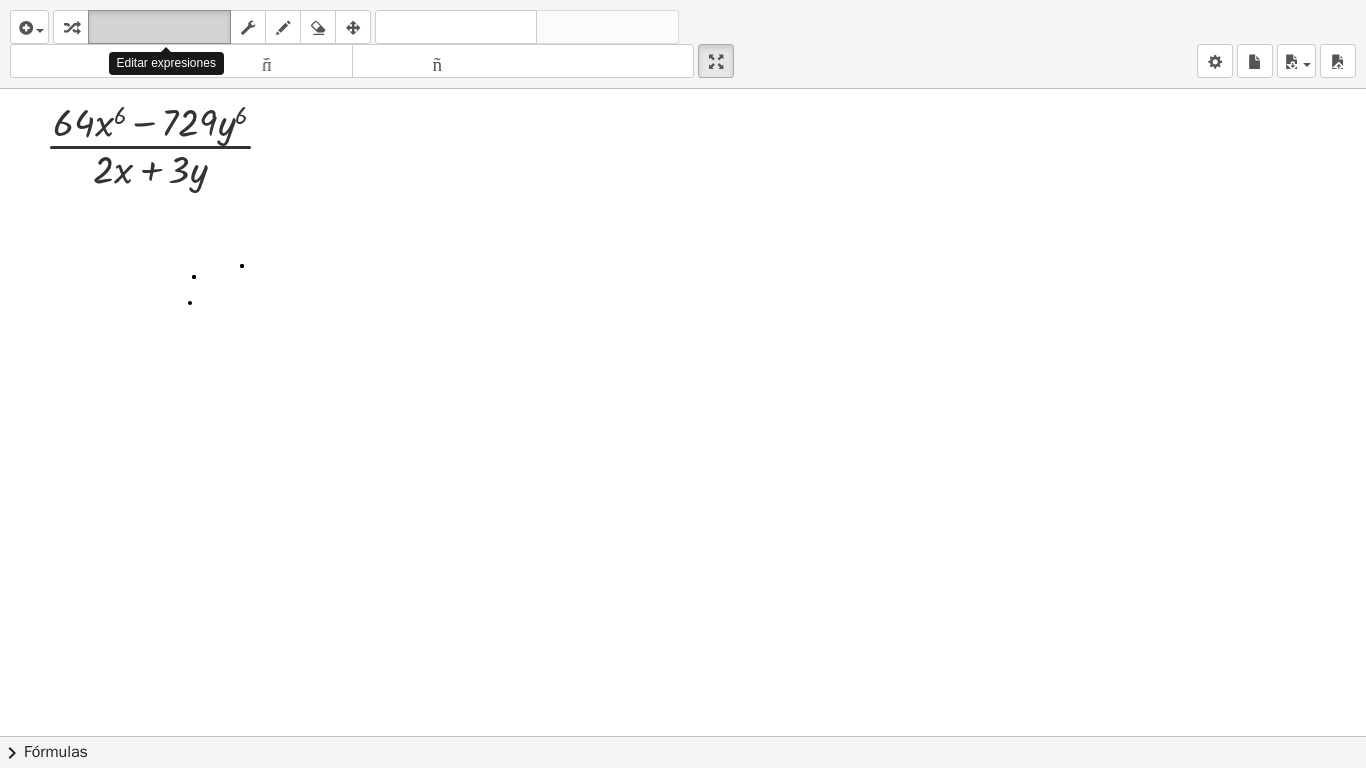 click on "teclado" at bounding box center [159, 27] 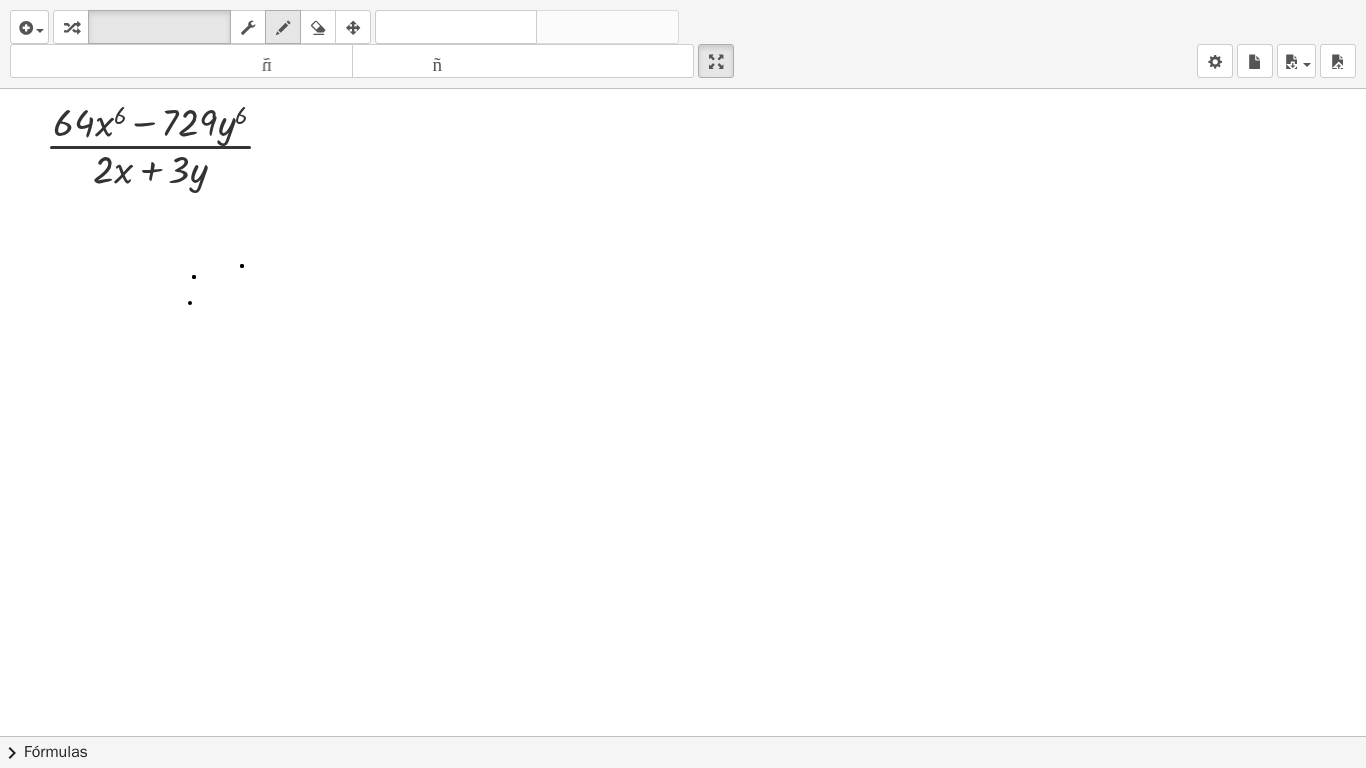 drag, startPoint x: 314, startPoint y: 26, endPoint x: 269, endPoint y: 42, distance: 47.759815 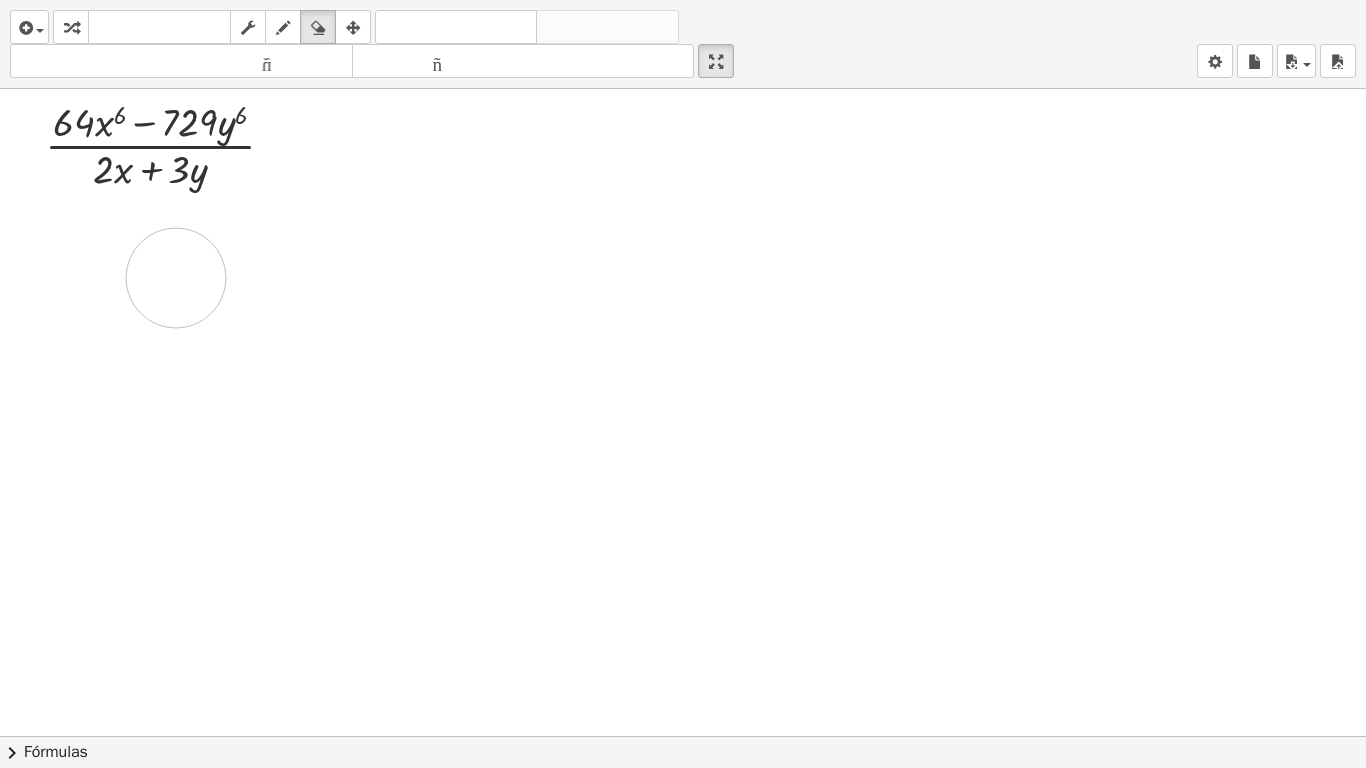 drag, startPoint x: 100, startPoint y: 255, endPoint x: 154, endPoint y: 290, distance: 64.3506 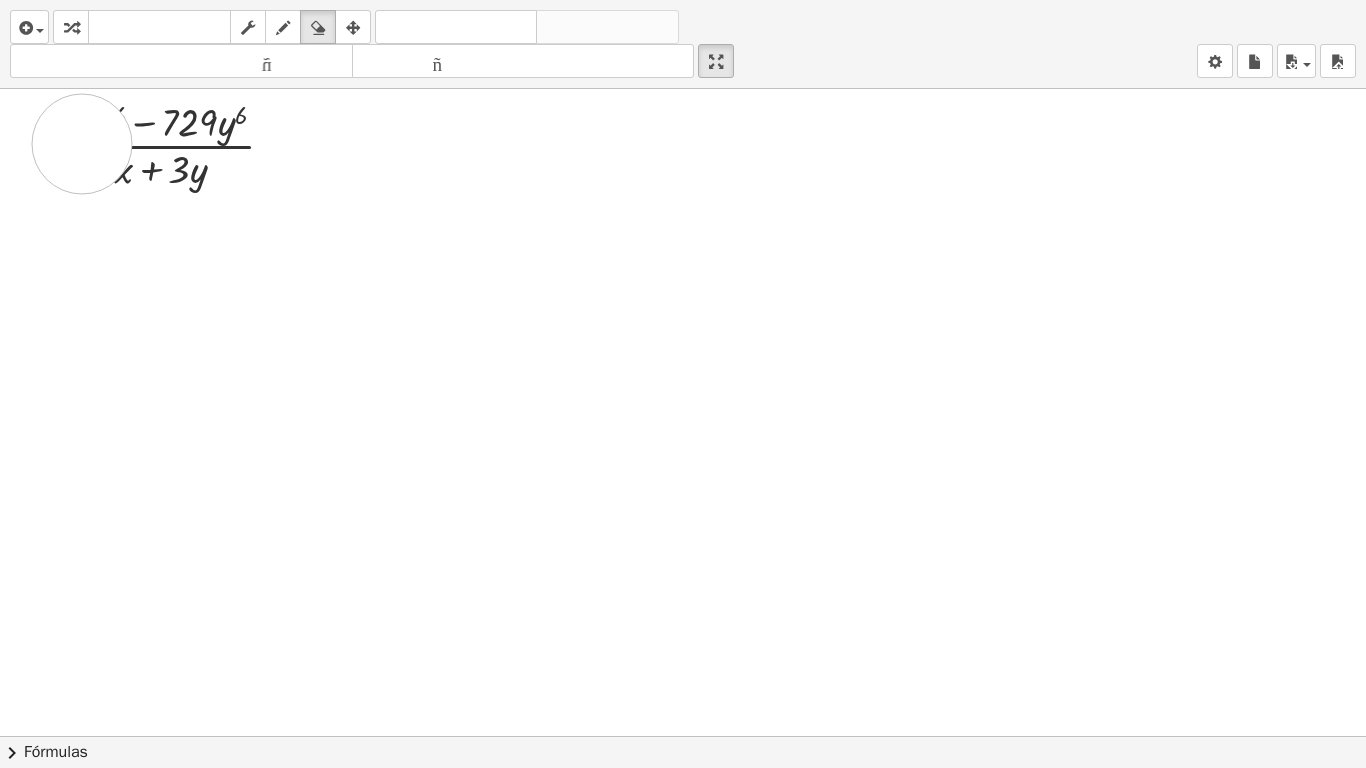 click at bounding box center [683, 736] 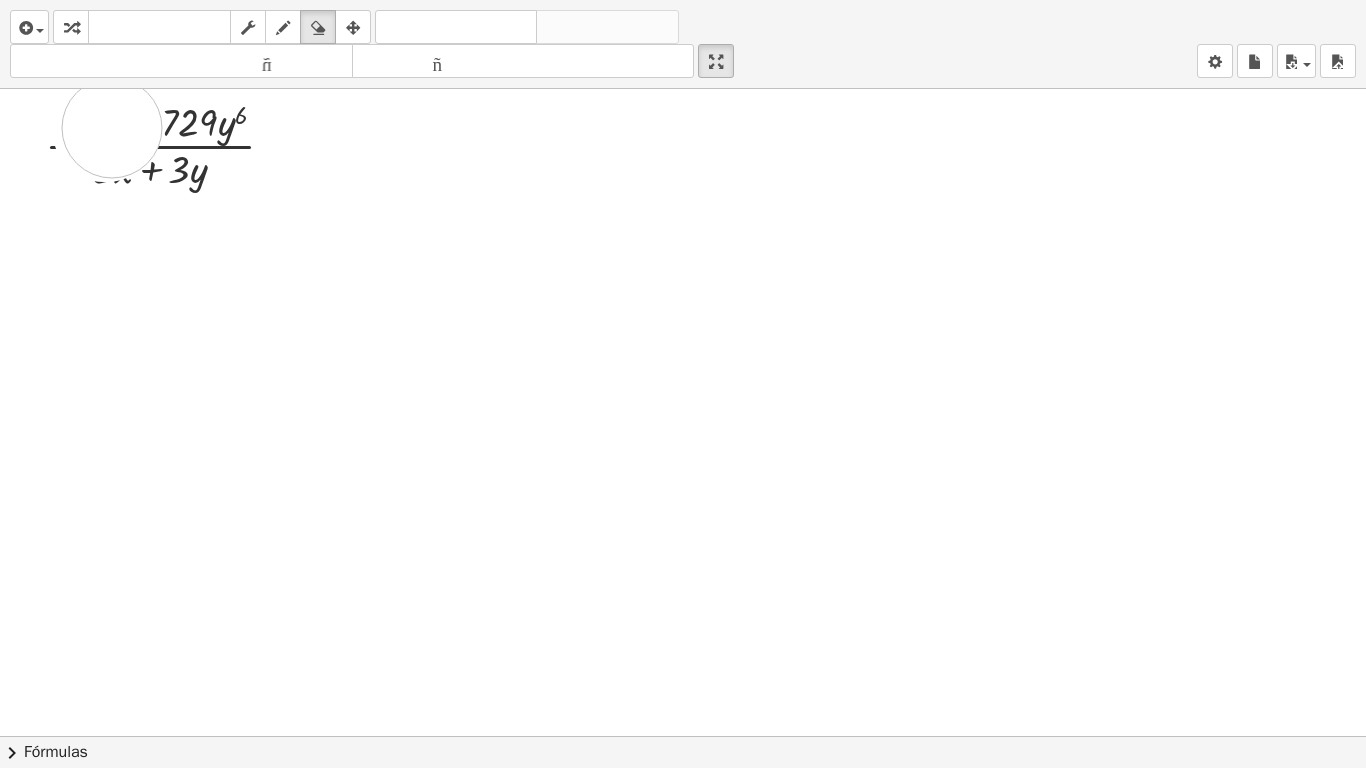 click at bounding box center [683, 736] 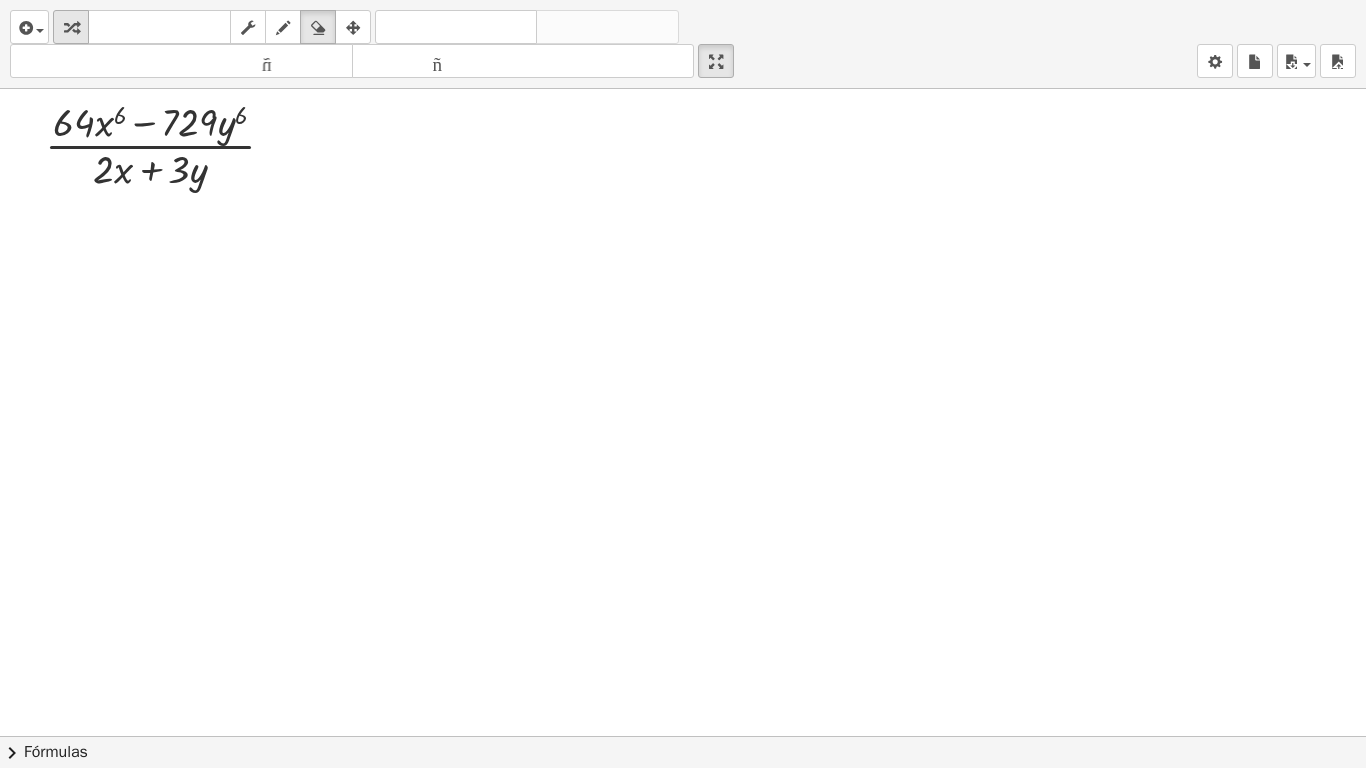 click at bounding box center (71, 28) 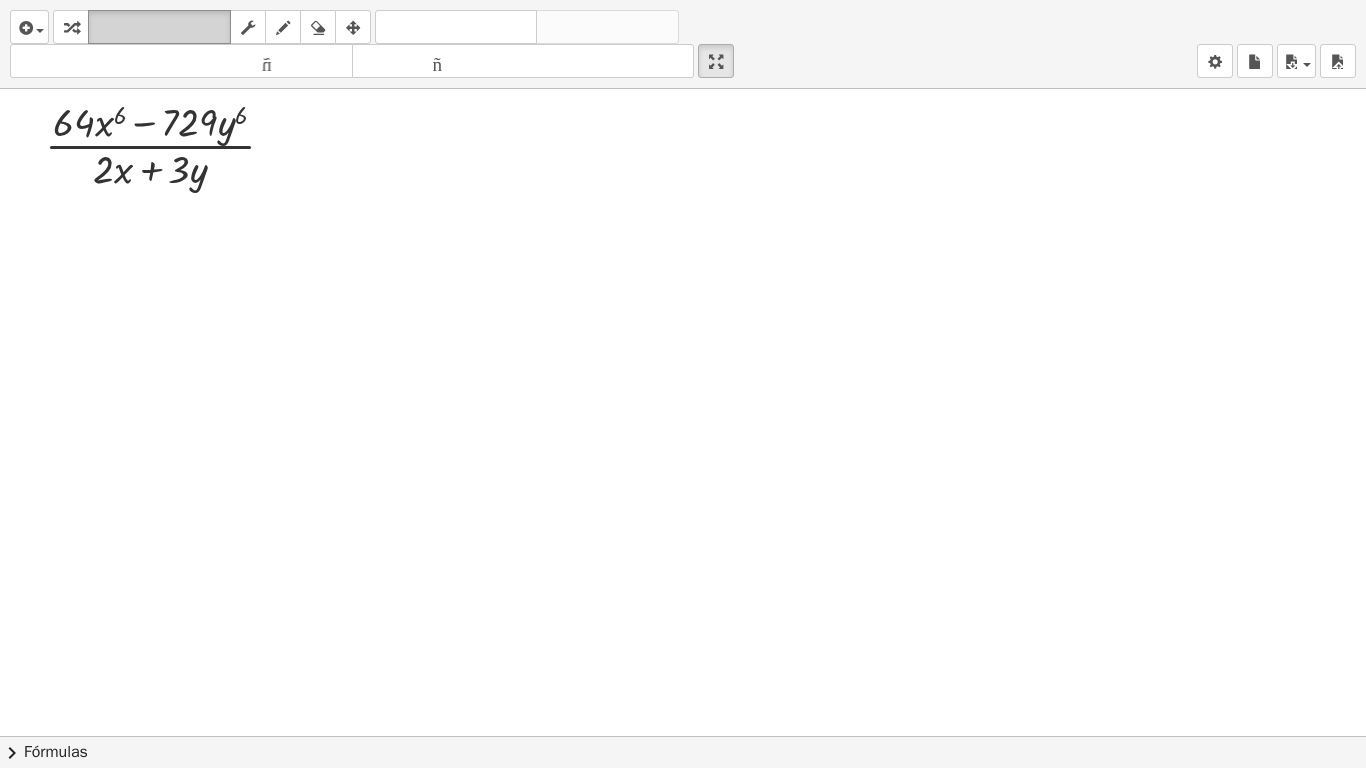 click on "teclado" at bounding box center (159, 27) 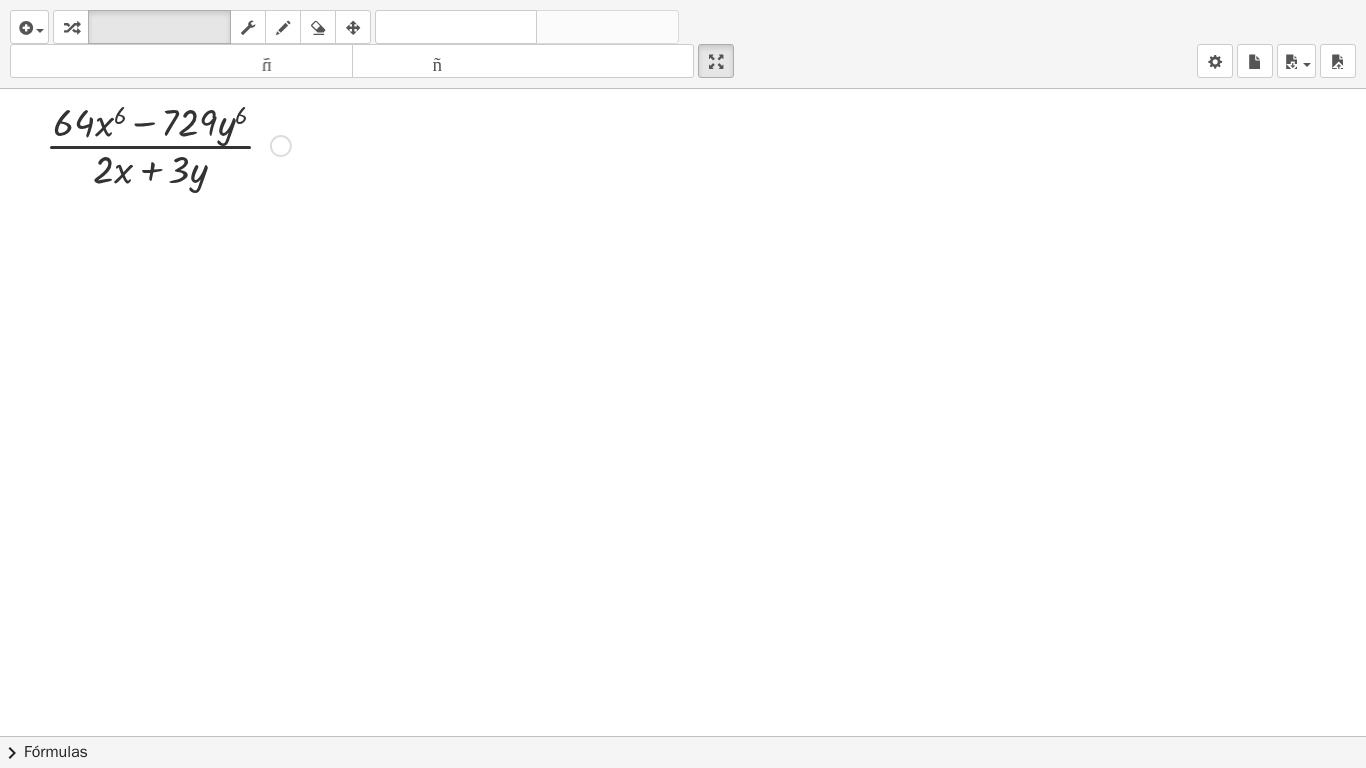 click at bounding box center [168, 144] 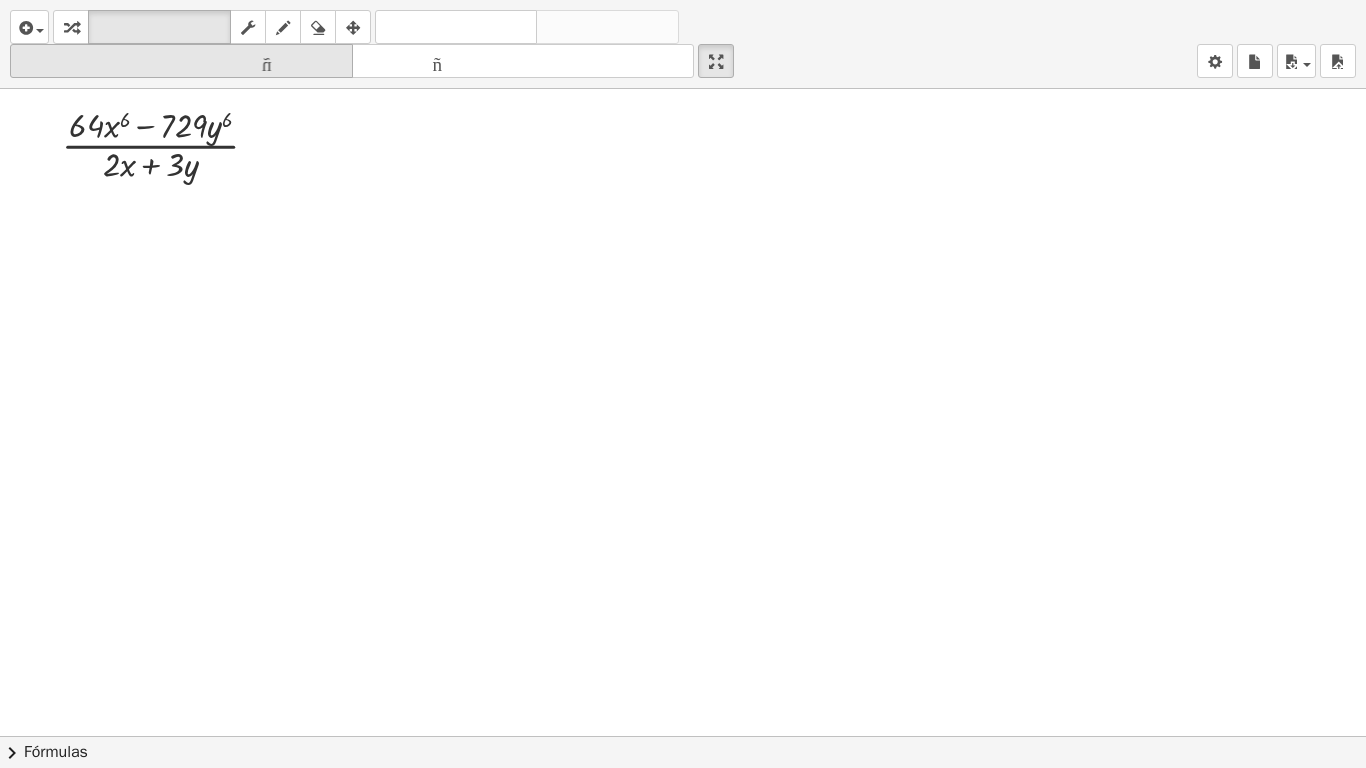 click on "tamaño_del_formato" at bounding box center [181, 61] 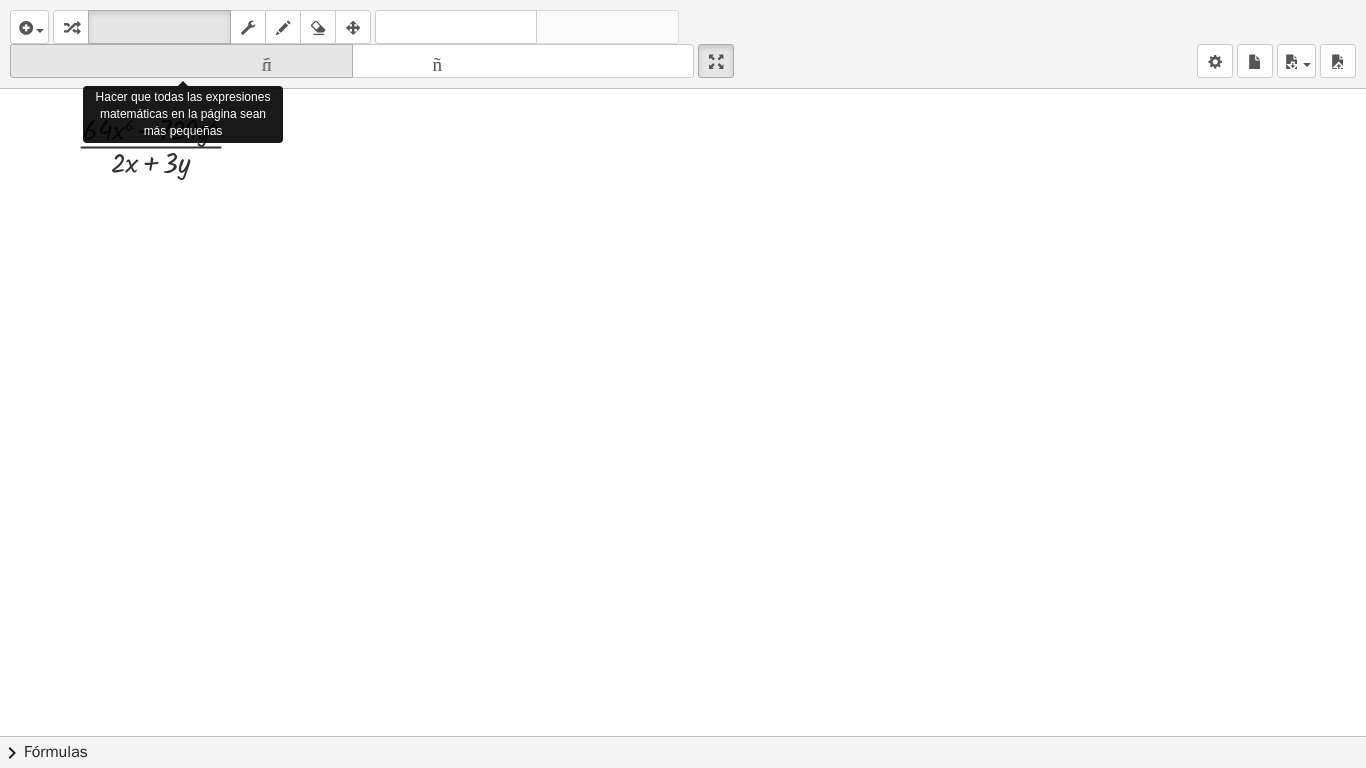 click on "tamaño_del_formato" at bounding box center [181, 61] 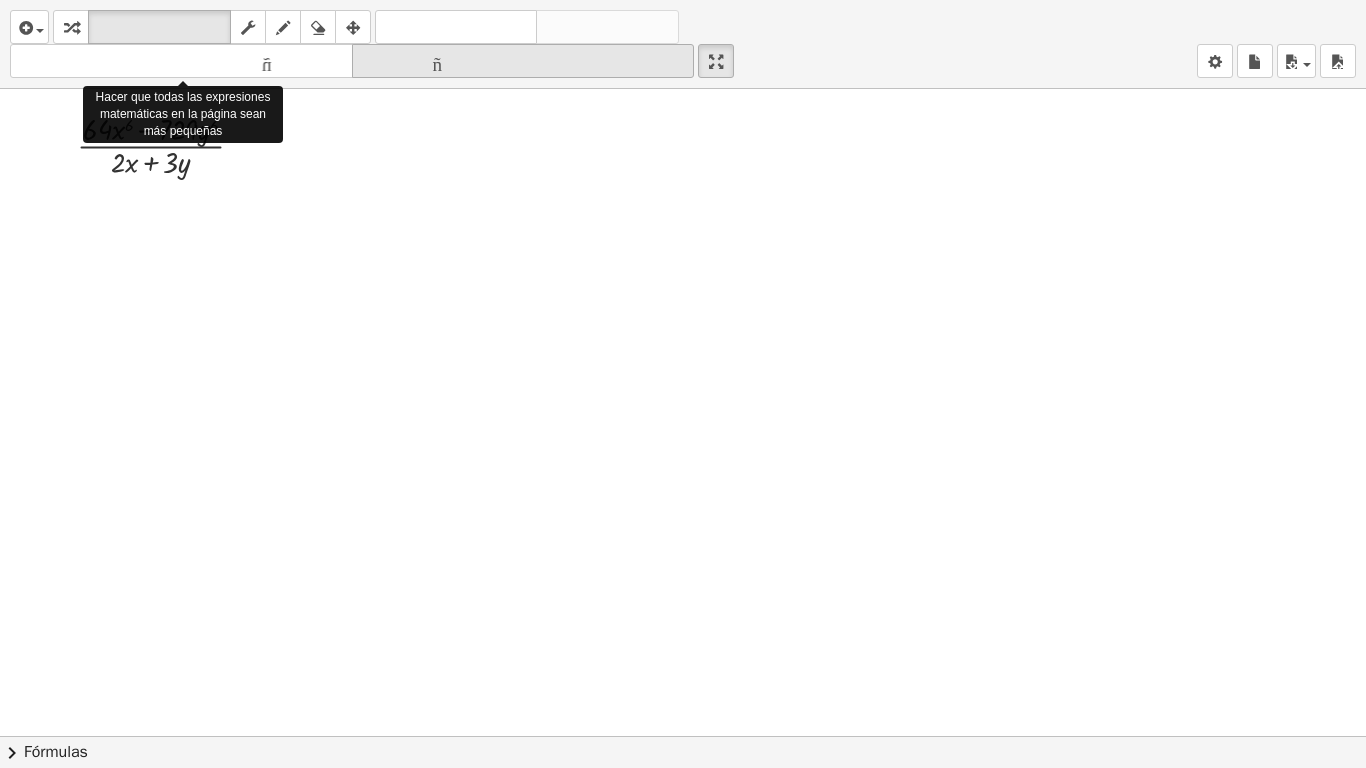 click on "tamaño_del_formato" at bounding box center [523, 61] 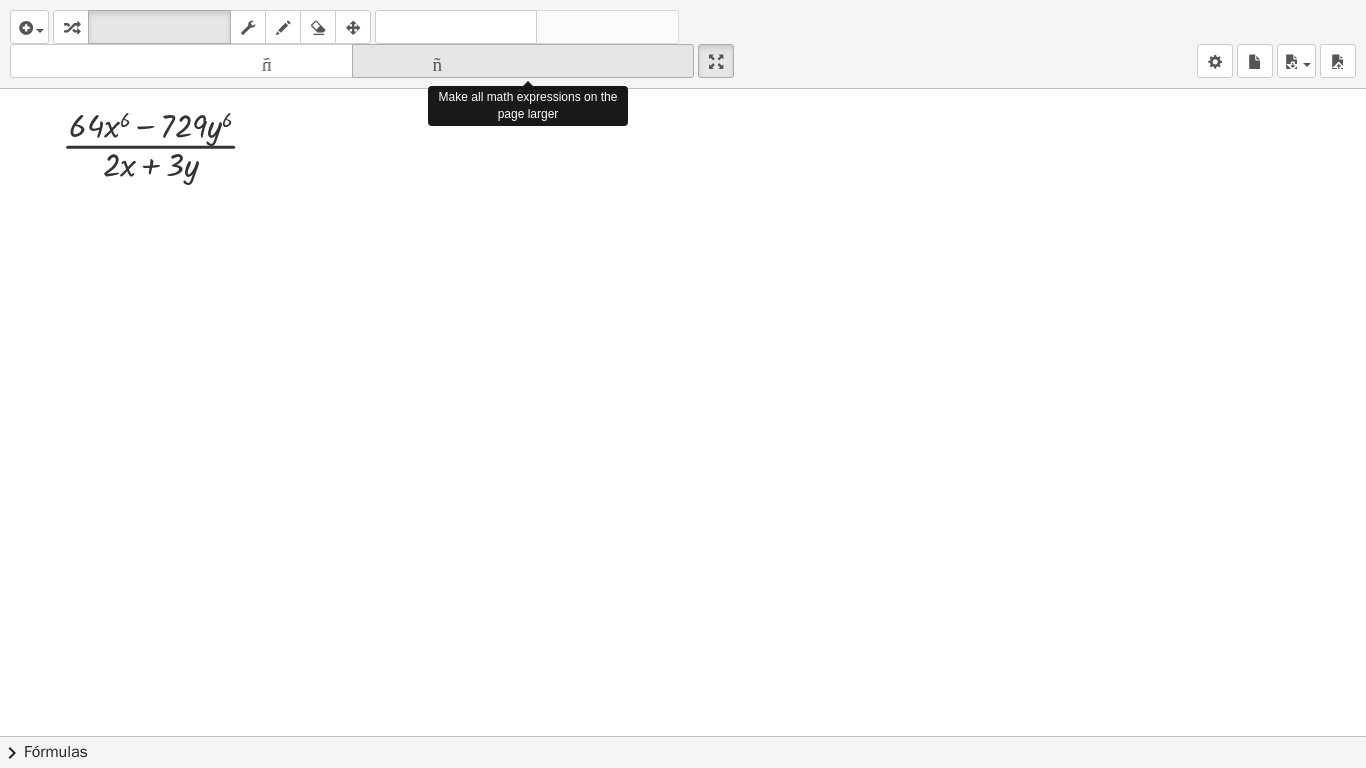 click on "tamaño_del_formato" at bounding box center (523, 61) 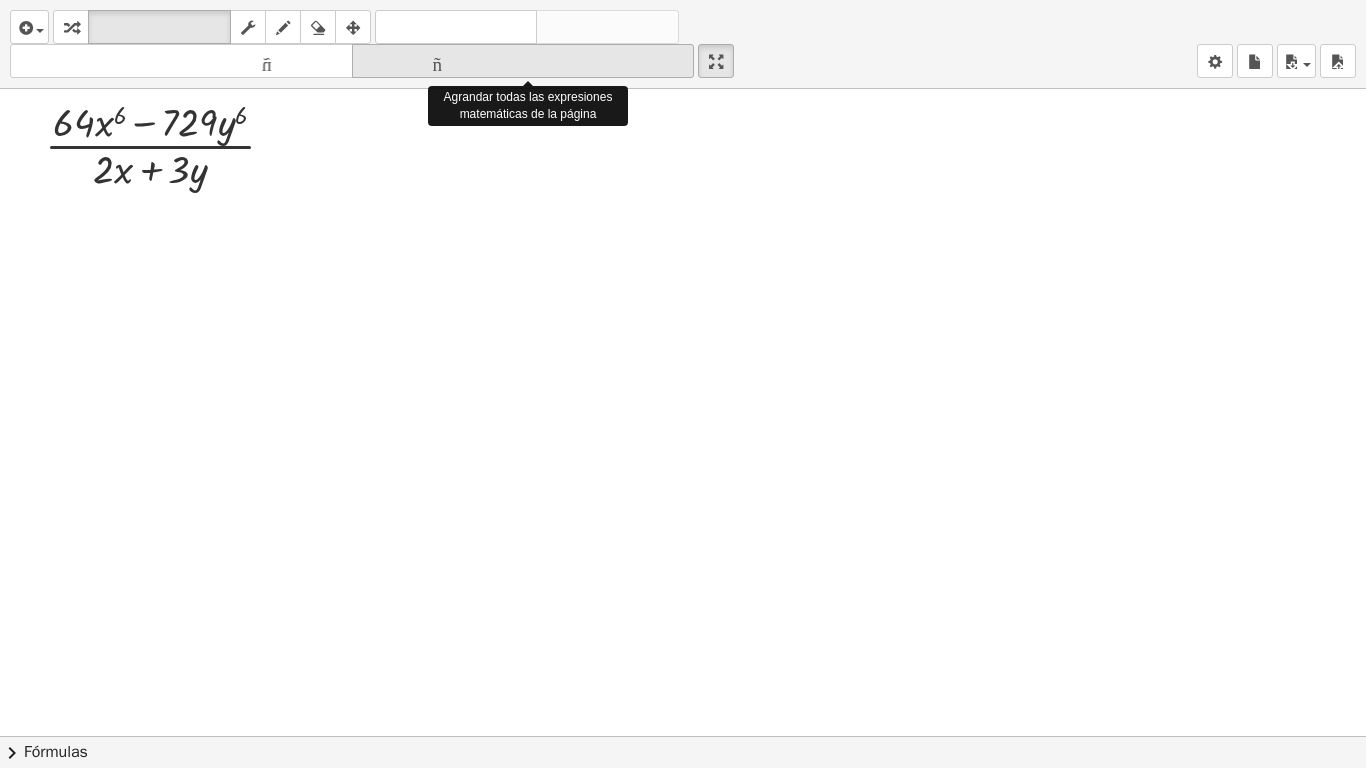 click on "tamaño_del_formato" at bounding box center (523, 61) 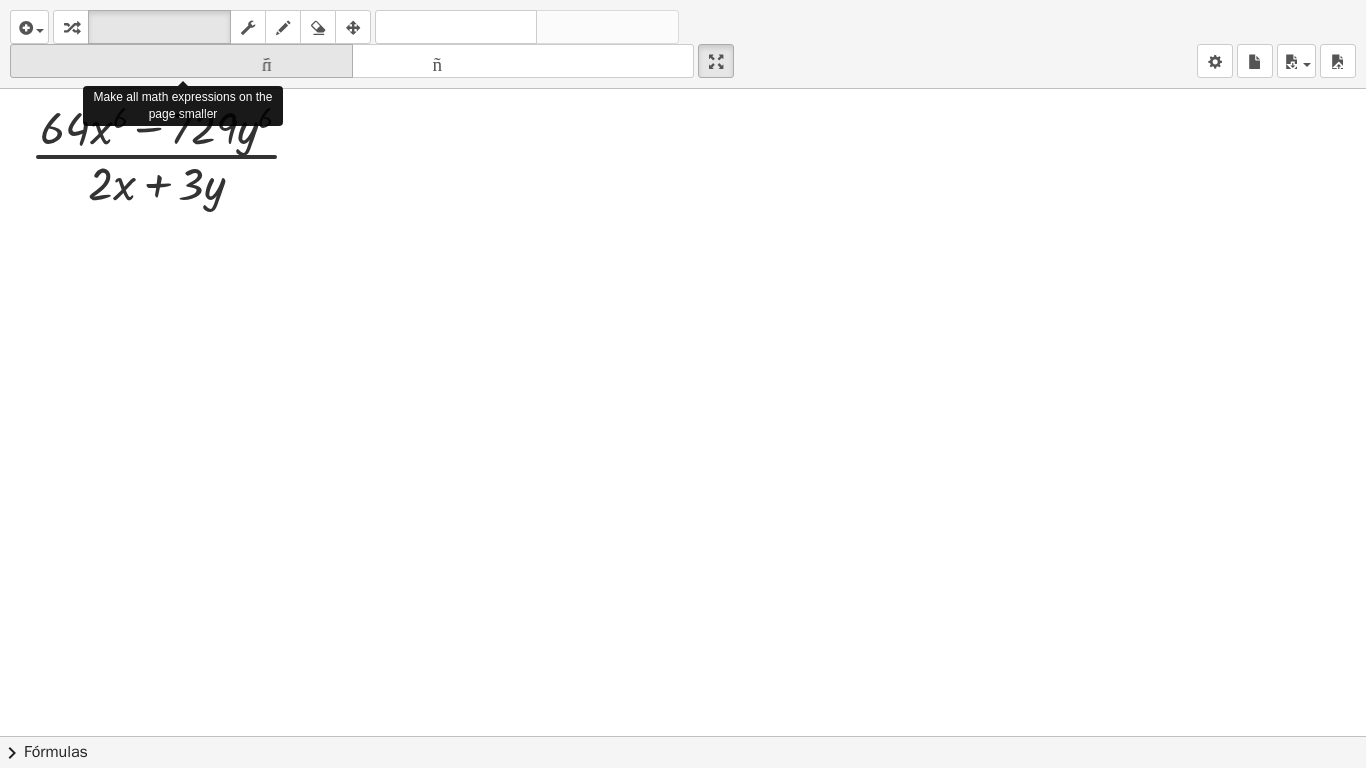 click on "tamaño_del_formato" at bounding box center (181, 61) 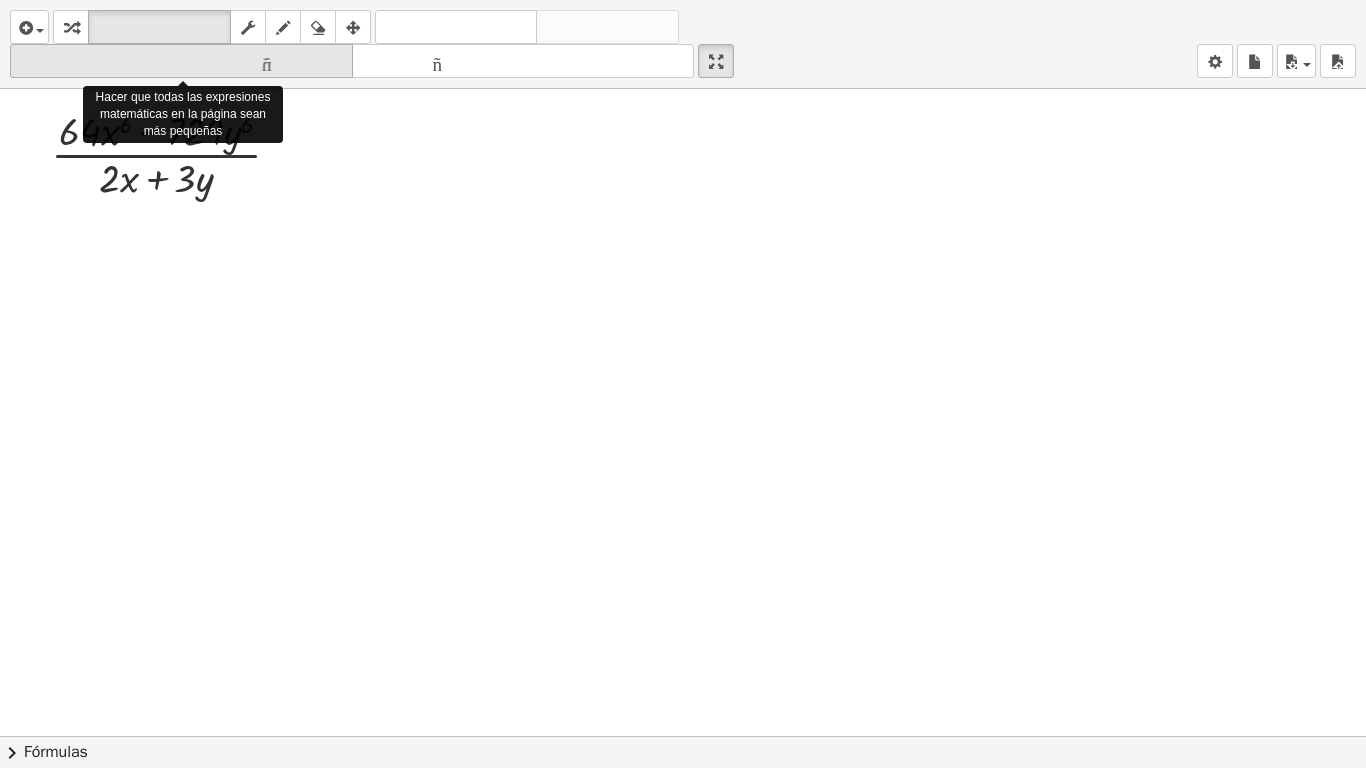click on "tamaño_del_formato" at bounding box center [181, 61] 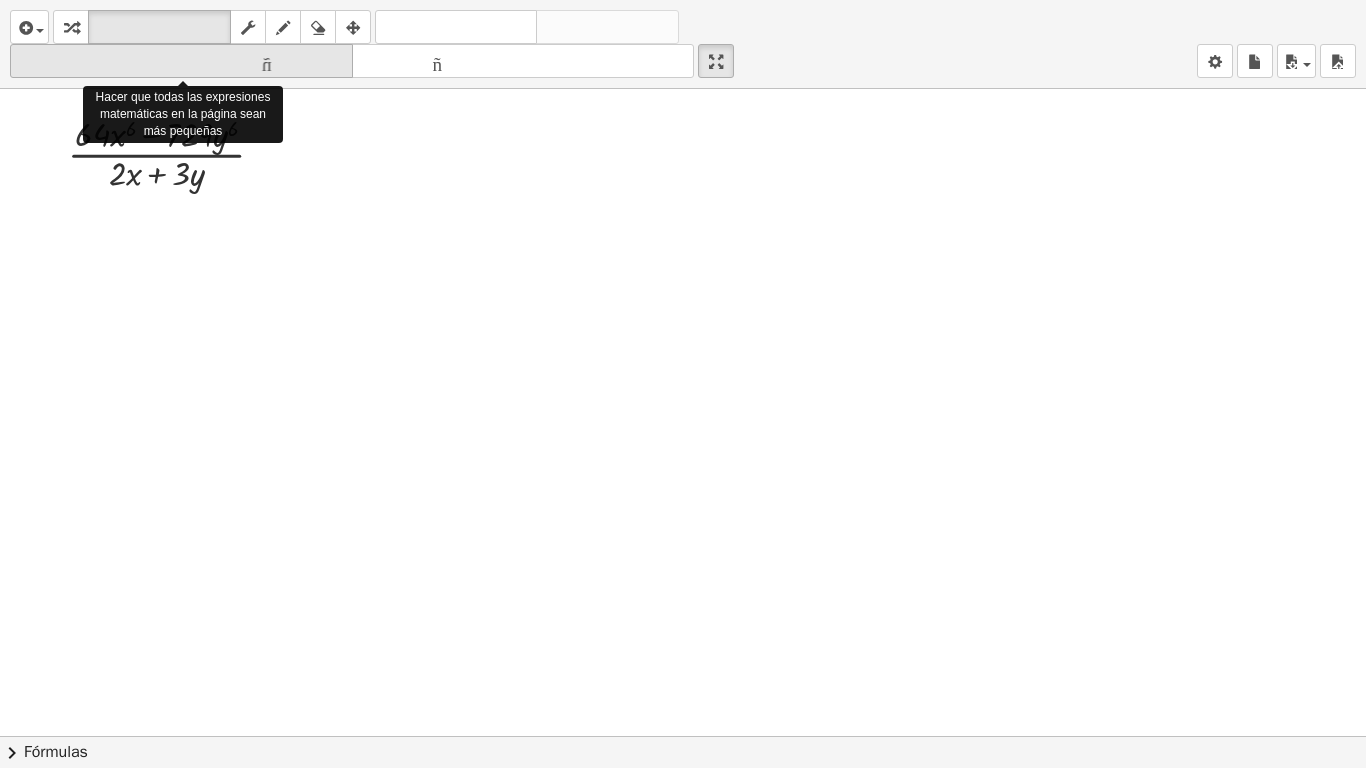 click on "tamaño_del_formato" at bounding box center [181, 61] 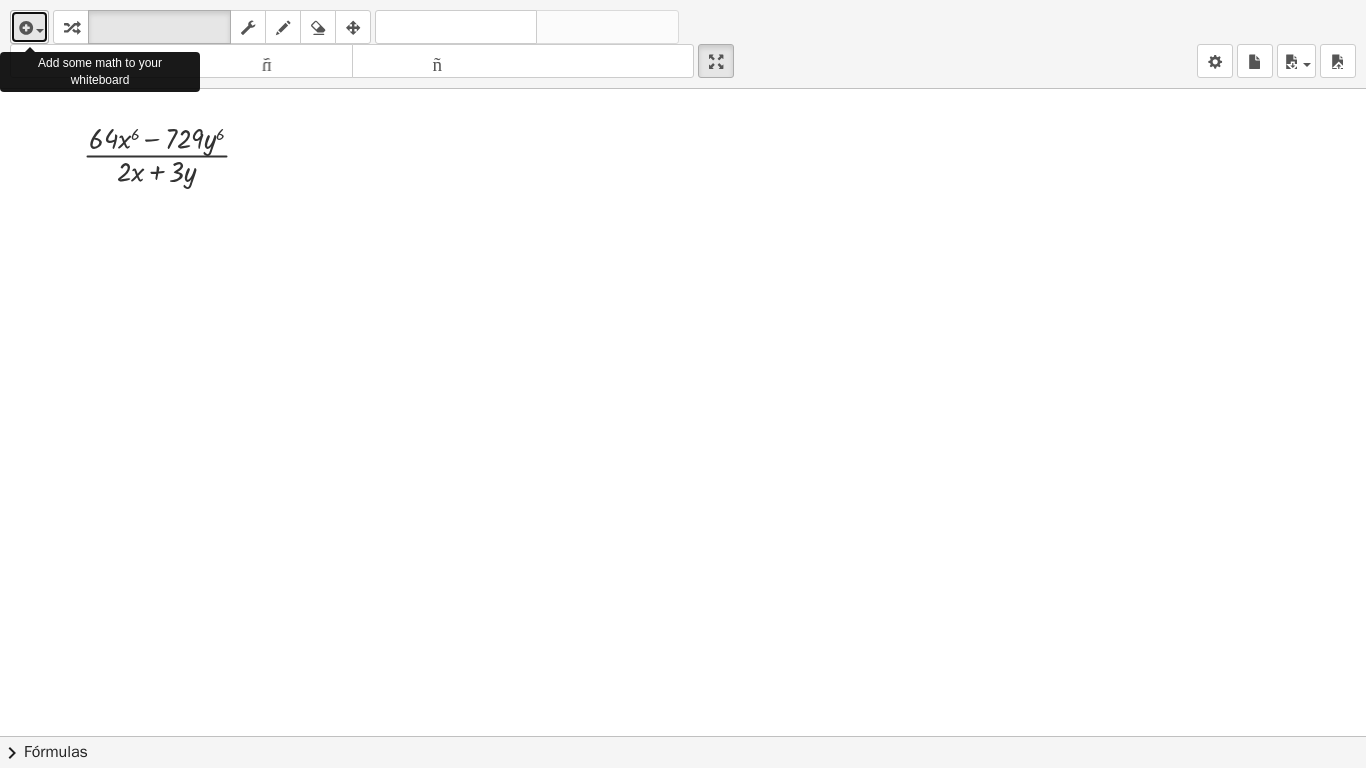 click at bounding box center [29, 27] 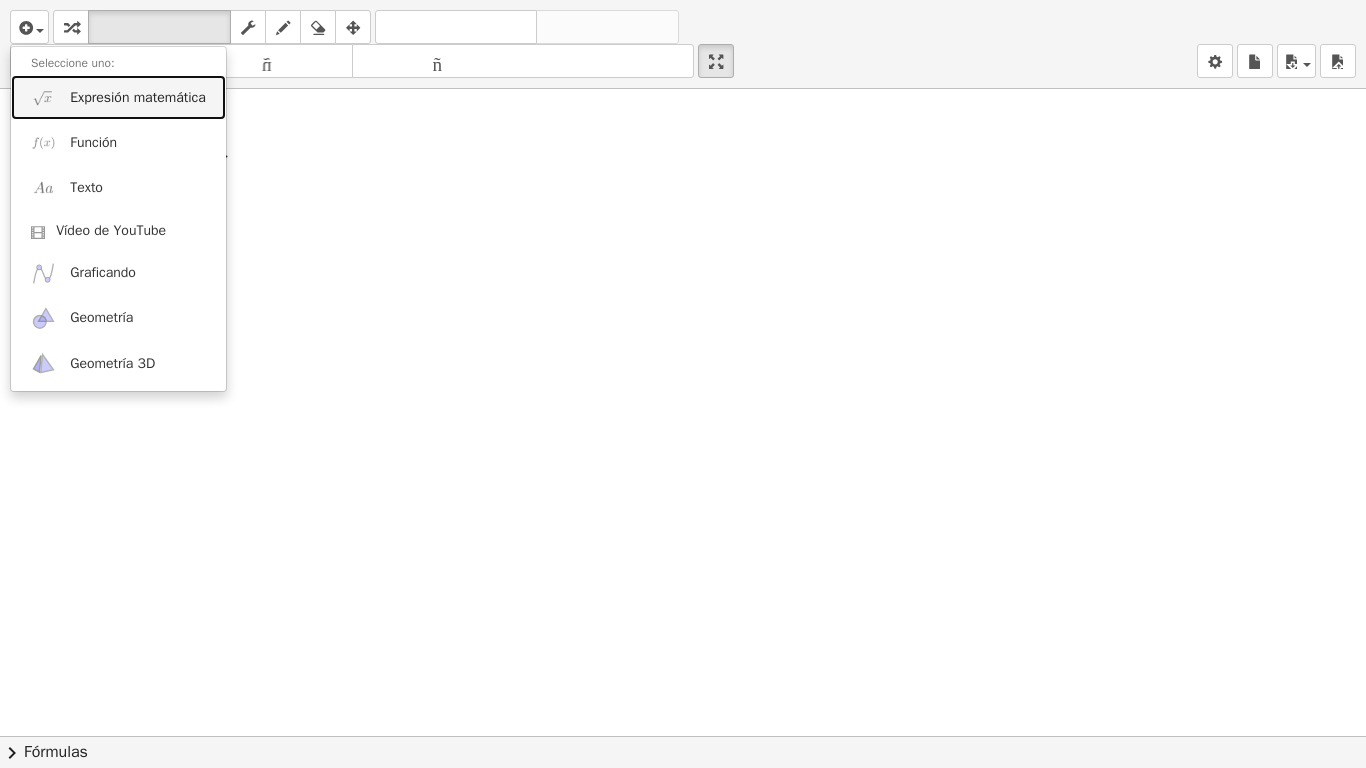 click on "Expresión matemática" at bounding box center [138, 97] 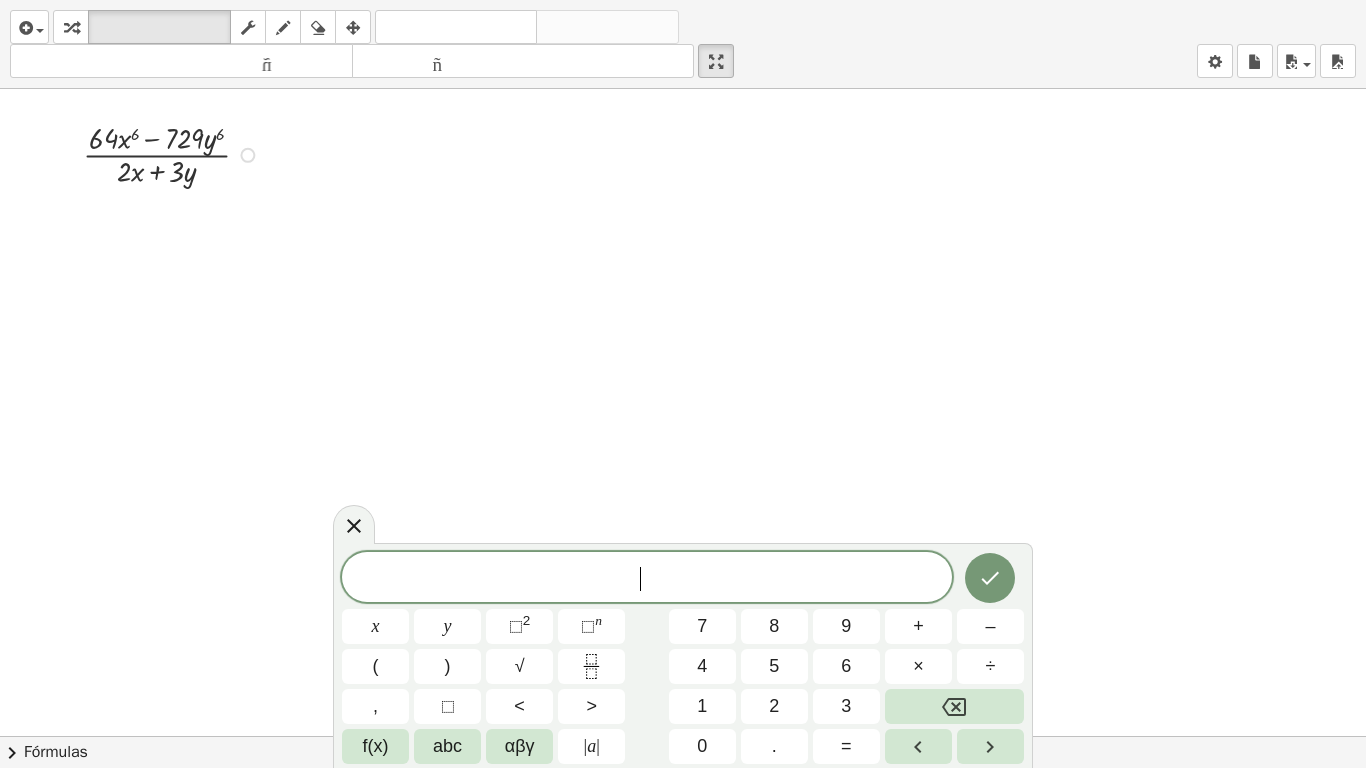 click at bounding box center [174, 153] 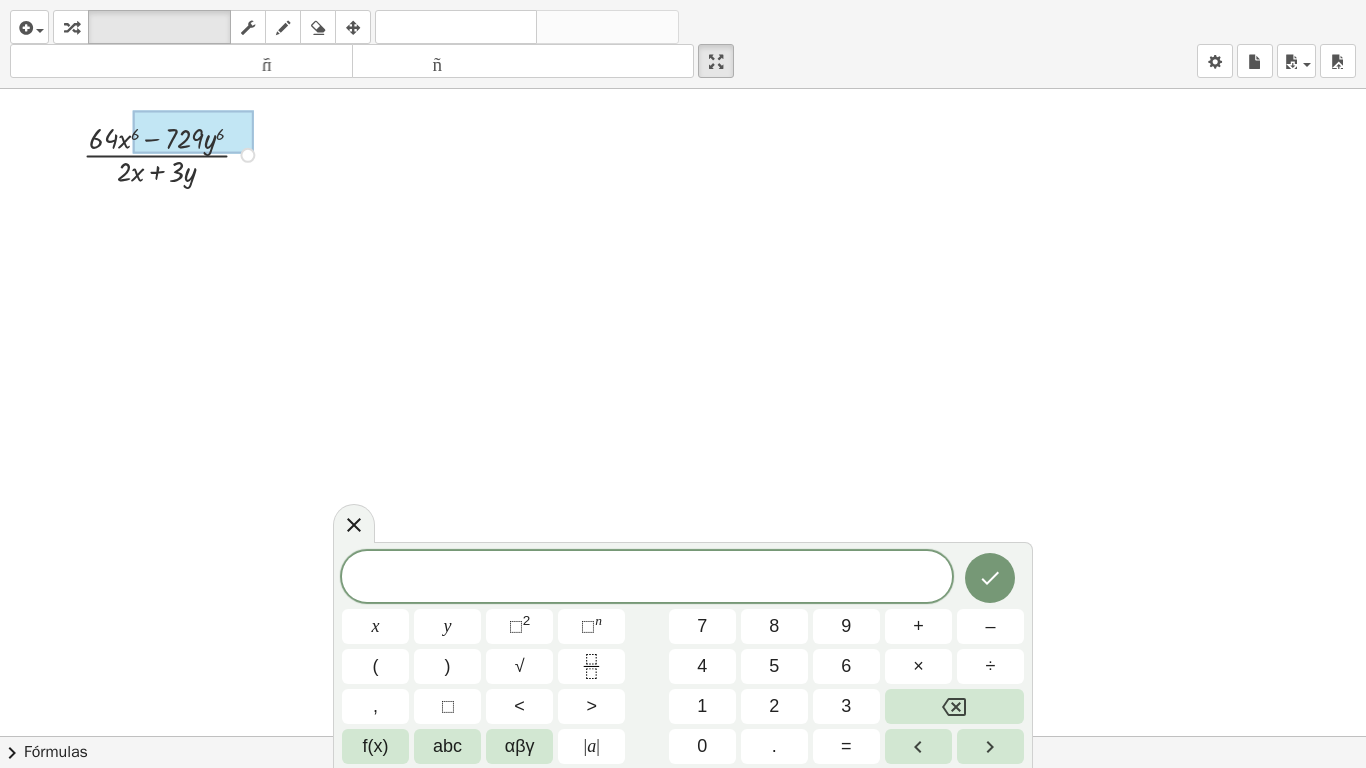 click on "Copiado done" at bounding box center (247, 155) 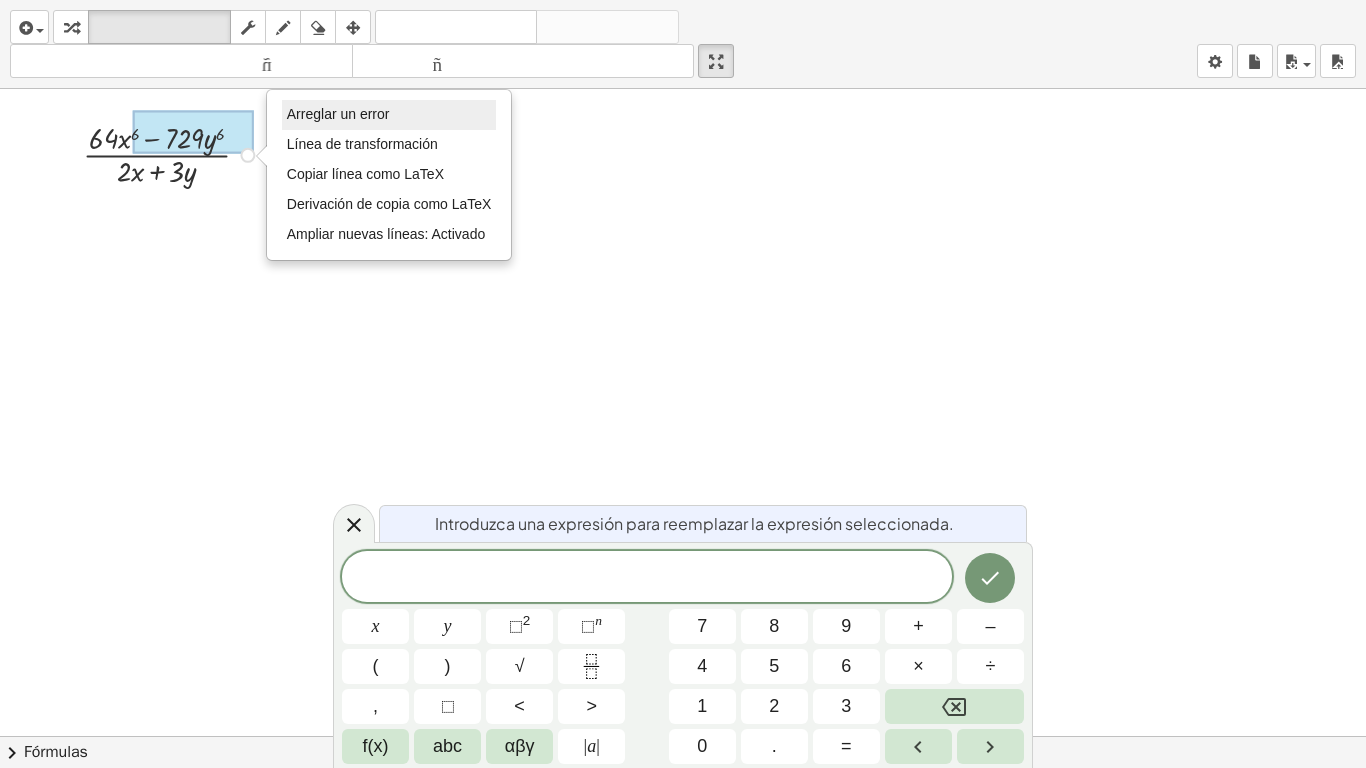click on "Arreglar un error" at bounding box center (338, 114) 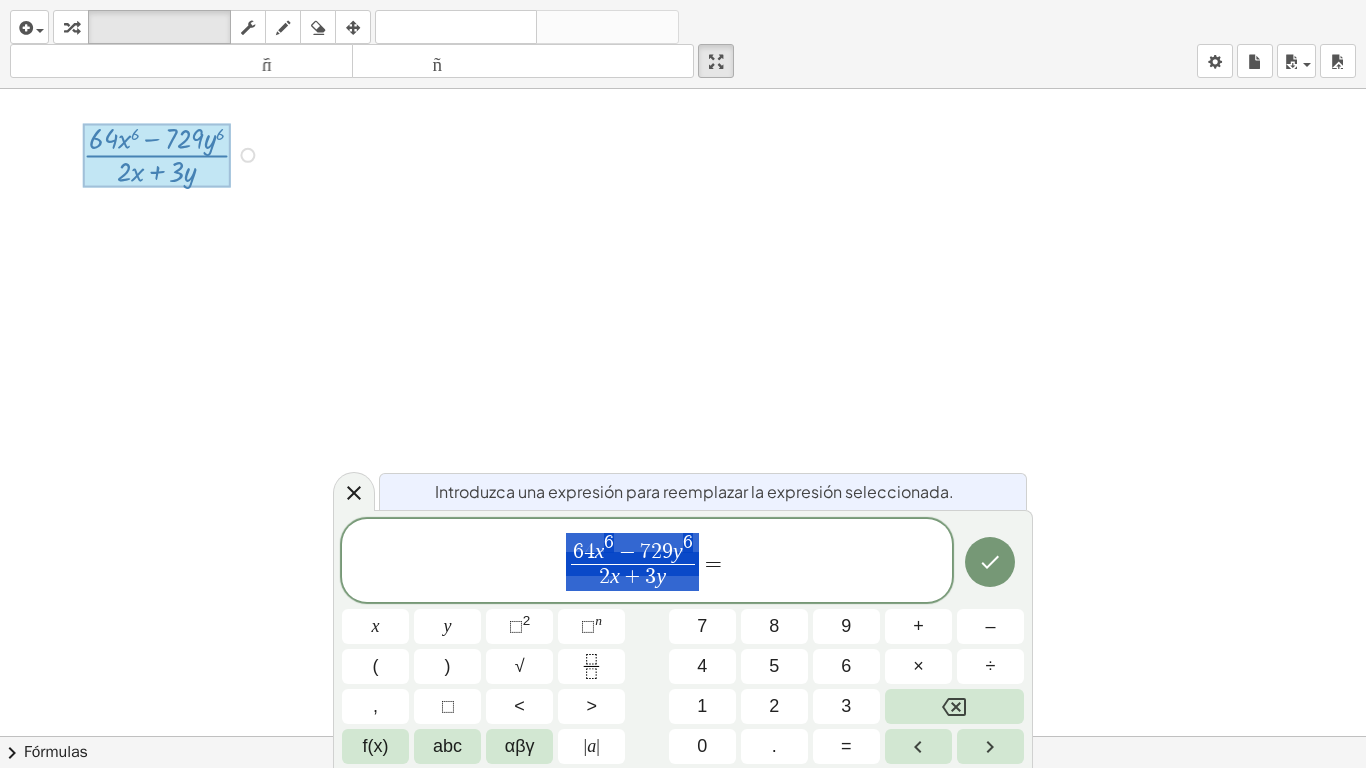 drag, startPoint x: 570, startPoint y: 542, endPoint x: 693, endPoint y: 575, distance: 127.349915 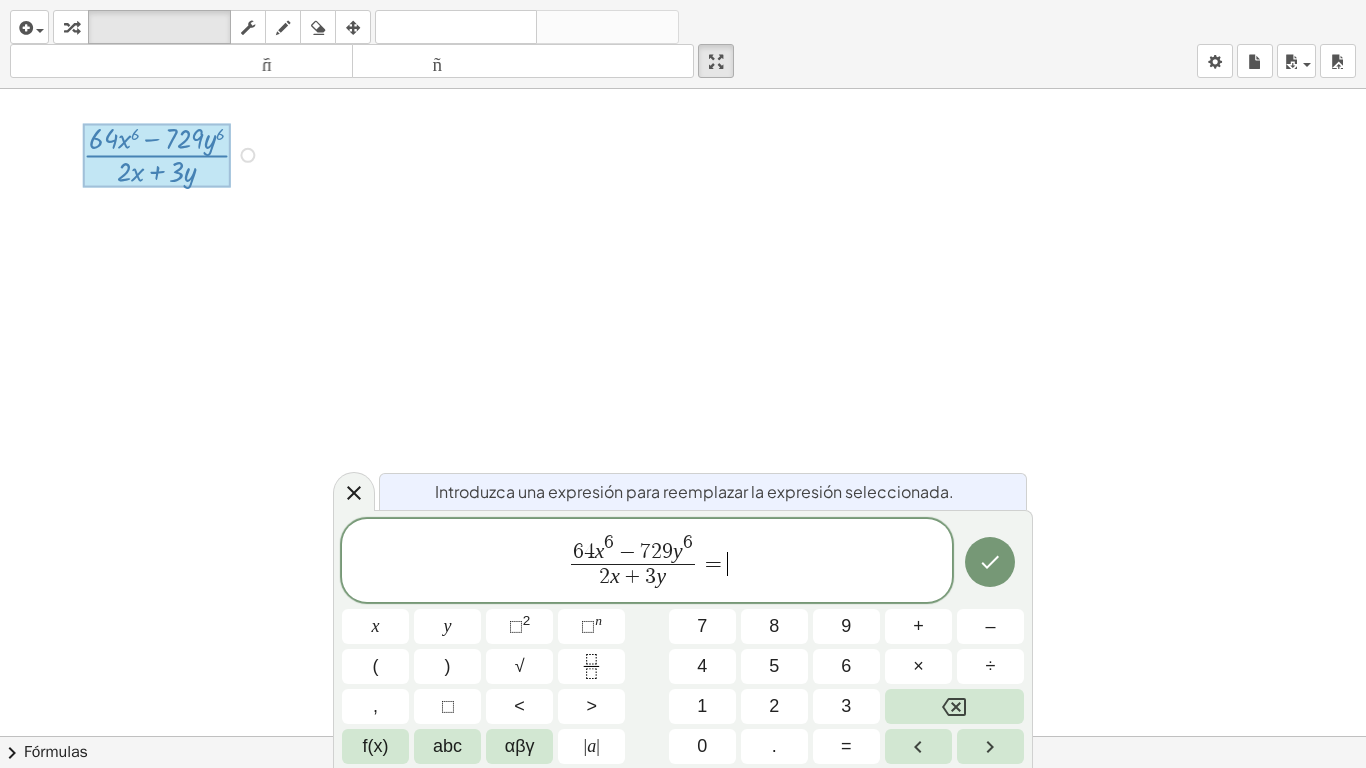 click on "=" at bounding box center [713, 564] 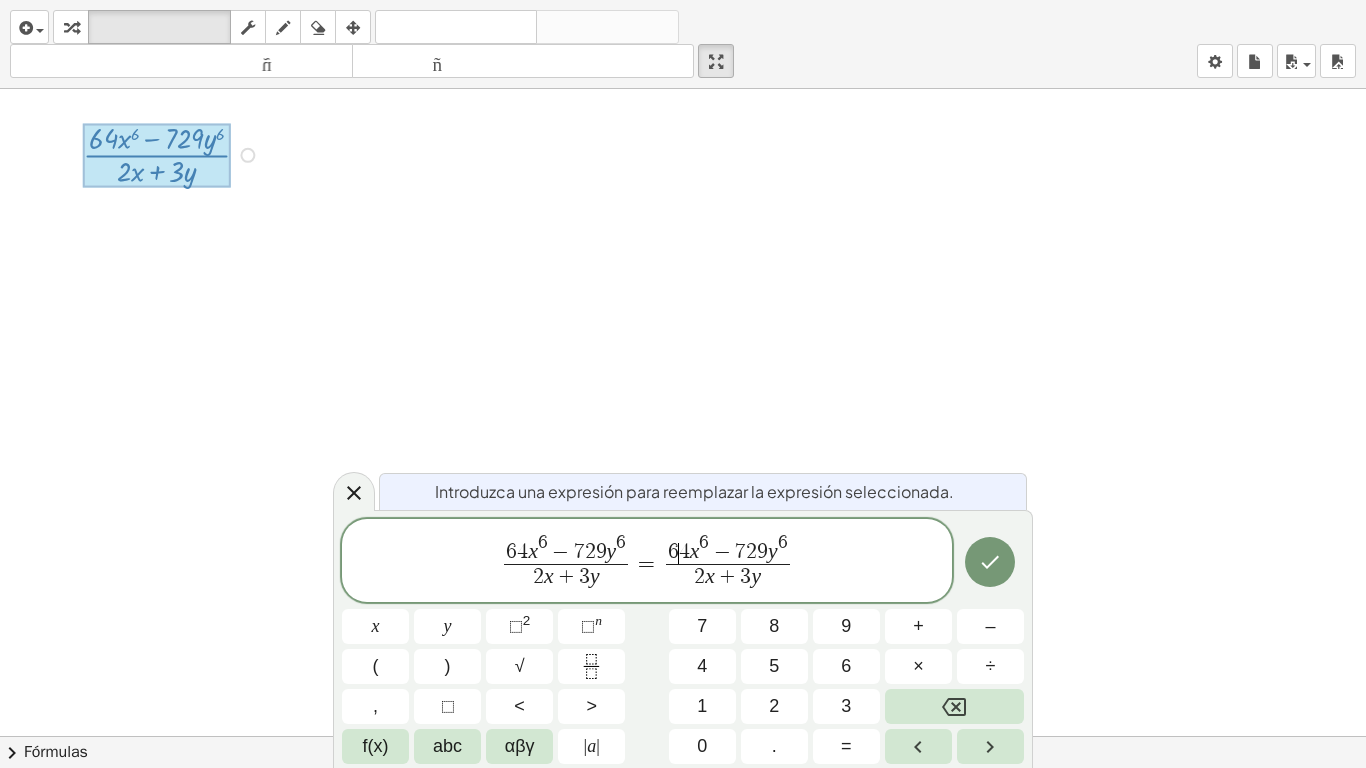 click on "4" at bounding box center [684, 553] 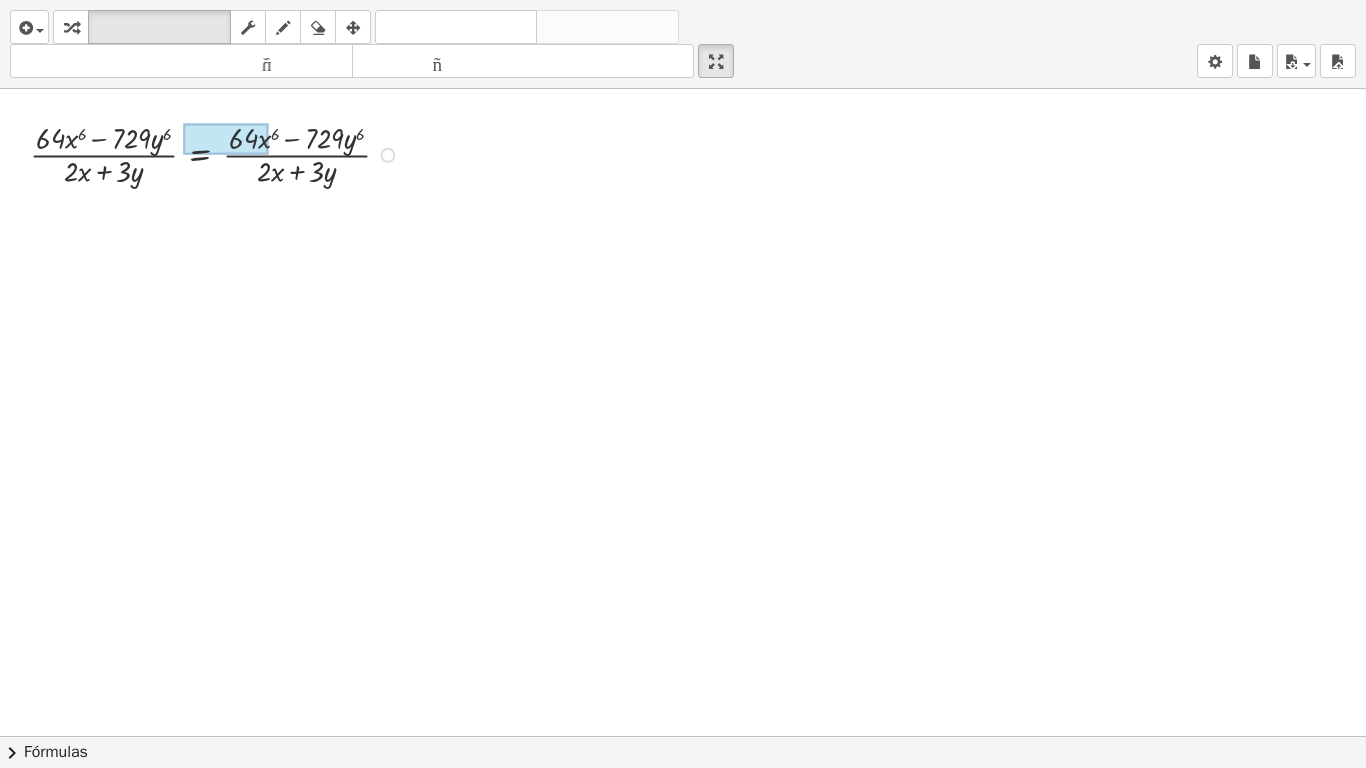 click at bounding box center (226, 139) 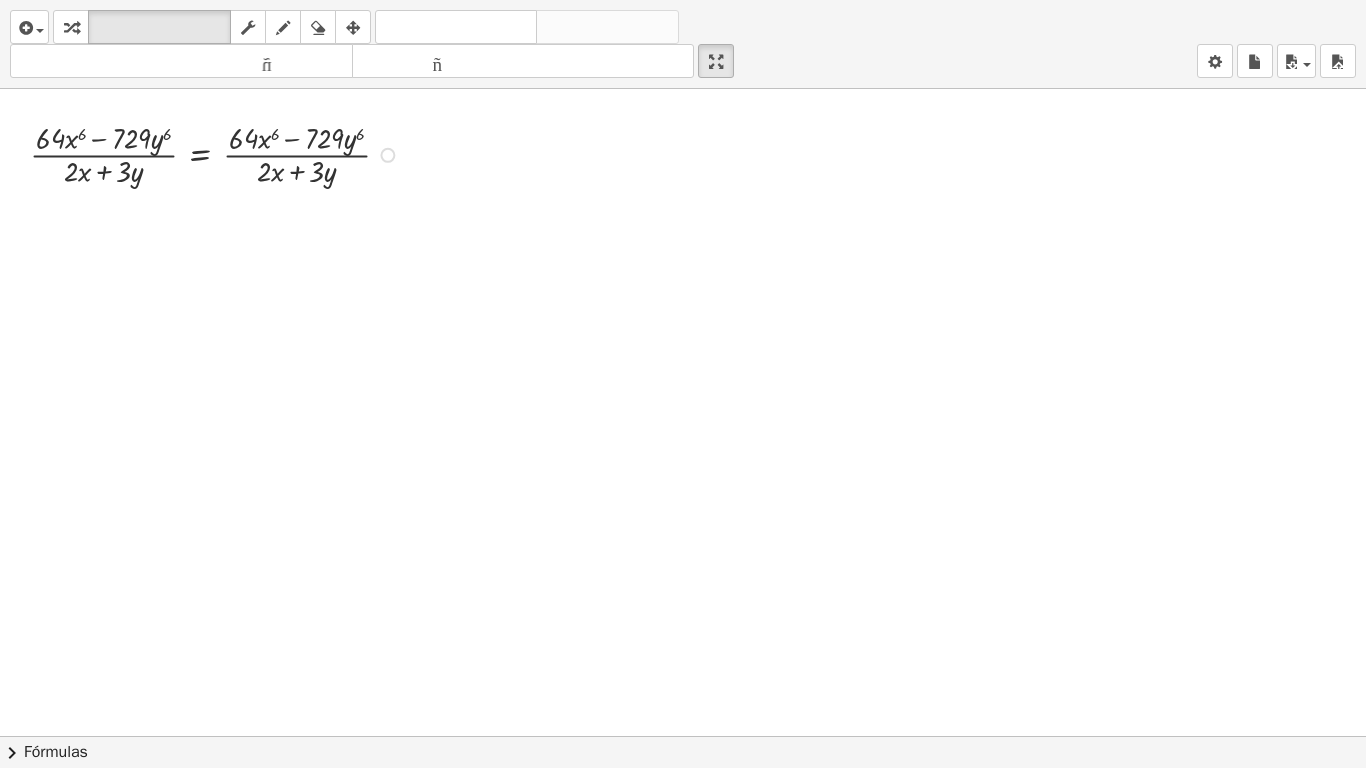 click at bounding box center [218, 153] 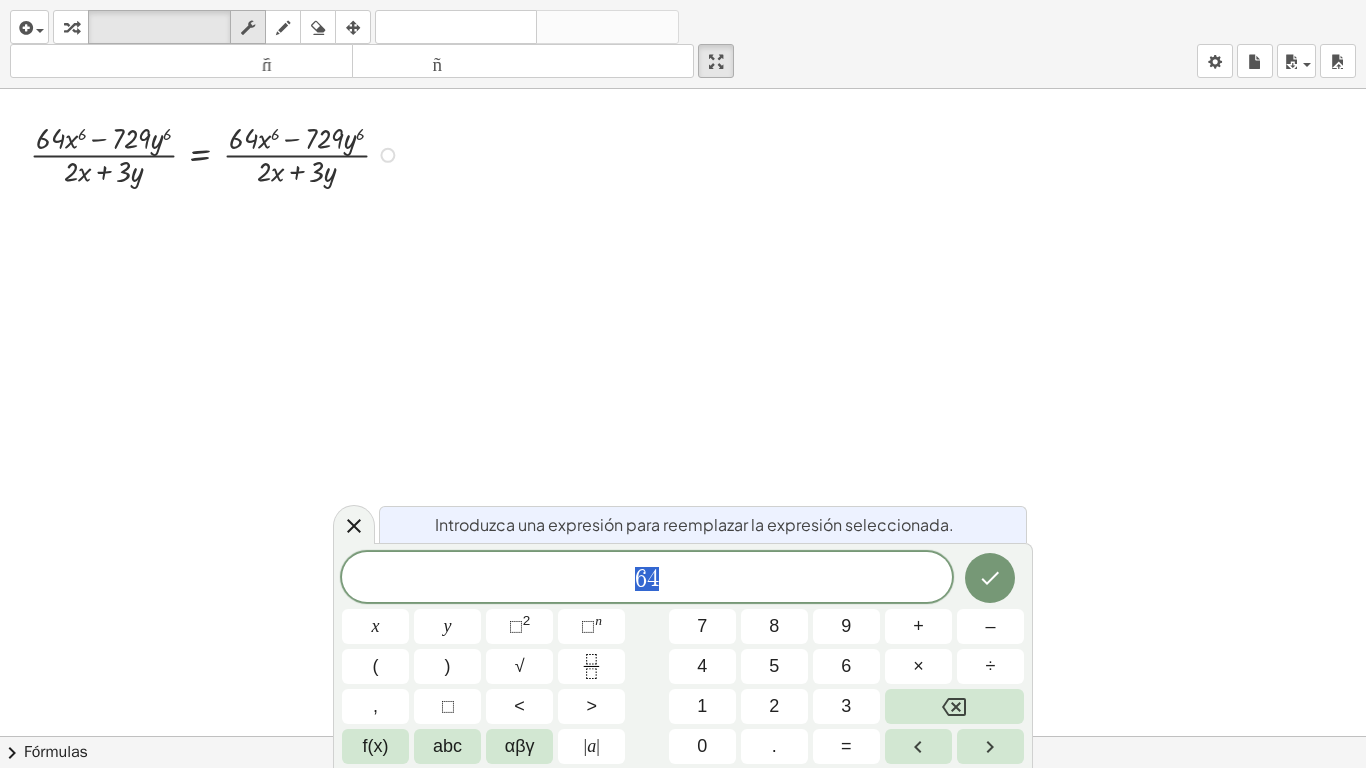 click at bounding box center (248, 27) 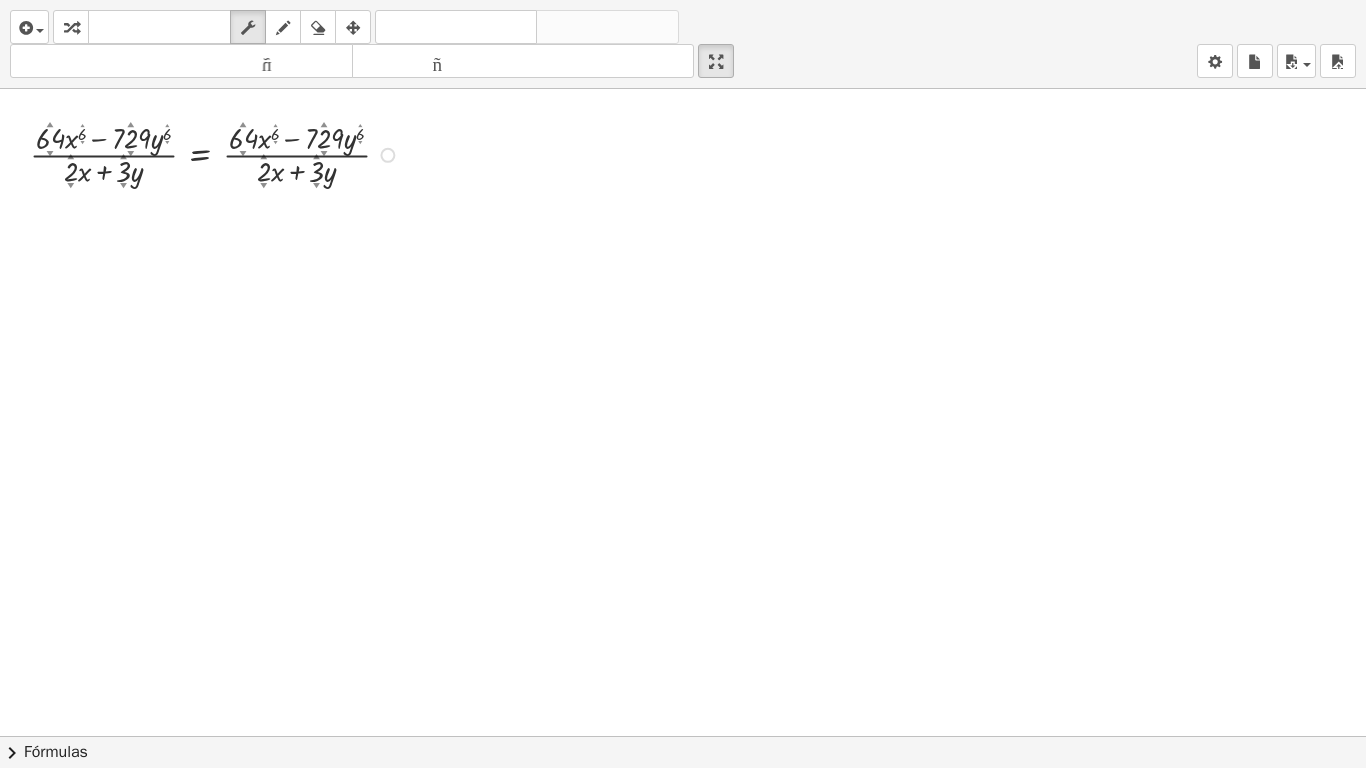 click at bounding box center [218, 153] 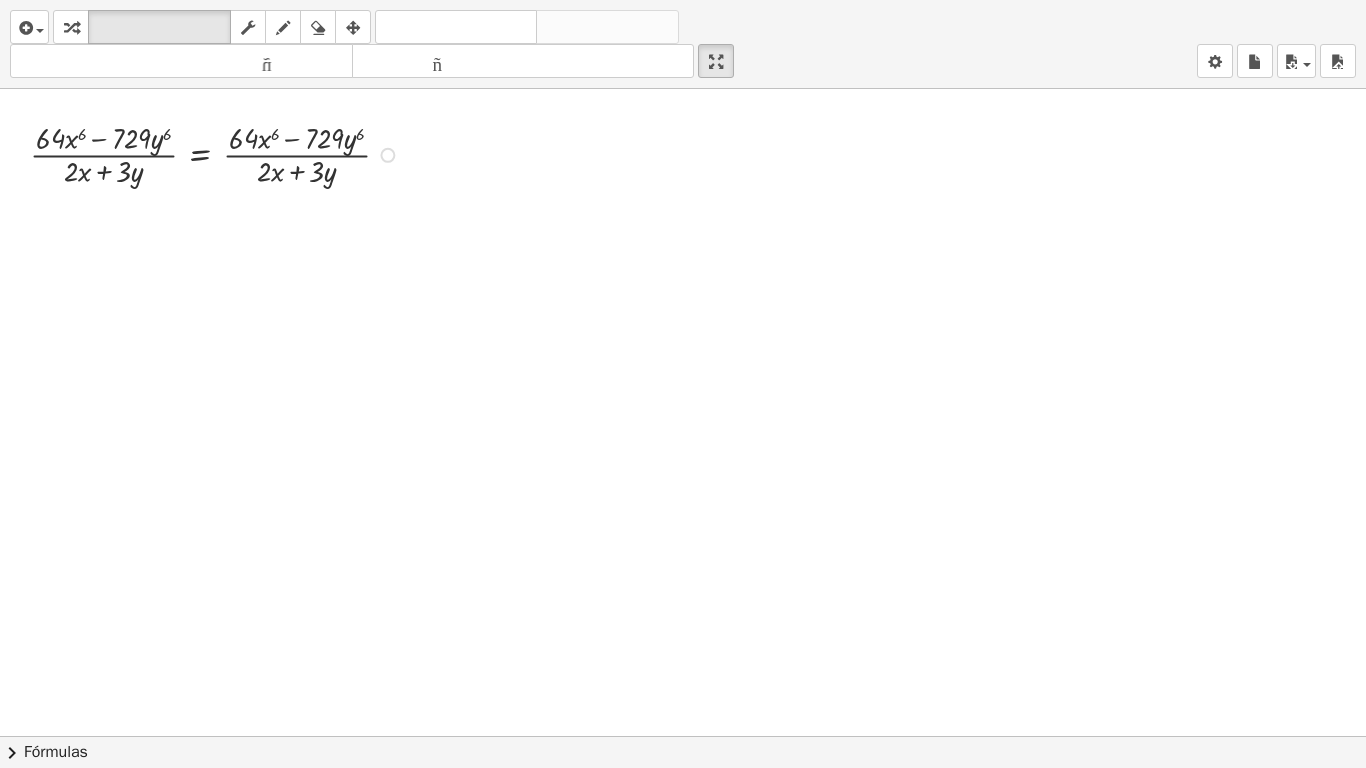 click at bounding box center [218, 153] 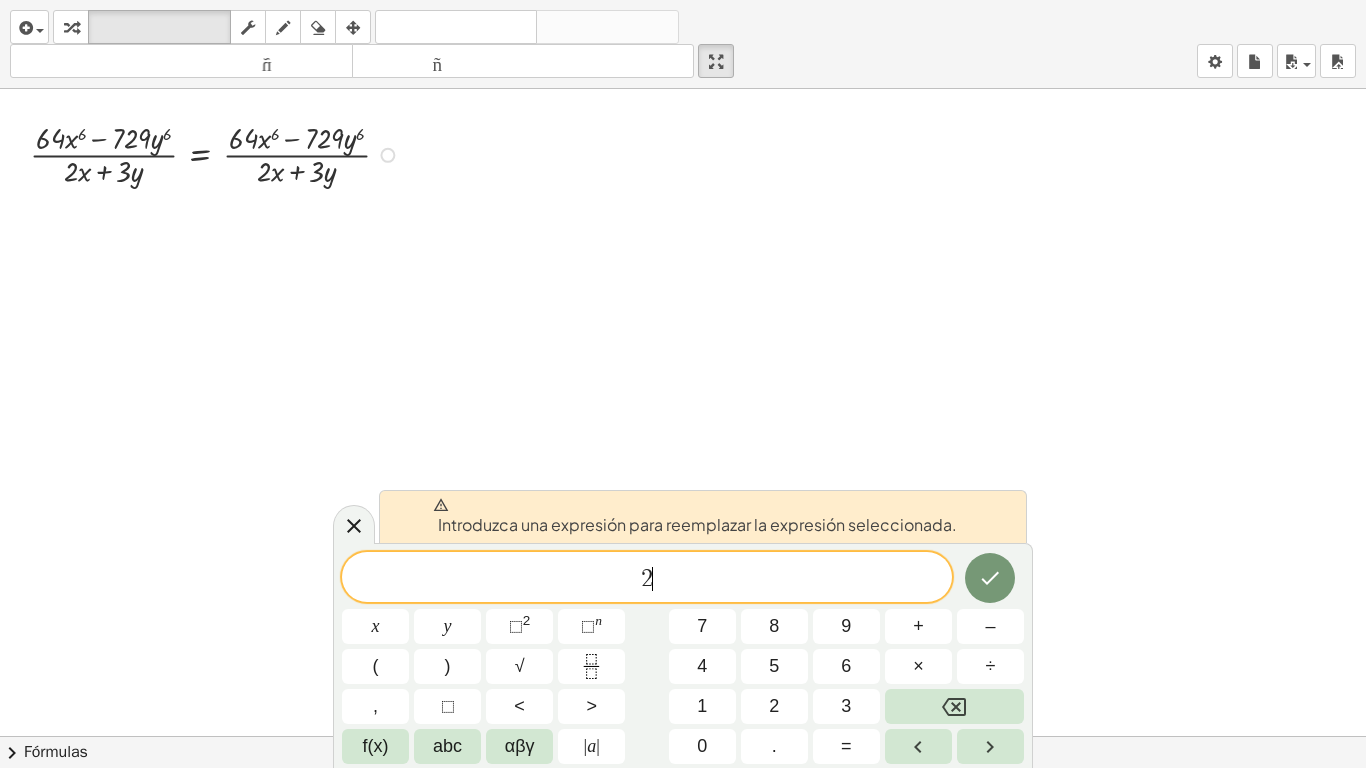 click at bounding box center (218, 153) 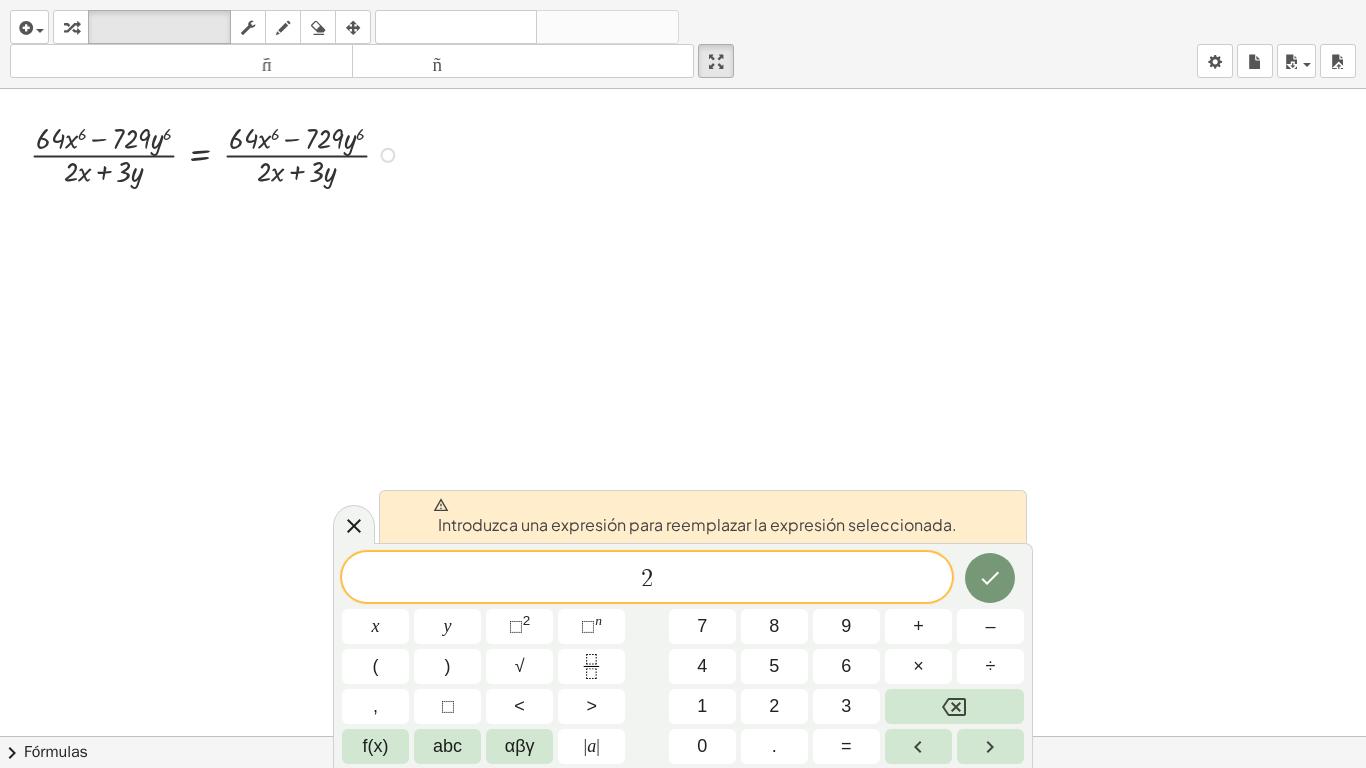 click at bounding box center (218, 153) 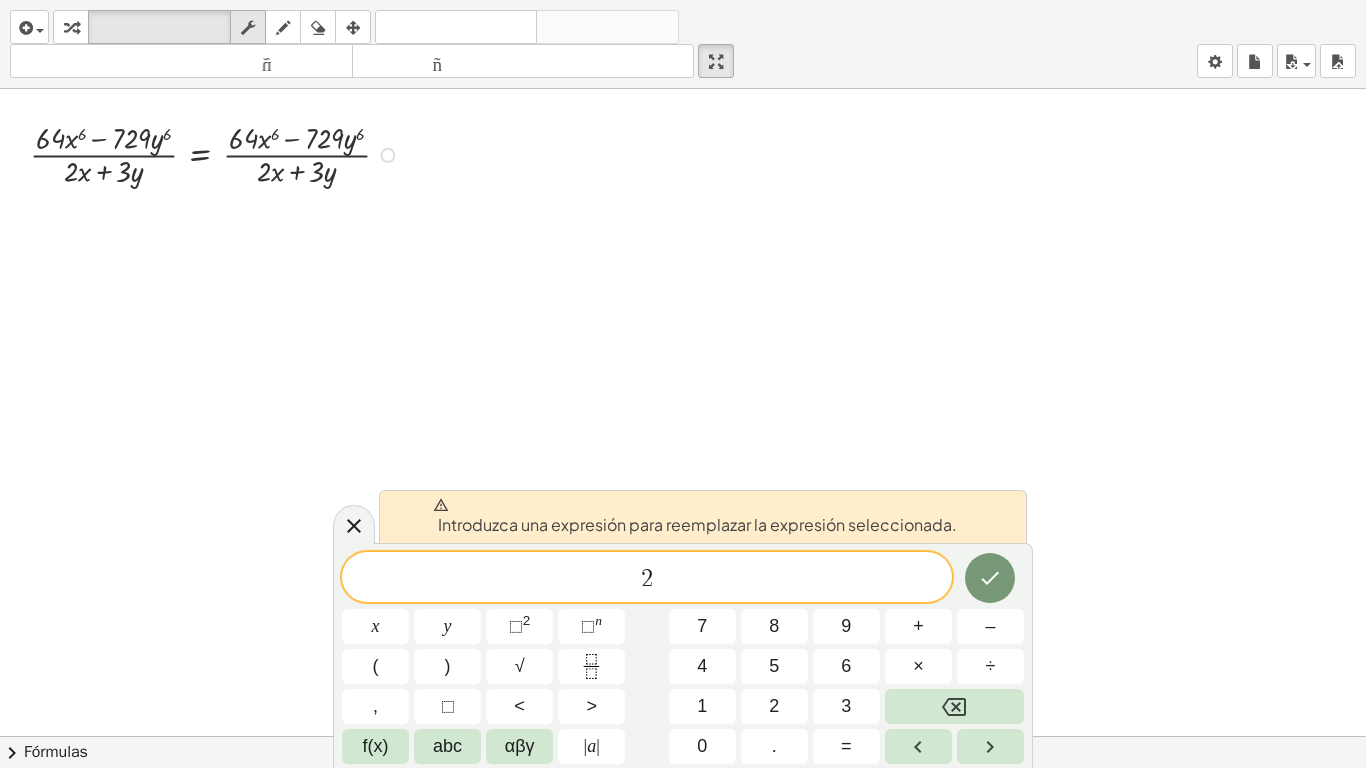 click at bounding box center [248, 28] 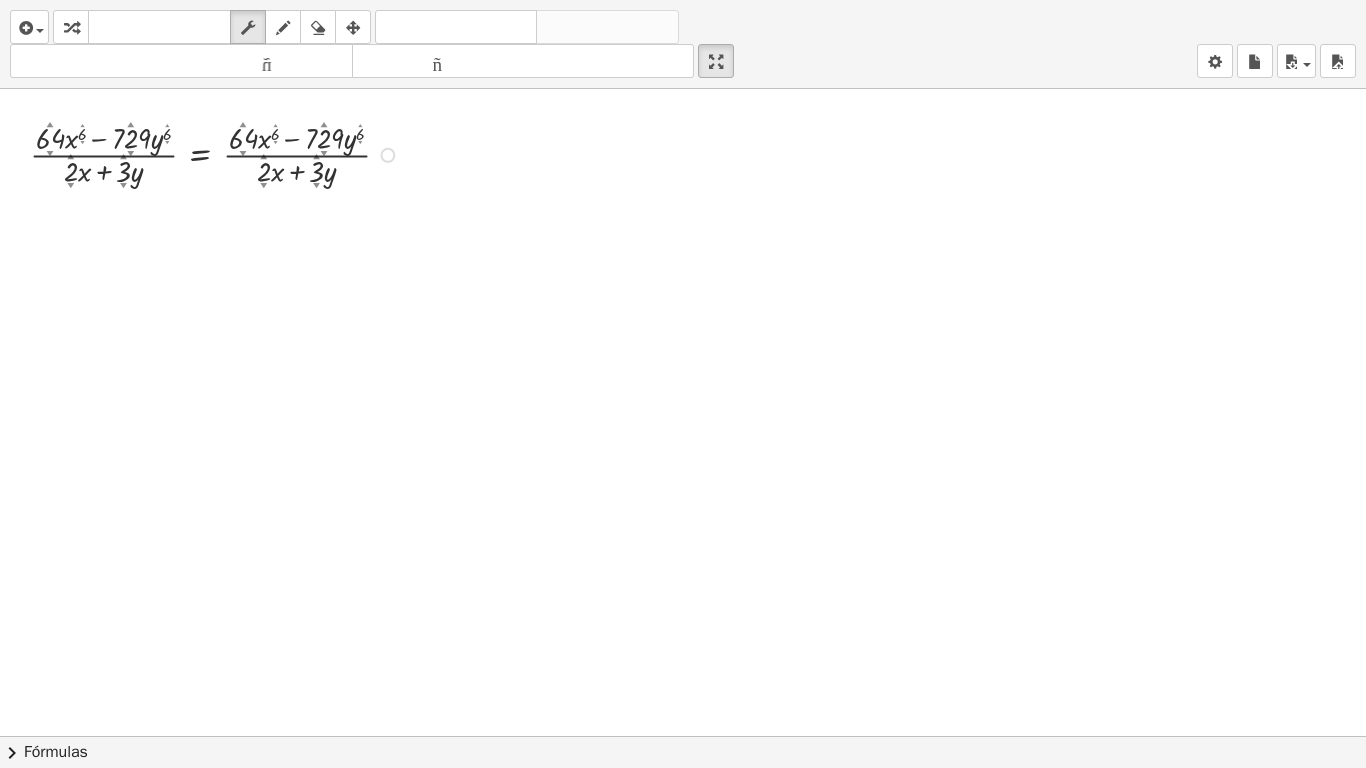 click at bounding box center (218, 153) 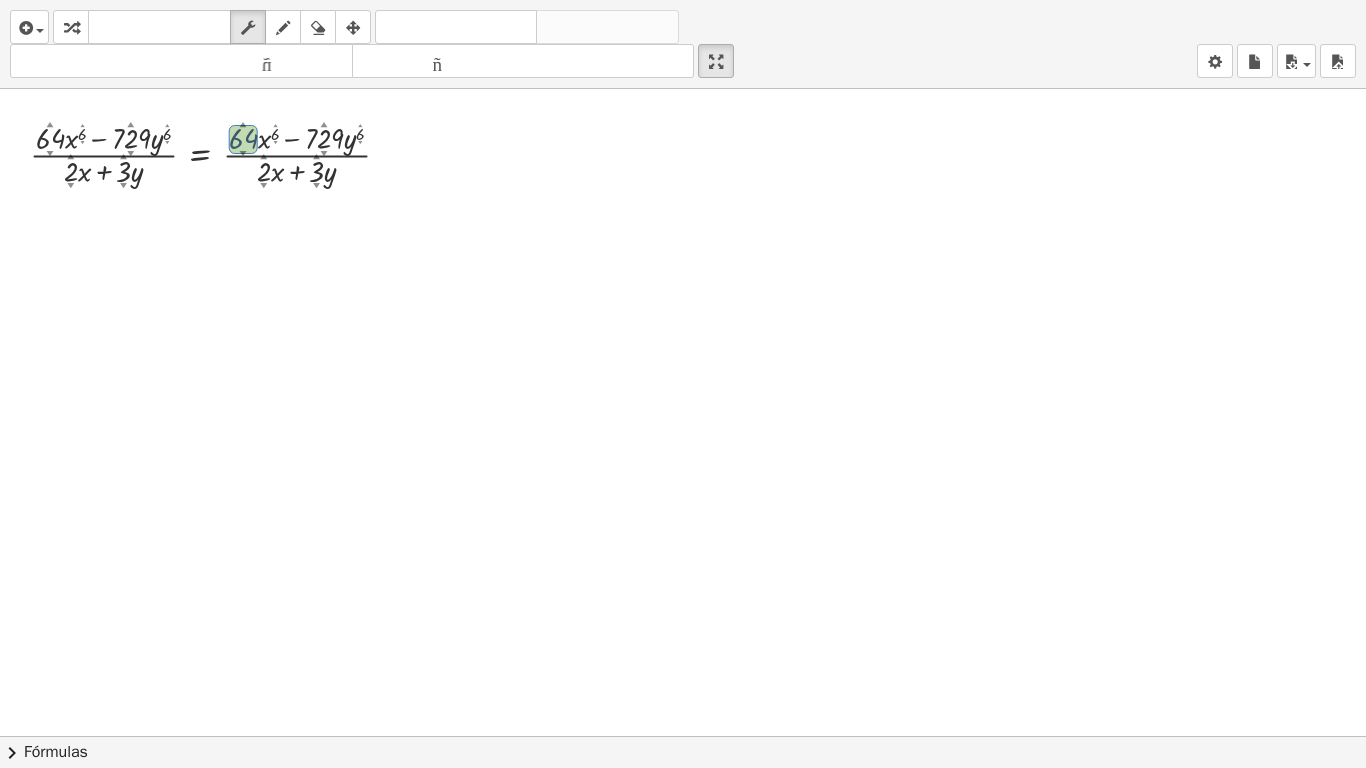 drag, startPoint x: 258, startPoint y: 141, endPoint x: 271, endPoint y: 141, distance: 13 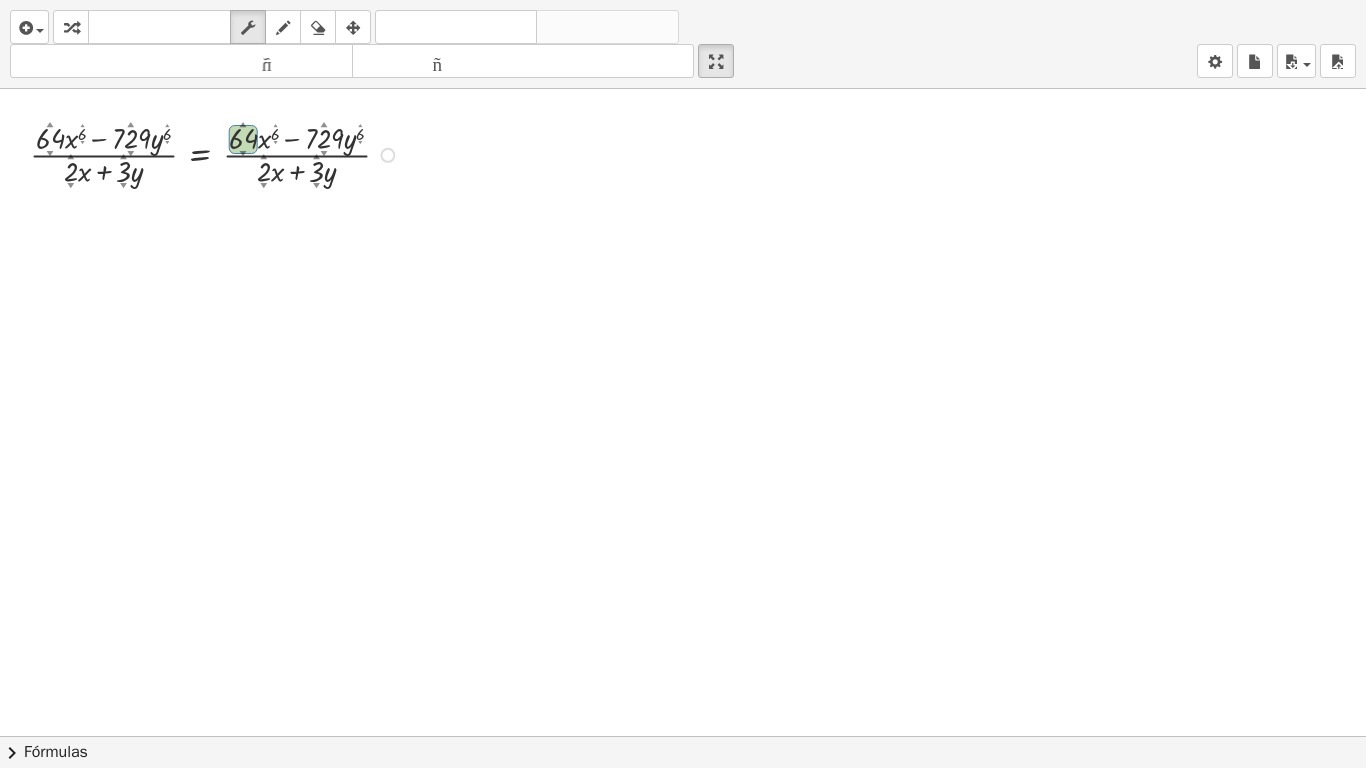 click at bounding box center [218, 153] 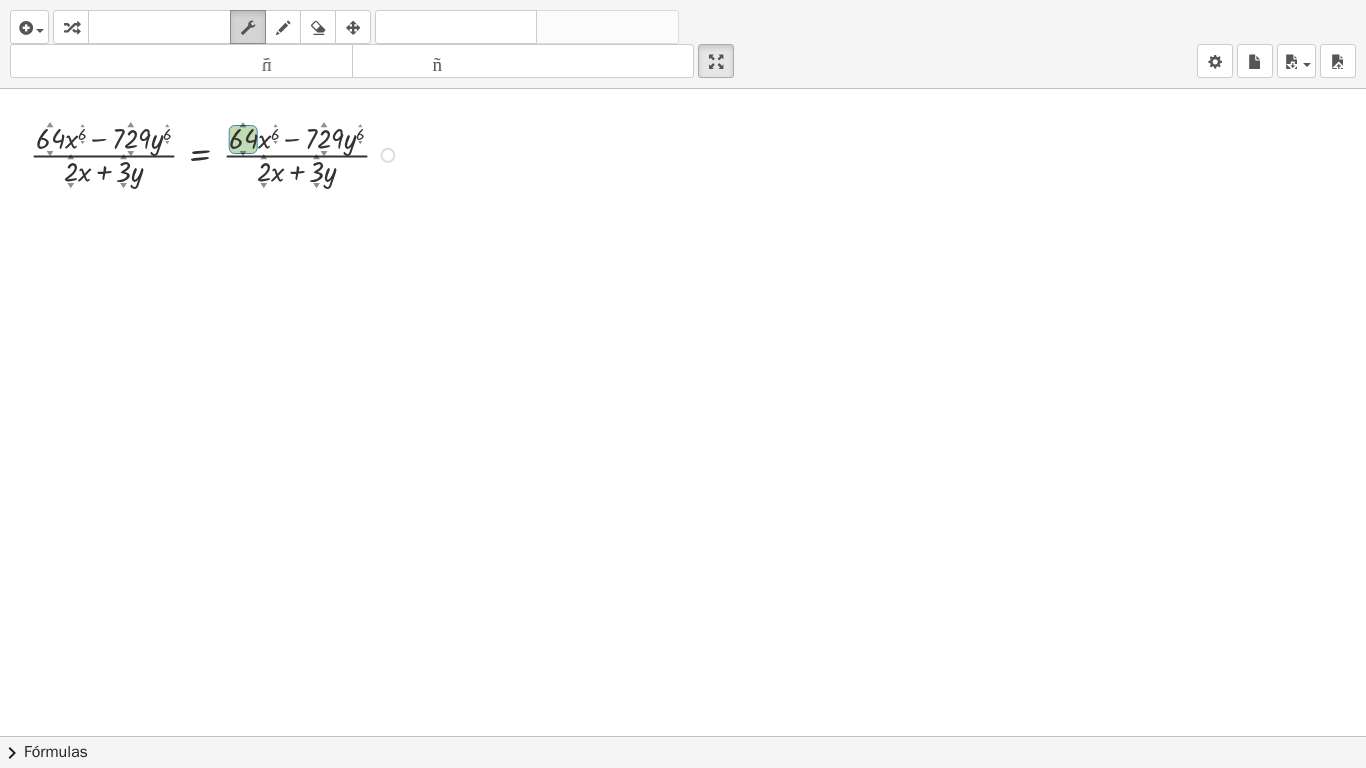 drag, startPoint x: 247, startPoint y: 146, endPoint x: 251, endPoint y: 28, distance: 118.06778 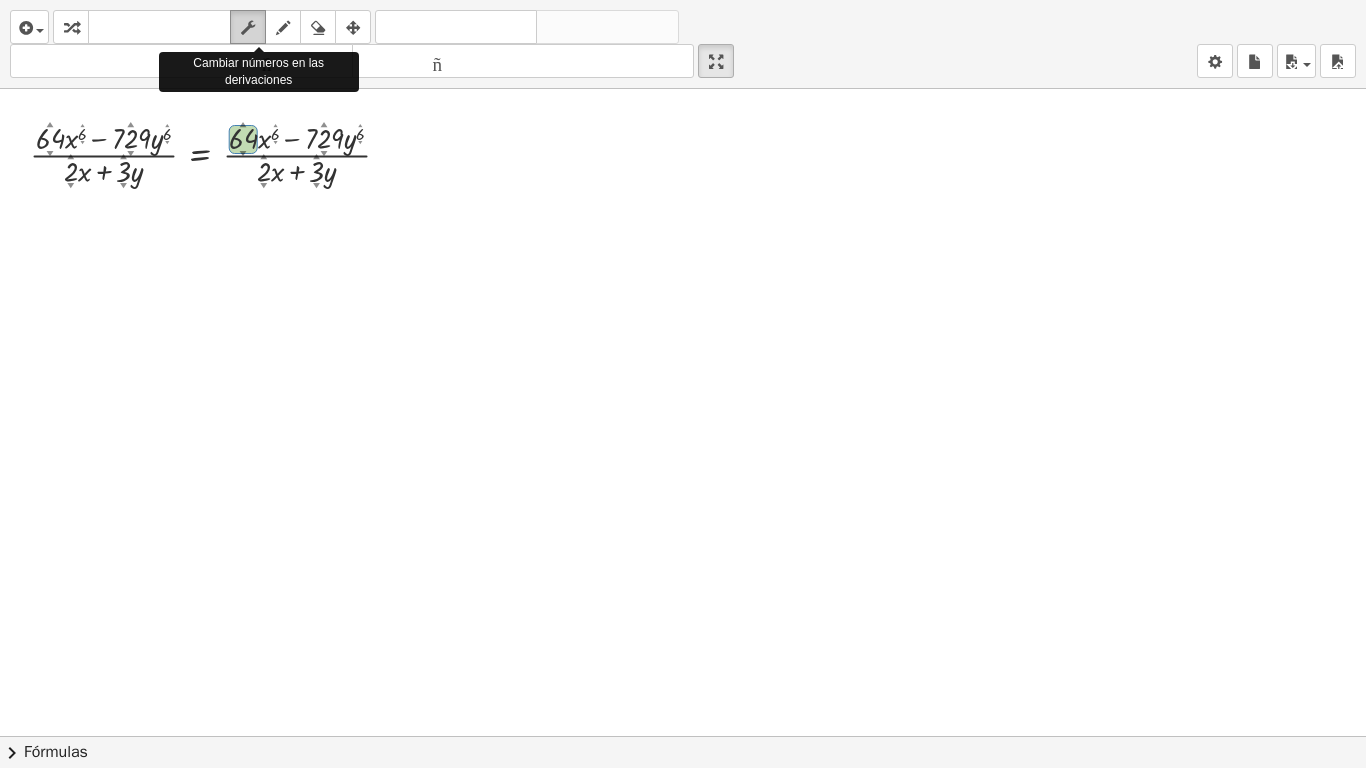 click at bounding box center (248, 28) 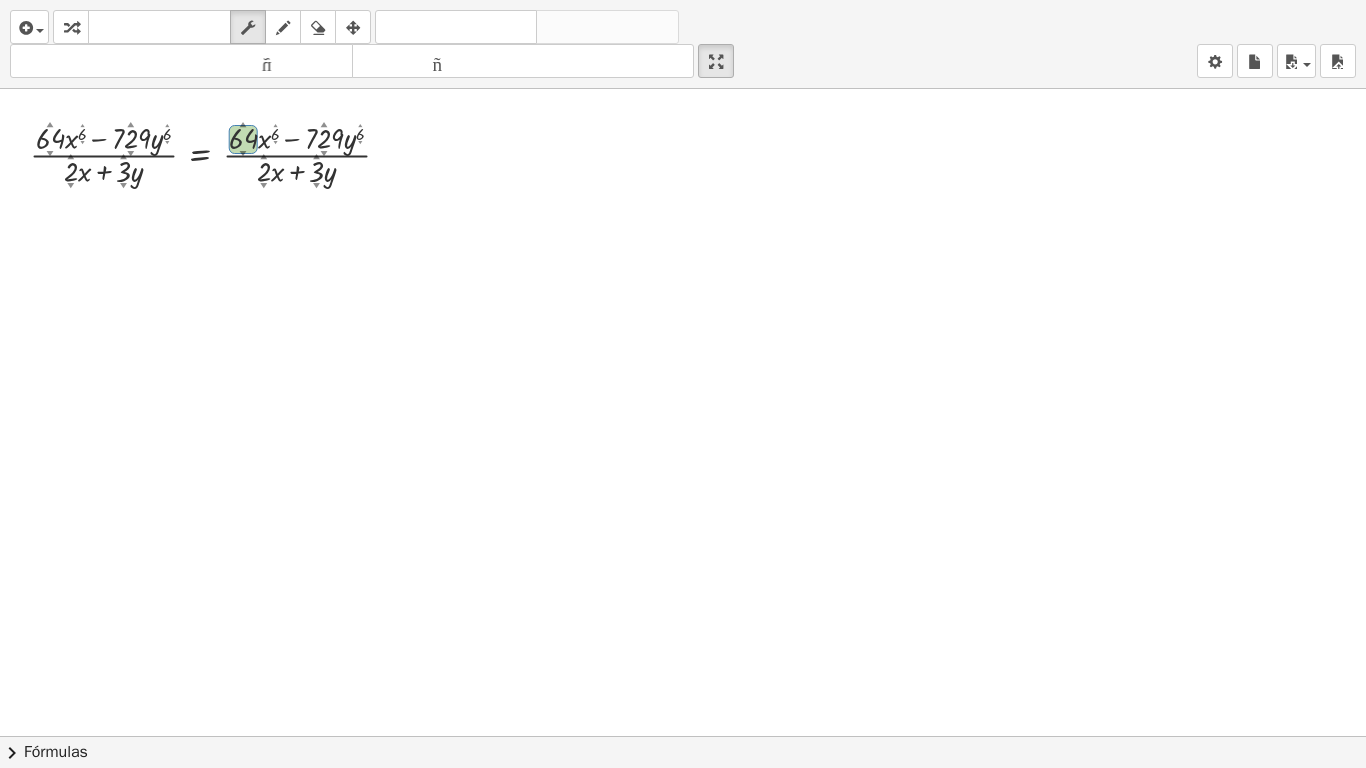 click on "tamaño_del_formato" at bounding box center (181, 61) 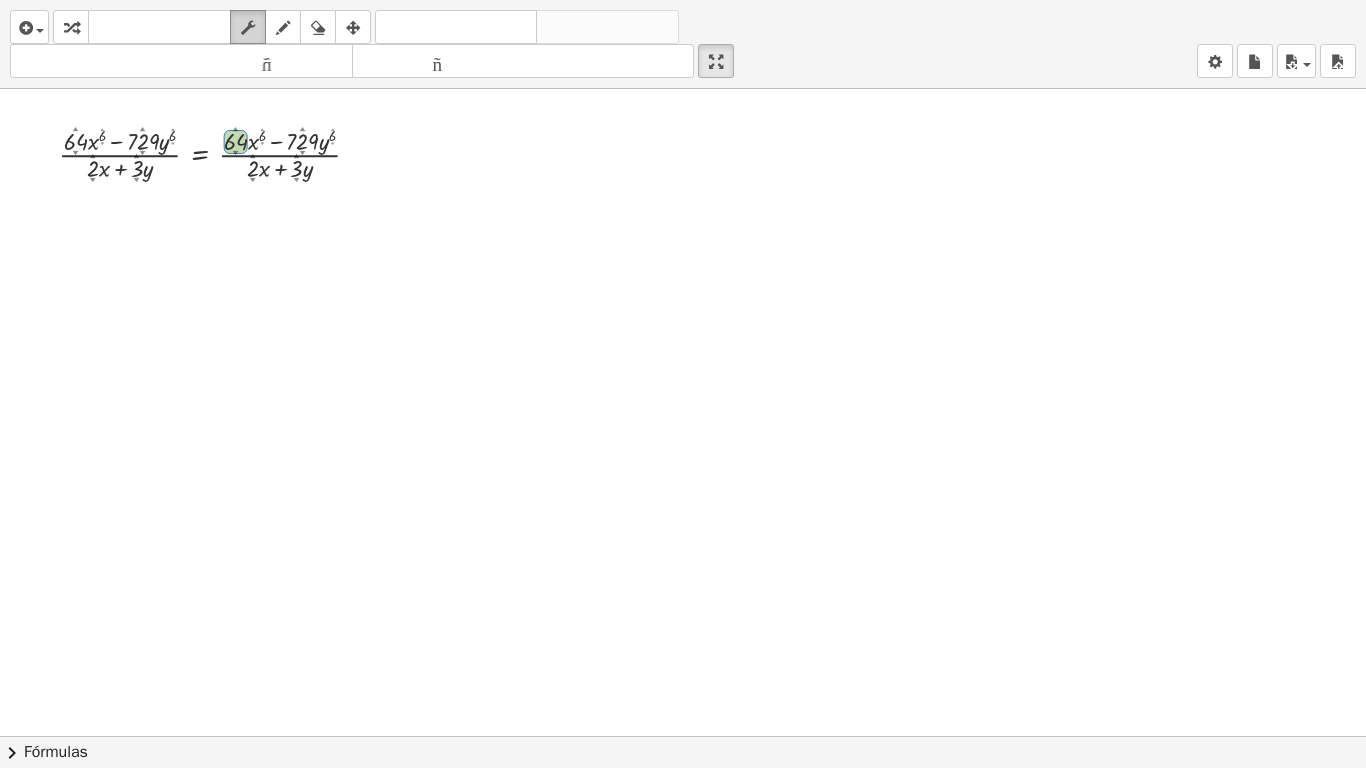 click at bounding box center (248, 28) 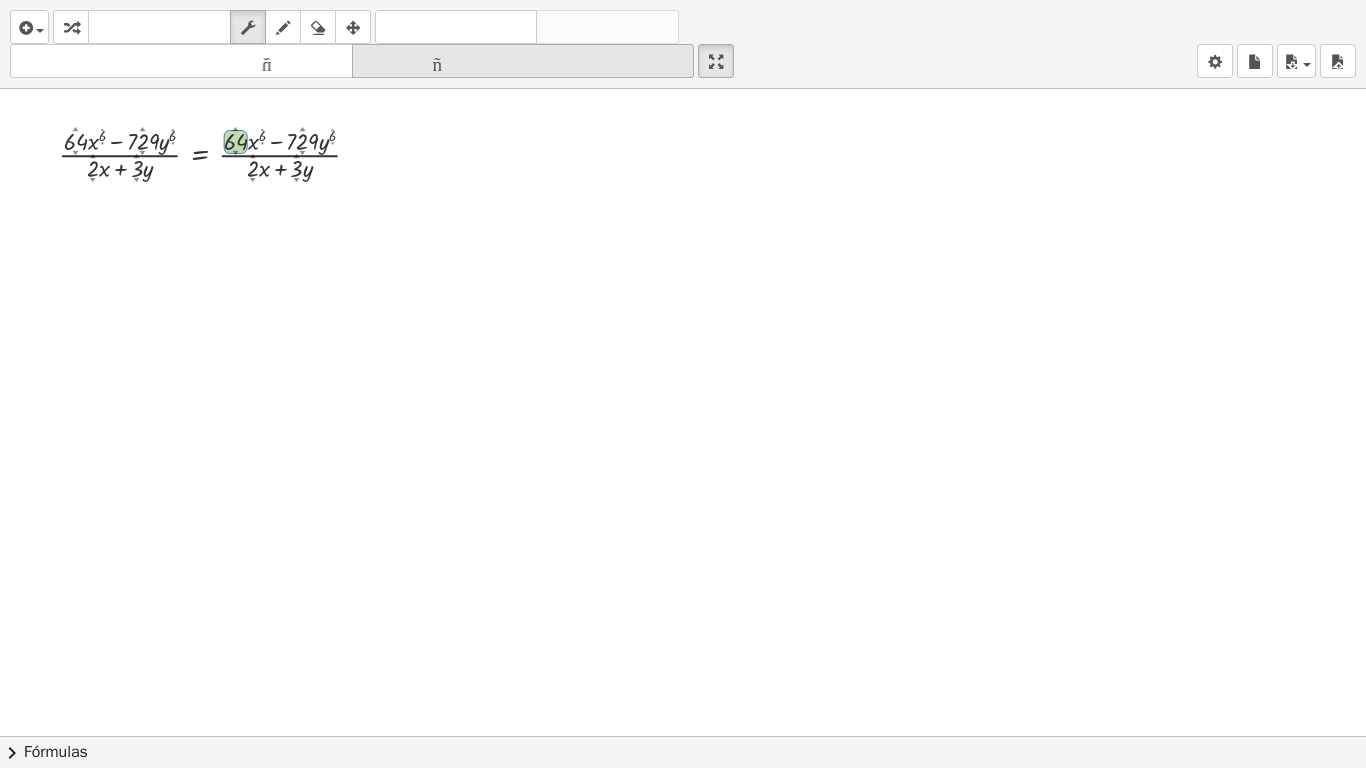 click on "tamaño_del_formato" at bounding box center (523, 61) 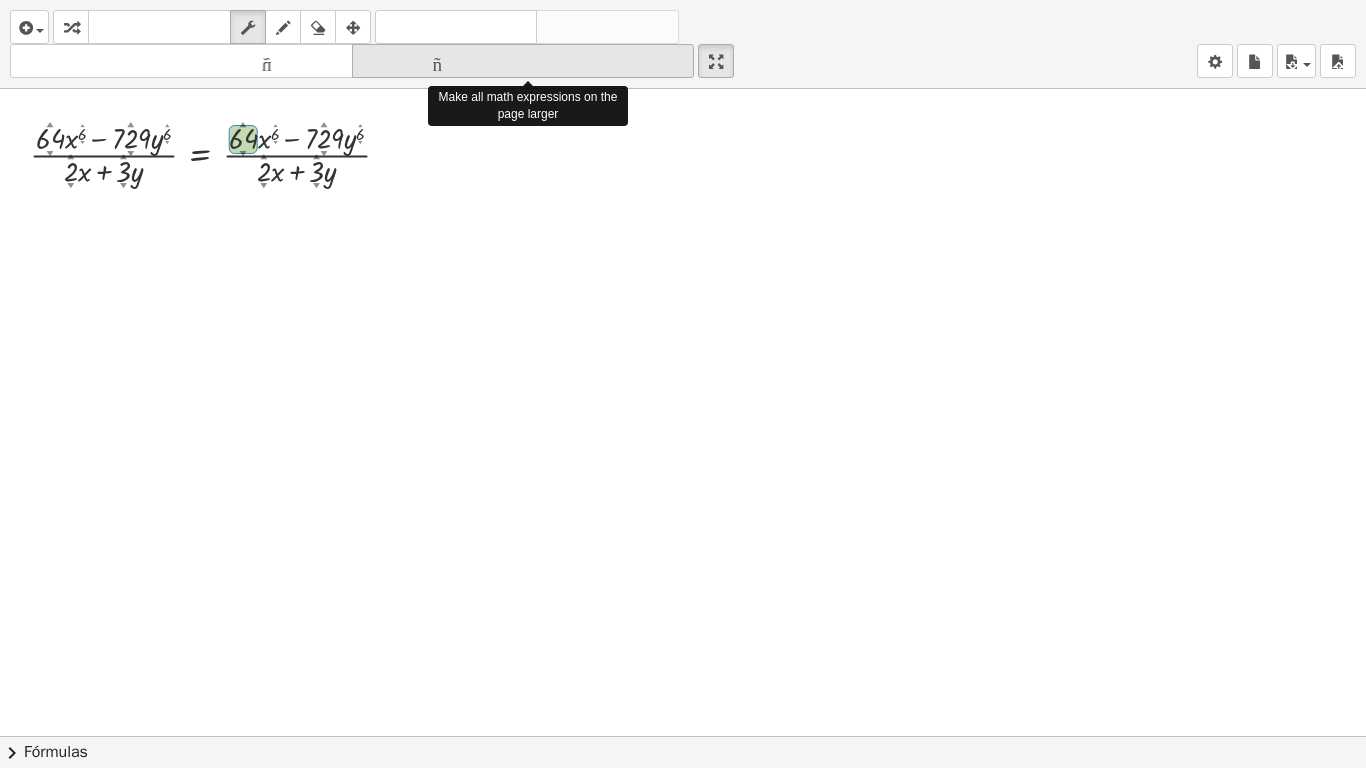 click on "tamaño_del_formato" at bounding box center (523, 61) 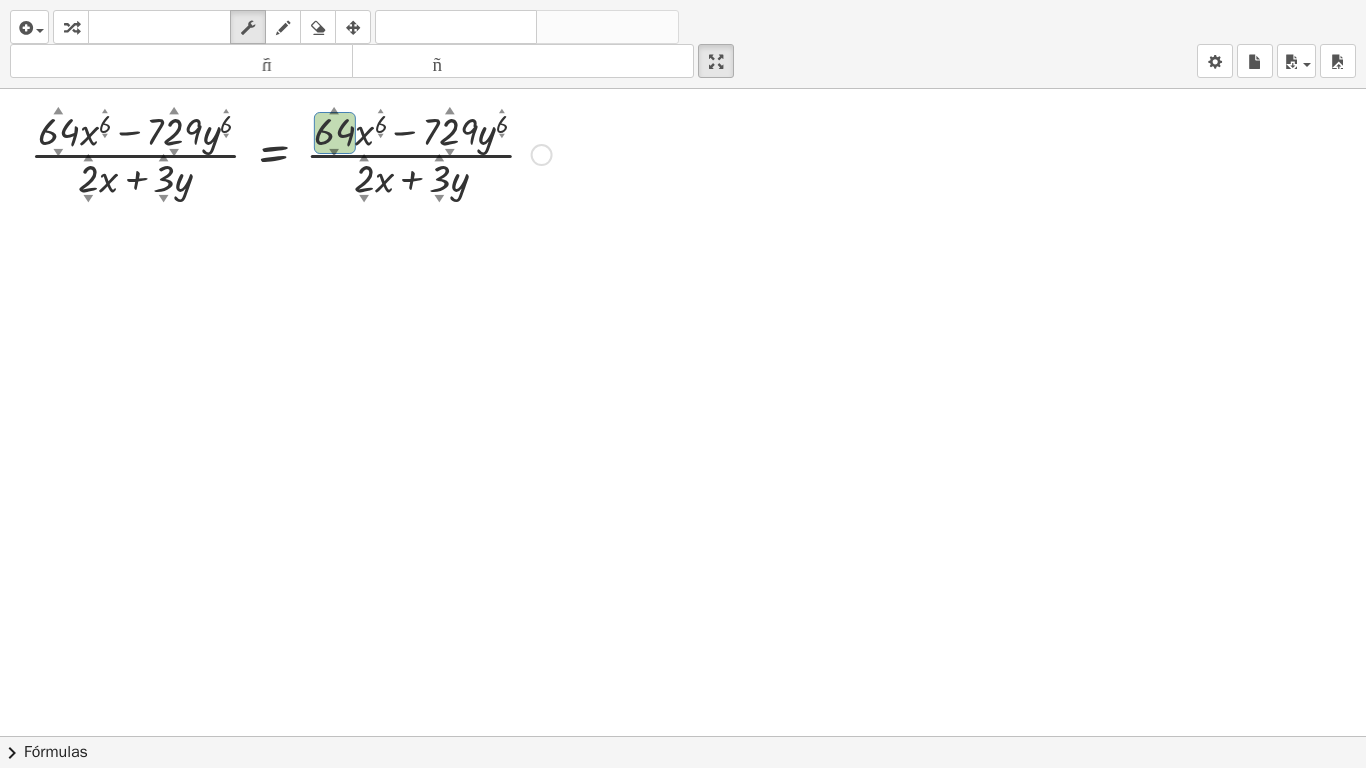 click at bounding box center (291, 153) 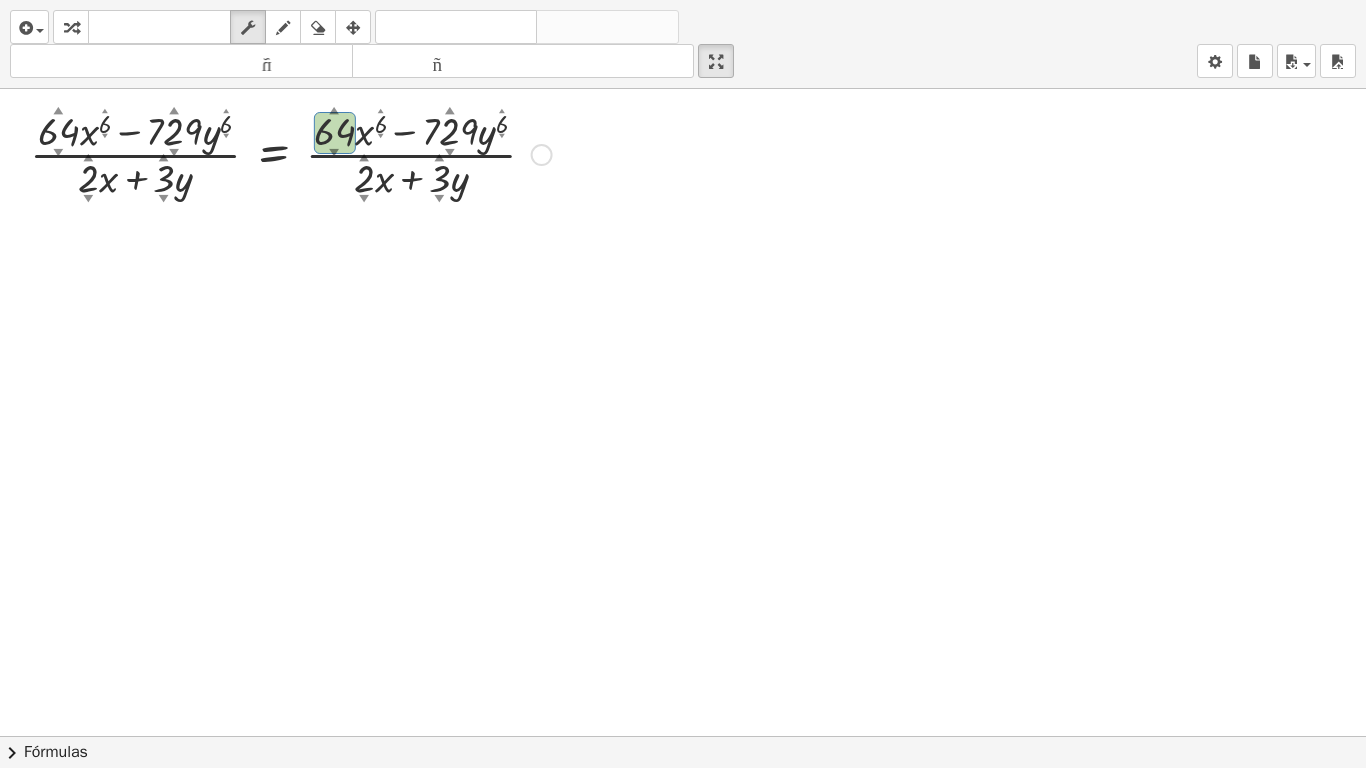 click at bounding box center (291, 153) 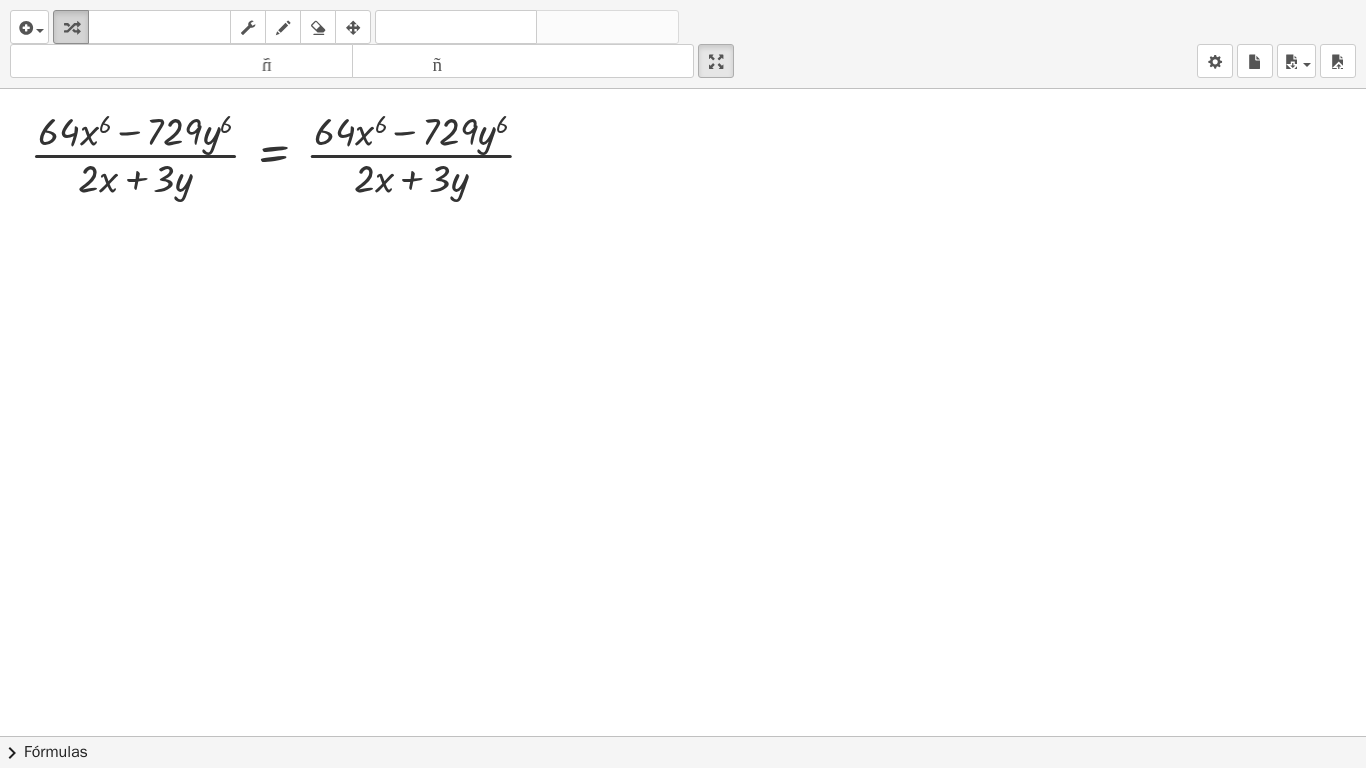 click at bounding box center (71, 28) 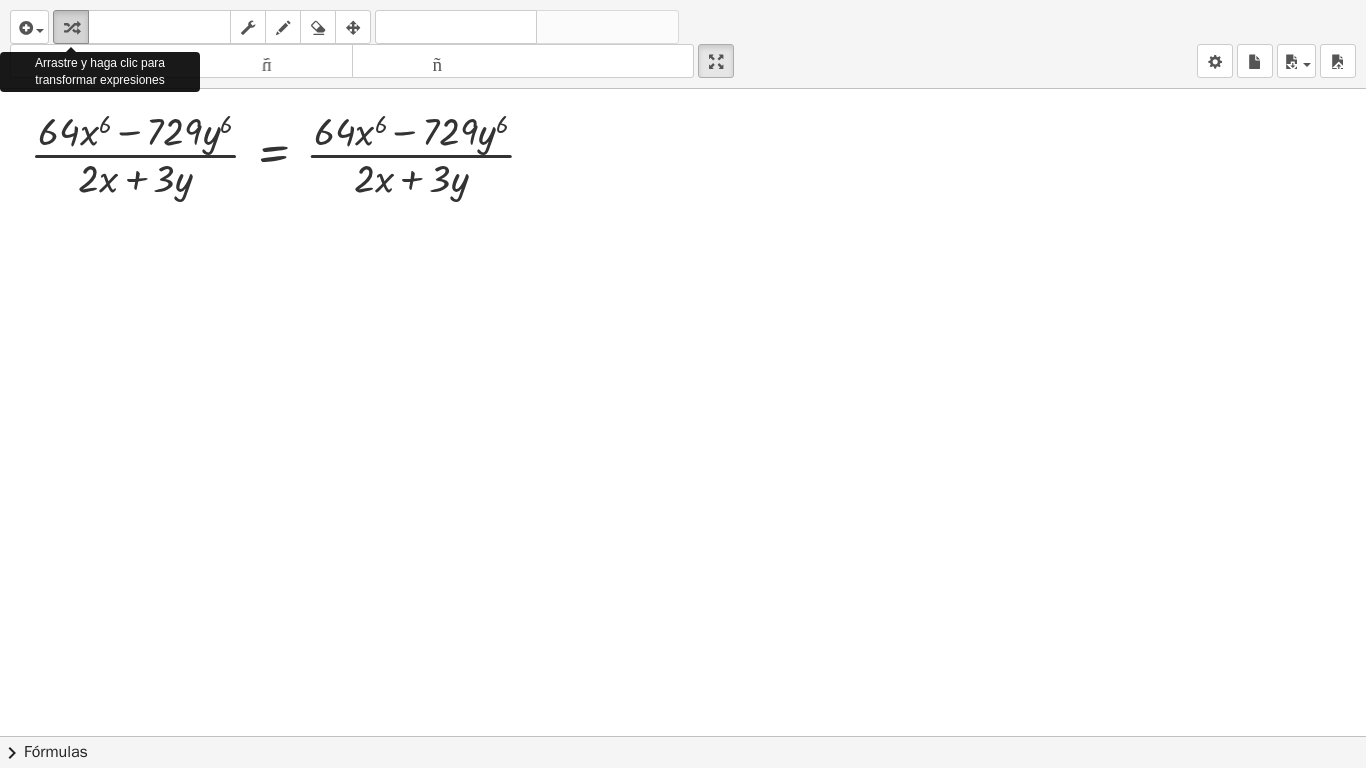 click at bounding box center [71, 28] 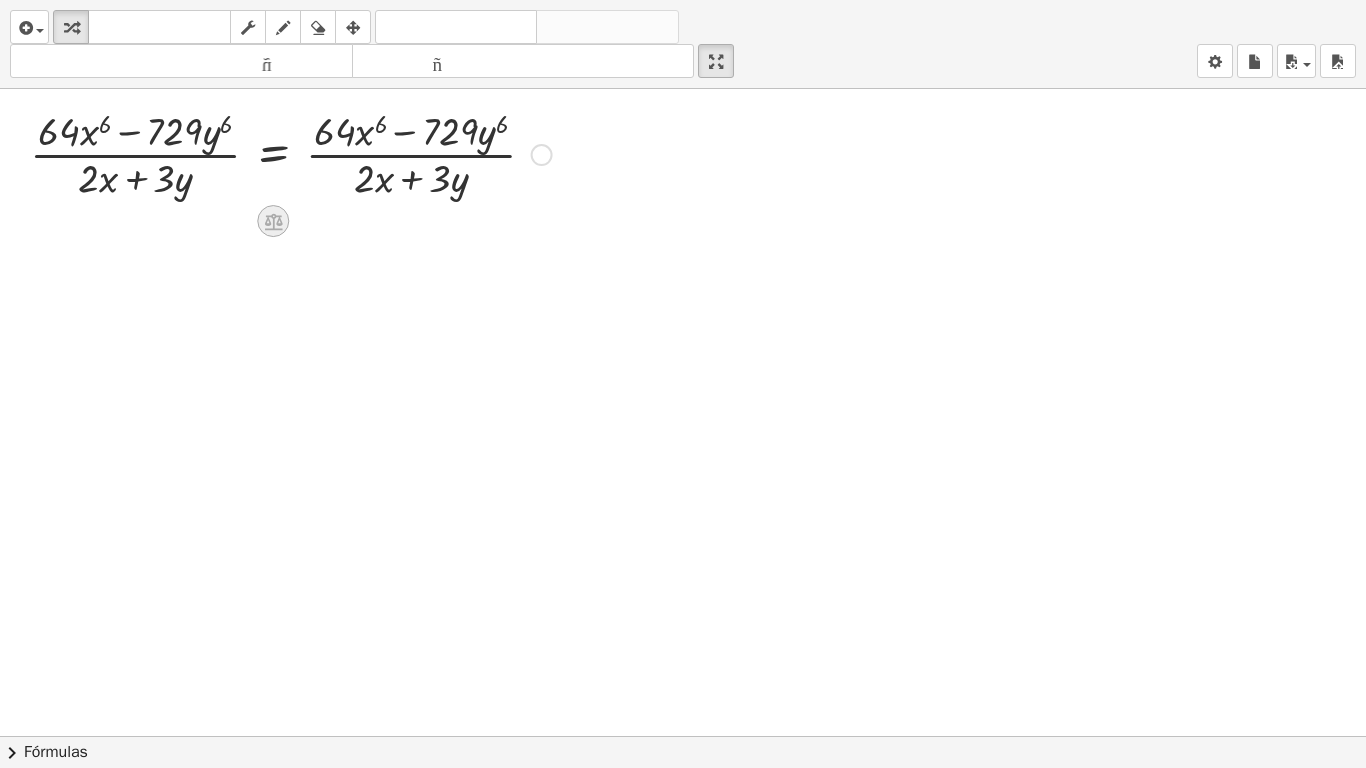 click 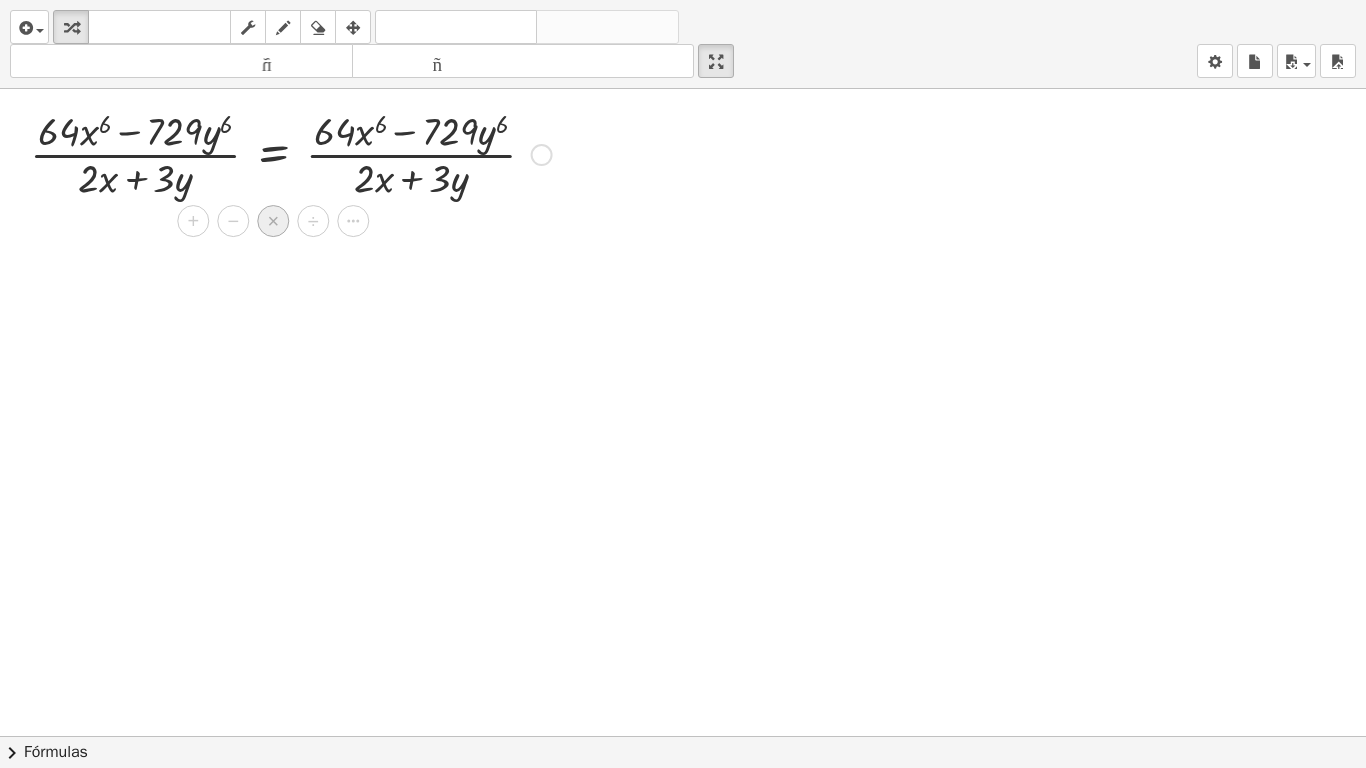 click on "×" at bounding box center (273, 221) 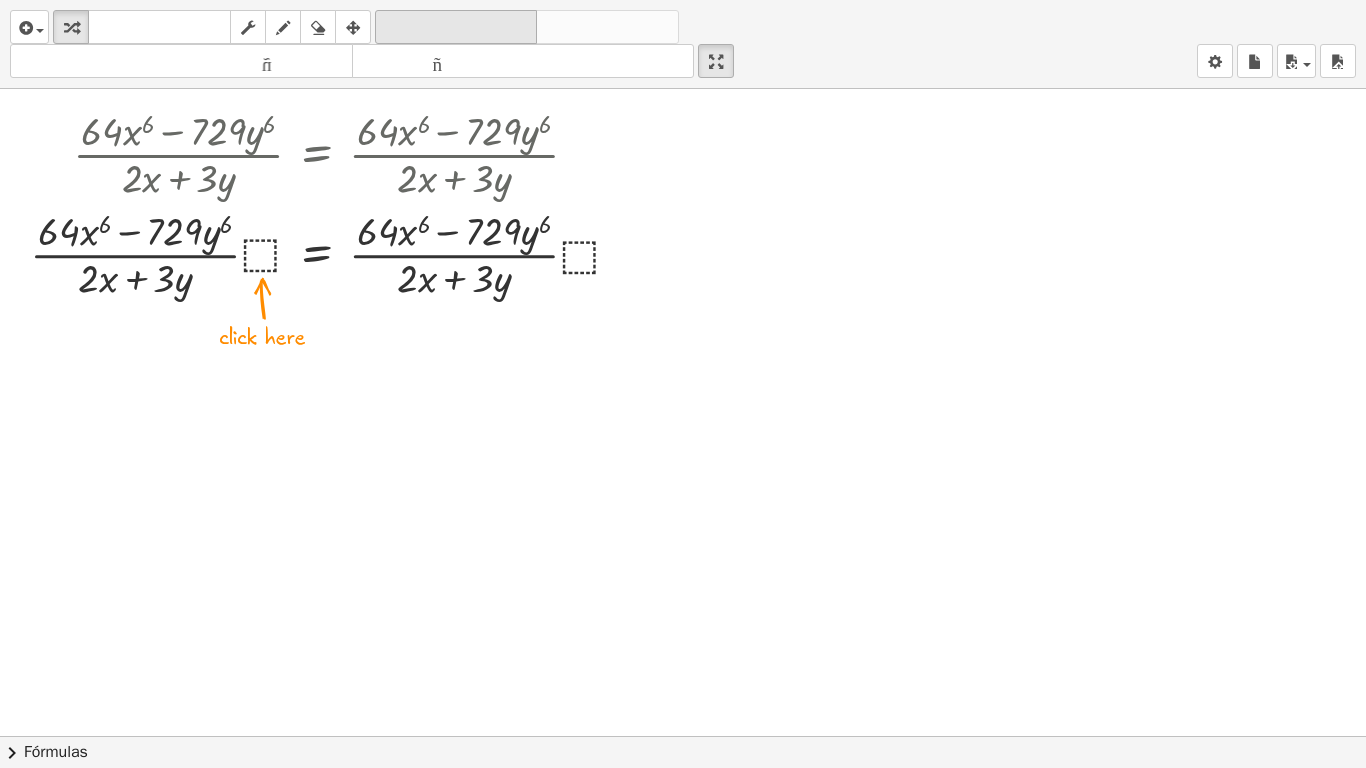 click on "deshacer" at bounding box center (456, 27) 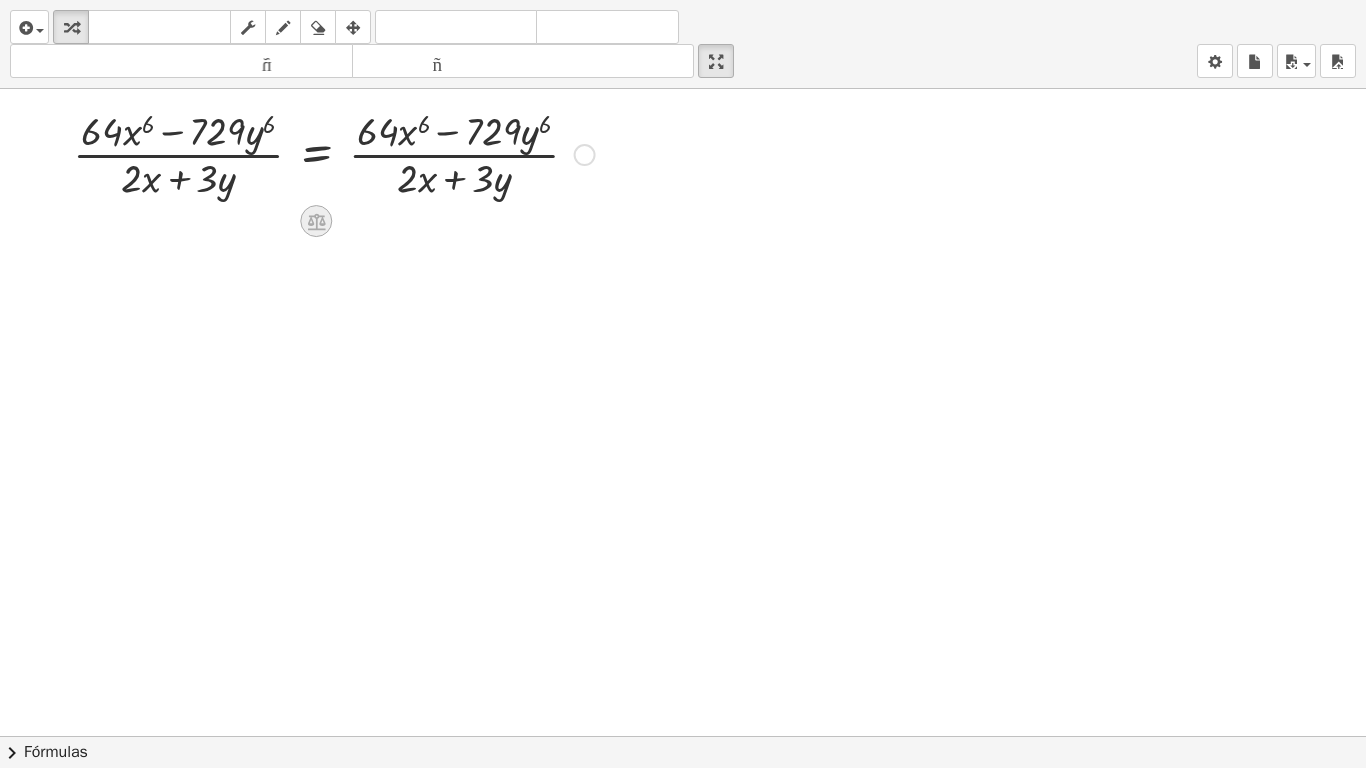 click 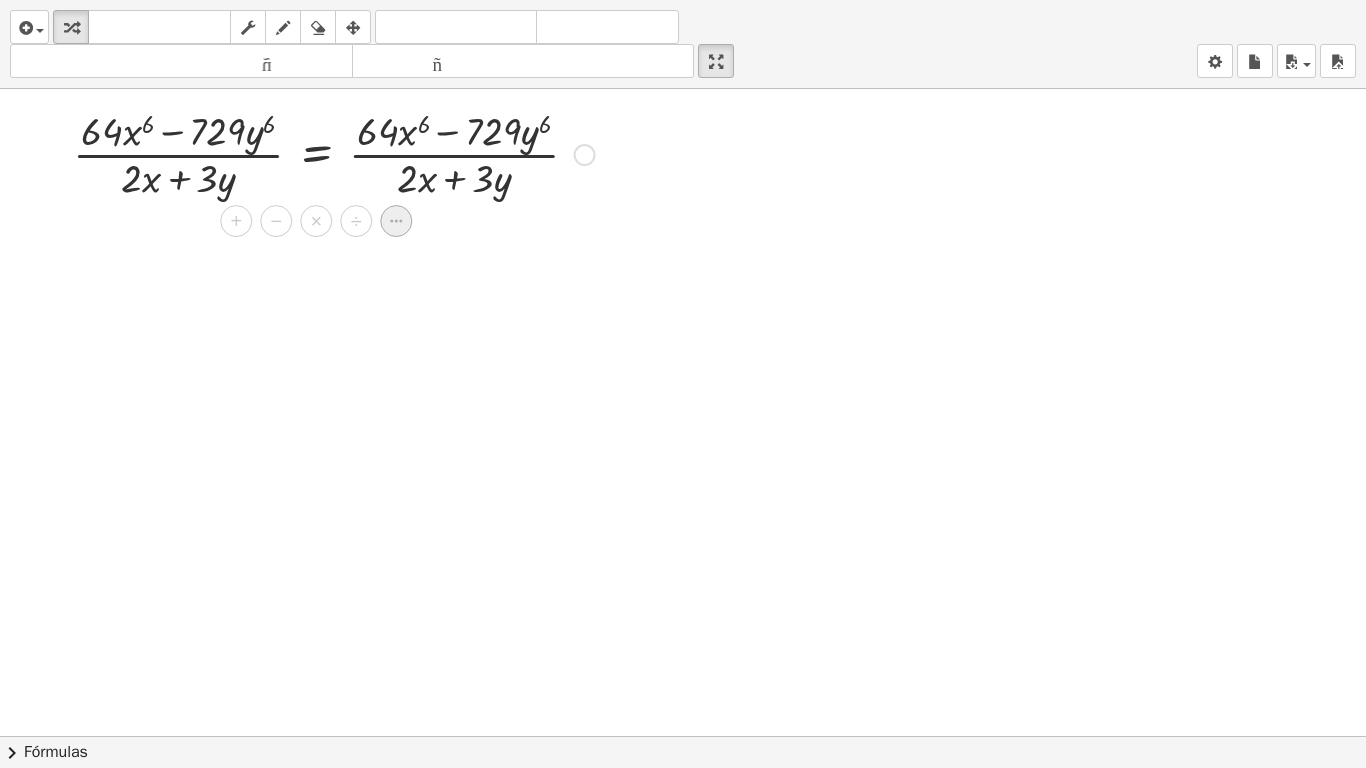 click 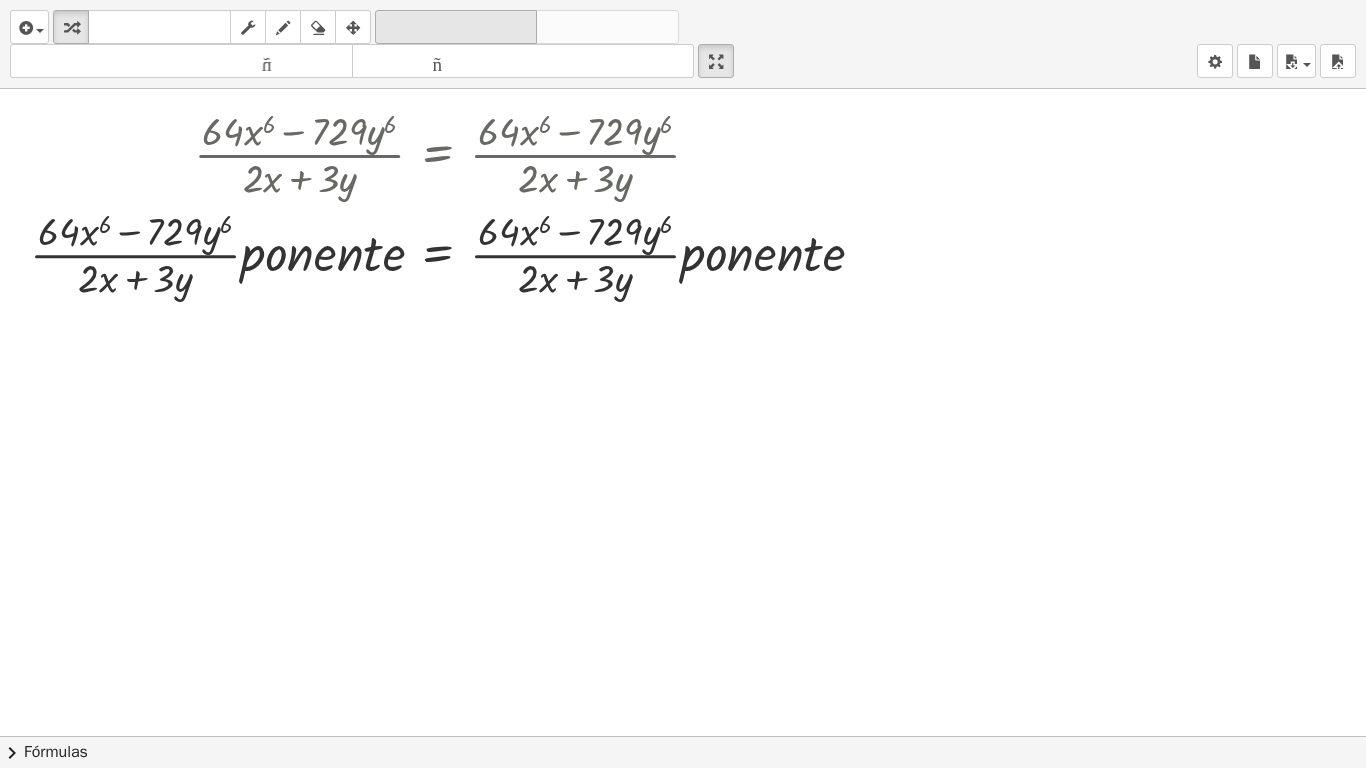 click on "deshacer" at bounding box center [456, 28] 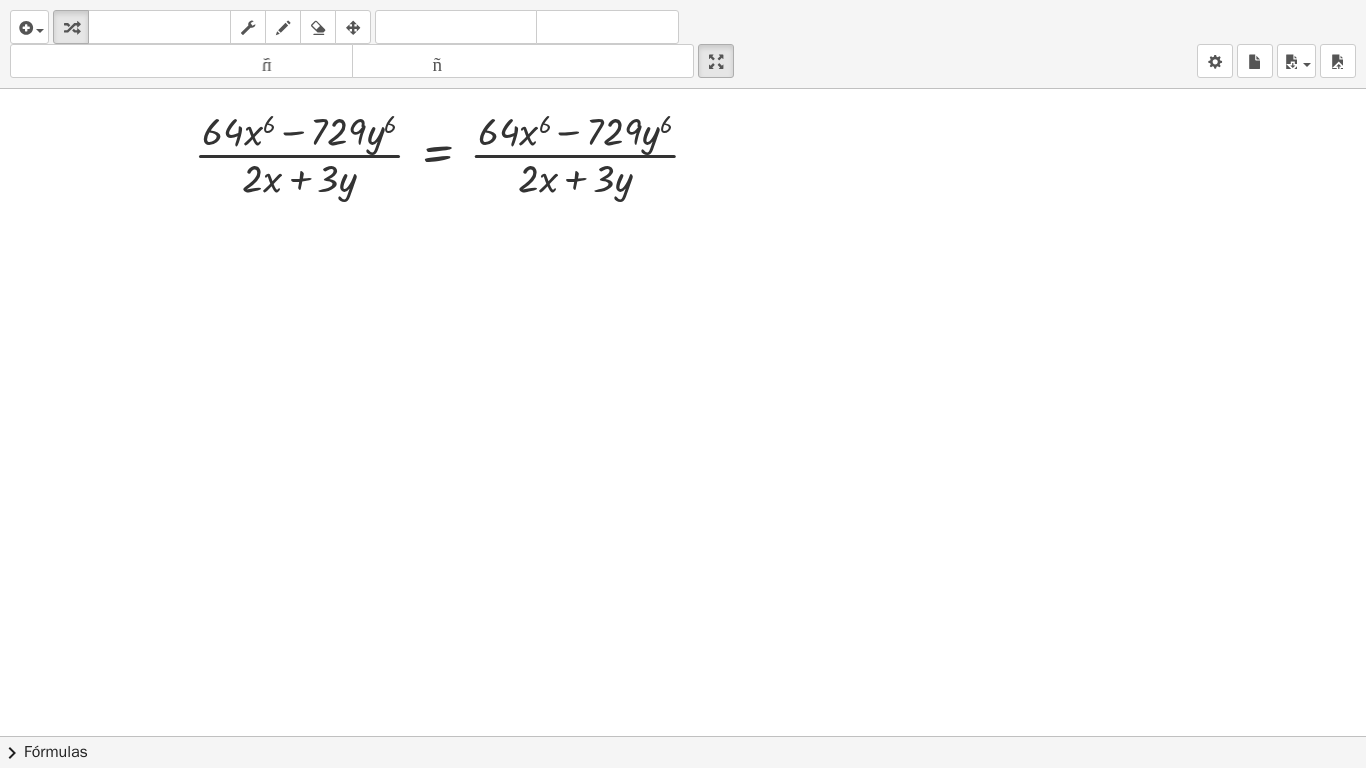 click at bounding box center (683, 736) 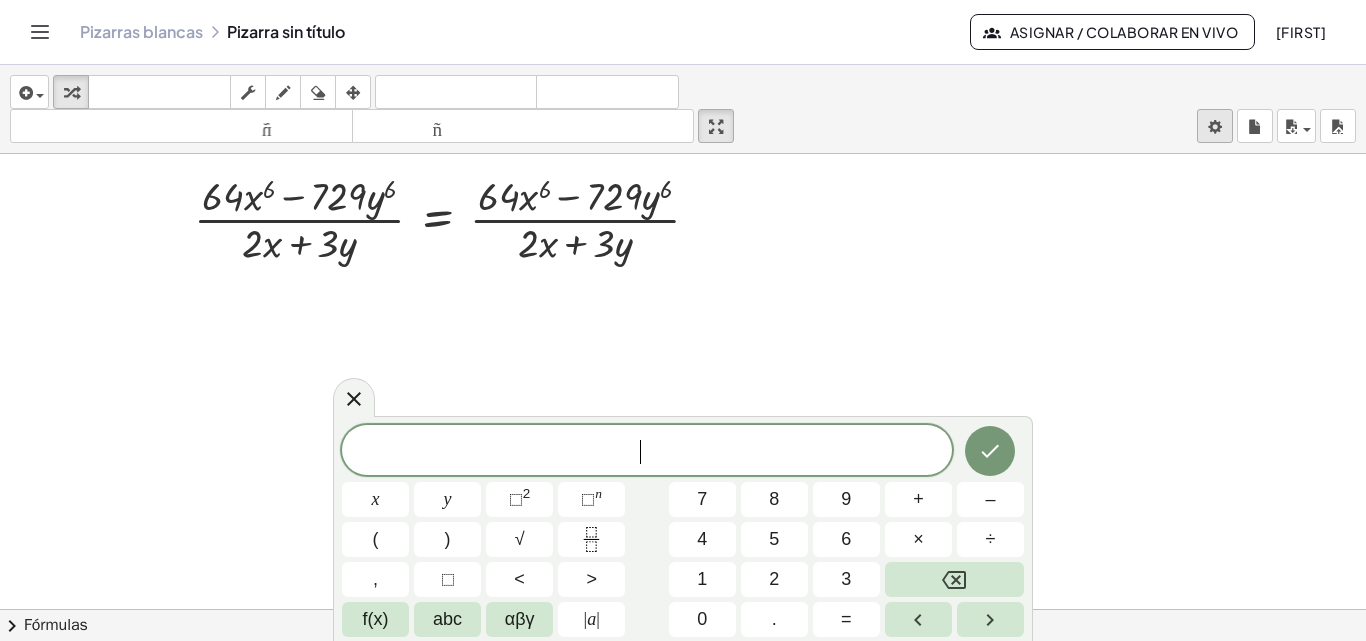 click on "Actividades  matemáticas fáciles de comprender Empezar Banco de actividades Trabajo asignado Clases Pizarras blancas ¡Hazte Premium! Referencia Cuenta versión 1.28.2 | Política de privacidad © [YEAR] | Graspable, Inc. Pizarras blancas Pizarra sin título Asignar / Colaborar en vivo [FIRST]   insertar Seleccione uno: Expresión matemática Función Texto Vídeo de YouTube Graficando Geometría Geometría 3D transformar teclado teclado fregar dibujar borrar arreglar deshacer deshacer rehacer rehacer tamaño_del_formato menor tamaño_del_formato más grande pantalla completa carga   ahorrar nuevo ajustes · ( + · 64 · x 6 − · 729 · y 6 ) · ( + · 2 · x + · 3 · y ) = · ( + · 64 · x 6 − · 729 · y 6 ) · ( + · 2 · x + · 3 · y ) × chevron_right Fórmulas
Arrastre un lado de una fórmula sobre una expresión resaltada en el lienzo para aplicarla.
Fórmula cuadrática
+ · a · x 2 + · b · x + c = 0" at bounding box center [683, 320] 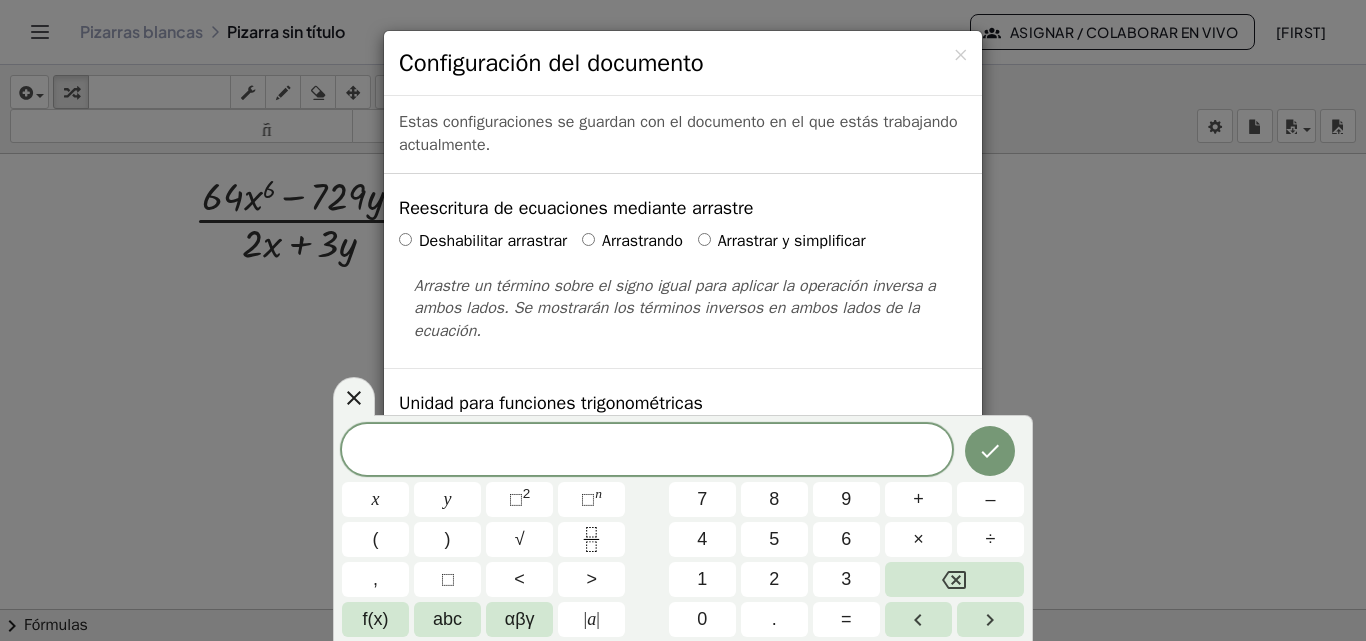 click on "× Configuración del documento Estas configuraciones se guardan con el documento en el que estás trabajando actualmente.
Reescritura de ecuaciones mediante arrastre
Deshabilitar arrastrar
Arrastrando
Arrastrar y simplificar
Arrastre un término sobre el signo igual para aplicar la operación inversa a ambos lados. Se mostrarán los términos inversos en ambos lados de la ecuación.
Unidad para funciones trigonométricas
Radianes
Grados
Los pasos ya calculados se actualizarán según esta configuración.
Avance:
sin ( , 90 ) = 1
Mostrar botones de edición/equilibrio
Mostrar botones de edición/equilibrio
Sustituir con paréntesis   + a" at bounding box center (683, 320) 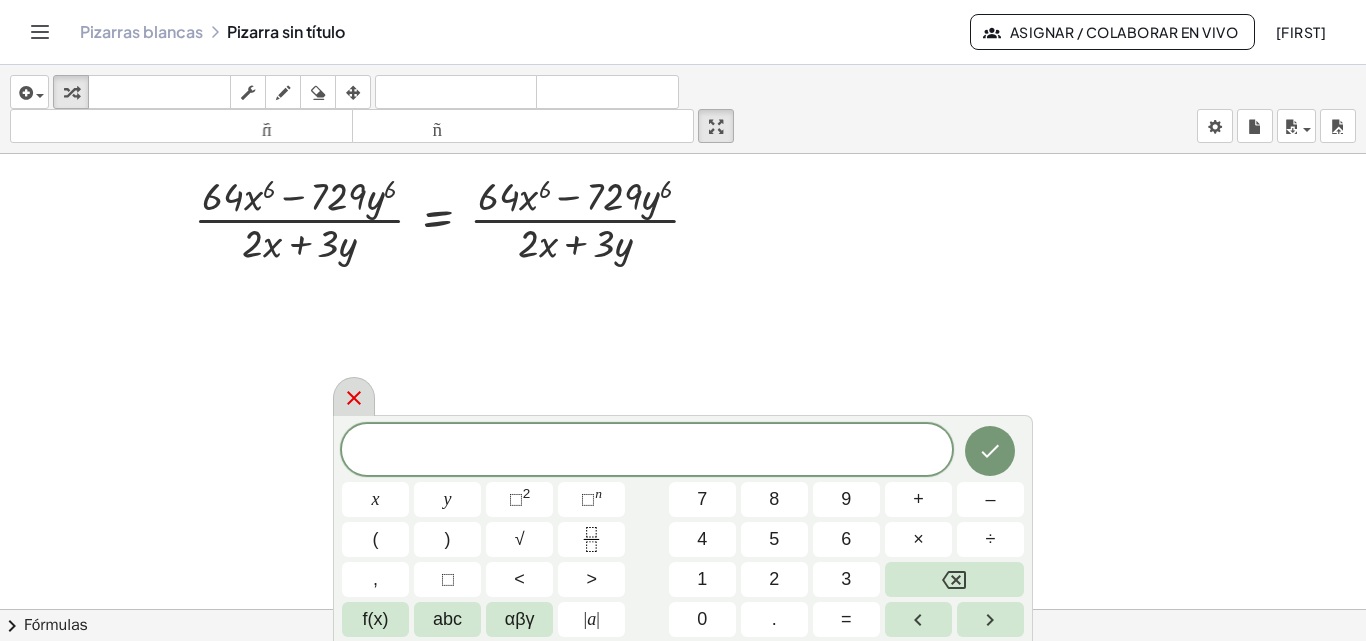 click 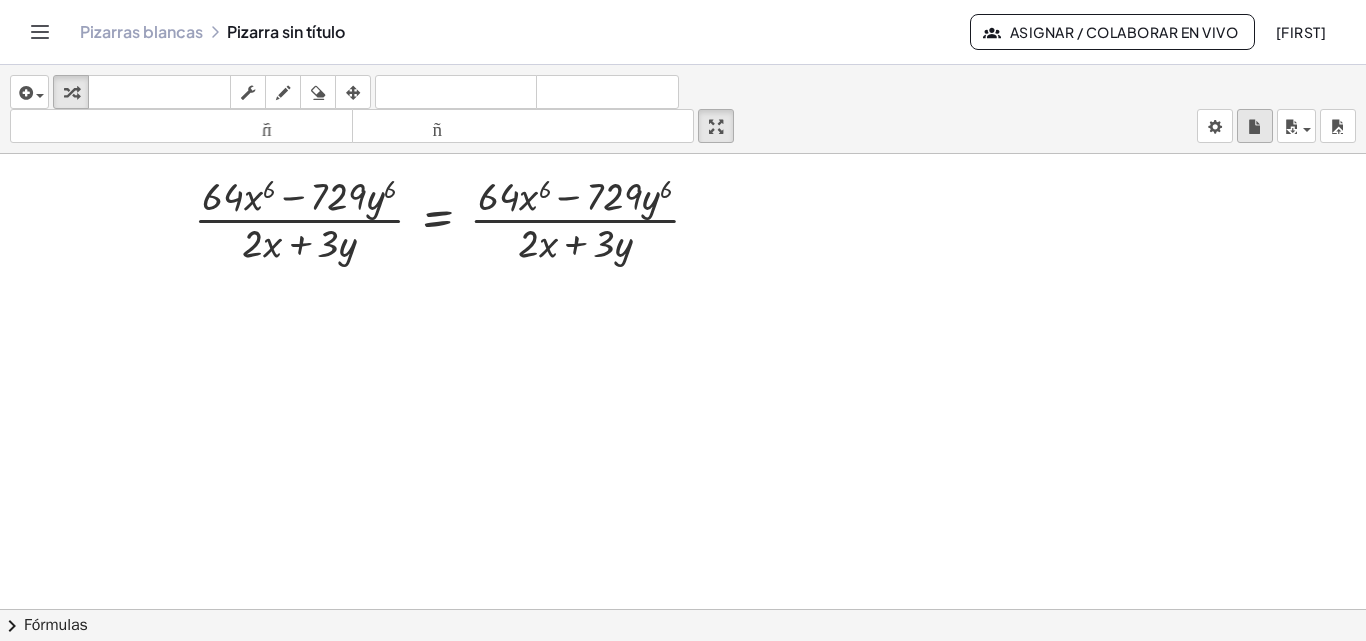 click at bounding box center (1255, 126) 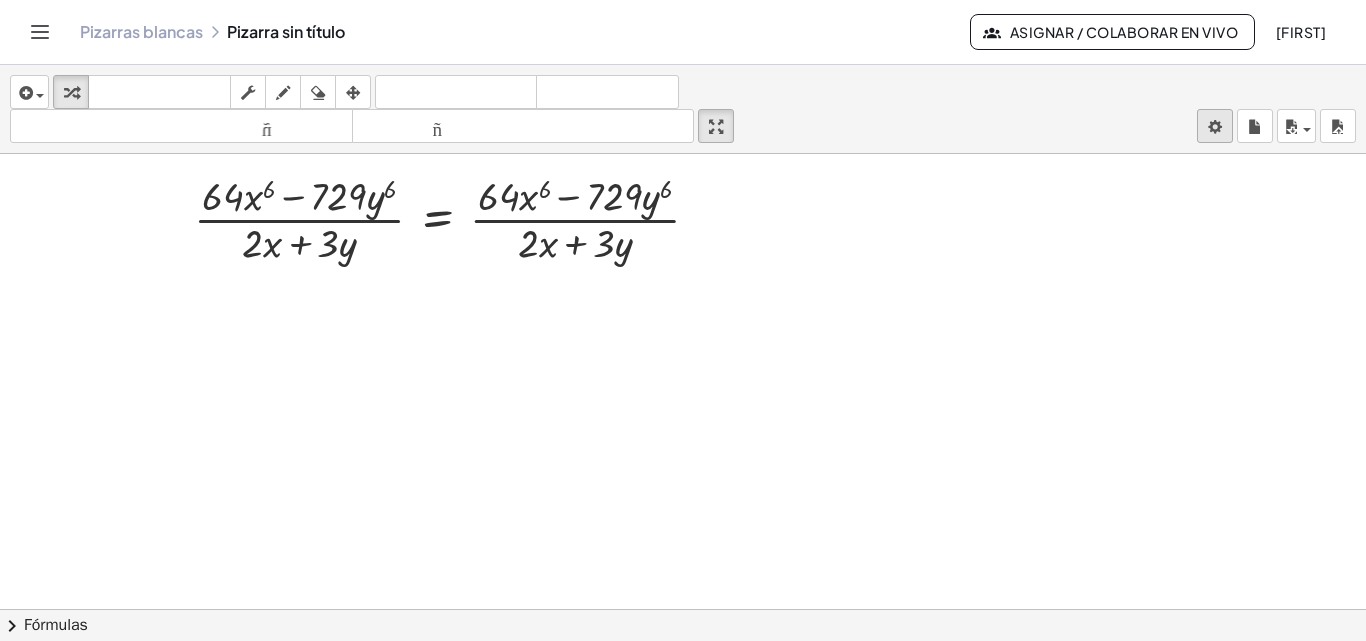 click on "Actividades  matemáticas fáciles de comprender Empezar Banco de actividades Trabajo asignado Clases Pizarras blancas ¡Hazte Premium! Referencia Cuenta versión 1.28.2 | Política de privacidad © [YEAR] | Graspable, Inc. Pizarras blancas Pizarra sin título Asignar / Colaborar en vivo [FIRST]   insertar Seleccione uno: Expresión matemática Función Texto Vídeo de YouTube Graficando Geometría Geometría 3D transformar teclado teclado fregar dibujar borrar arreglar deshacer deshacer rehacer rehacer tamaño_del_formato menor tamaño_del_formato más grande pantalla completa carga   ahorrar nuevo ajustes · ( + · 64 · x 6 − · 729 · y 6 ) · ( + · 2 · x + · 3 · y ) = · ( + · 64 · x 6 − · 729 · y 6 ) · ( + · 2 · x + · 3 · y ) × chevron_right Fórmulas
Arrastre un lado de una fórmula sobre una expresión resaltada en el lienzo para aplicarla.
Fórmula cuadrática
+ · a · x 2 + · b · x + c = 0" at bounding box center [683, 320] 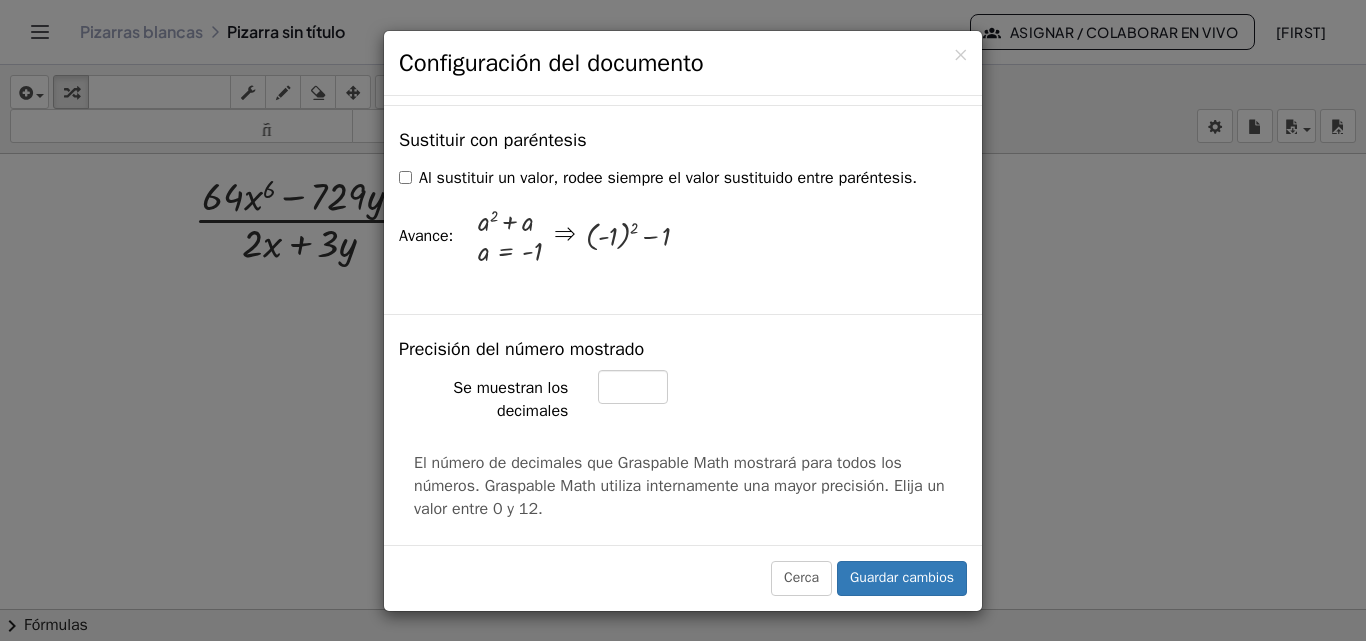 scroll, scrollTop: 600, scrollLeft: 0, axis: vertical 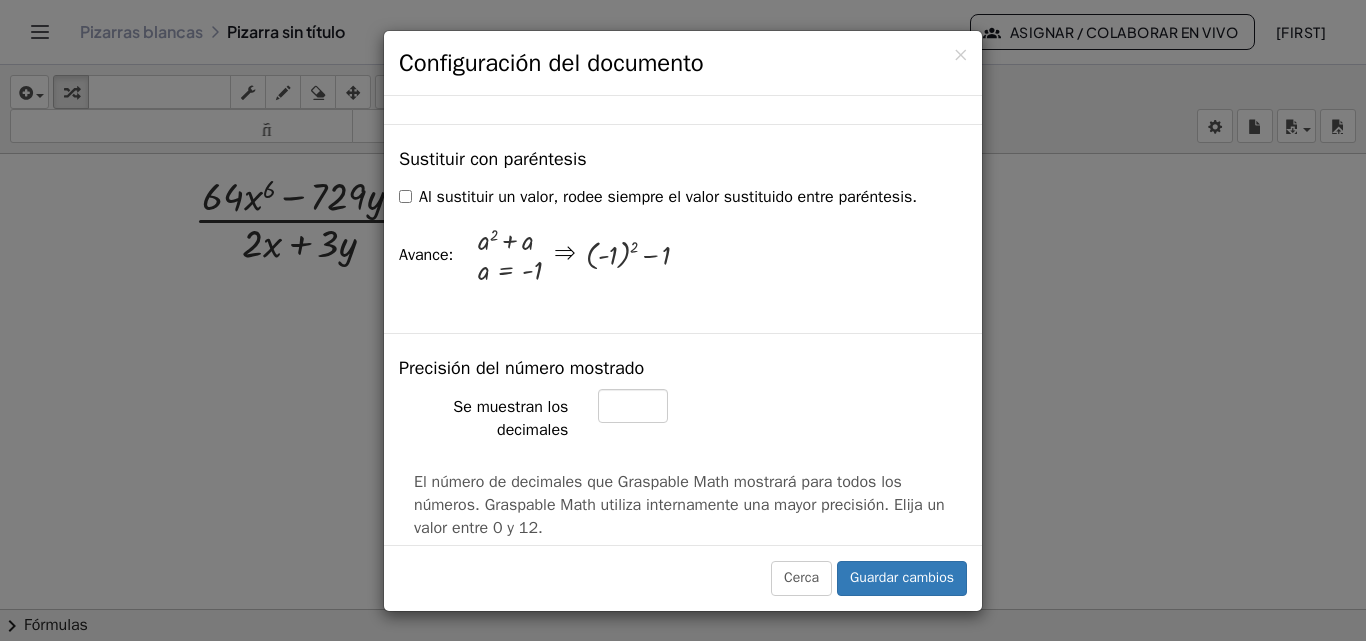 click on "Al sustituir un valor, rodee siempre el valor sustituido entre paréntesis." at bounding box center [658, 197] 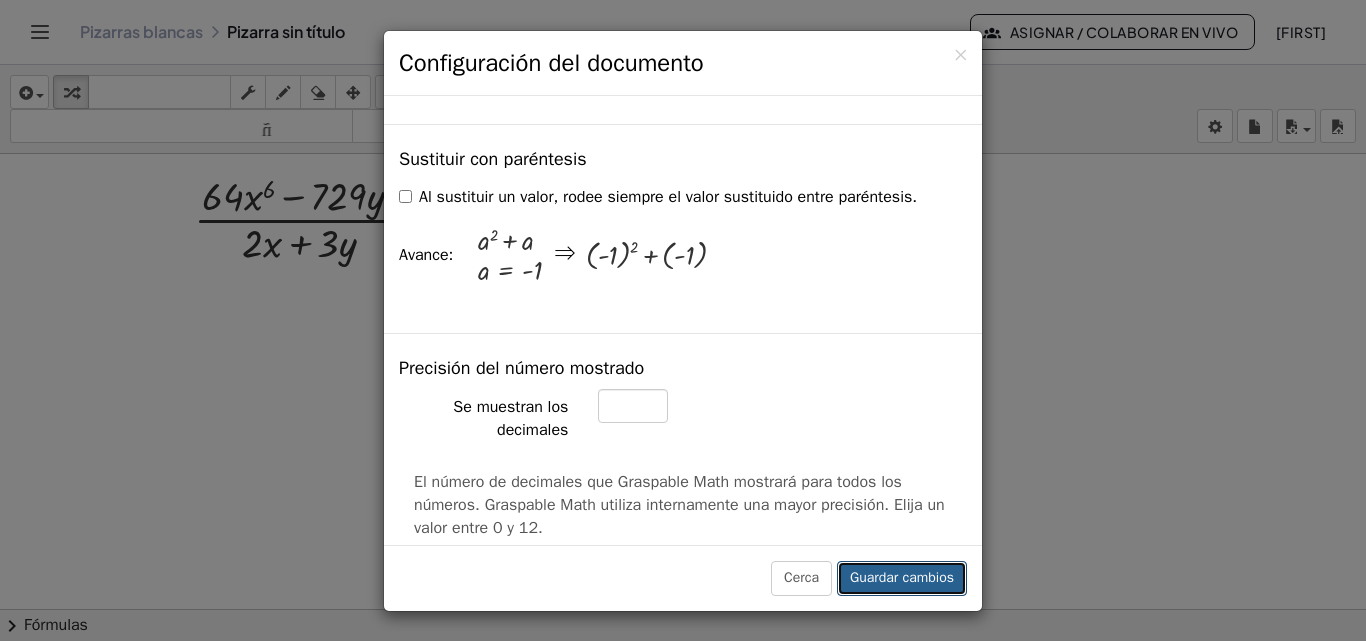 click on "Guardar cambios" at bounding box center (902, 578) 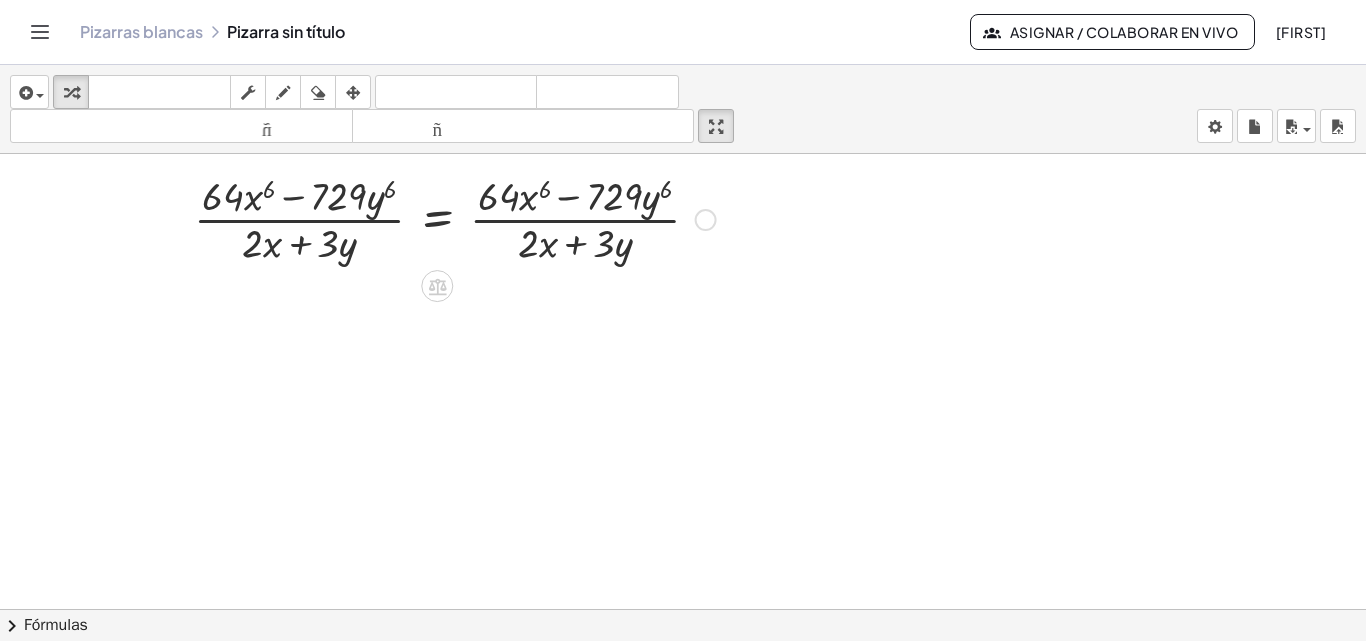 click at bounding box center [455, 218] 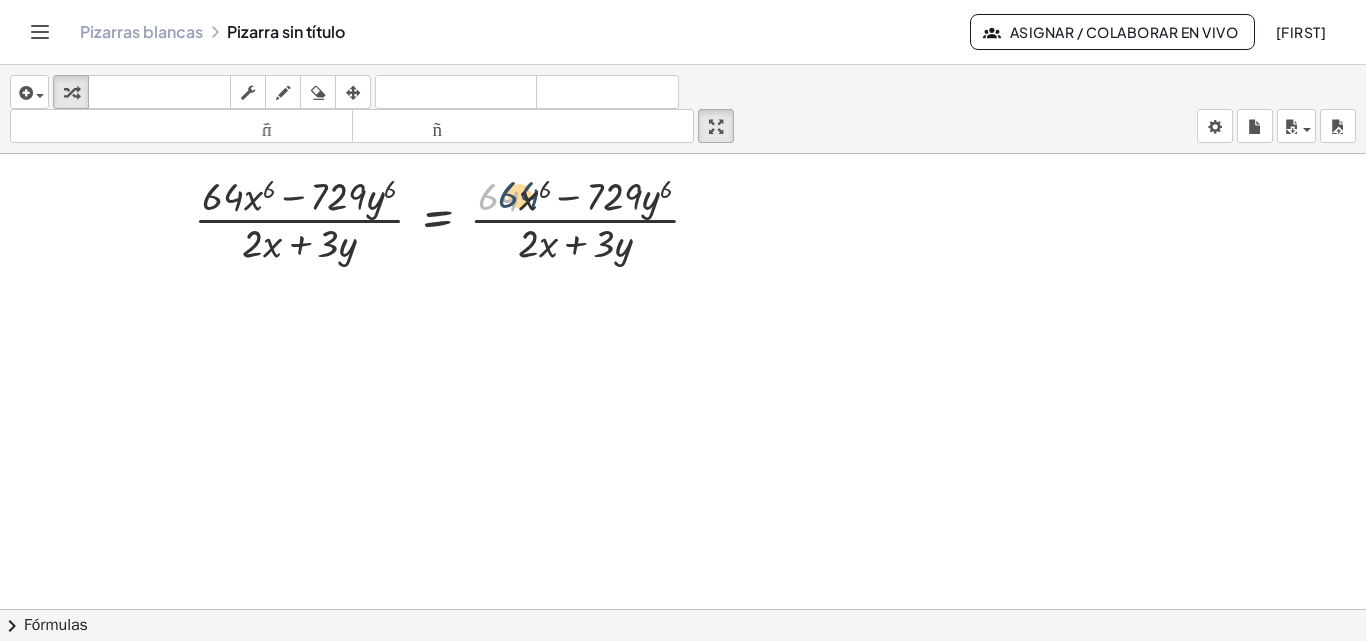drag, startPoint x: 487, startPoint y: 194, endPoint x: 517, endPoint y: 192, distance: 30.066593 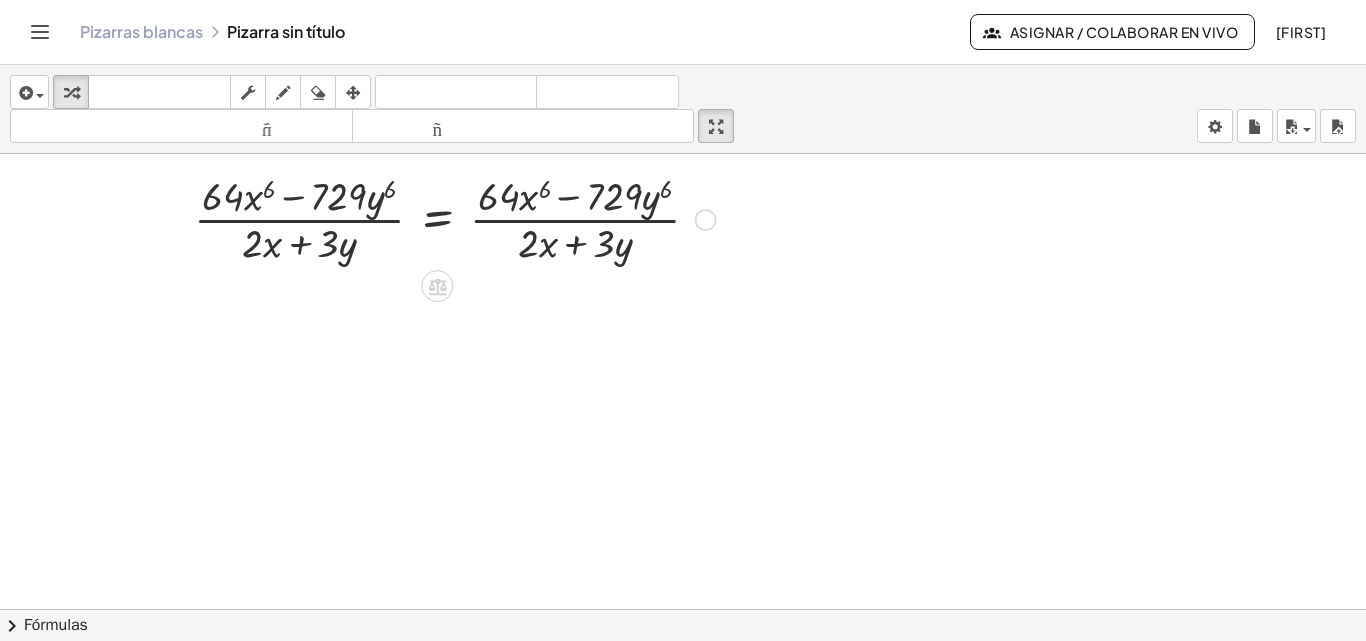 click at bounding box center [455, 218] 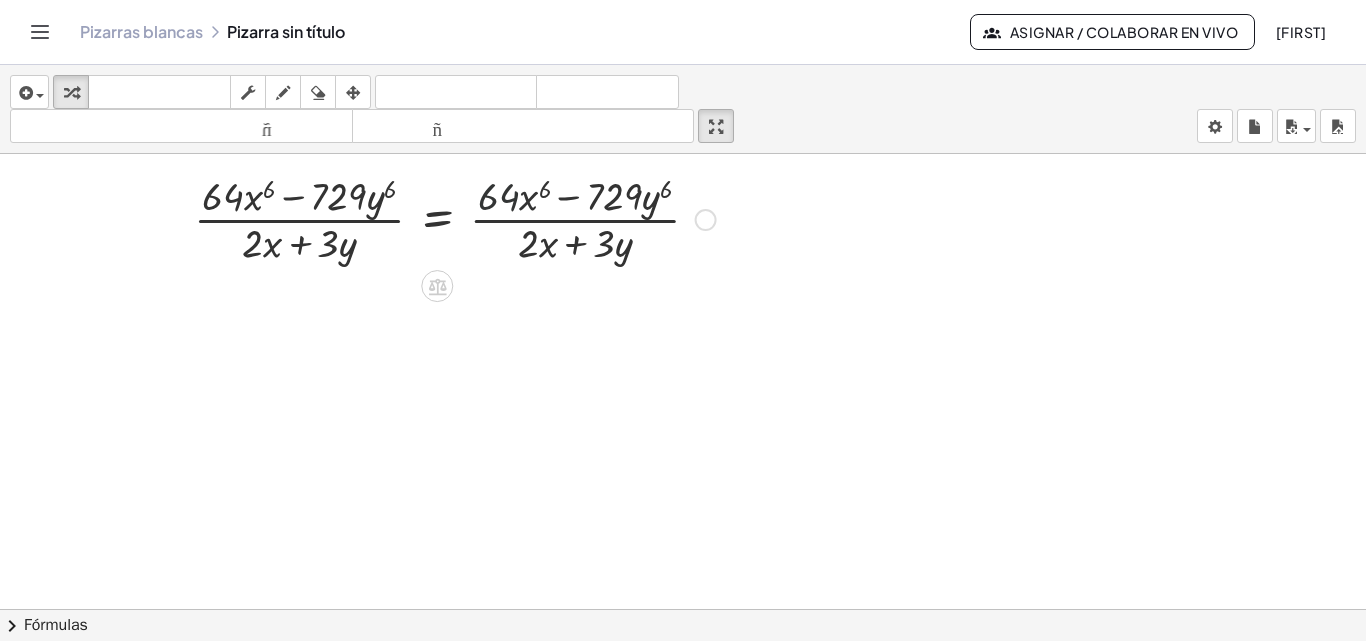 click at bounding box center (455, 218) 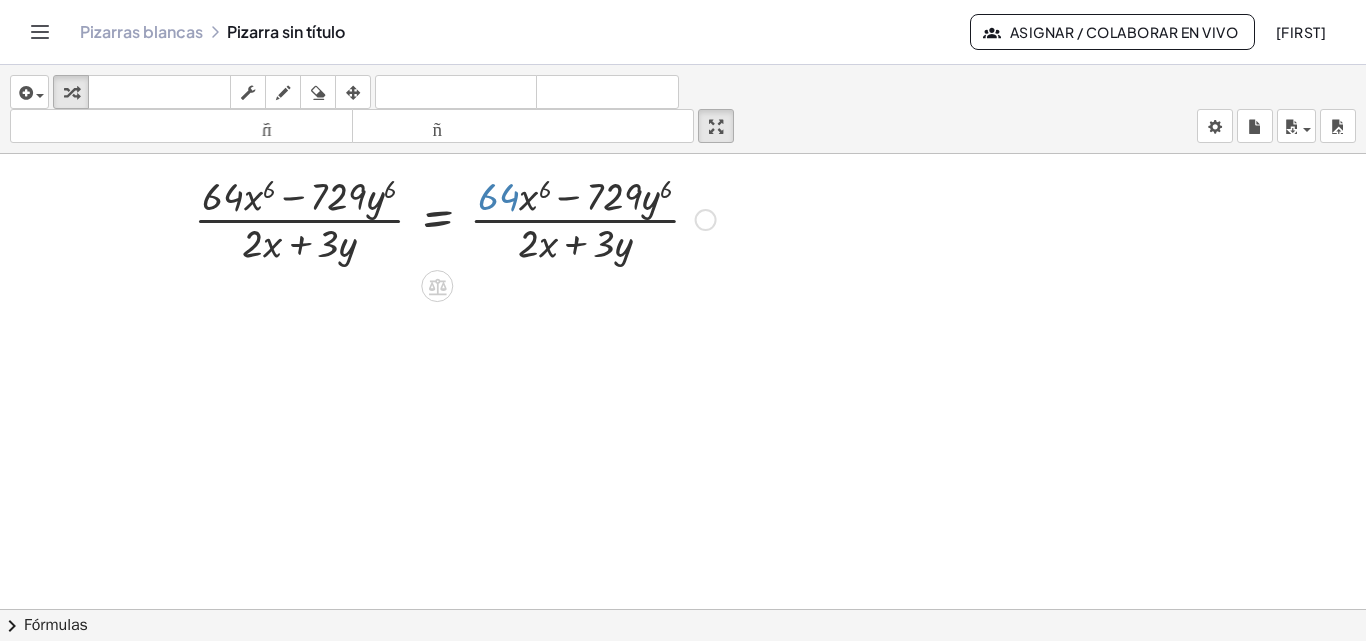 drag, startPoint x: 496, startPoint y: 191, endPoint x: 504, endPoint y: 200, distance: 12.0415945 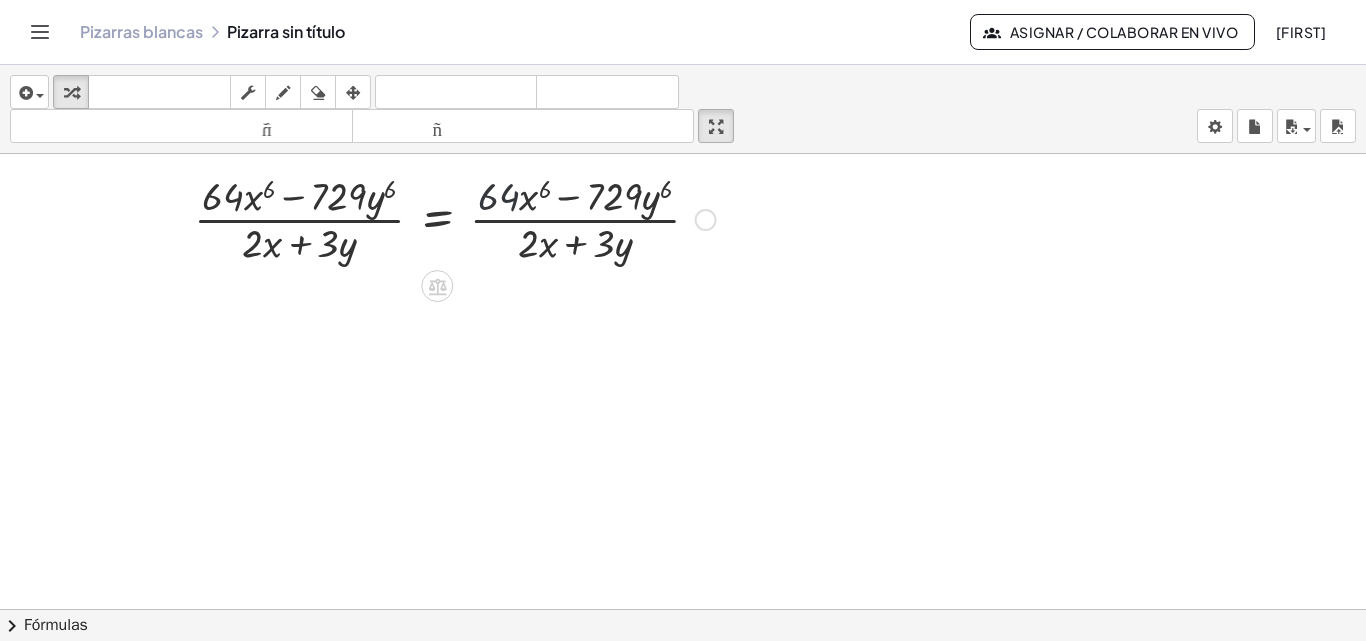 click at bounding box center (455, 218) 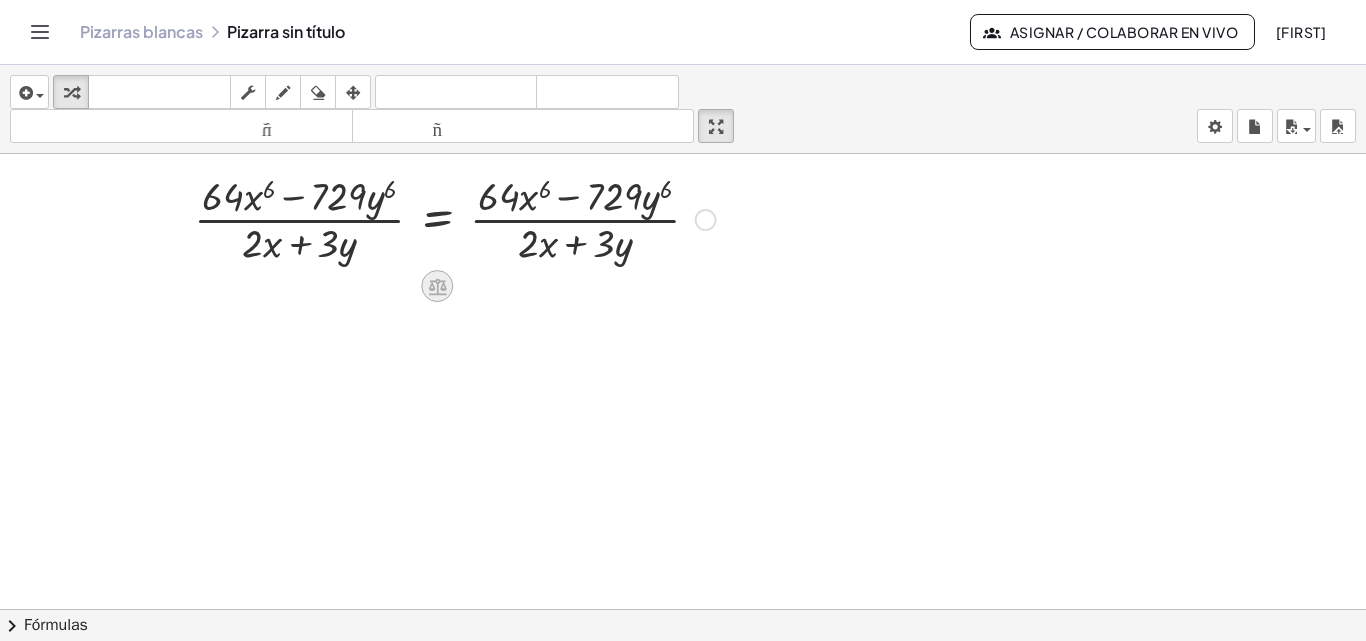 click 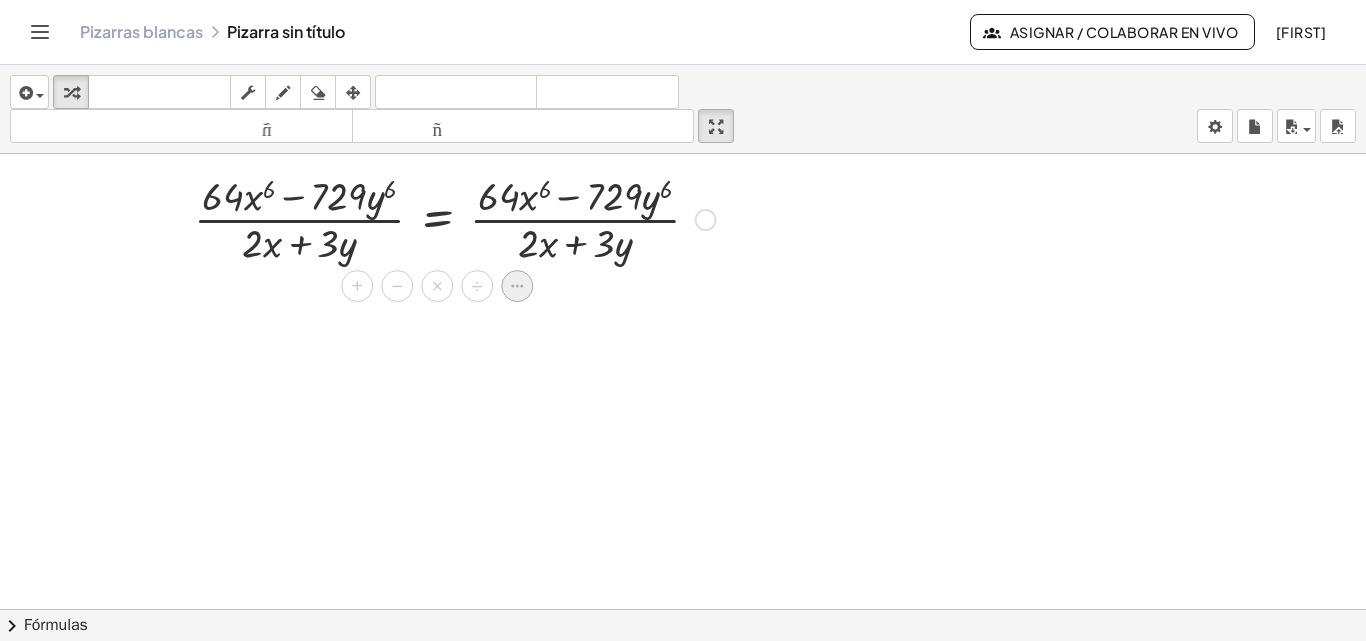click 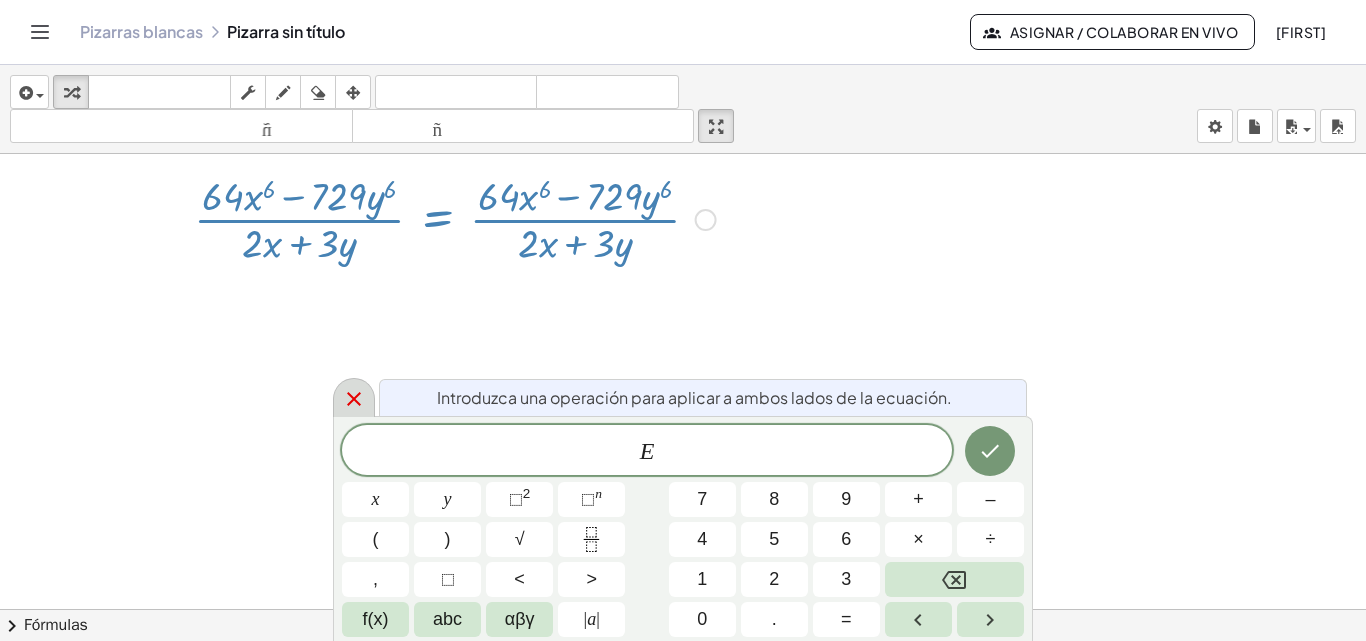 click 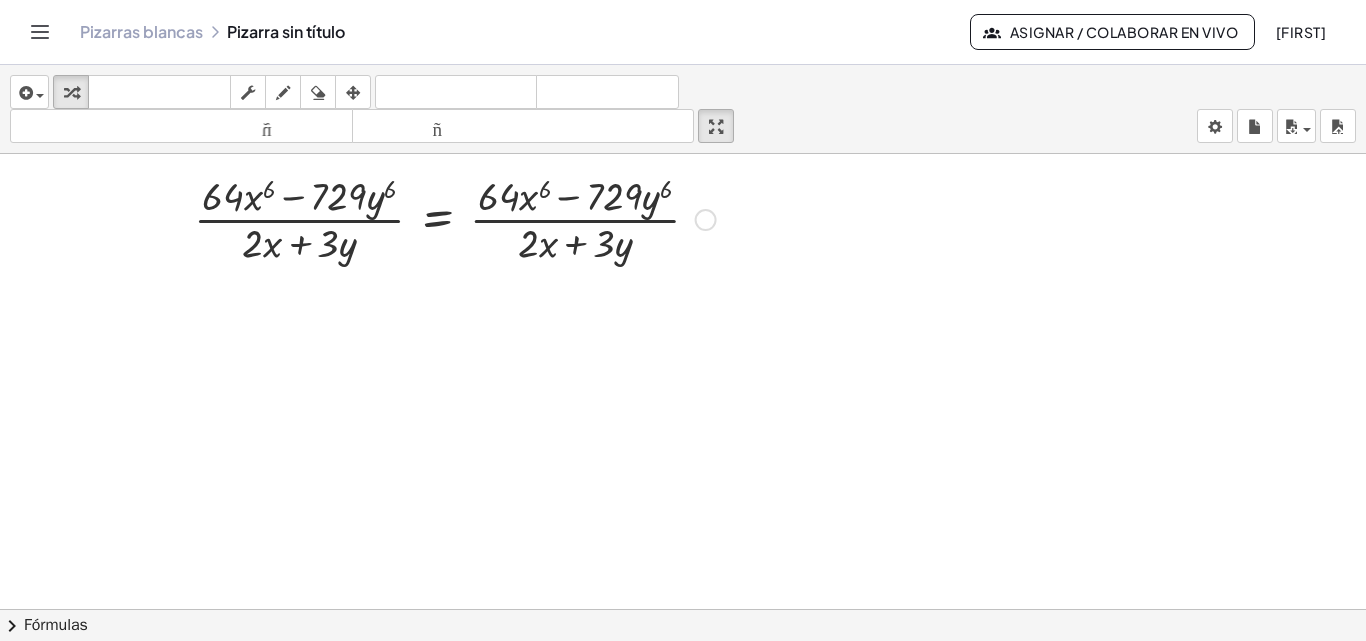 click at bounding box center (455, 218) 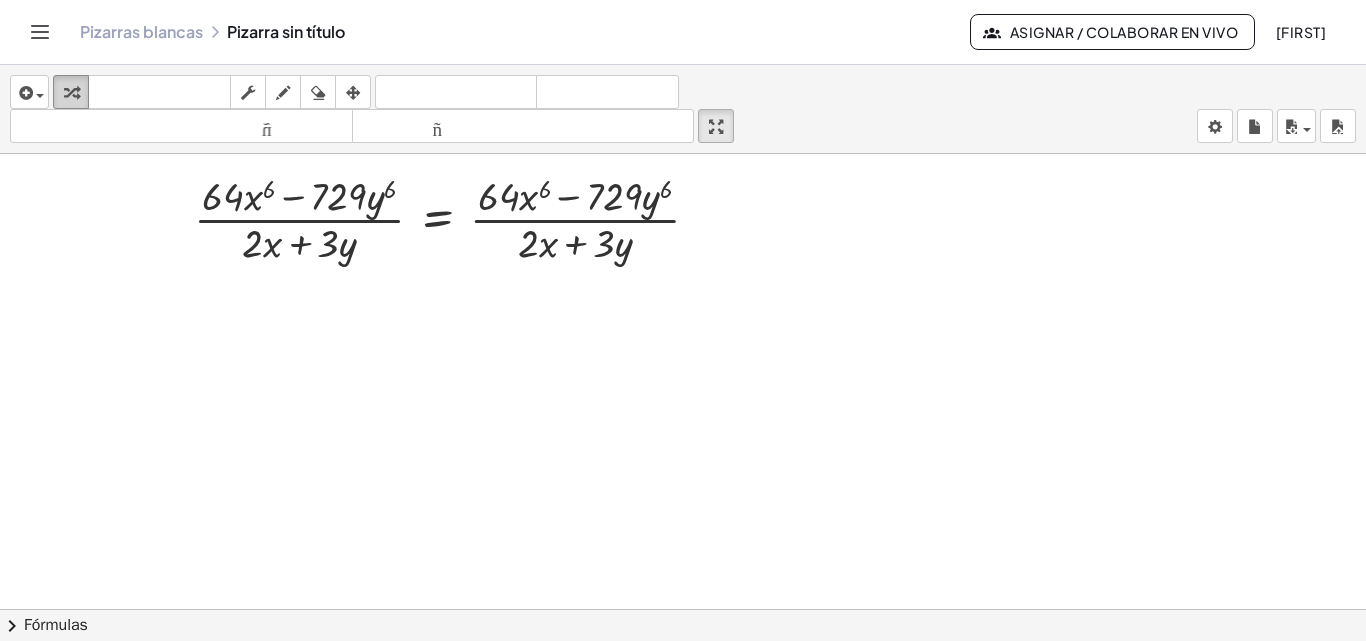 click at bounding box center (71, 92) 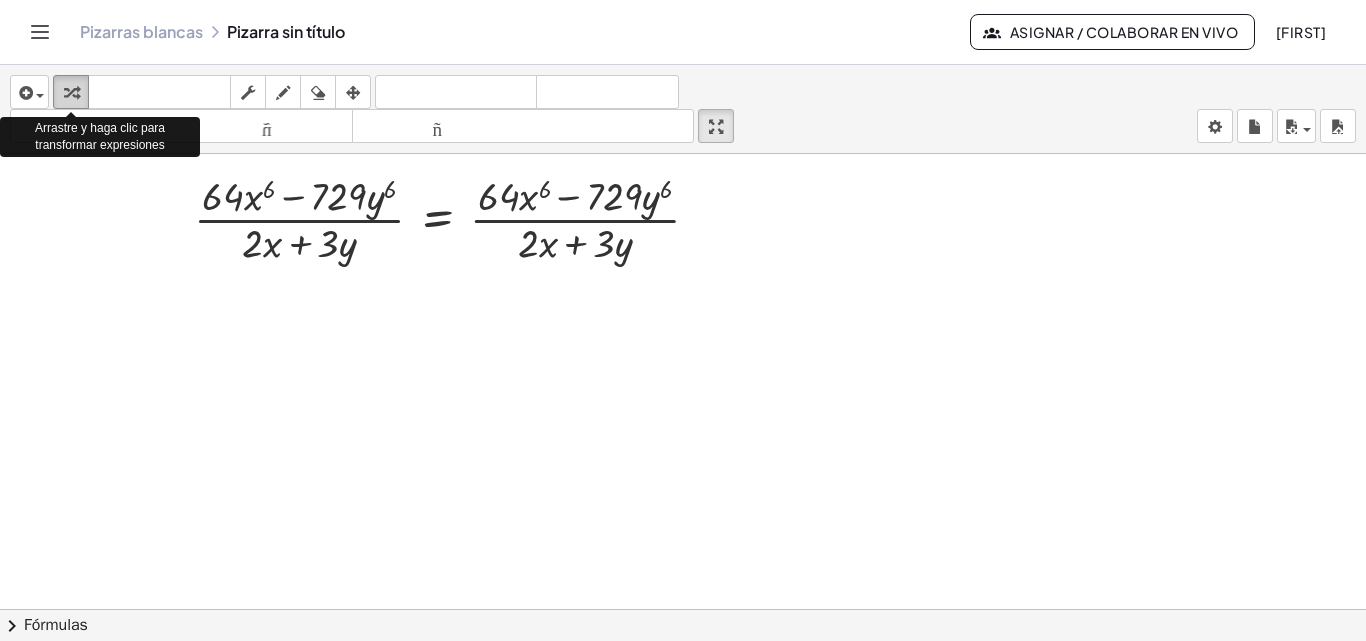 click at bounding box center [71, 92] 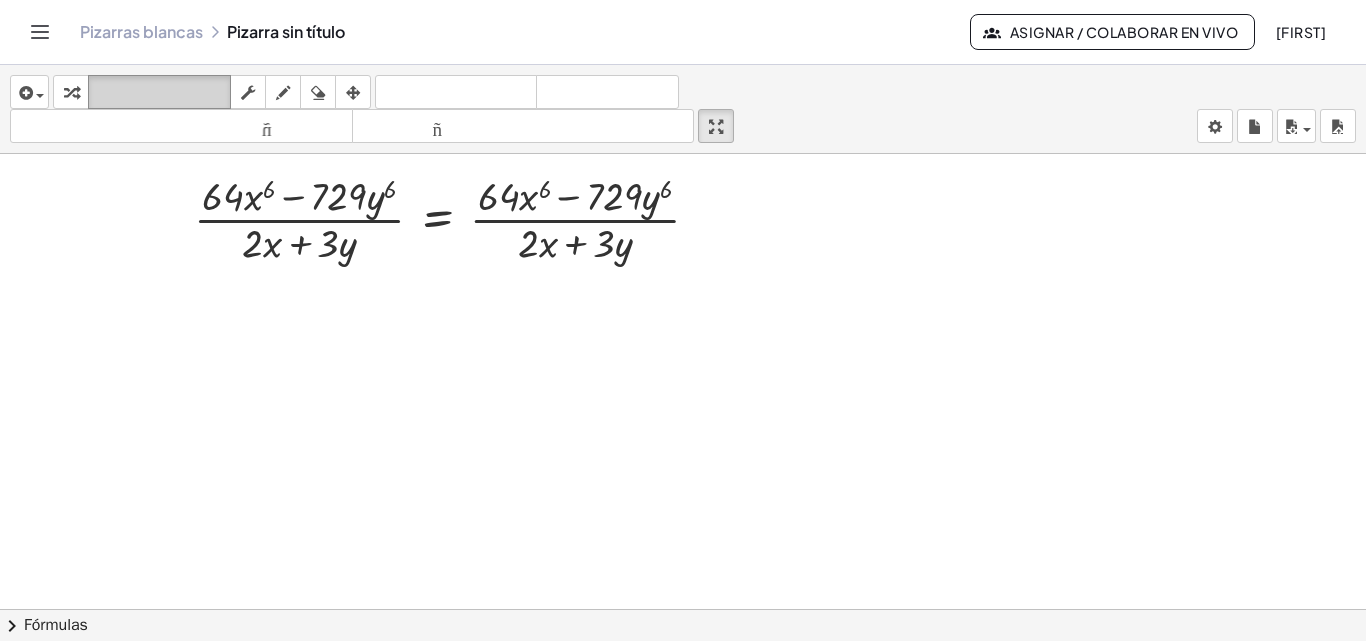 click on "teclado" at bounding box center (159, 92) 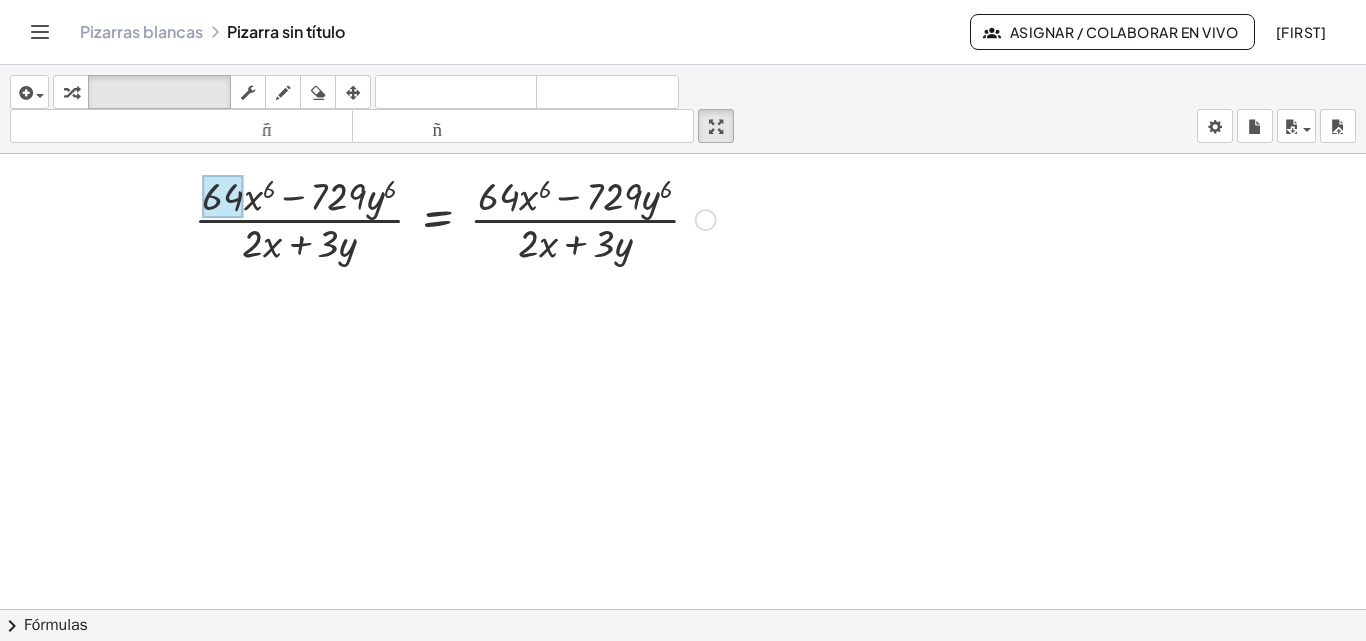 click at bounding box center [223, 197] 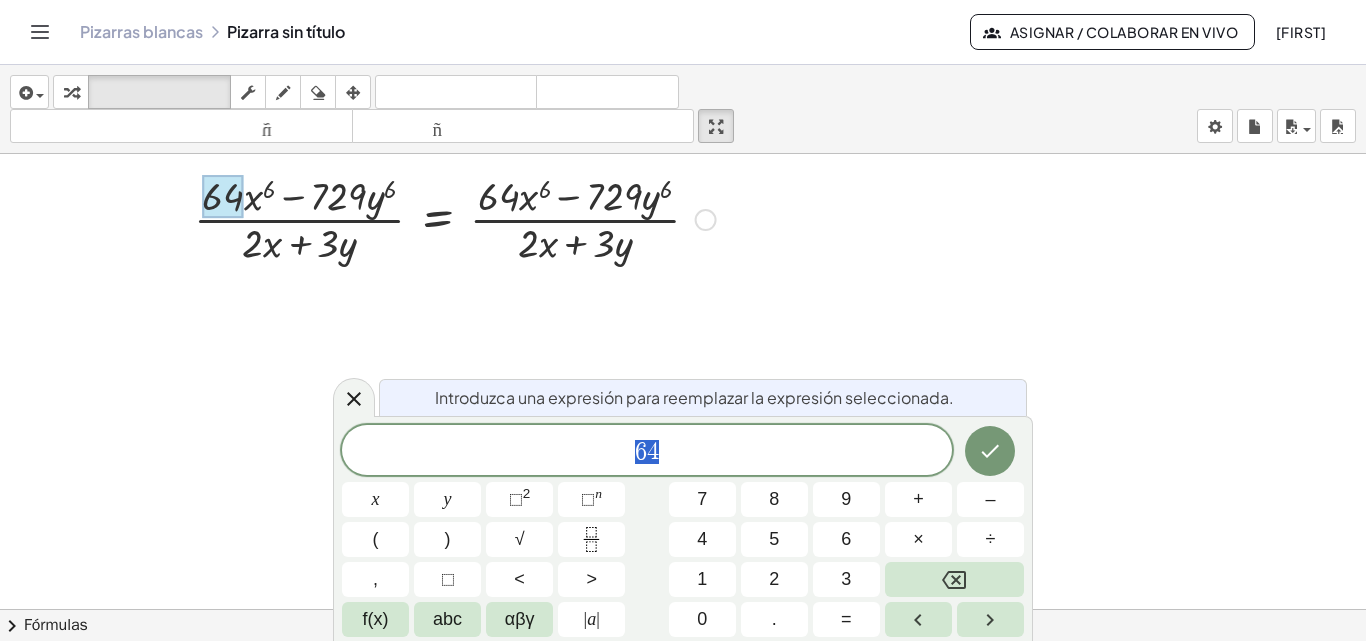 click at bounding box center [455, 218] 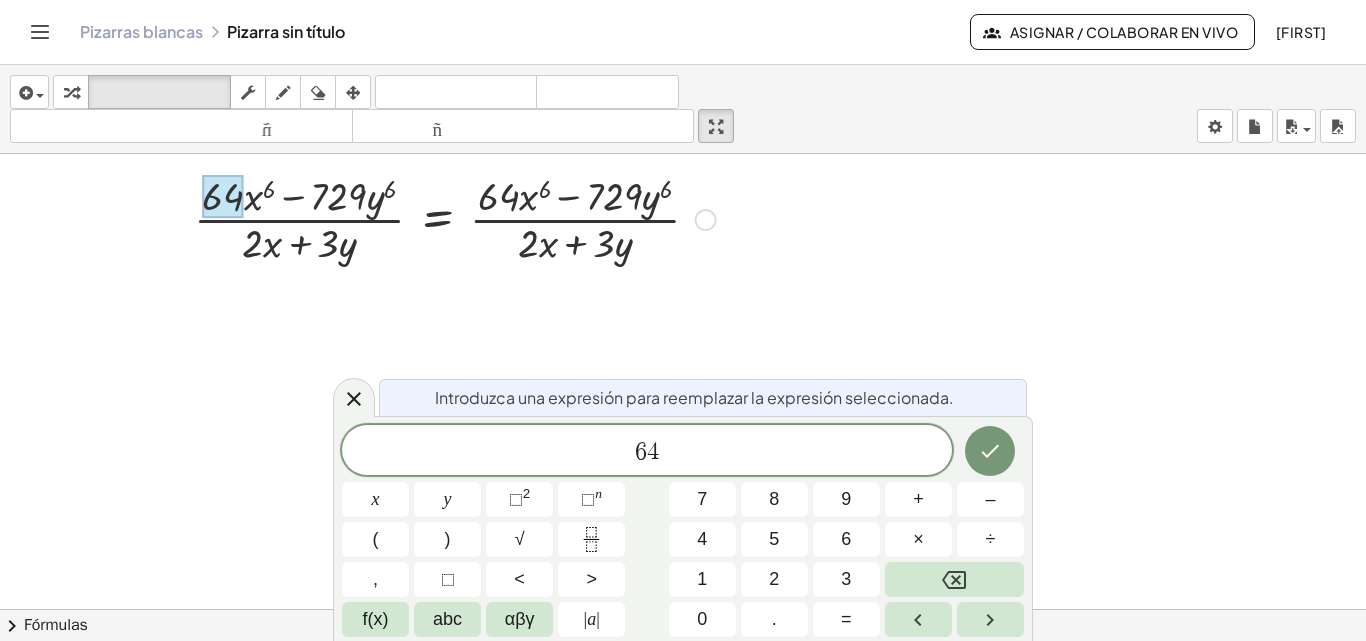 click at bounding box center [455, 218] 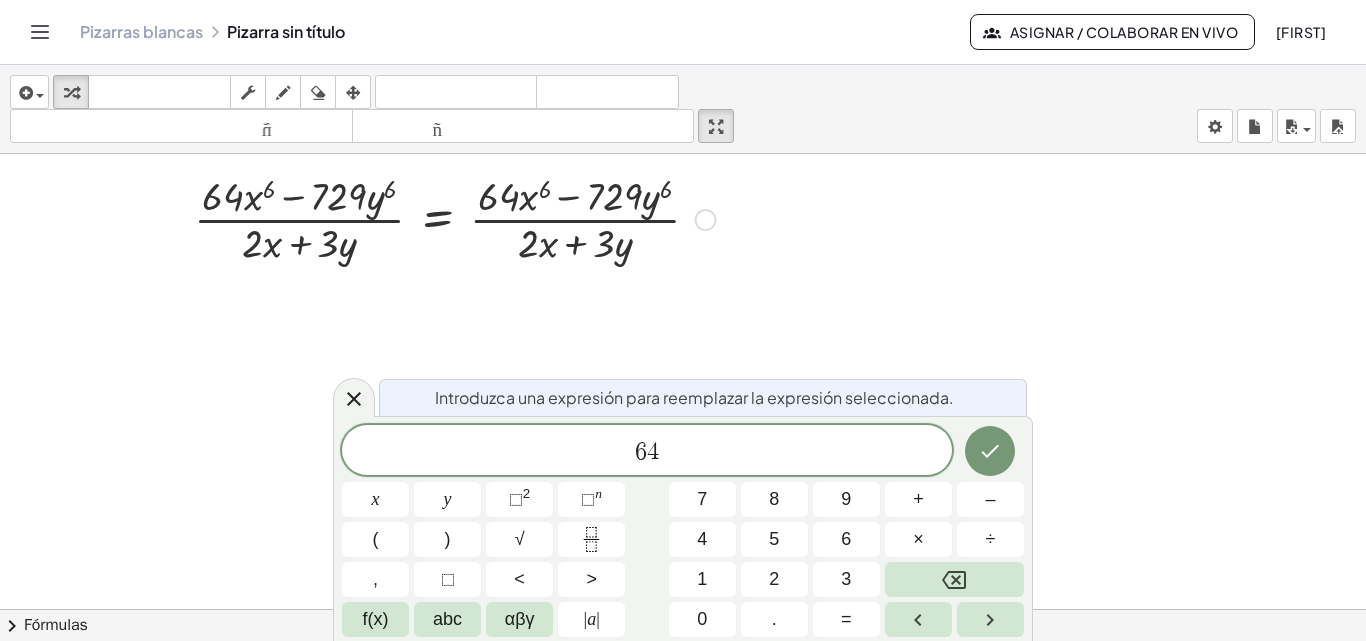 click at bounding box center [455, 218] 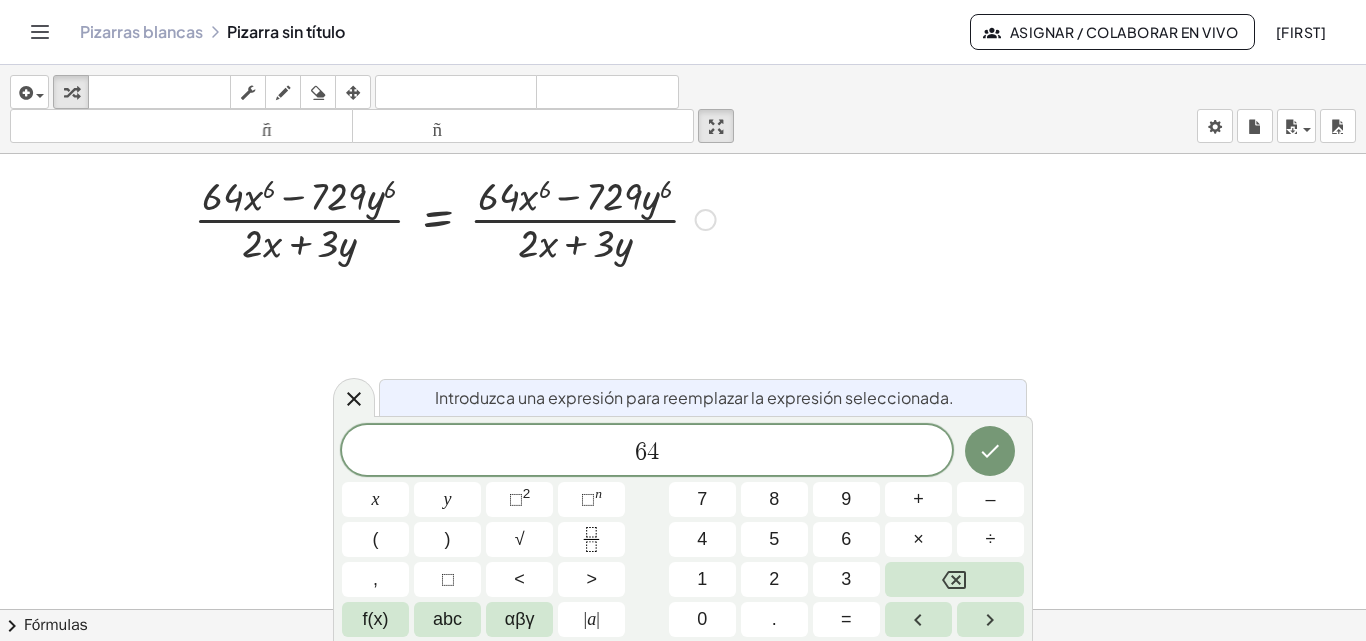 click at bounding box center [455, 218] 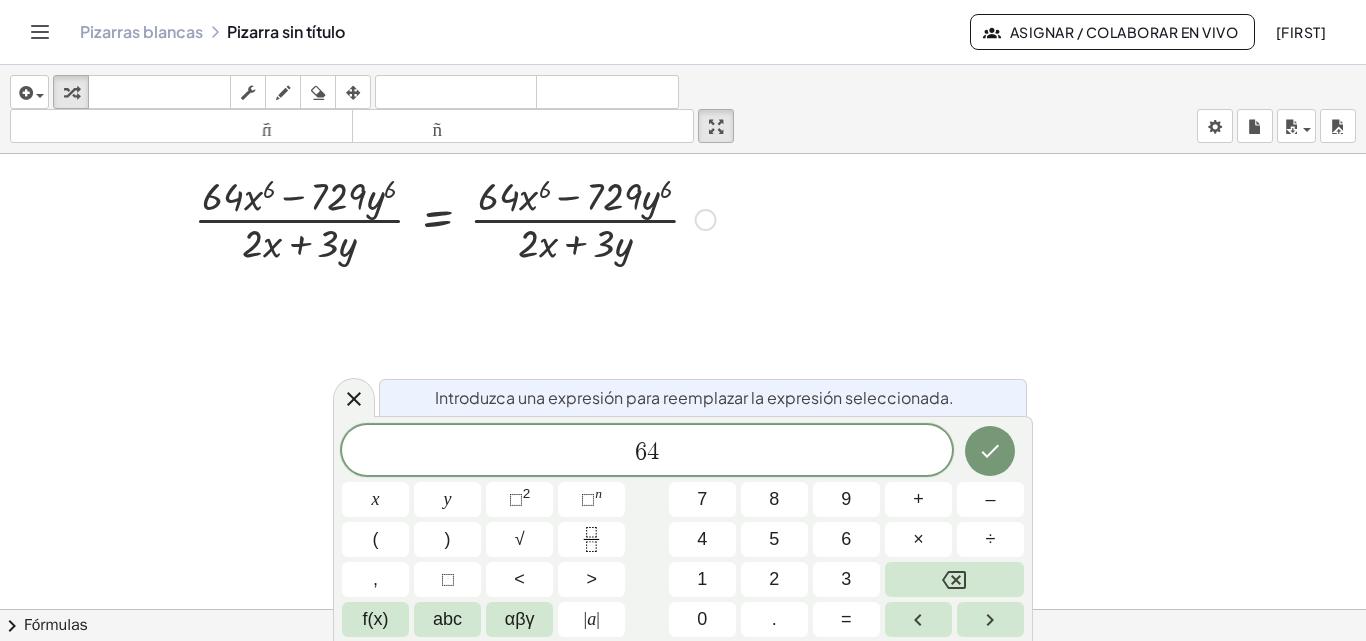 click at bounding box center (455, 218) 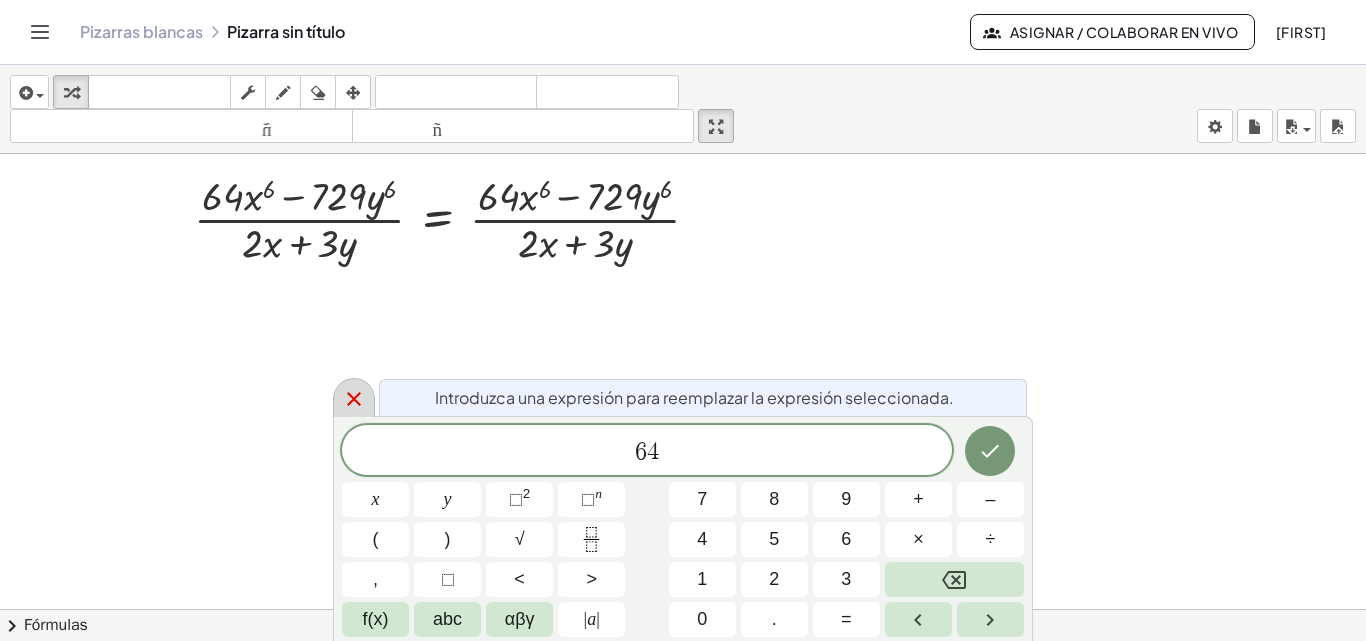 click 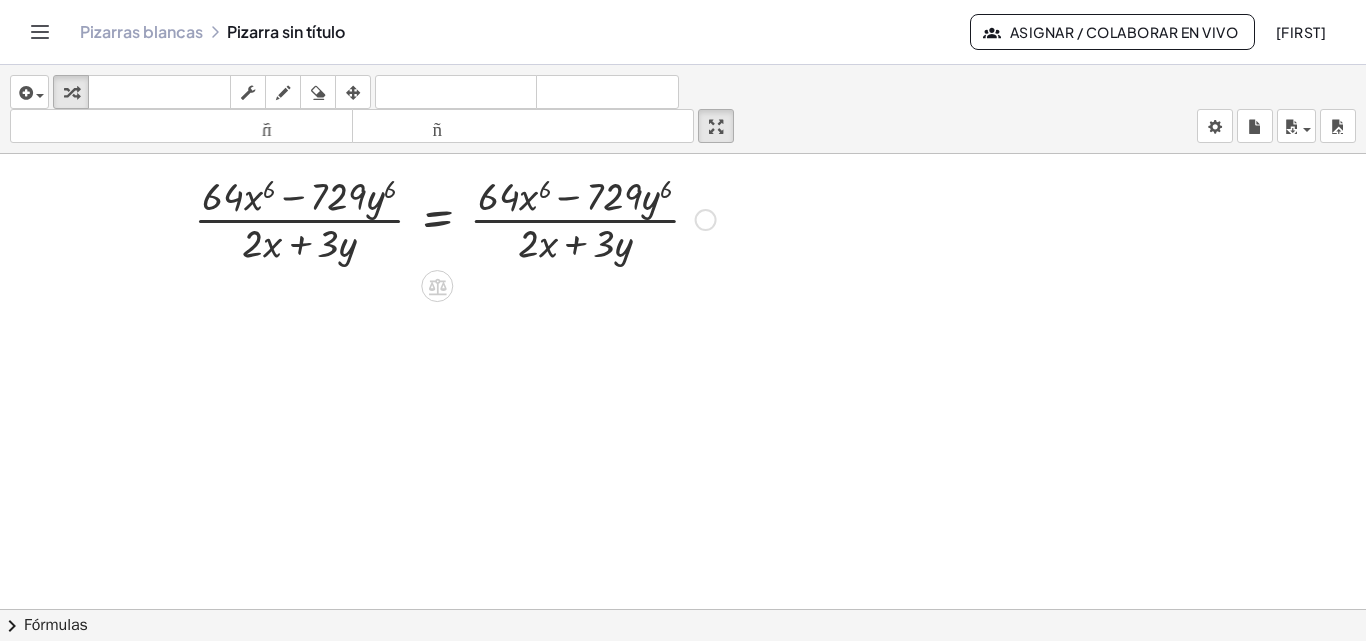 click at bounding box center (455, 218) 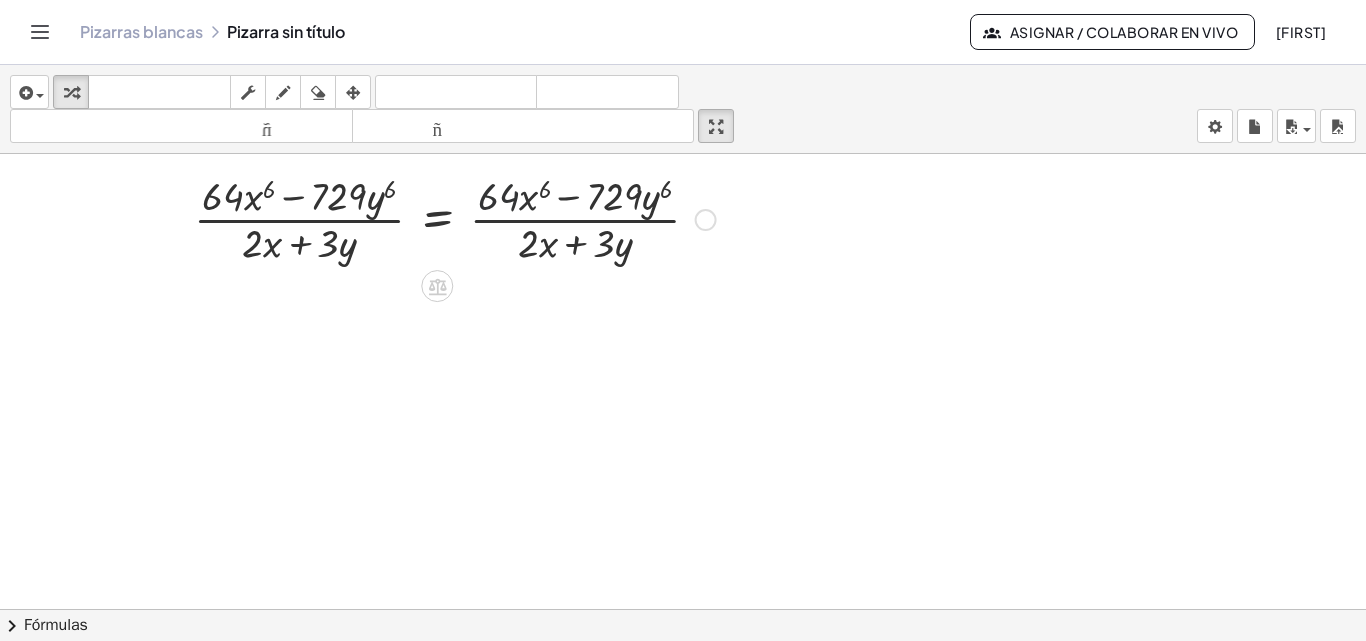click at bounding box center [455, 218] 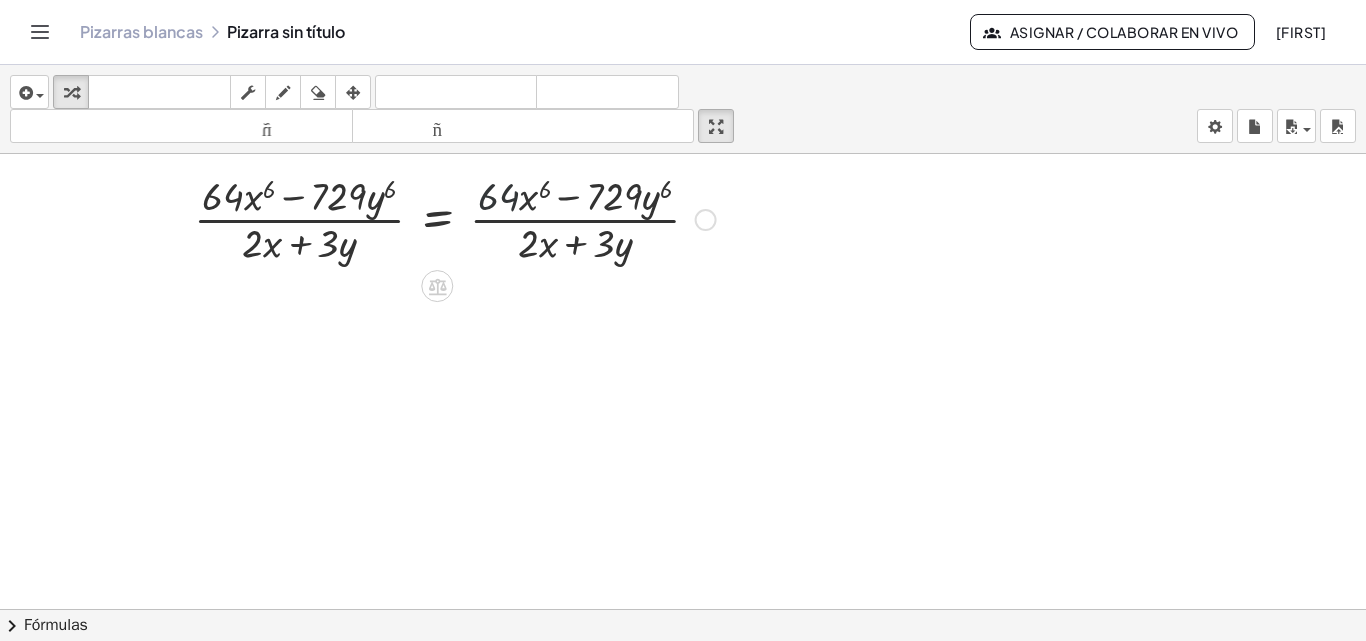 click at bounding box center (455, 218) 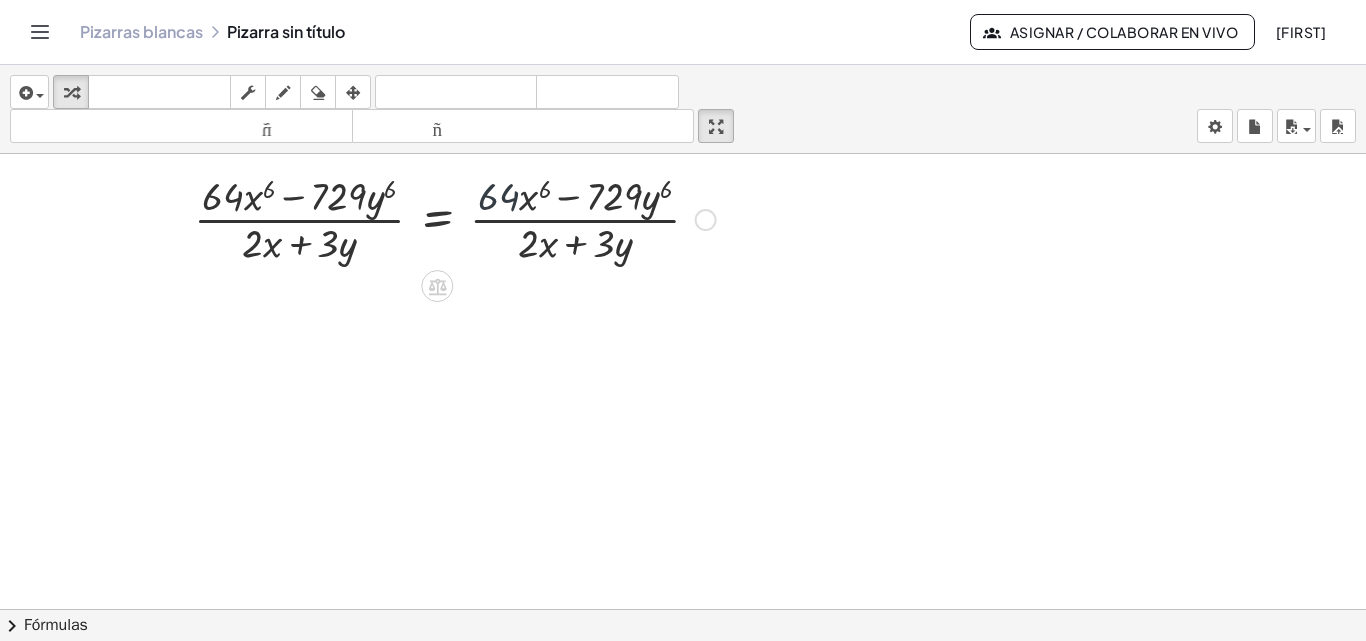 click at bounding box center [455, 218] 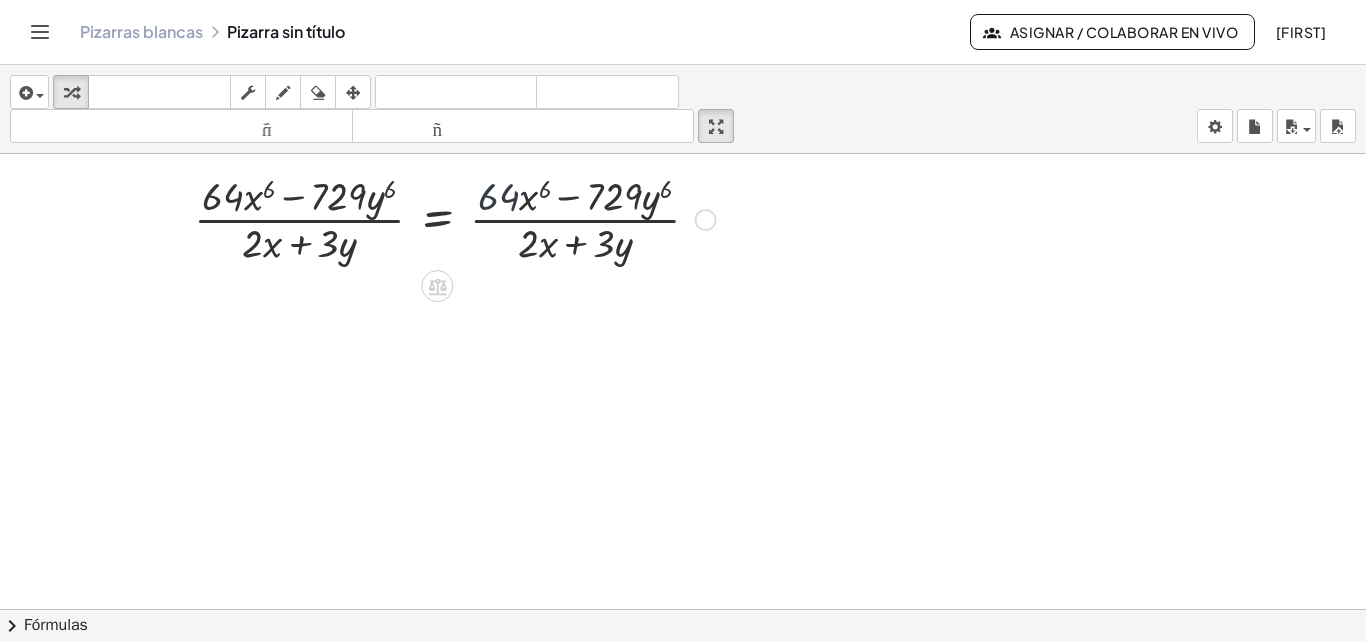 click at bounding box center (455, 218) 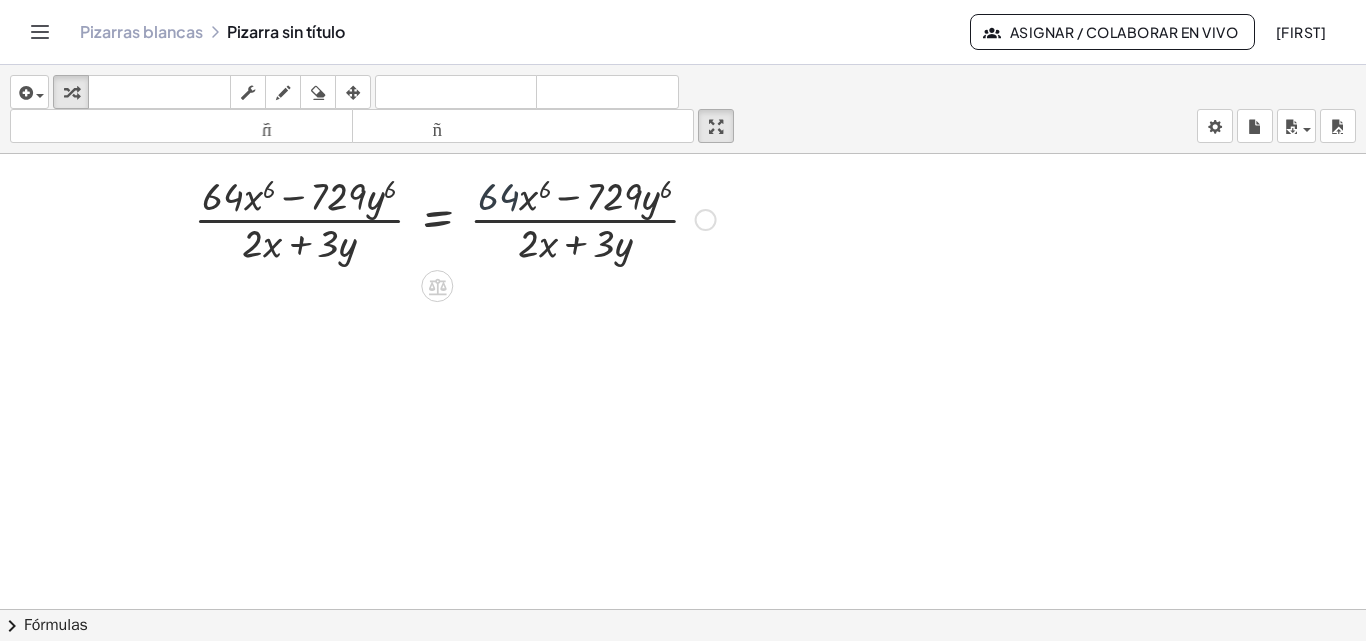 click at bounding box center (455, 218) 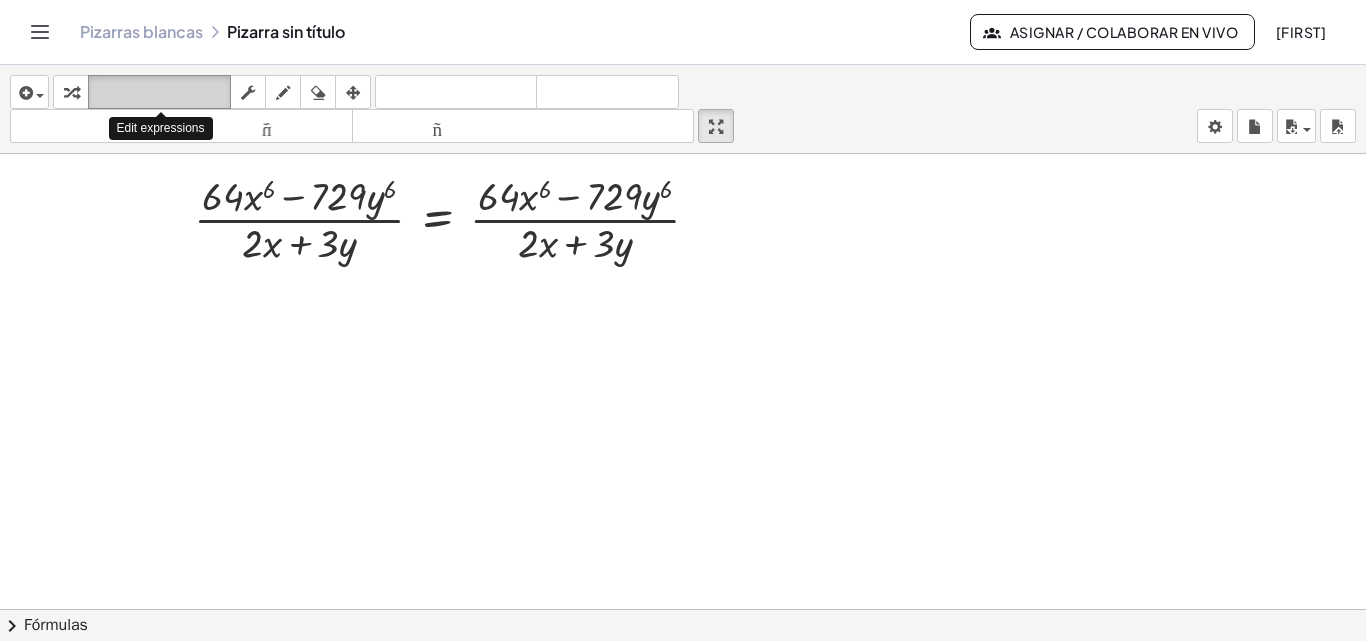click on "teclado teclado" at bounding box center [159, 92] 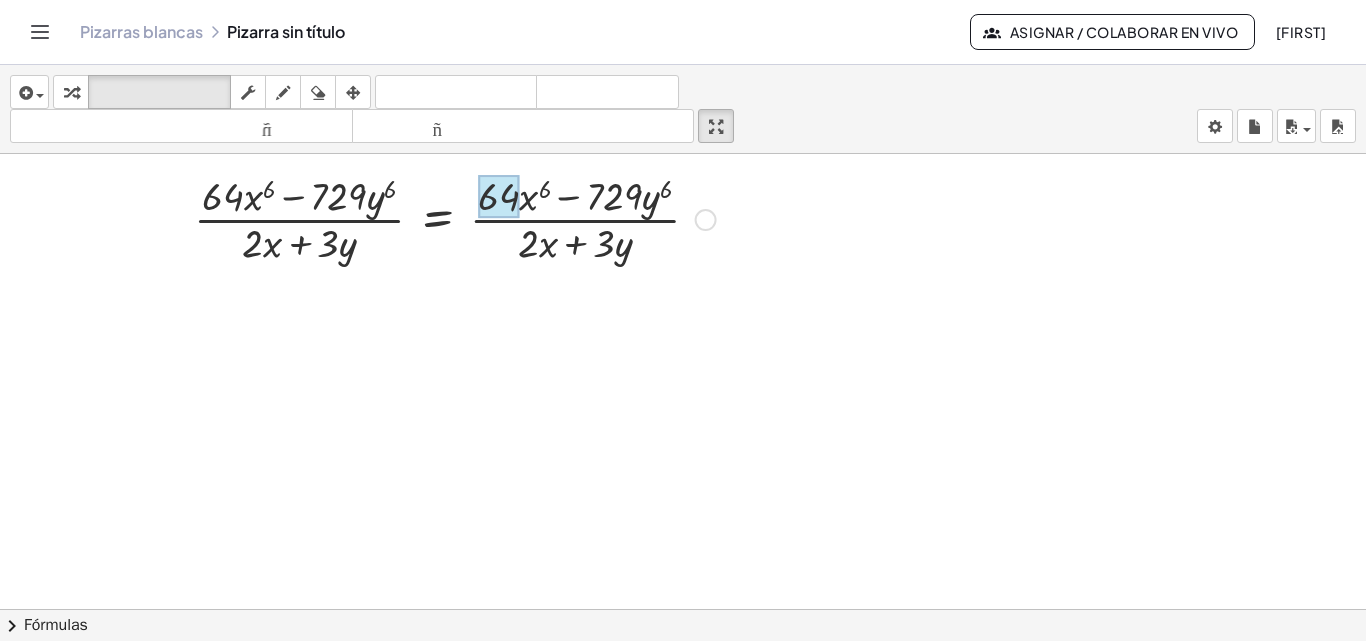 click at bounding box center [499, 197] 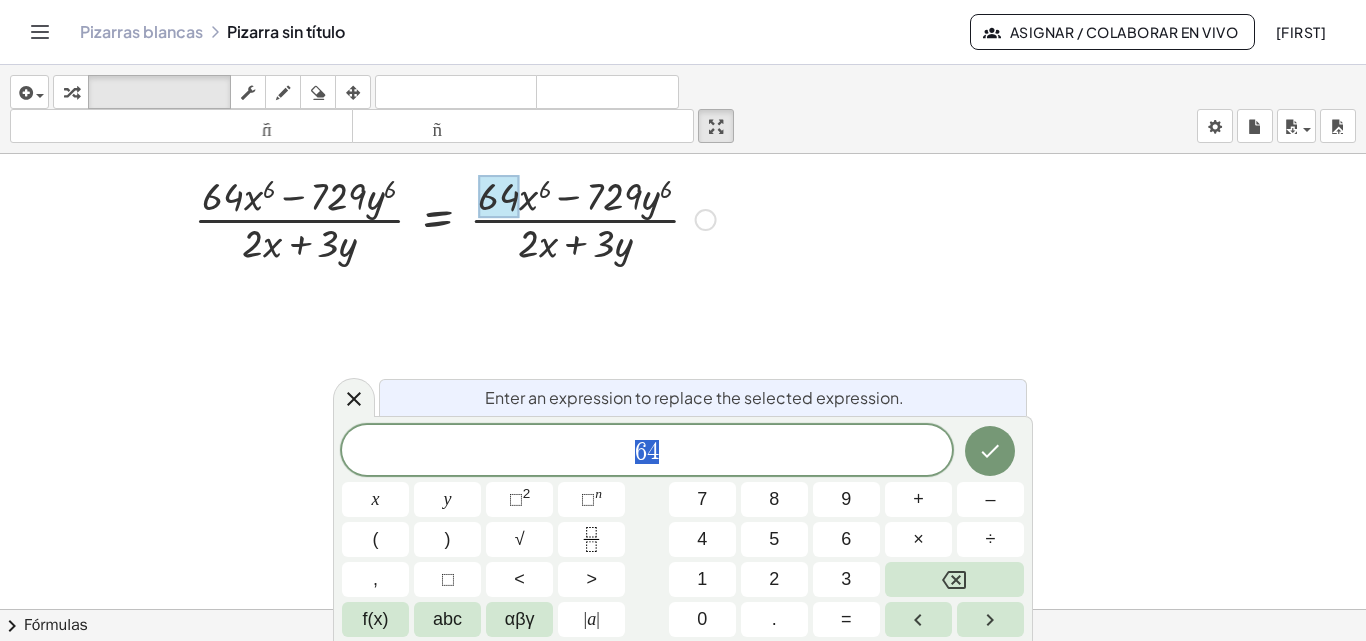click at bounding box center [499, 197] 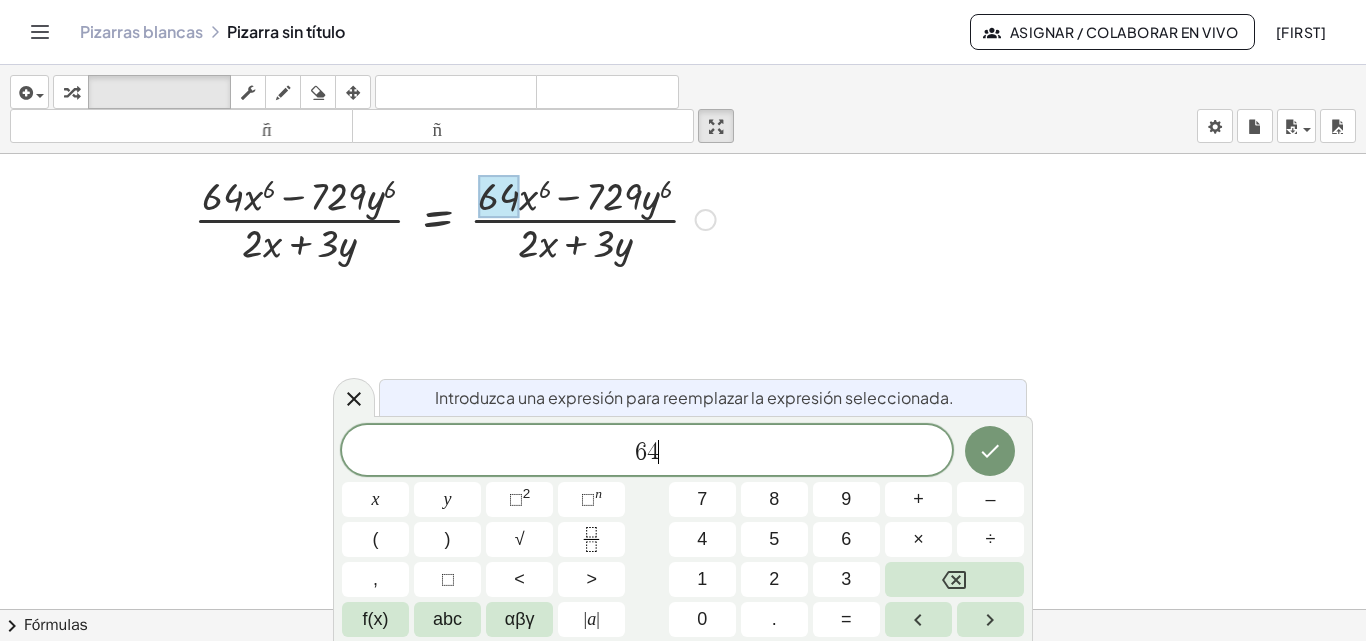click on "6 4 ​" at bounding box center [647, 452] 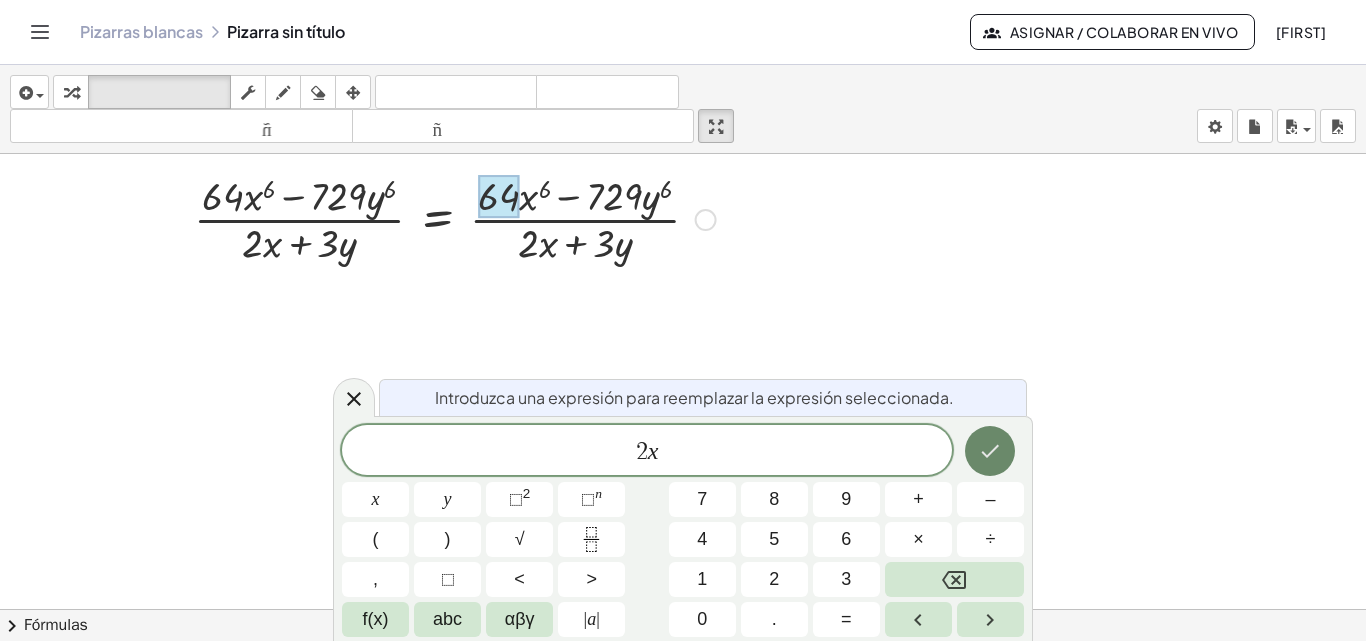 click 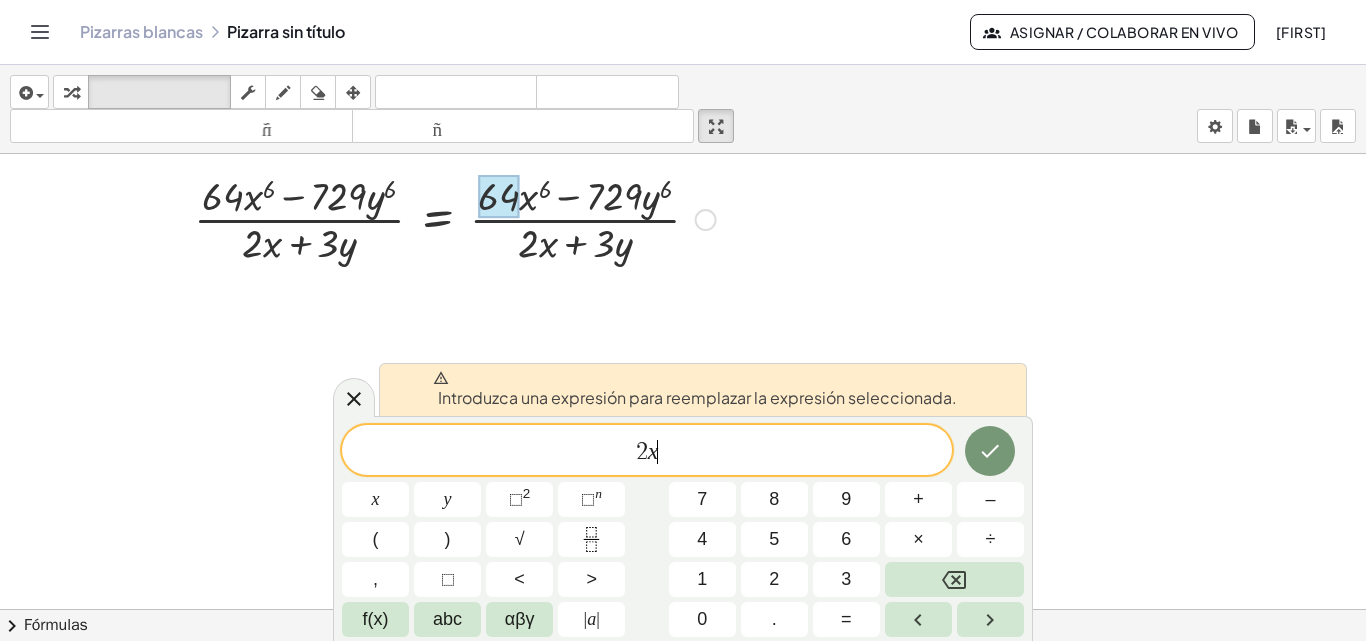 click at bounding box center [455, 218] 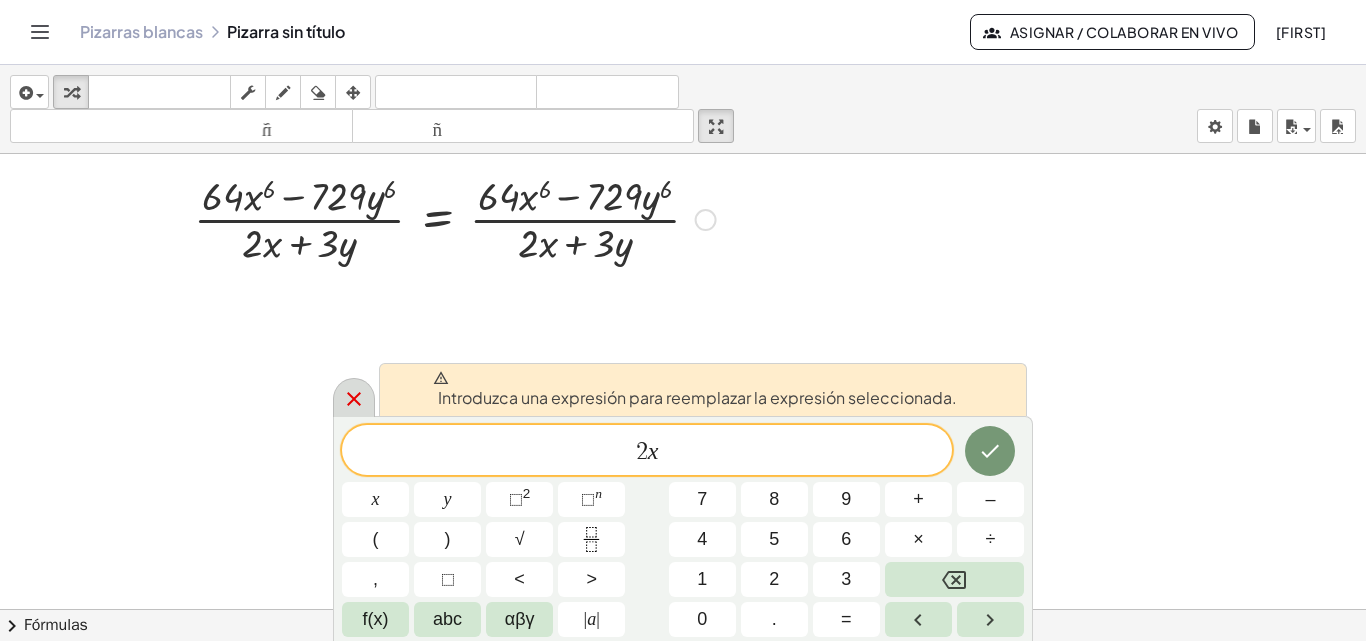 click 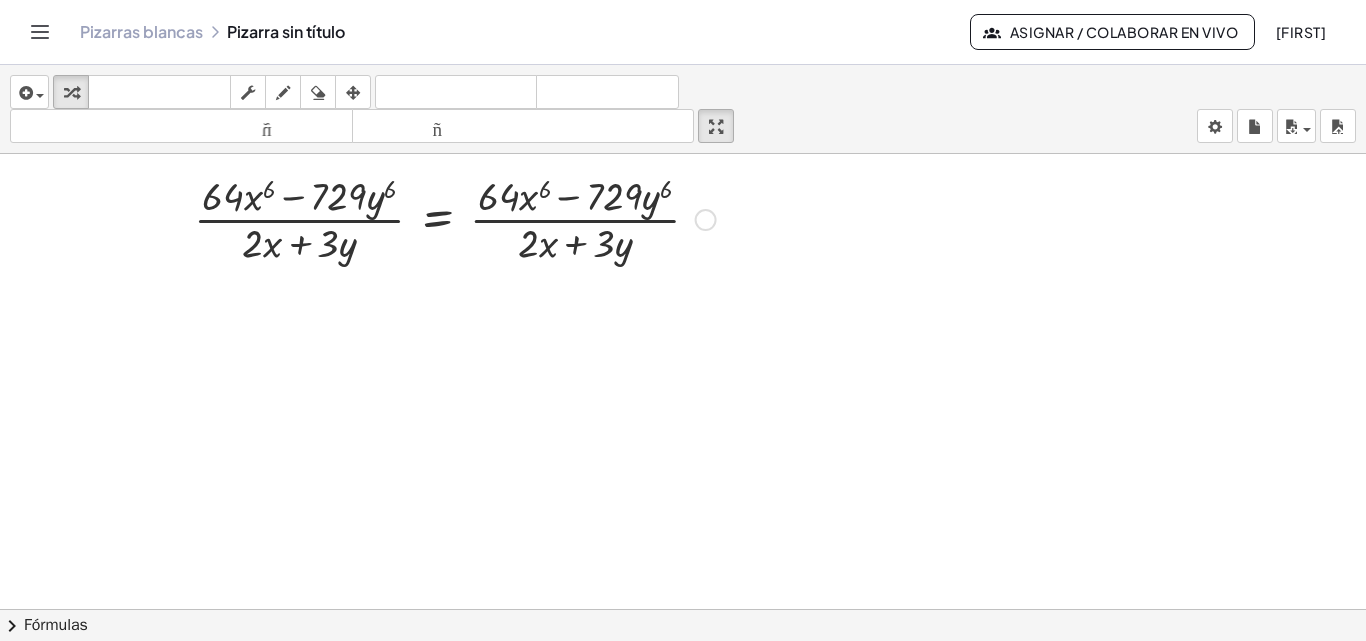click at bounding box center (455, 218) 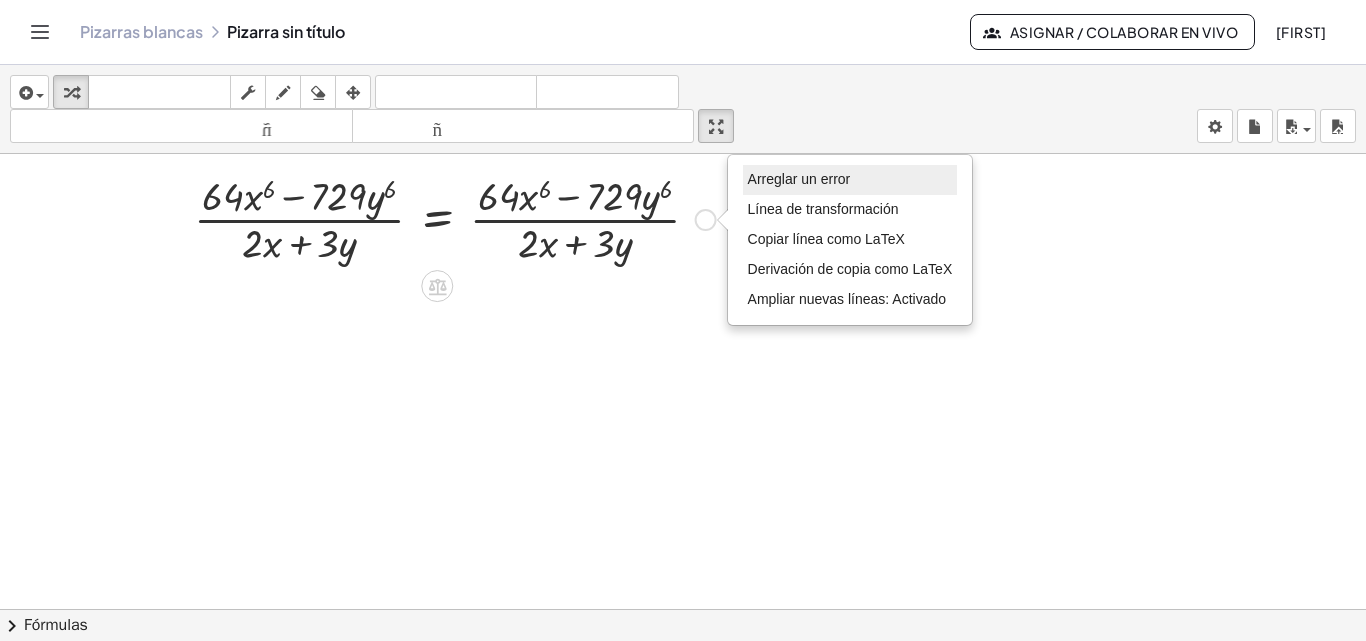 click on "Arreglar un error" at bounding box center (799, 179) 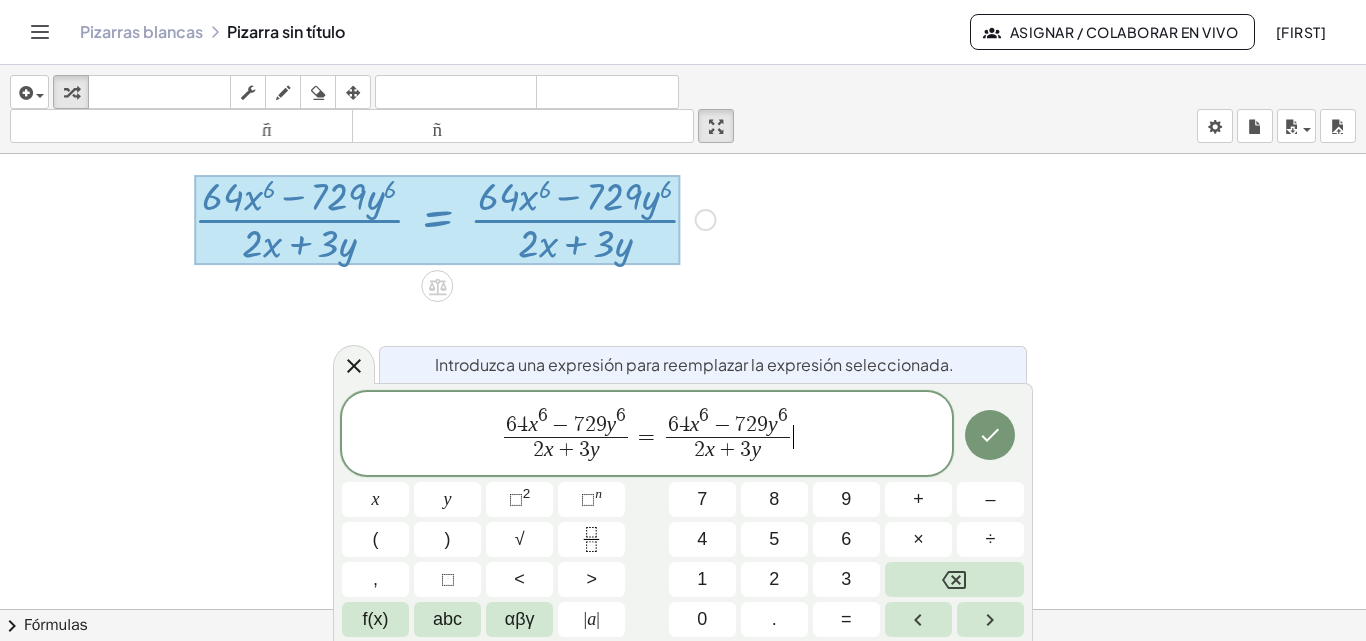 click on "x" at bounding box center (695, 425) 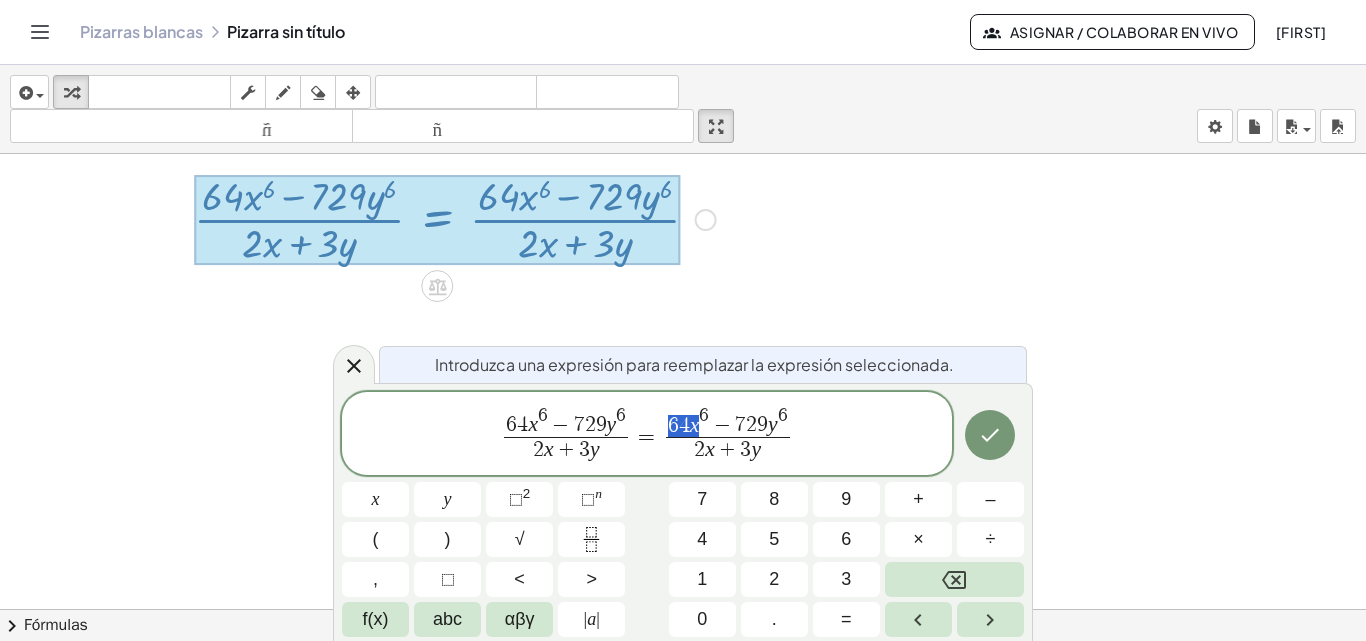 drag, startPoint x: 670, startPoint y: 425, endPoint x: 695, endPoint y: 424, distance: 25.019993 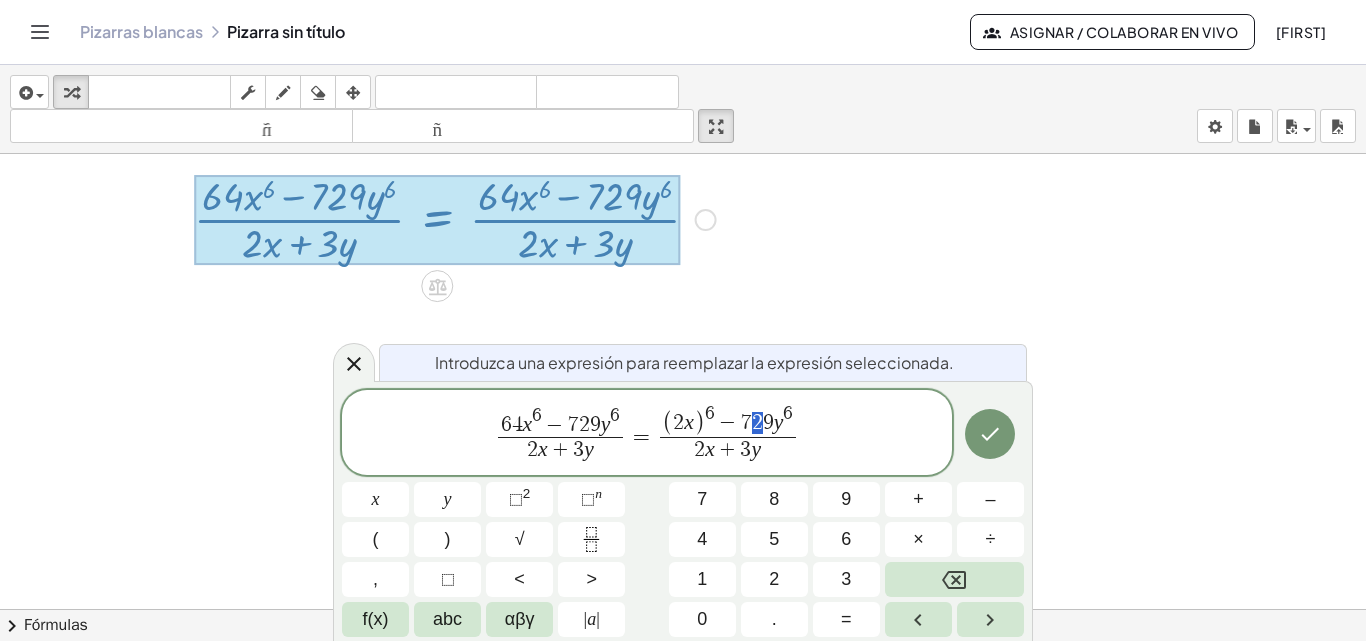 click on "7" at bounding box center [746, 423] 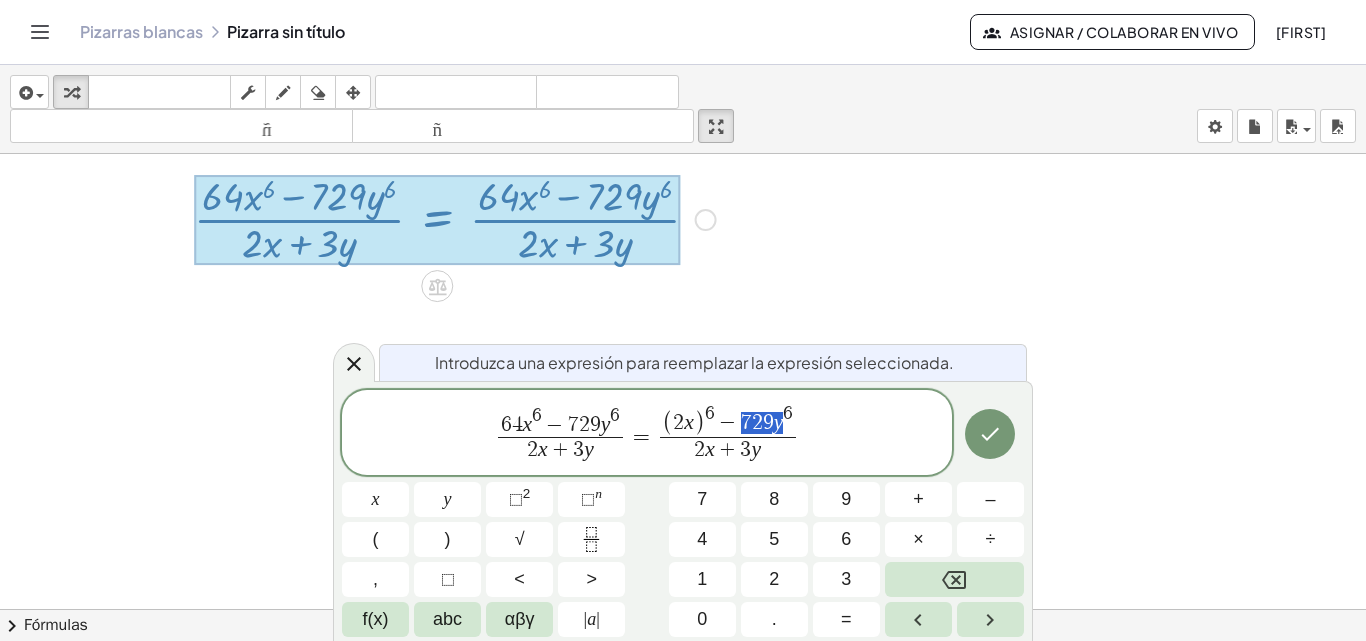 drag, startPoint x: 744, startPoint y: 423, endPoint x: 781, endPoint y: 426, distance: 37.12142 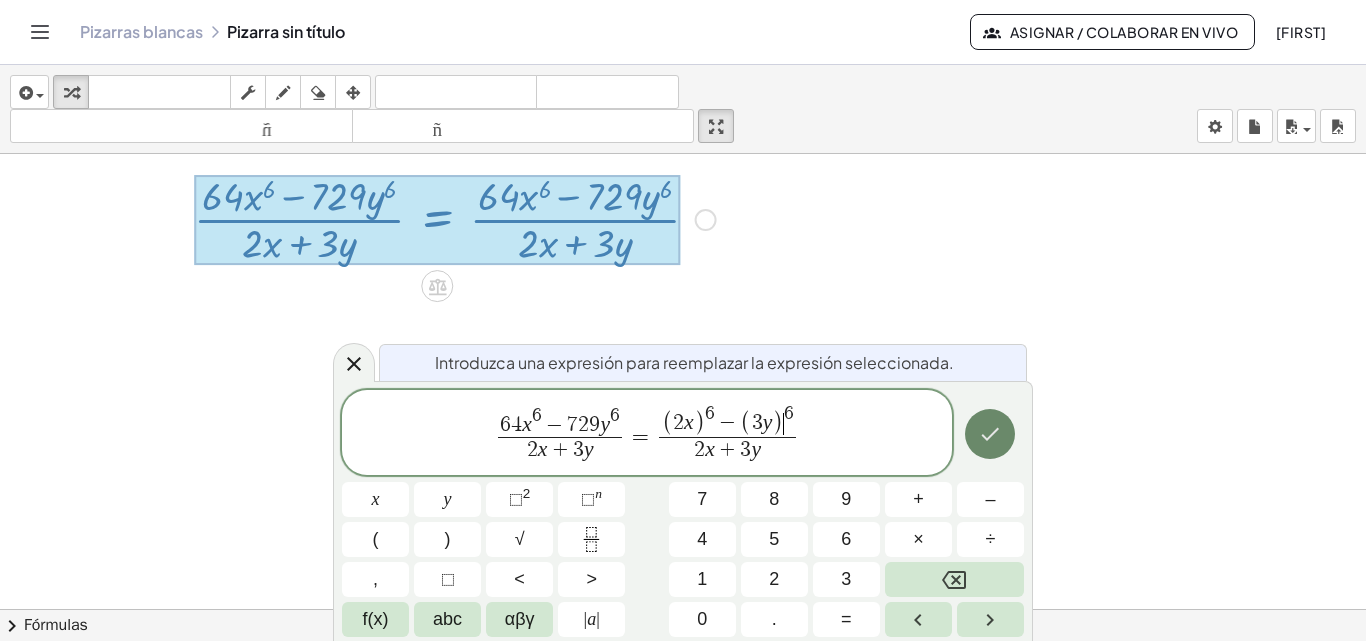 click 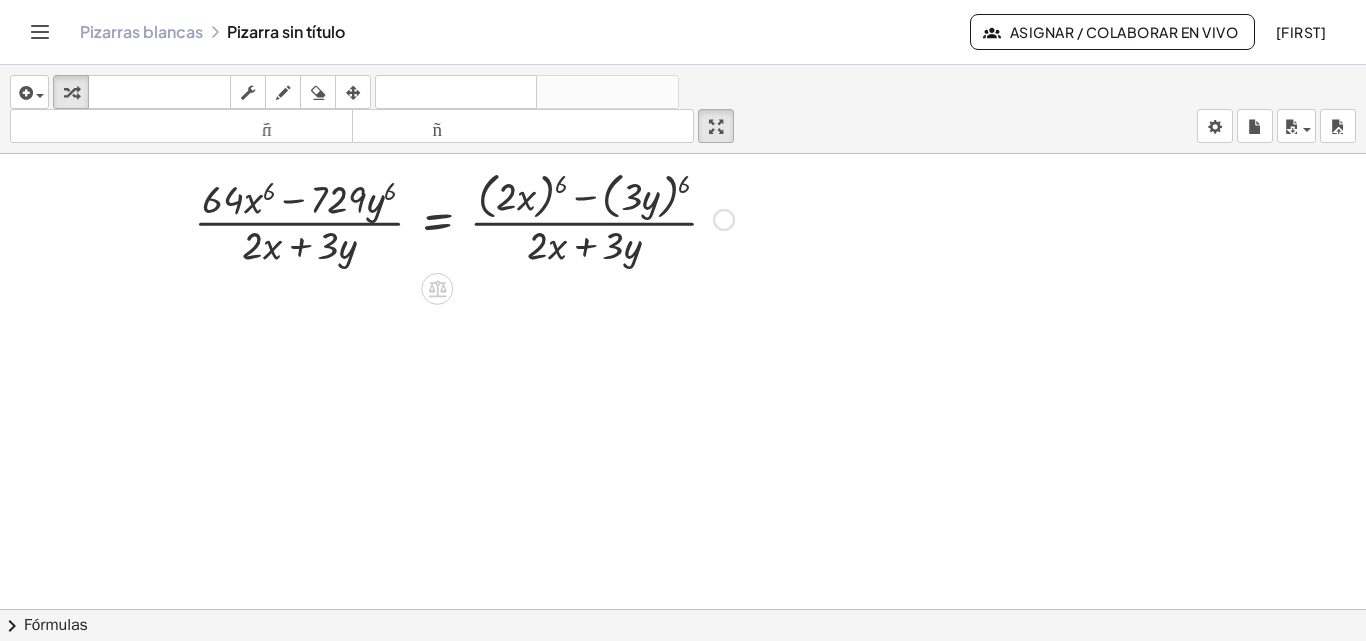 click at bounding box center [464, 218] 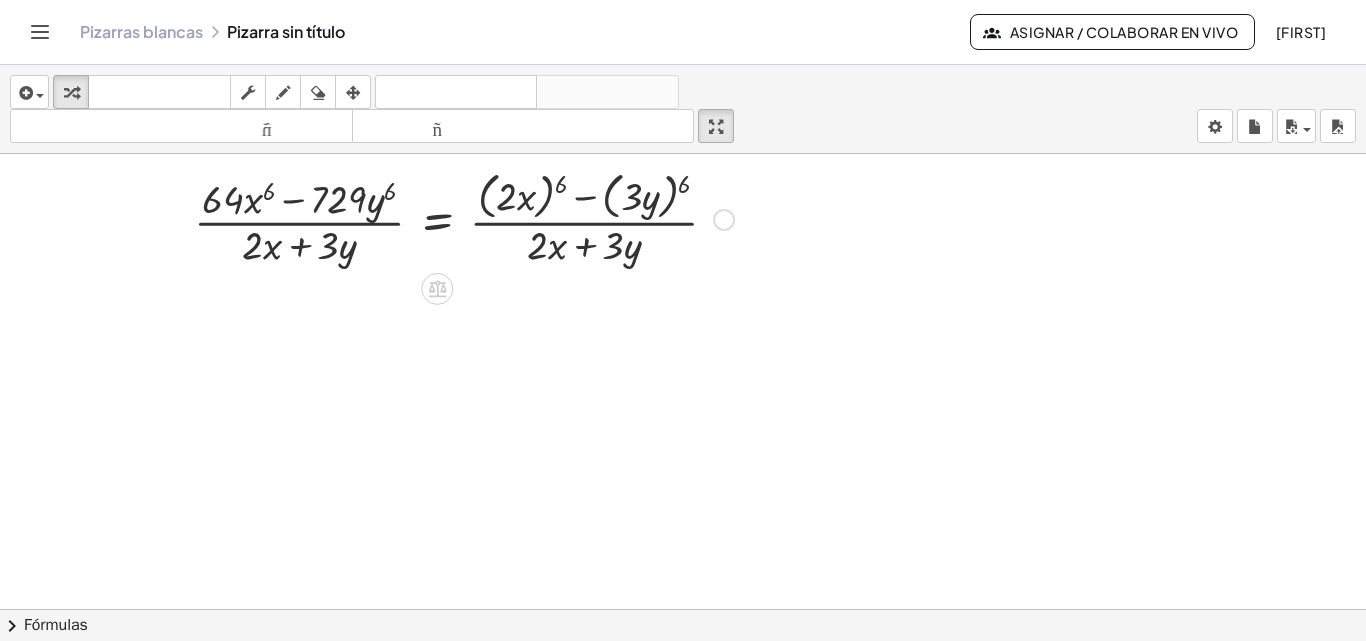 click at bounding box center [464, 218] 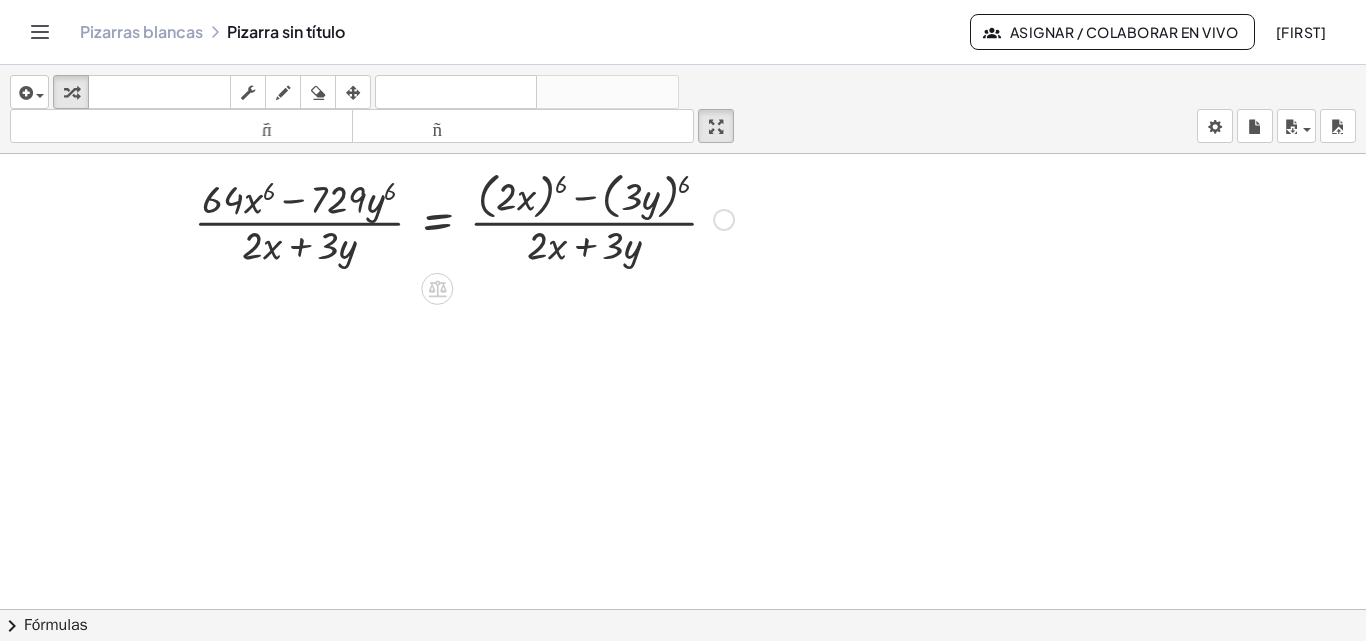 click at bounding box center [464, 218] 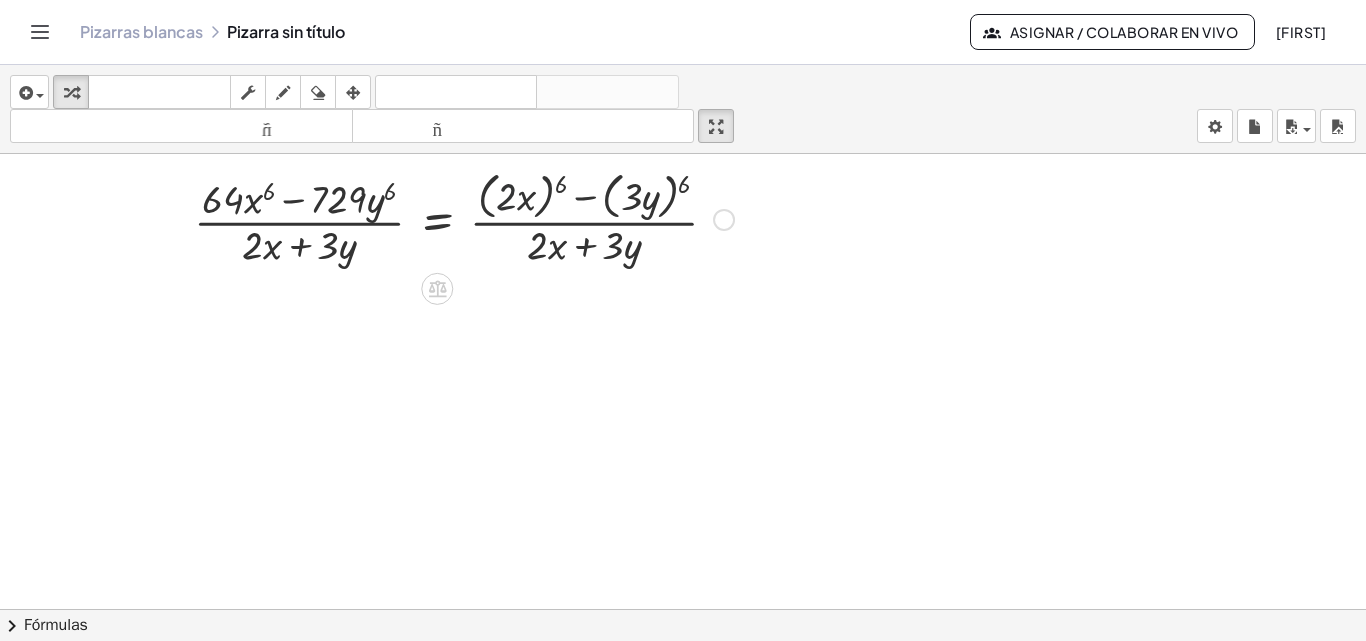click at bounding box center [464, 218] 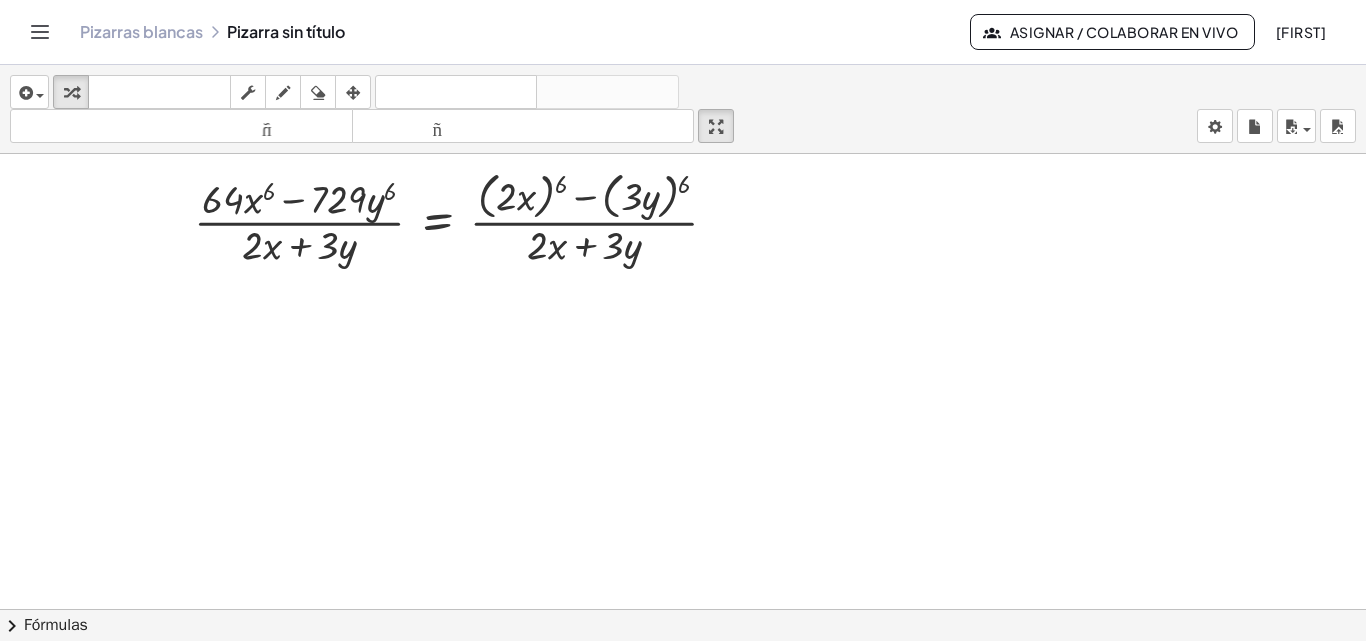 click at bounding box center (683, 688) 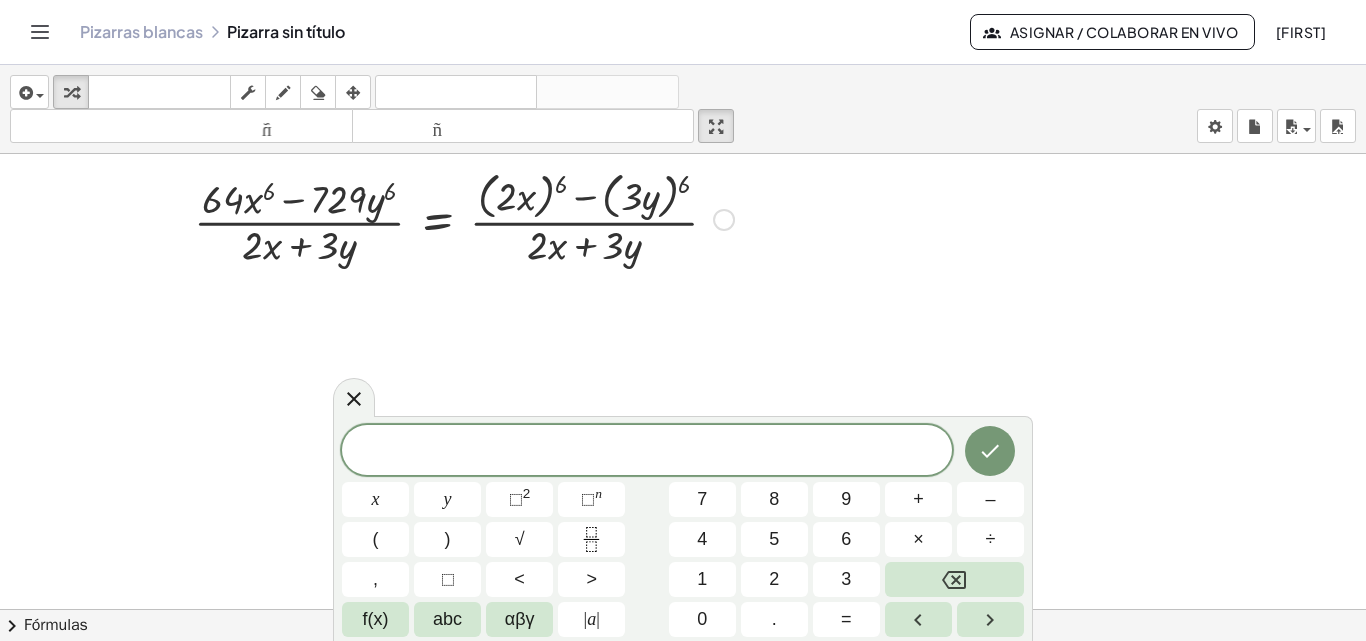 click at bounding box center [464, 218] 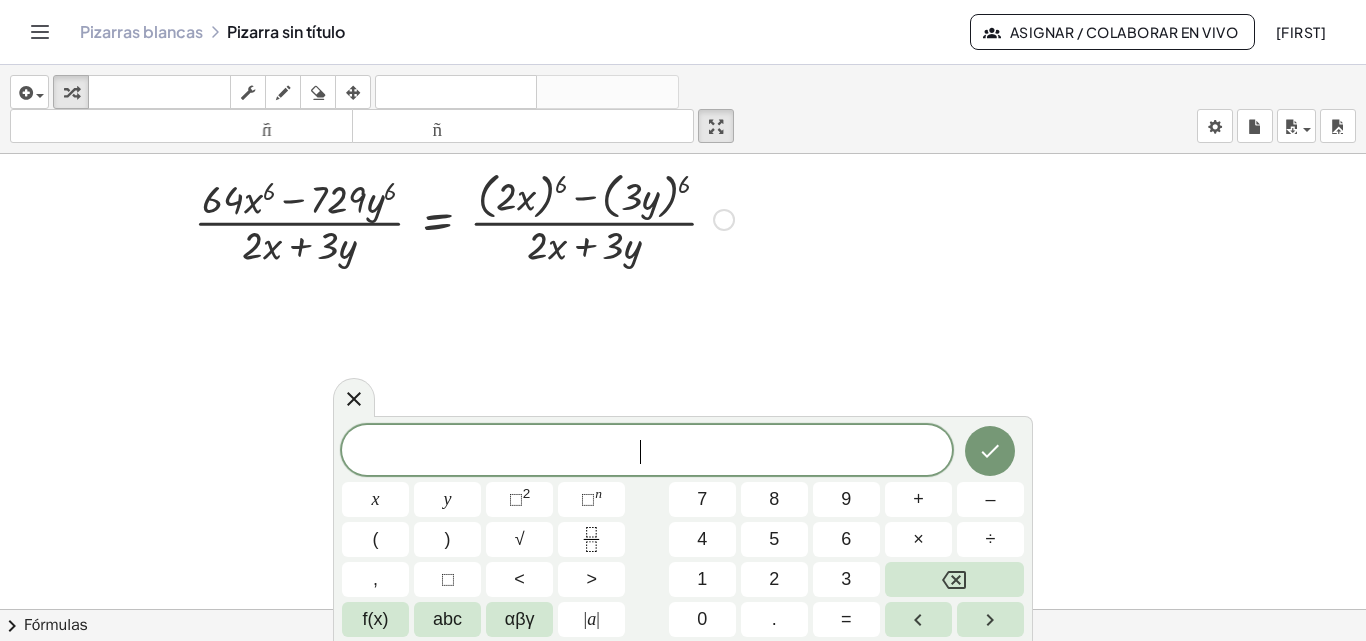 click at bounding box center [464, 218] 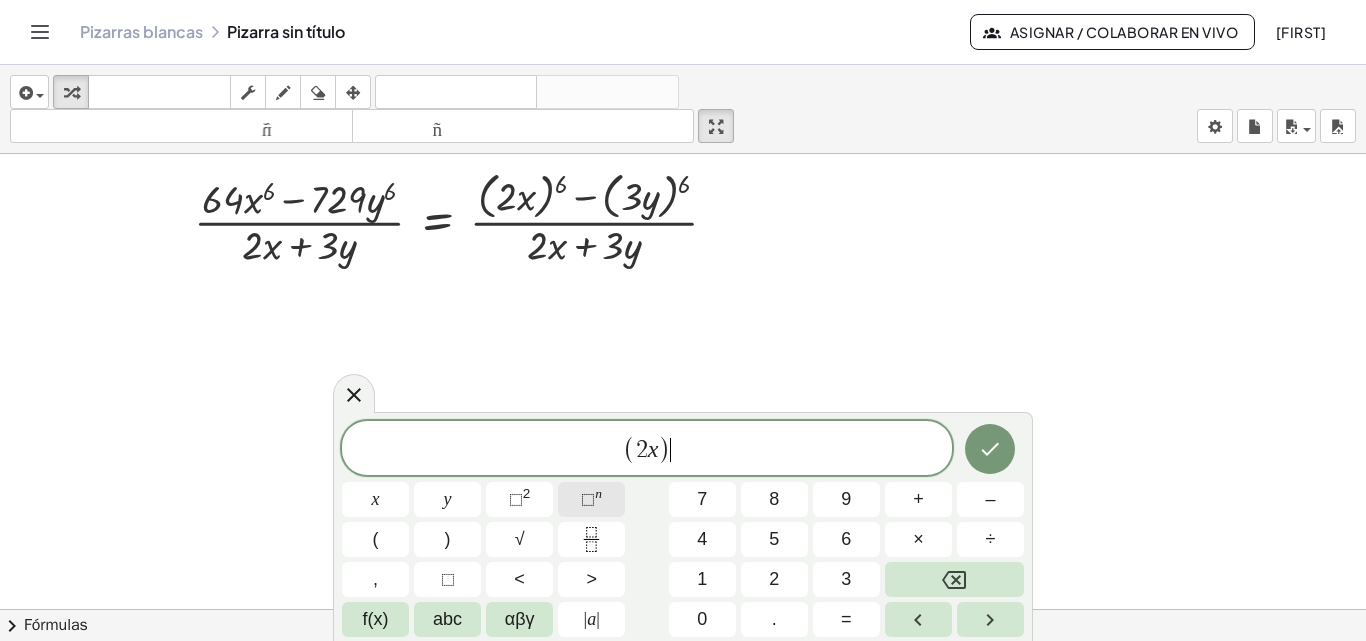 click on "⬚ n" at bounding box center (591, 499) 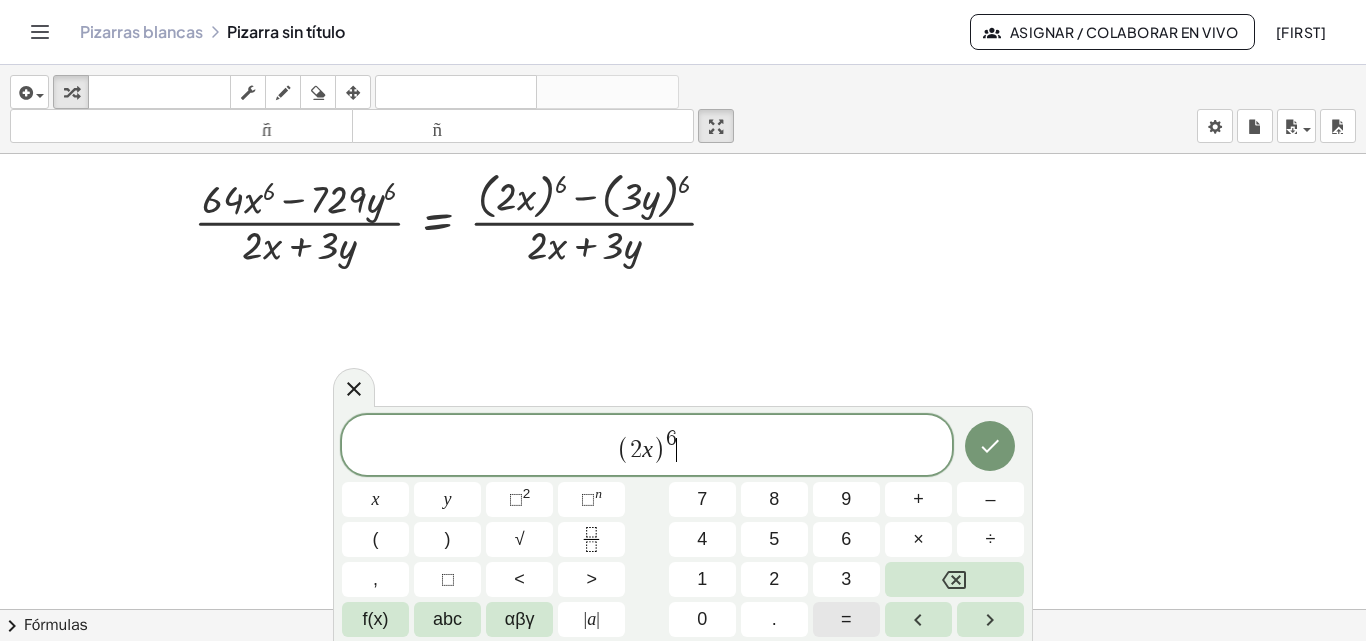 click on "=" at bounding box center [846, 619] 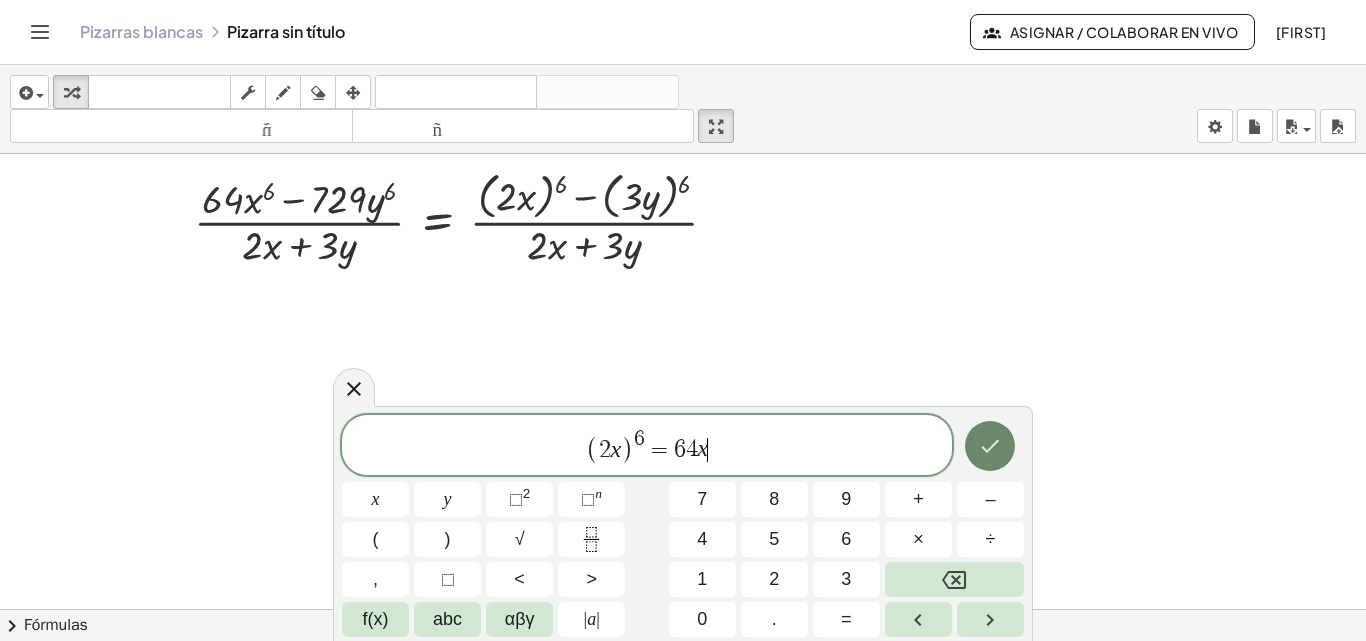 click 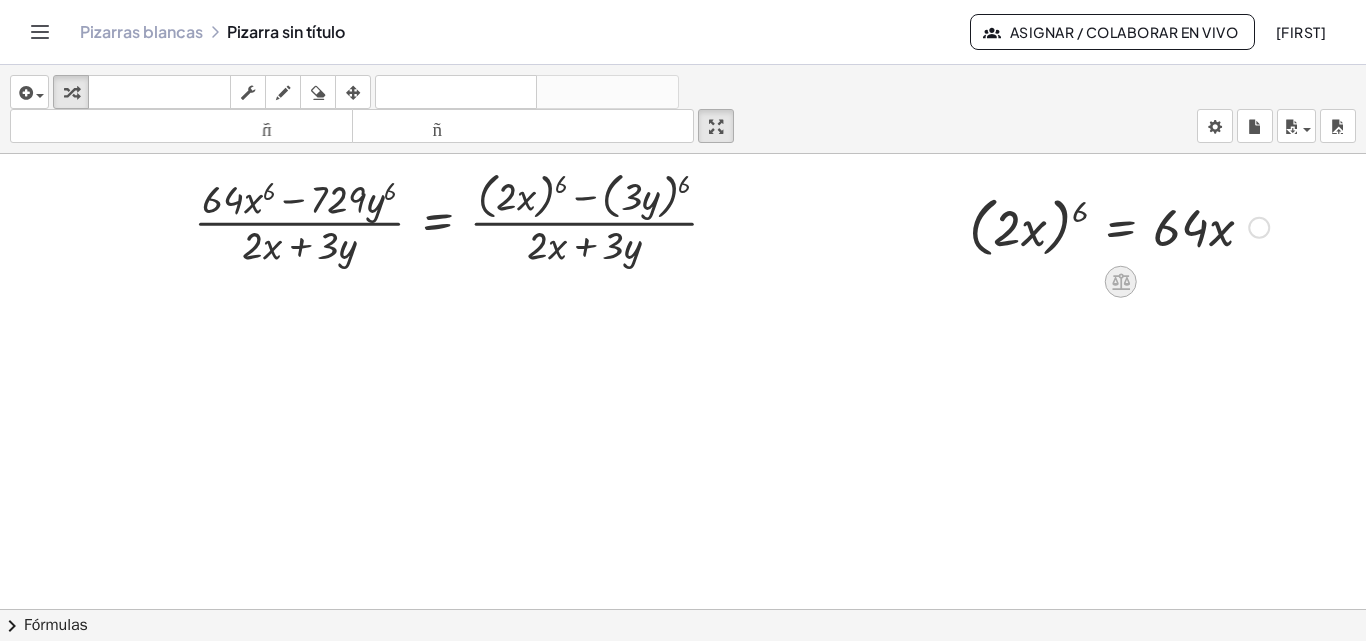 click 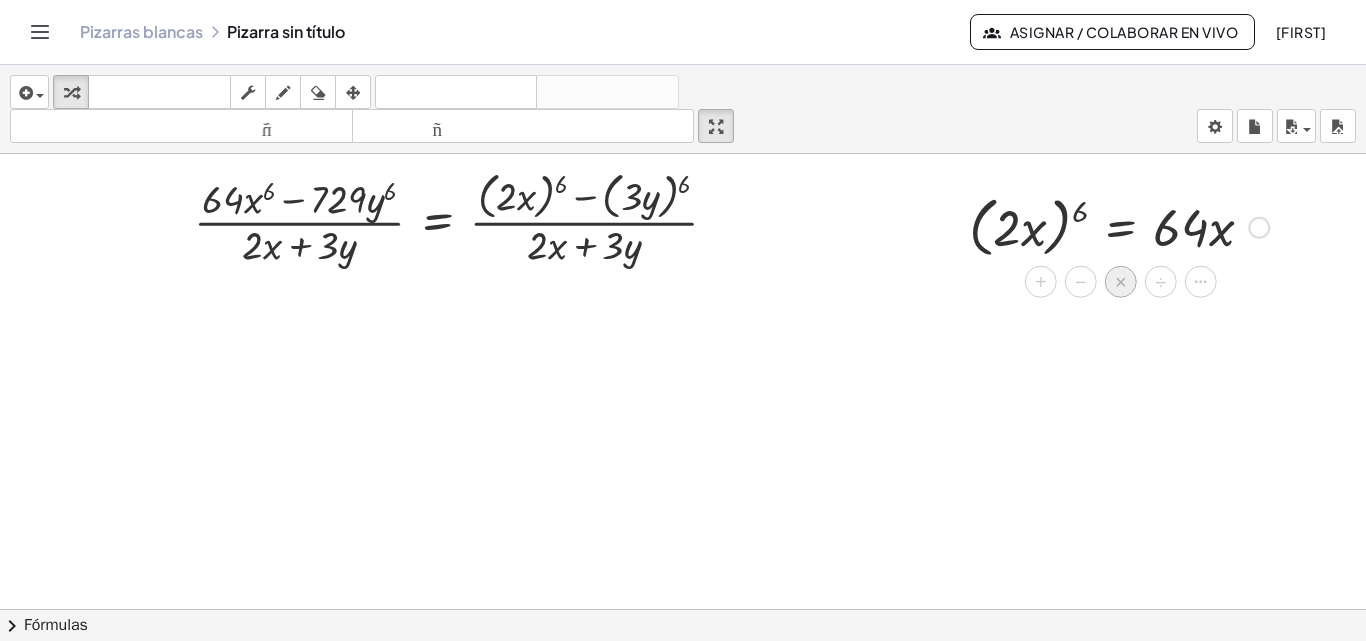 click on "×" at bounding box center [1121, 282] 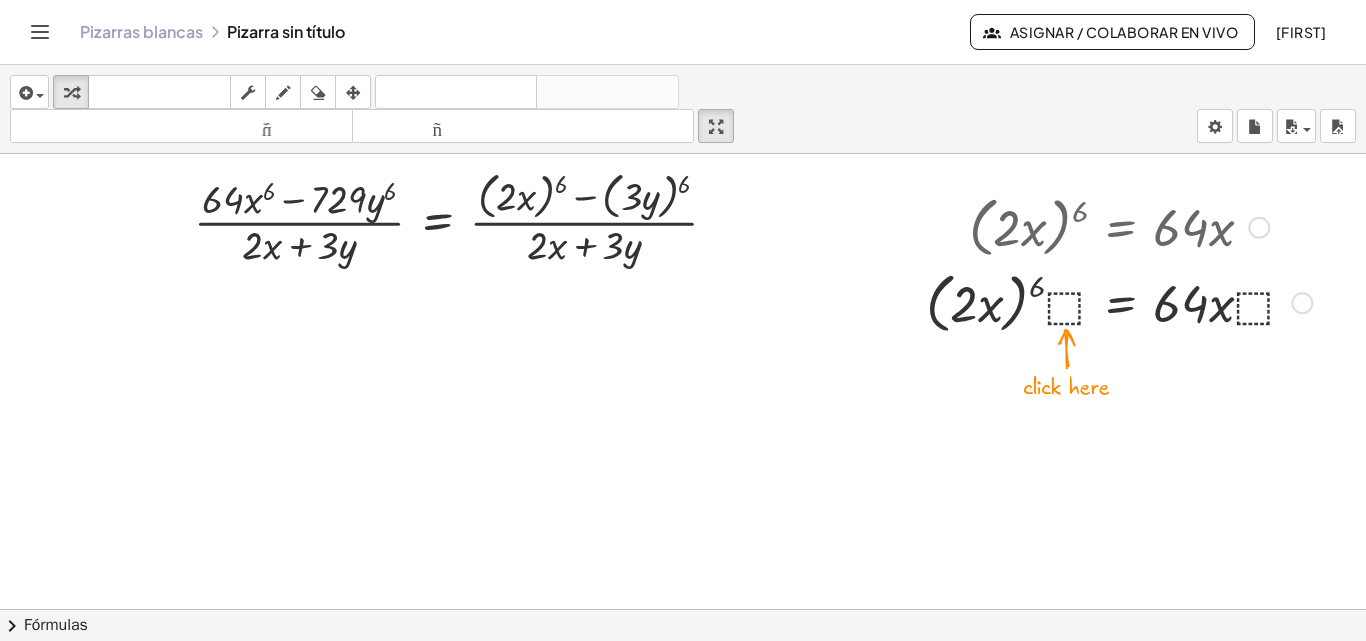 click at bounding box center (1119, 302) 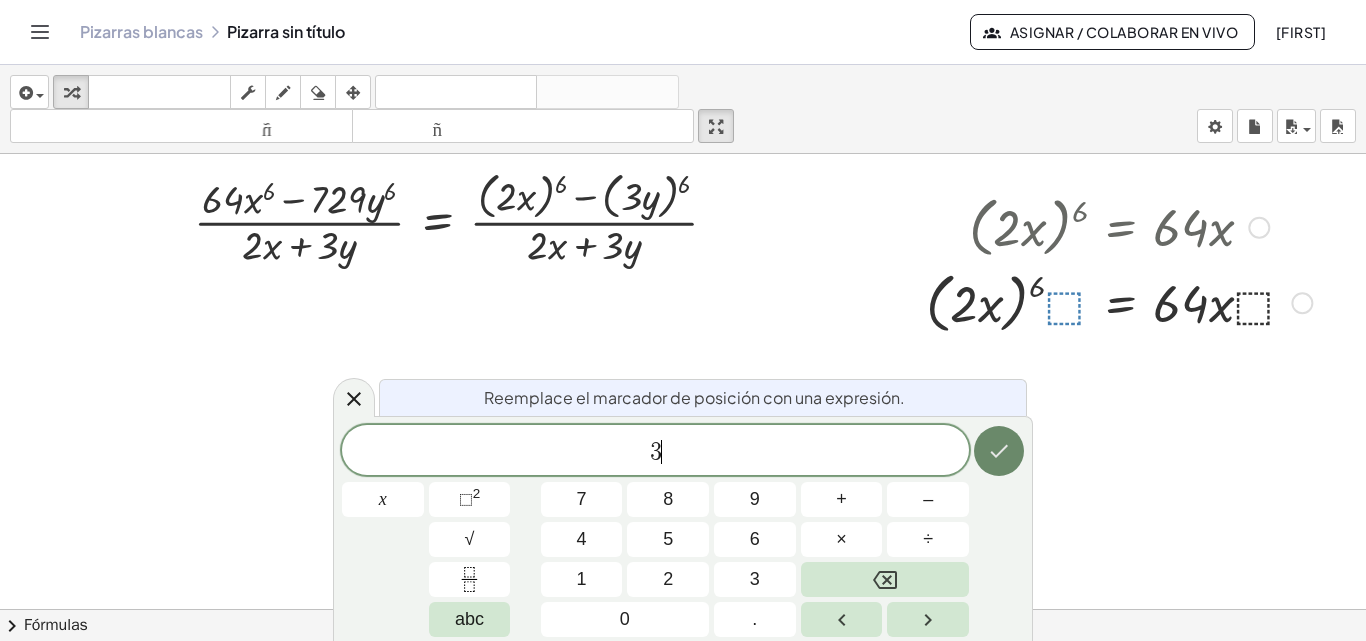 click at bounding box center [999, 451] 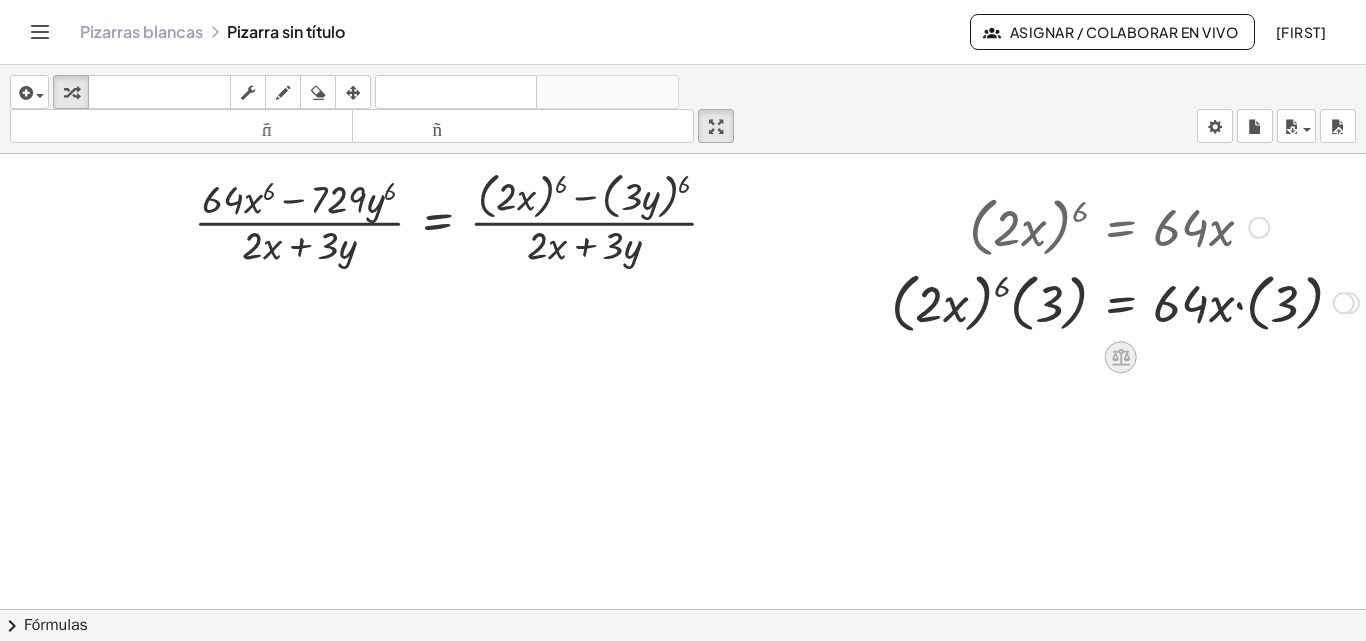 click 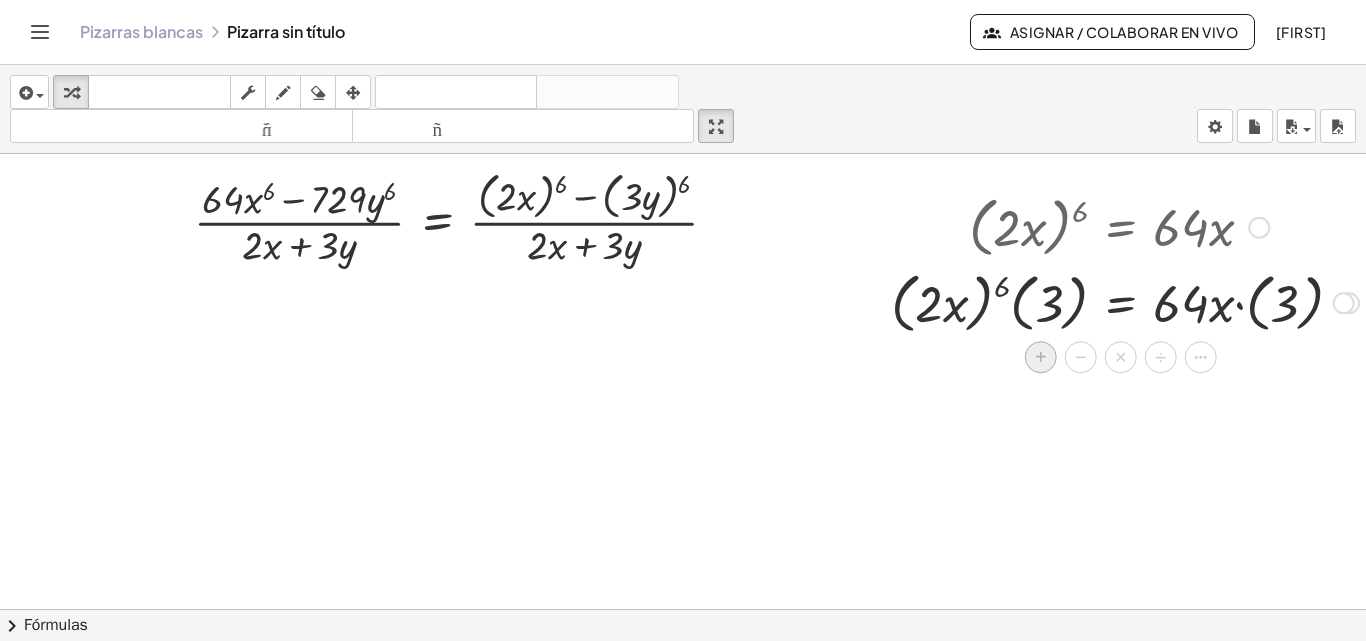 click on "+" at bounding box center (1041, 357) 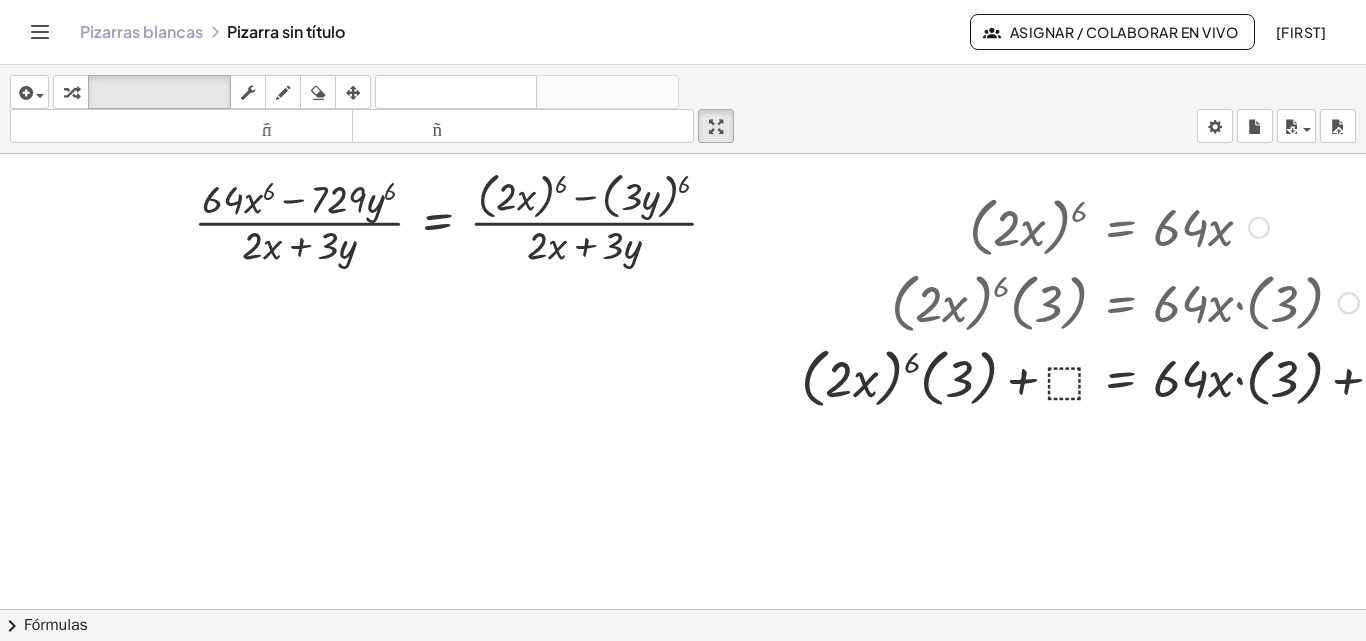 click at bounding box center (1125, 377) 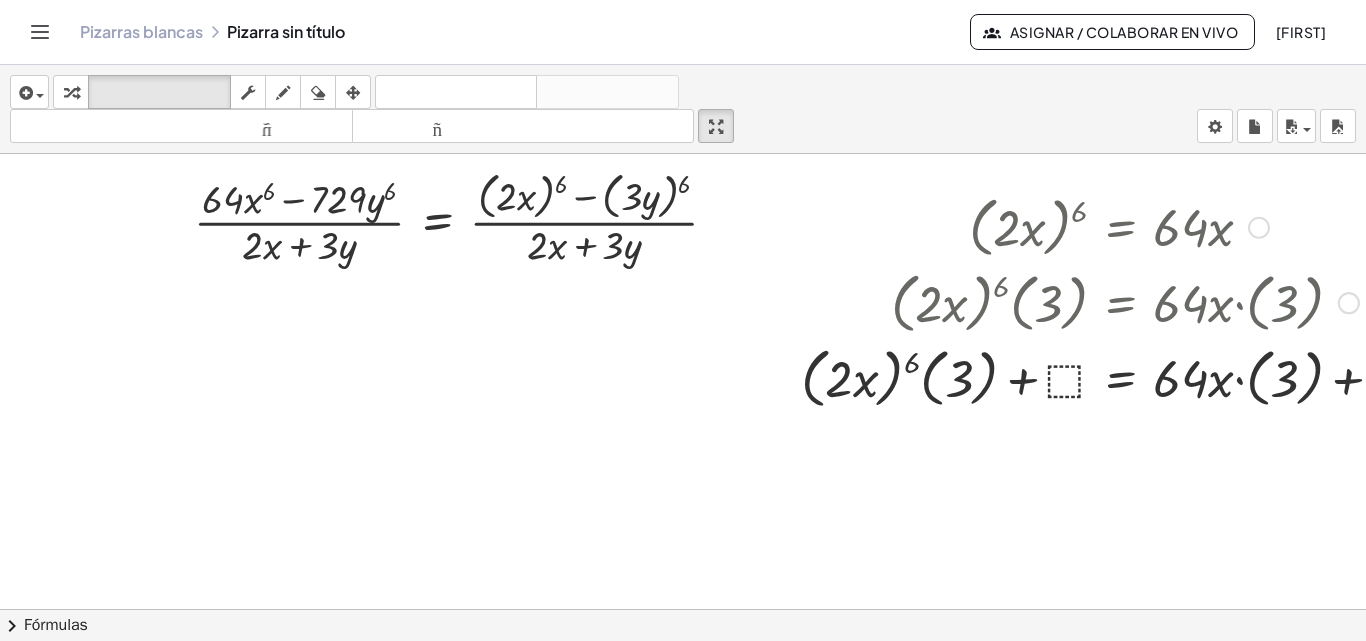 click at bounding box center [1125, 377] 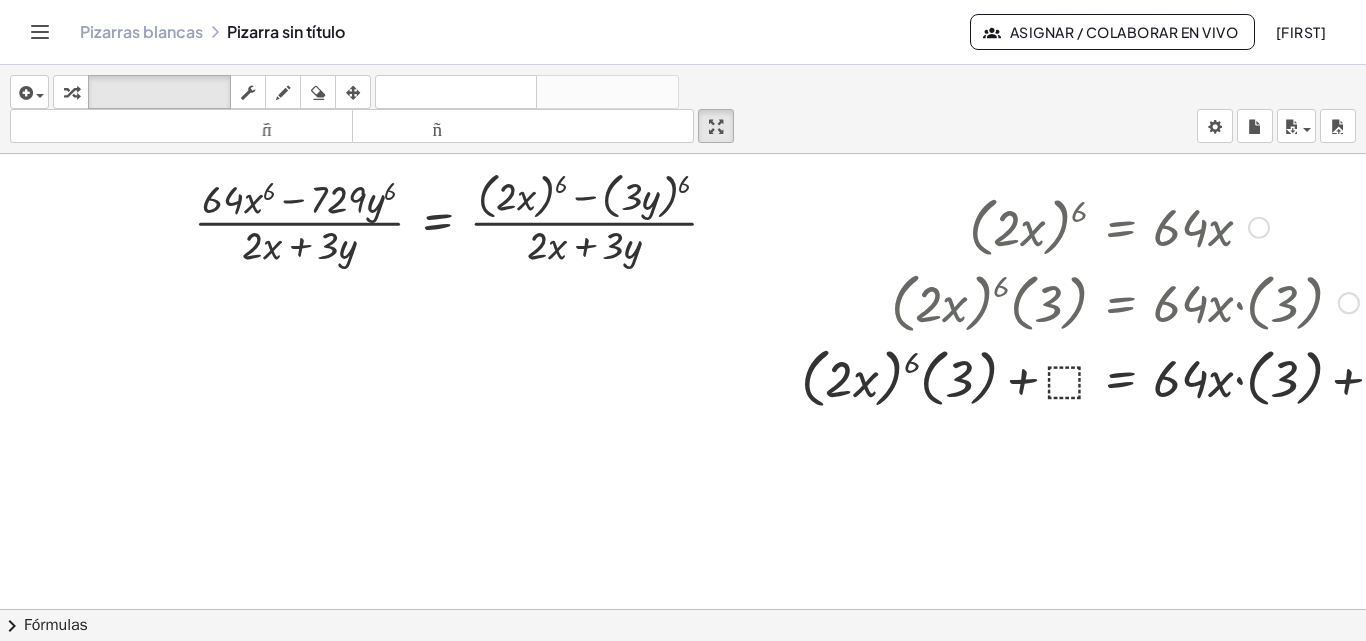 click at bounding box center [1125, 377] 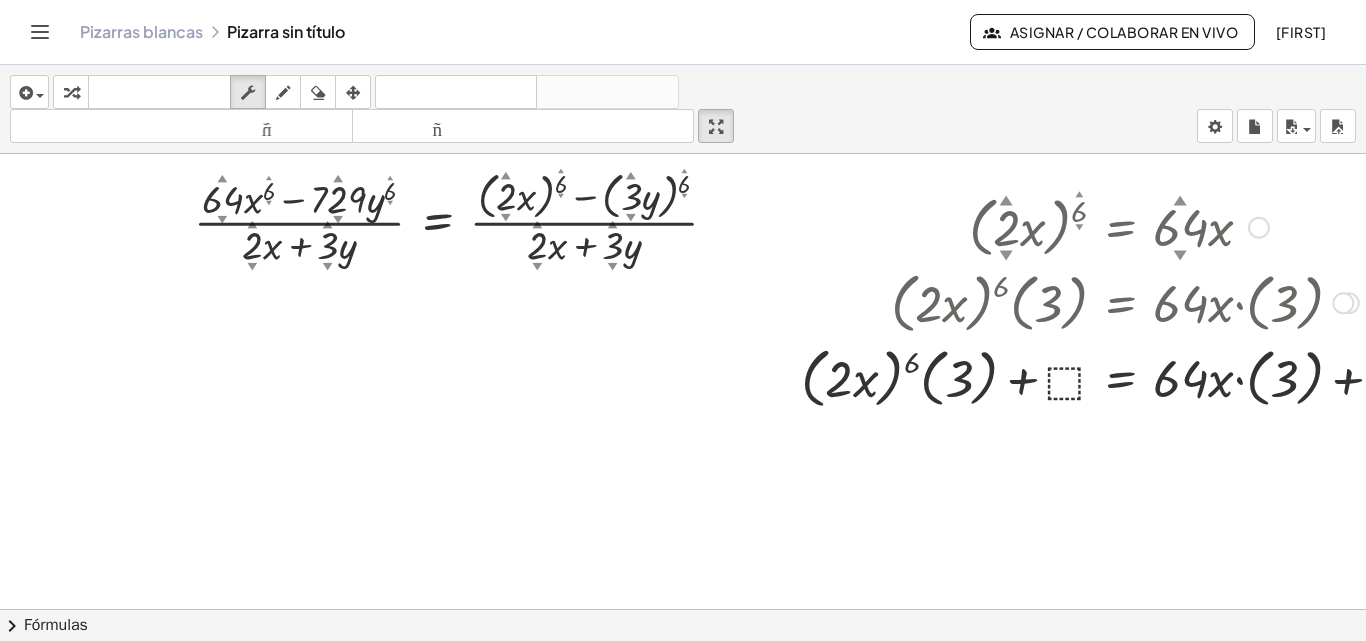 click at bounding box center (1125, 377) 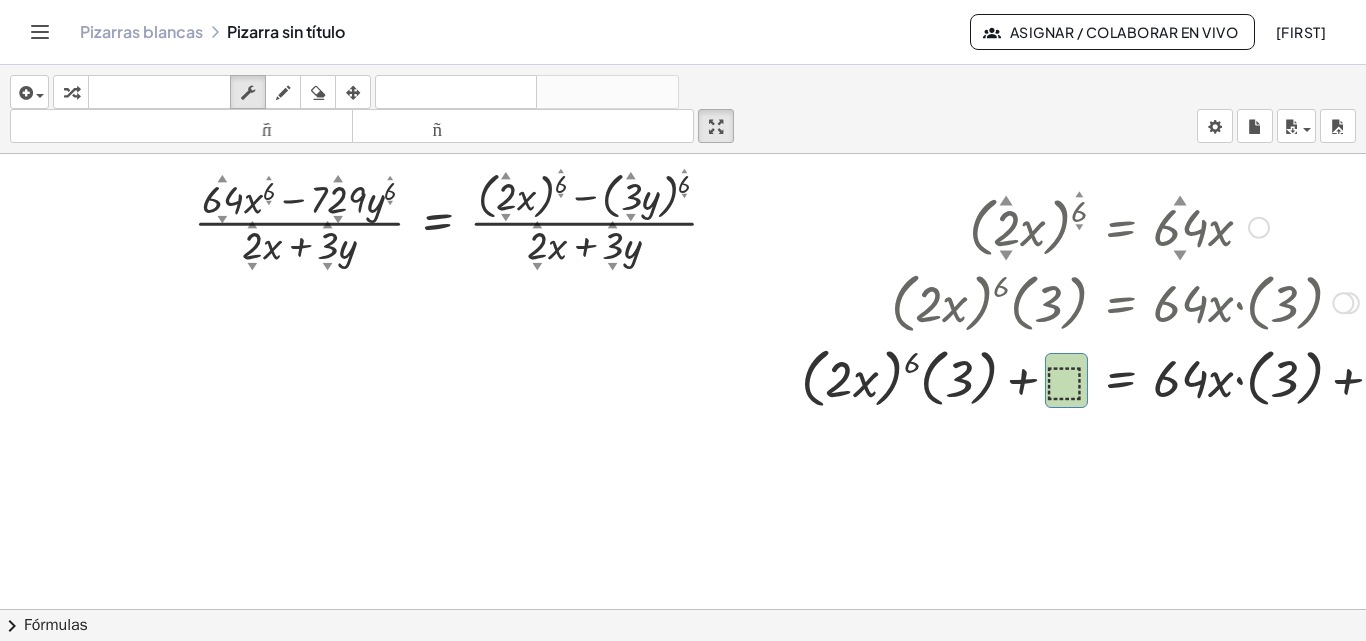 click at bounding box center [1125, 377] 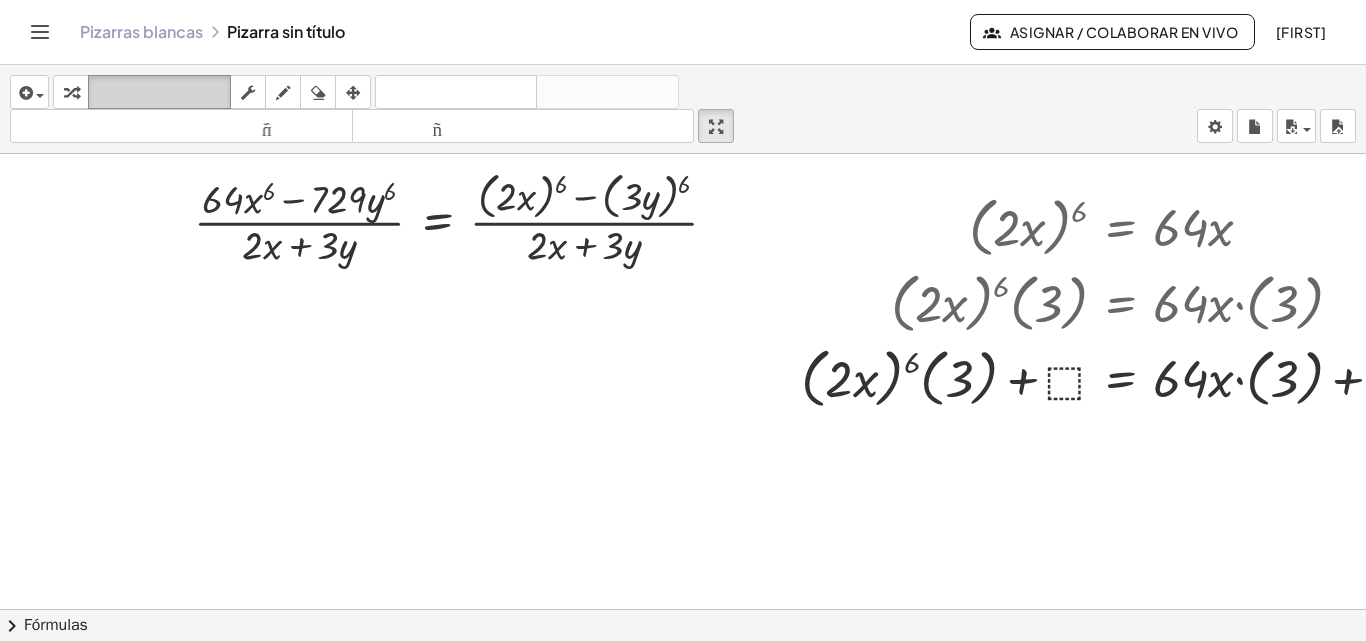 click on "teclado" at bounding box center [159, 92] 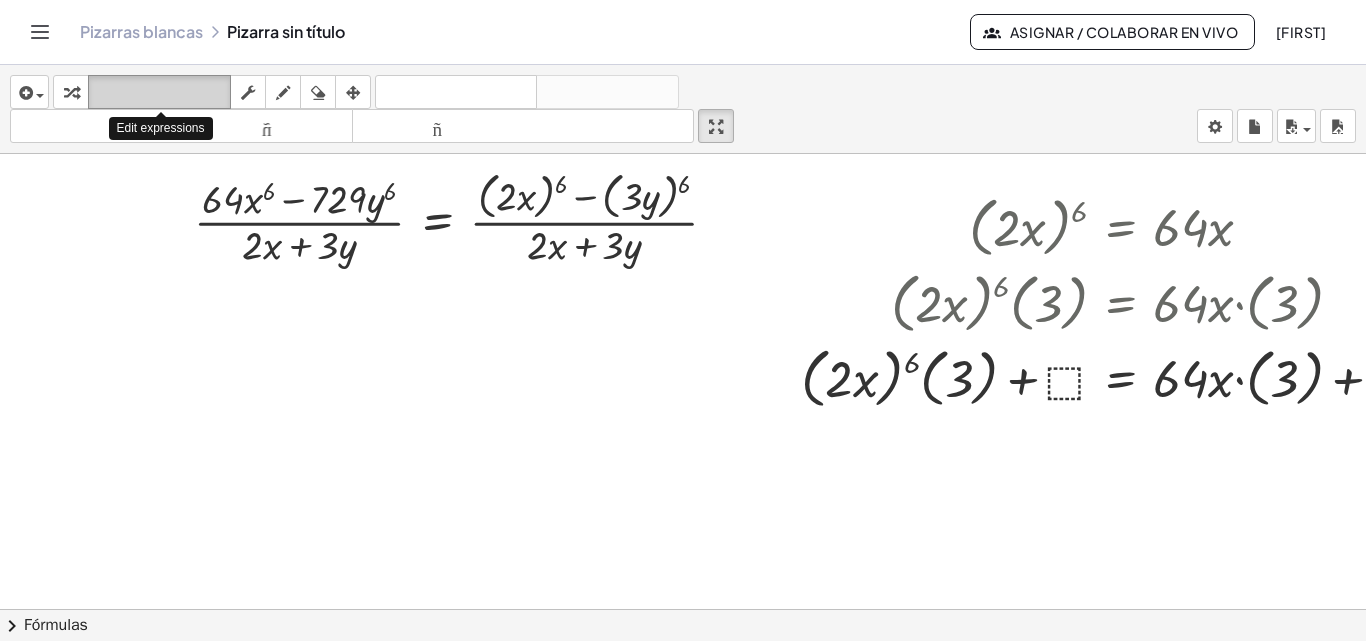 click on "teclado" at bounding box center (159, 92) 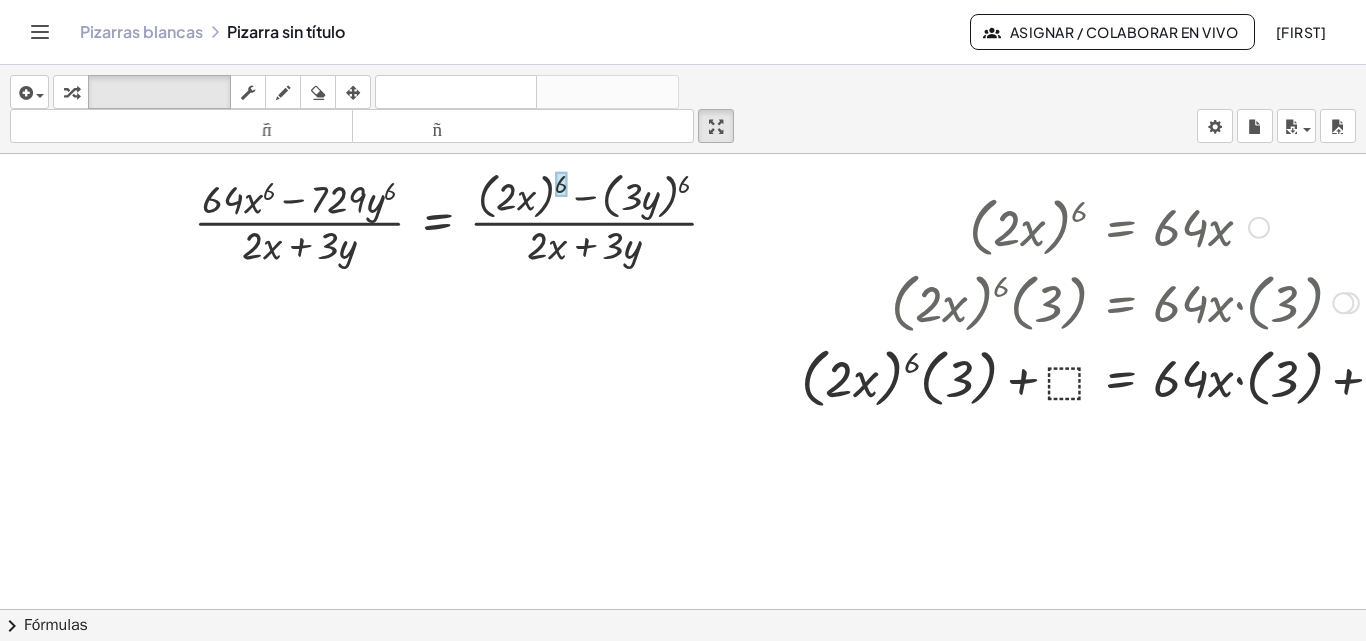 click at bounding box center [1125, 377] 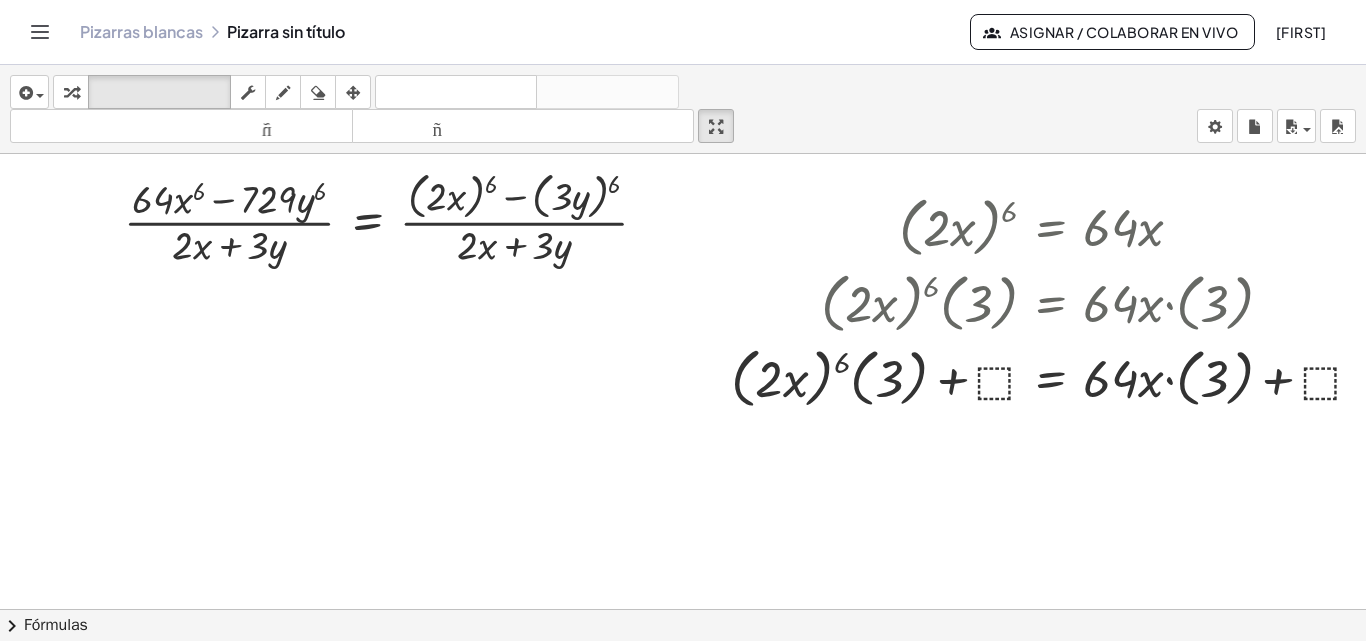 scroll, scrollTop: 0, scrollLeft: 88, axis: horizontal 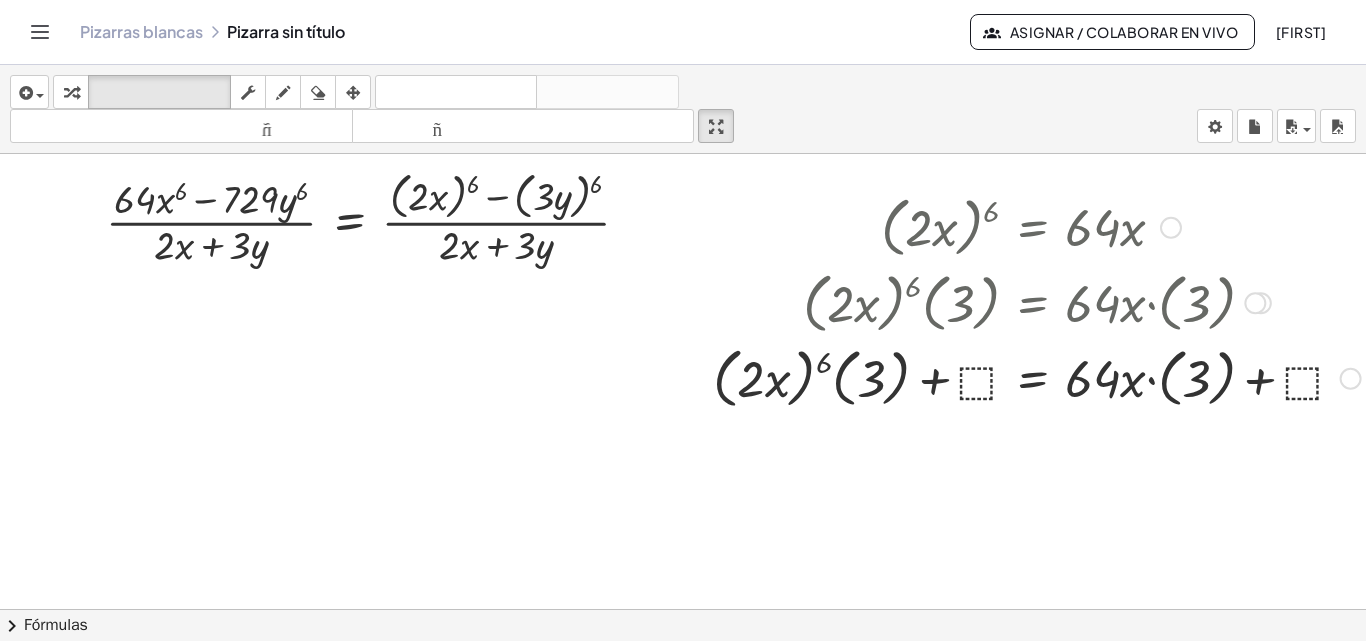 click at bounding box center [1037, 377] 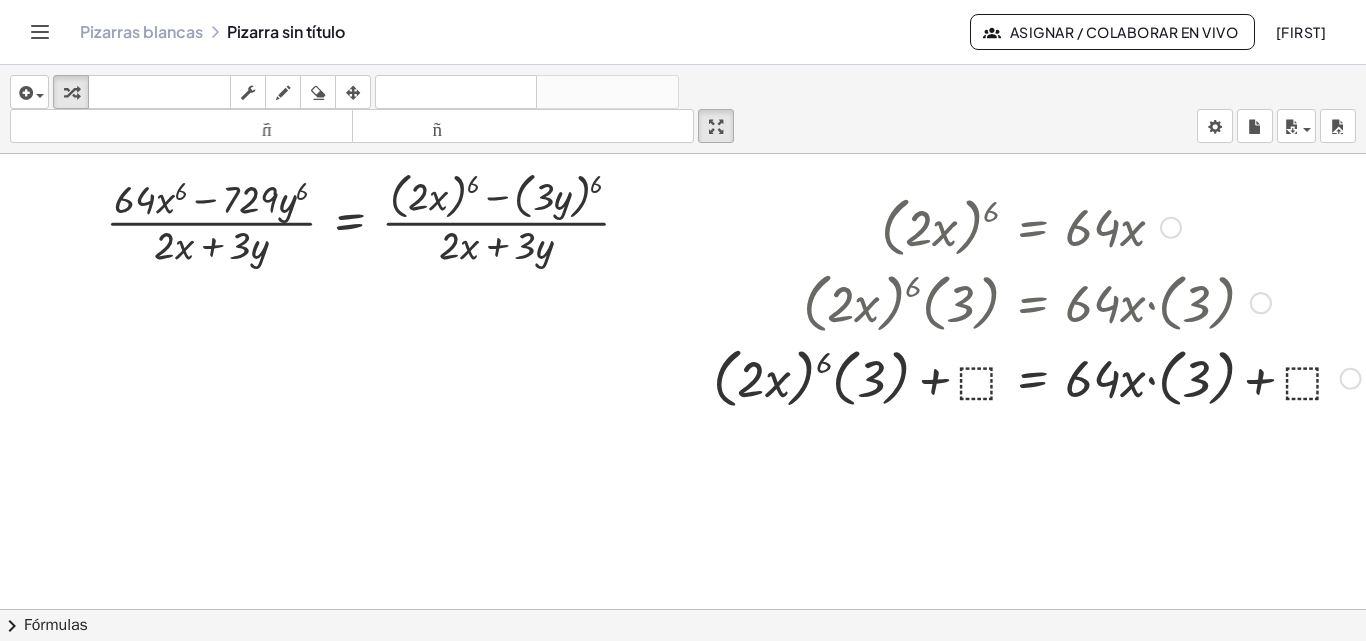 click at bounding box center (1037, 377) 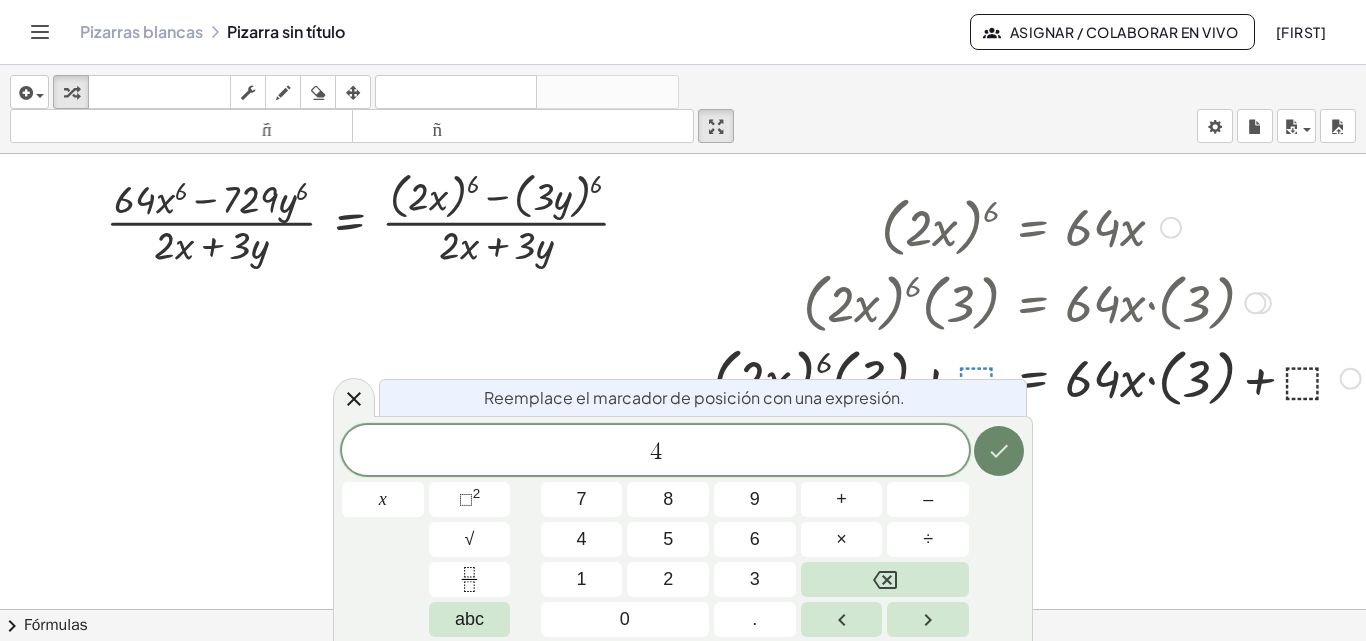 click at bounding box center (999, 451) 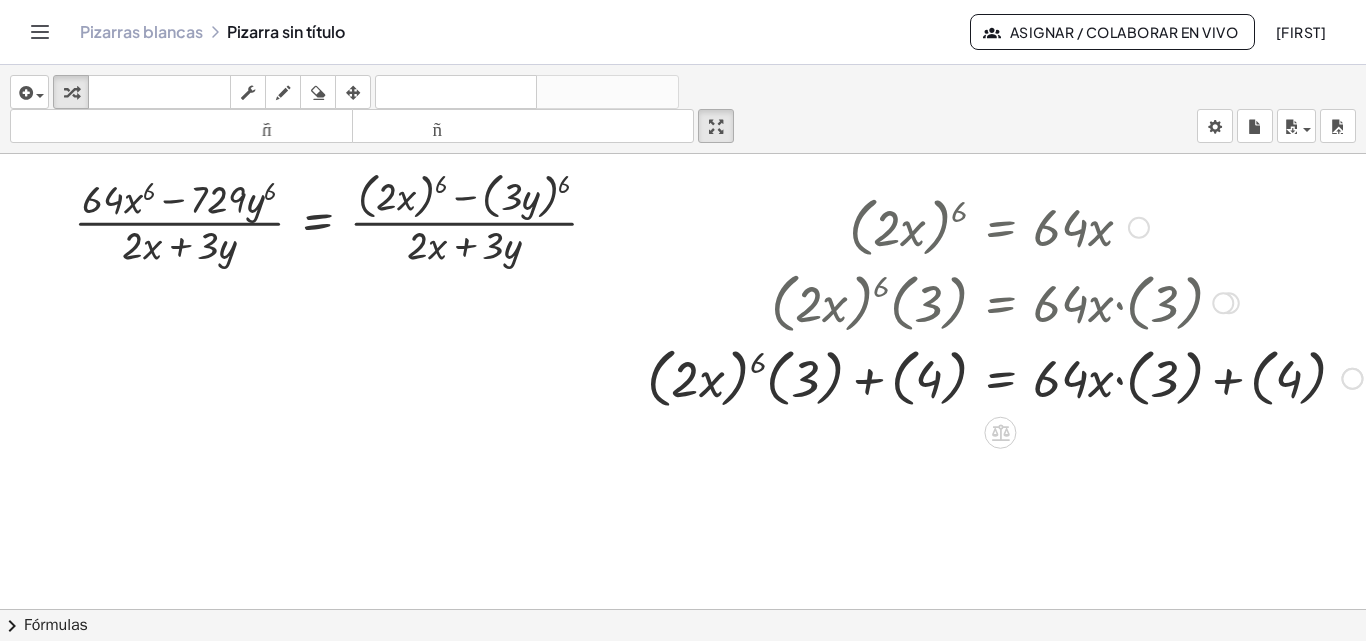 scroll, scrollTop: 0, scrollLeft: 138, axis: horizontal 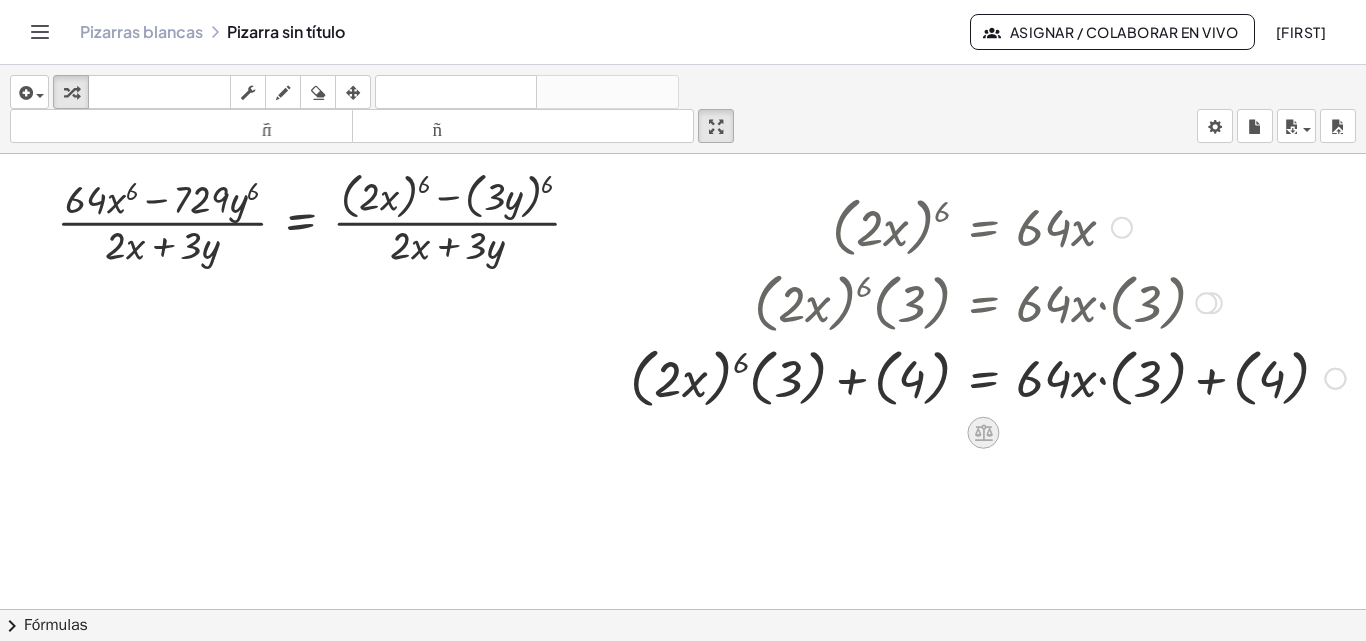 click at bounding box center (983, 433) 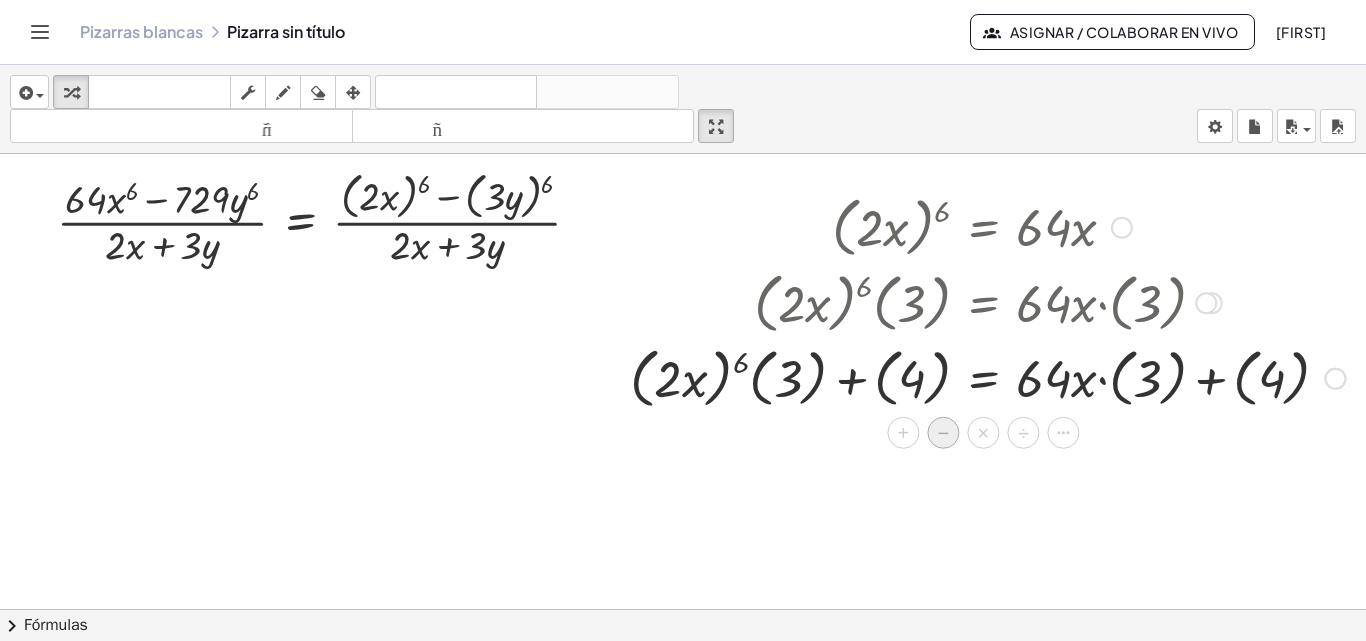 click on "−" at bounding box center (944, 433) 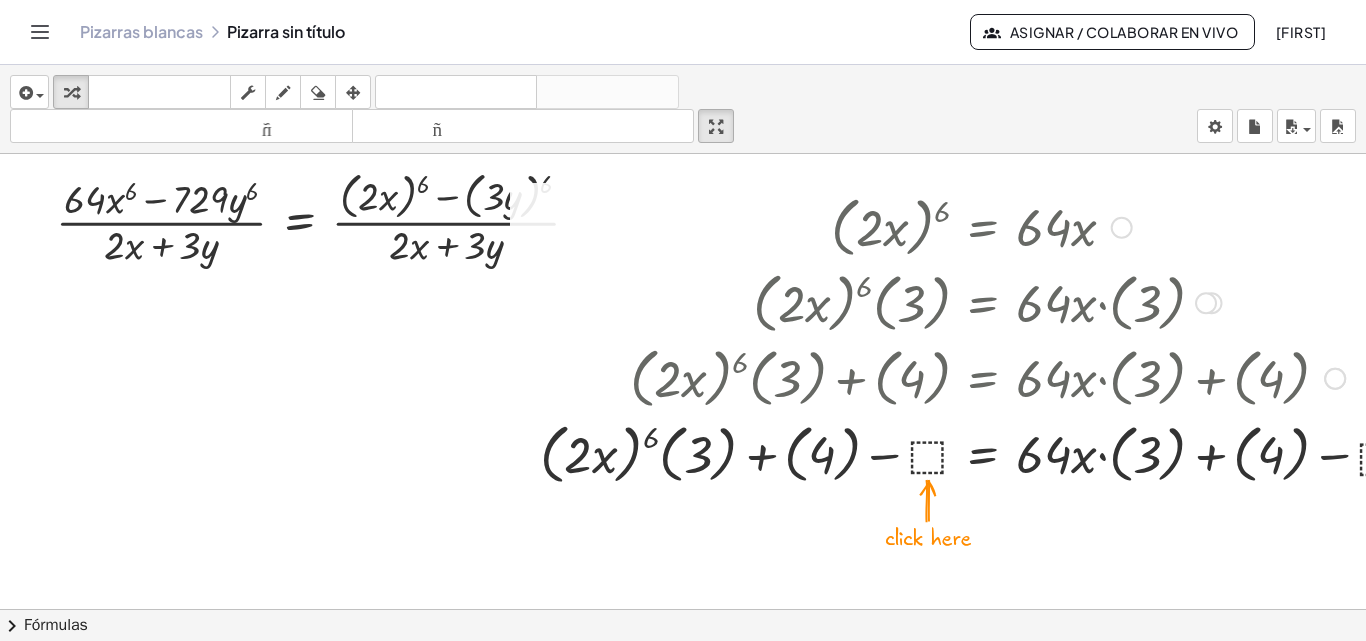 click at bounding box center (987, 453) 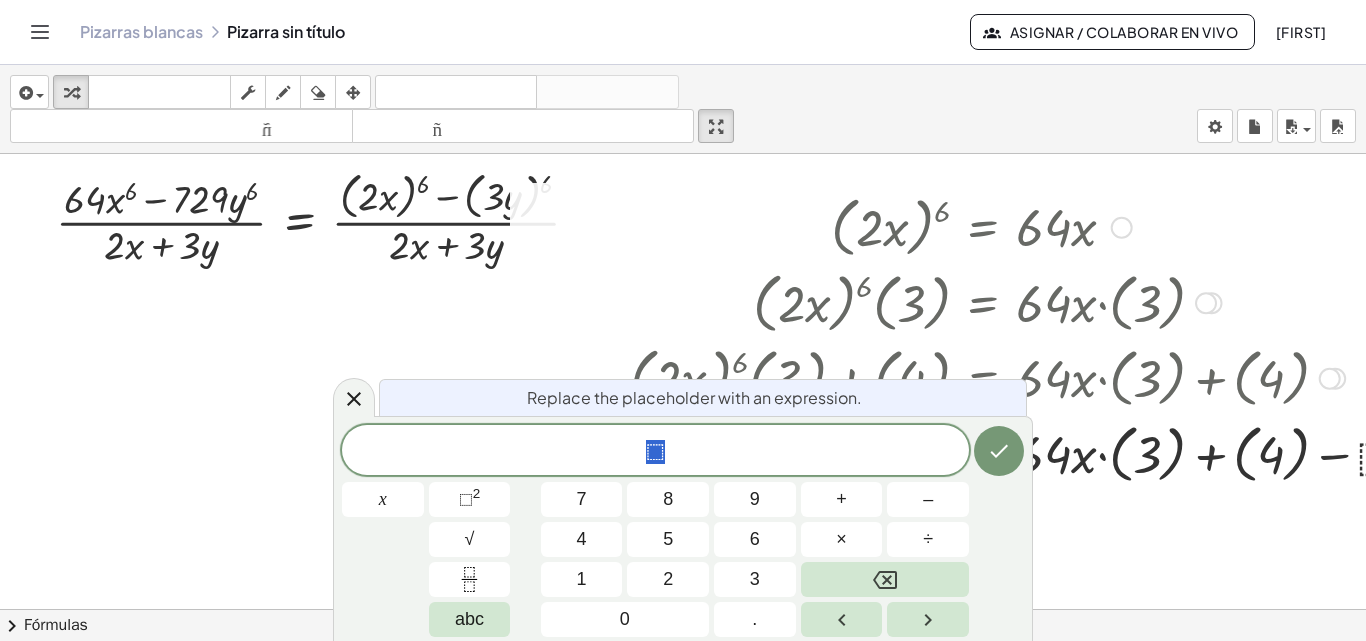 click on "⬚" at bounding box center [655, 452] 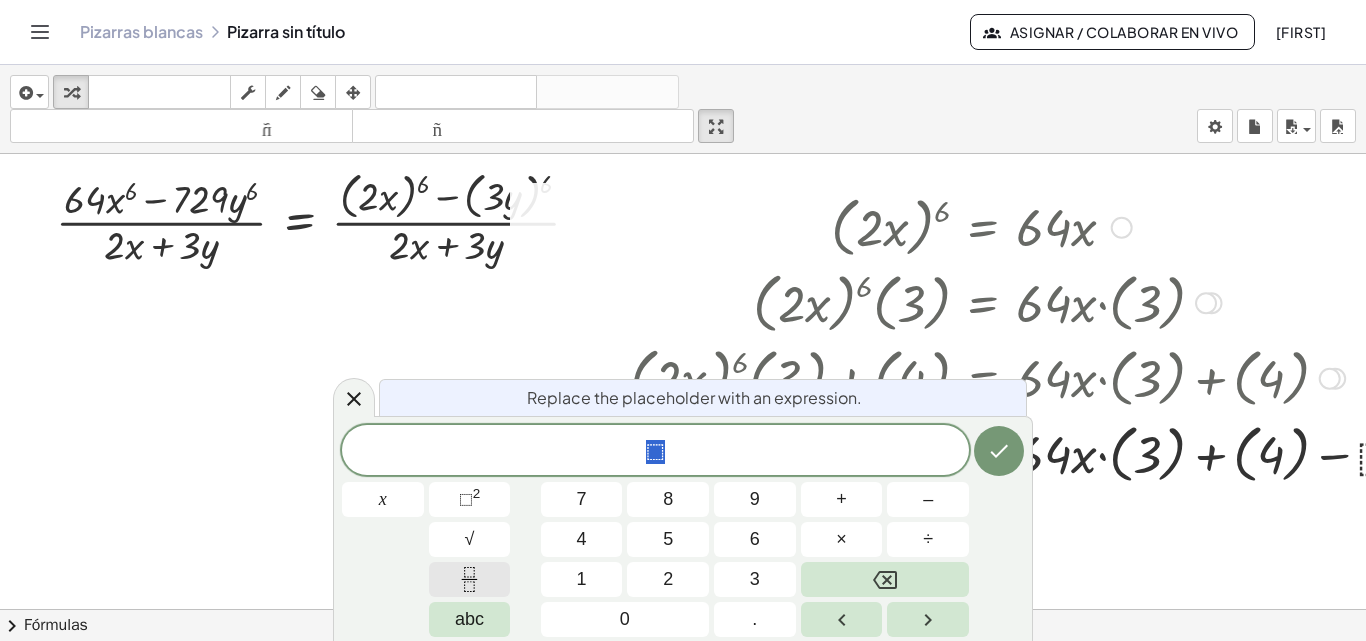 click 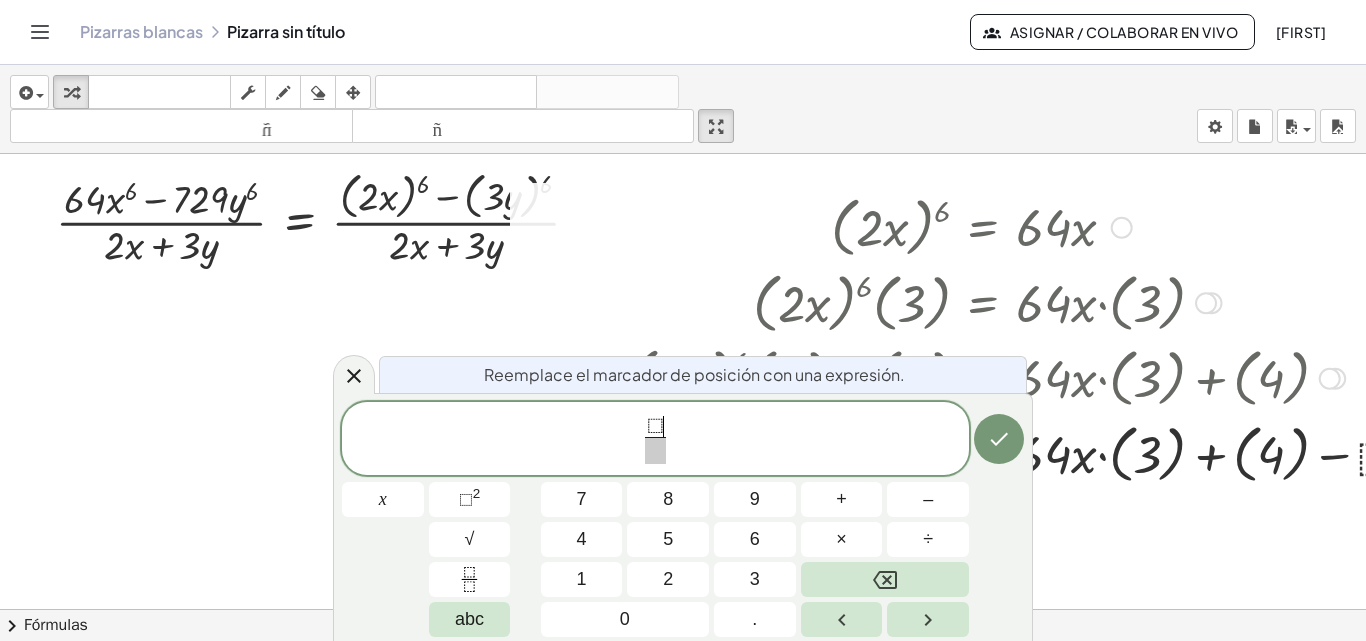 click on "⬚" at bounding box center (655, 426) 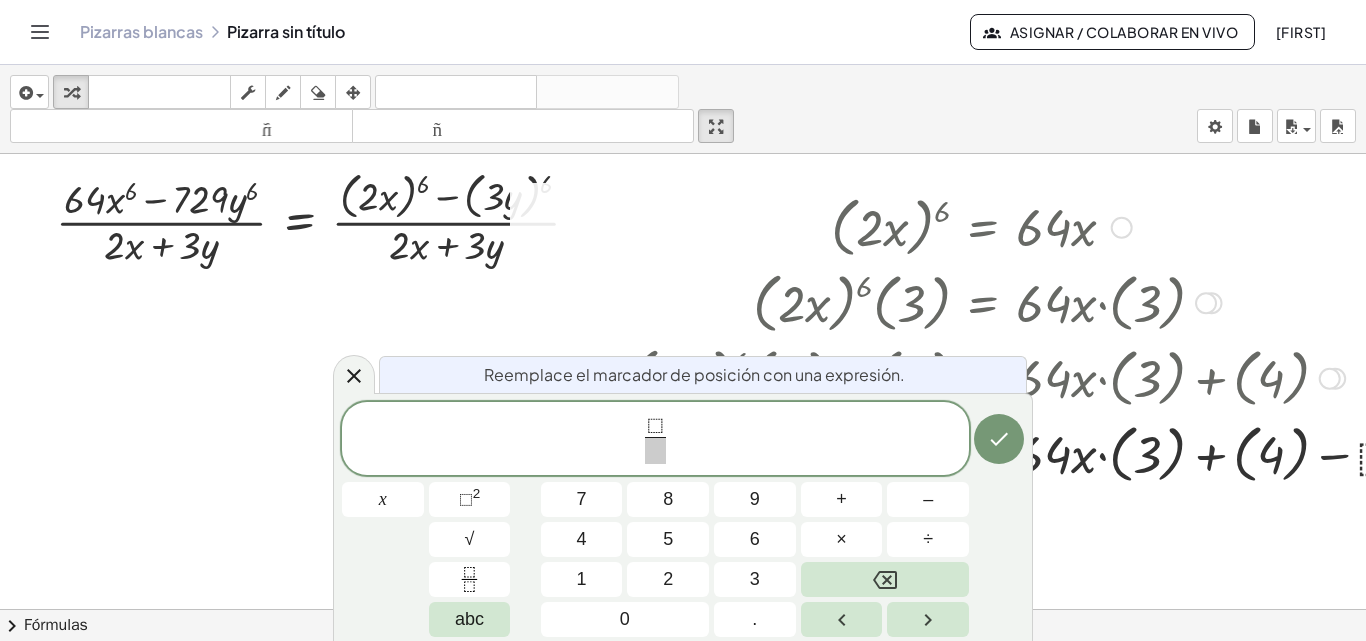 click on "⬚" at bounding box center (655, 426) 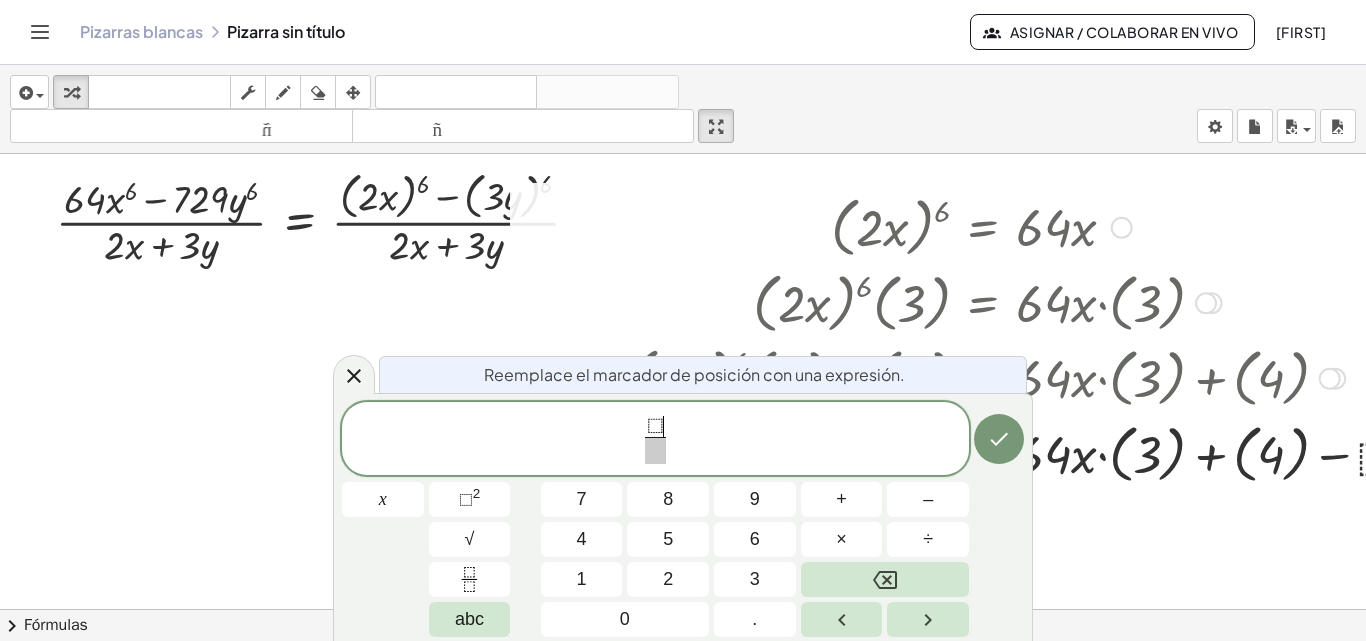 click on "⬚" at bounding box center (655, 426) 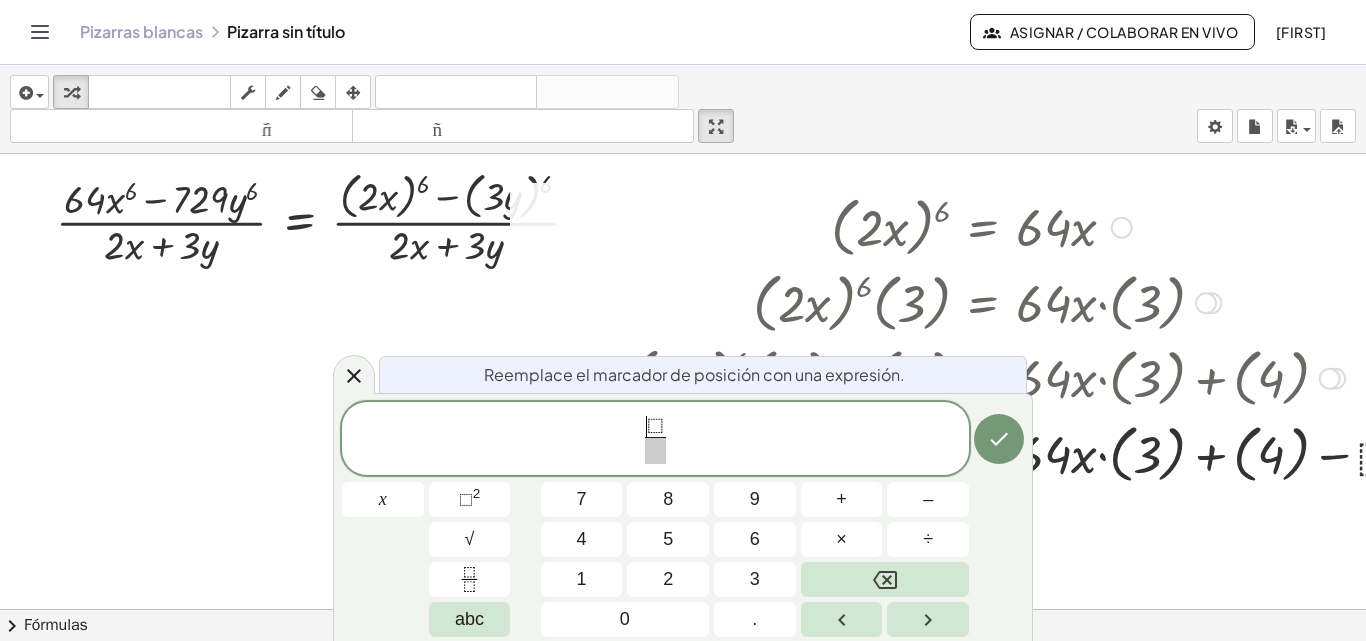 click on "⬚" at bounding box center [655, 426] 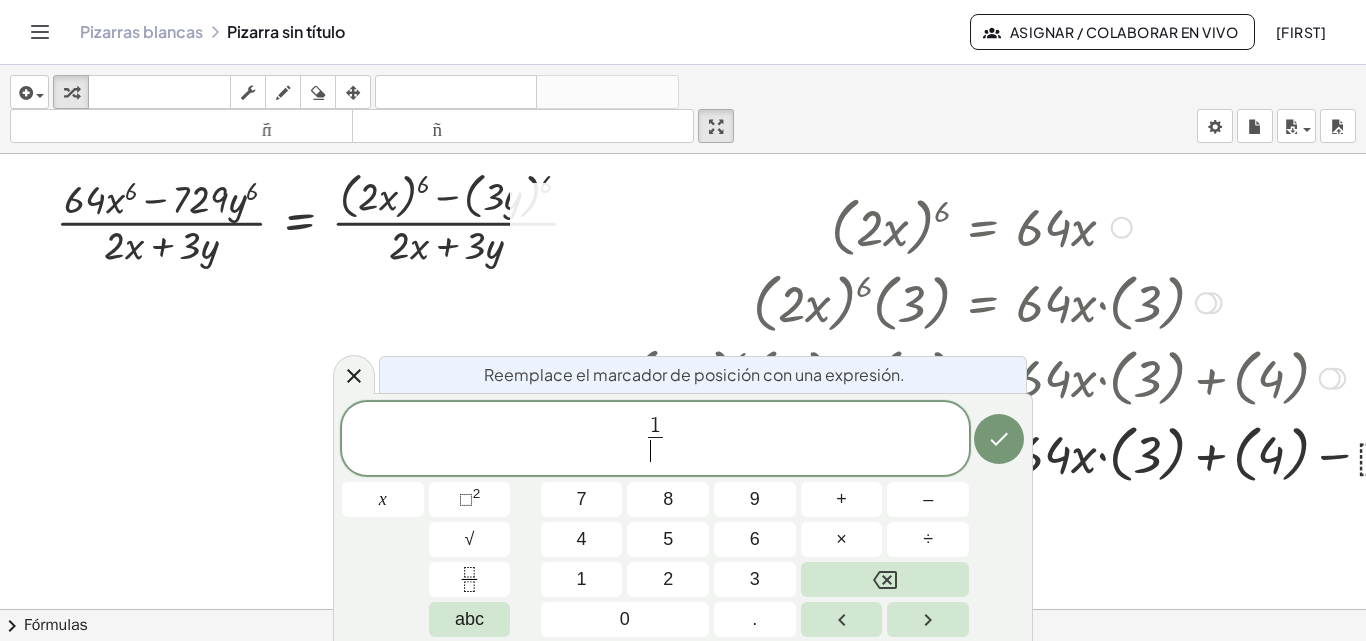 click on "​" at bounding box center (655, 450) 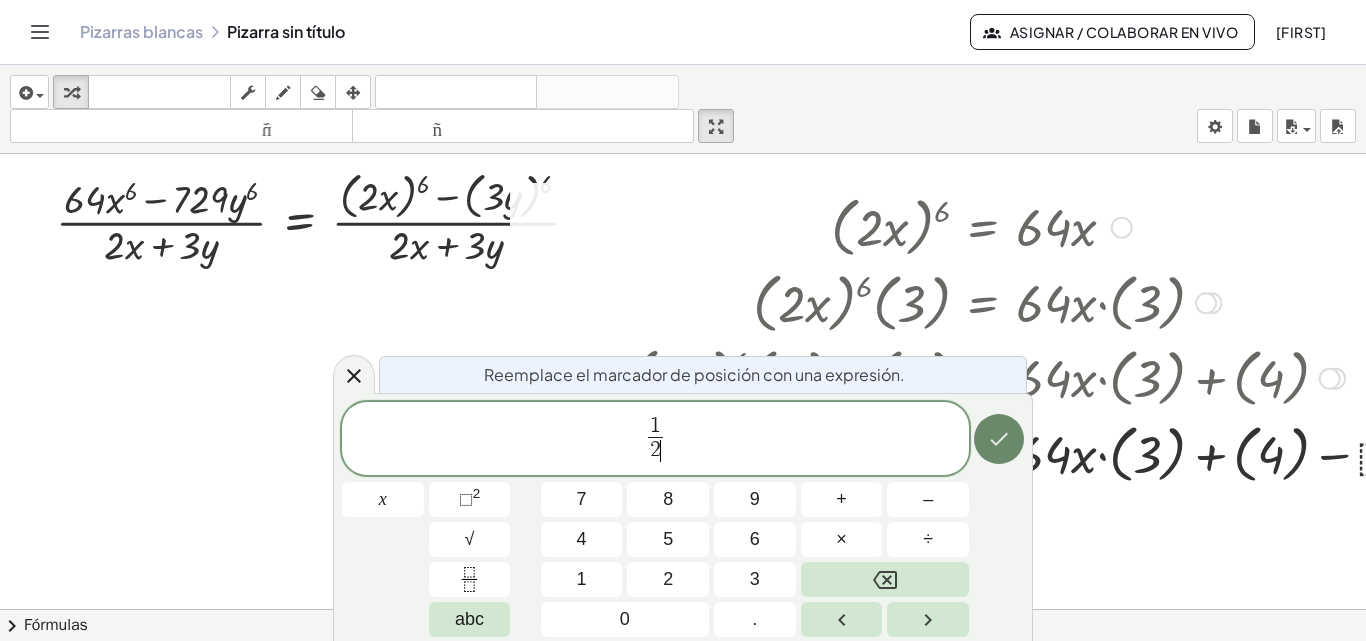 click 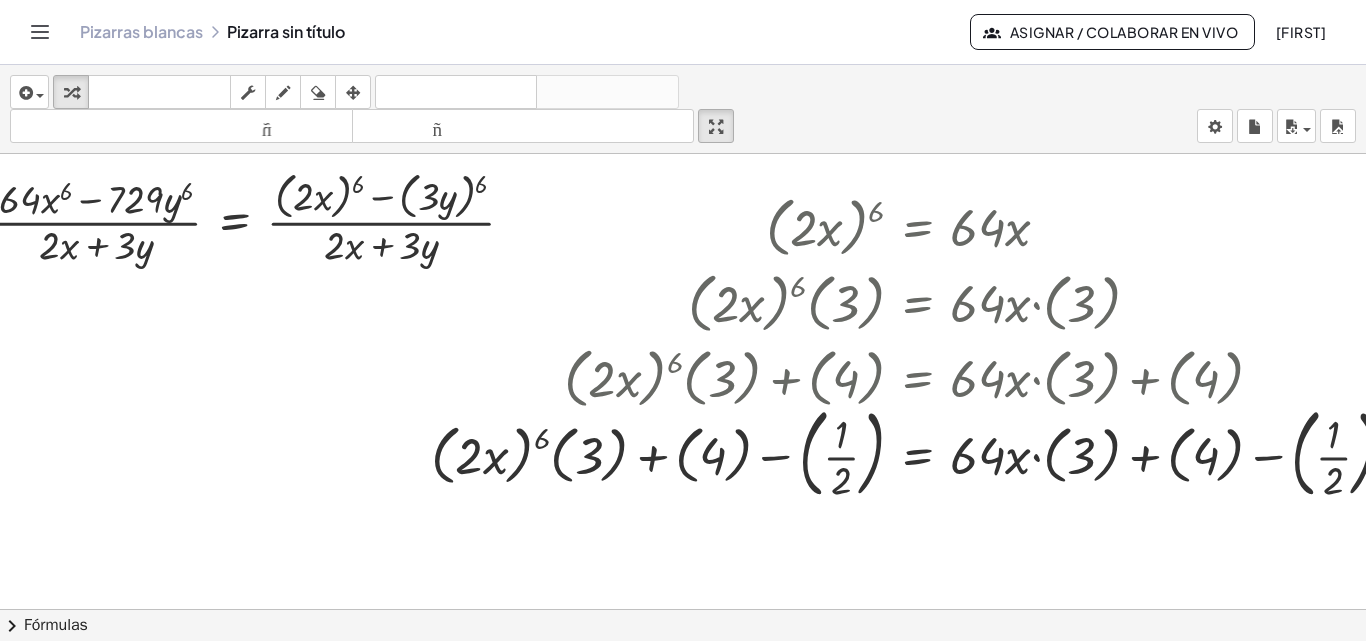 scroll, scrollTop: 0, scrollLeft: 250, axis: horizontal 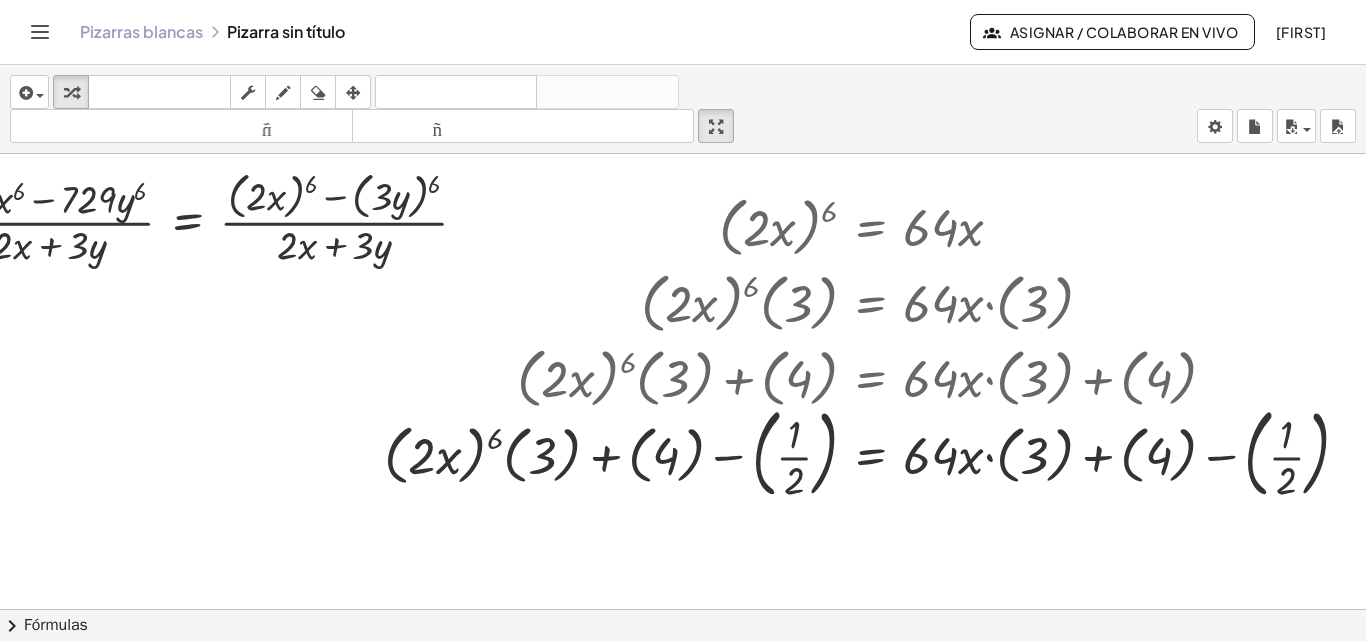 click at bounding box center (568, 688) 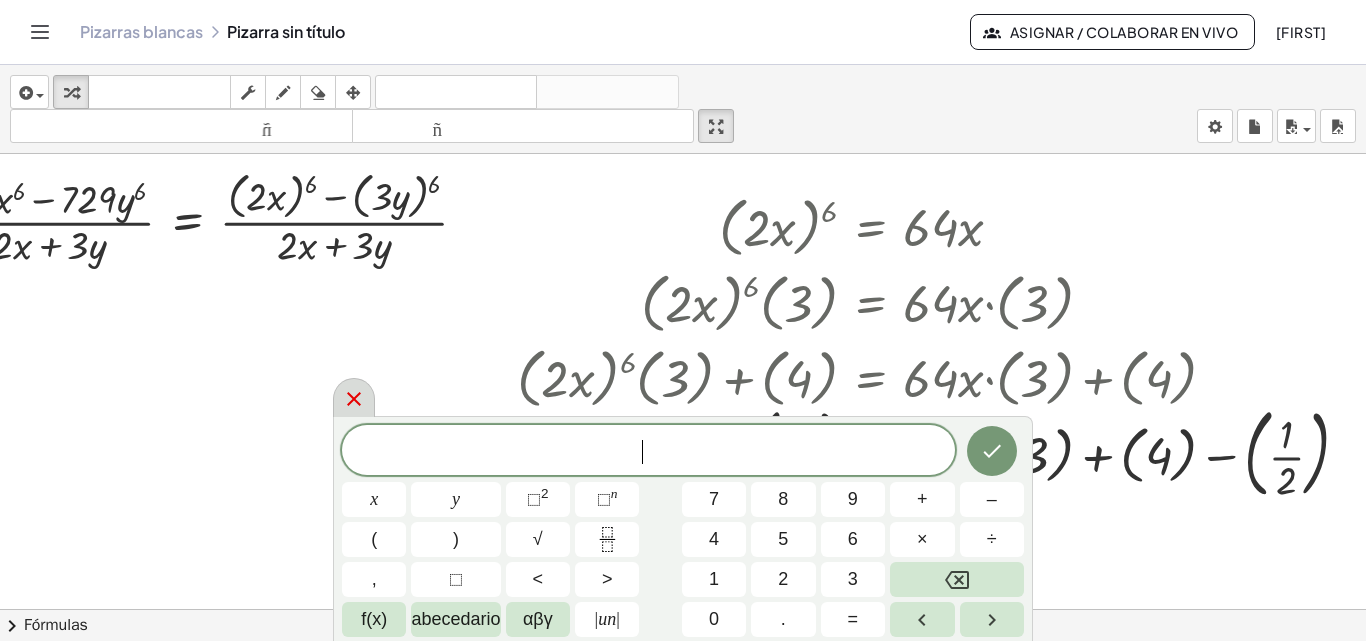 click 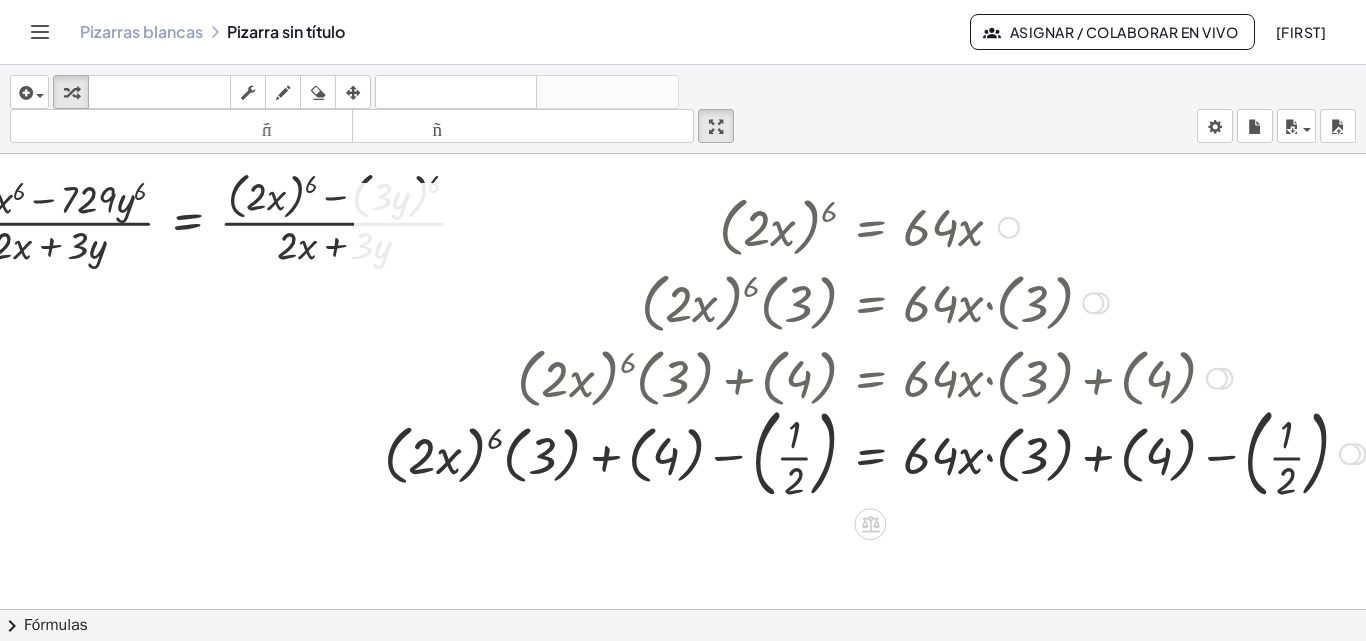 click at bounding box center [874, 452] 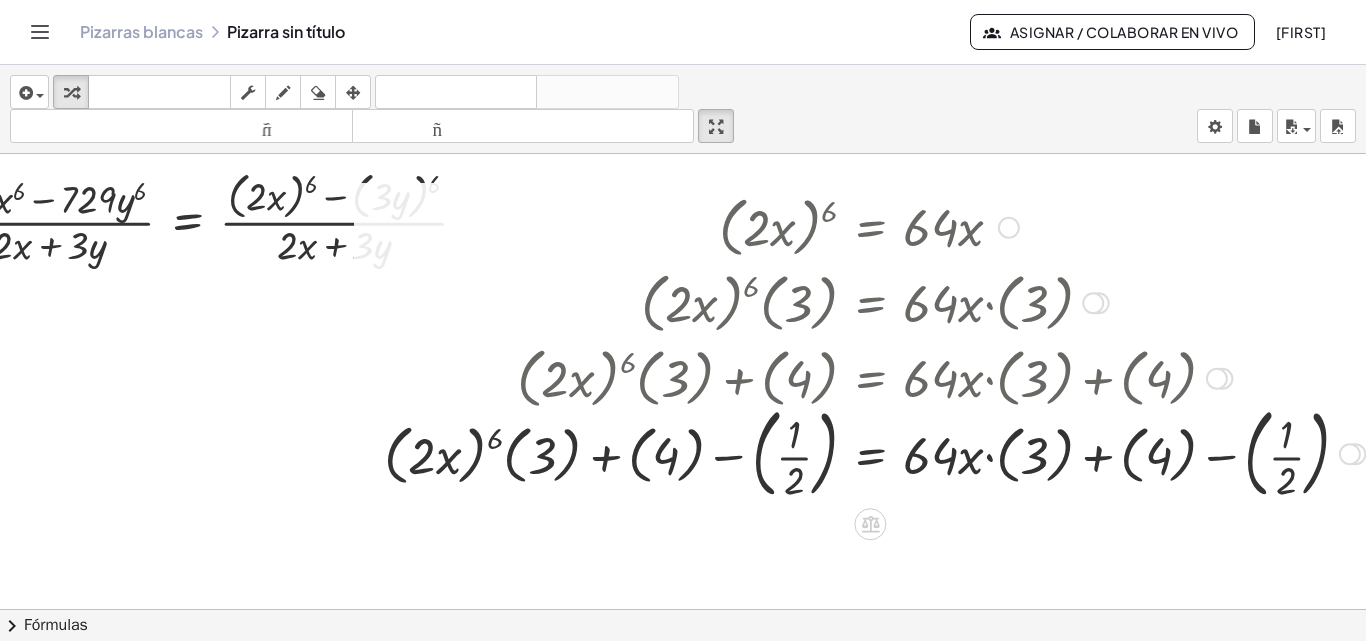 click at bounding box center (874, 452) 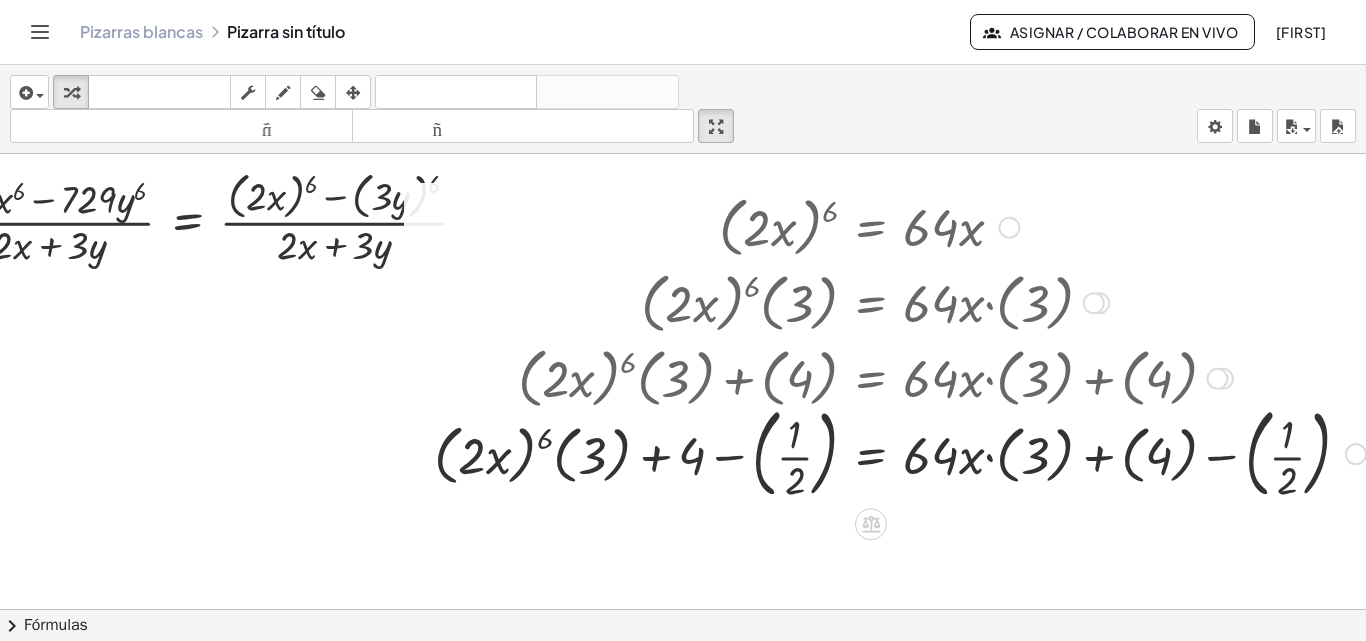 click at bounding box center [900, 452] 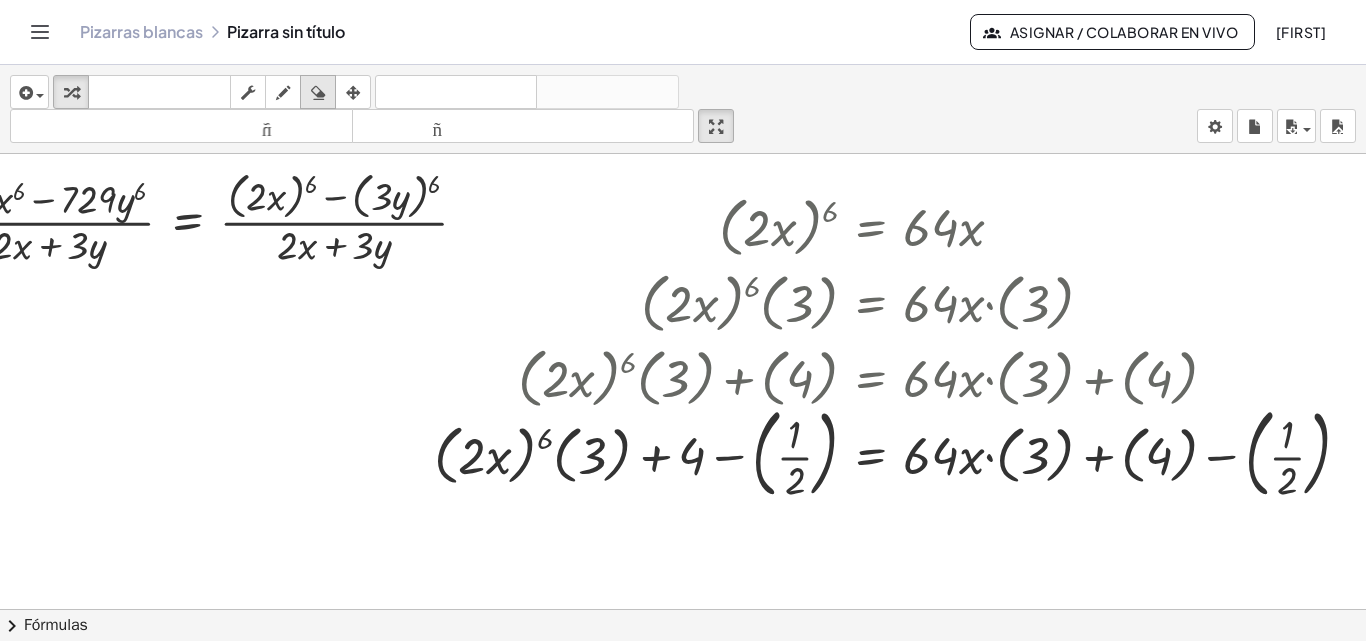 click at bounding box center (318, 93) 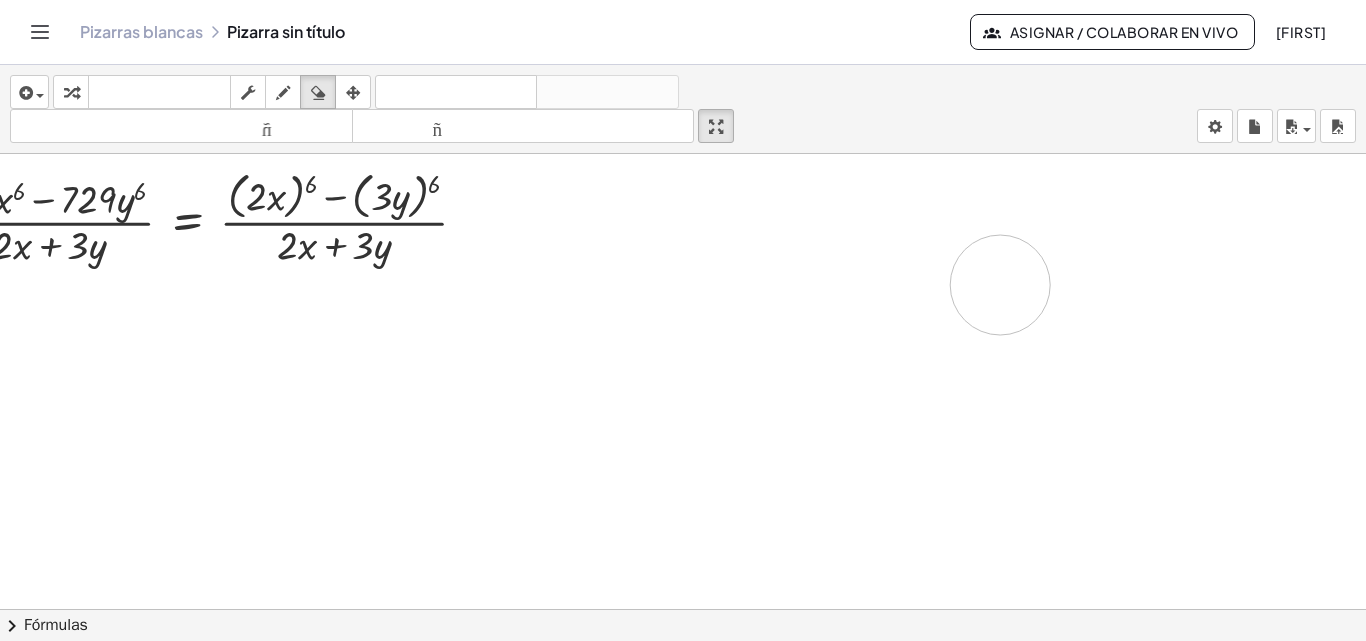 drag, startPoint x: 680, startPoint y: 187, endPoint x: 968, endPoint y: 290, distance: 305.86435 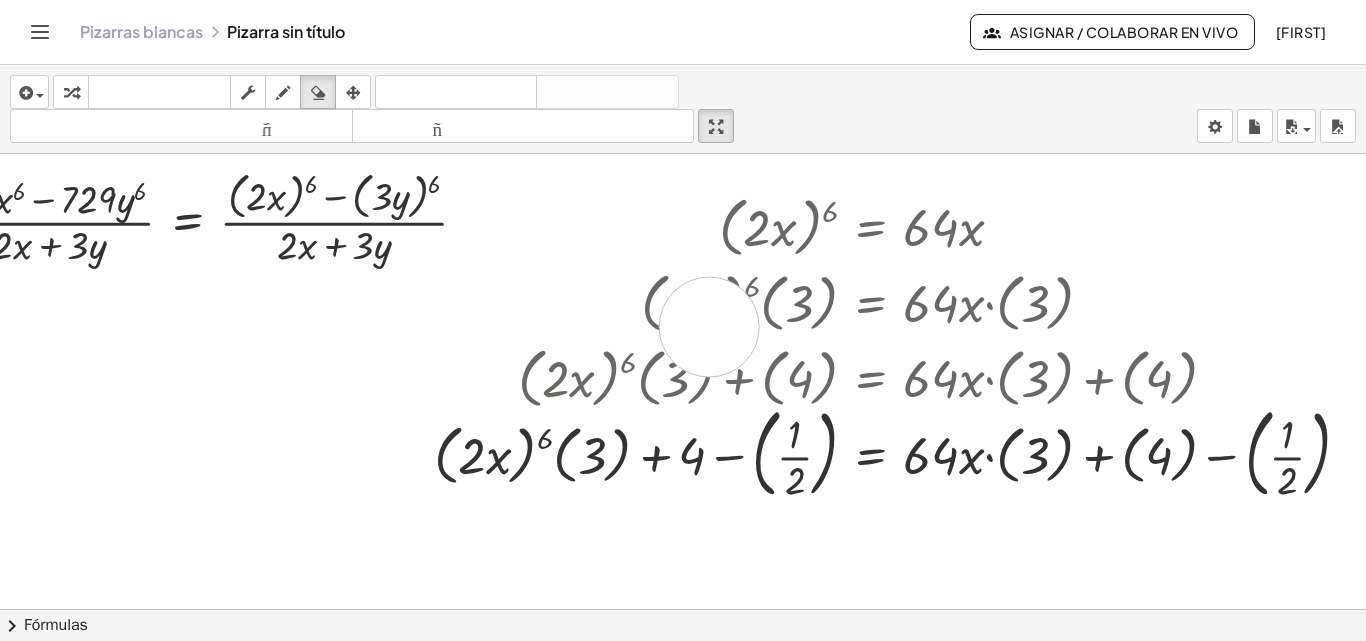 click at bounding box center (568, 688) 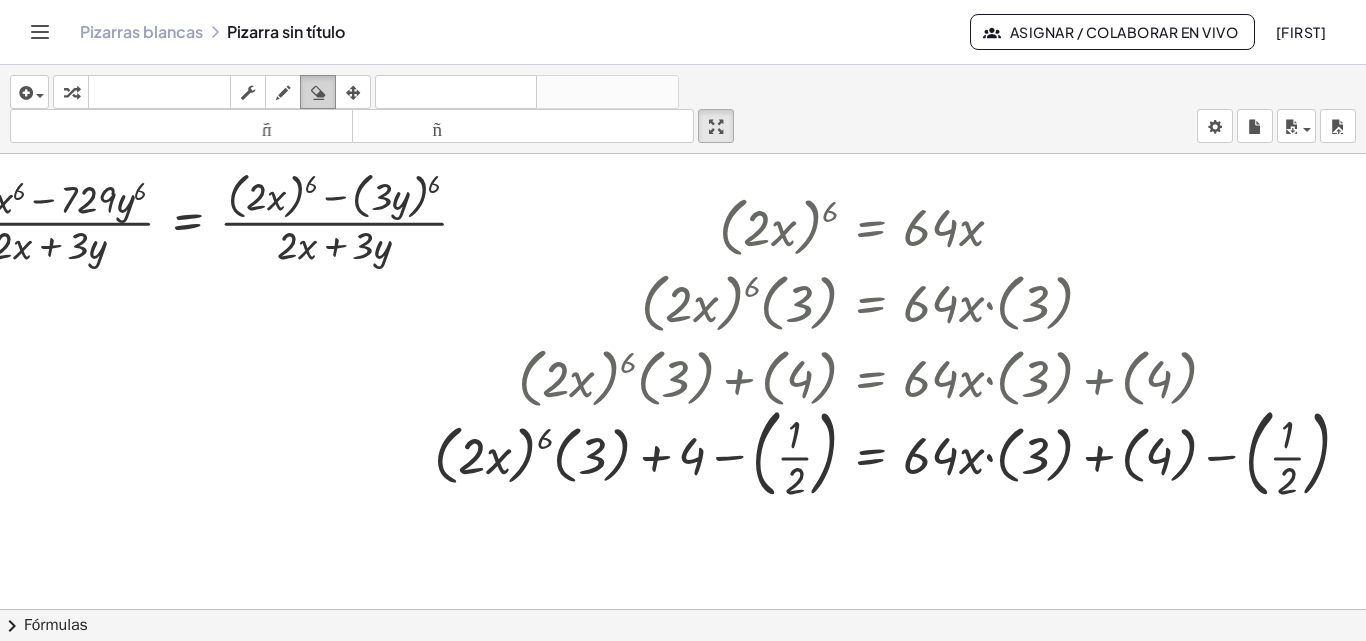 click at bounding box center (318, 93) 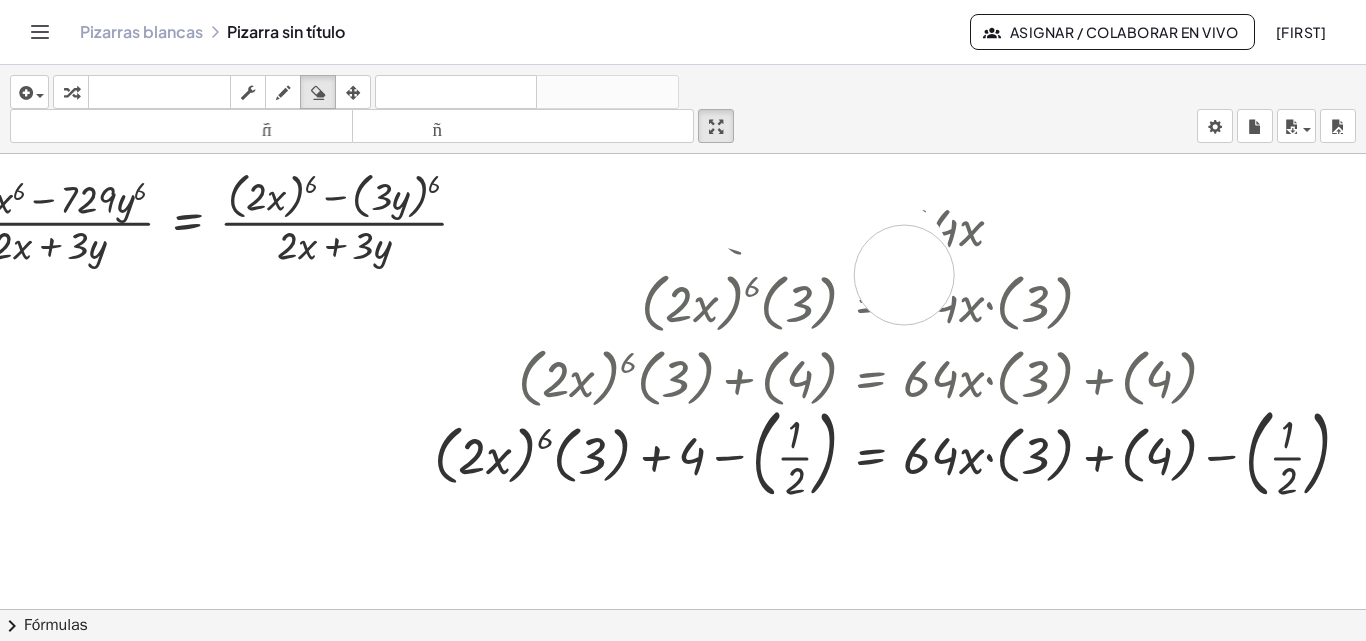 drag, startPoint x: 707, startPoint y: 192, endPoint x: 904, endPoint y: 275, distance: 213.7709 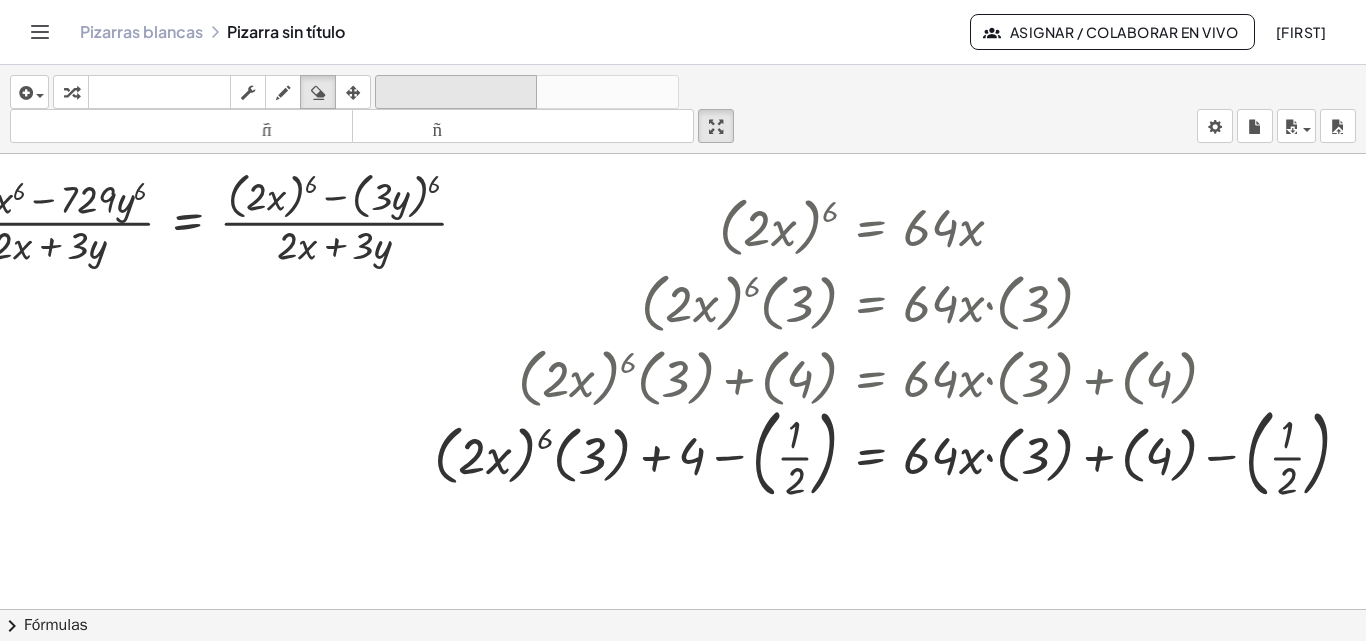 click on "deshacer" at bounding box center [456, 92] 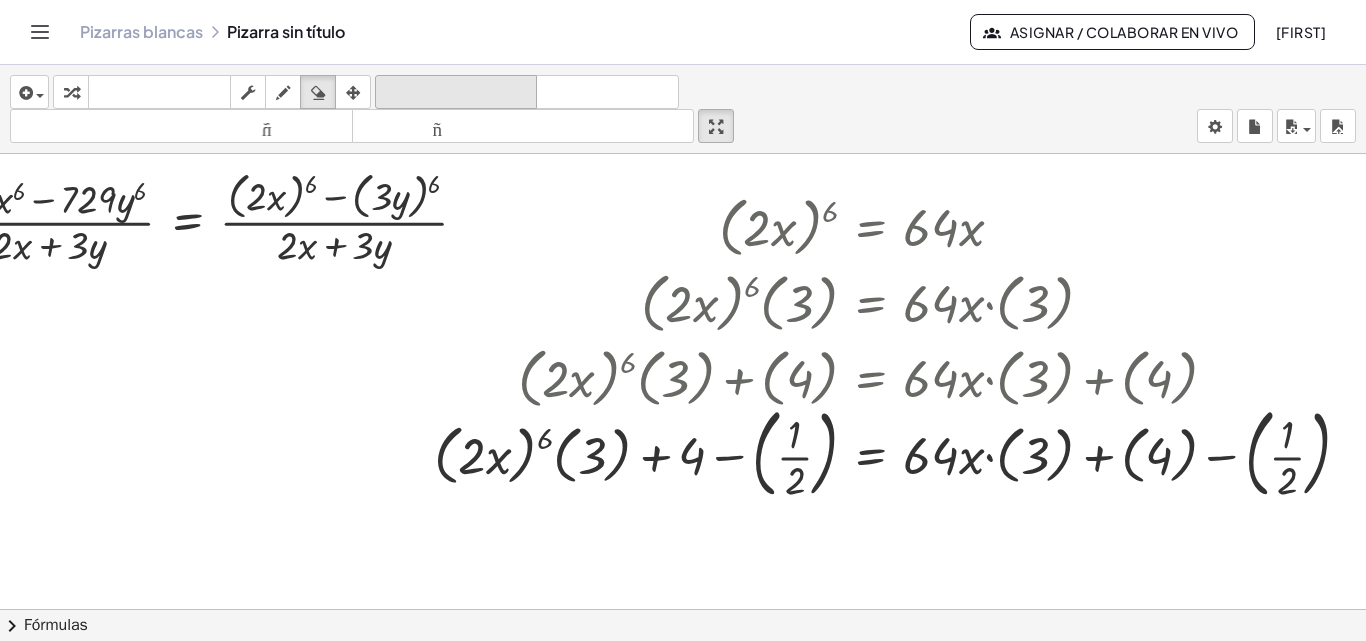 click on "deshacer" at bounding box center [456, 92] 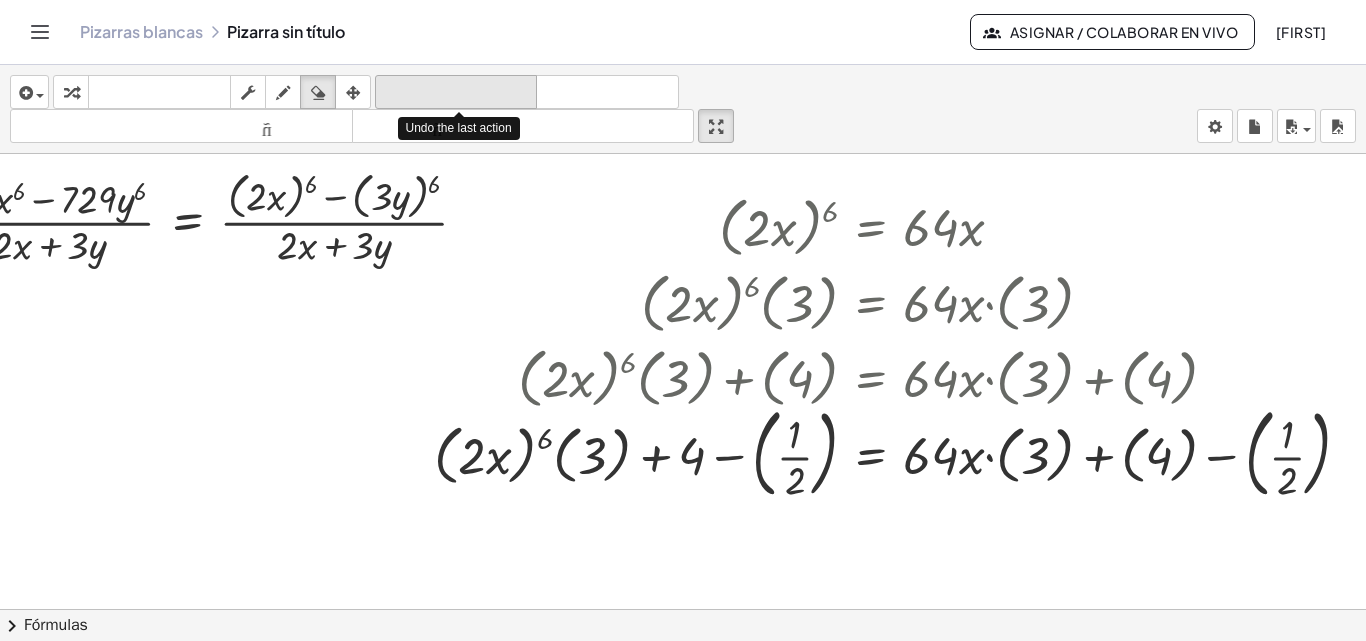 click on "deshacer" at bounding box center [456, 92] 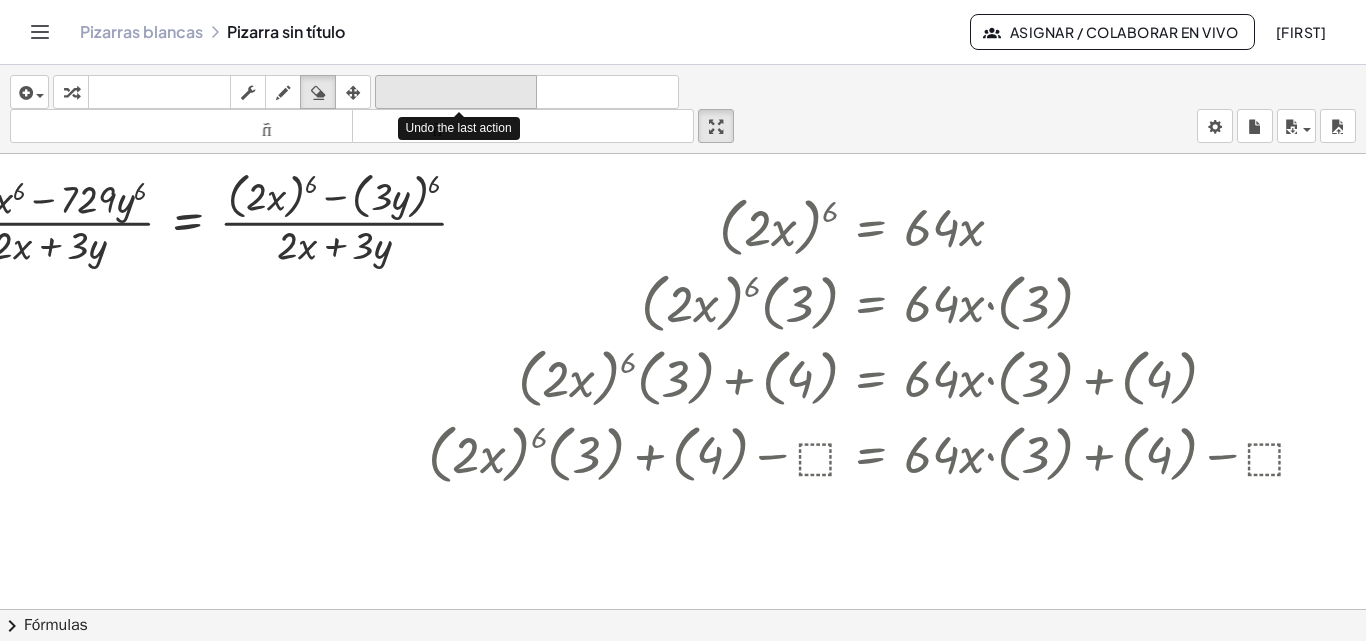 click on "deshacer" at bounding box center (456, 92) 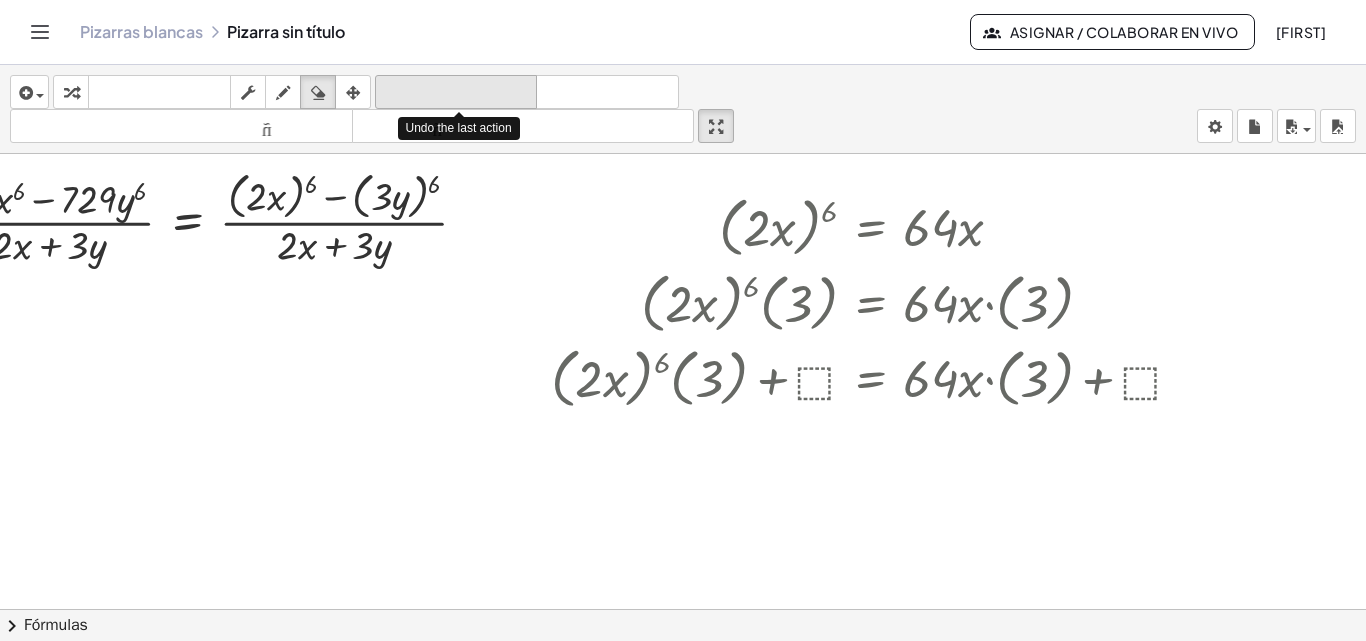 click on "deshacer" at bounding box center (456, 92) 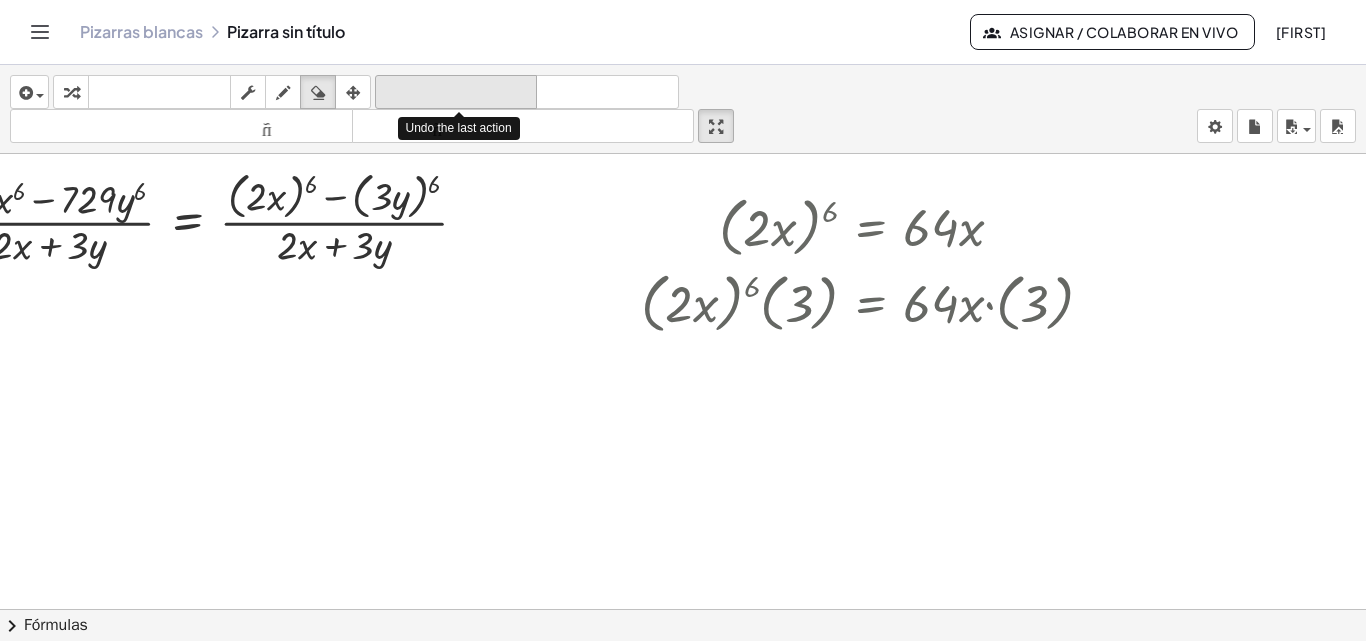 click on "deshacer" at bounding box center [456, 92] 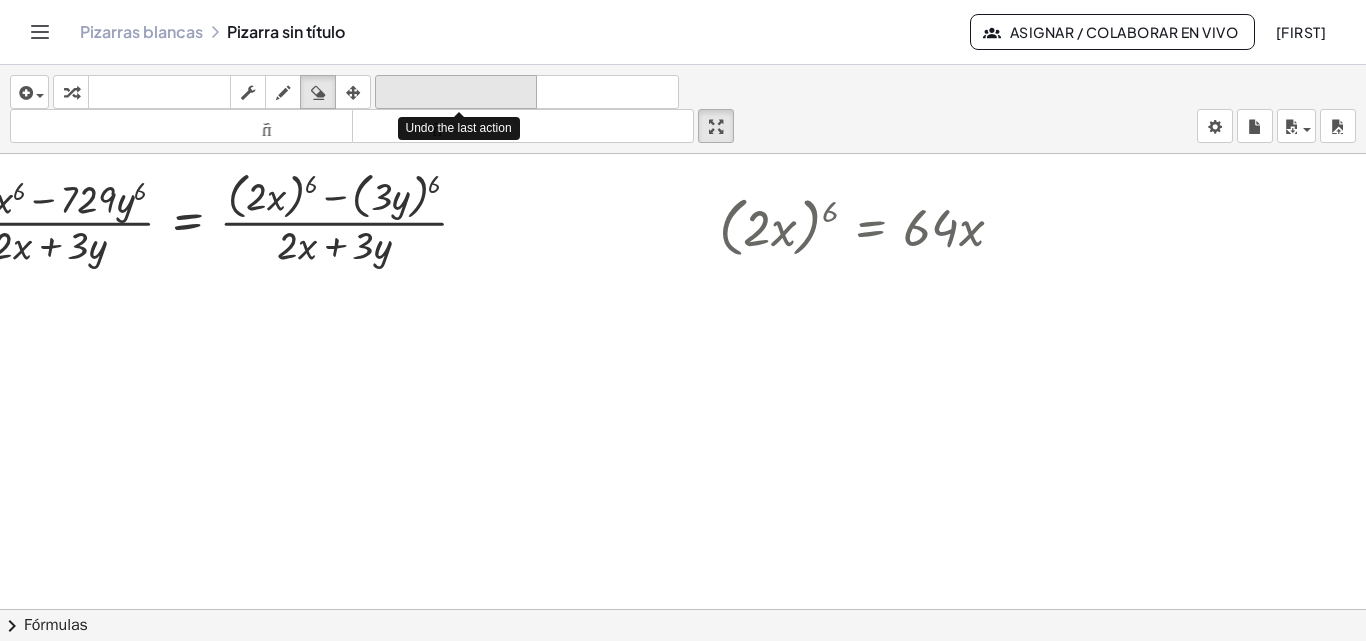 click on "deshacer" at bounding box center [456, 92] 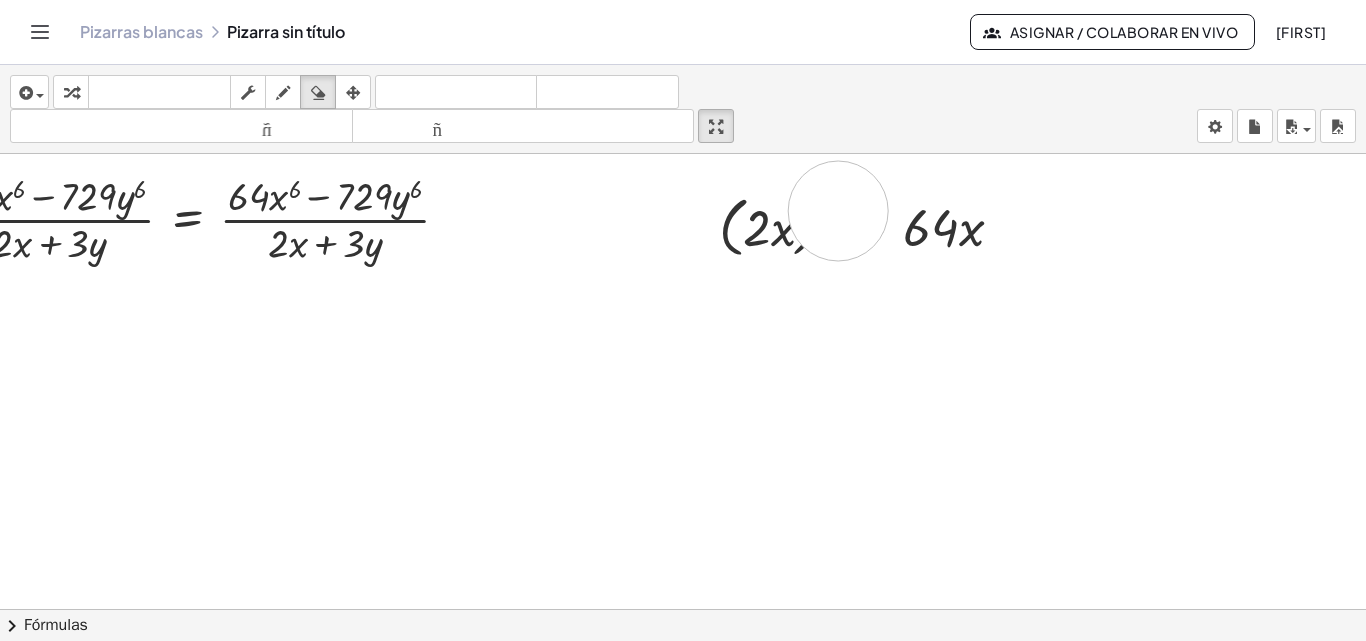 click at bounding box center (568, 688) 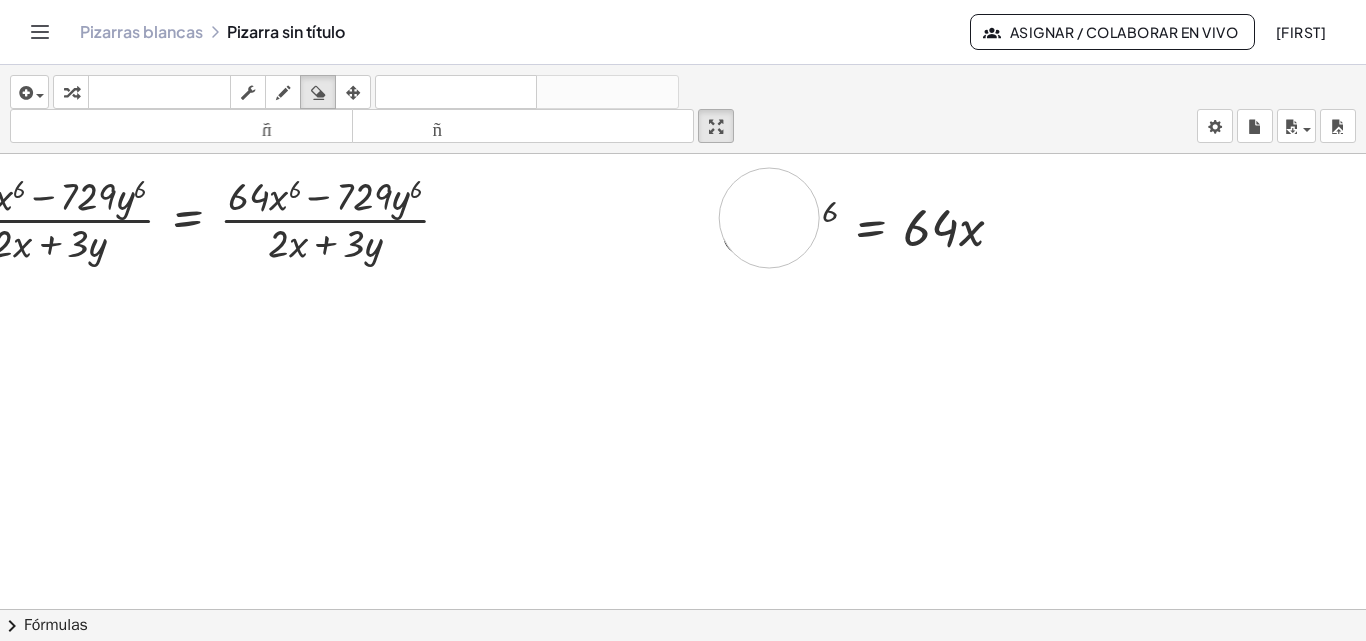 click at bounding box center (568, 688) 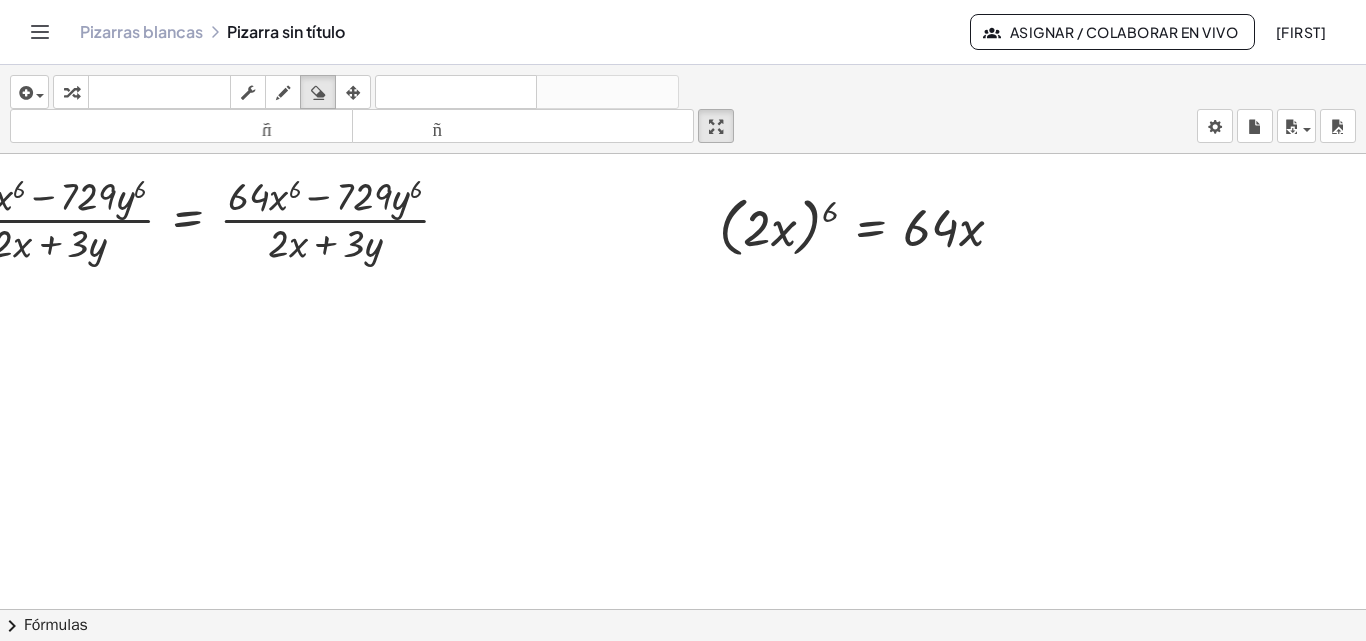 click at bounding box center (568, 688) 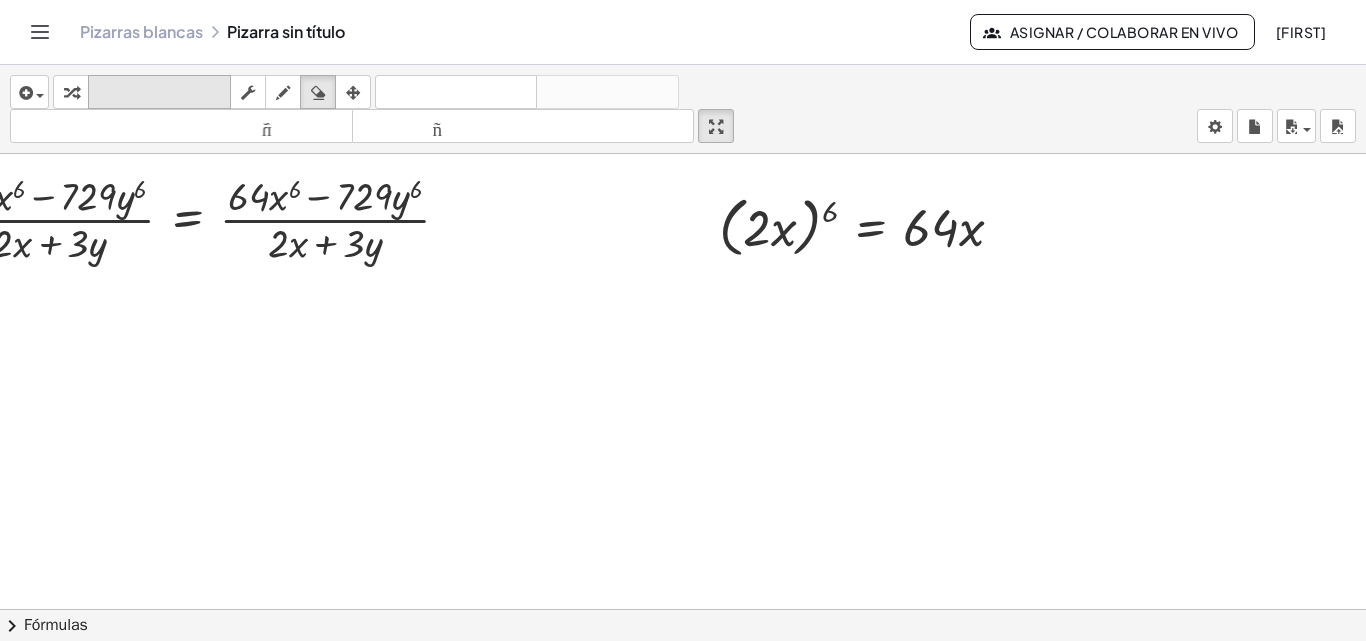 click on "teclado" at bounding box center [159, 92] 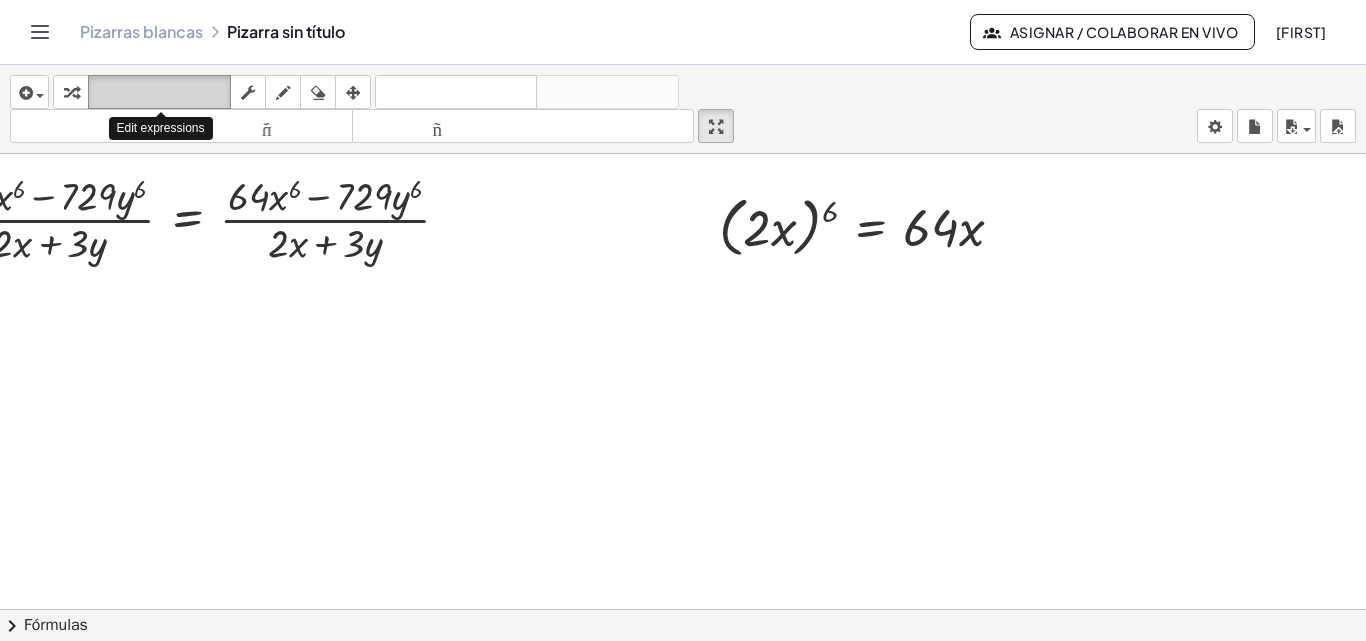 click on "teclado" at bounding box center (159, 92) 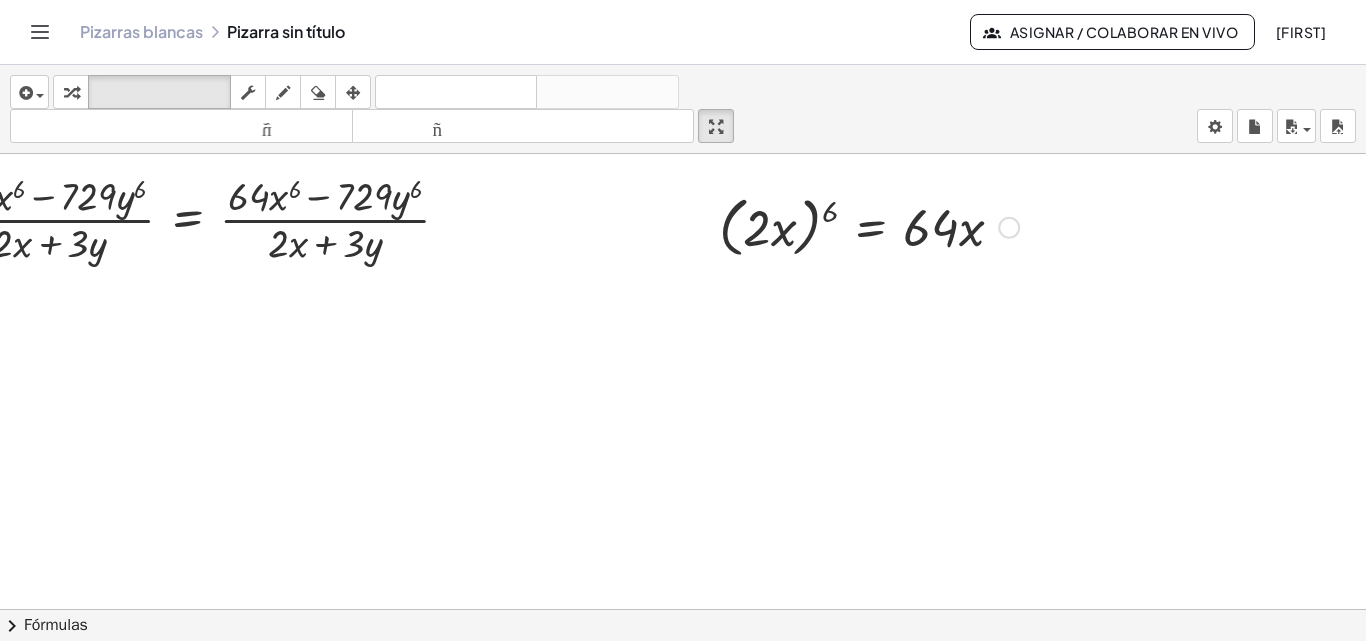 click at bounding box center (1009, 228) 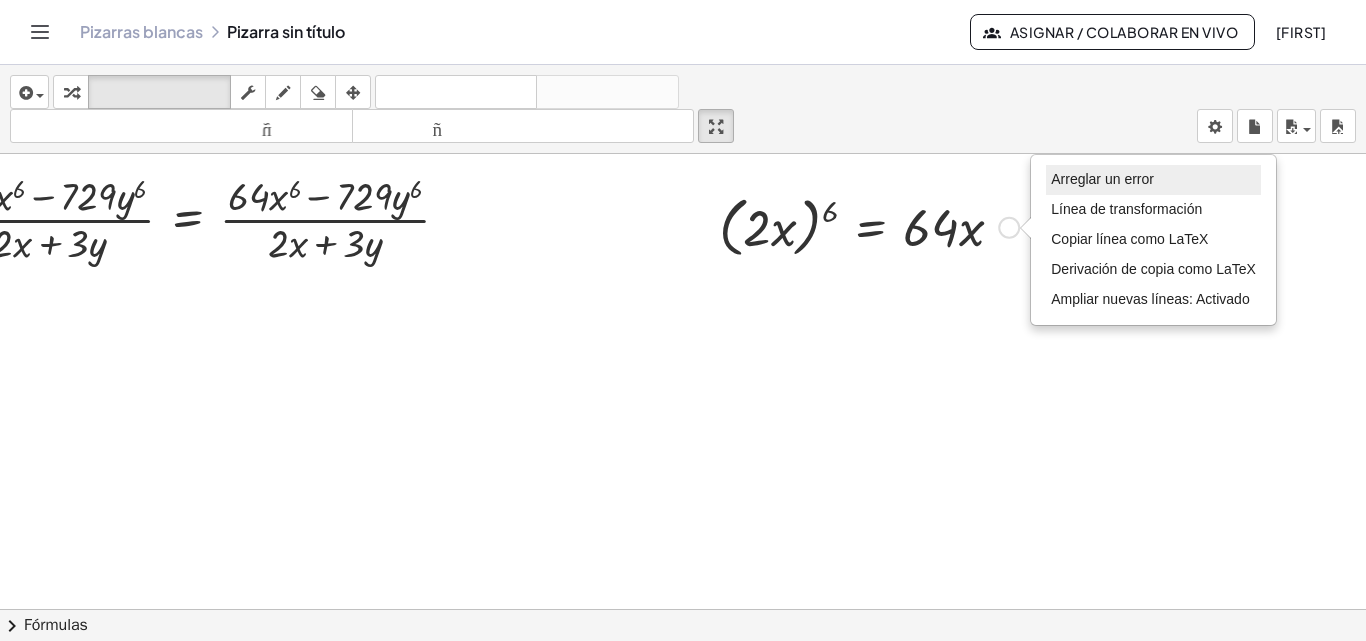 click on "Arreglar un error" at bounding box center (1102, 179) 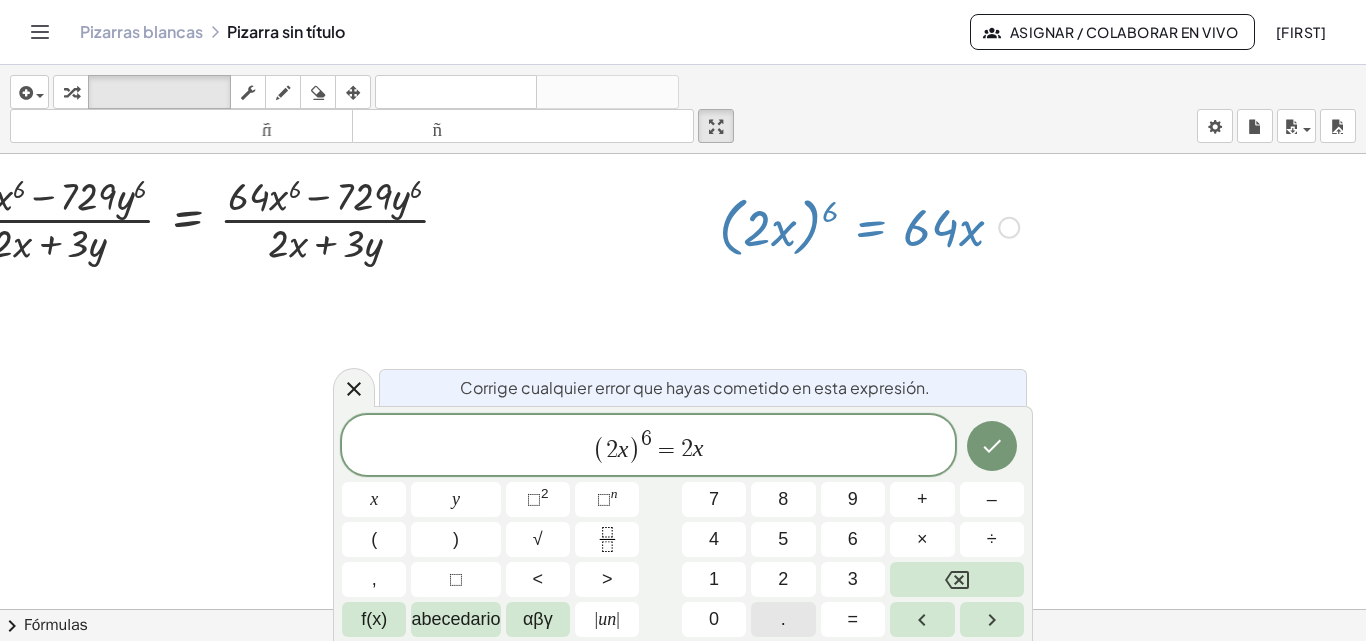 click on "." at bounding box center [783, 619] 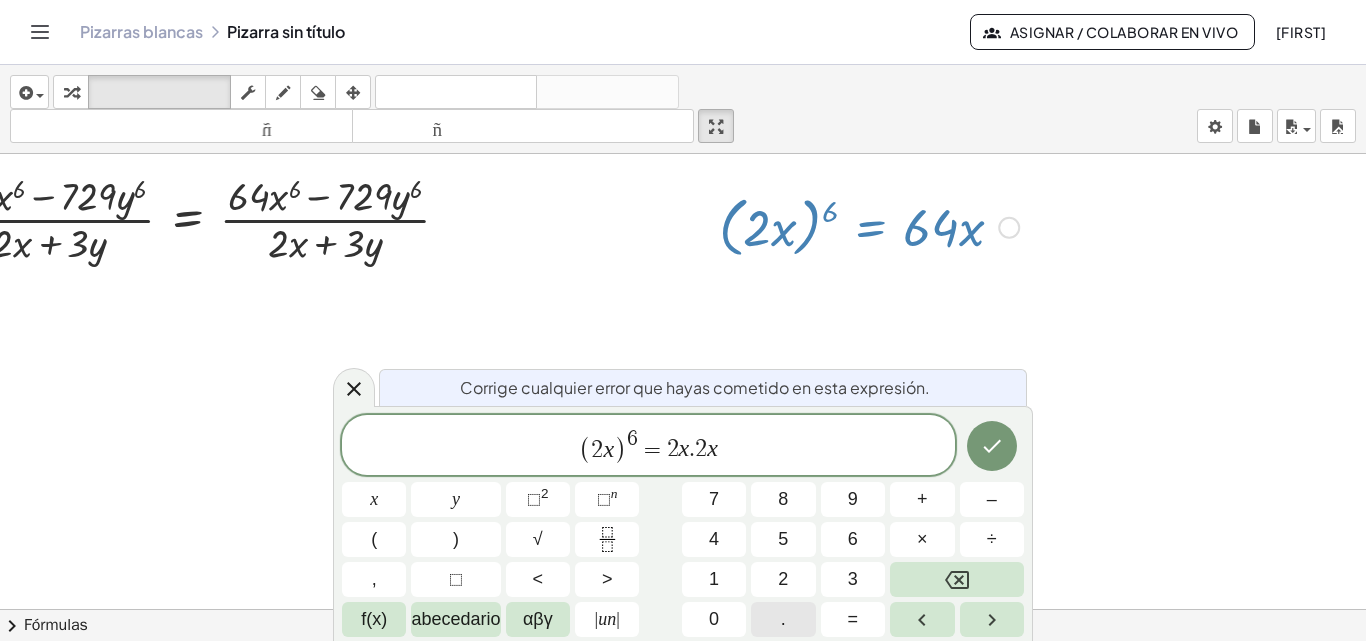 click on "." at bounding box center (783, 619) 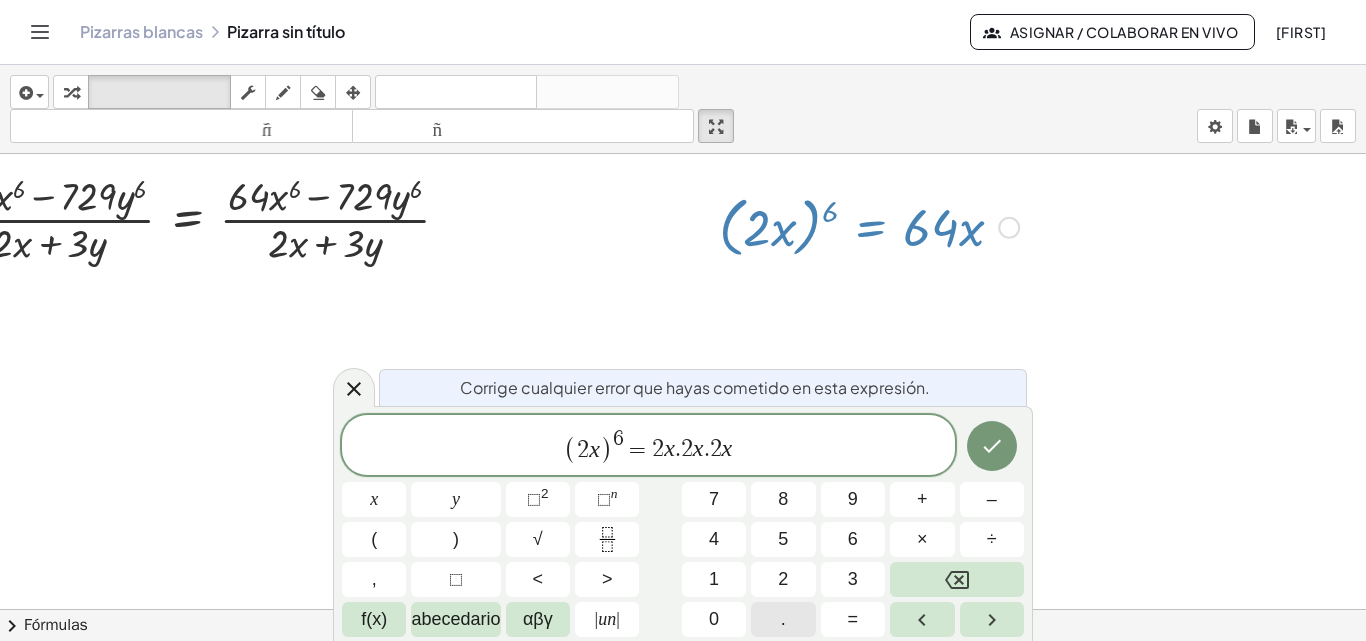 click on "." at bounding box center [783, 619] 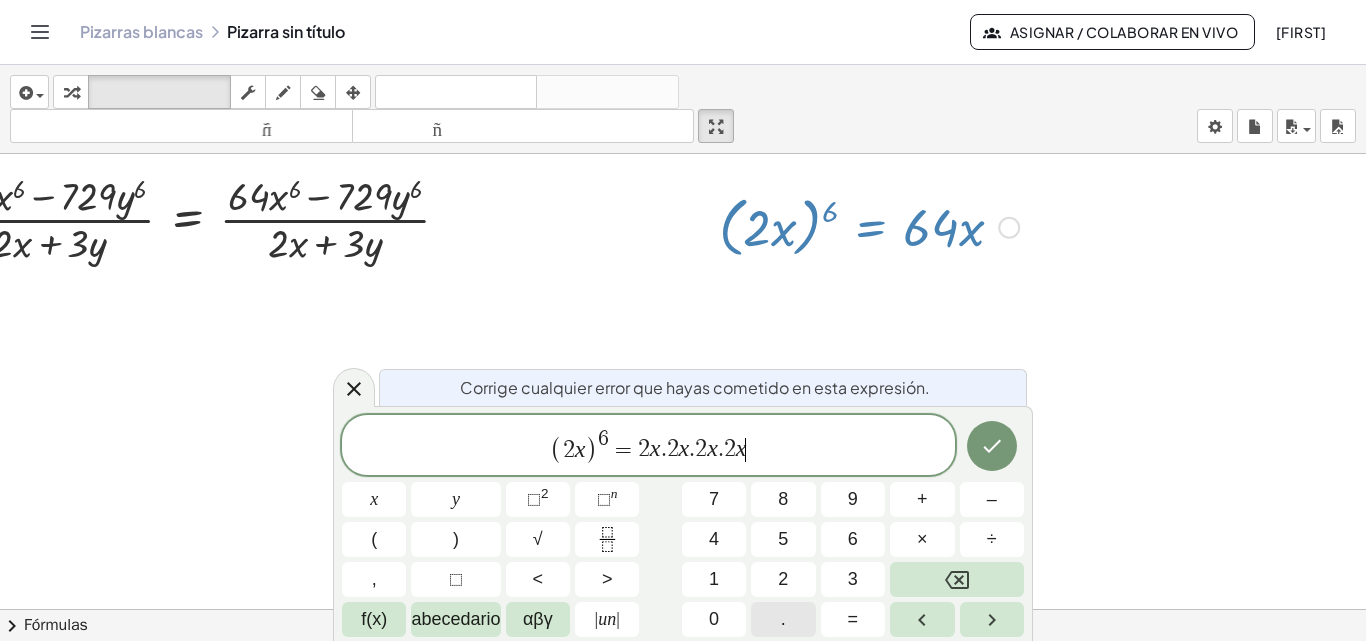 click on "." at bounding box center [783, 619] 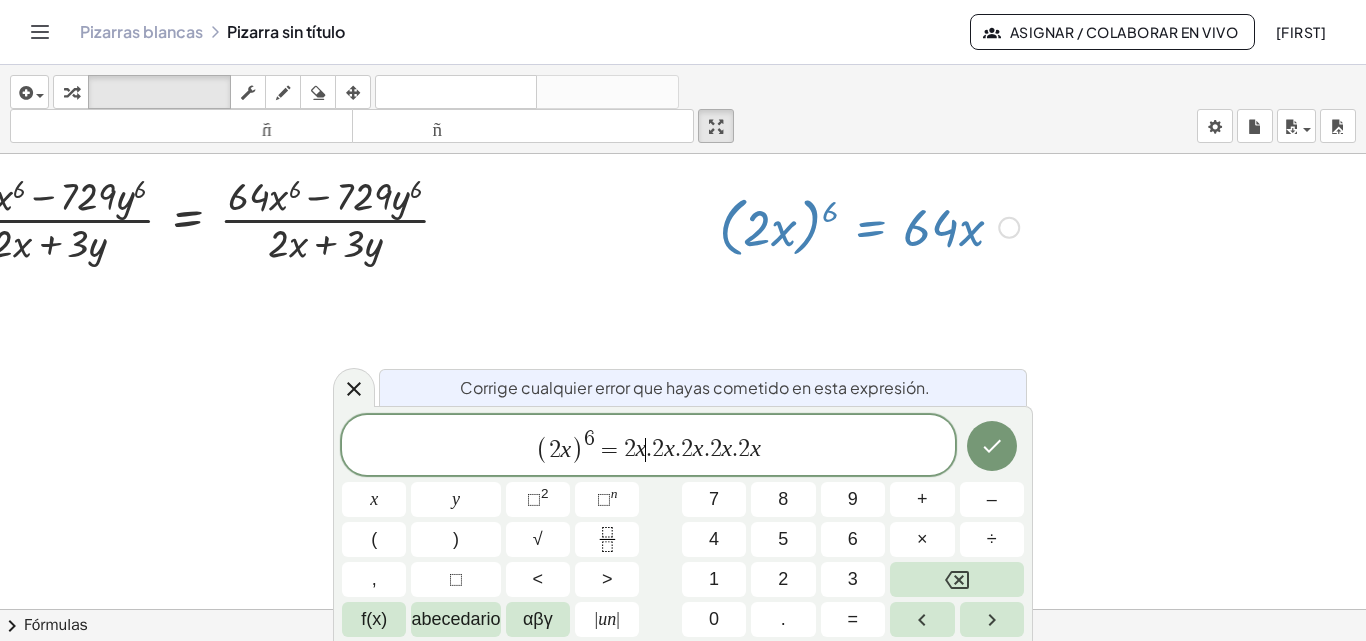 click on "( 2 x ) 6 = 2 x ​ . 2 x . 2 x . 2 x . 2 x" at bounding box center (648, 446) 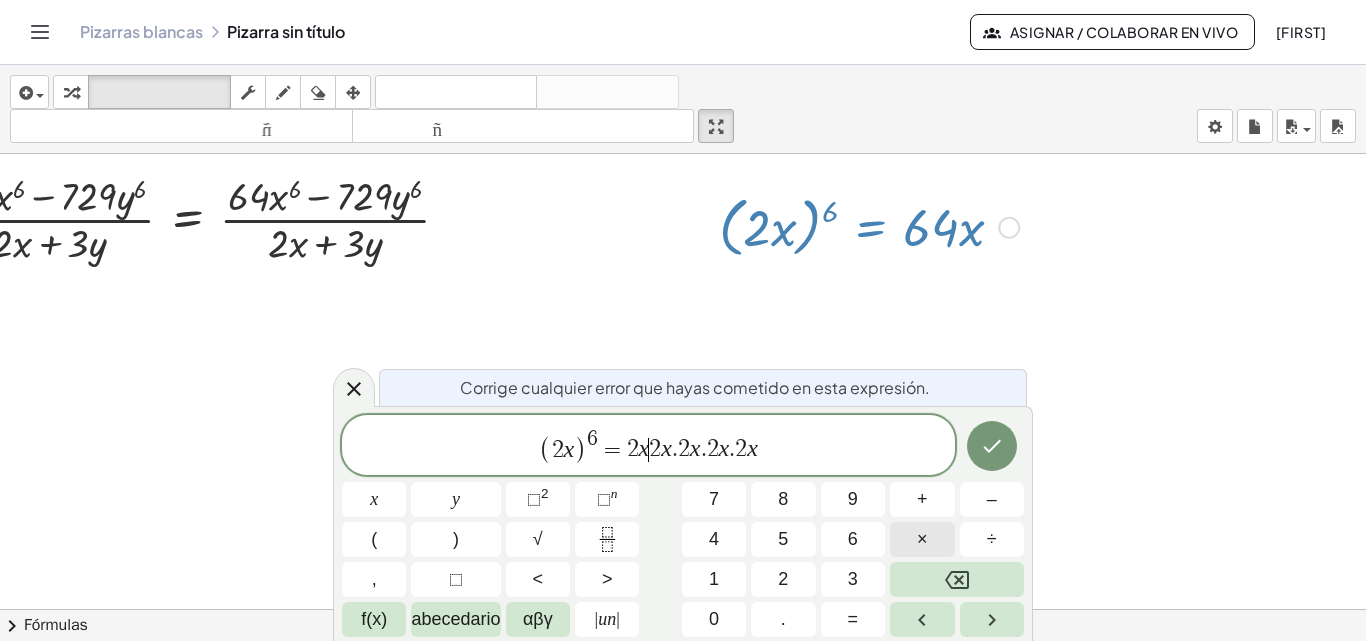 click on "×" at bounding box center [922, 539] 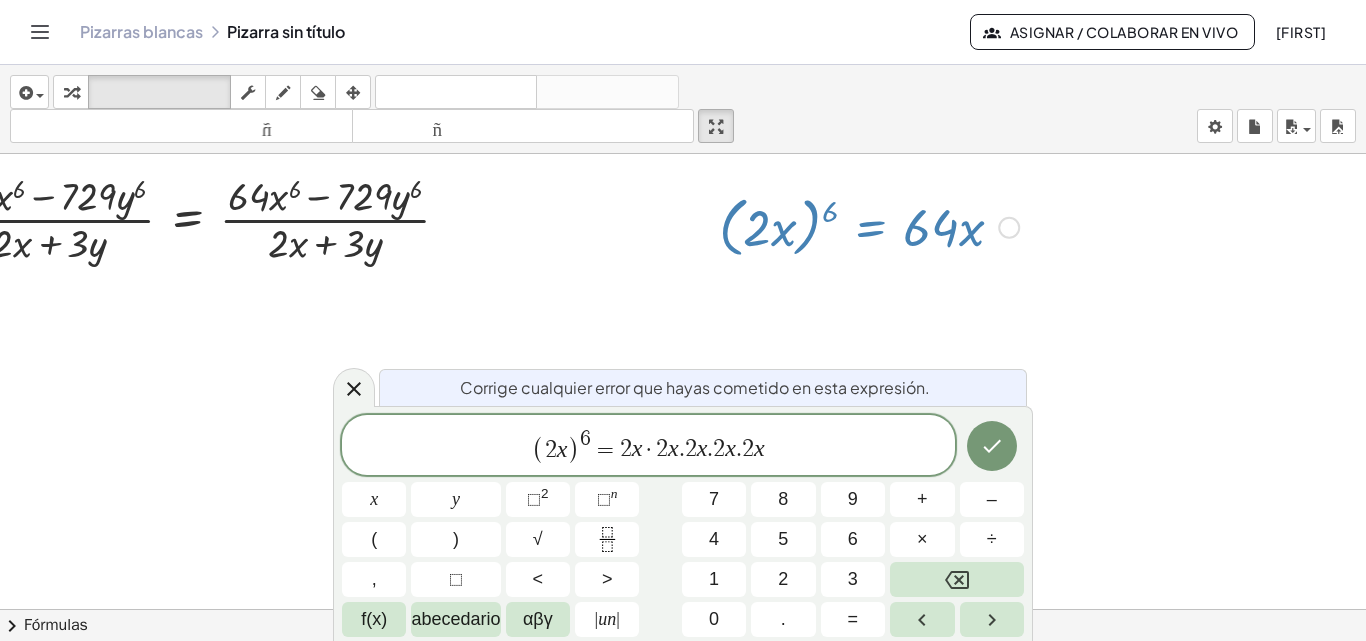 click on "( 2 x ) 6 = 2 x · ​ 2 x . 2 x . 2 x . 2 x" at bounding box center [648, 446] 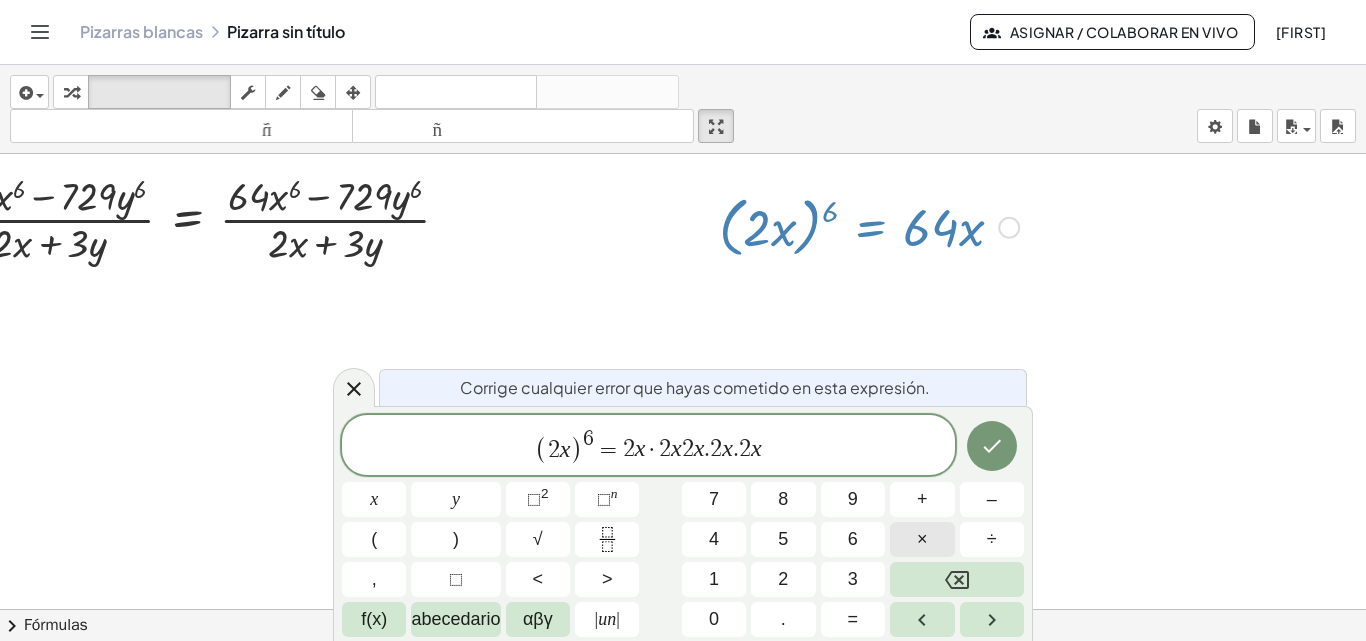 click on "×" at bounding box center (922, 539) 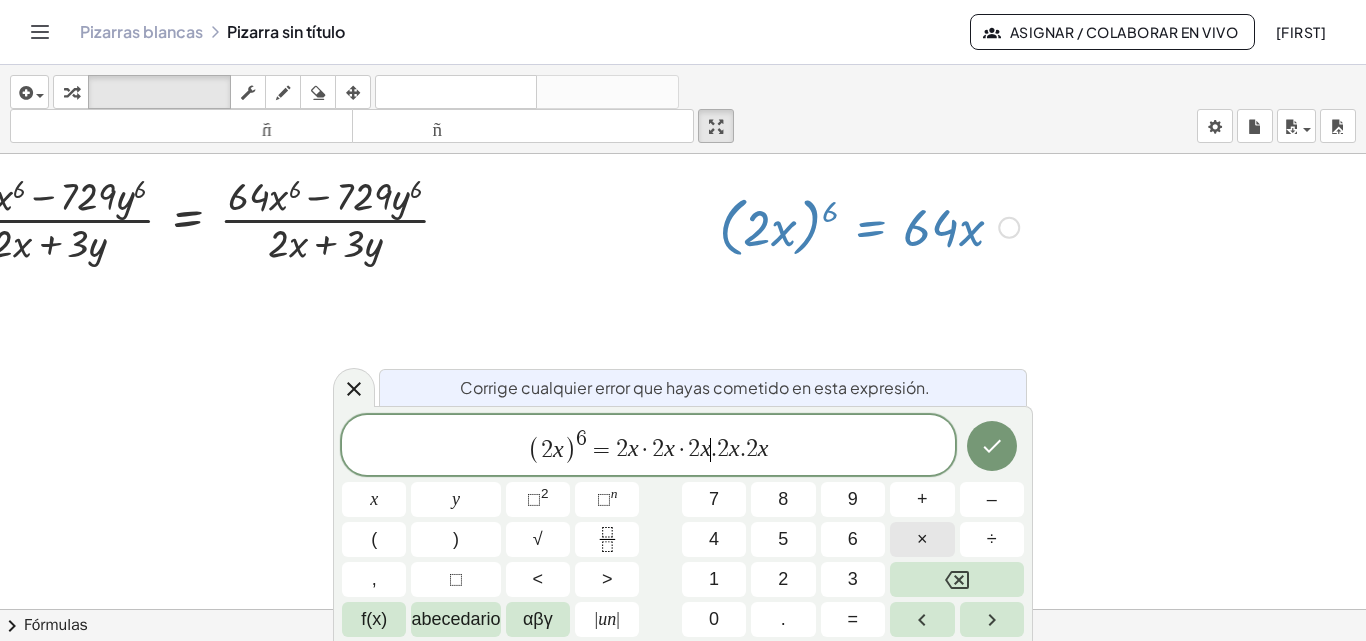 click on "×" at bounding box center (922, 539) 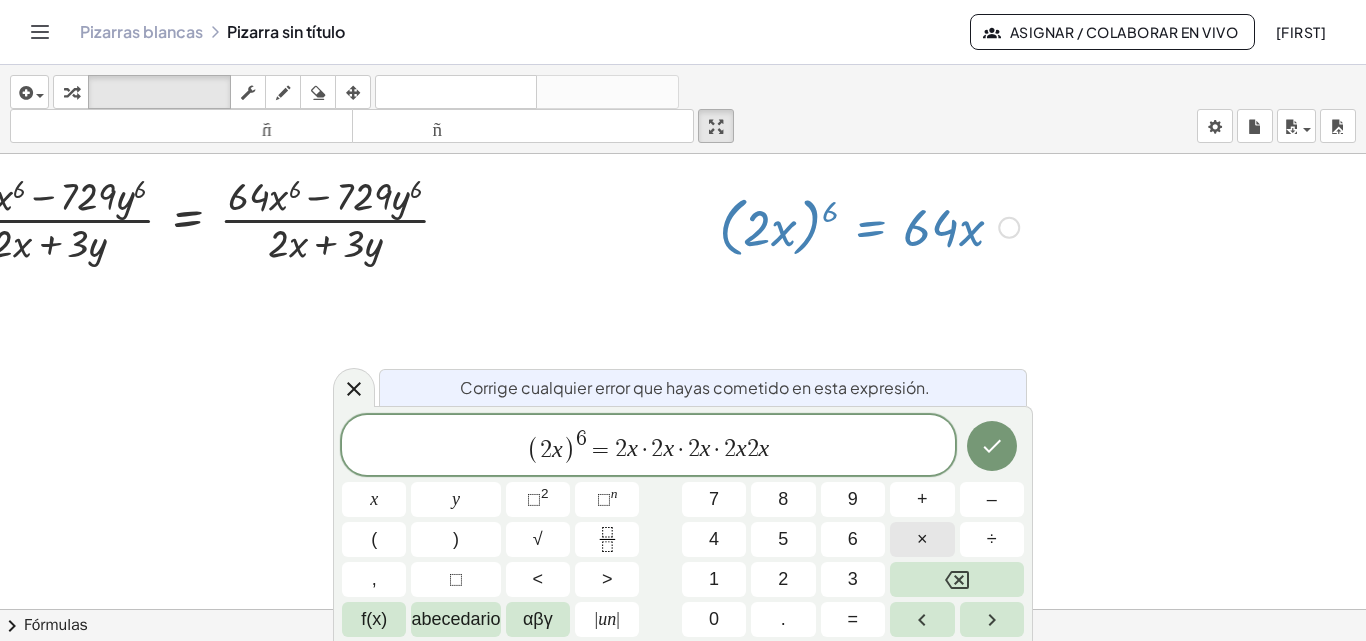 click on "×" at bounding box center (922, 539) 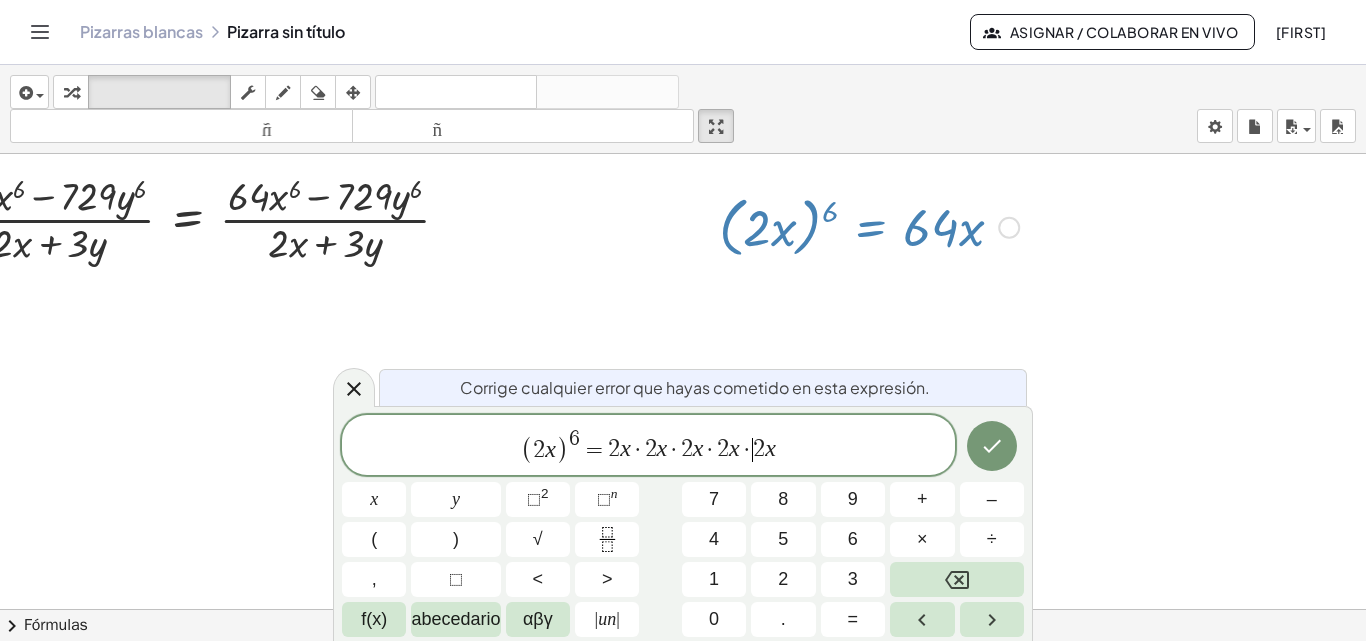 click on "( 2 x ) 6 = 2 x · 2 x · 2 x · 2 x · ​ 2 x" at bounding box center [648, 446] 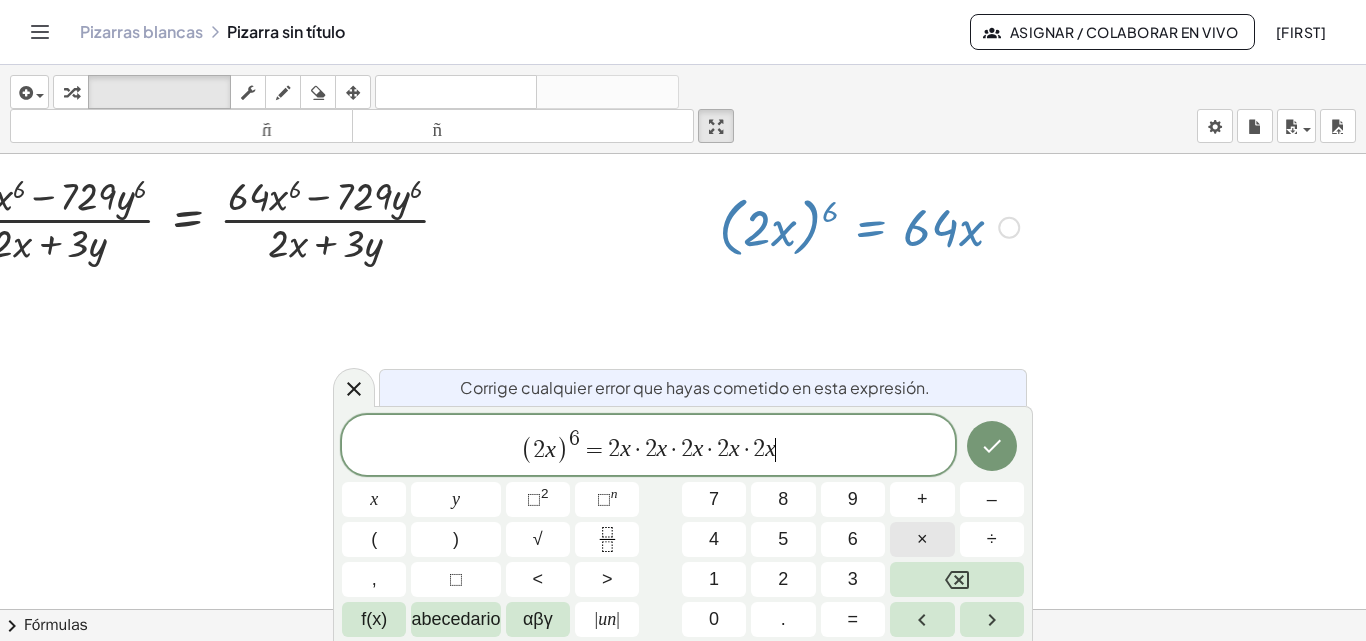 click on "×" at bounding box center (922, 539) 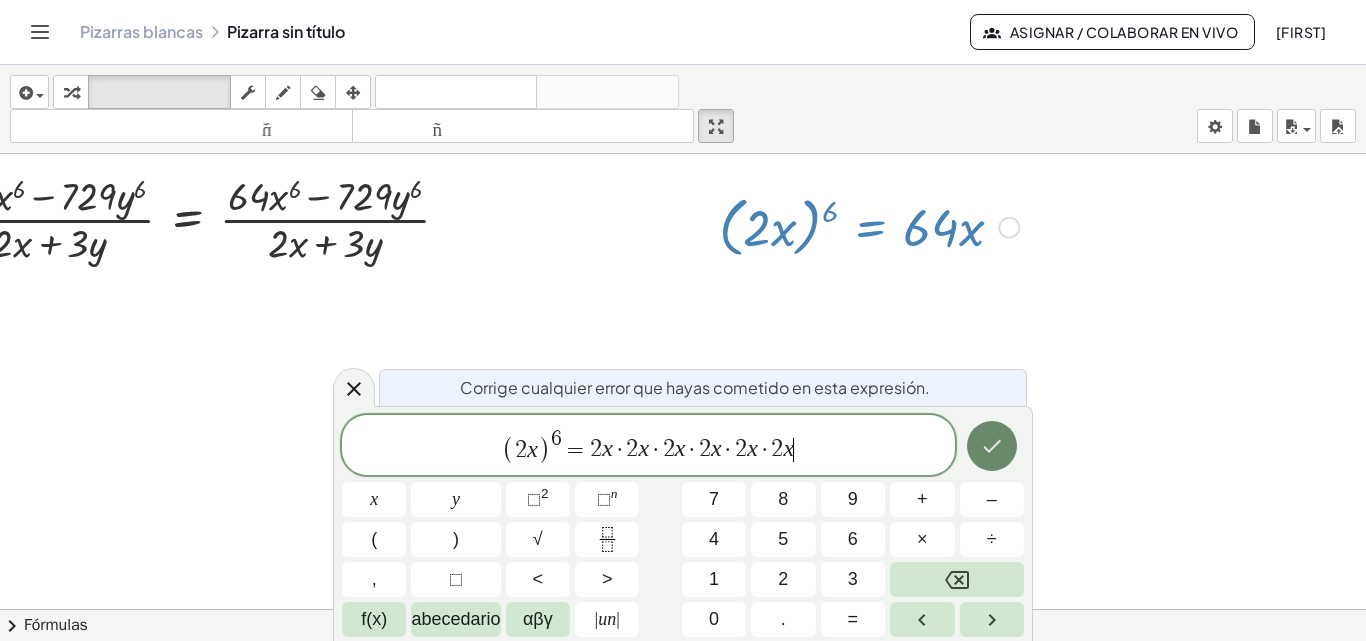 click 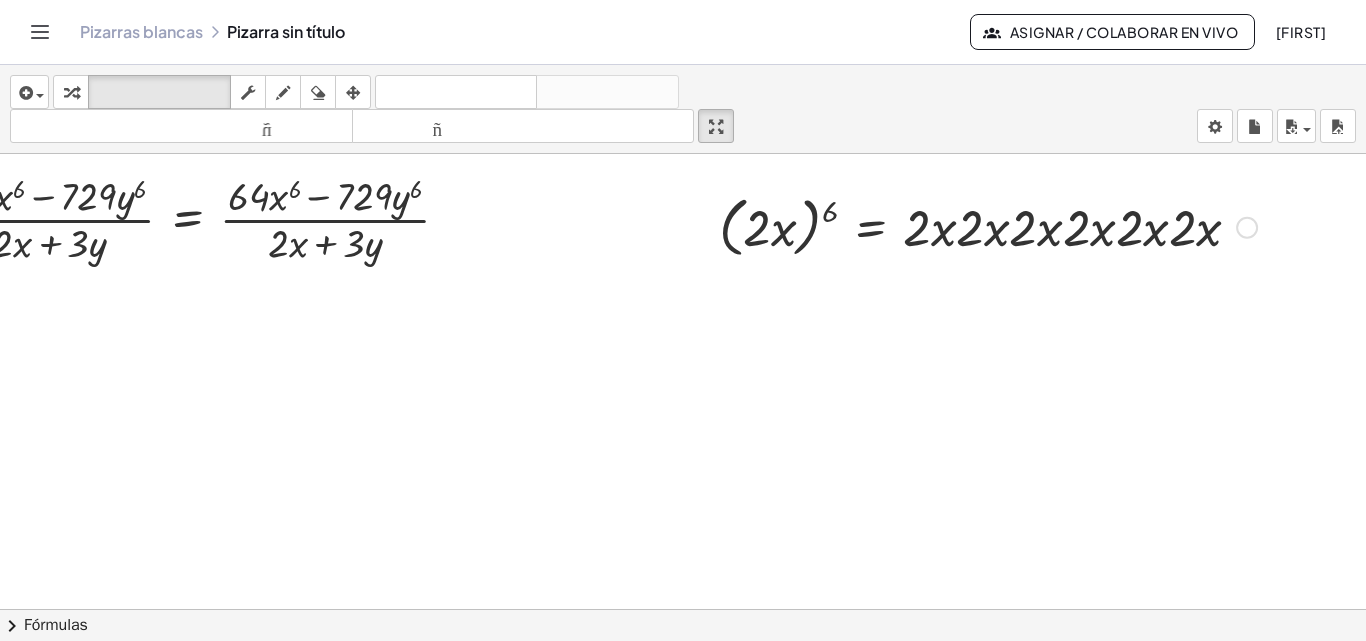 click on "Arreglar un error Línea de transformación Copiar línea como LaTeX Derivación de copia como LaTeX Ampliar nuevas líneas: Activado" at bounding box center [1247, 228] 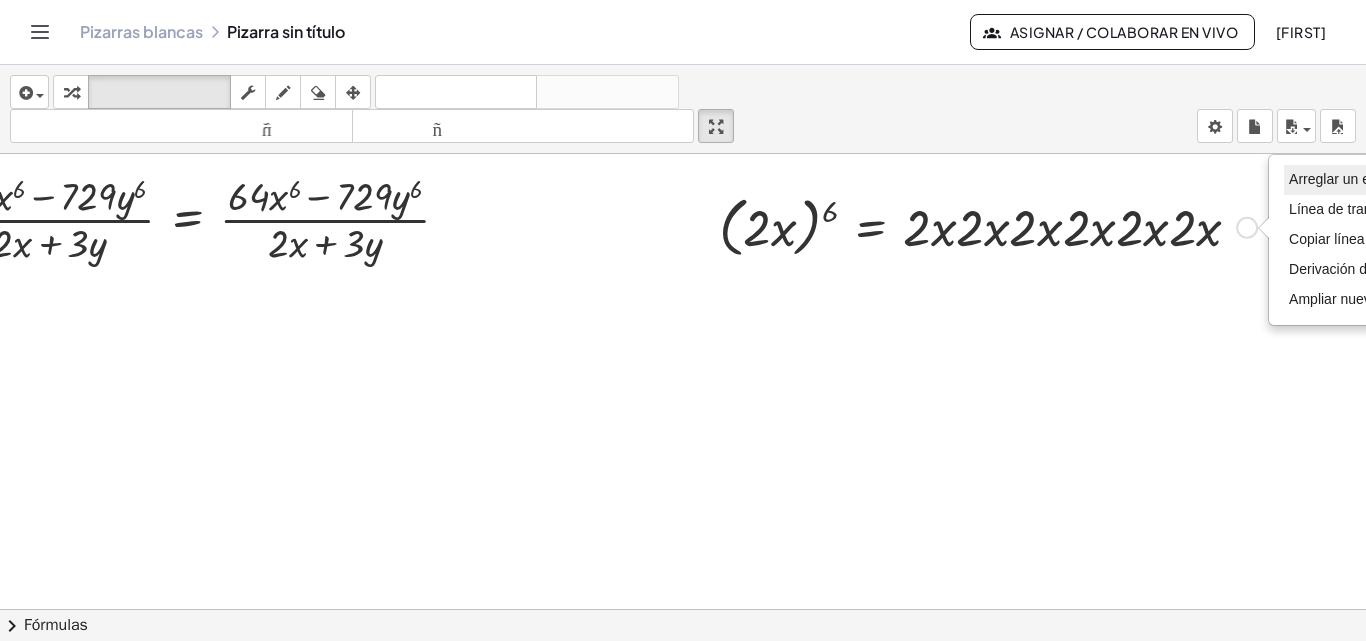 click on "Arreglar un error" at bounding box center (1340, 179) 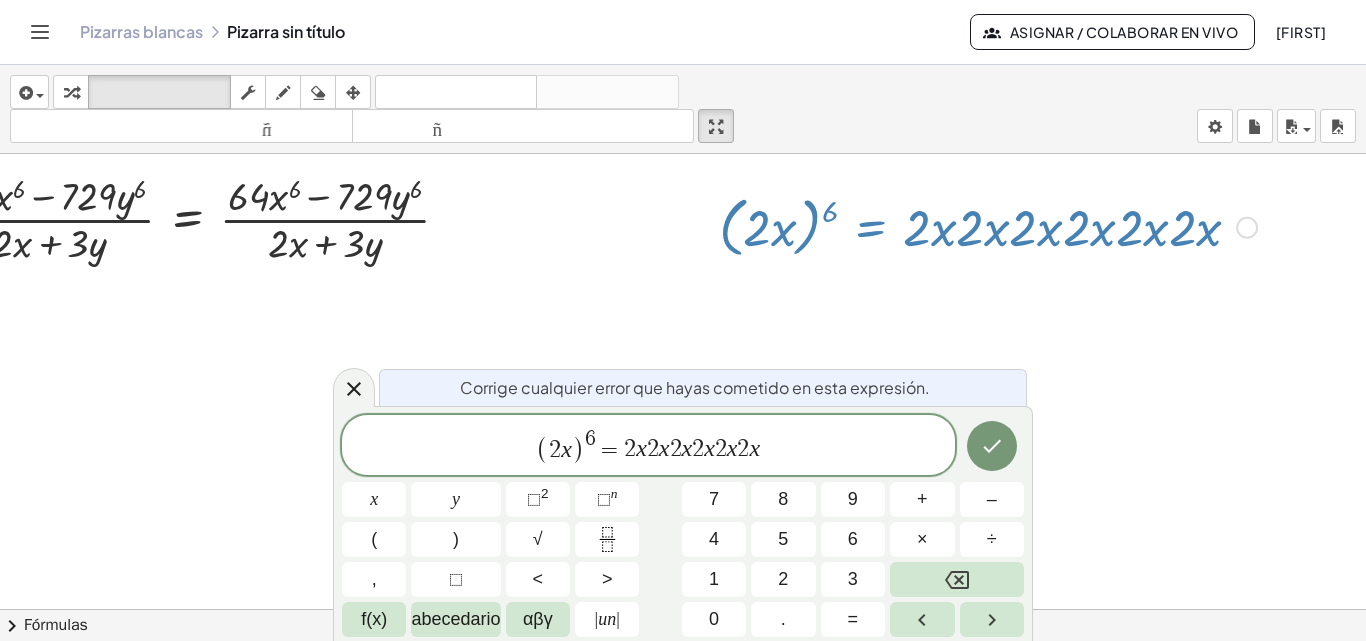 click on "2" at bounding box center (653, 450) 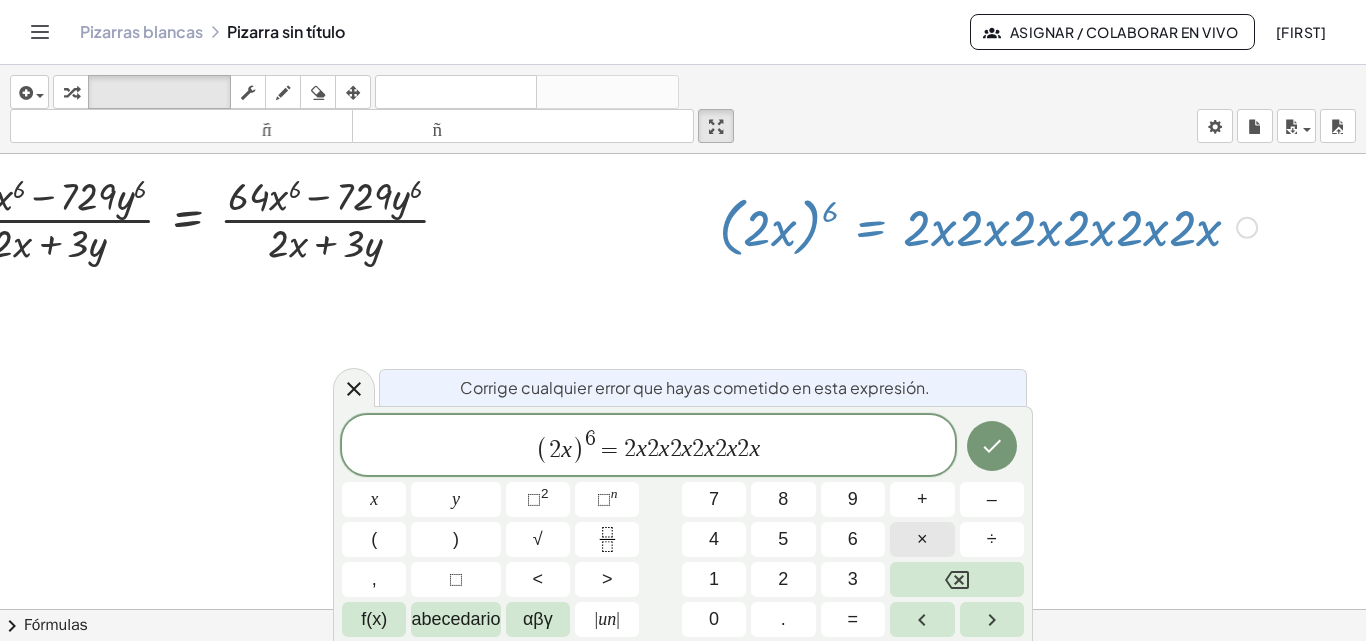 click on "×" at bounding box center (922, 539) 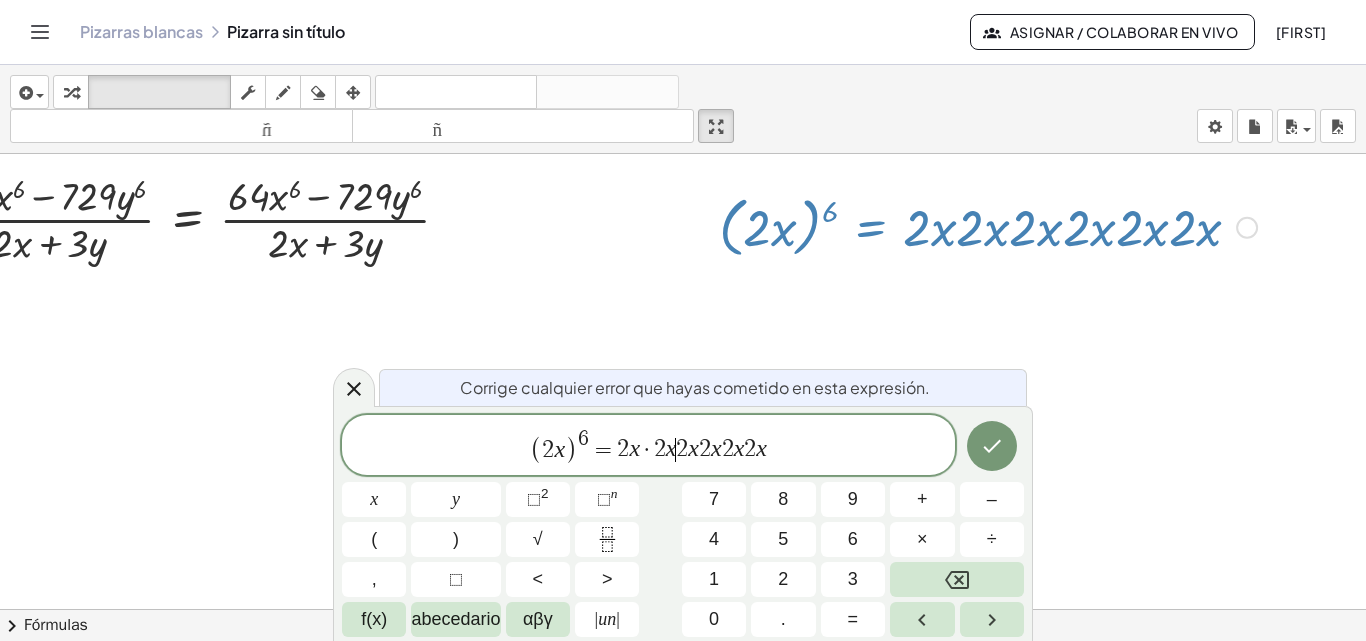 click on "2" at bounding box center [682, 450] 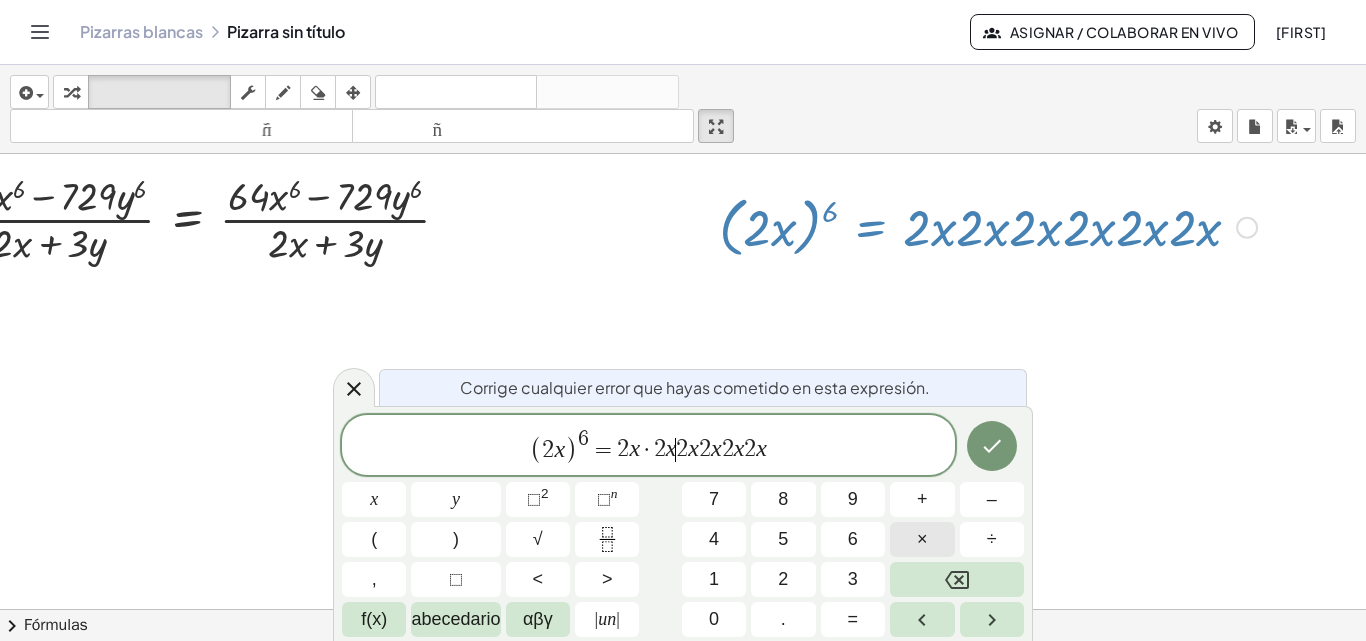 click on "×" at bounding box center (922, 539) 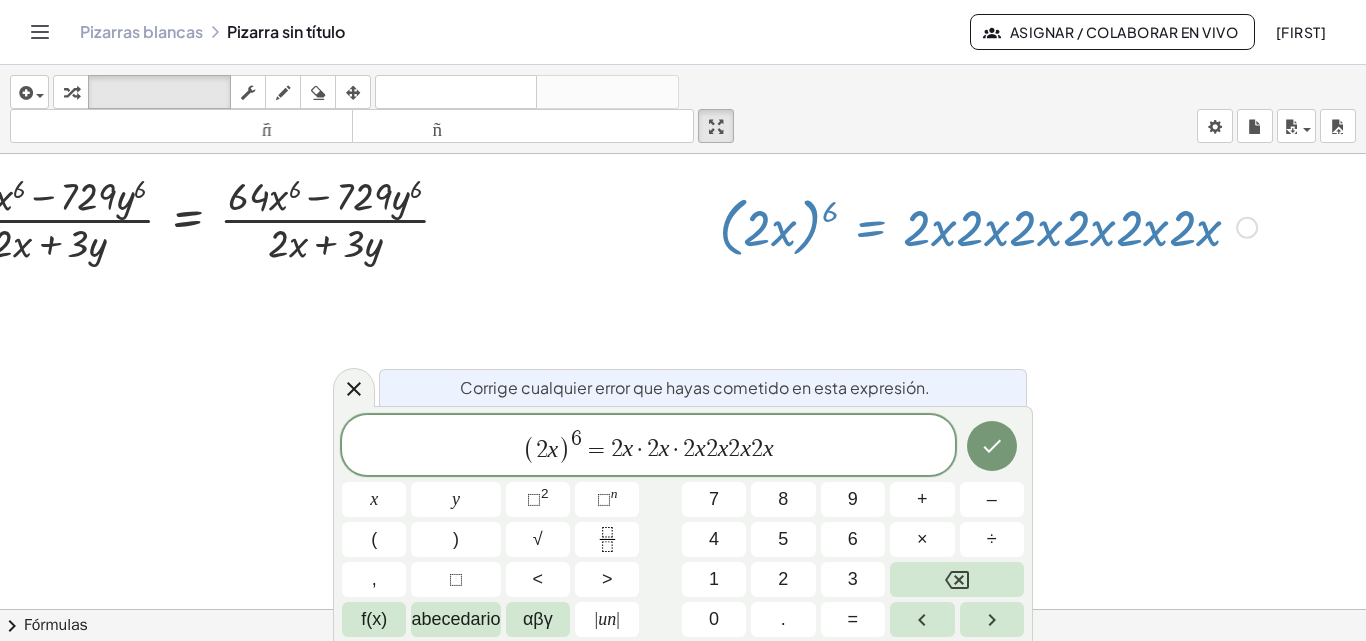 click on "2" at bounding box center (712, 450) 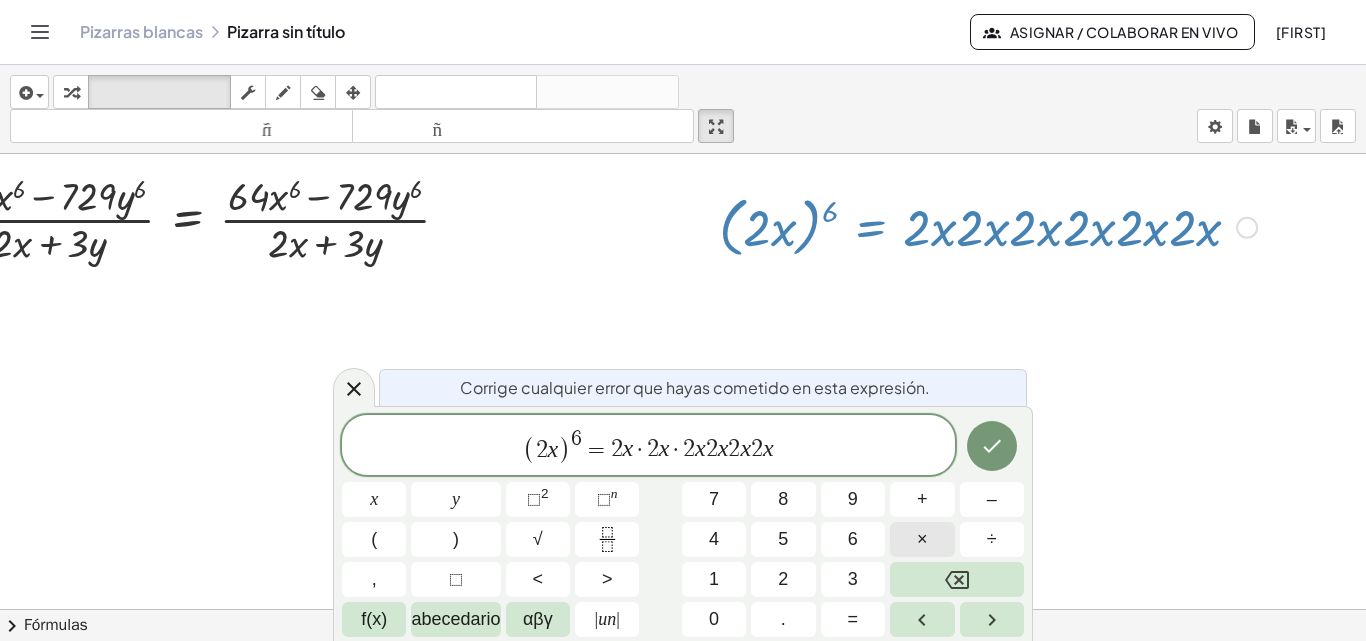 click on "×" at bounding box center (922, 539) 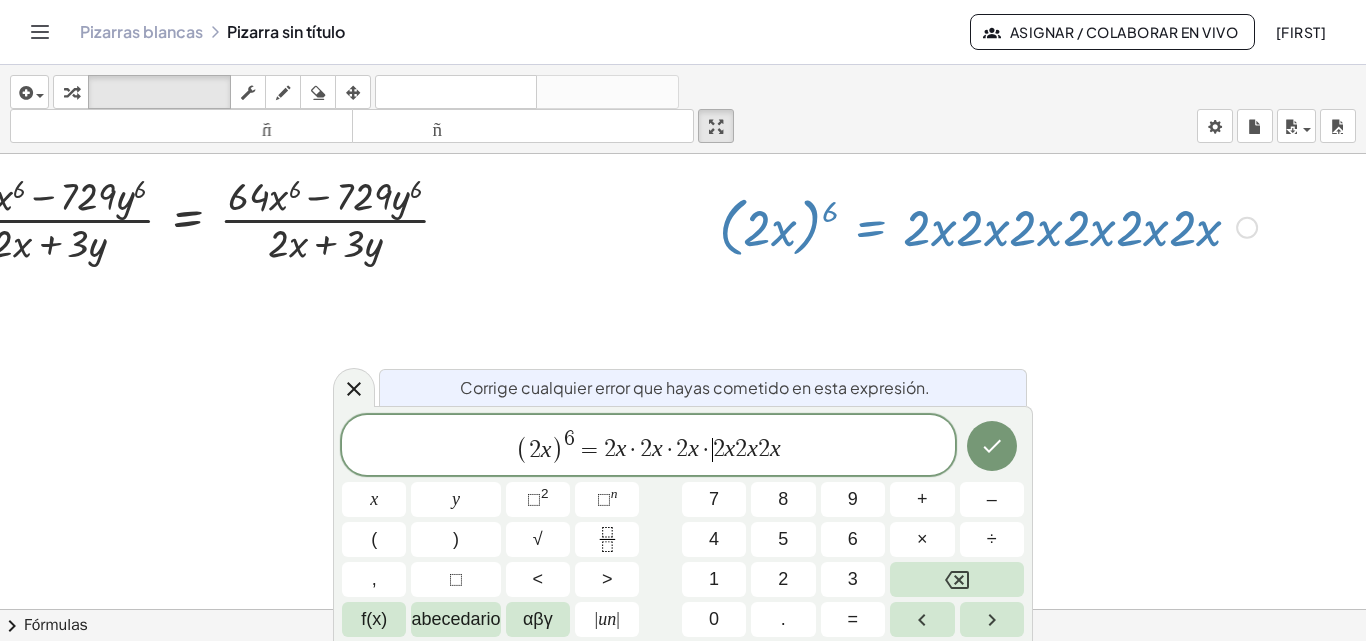 click on "x" at bounding box center (730, 449) 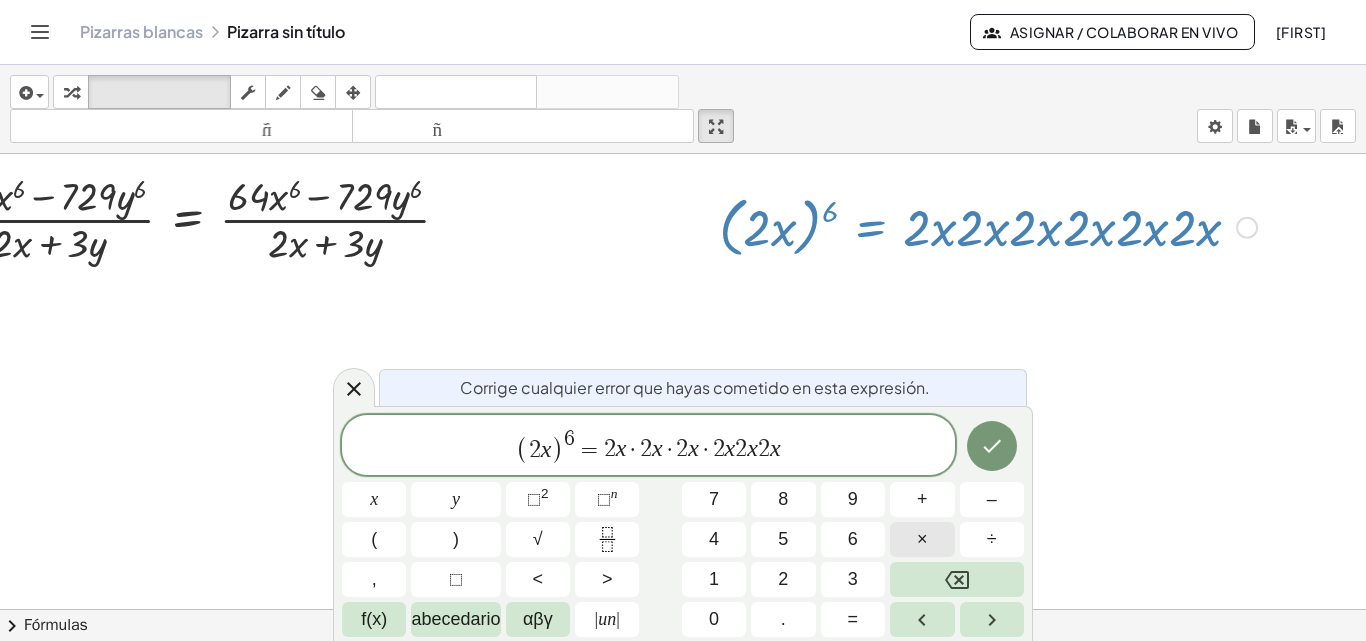 click on "×" at bounding box center [922, 539] 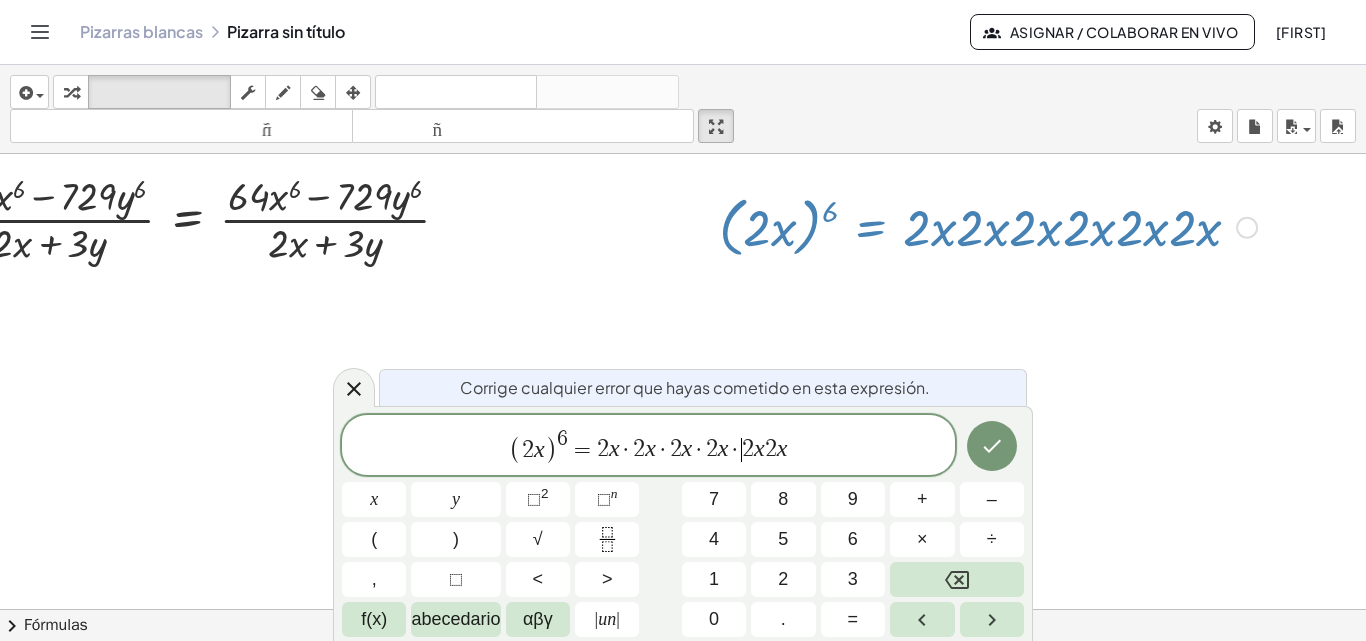 click on "2" at bounding box center (771, 450) 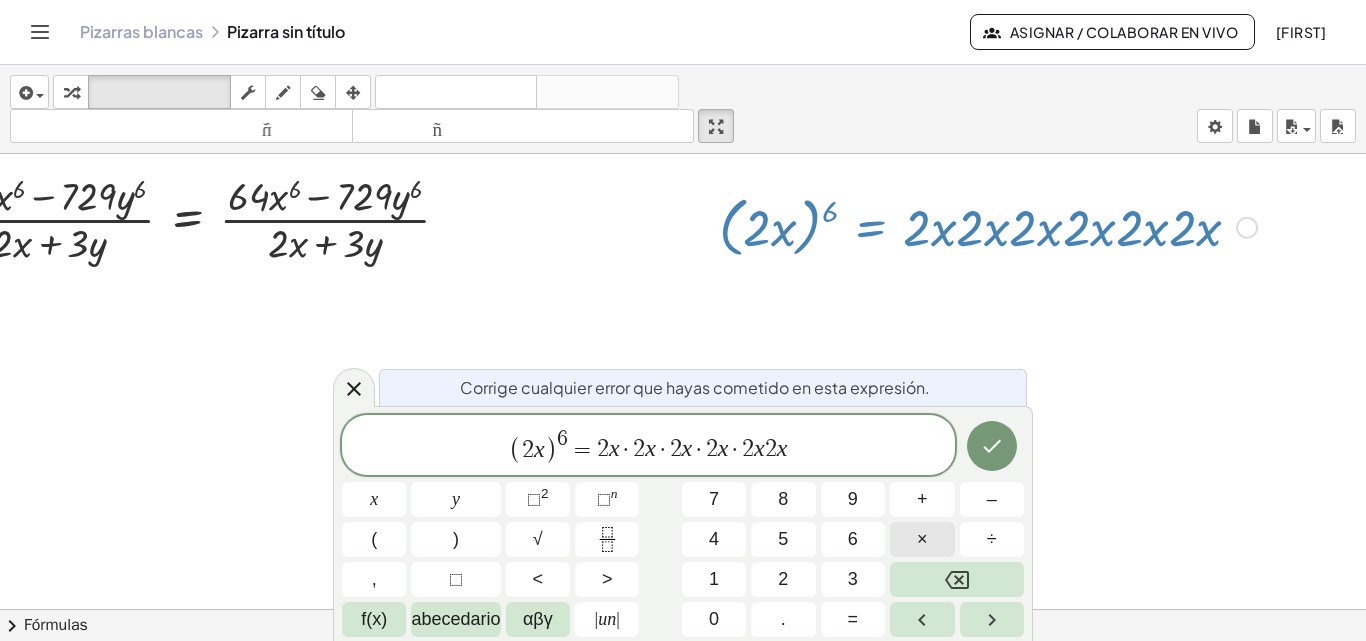 click on "×" at bounding box center [922, 539] 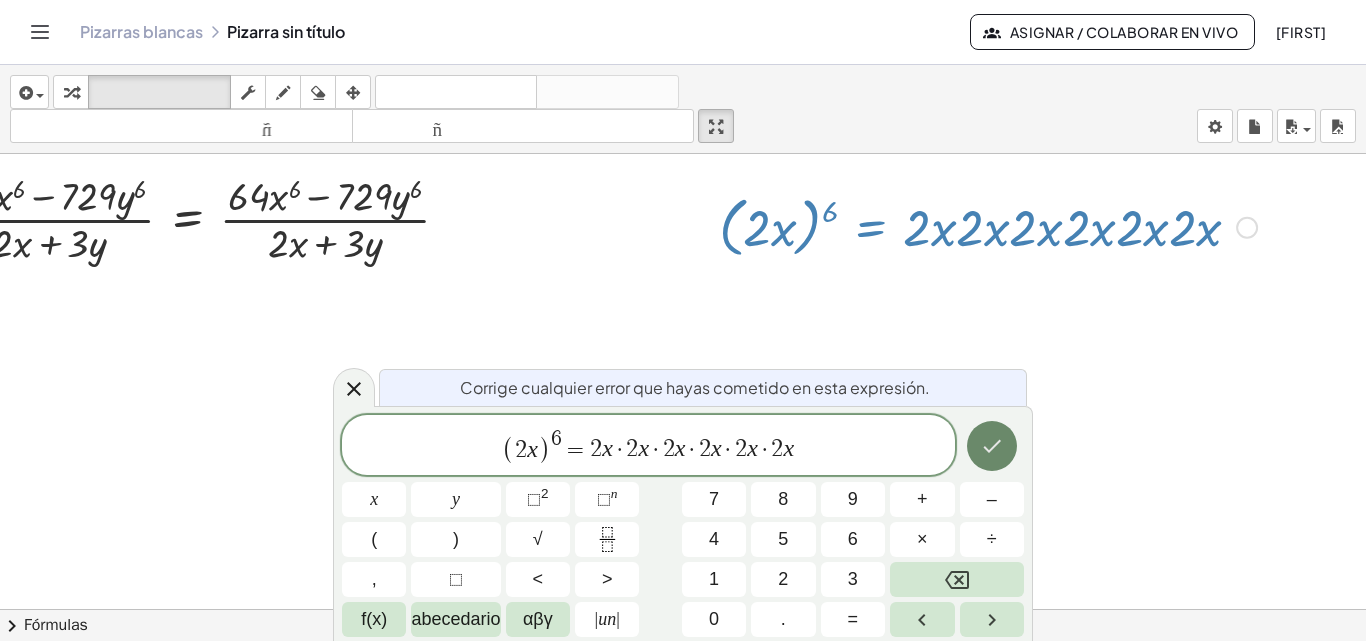 click 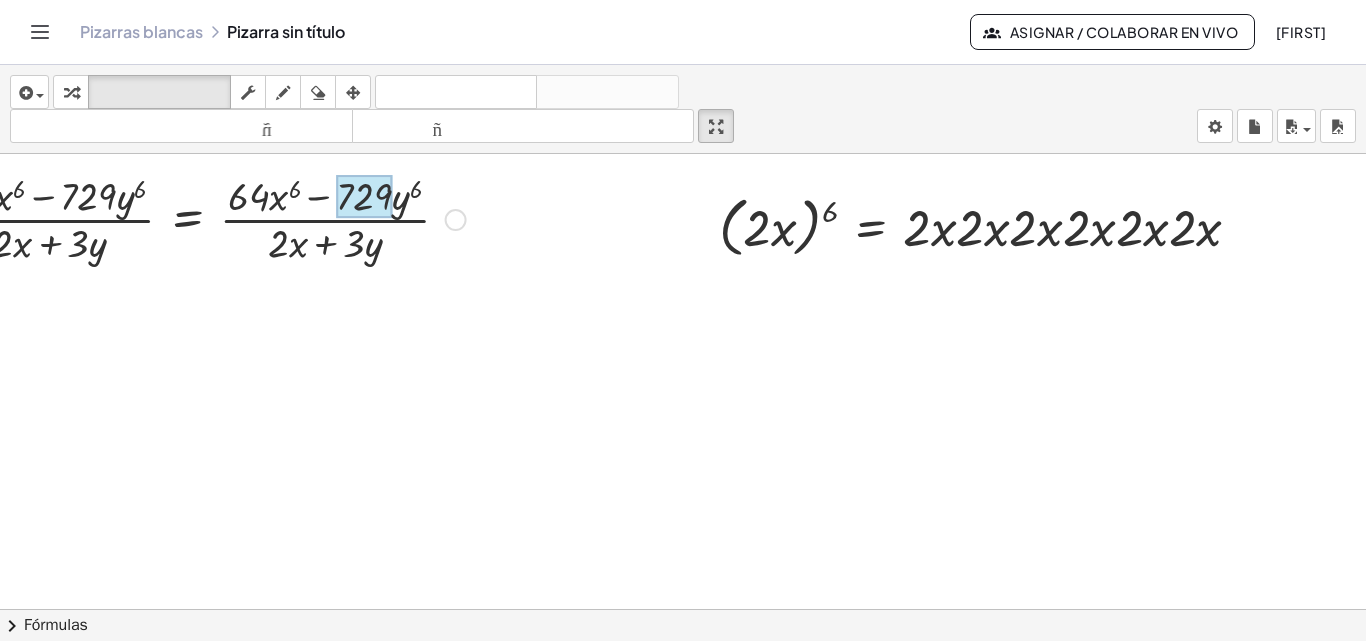 click at bounding box center (364, 197) 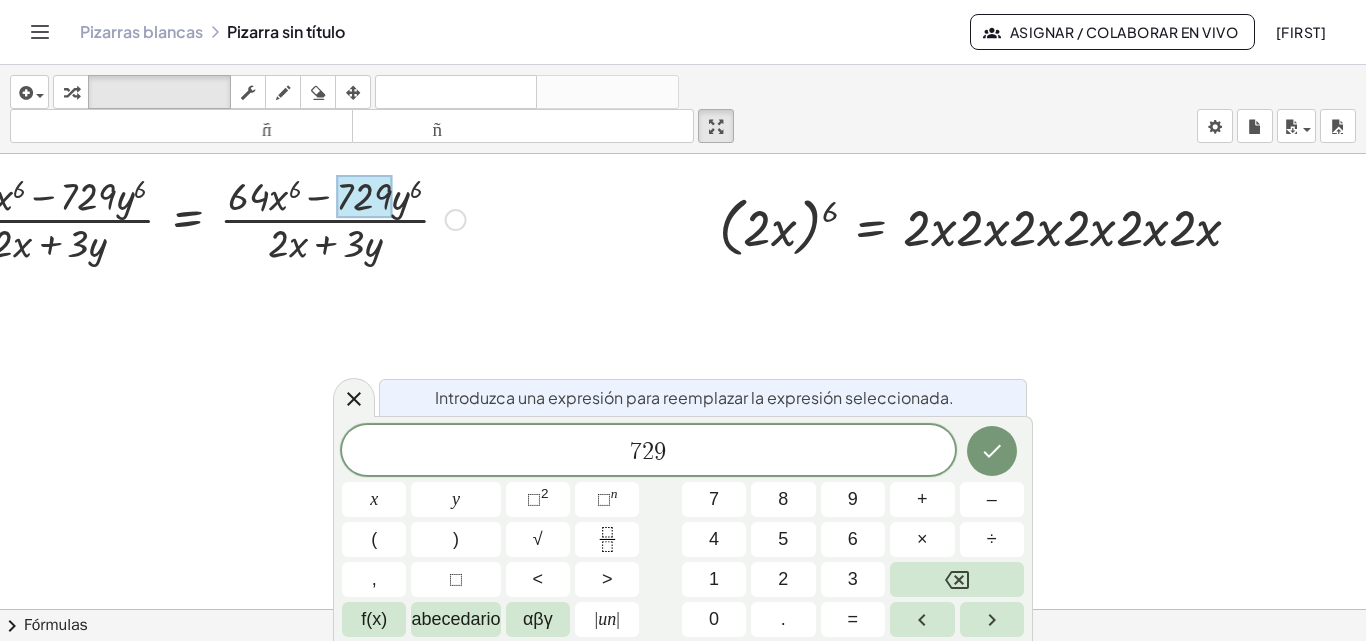 drag, startPoint x: 379, startPoint y: 191, endPoint x: 784, endPoint y: 319, distance: 424.74582 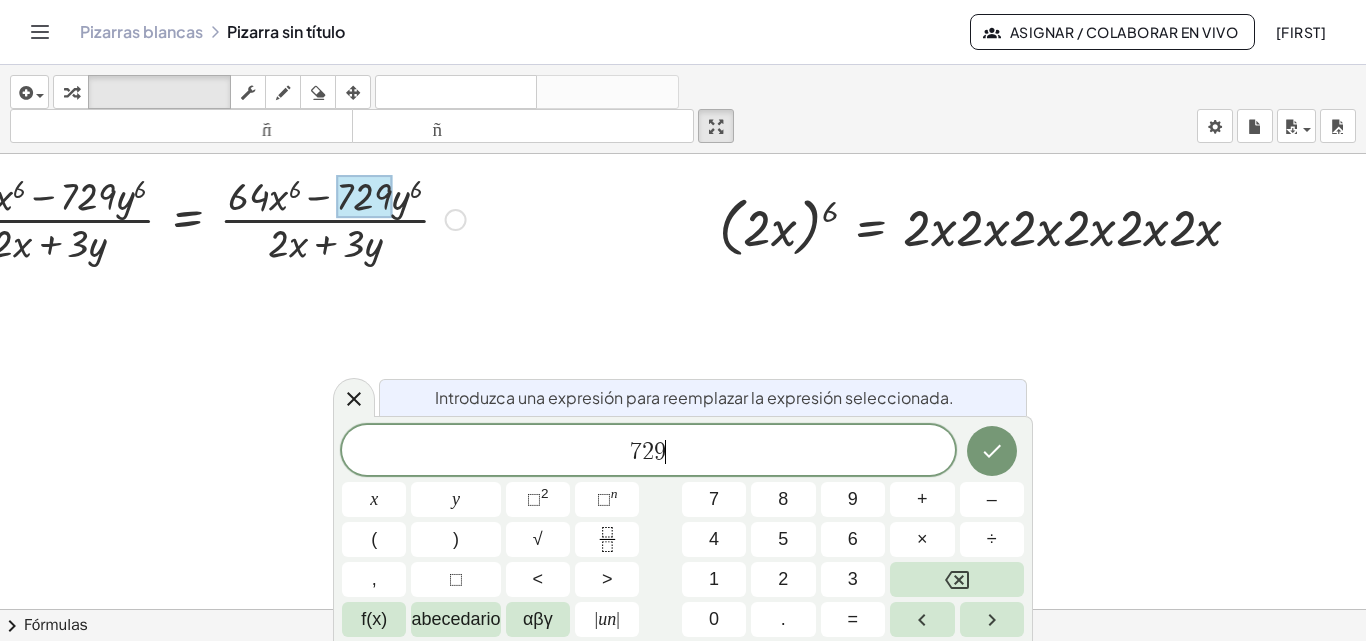 click on "7 2 9 ​" at bounding box center [648, 452] 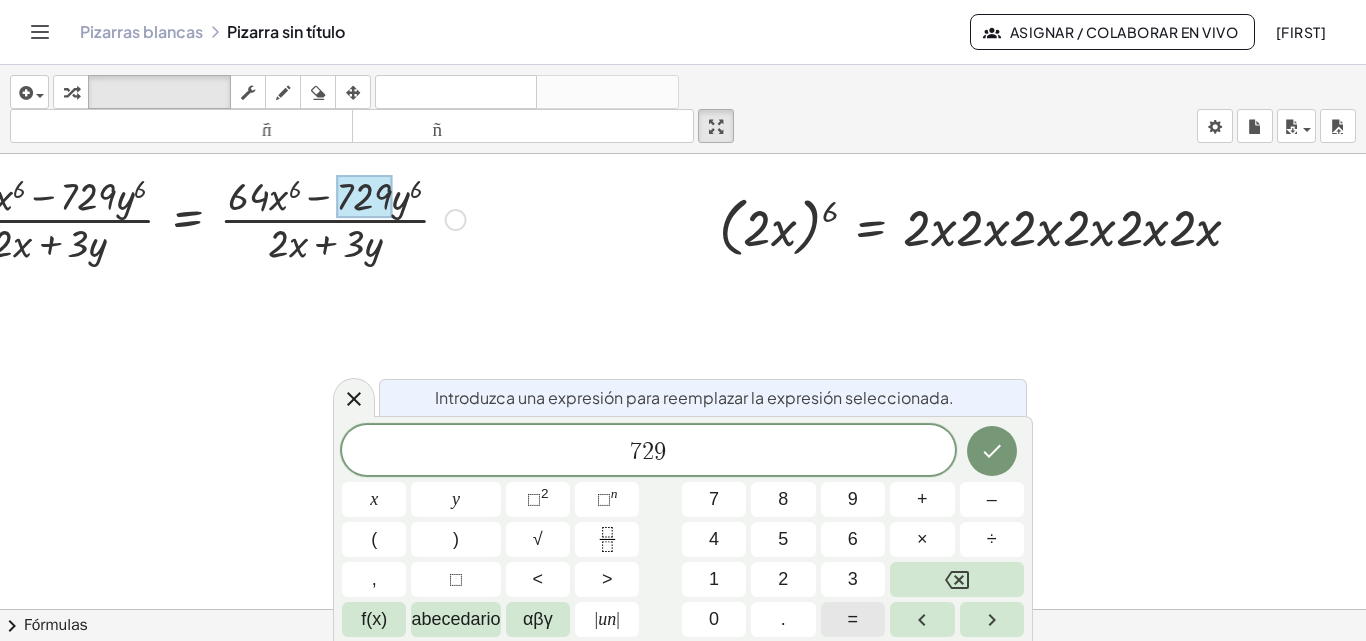 click on "=" at bounding box center (853, 619) 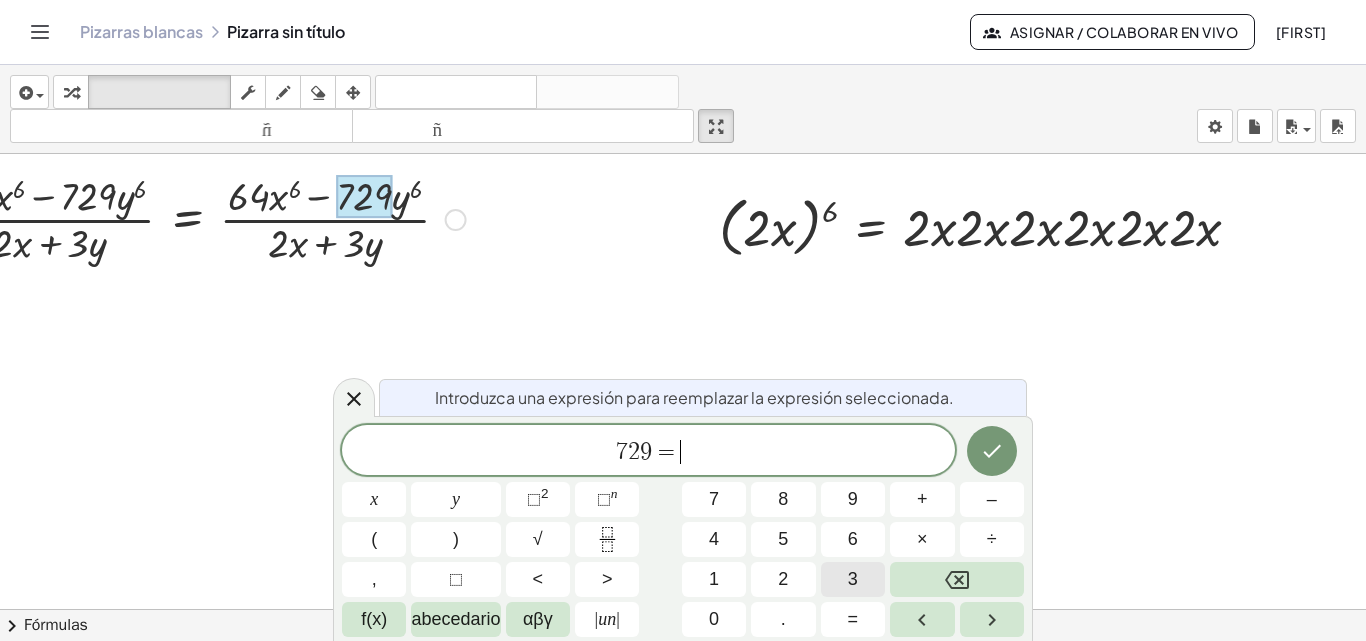 click on "3" at bounding box center (853, 579) 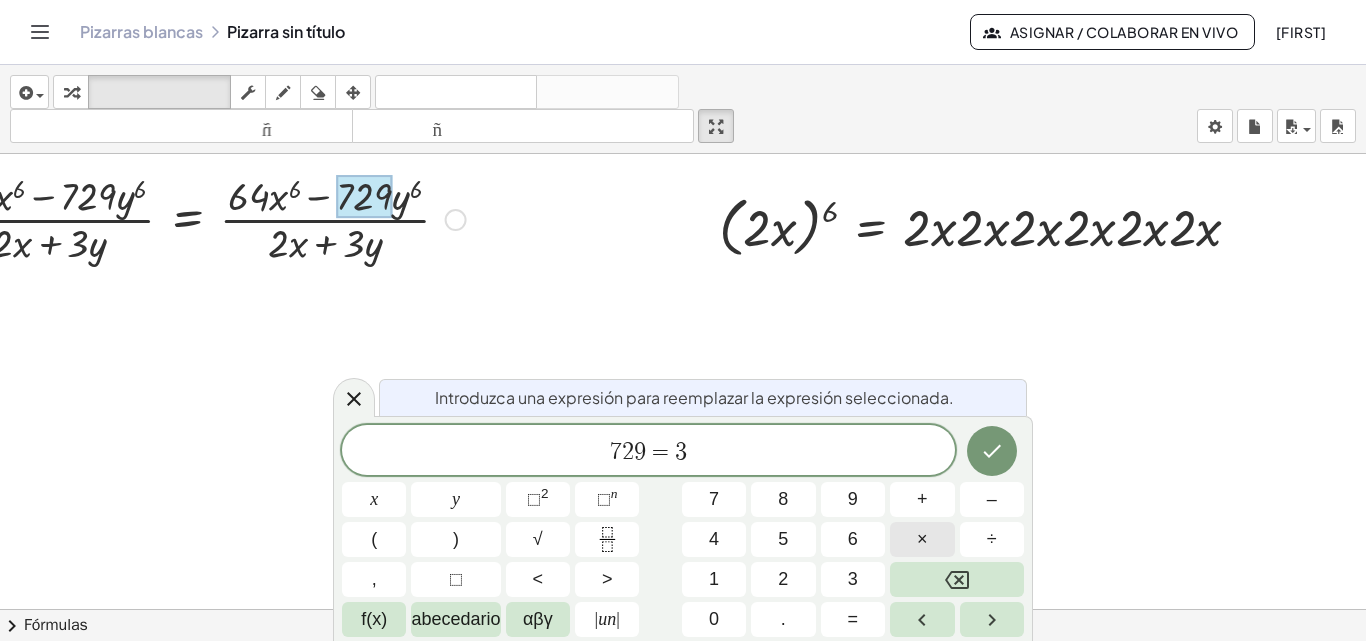 click on "×" at bounding box center (922, 539) 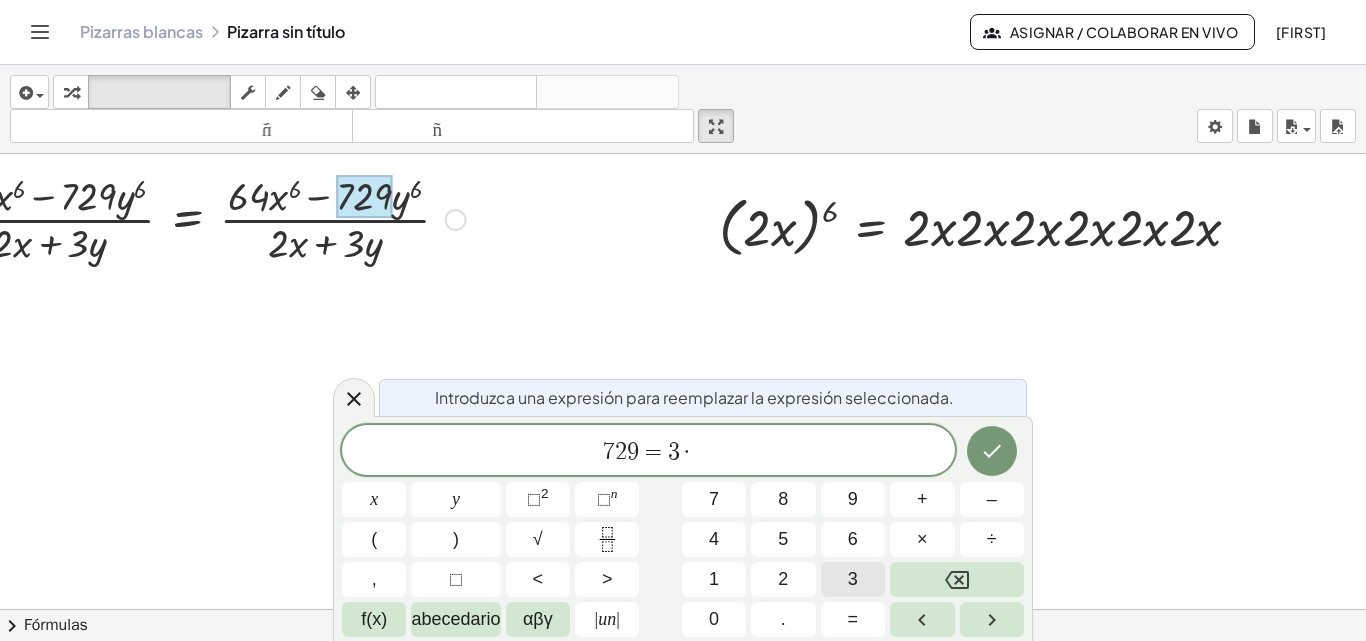click on "3" at bounding box center [853, 579] 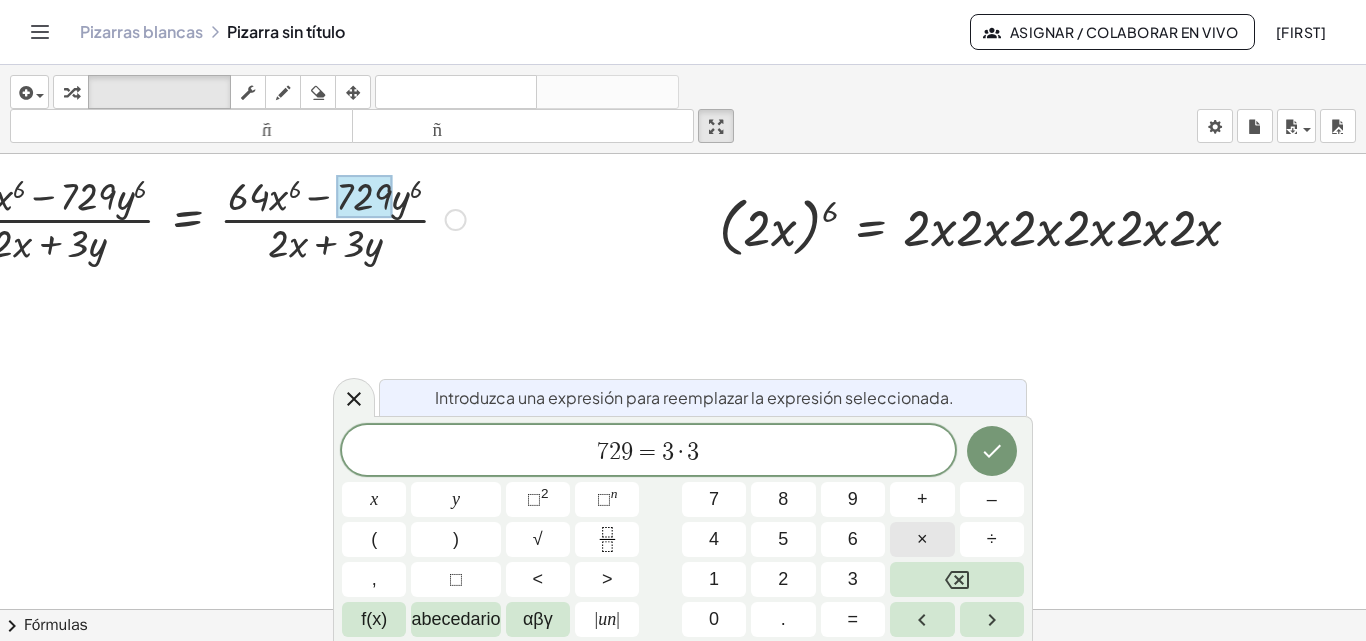 click on "×" at bounding box center [922, 539] 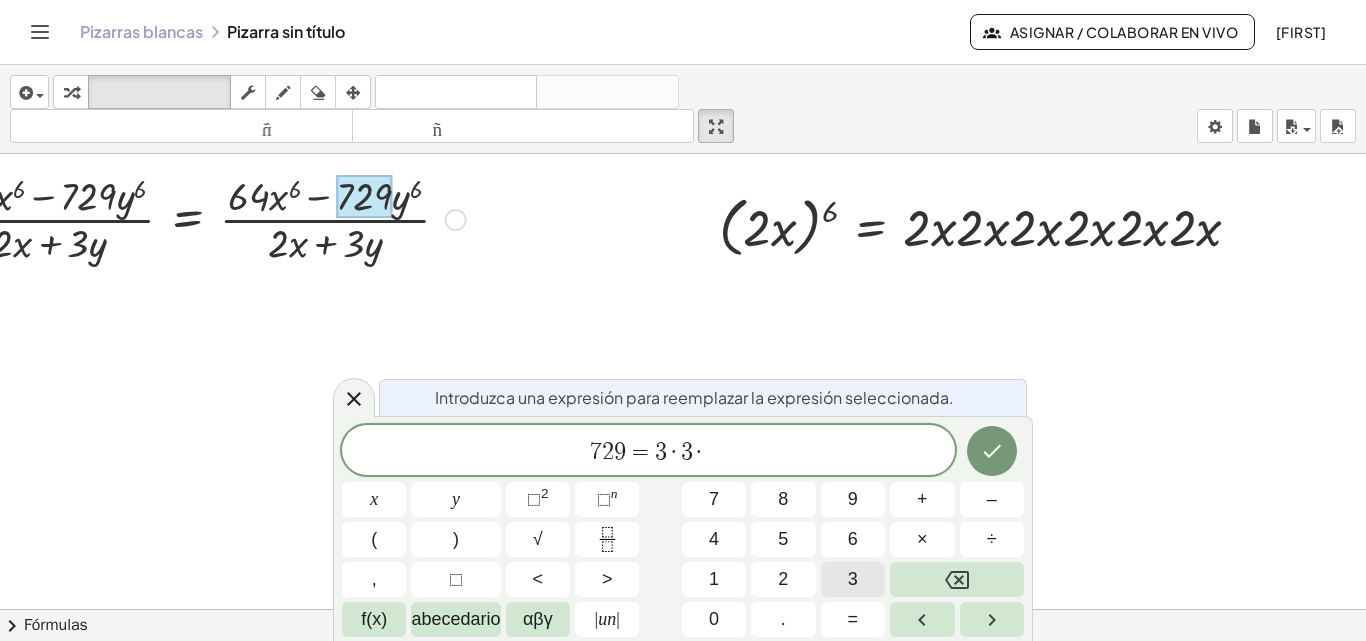 click on "3" at bounding box center (853, 579) 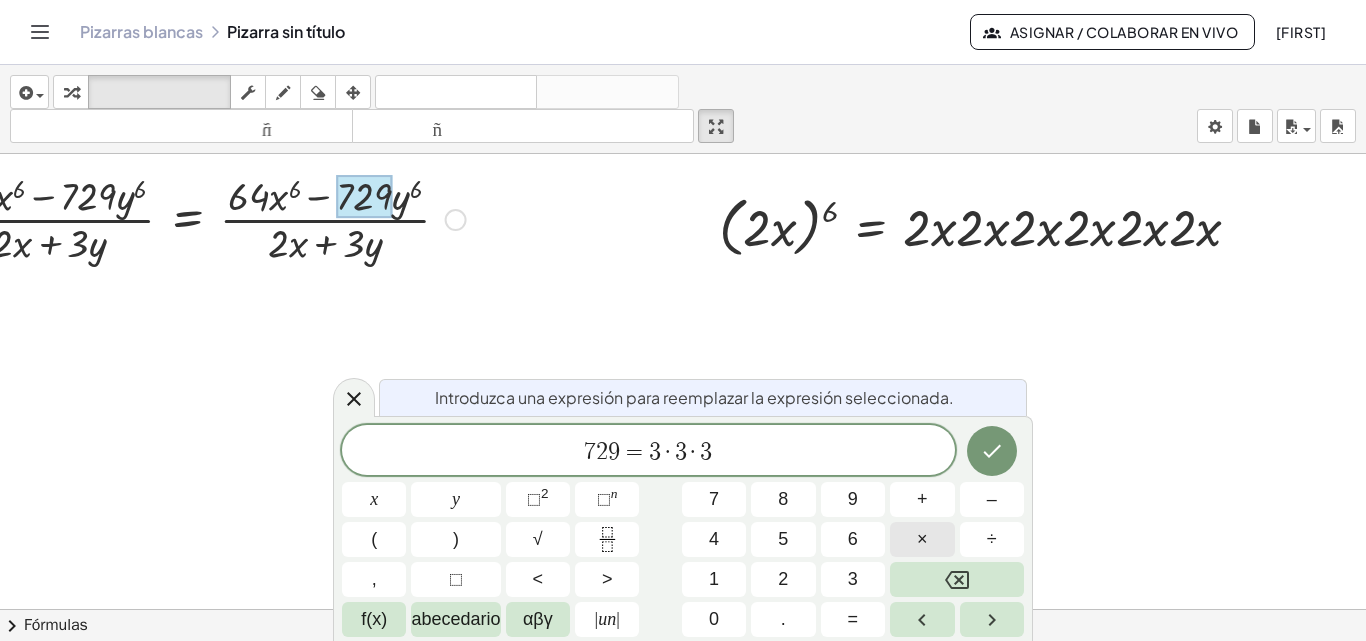 click on "×" at bounding box center [922, 539] 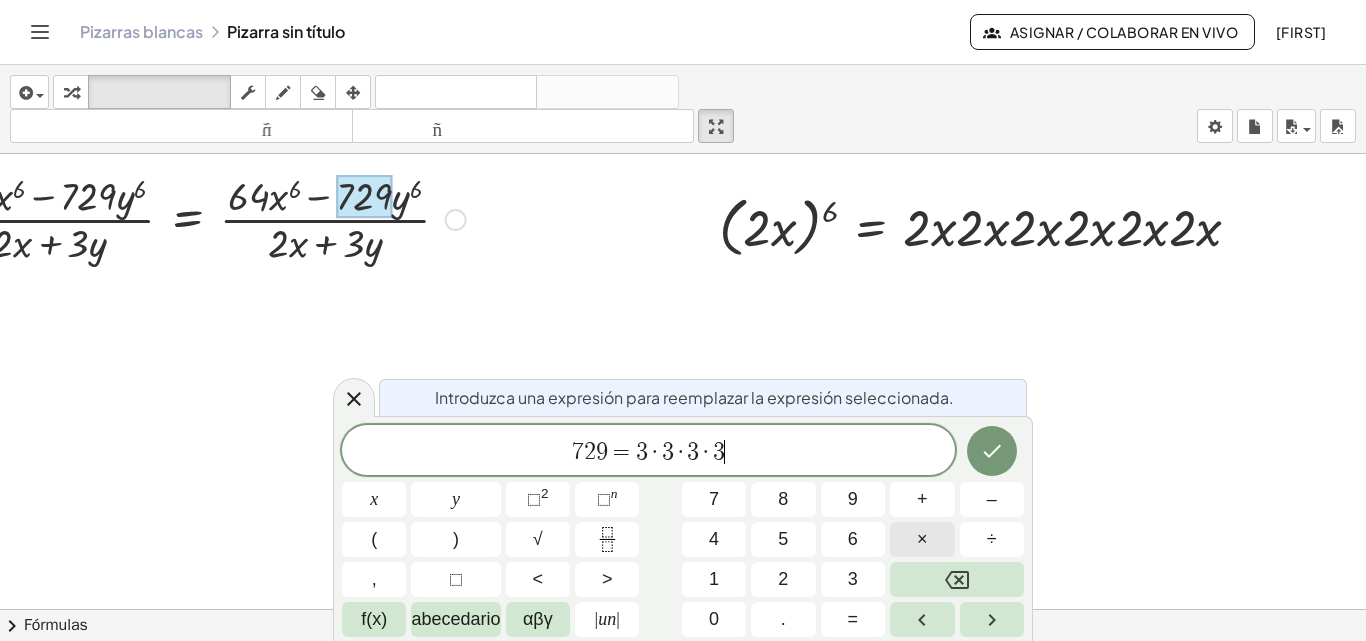 click on "×" at bounding box center [922, 539] 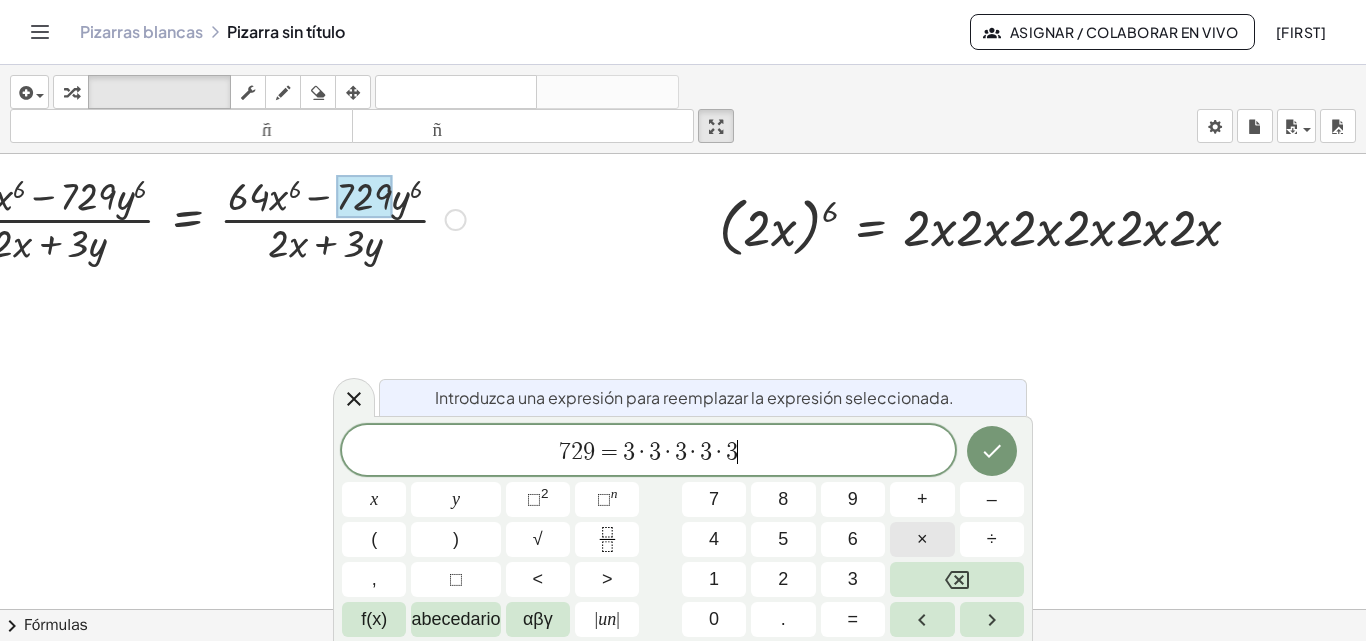 click on "×" at bounding box center [922, 539] 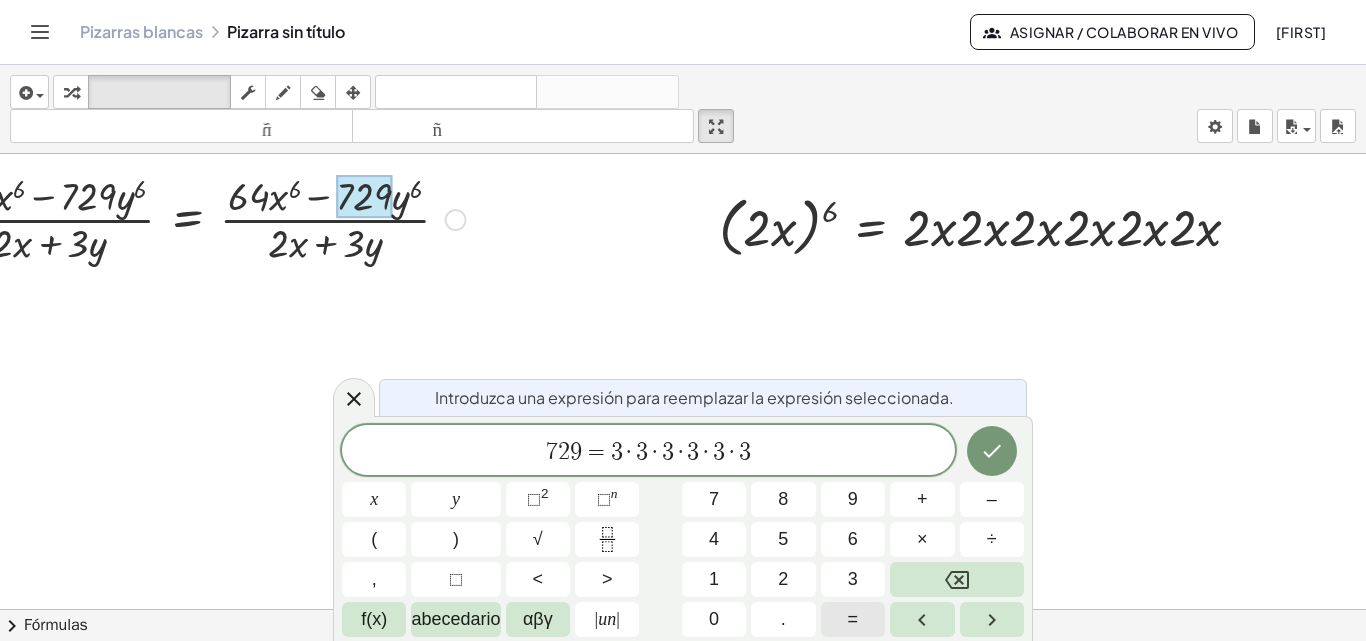 click on "=" at bounding box center (853, 619) 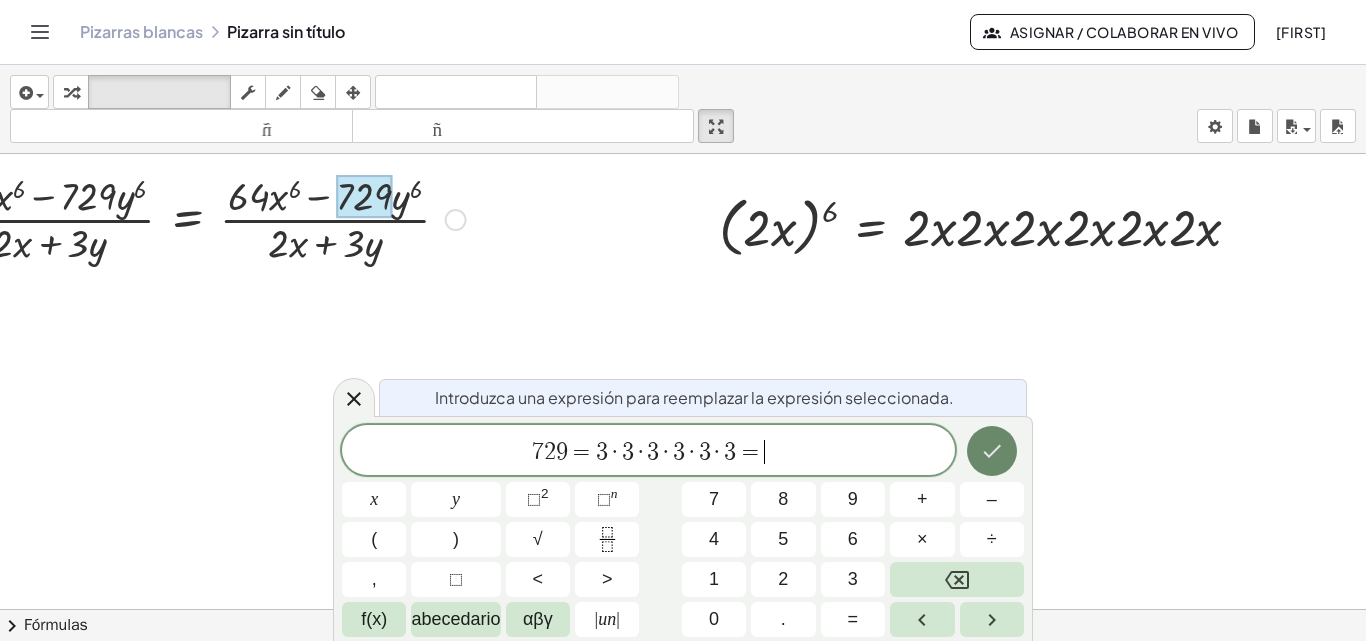 click at bounding box center (992, 451) 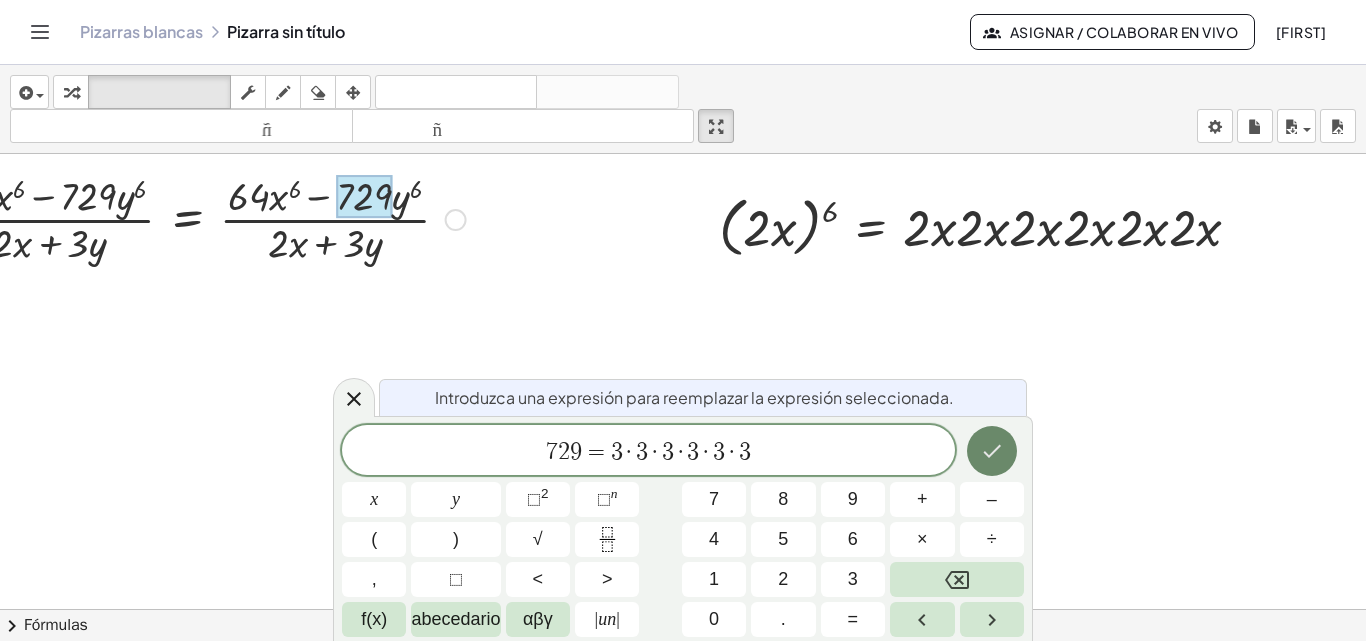 click at bounding box center [992, 451] 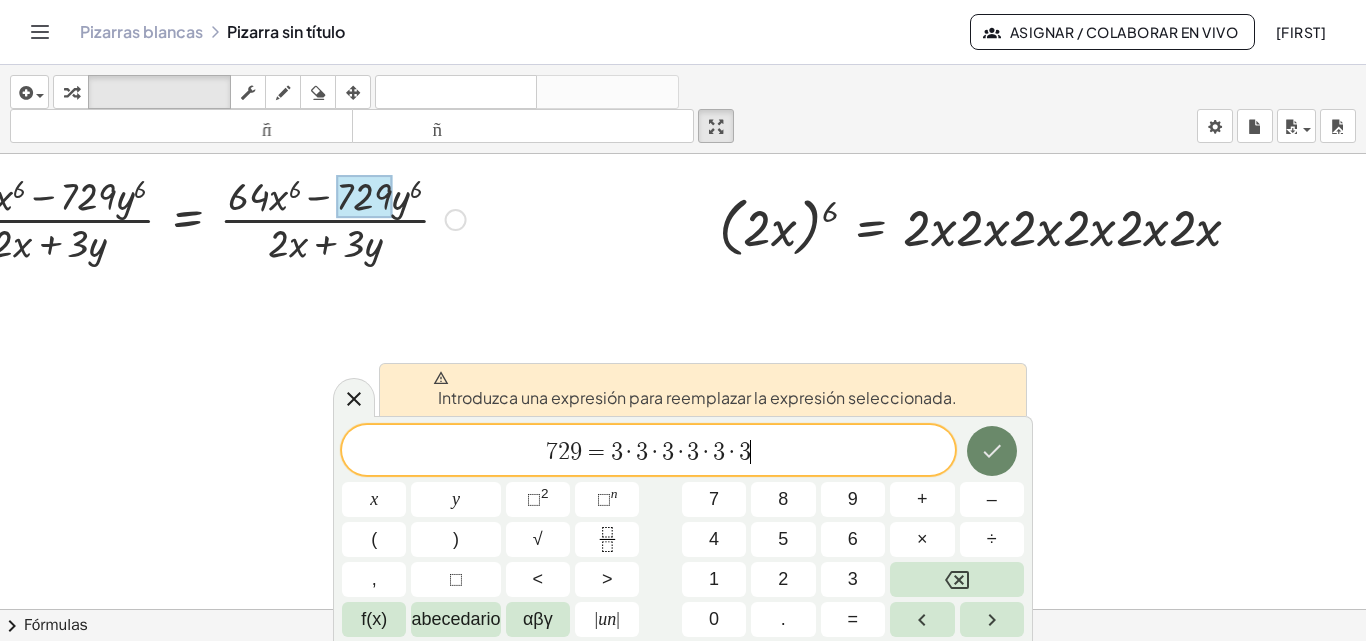 click at bounding box center [992, 451] 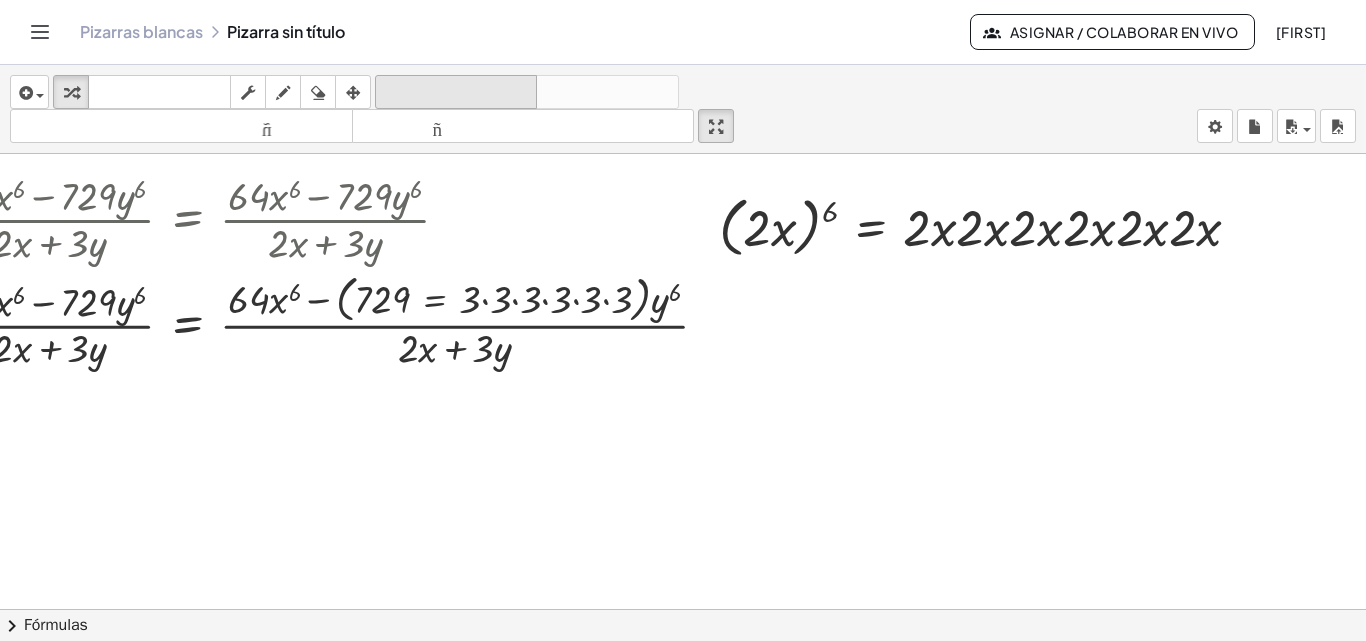 click on "deshacer" at bounding box center (456, 92) 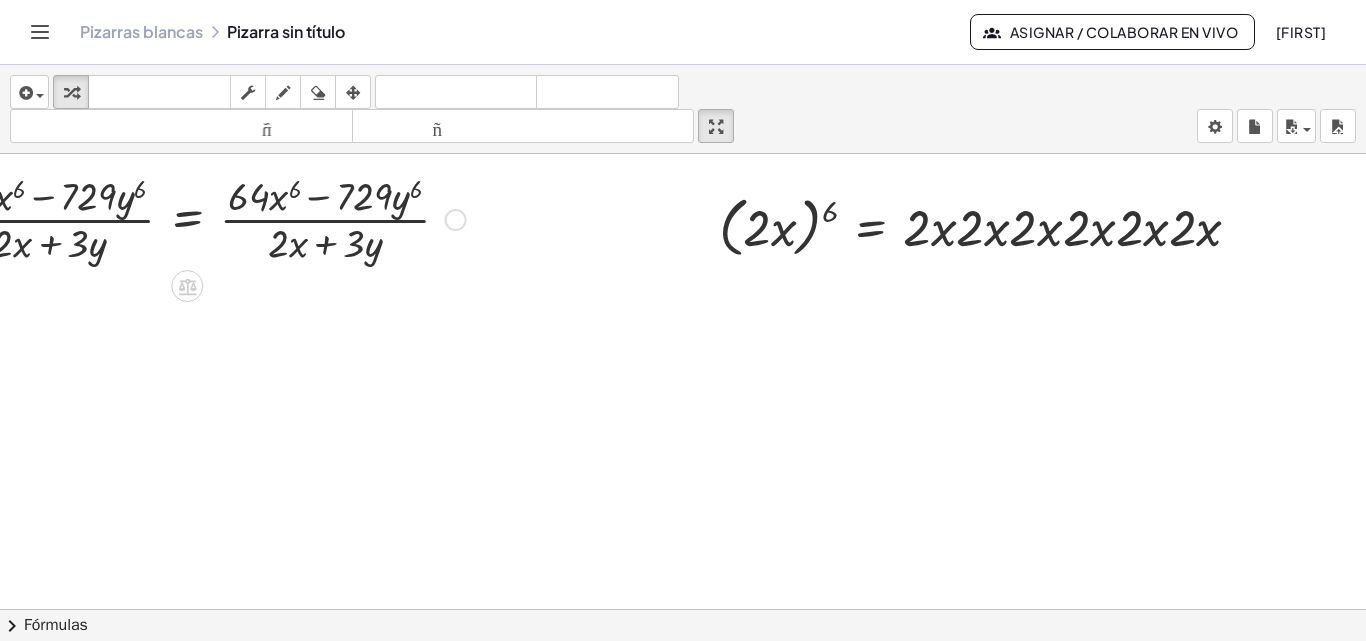 click at bounding box center (205, 218) 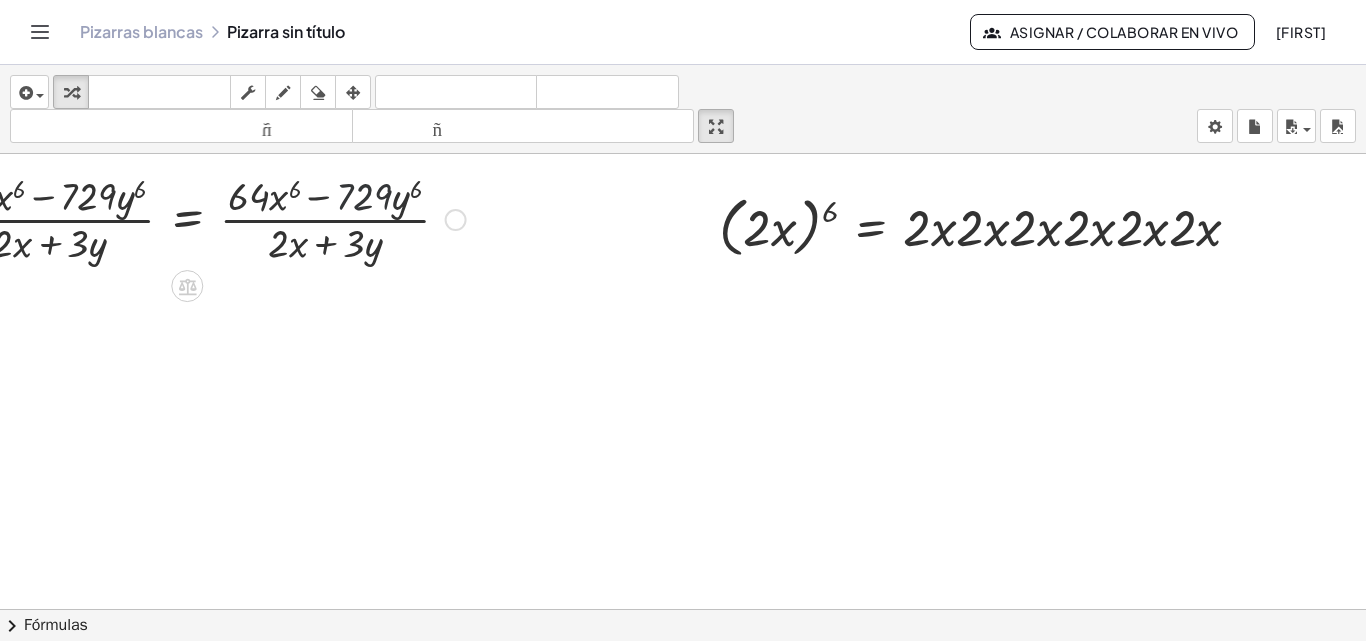 click at bounding box center (205, 218) 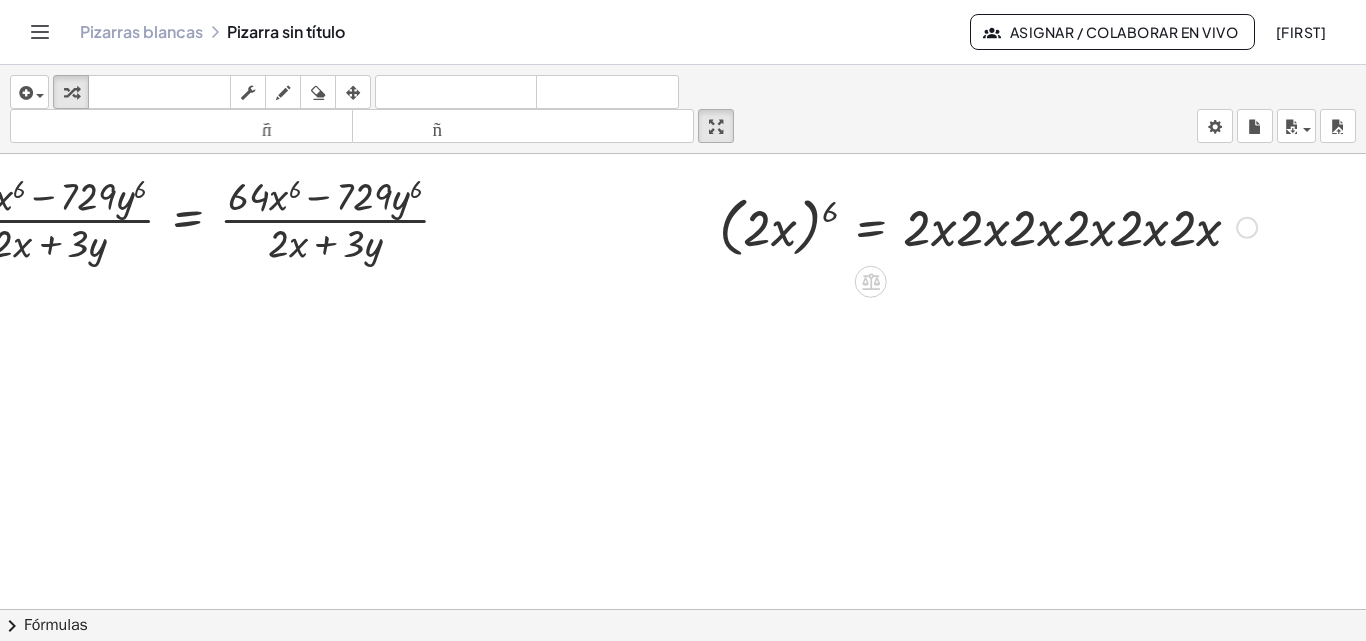 click at bounding box center (988, 226) 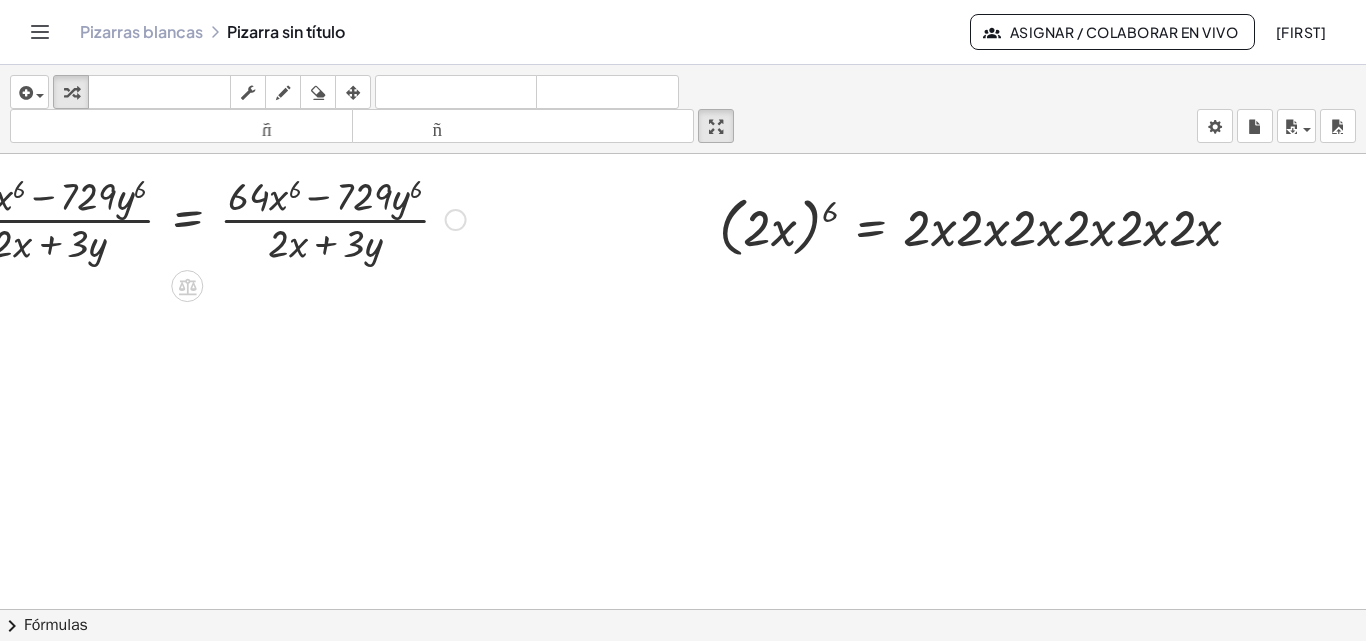 click at bounding box center (205, 218) 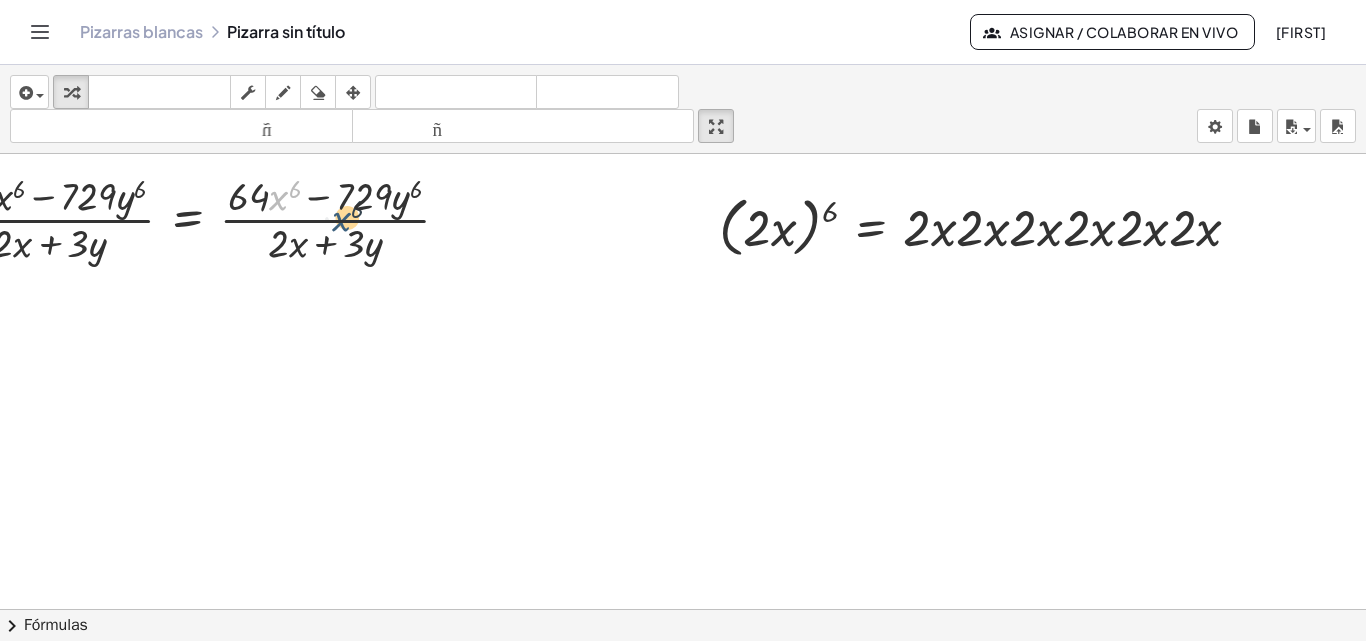 drag, startPoint x: 288, startPoint y: 212, endPoint x: 354, endPoint y: 234, distance: 69.57011 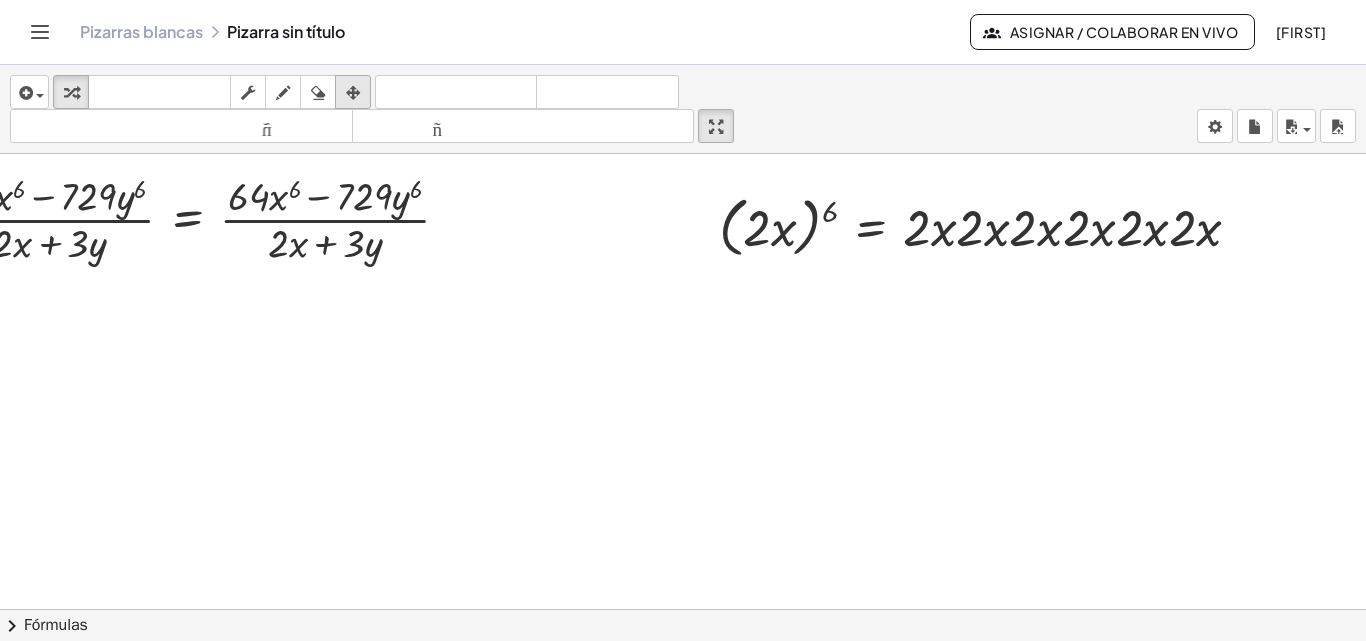 click at bounding box center (353, 93) 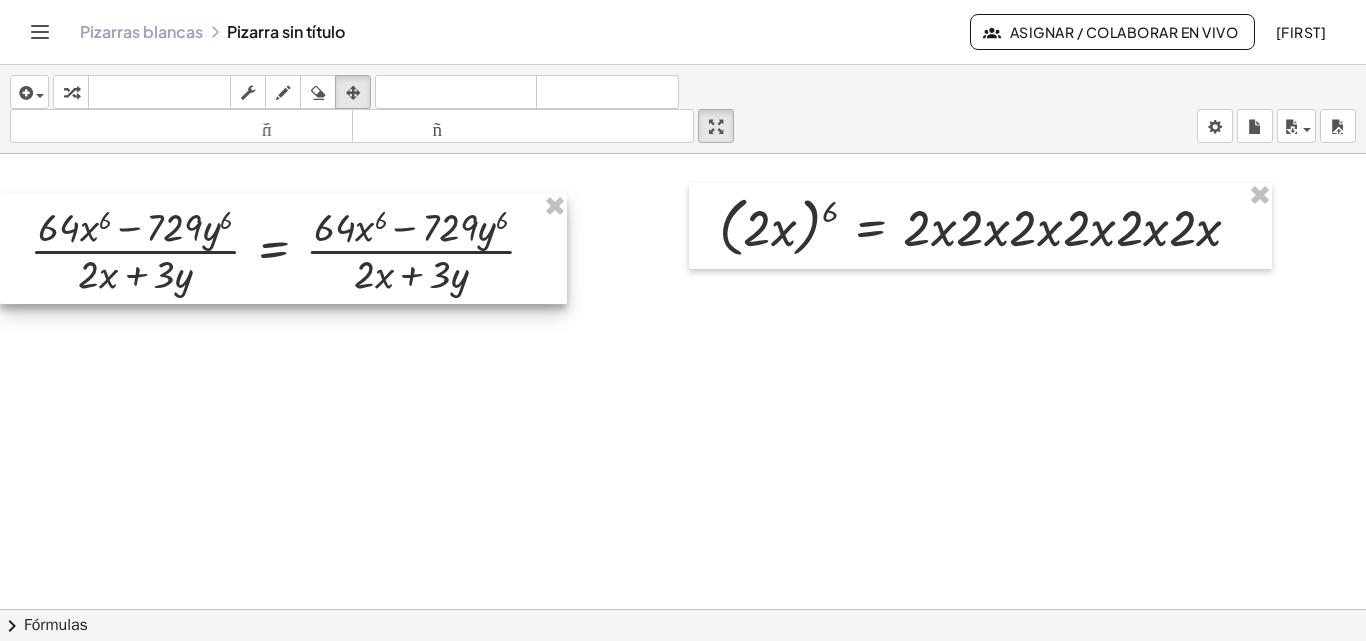 drag, startPoint x: 246, startPoint y: 220, endPoint x: 376, endPoint y: 268, distance: 138.57849 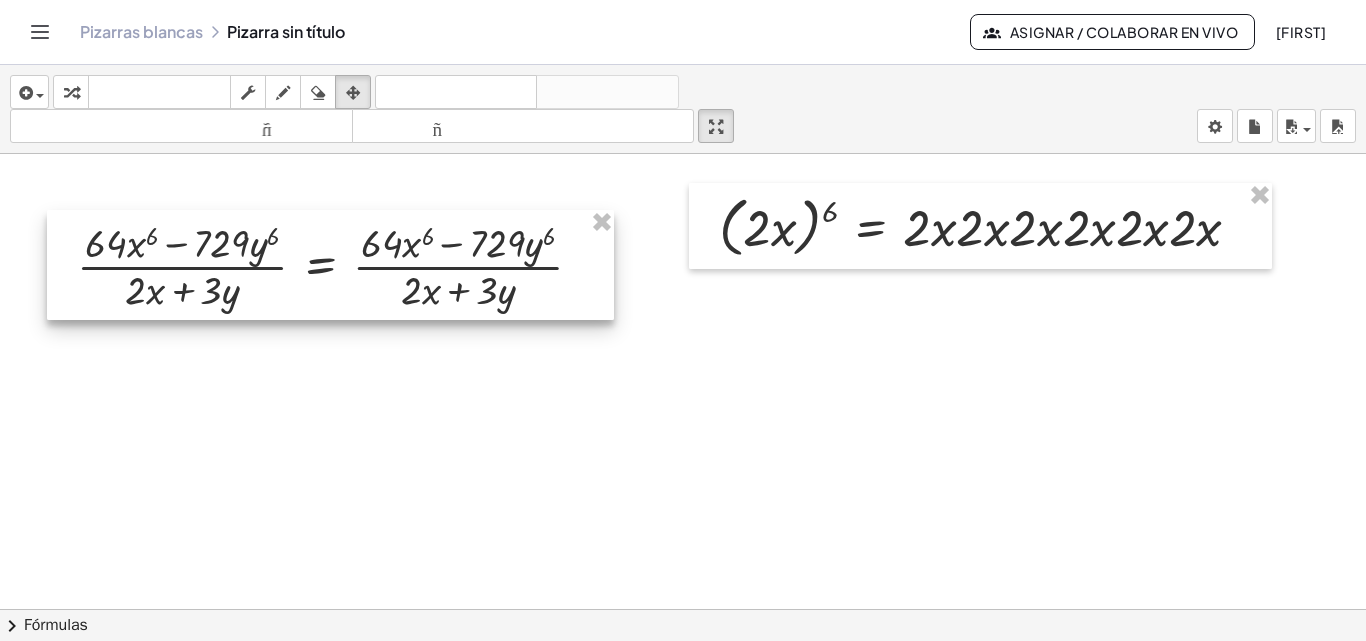 click at bounding box center [330, 265] 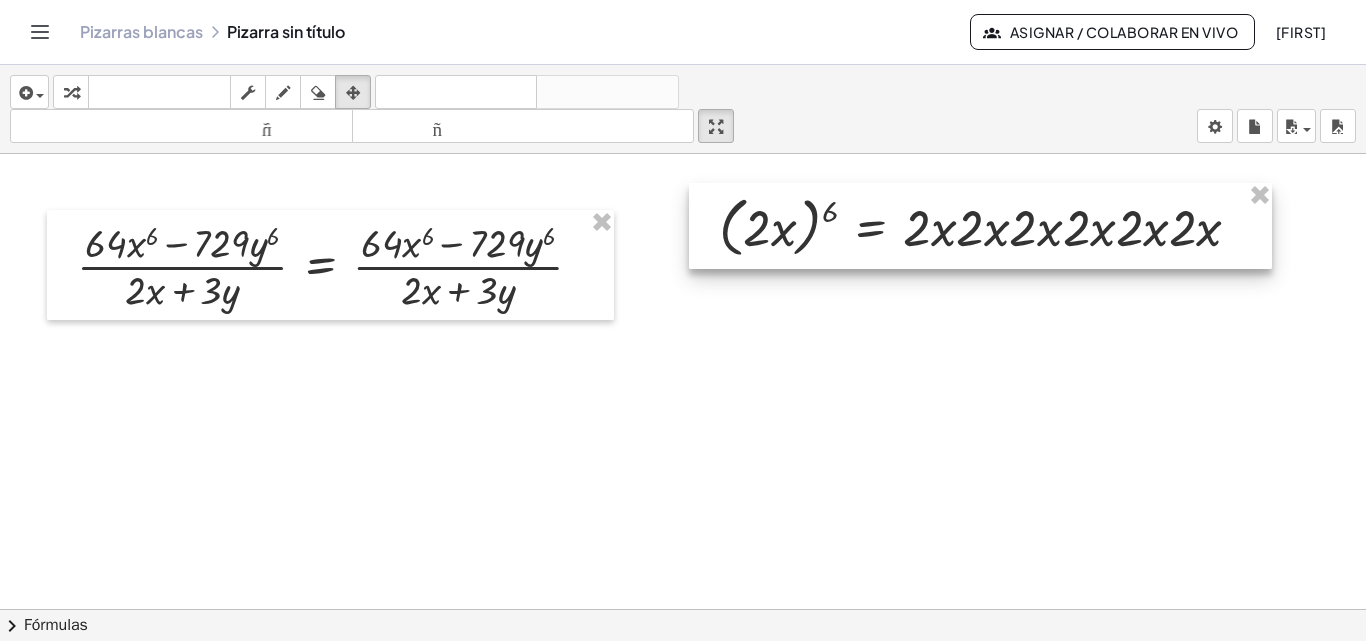 click at bounding box center (980, 226) 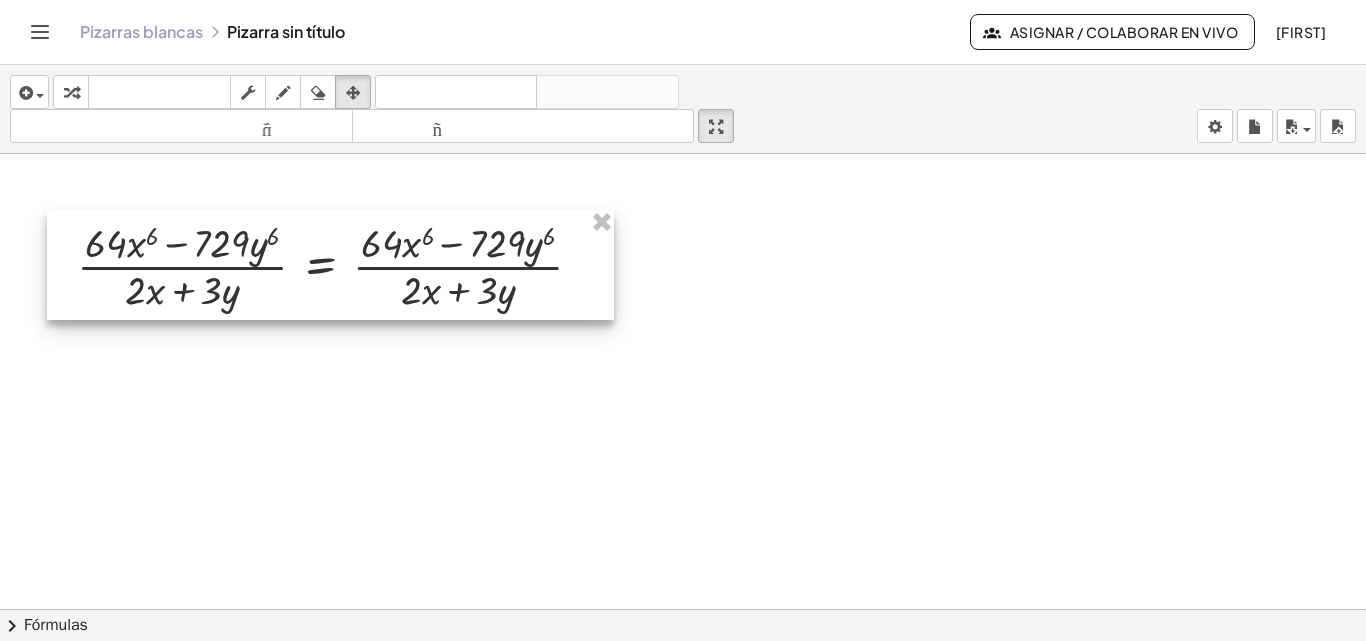 click at bounding box center (330, 265) 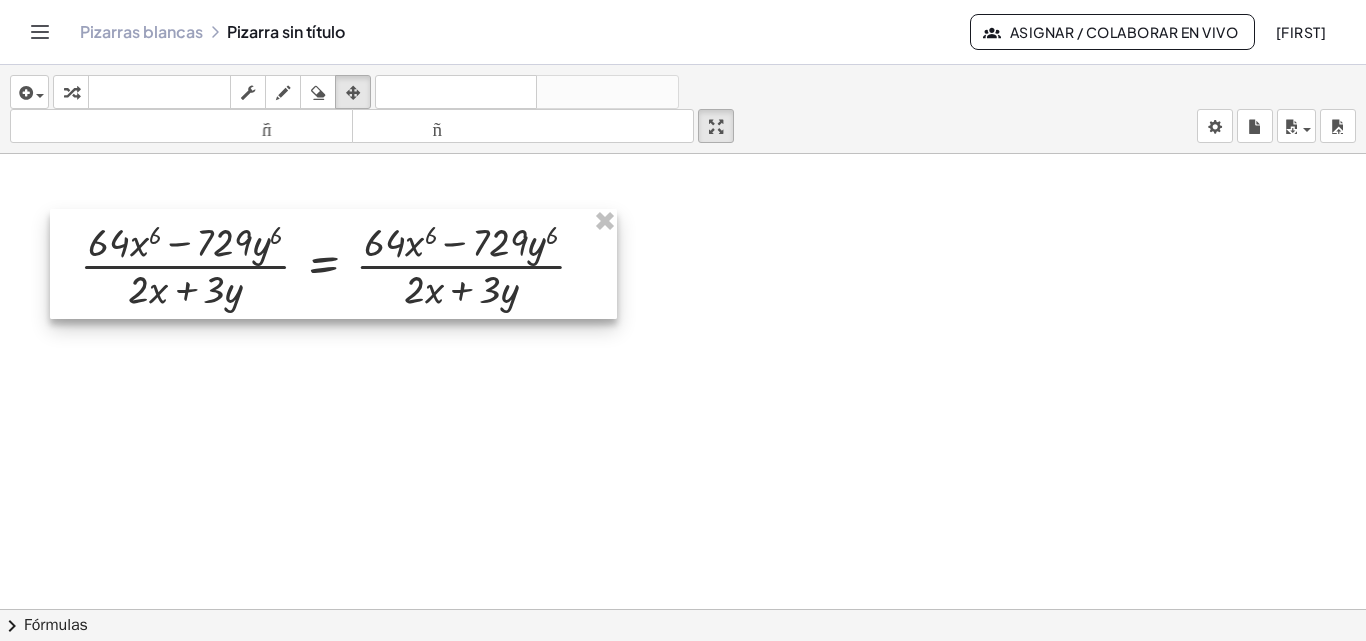 drag, startPoint x: 564, startPoint y: 240, endPoint x: 497, endPoint y: 262, distance: 70.5195 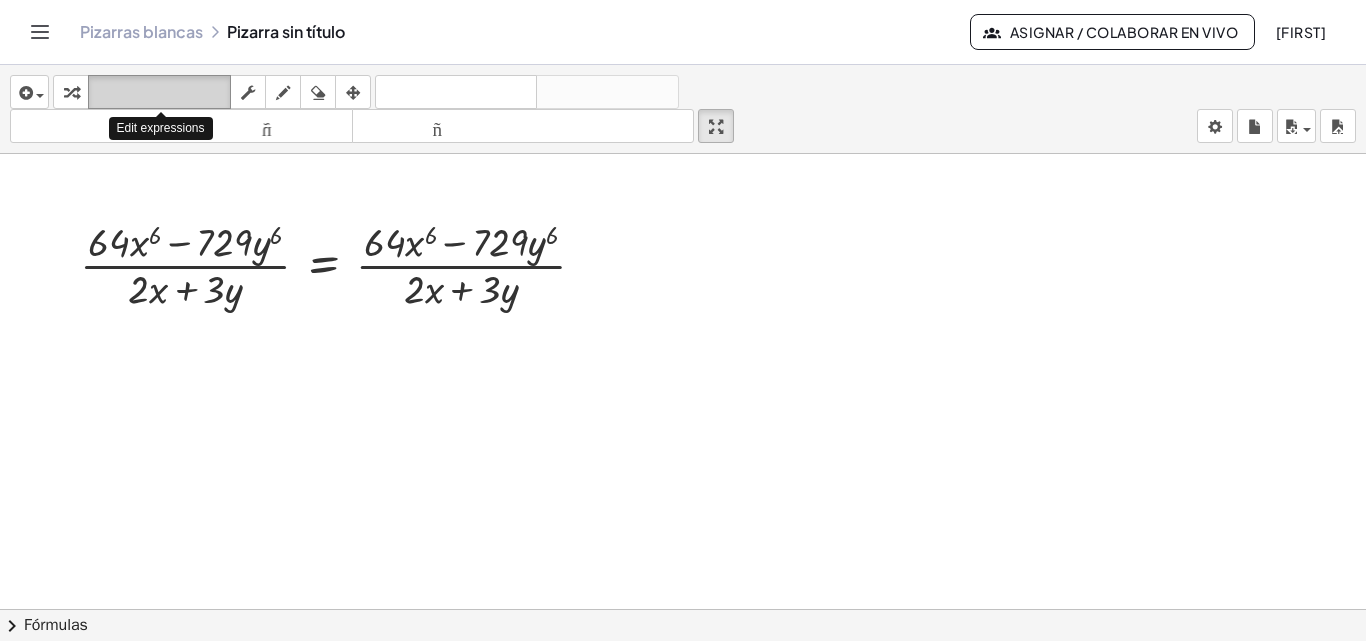 click on "teclado" at bounding box center (159, 92) 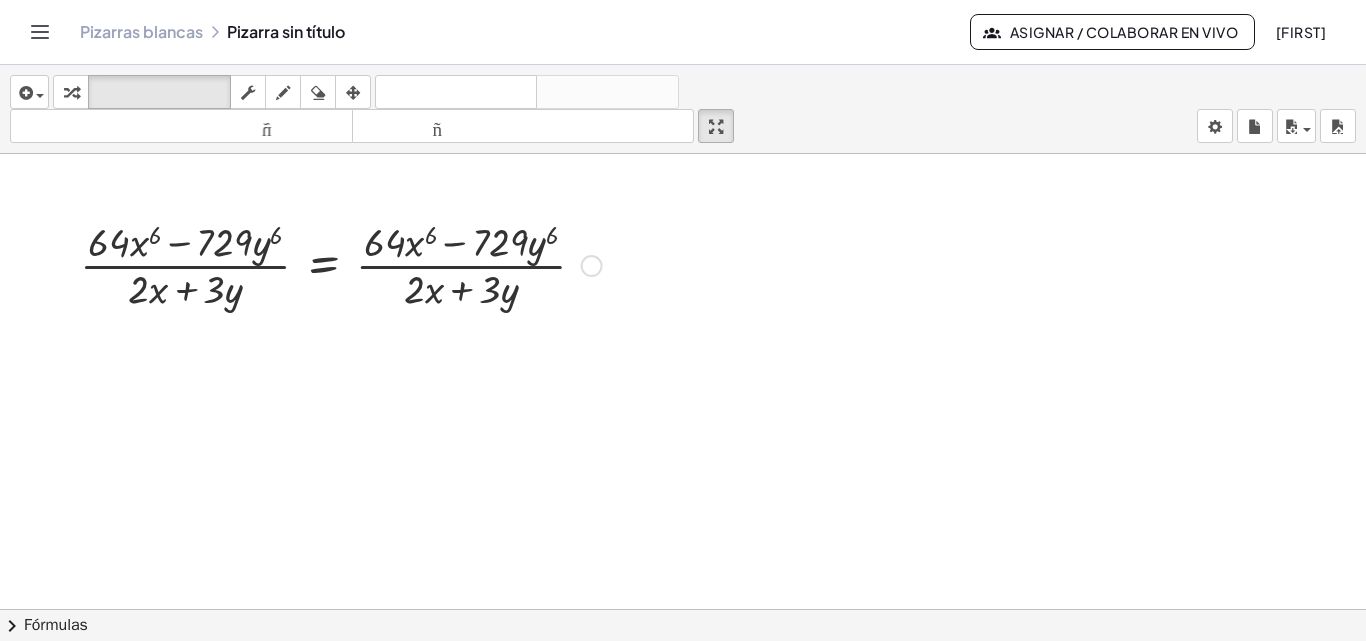 click at bounding box center (592, 266) 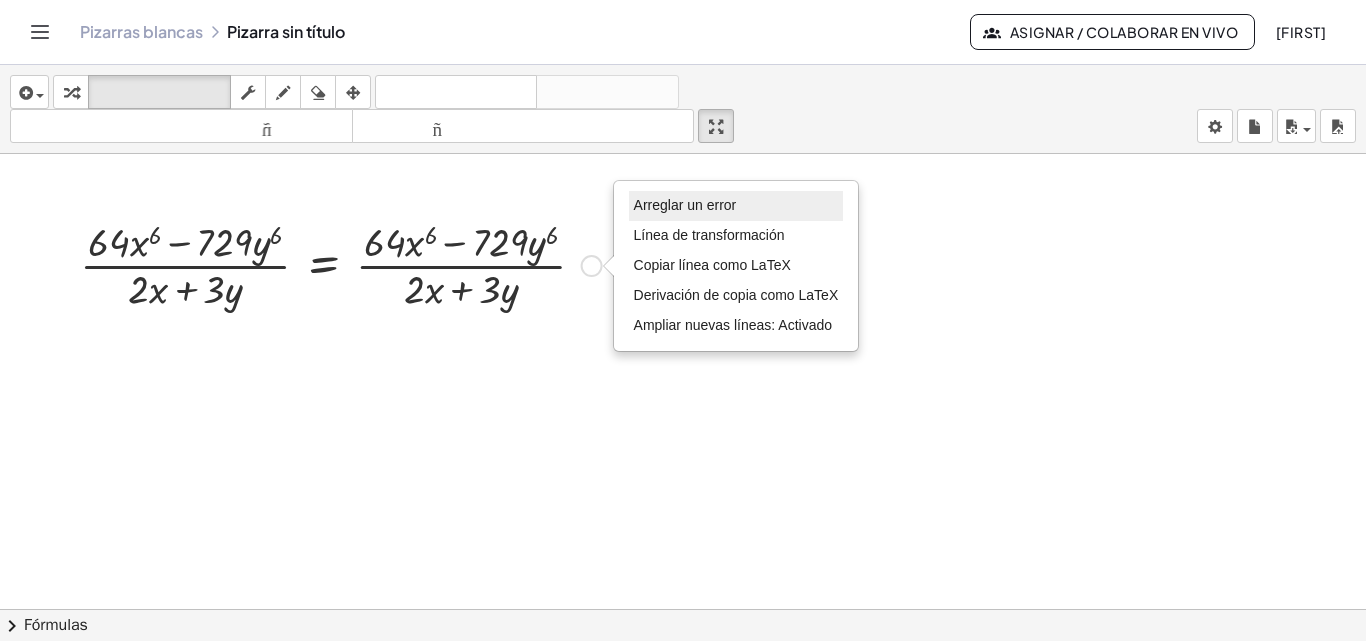 click on "Arreglar un error" at bounding box center (685, 205) 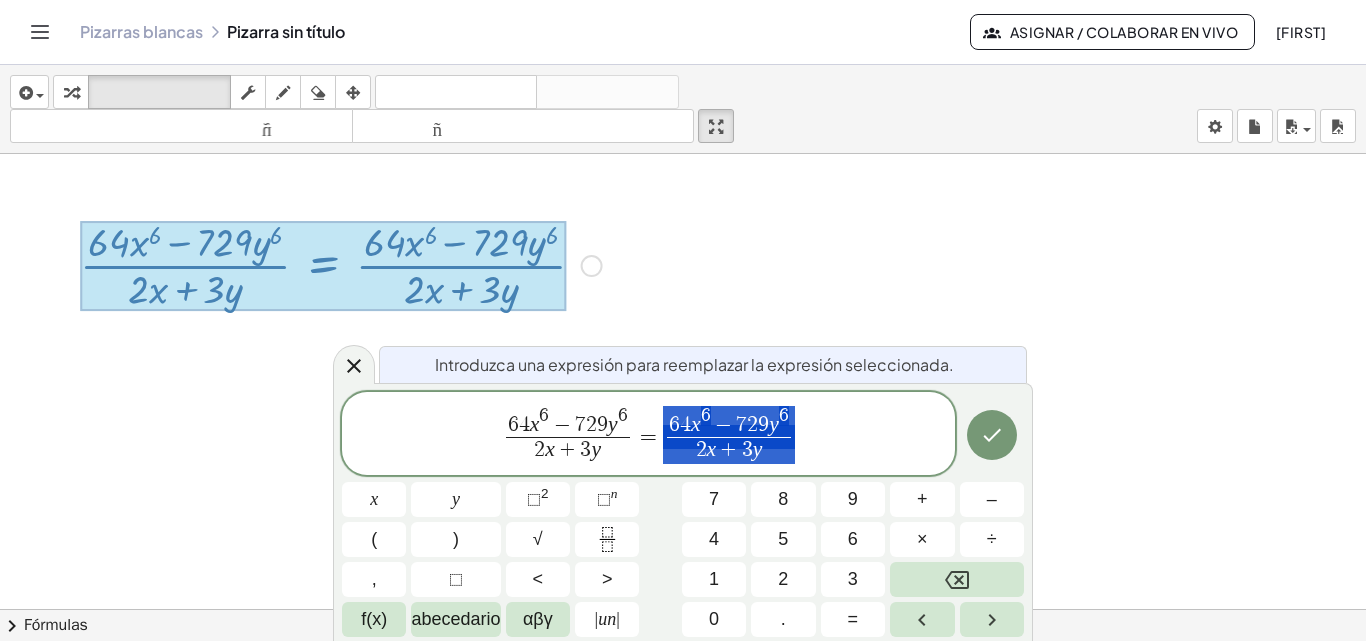 drag, startPoint x: 663, startPoint y: 419, endPoint x: 761, endPoint y: 405, distance: 98.99495 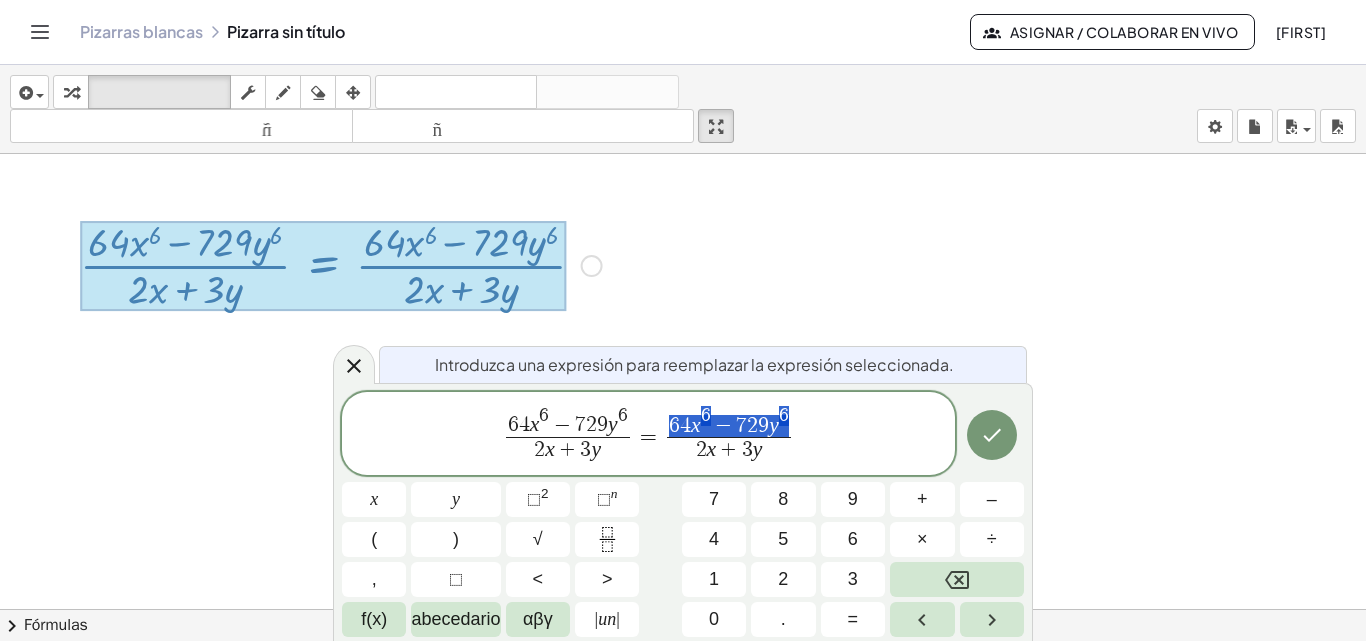 drag, startPoint x: 786, startPoint y: 420, endPoint x: 672, endPoint y: 422, distance: 114.01754 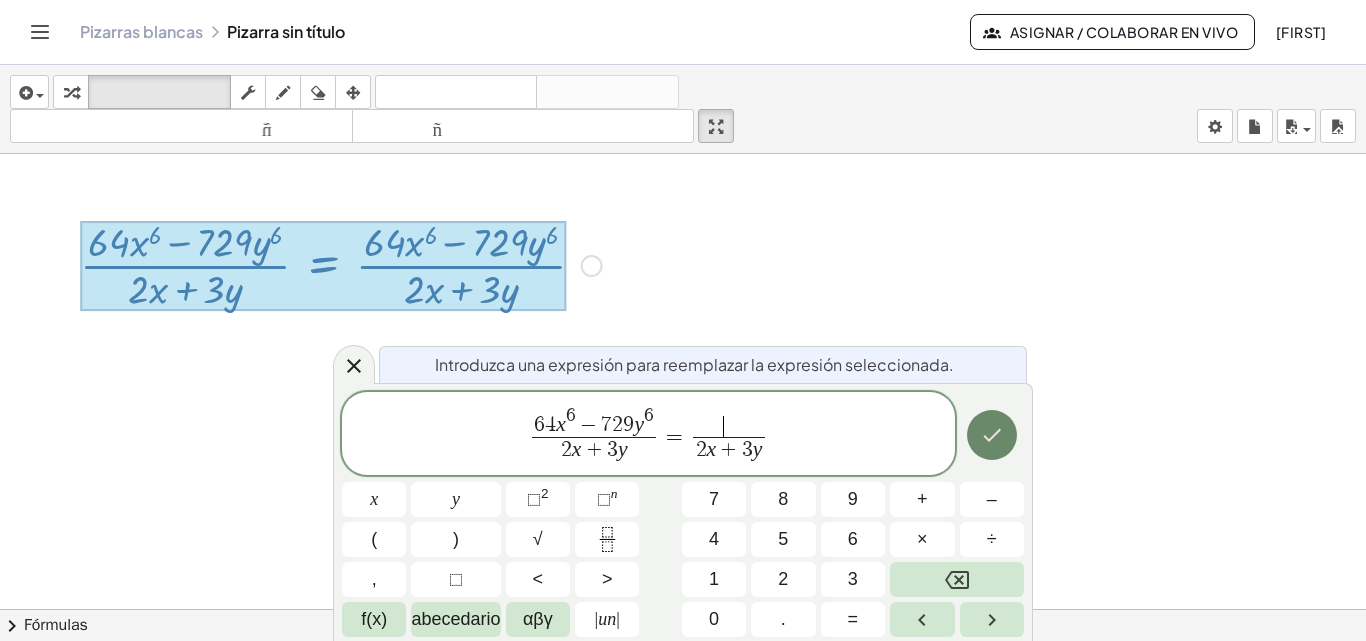 click at bounding box center (992, 435) 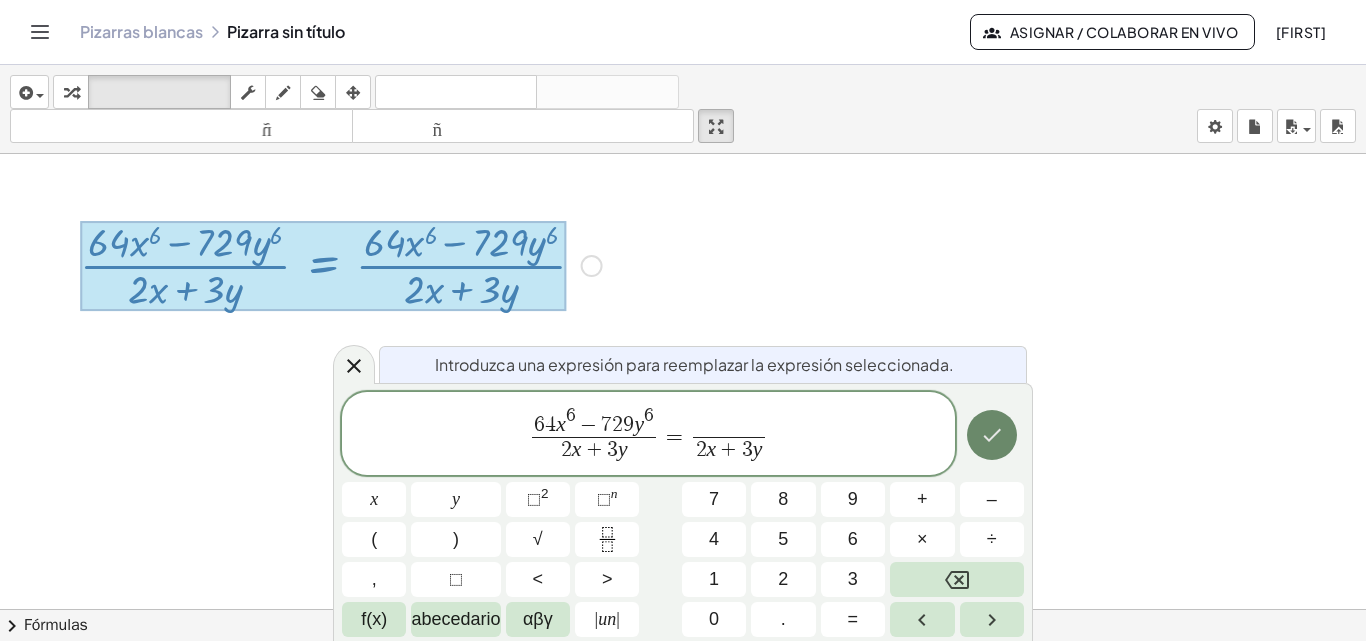 click 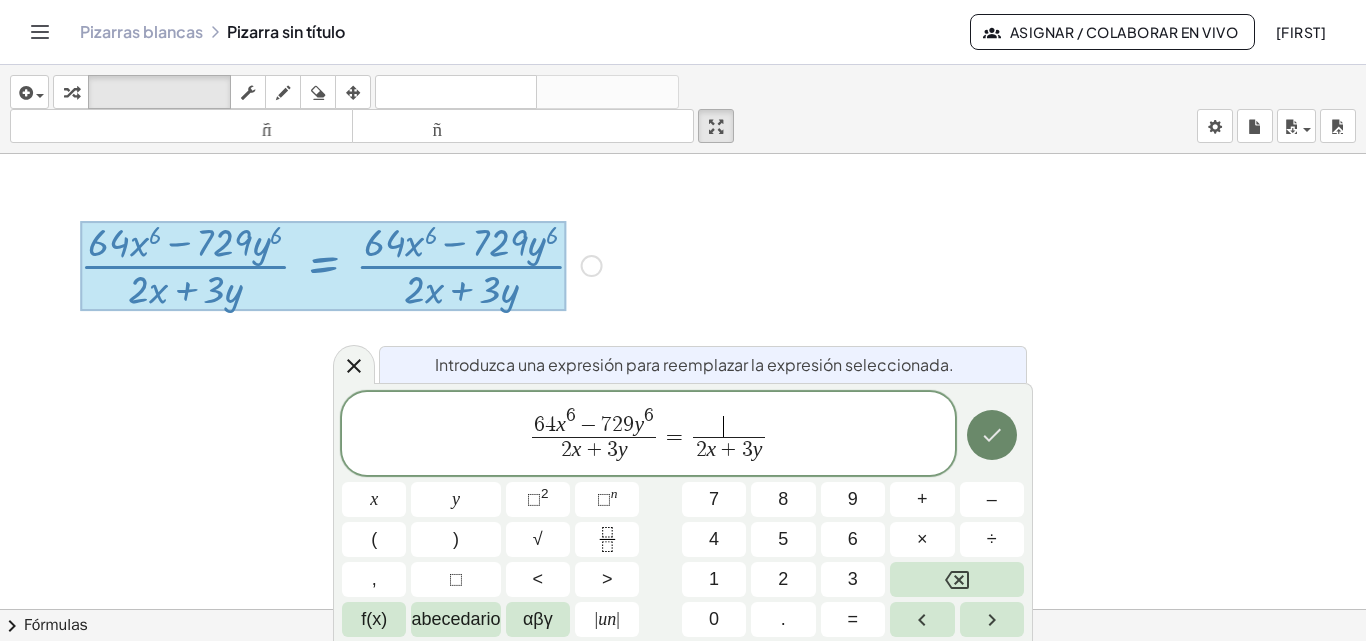click 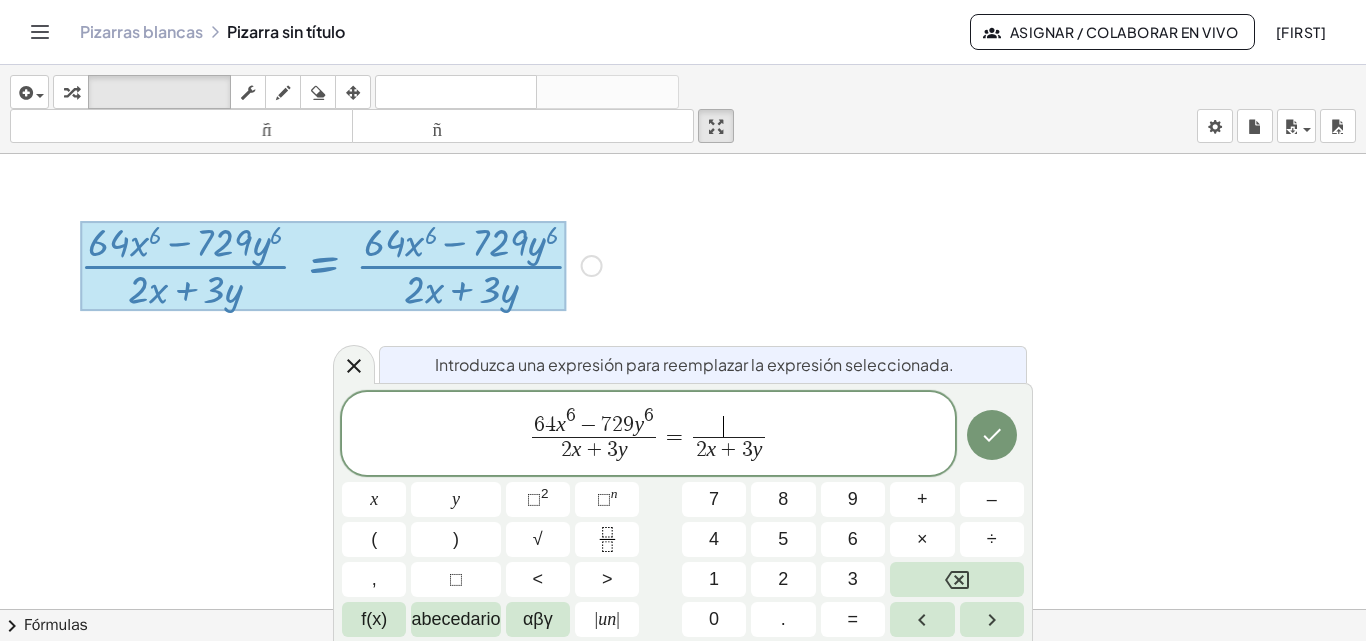 click at bounding box center (568, 688) 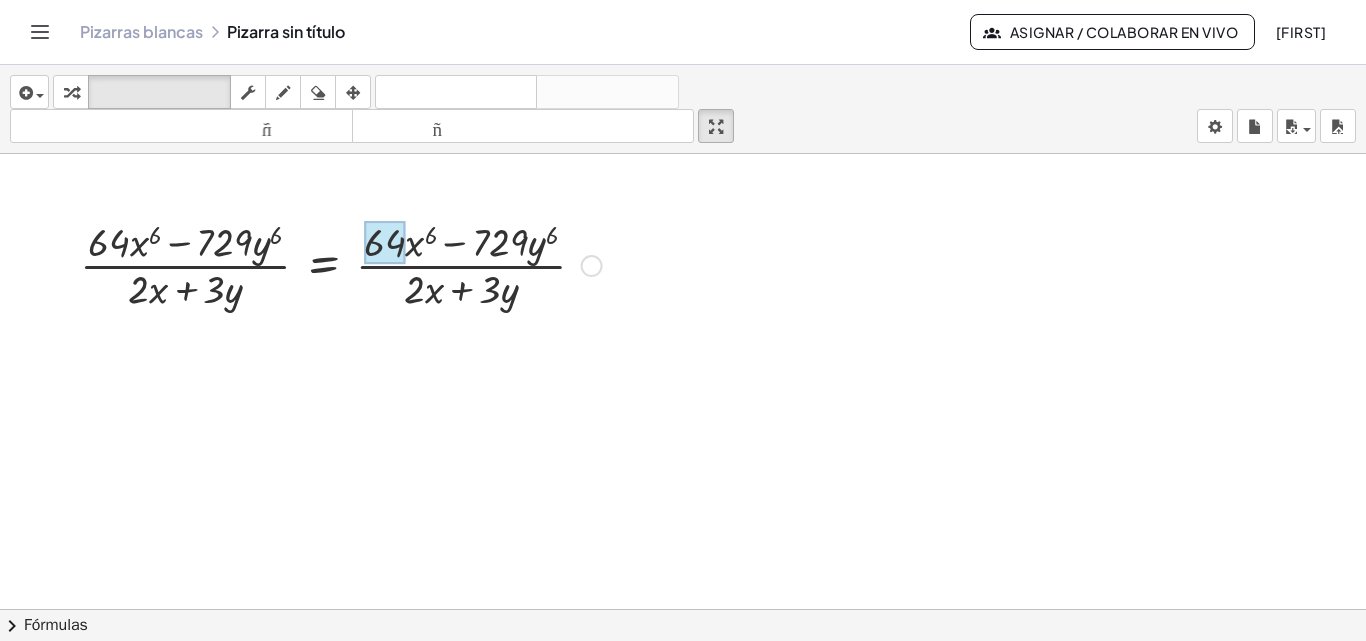 click at bounding box center (385, 243) 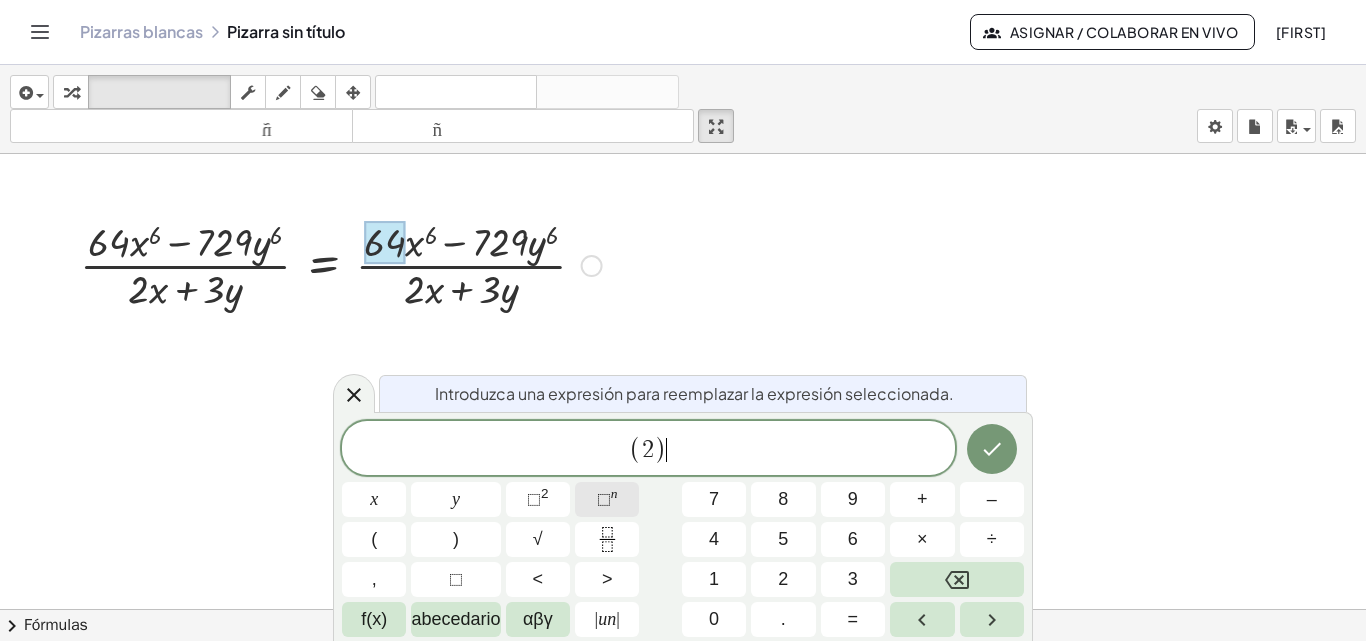 click on "n" at bounding box center (614, 493) 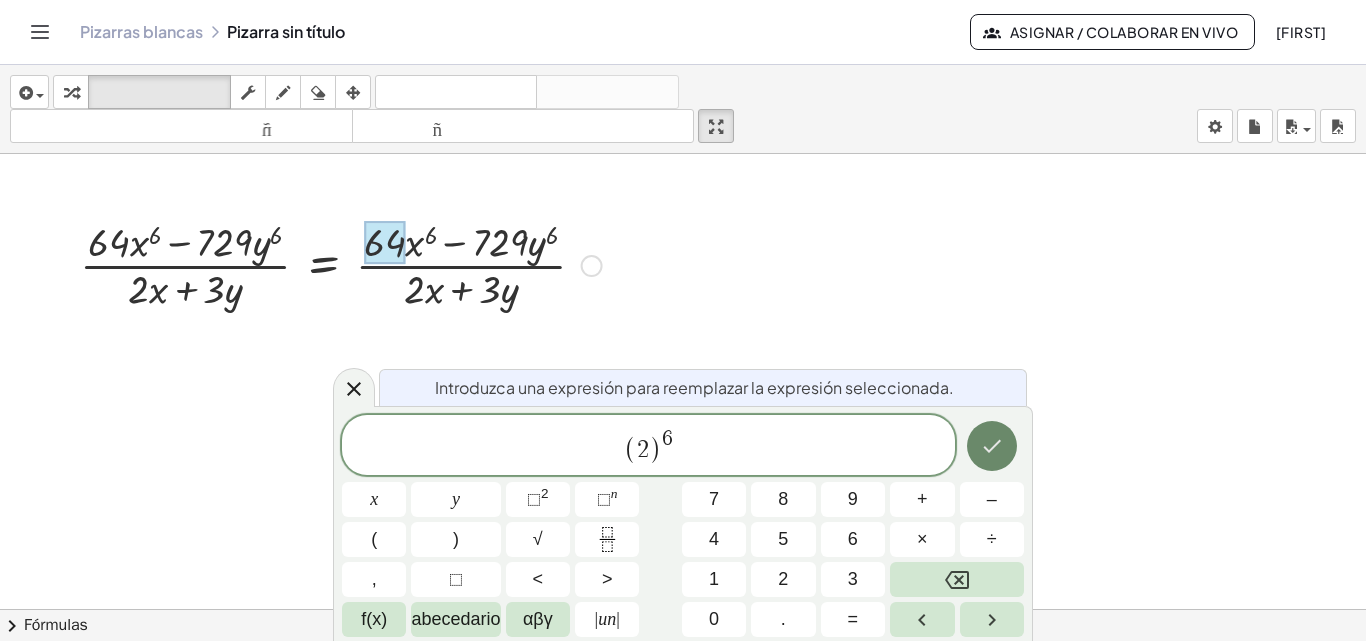 click 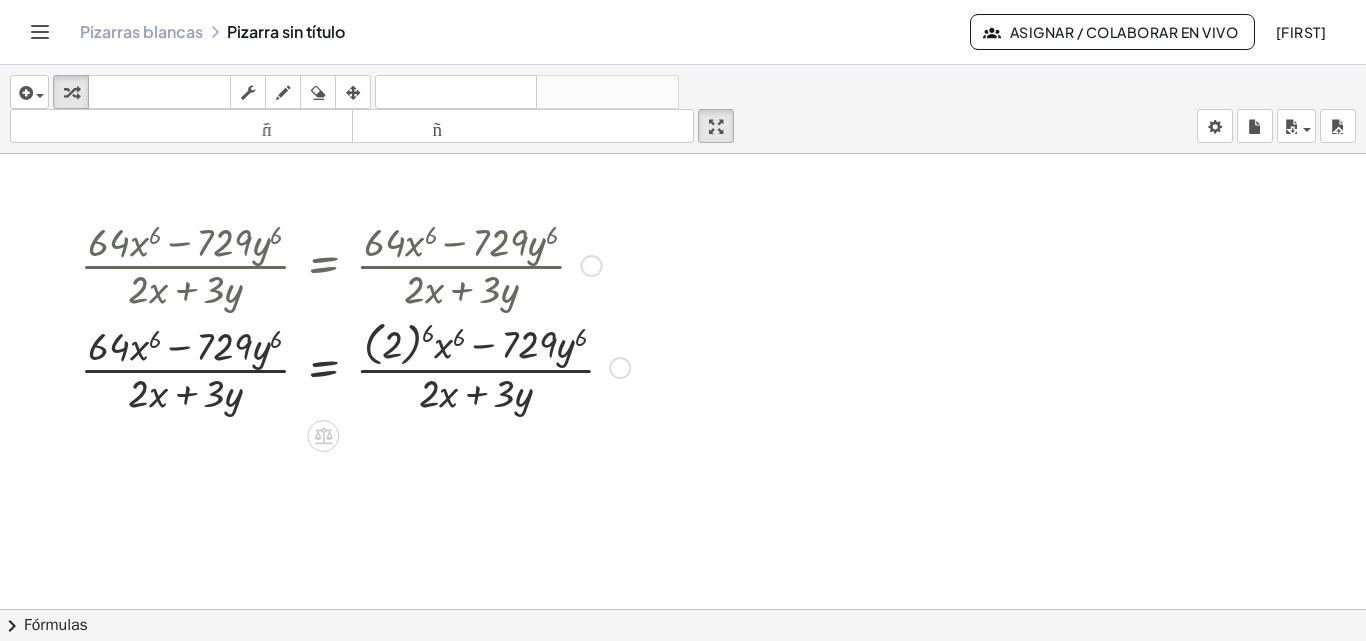 click at bounding box center [355, 366] 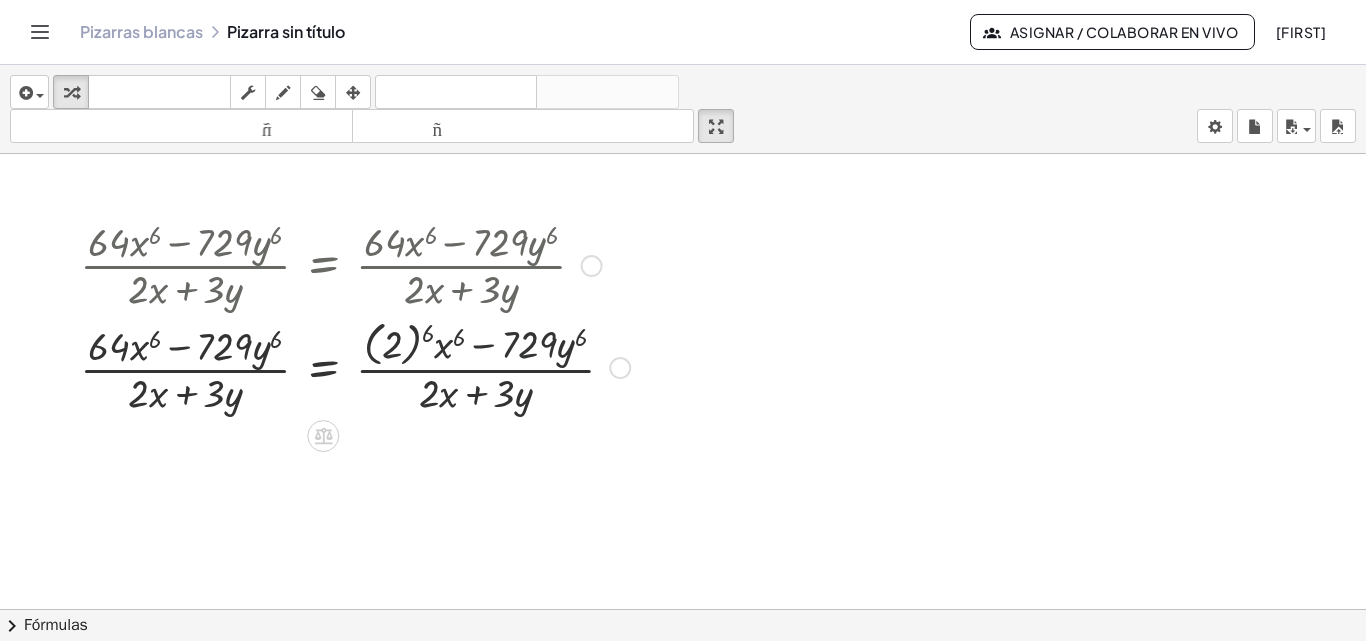click at bounding box center [355, 366] 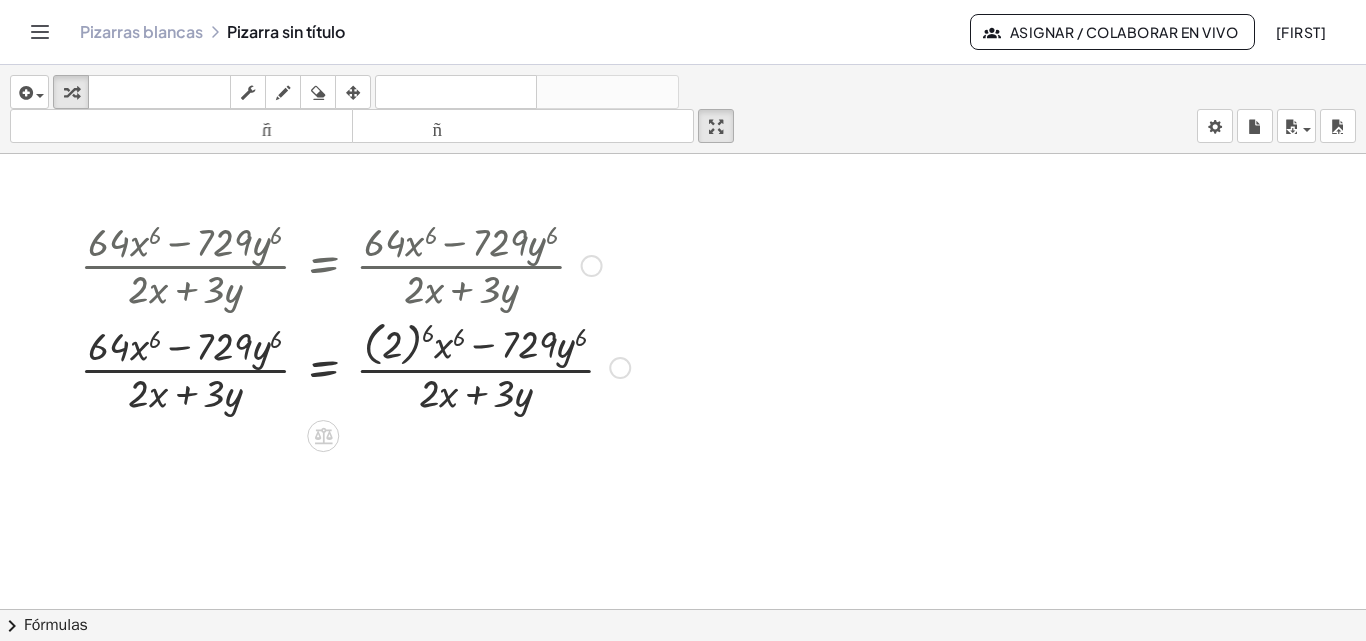click at bounding box center [355, 264] 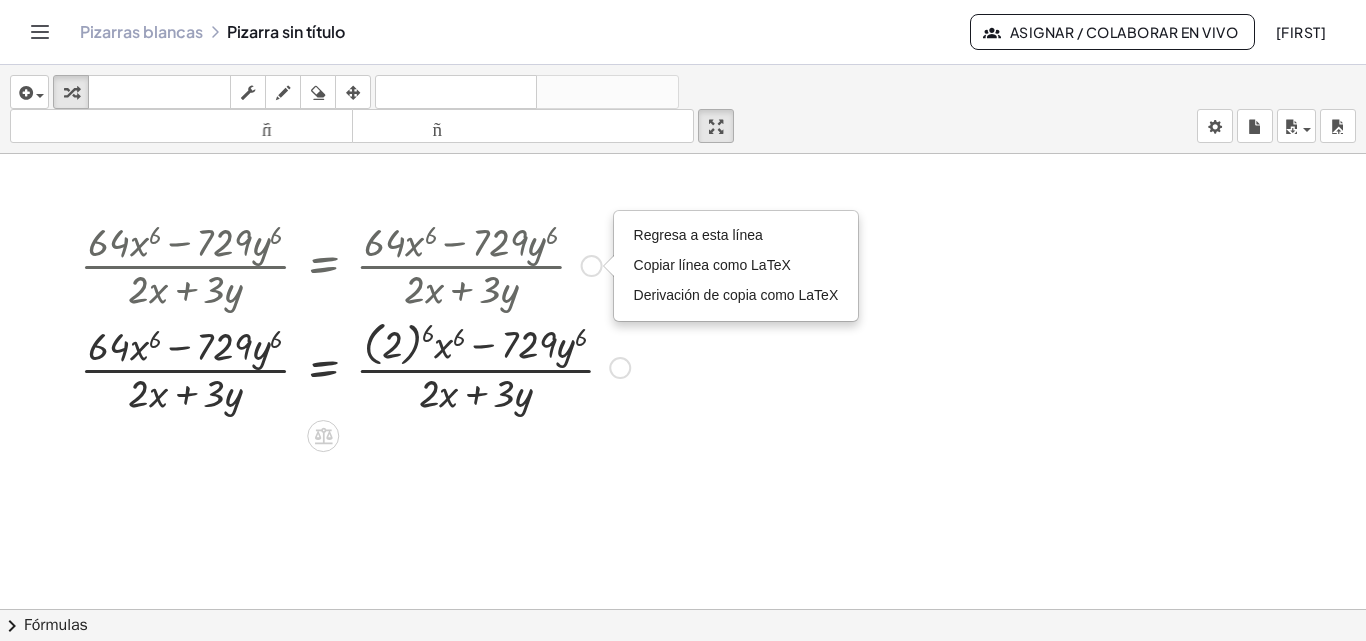 click at bounding box center [355, 264] 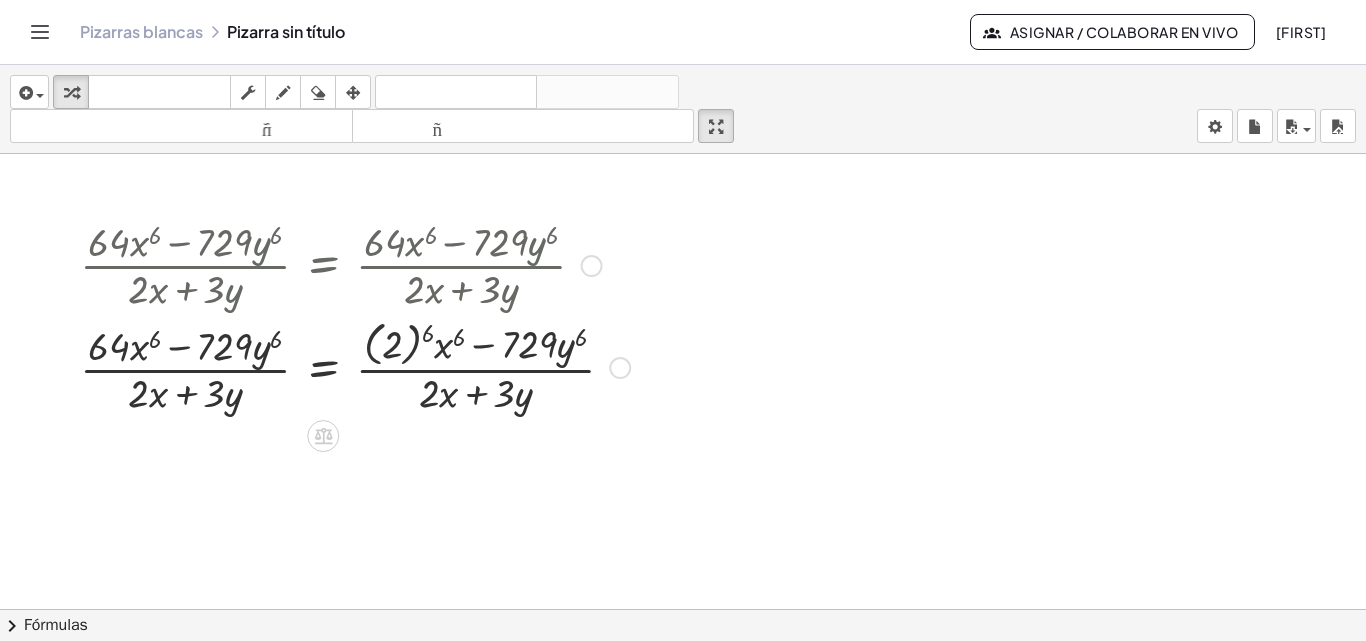 click at bounding box center (355, 264) 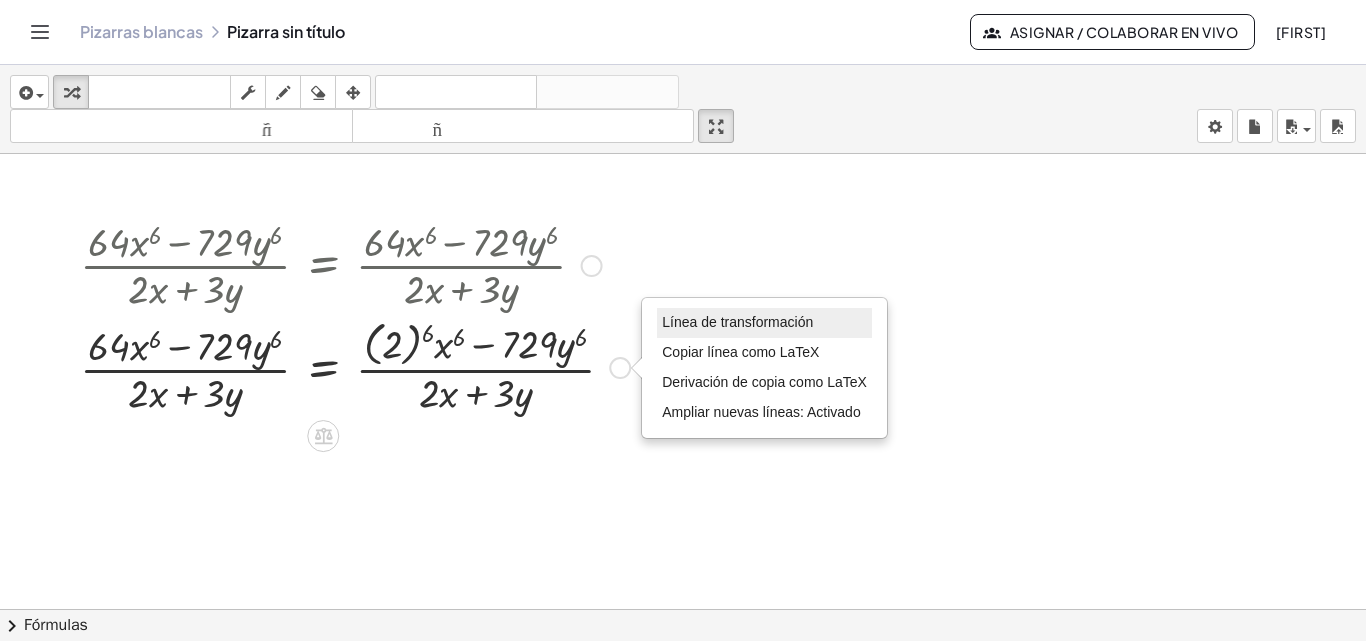 click on "Línea de transformación" at bounding box center (737, 322) 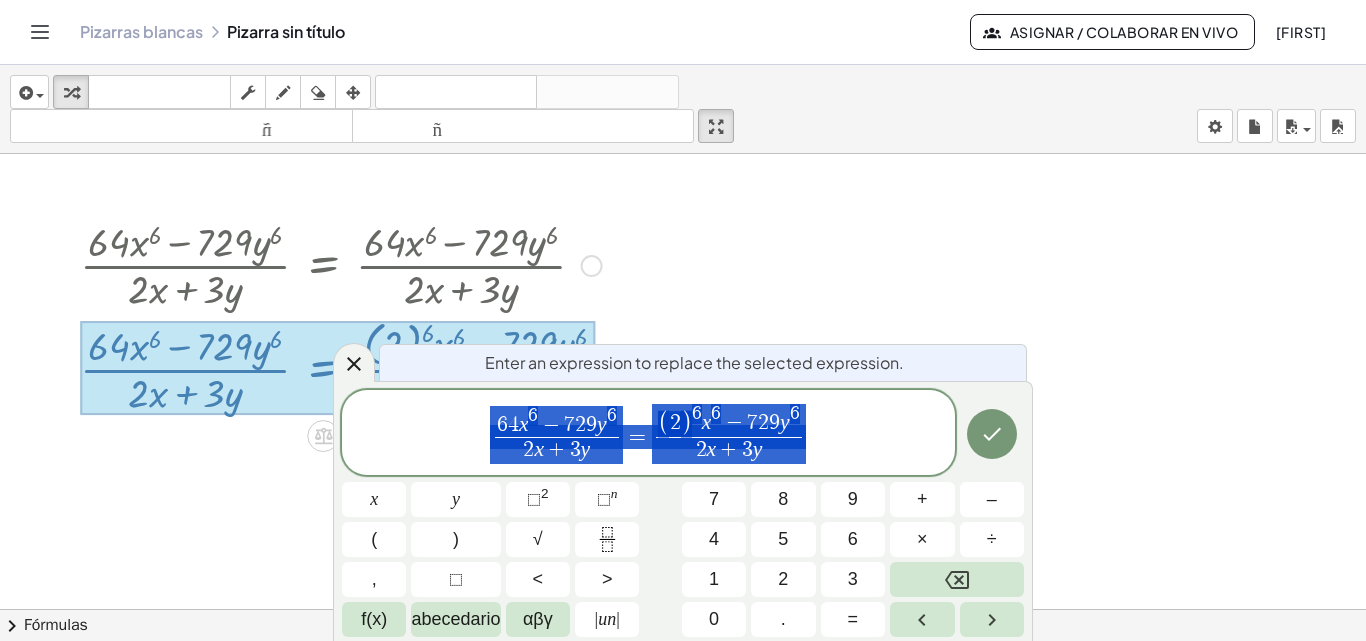 scroll, scrollTop: 45, scrollLeft: 250, axis: both 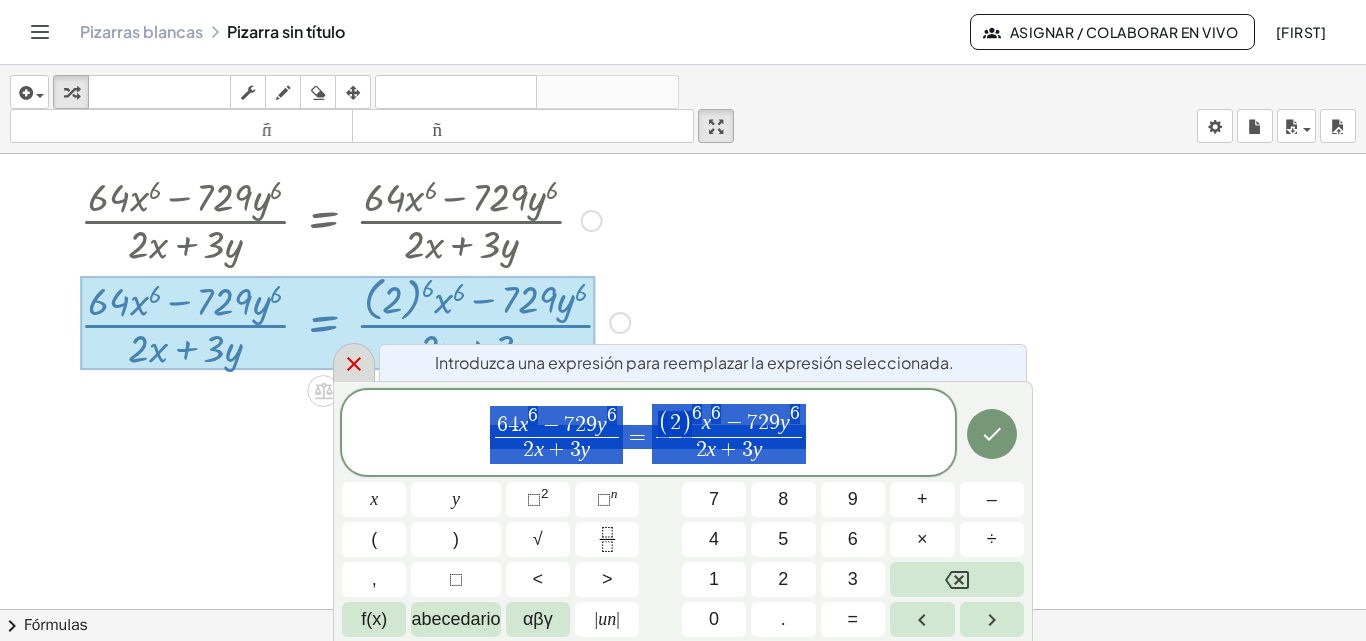 click 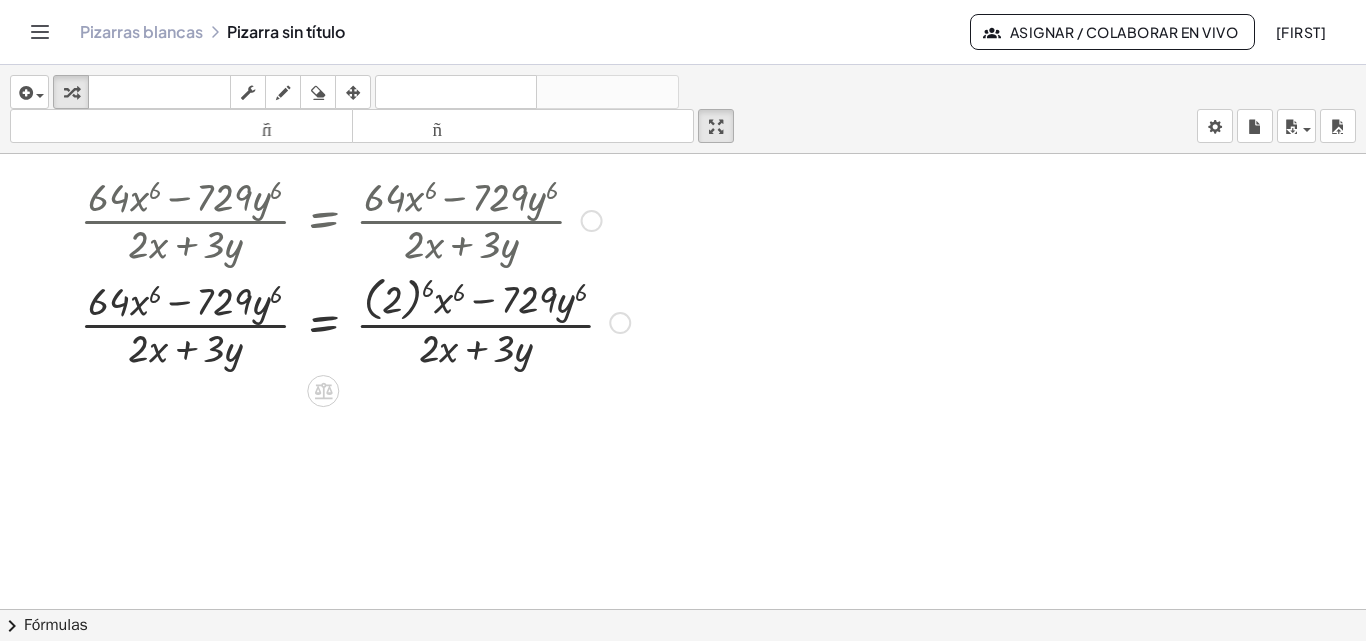 scroll, scrollTop: 0, scrollLeft: 250, axis: horizontal 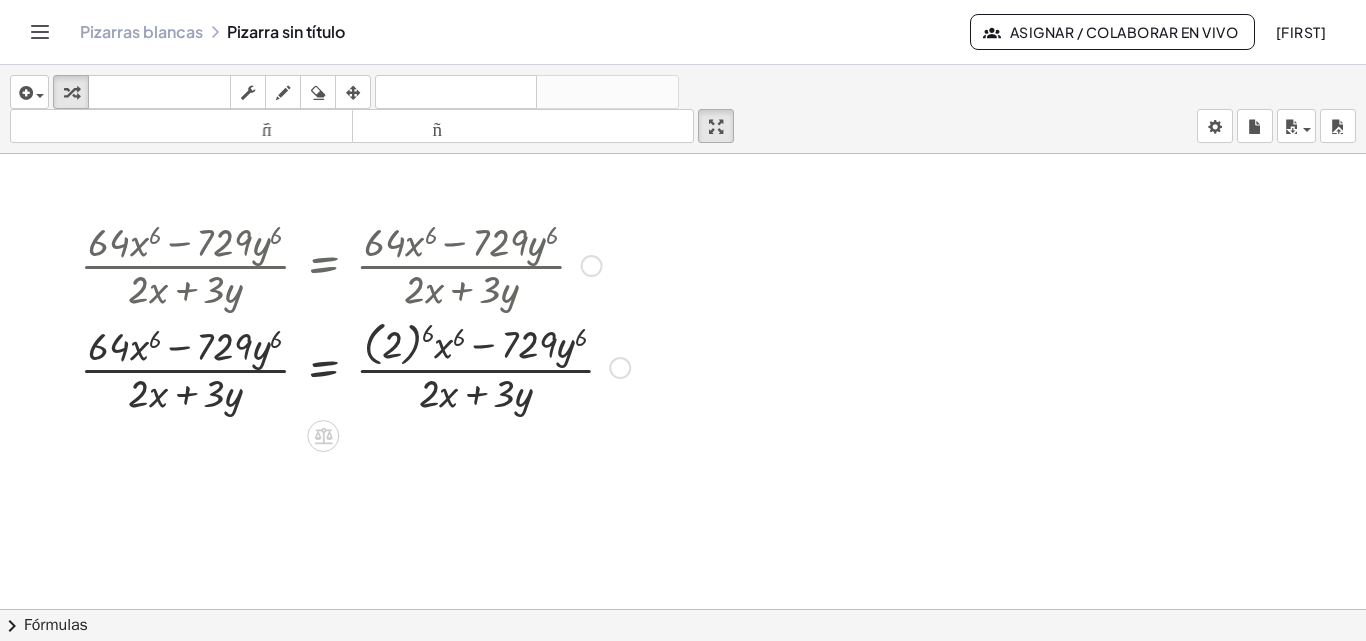 click at bounding box center [355, 366] 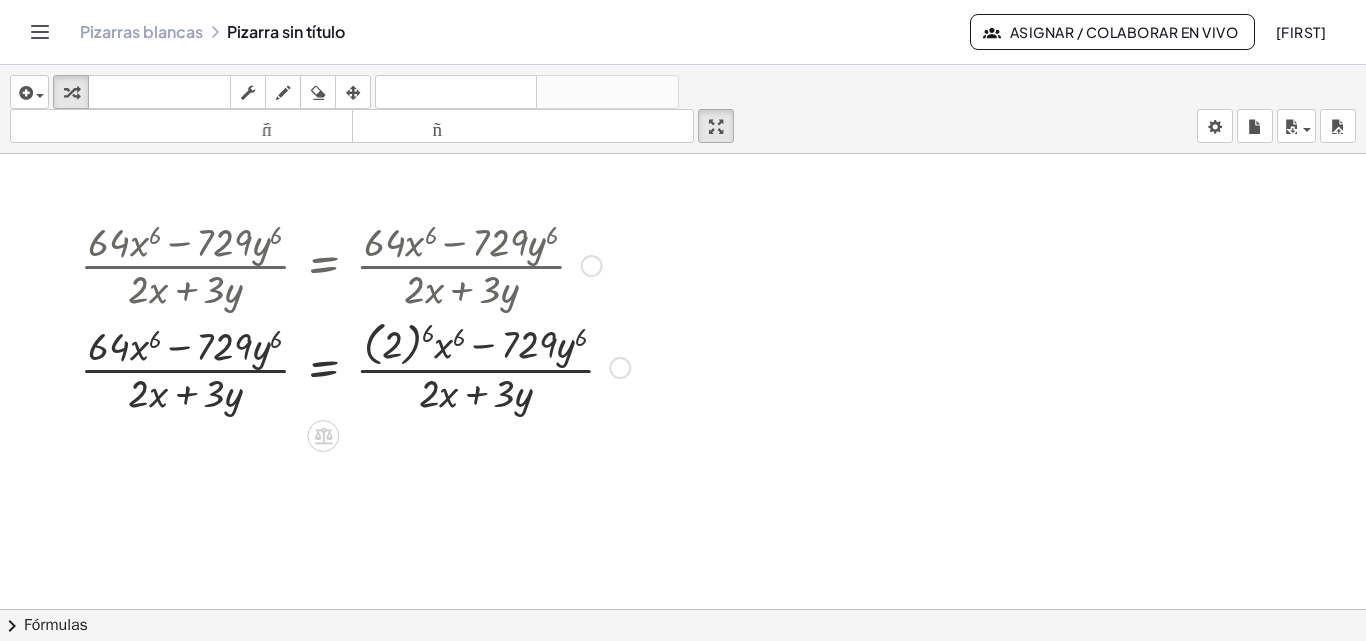 click at bounding box center [355, 366] 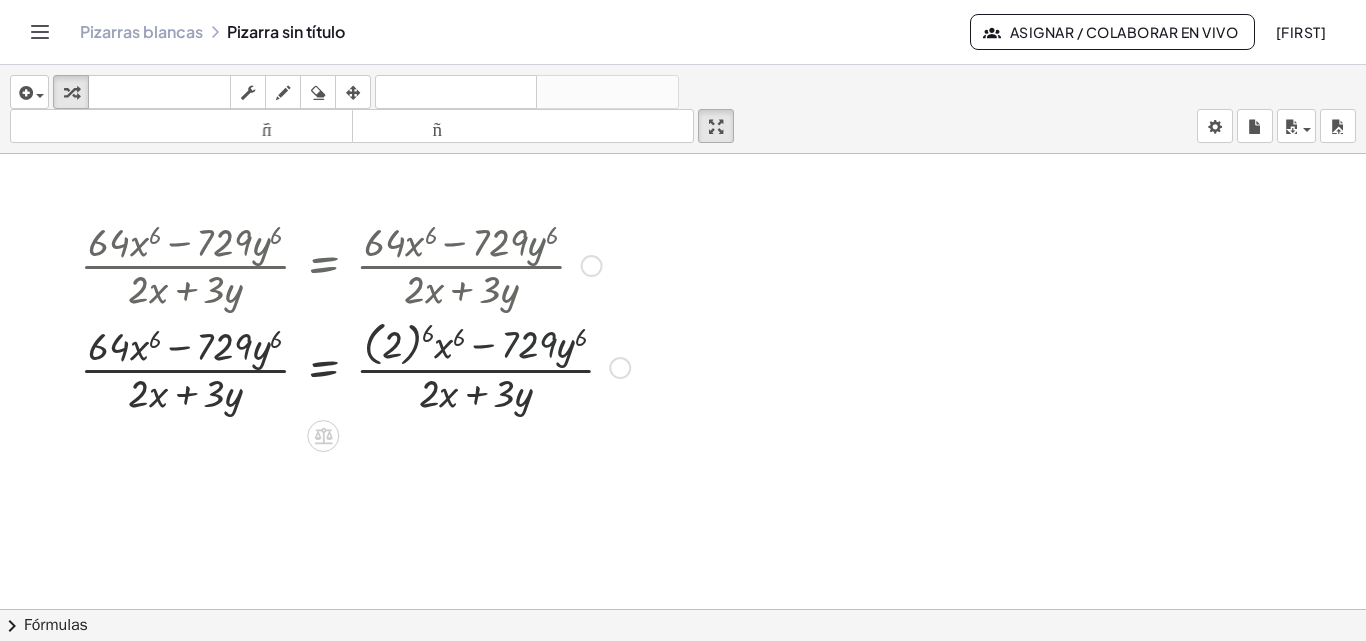 click at bounding box center [355, 366] 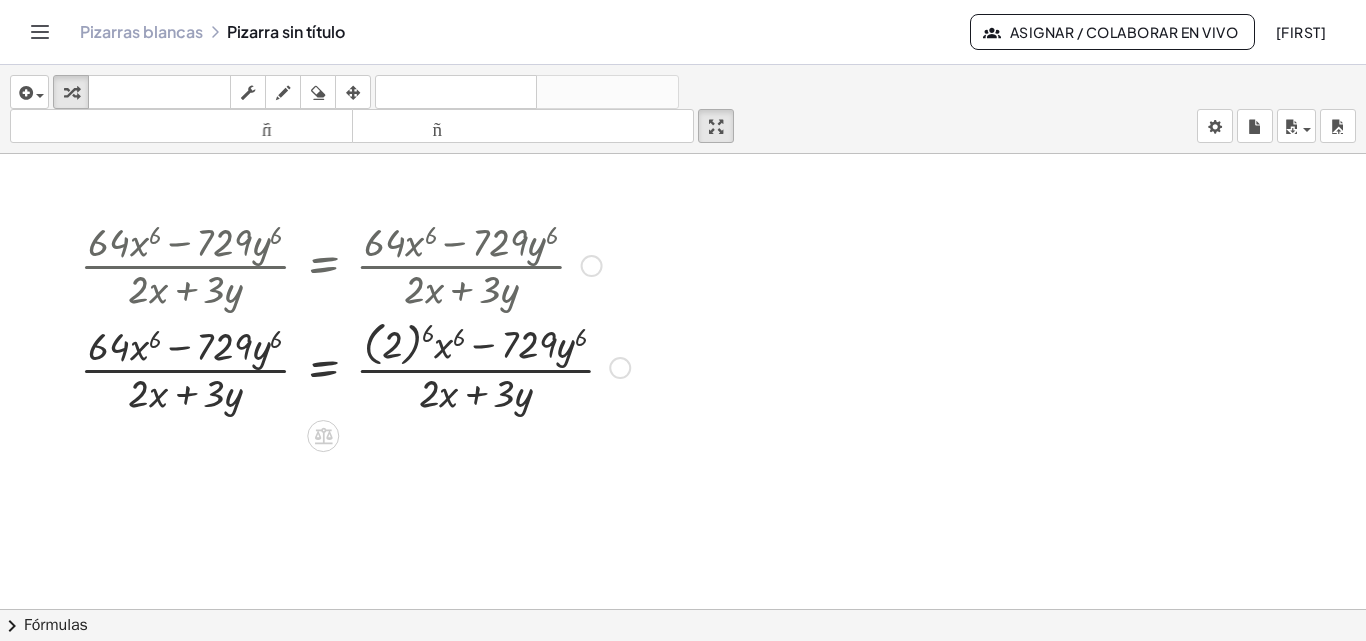 click at bounding box center [355, 366] 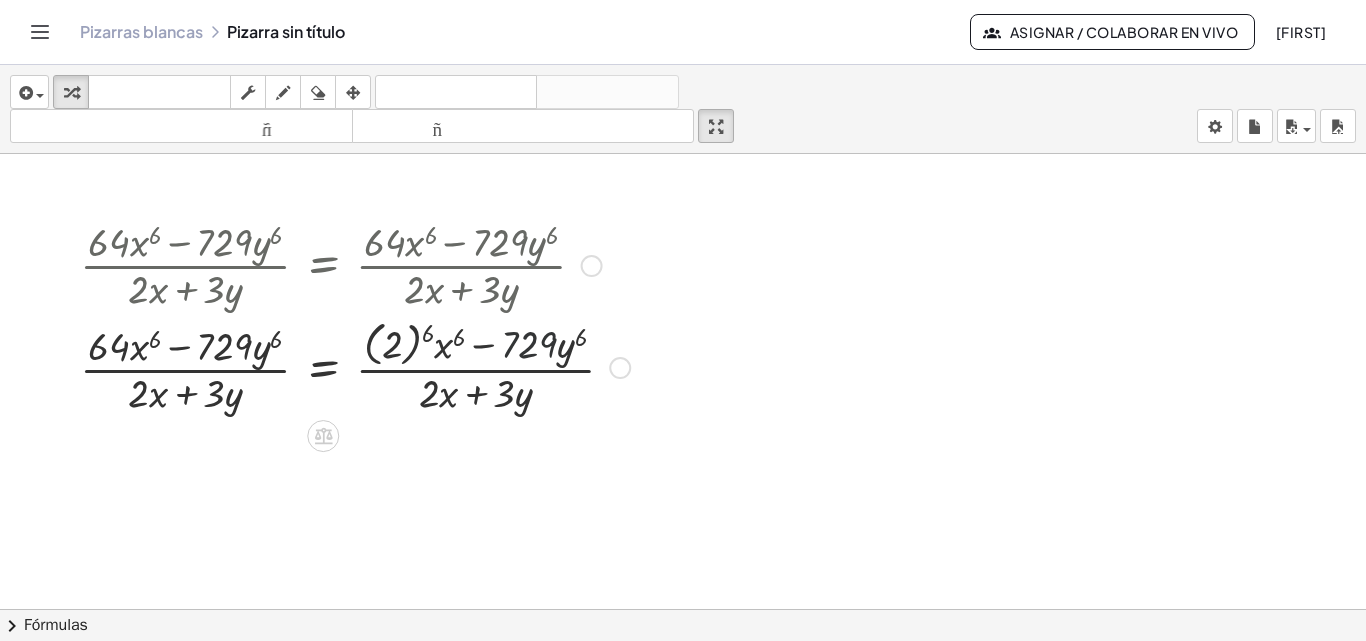 click at bounding box center (355, 366) 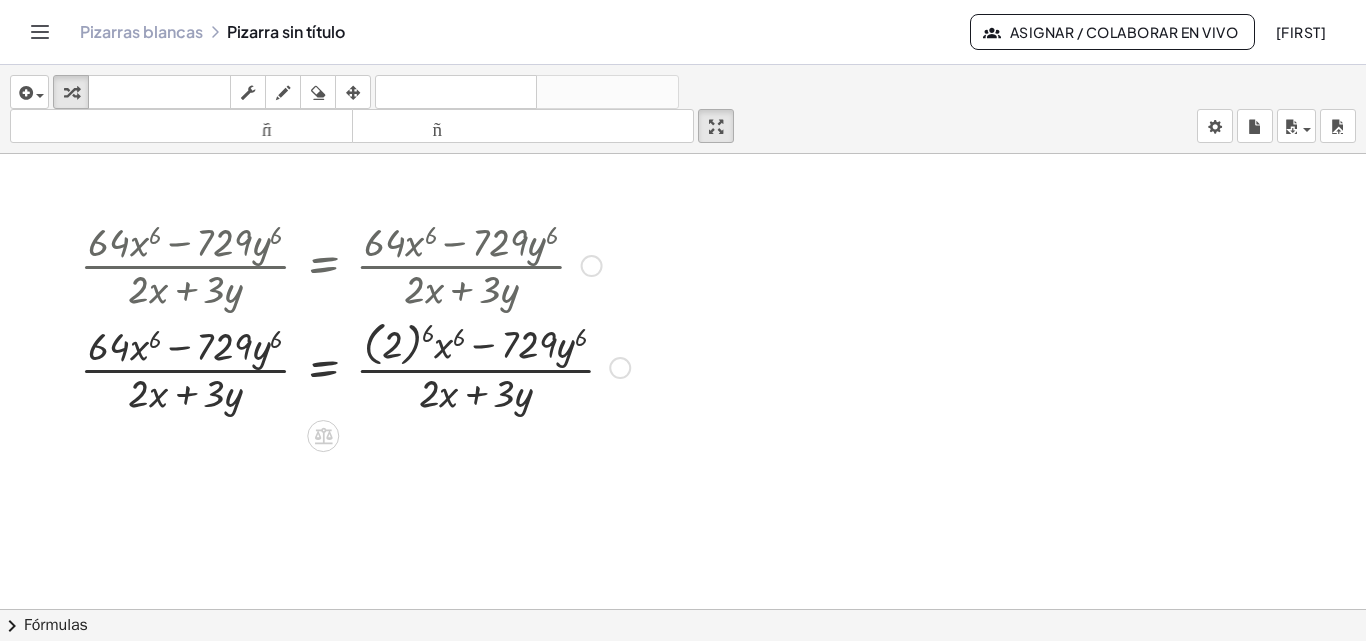 click on "Línea de transformación Copiar línea como LaTeX Derivación de copia como LaTeX Ampliar nuevas líneas: Activado" at bounding box center [620, 368] 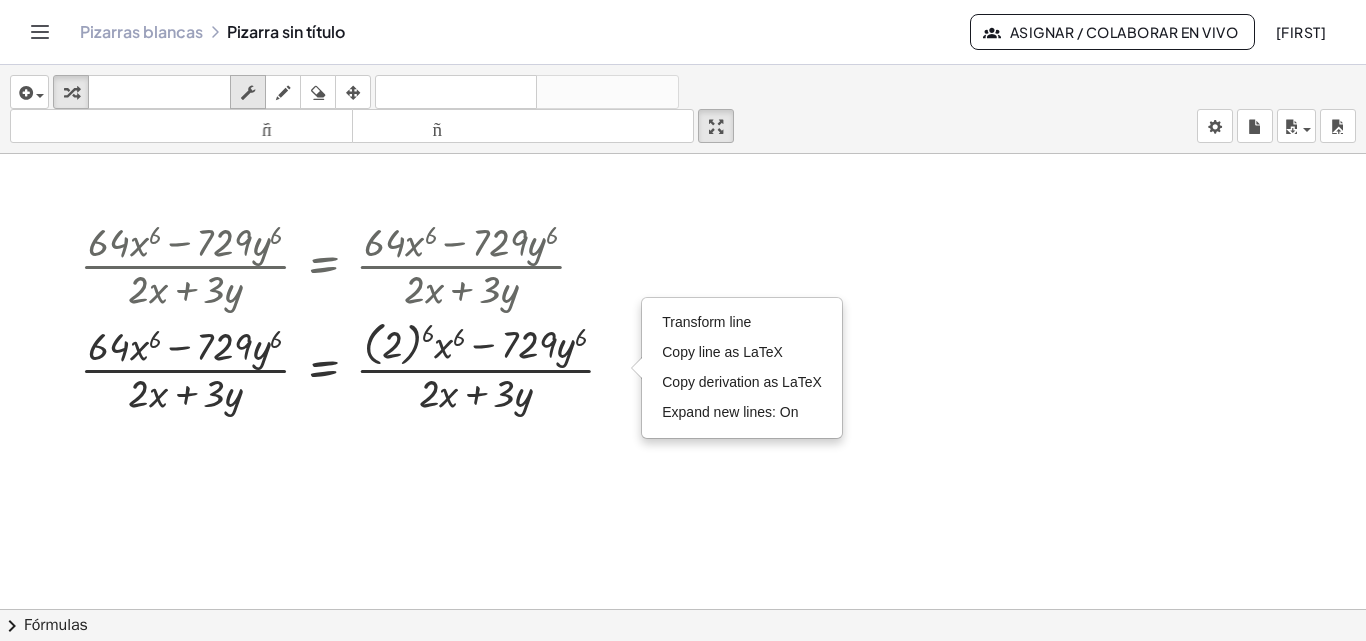 click at bounding box center (248, 92) 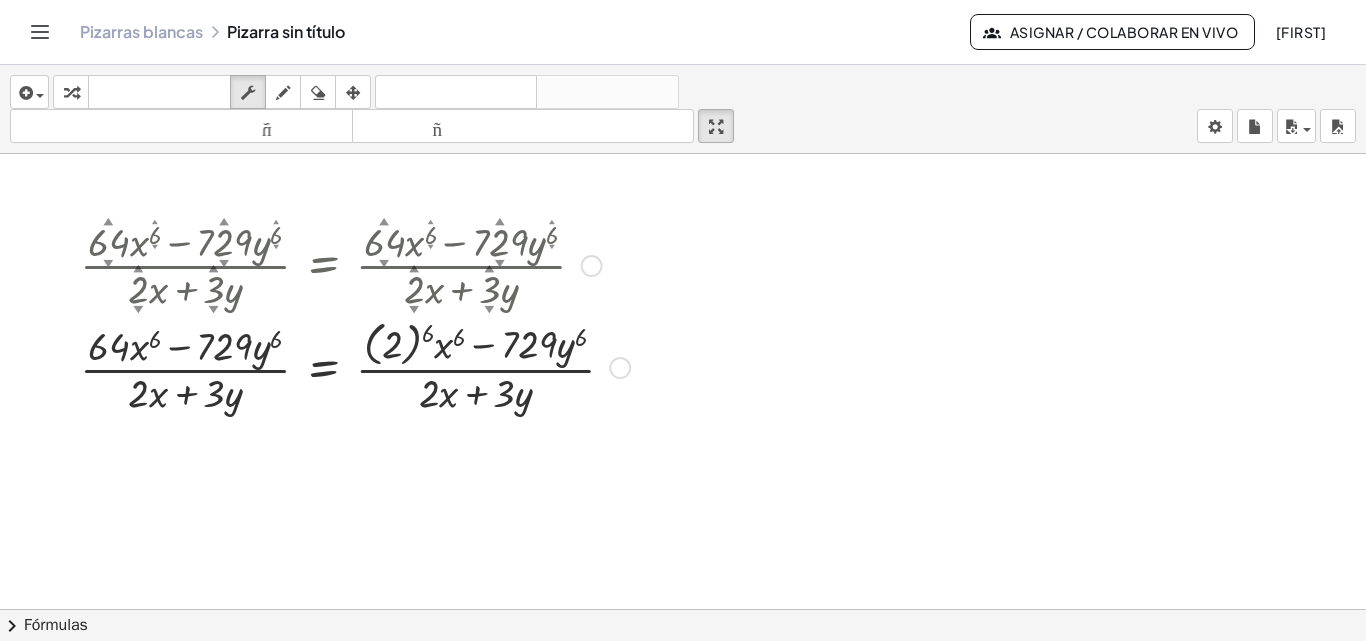 click at bounding box center [355, 366] 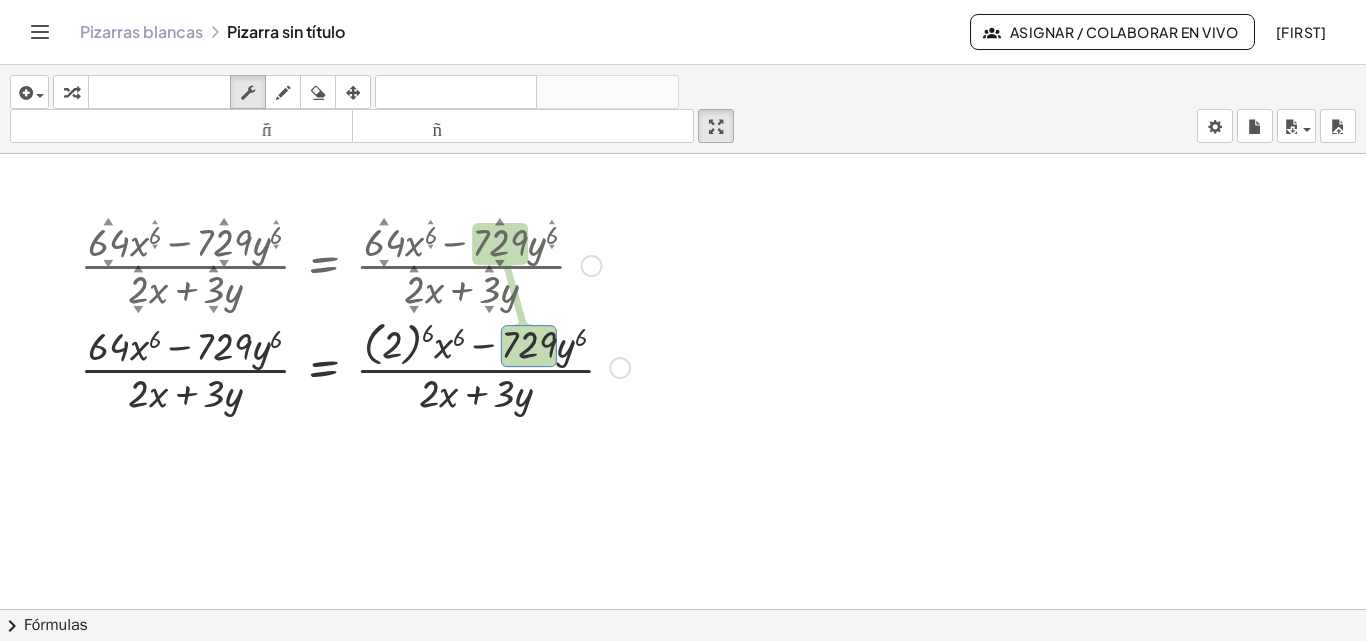 click at bounding box center (355, 366) 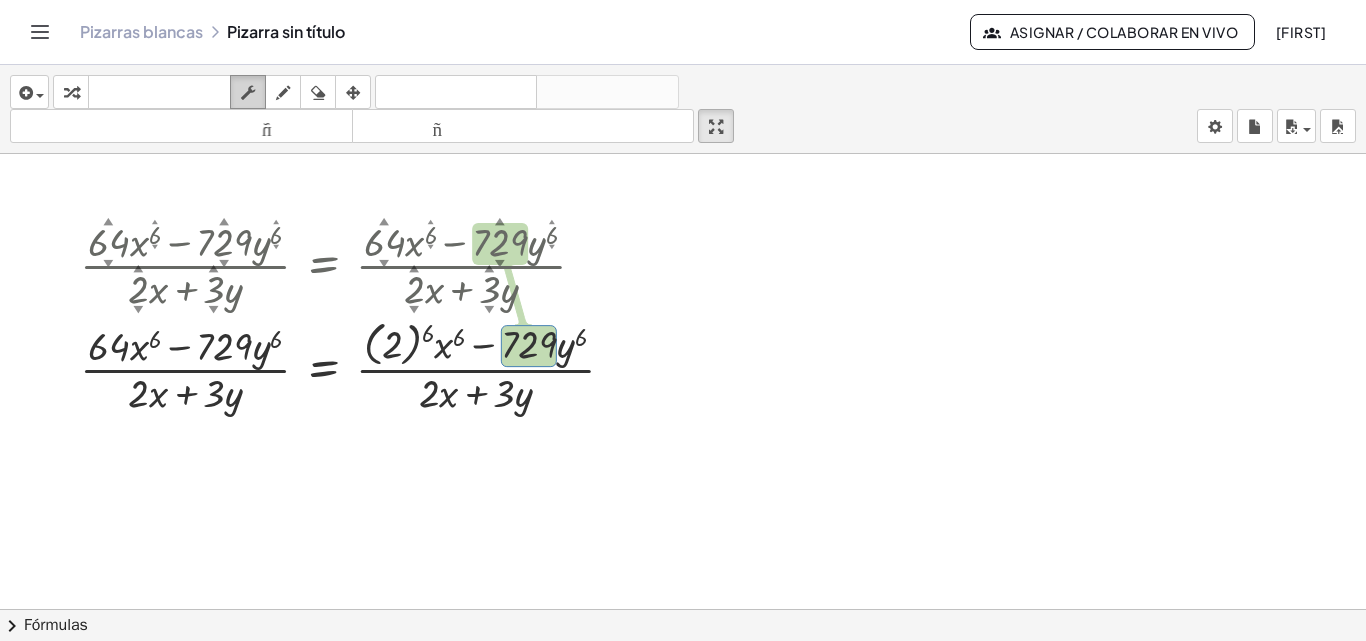 click at bounding box center (248, 93) 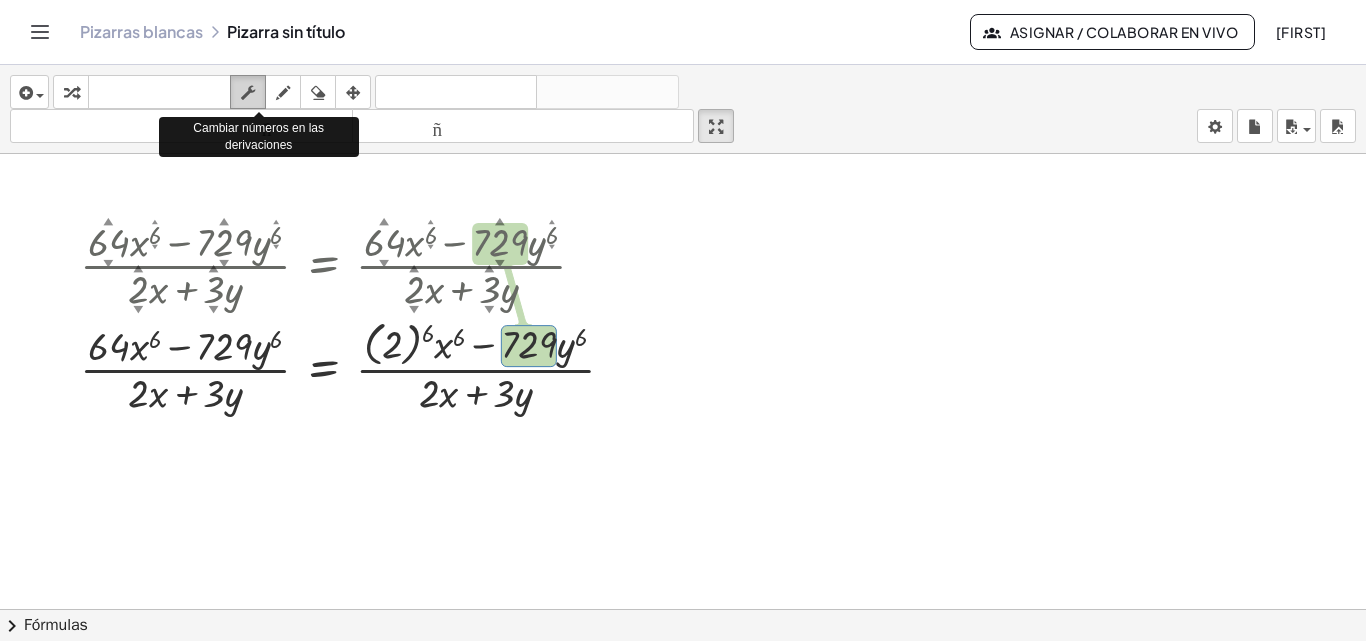 click at bounding box center [248, 93] 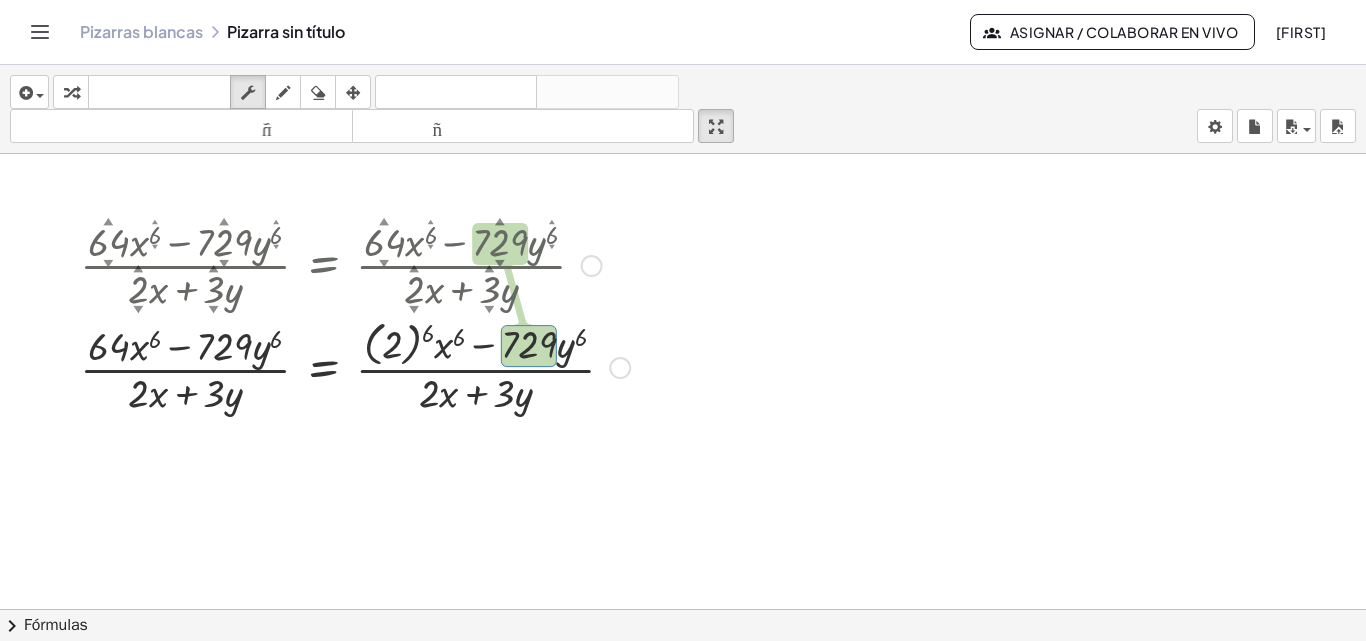 click at bounding box center [355, 366] 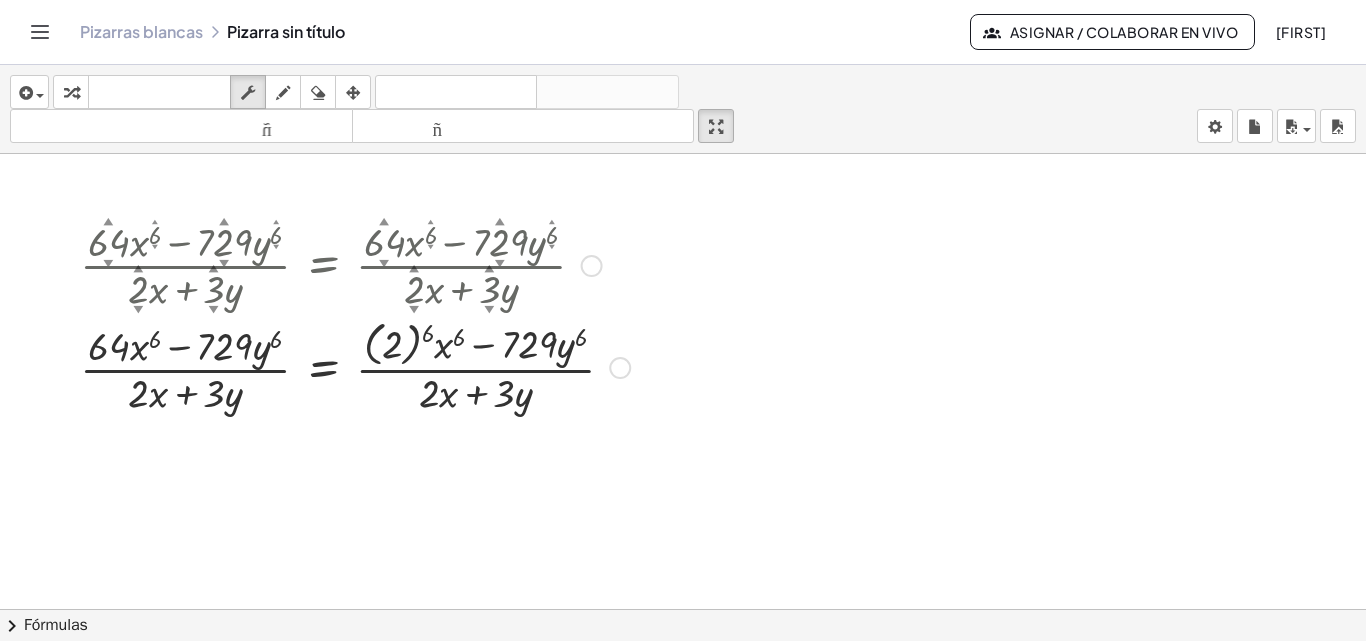 click at bounding box center [355, 264] 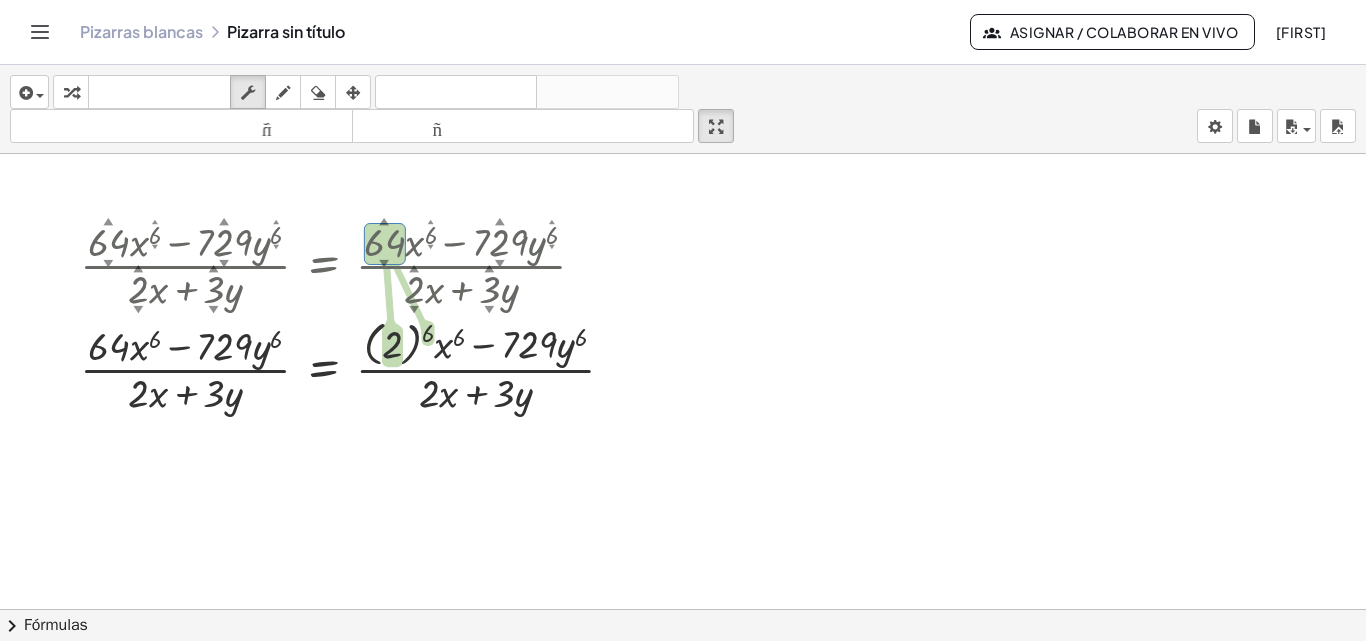 click on "[FIRST]" at bounding box center [1300, 32] 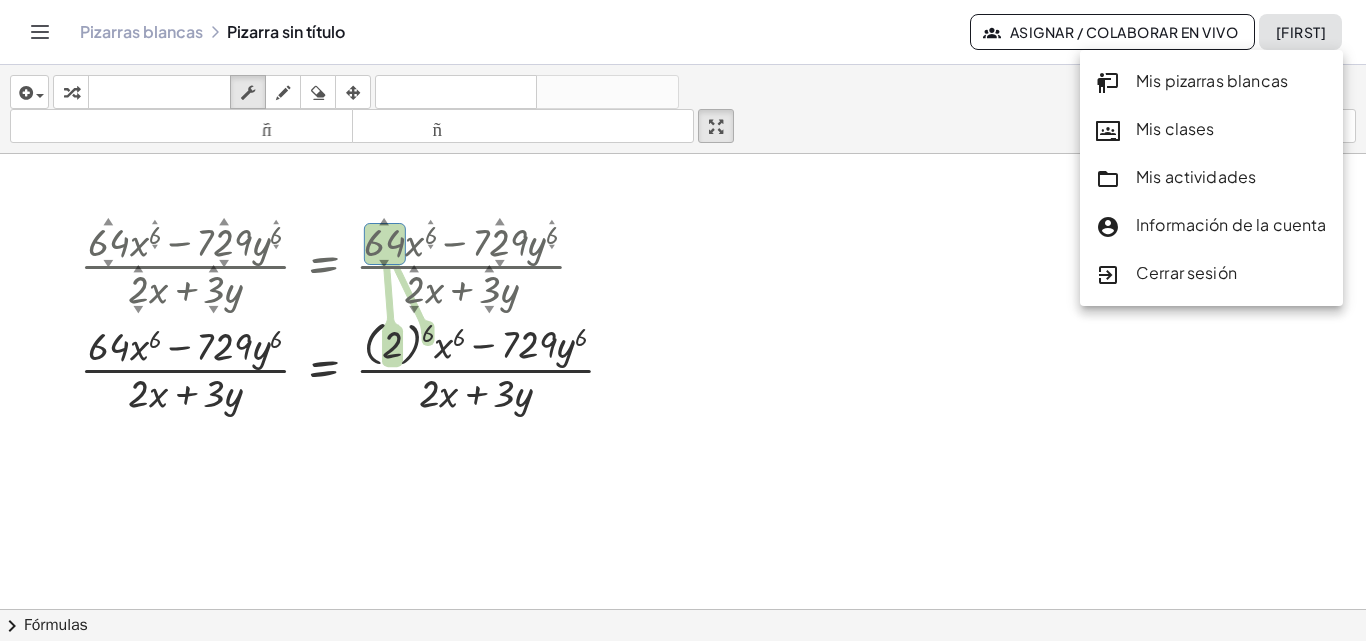 click on "Cerrar sesión" at bounding box center (1186, 272) 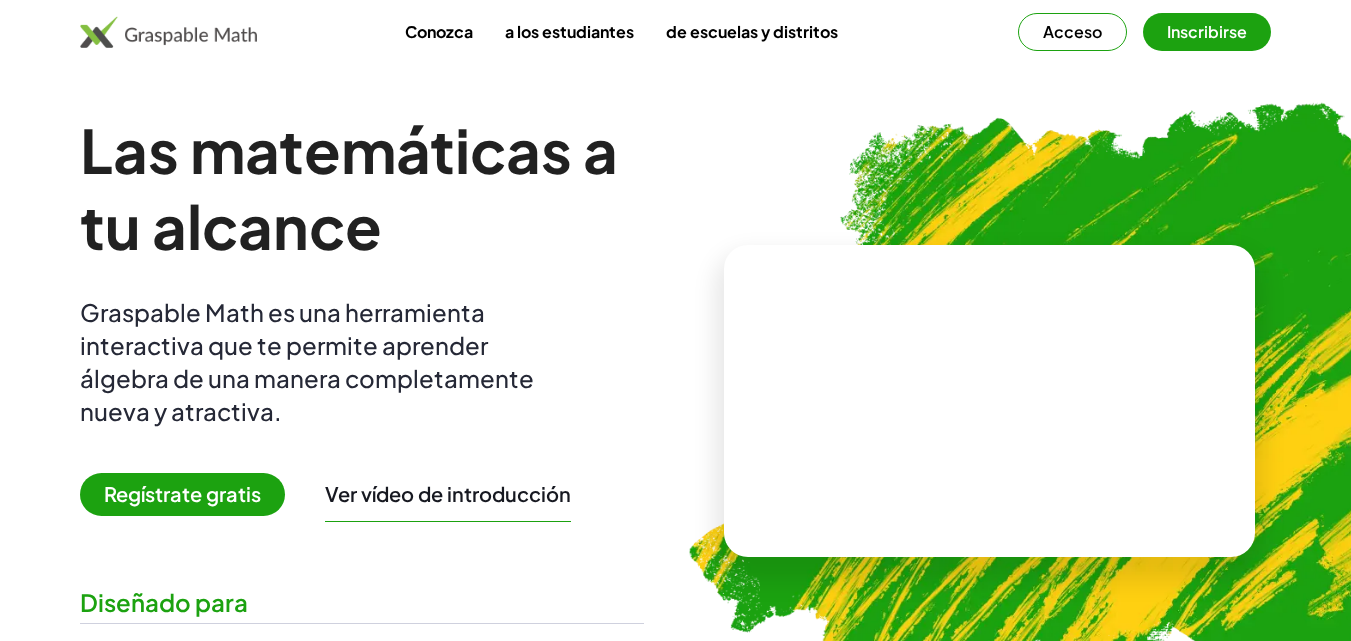 click on "Acceso" at bounding box center (1072, 31) 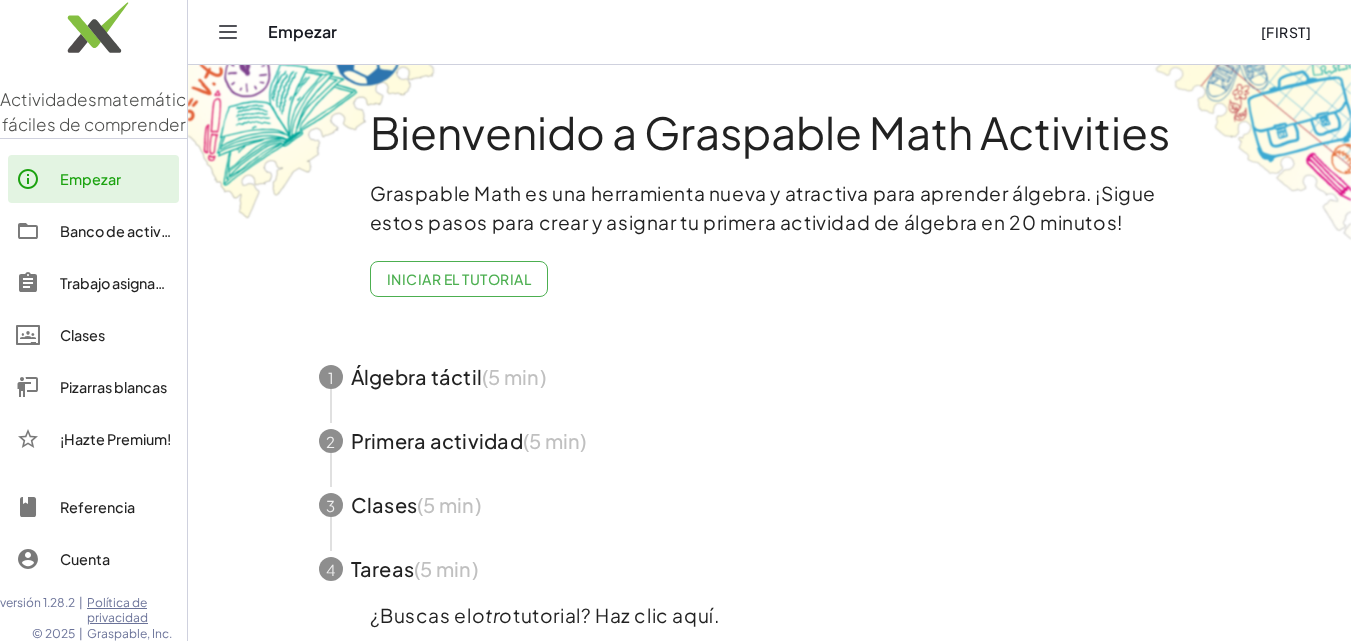 click at bounding box center [770, 377] 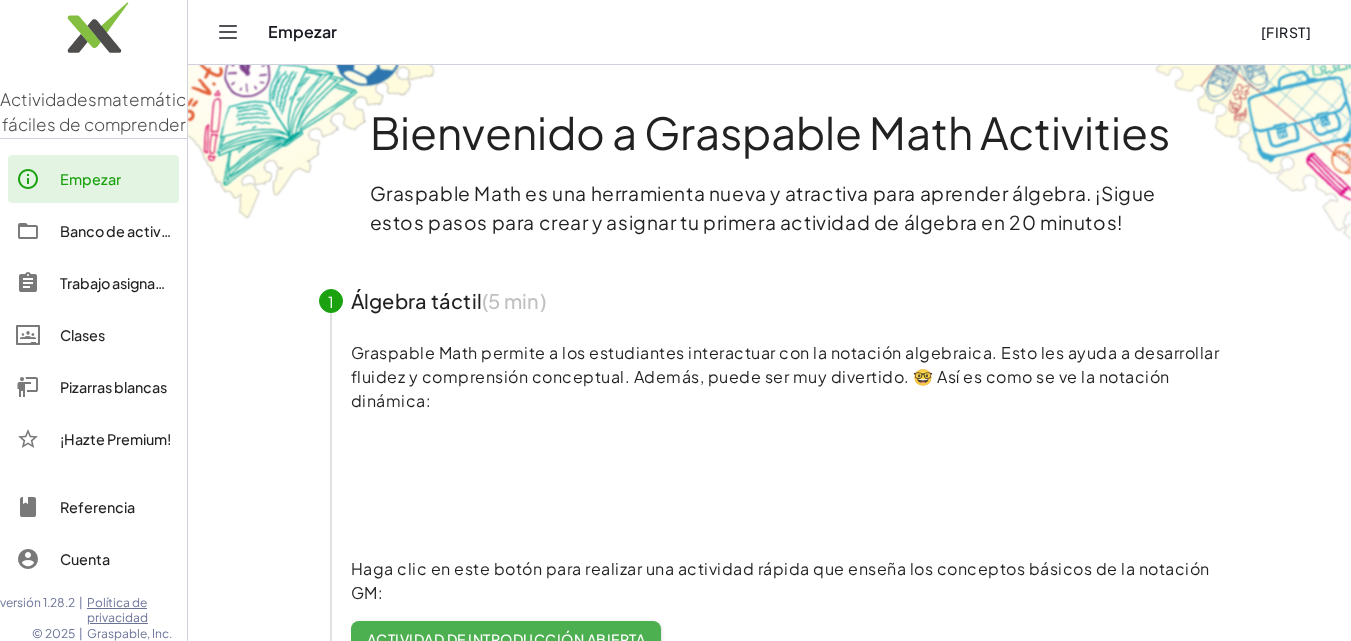 click on "Banco de actividades" at bounding box center [134, 231] 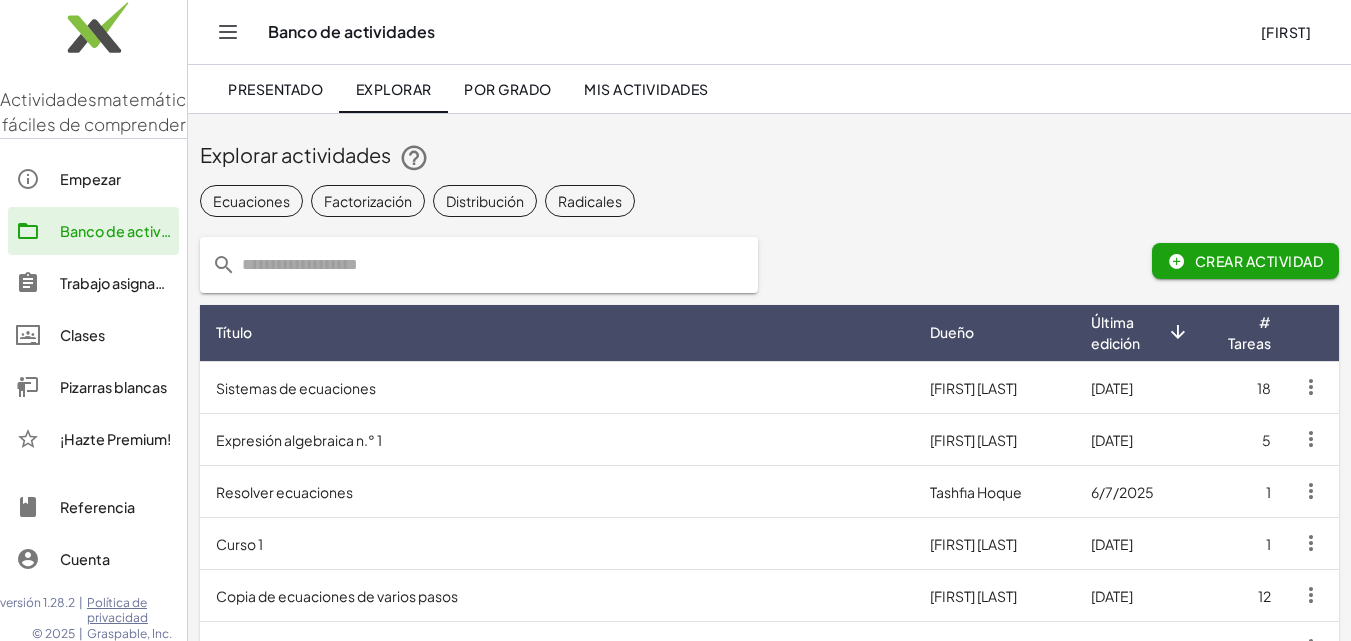 click on "Clases" at bounding box center (82, 335) 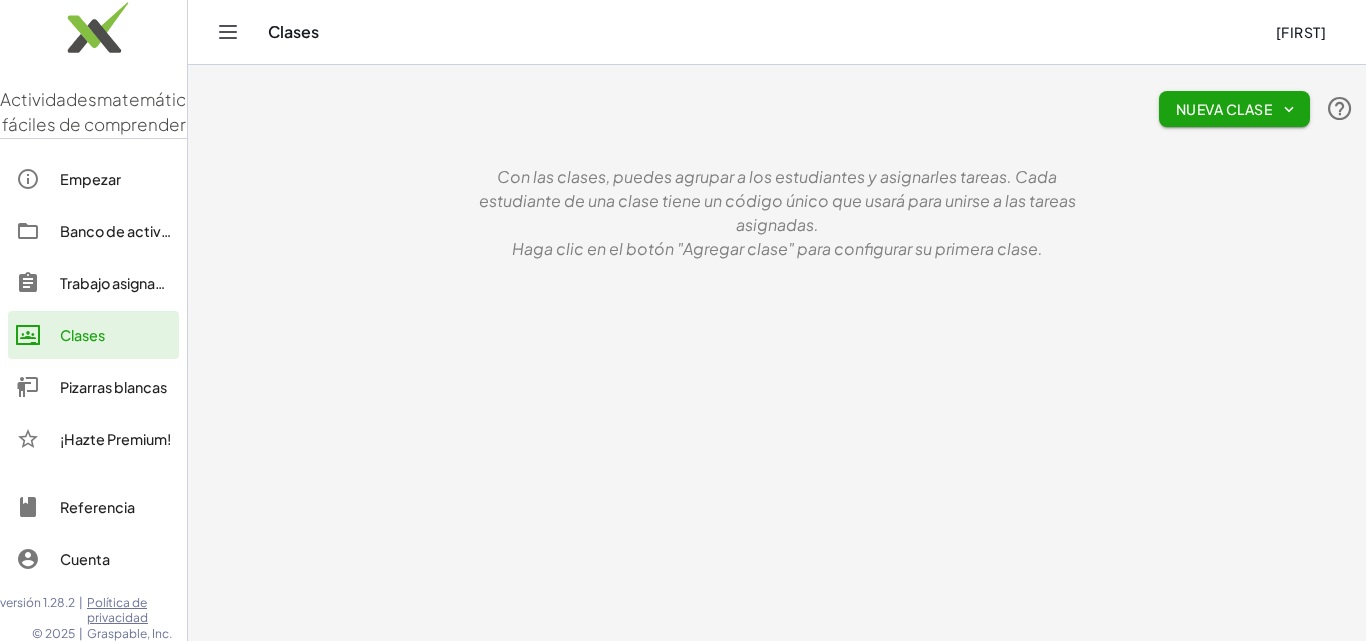 click on "[FIRST]" at bounding box center (1301, 32) 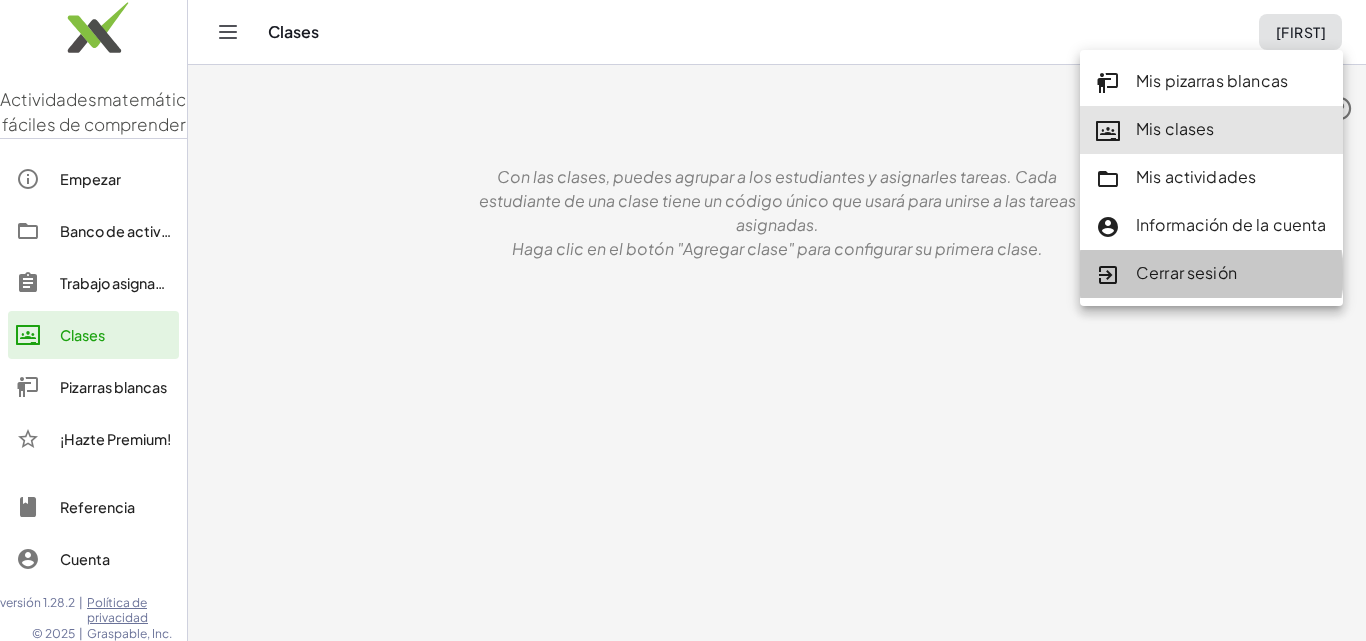 click on "Cerrar sesión" at bounding box center (1186, 272) 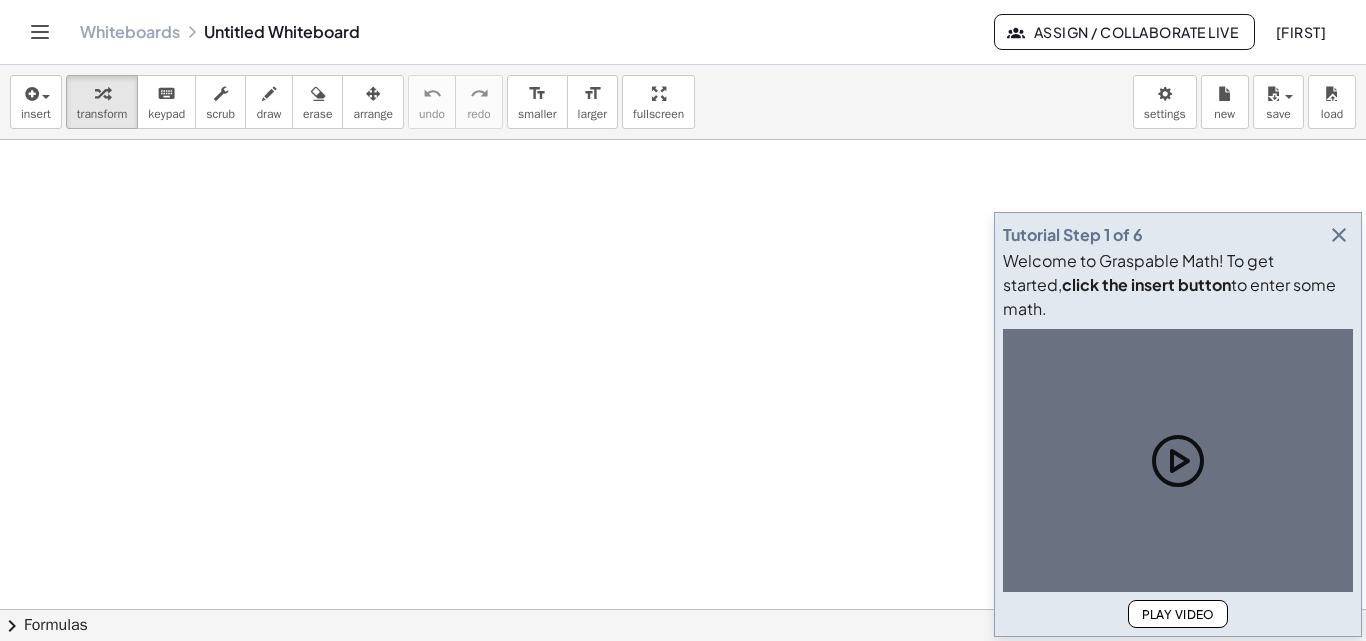 scroll, scrollTop: 0, scrollLeft: 0, axis: both 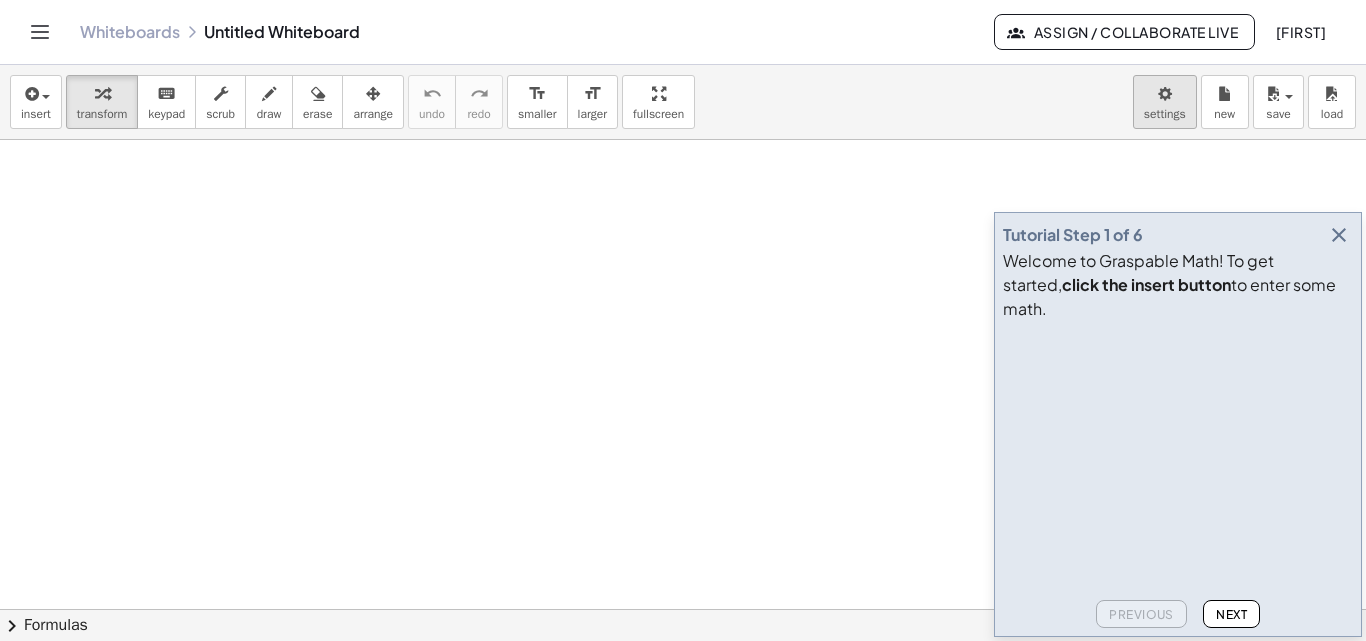 click on "Graspable Math Activities Get Started Activity Bank Assigned Work Classes Whiteboards Go Premium! Reference Account v1.28.2 | Privacy policy © 2025 | Graspable, Inc. Whiteboards Untitled Whiteboard Assign / Collaborate Live  Carla Tutorial Step 1 of 6 Welcome to Graspable Math! To get started,  click the insert button  to enter some math. Previous Next   insert select one: Math Expression Function Text Youtube Video Graphing Geometry Geometry 3D transform keyboard keypad scrub draw erase arrange undo undo redo redo format_size smaller format_size larger fullscreen load   save new settings × chevron_right  Formulas
Drag one side of a formula onto a highlighted expression on the canvas to apply it.
Quadratic Formula
+ · a · x 2 + · b · x + c = 0
⇔
x = · ( − b ± 2 √ ( + b 2 − · 4 · a · c ) ) · 2 · a
+" at bounding box center [683, 320] 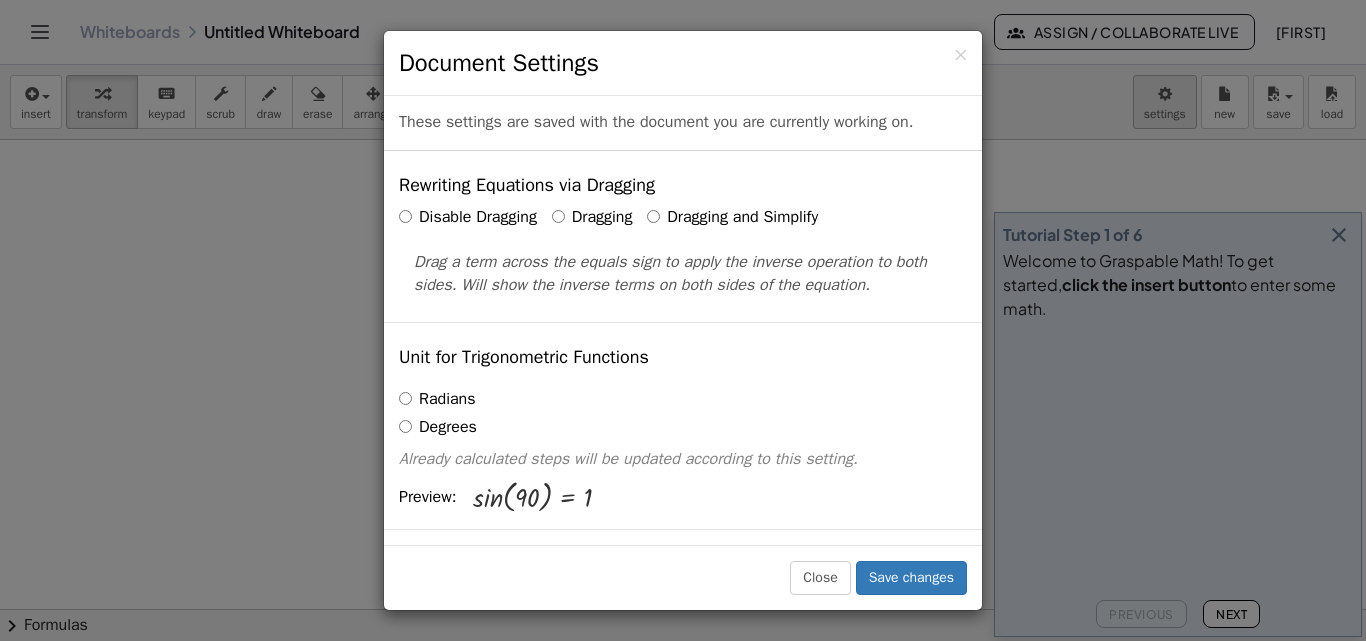 click on "× Document Settings These settings are saved with the document you are currently working on.
Rewriting Equations via Dragging
Disable Dragging
Dragging
Dragging and Simplify
Drag a term across the equals sign to apply the inverse operation to both sides. Will show the inverse terms on both sides of the equation.
Unit for Trigonometric Functions
Radians
Degrees
Already calculated steps will be updated according to this setting.
Preview:
sin ( , 90 ) = 1
Show Edit/Balance Buttons
Show Edit/Balance Buttons
Show or hide the edit or balance button beneath each derivation.
Substitute with parenthesis
+ a 2" at bounding box center (683, 320) 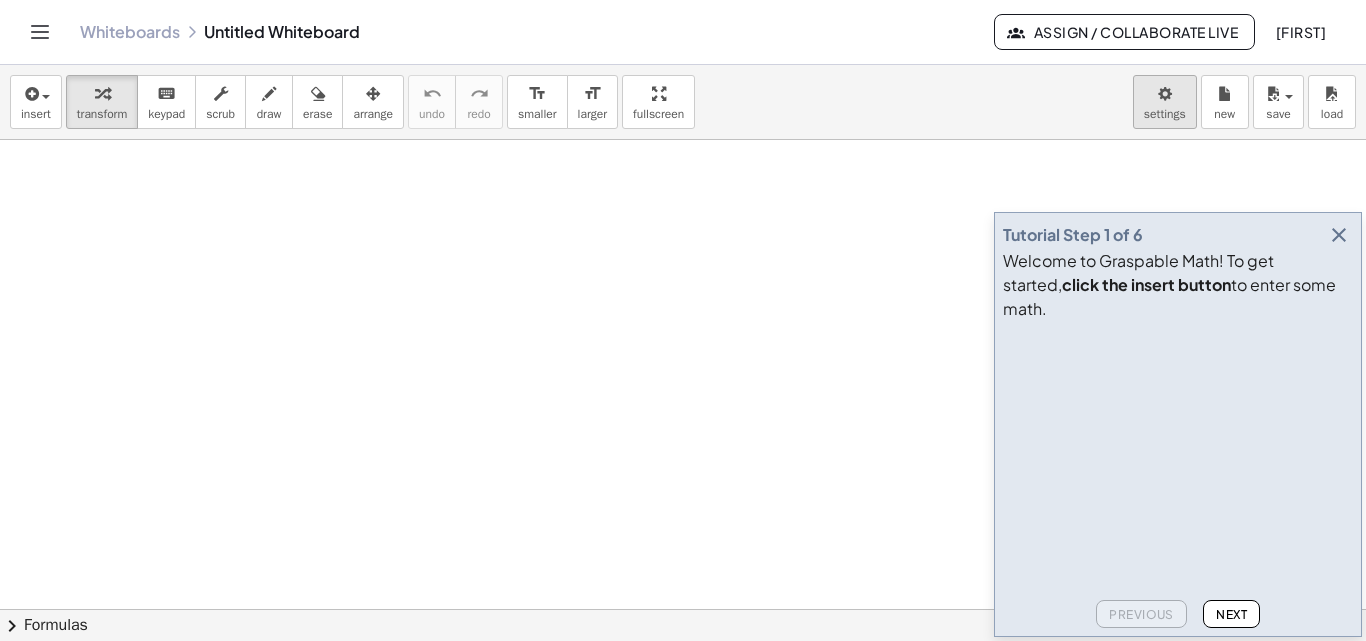 click on "Graspable Math Activities Get Started Activity Bank Assigned Work Classes Whiteboards Go Premium! Reference Account v1.28.2 | Privacy policy © 2025 | Graspable, Inc. Whiteboards Untitled Whiteboard Assign / Collaborate Live  Carla Tutorial Step 1 of 6 Welcome to Graspable Math! To get started,  click the insert button  to enter some math. Previous Next   insert select one: Math Expression Function Text Youtube Video Graphing Geometry Geometry 3D transform keyboard keypad scrub draw erase arrange undo undo redo redo format_size smaller format_size larger fullscreen load   save new settings × chevron_right  Formulas
Drag one side of a formula onto a highlighted expression on the canvas to apply it.
Quadratic Formula
+ · a · x 2 + · b · x + c = 0
⇔
x = · ( − b ± 2 √ ( + b 2 − · 4 · a · c ) ) · 2 · a
+" at bounding box center [683, 320] 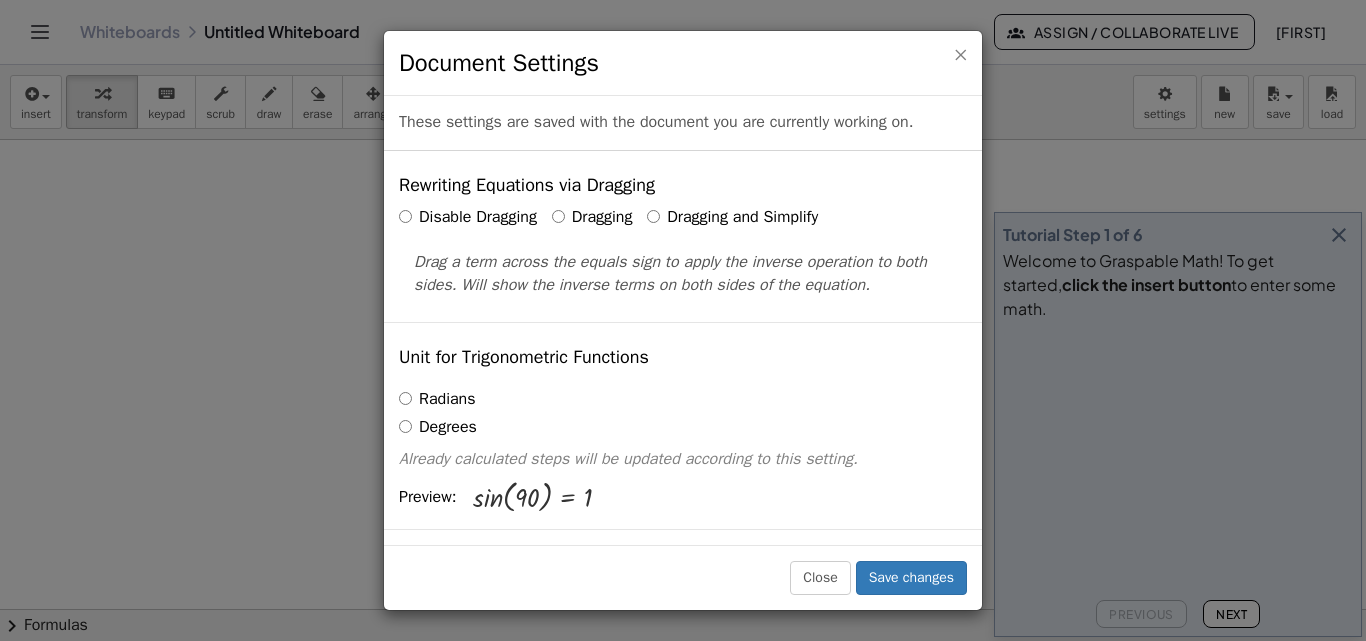 click on "×" at bounding box center (960, 54) 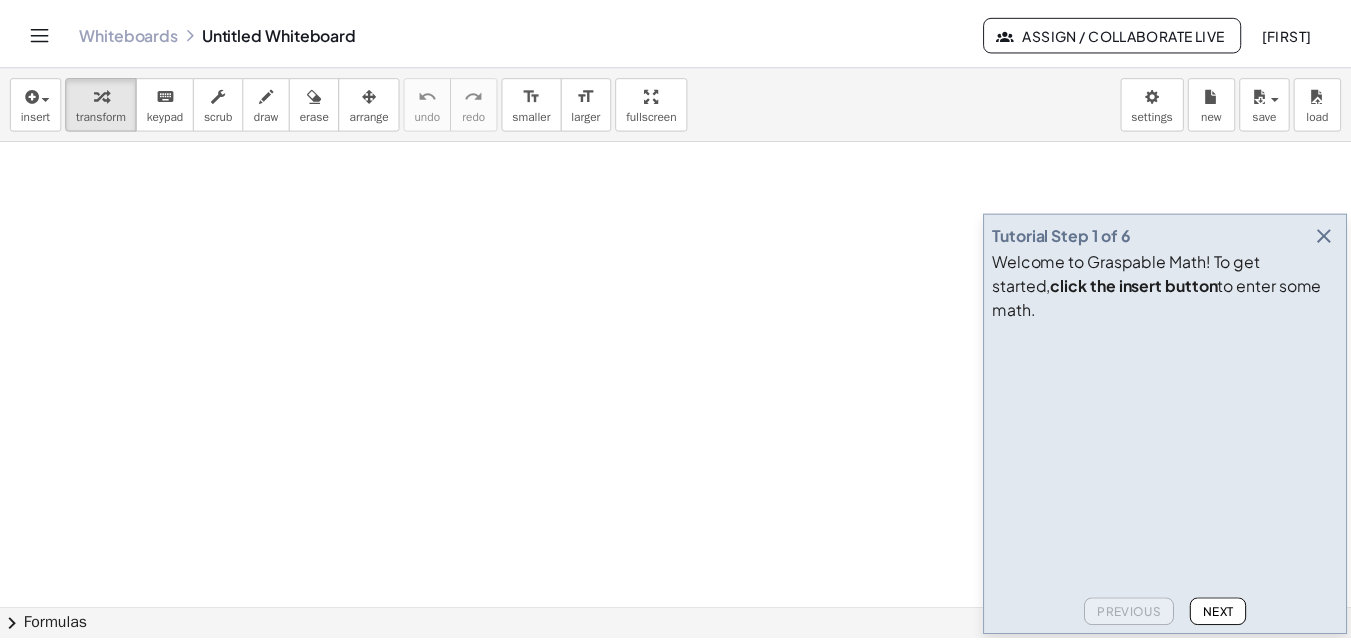 scroll, scrollTop: 0, scrollLeft: 0, axis: both 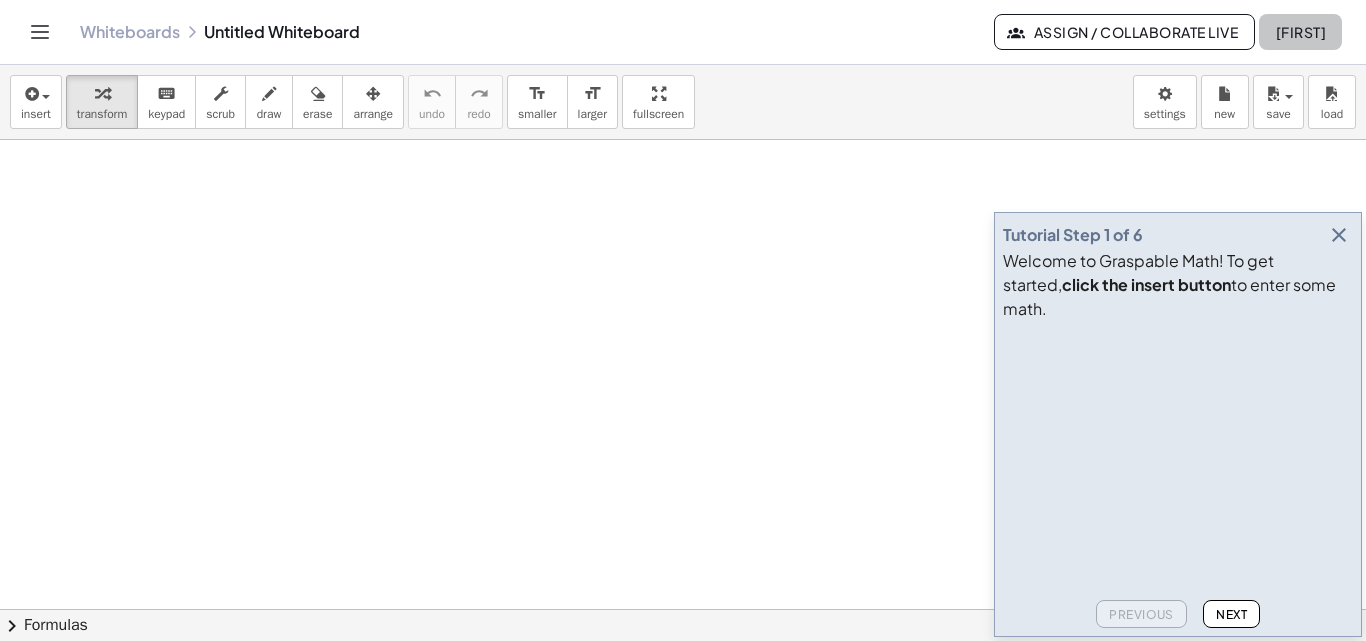 click on "[FIRST]" at bounding box center (1300, 32) 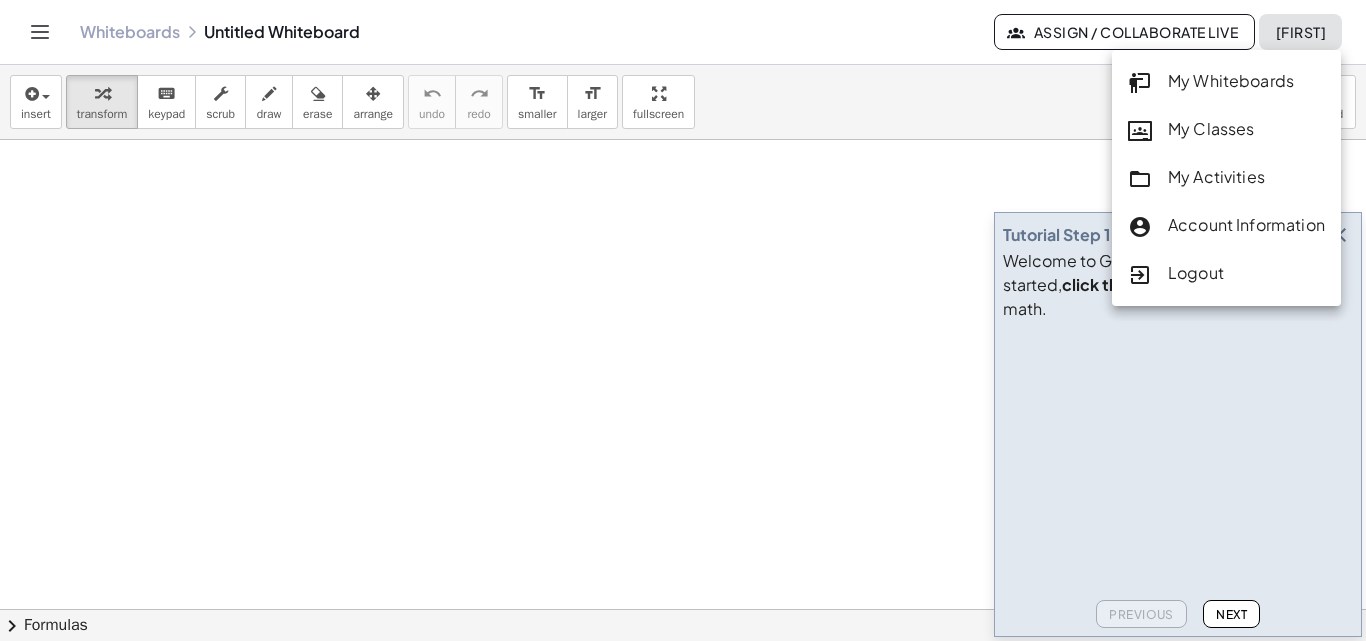 click on "Logout" 